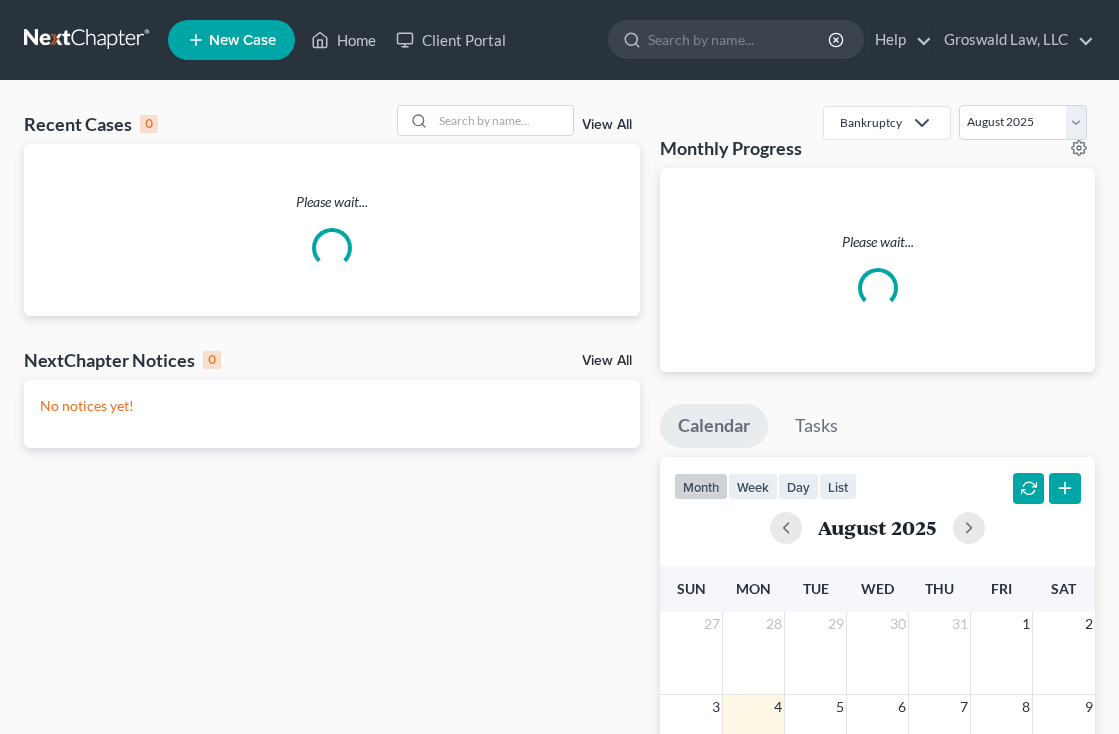 scroll, scrollTop: 0, scrollLeft: 0, axis: both 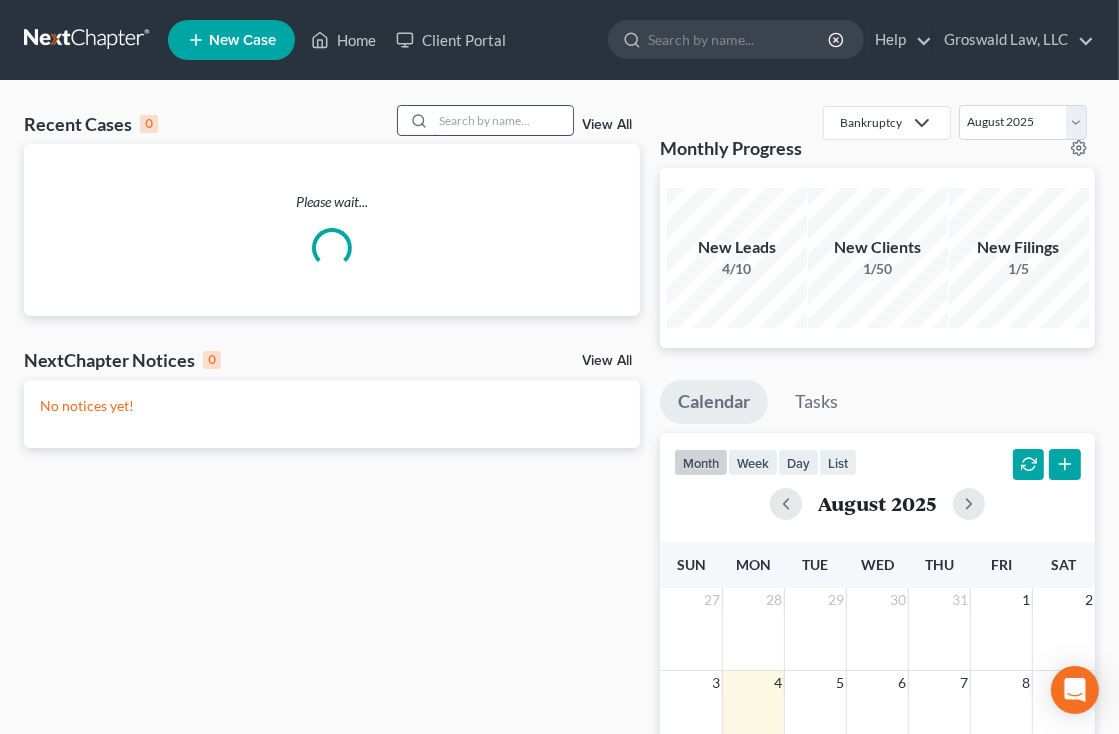 click at bounding box center (503, 120) 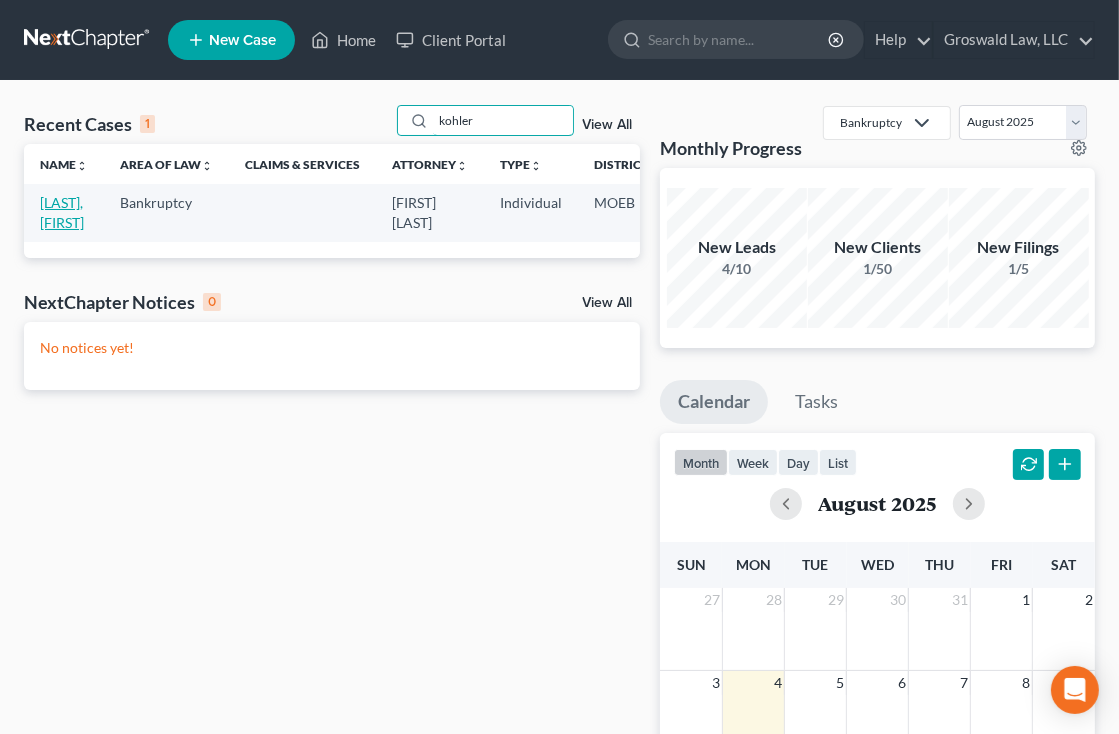 type on "kohler" 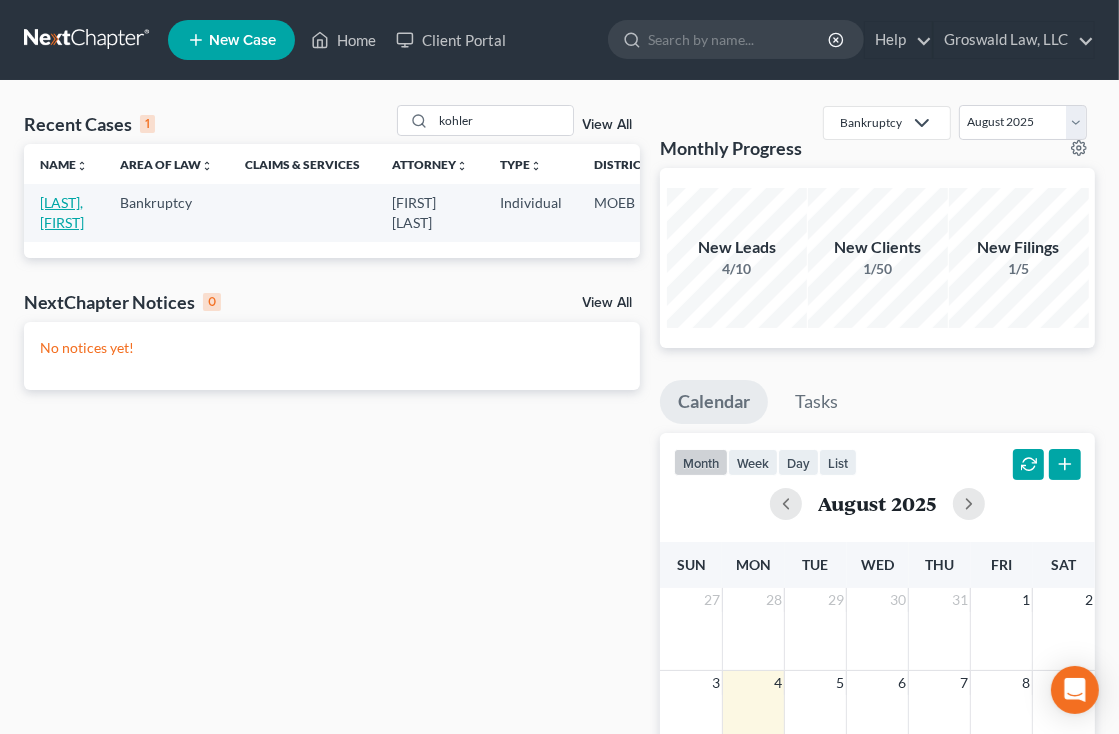 click on "[LAST], [FIRST]" at bounding box center [62, 212] 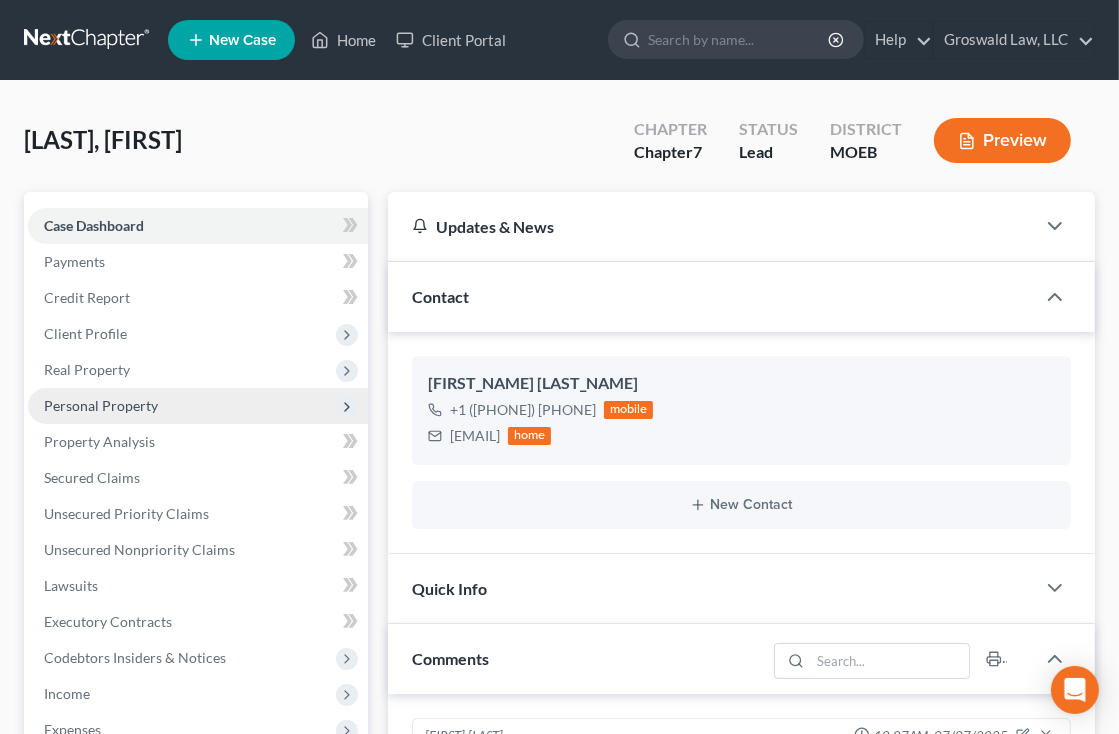 scroll, scrollTop: 208, scrollLeft: 0, axis: vertical 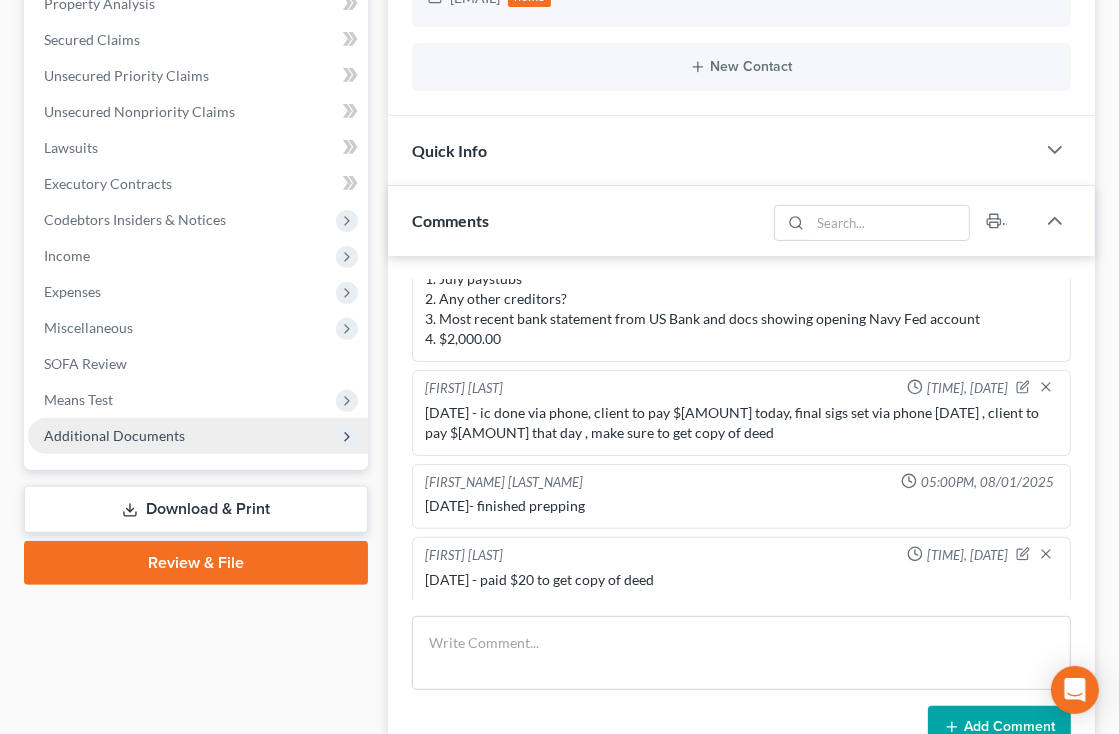 click on "Additional Documents" at bounding box center [114, 435] 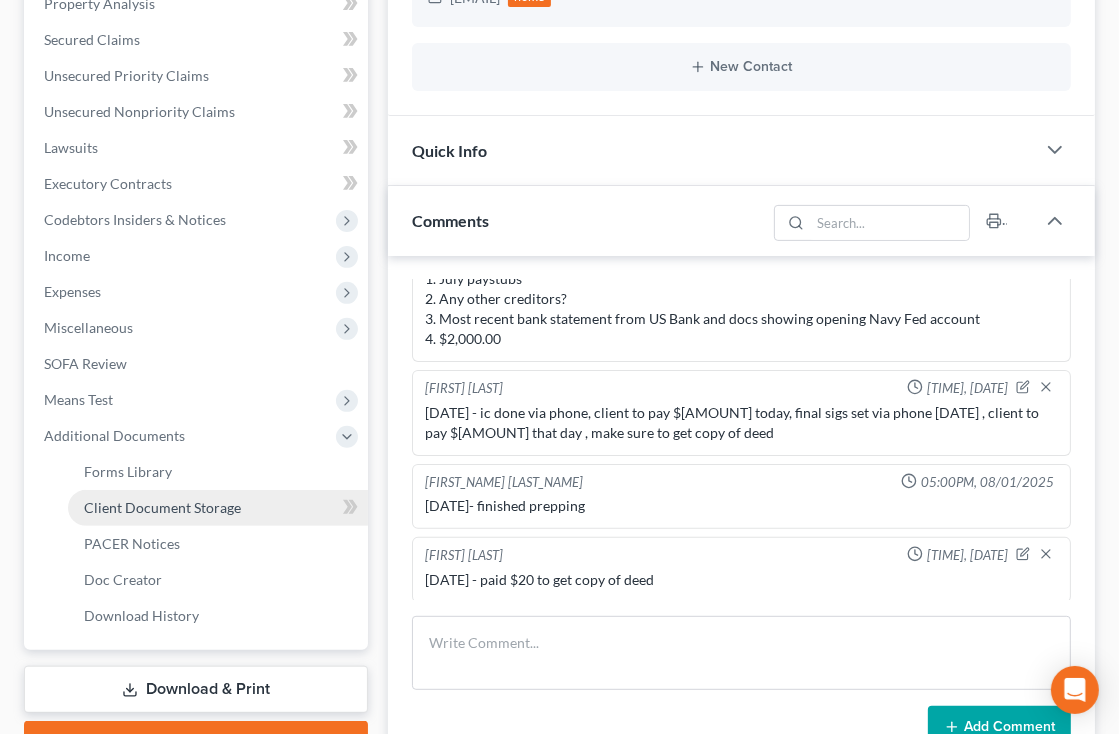 click on "Client Document Storage" at bounding box center [162, 507] 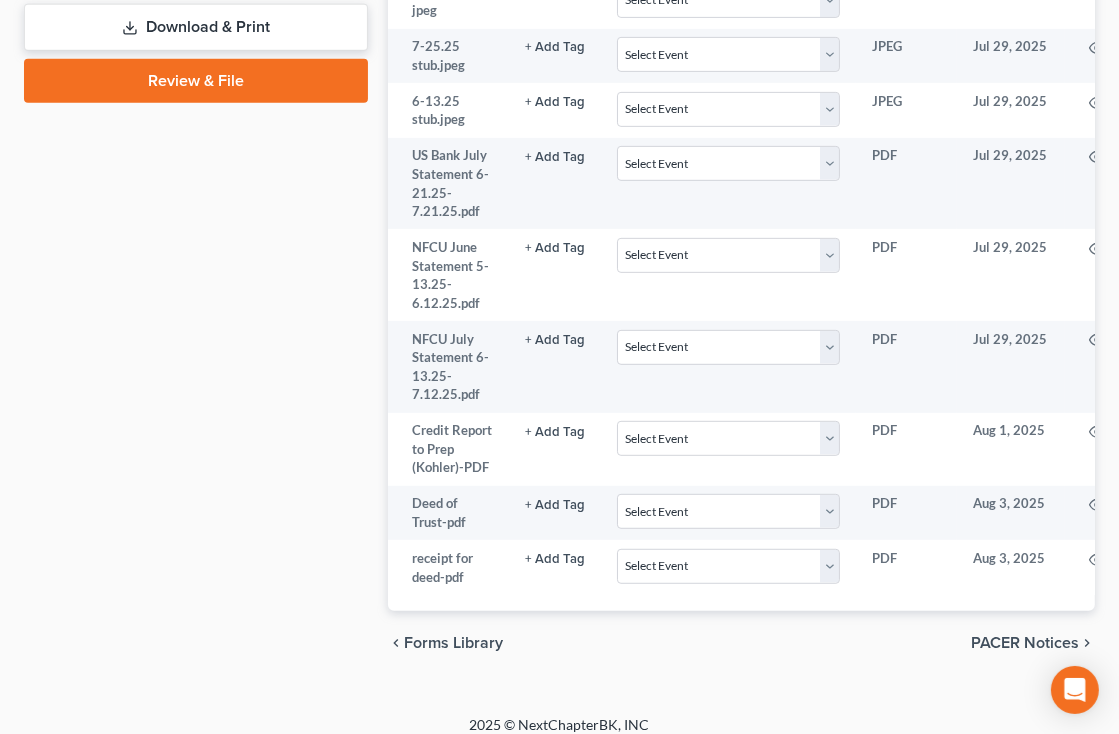 scroll, scrollTop: 1130, scrollLeft: 0, axis: vertical 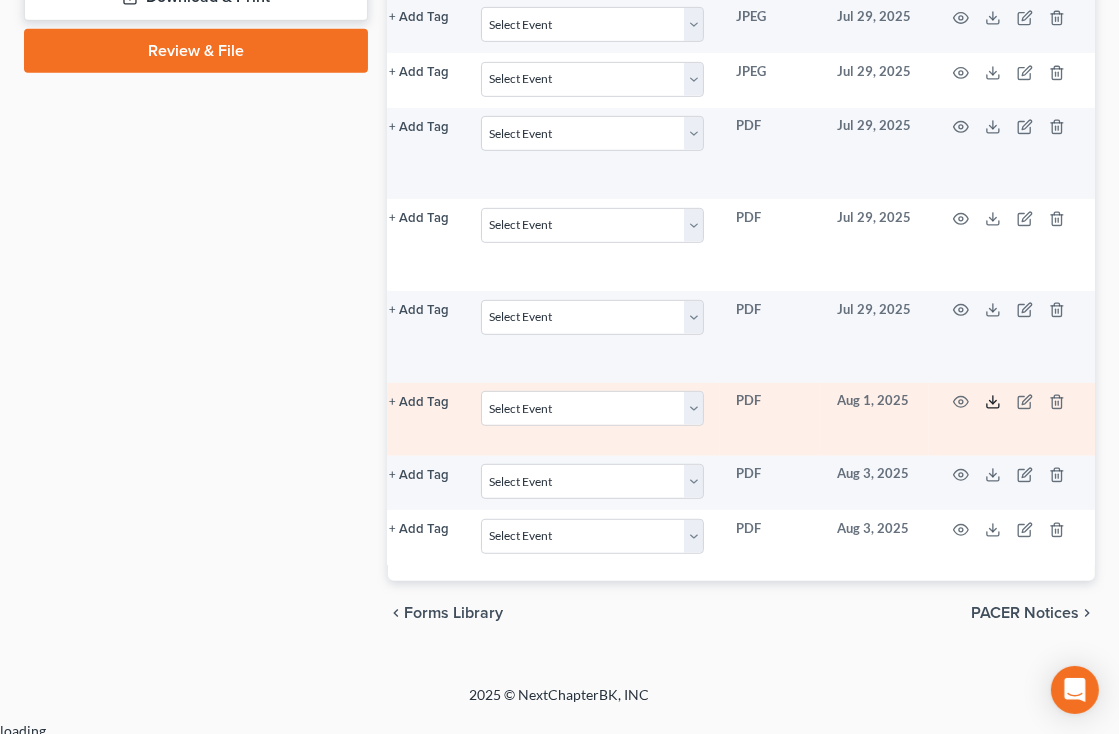 click 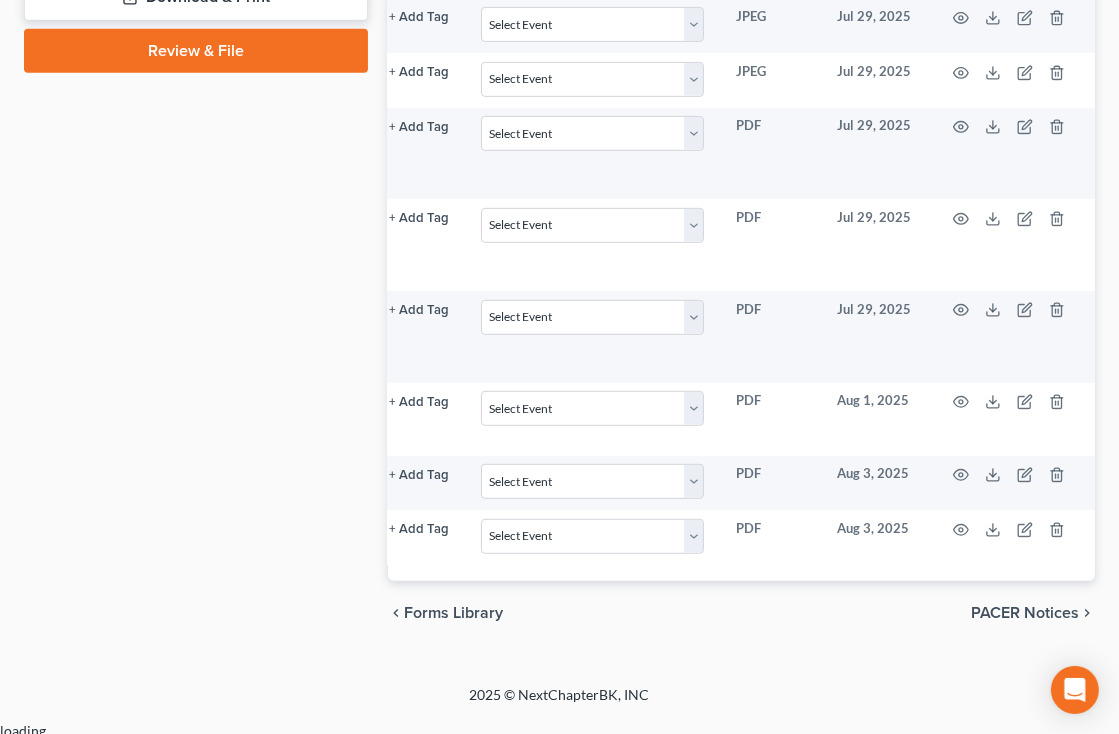 click on "chevron_left
Forms Library
PACER Notices
chevron_right" at bounding box center [741, 613] 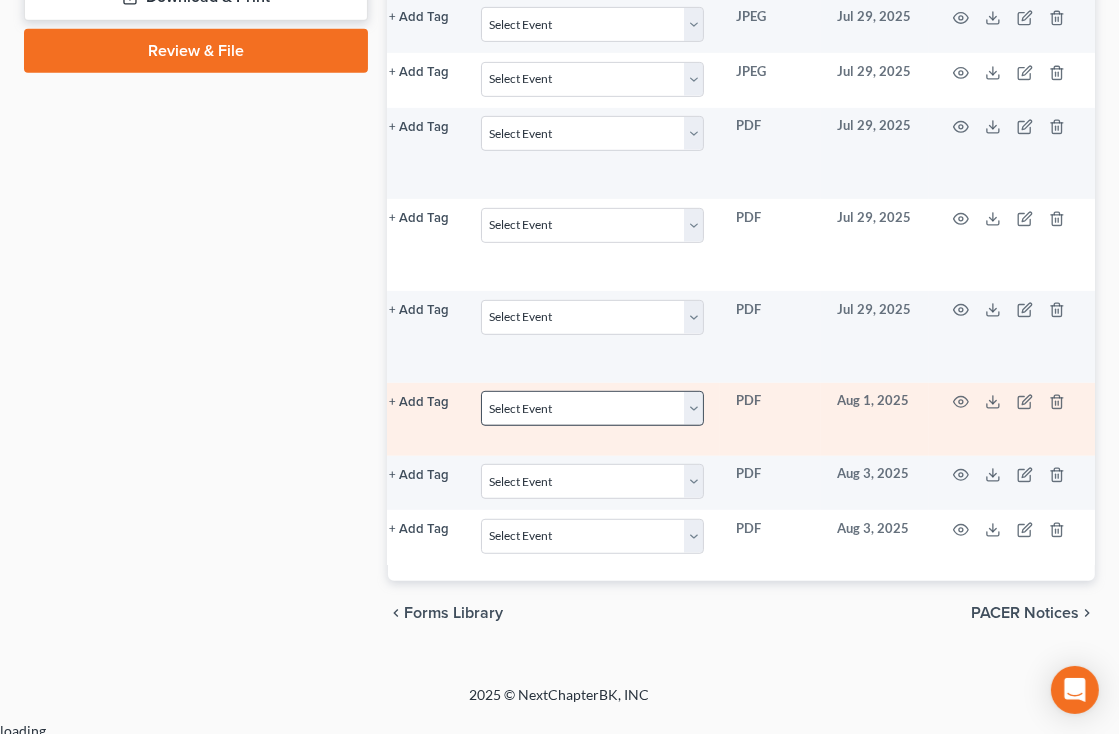 scroll, scrollTop: 0, scrollLeft: 0, axis: both 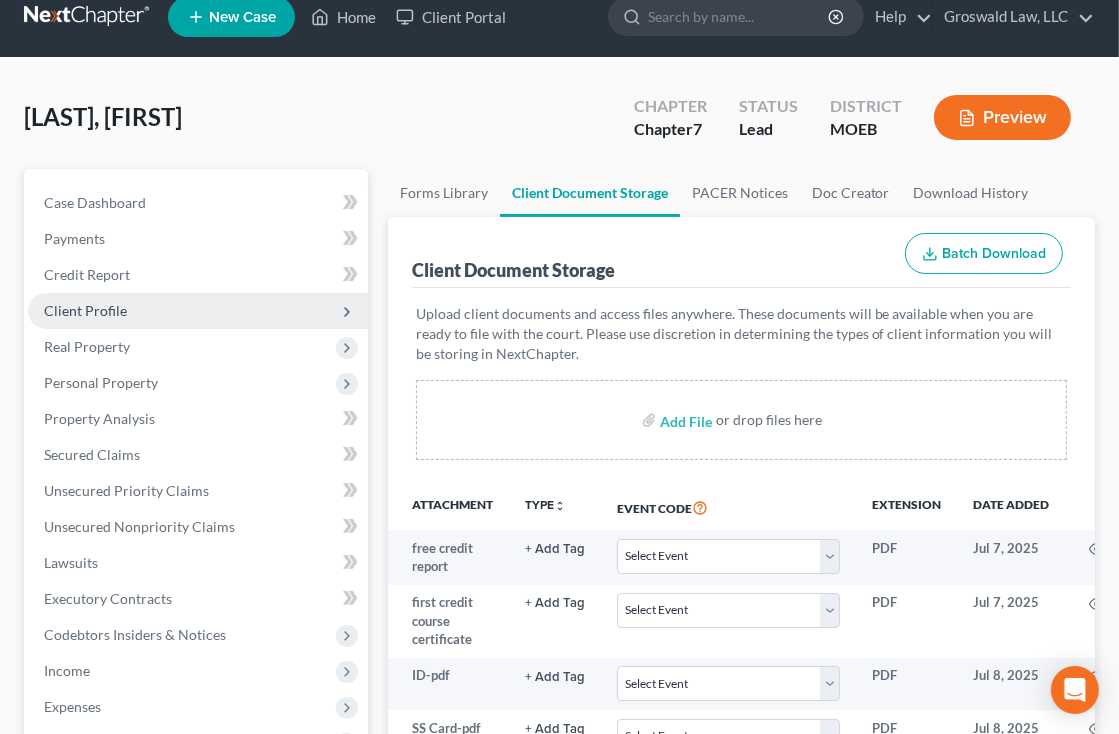 click on "Client Profile" at bounding box center (198, 311) 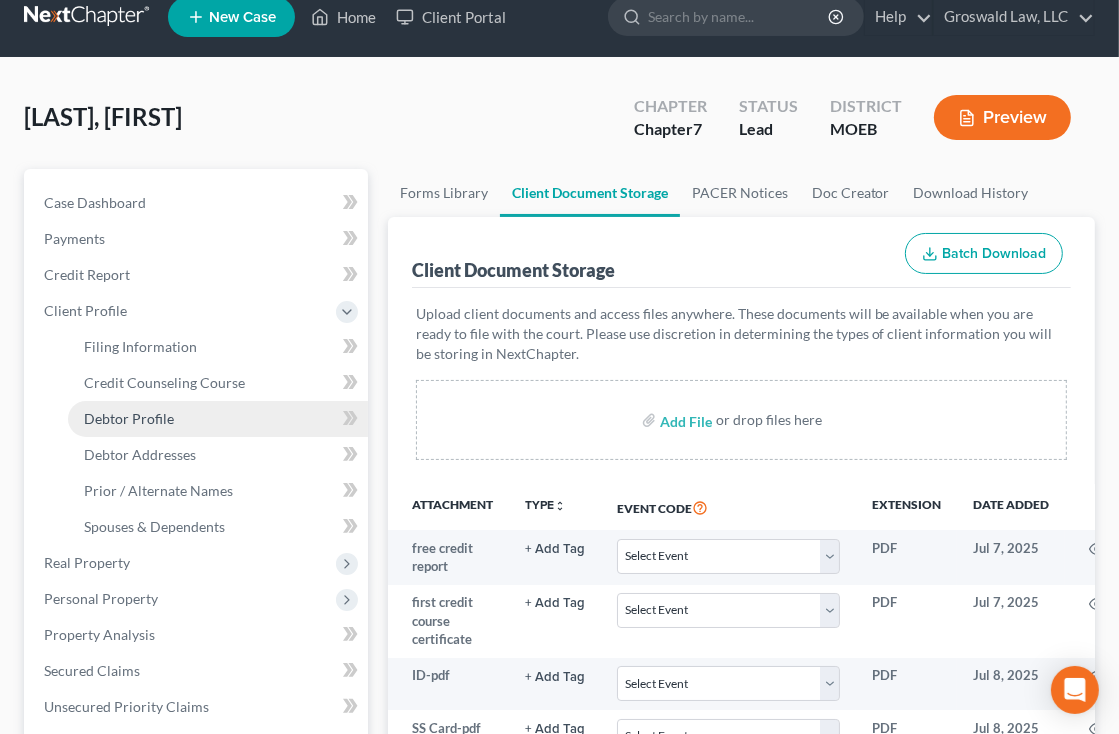 click on "Debtor Profile" at bounding box center [218, 419] 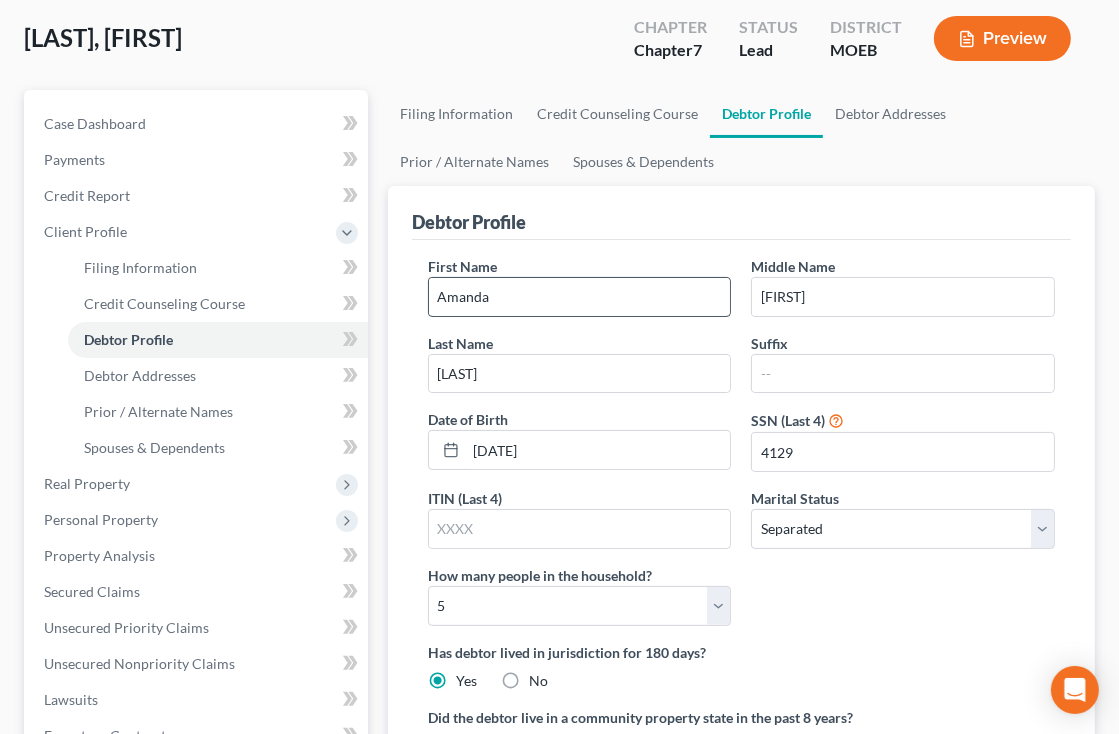 scroll, scrollTop: 106, scrollLeft: 0, axis: vertical 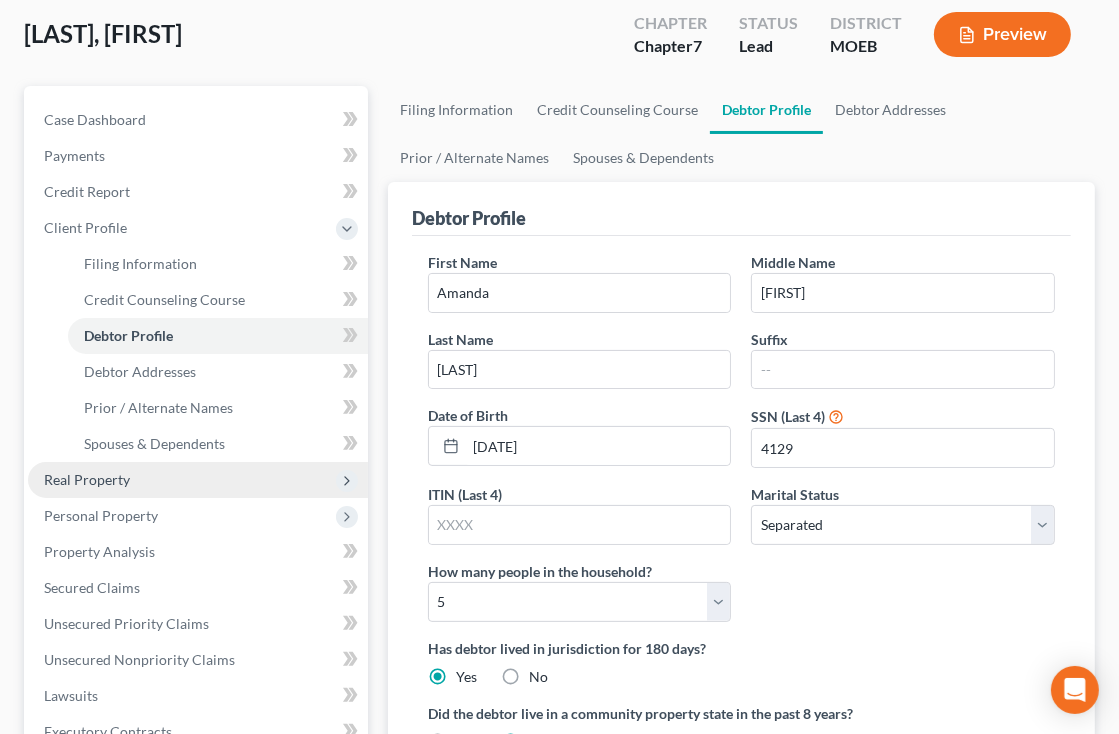 click on "Real Property" at bounding box center (198, 480) 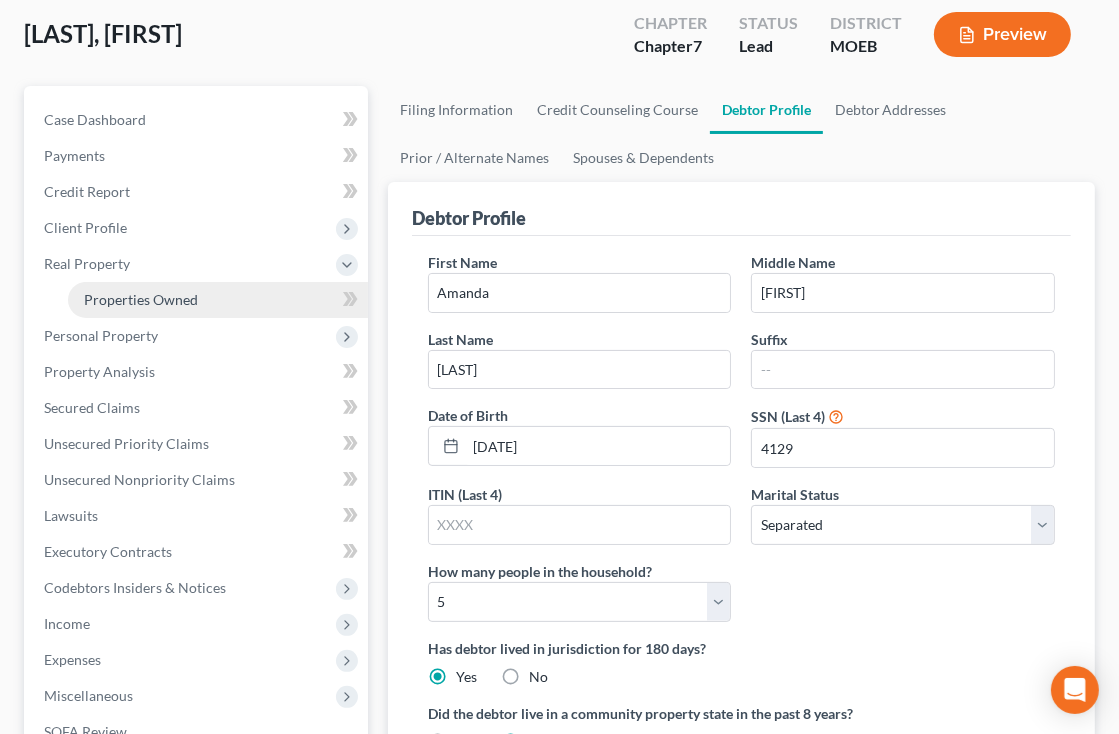 click on "Properties Owned" at bounding box center [218, 300] 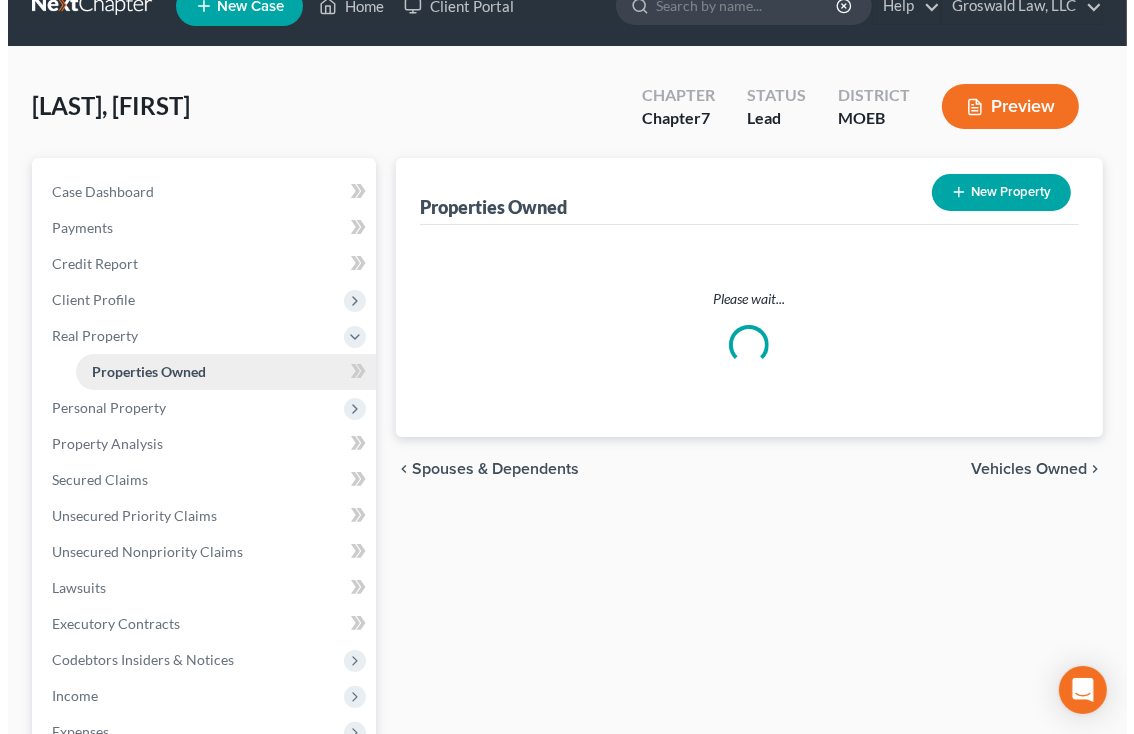 scroll, scrollTop: 0, scrollLeft: 0, axis: both 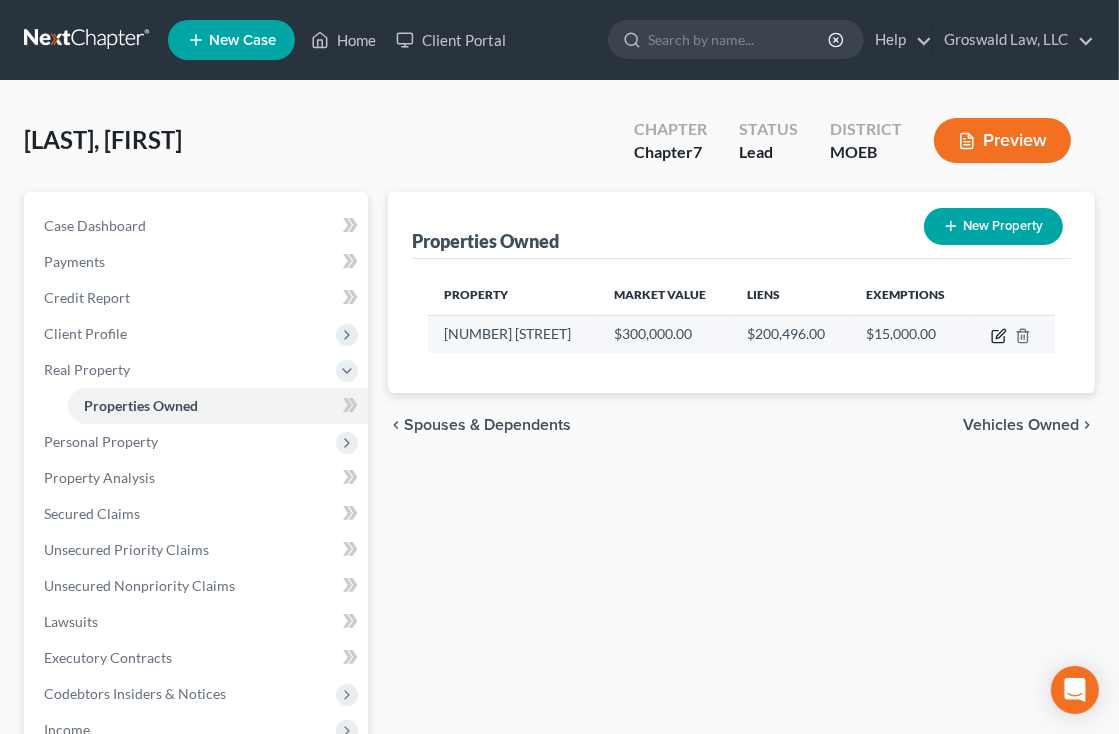 click 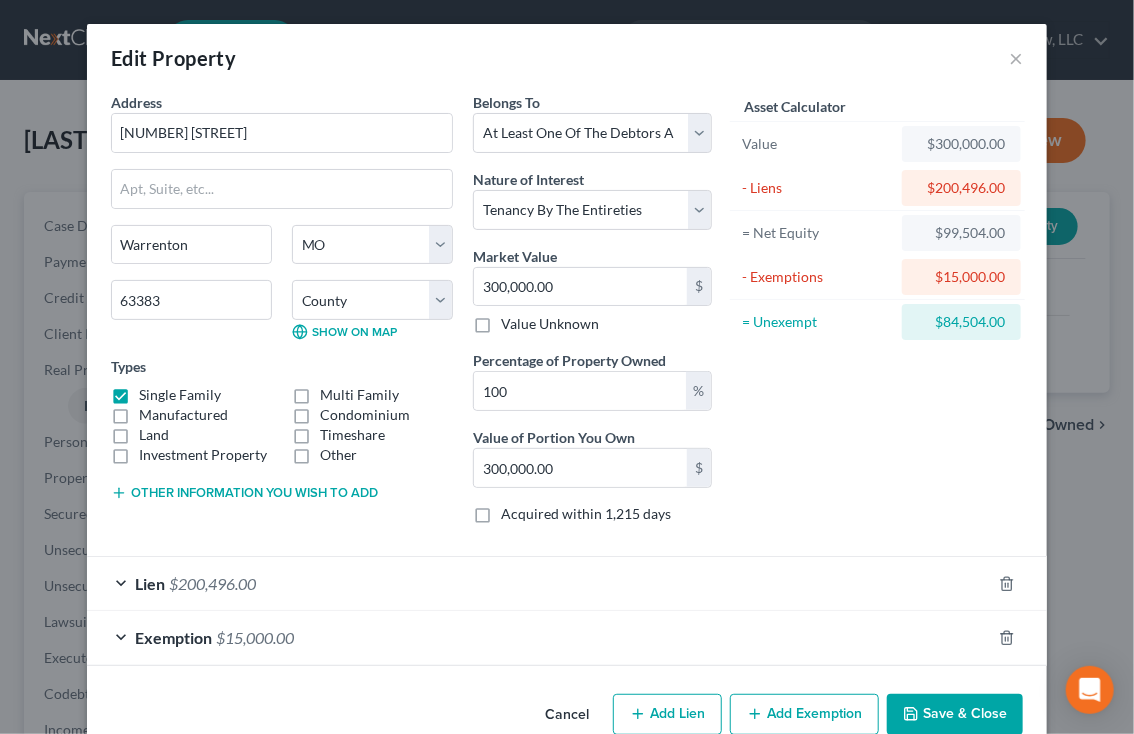 scroll, scrollTop: 39, scrollLeft: 0, axis: vertical 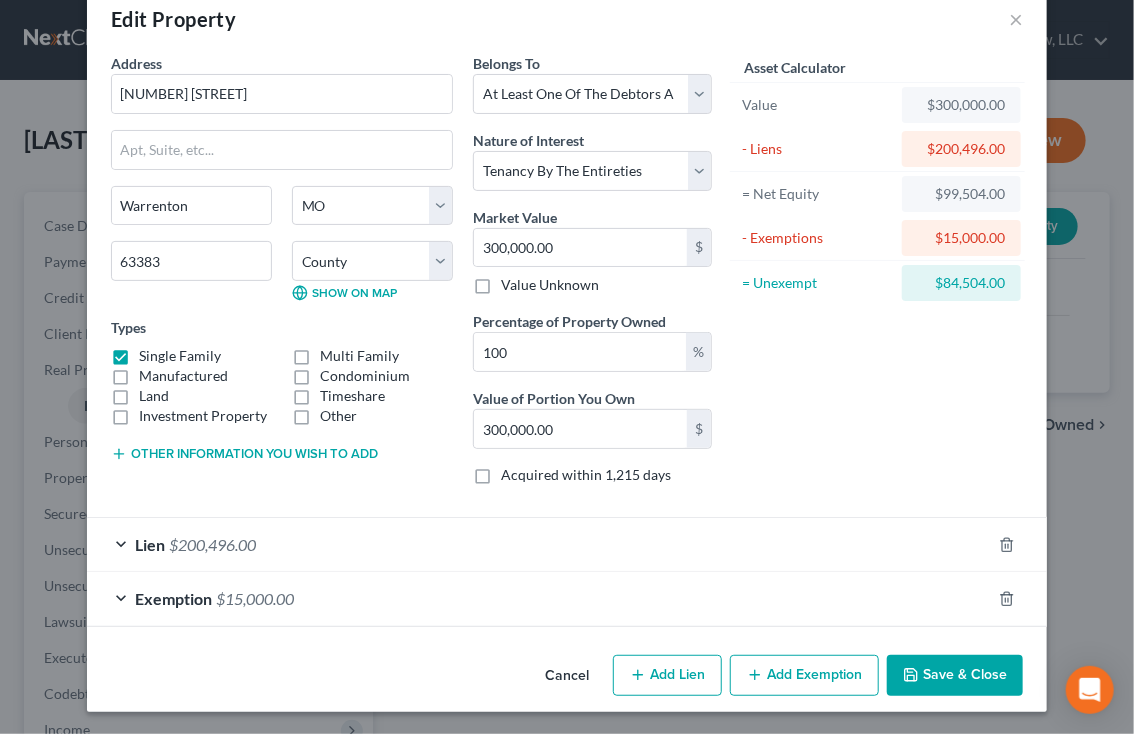click on "Add Exemption" at bounding box center [804, 676] 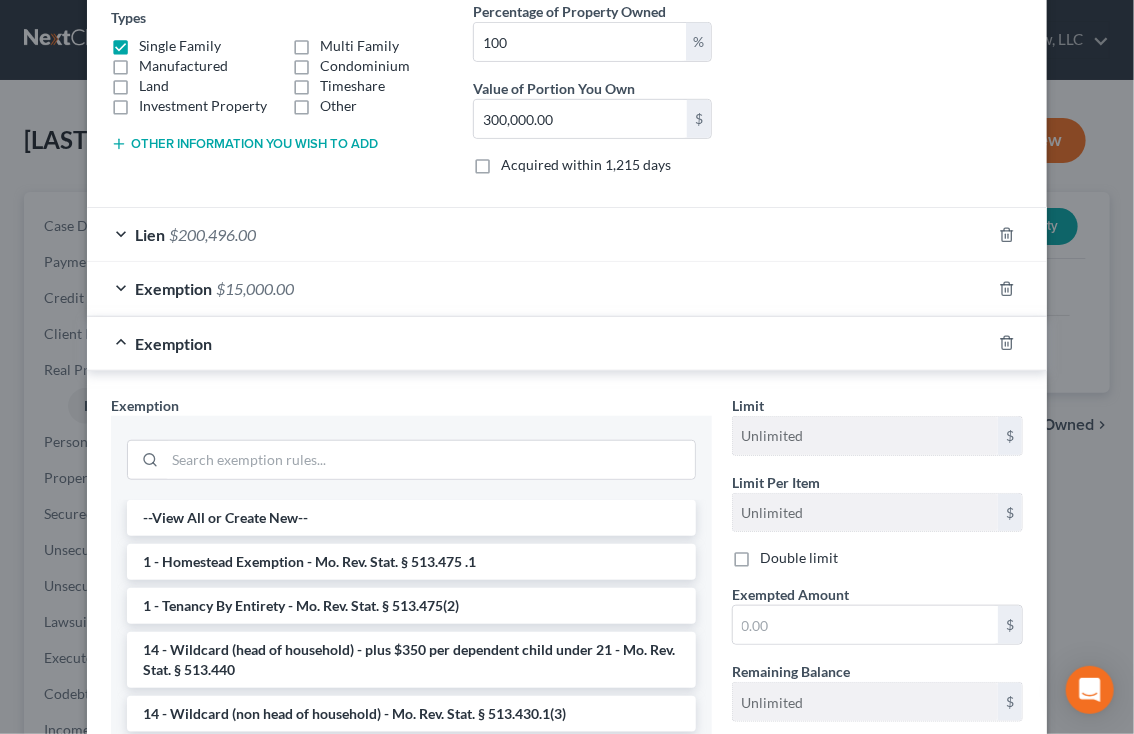 scroll, scrollTop: 359, scrollLeft: 0, axis: vertical 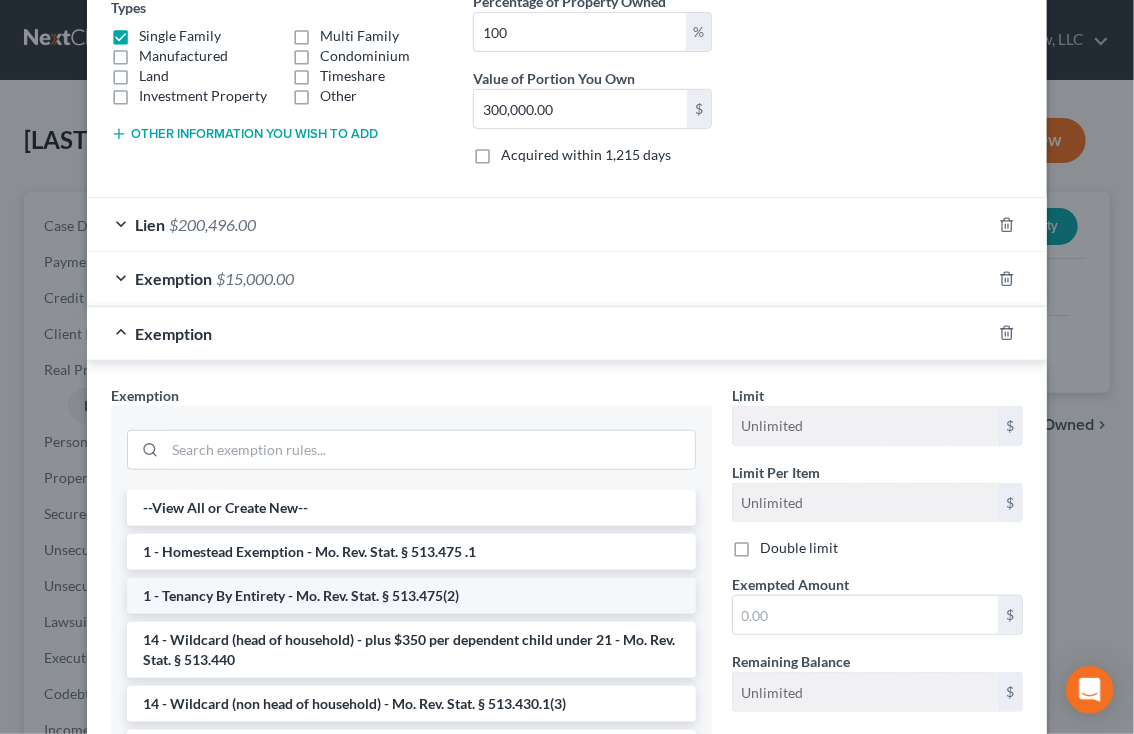 click on "1 - Tenancy By Entirety - Mo. Rev. Stat. § 513.475(2)" at bounding box center [411, 596] 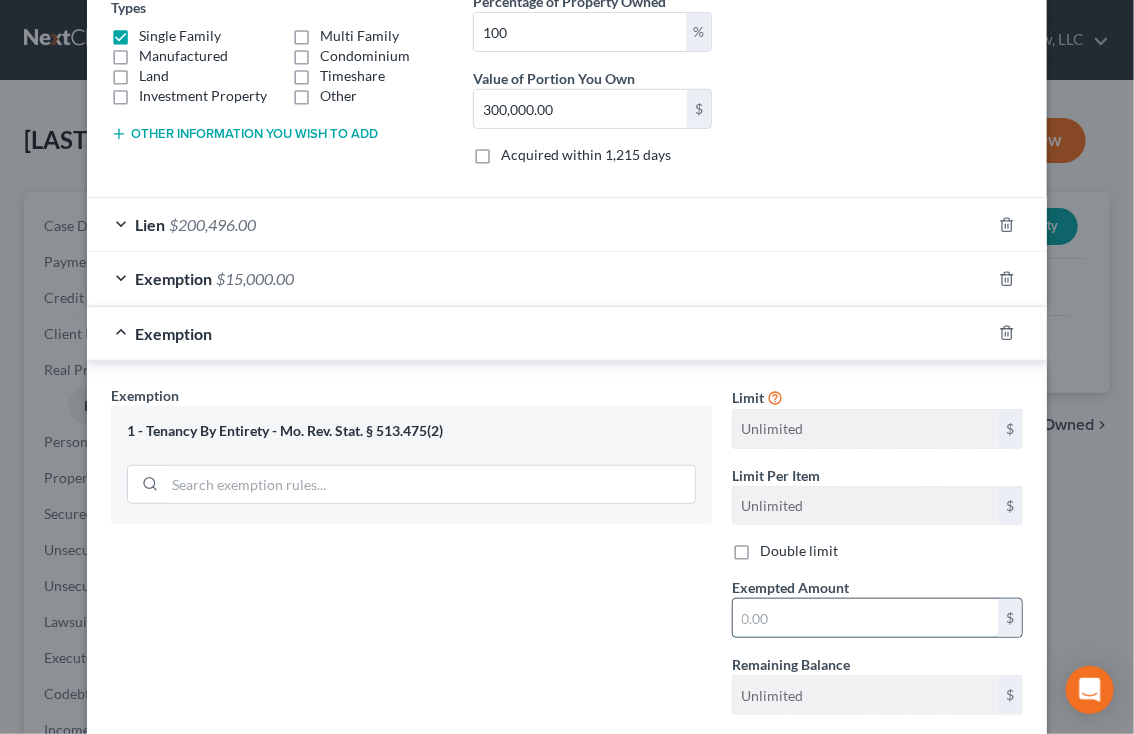 click at bounding box center [865, 618] 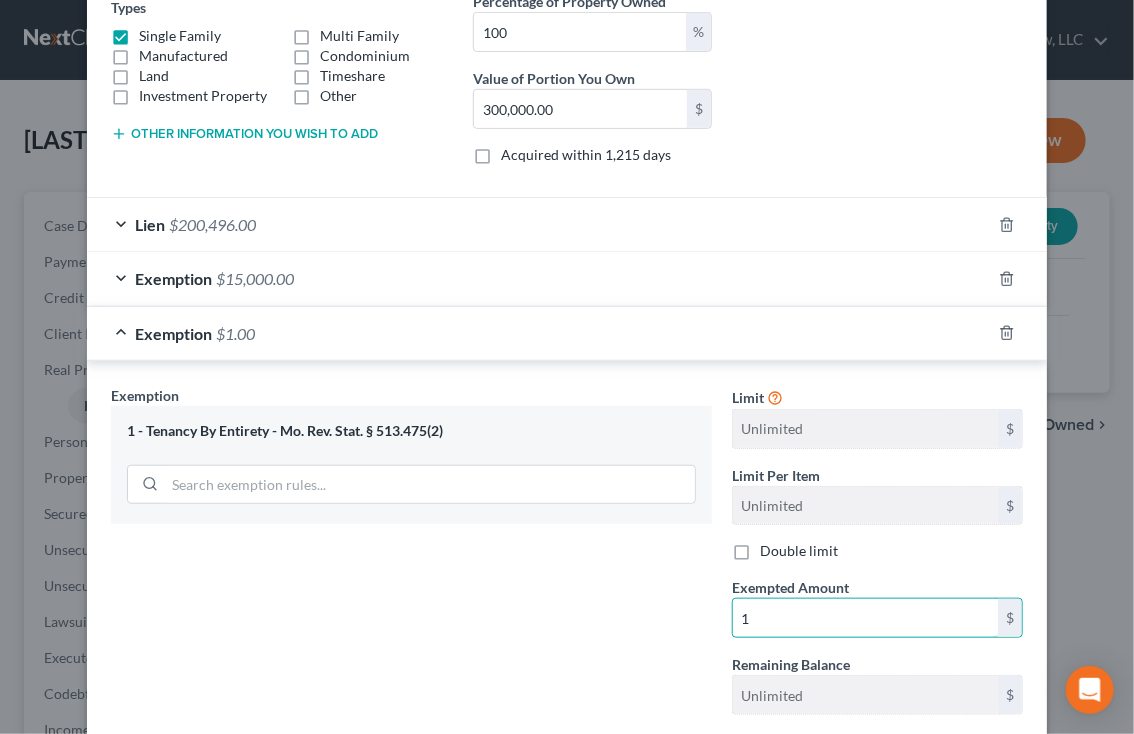 type on "1" 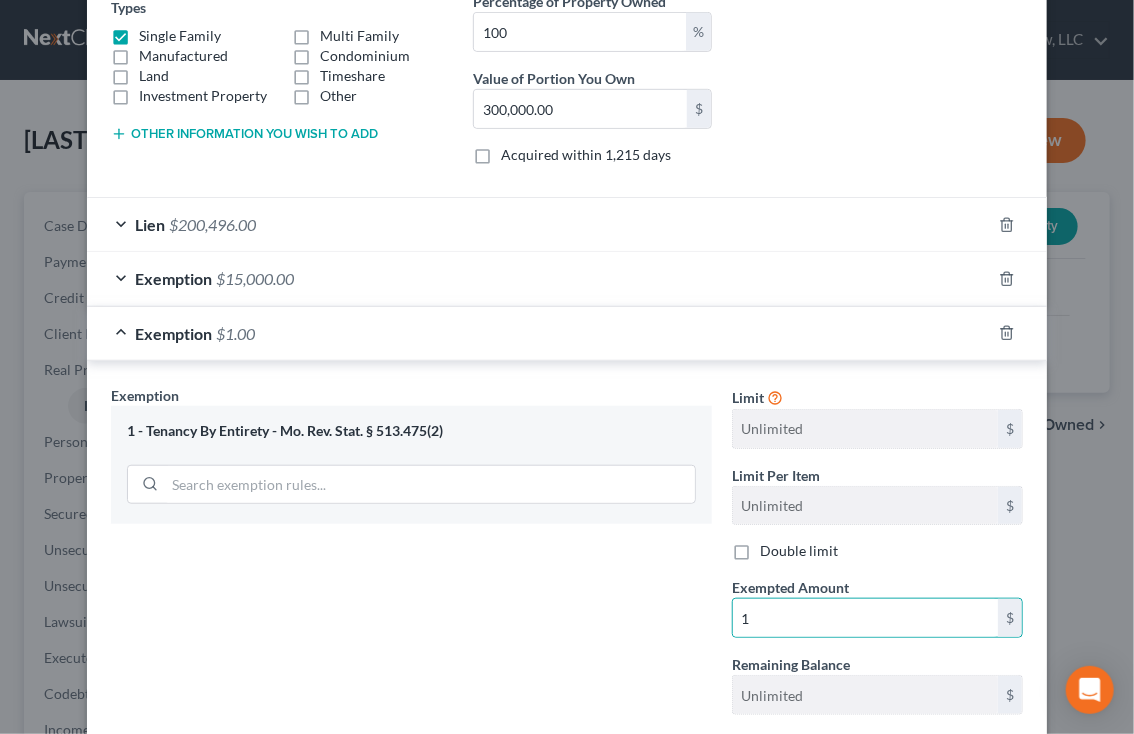 click on "Exemption Set must be selected for CA.
Exemption
*
1 - Tenancy By Entirety - Mo. Rev. Stat. § [NUMBER]" at bounding box center [411, 558] 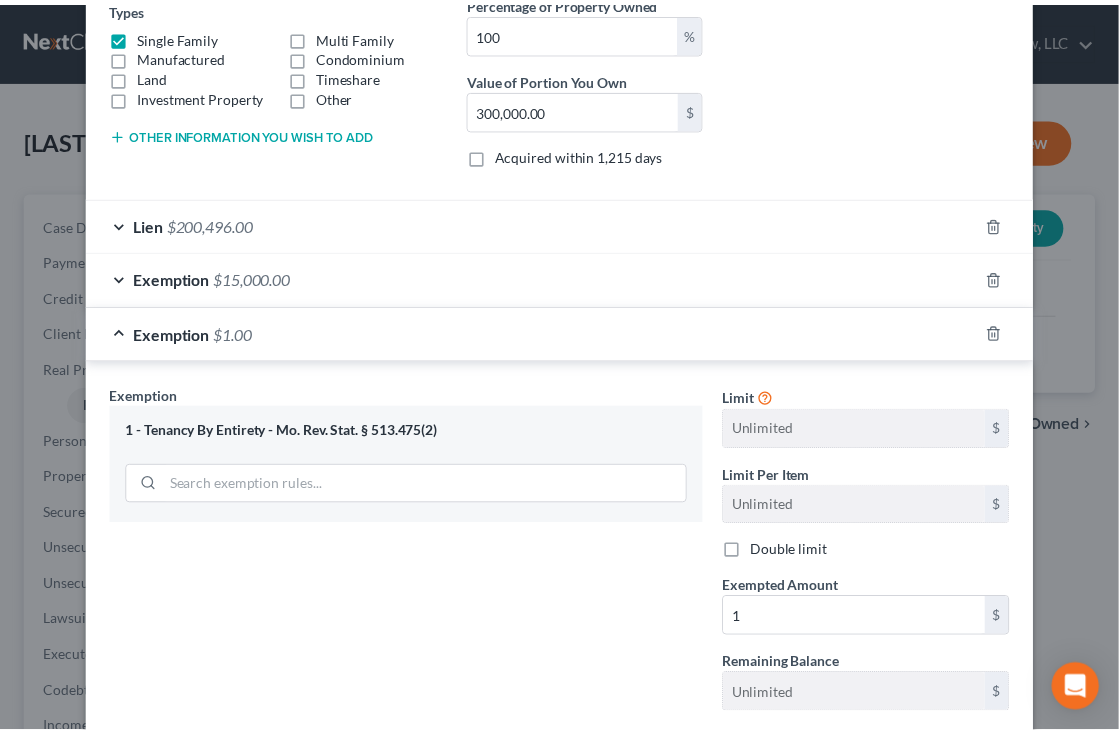 scroll, scrollTop: 479, scrollLeft: 0, axis: vertical 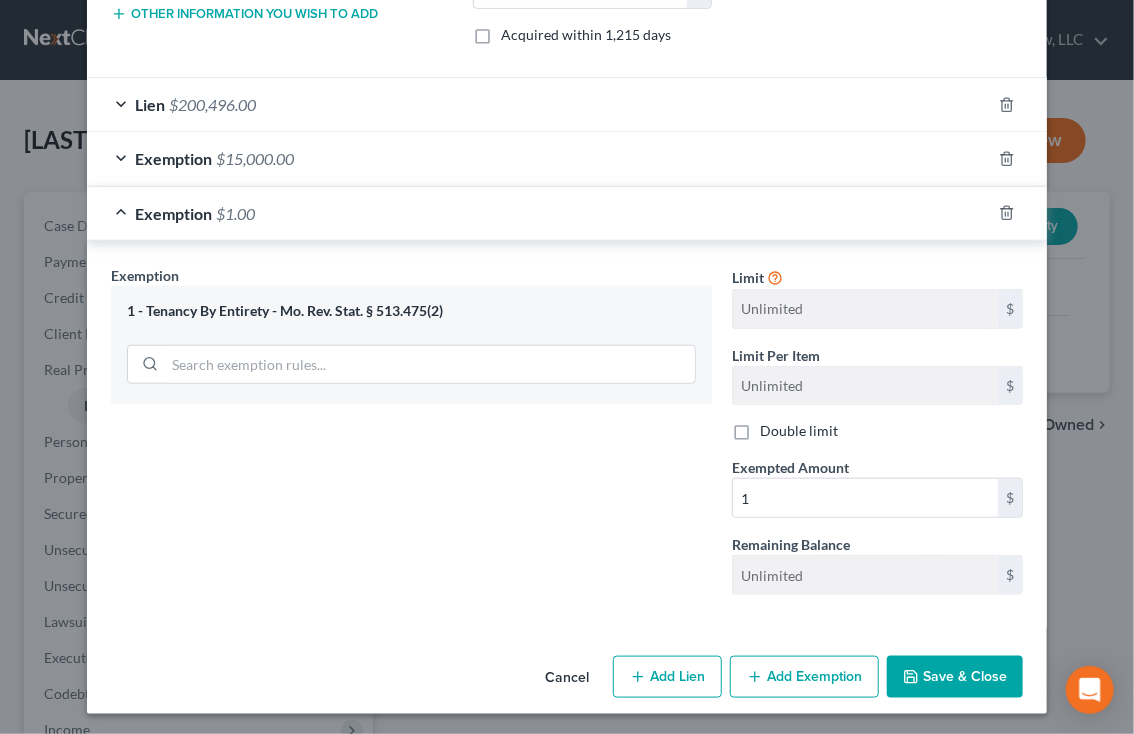 click on "Save & Close" at bounding box center [955, 677] 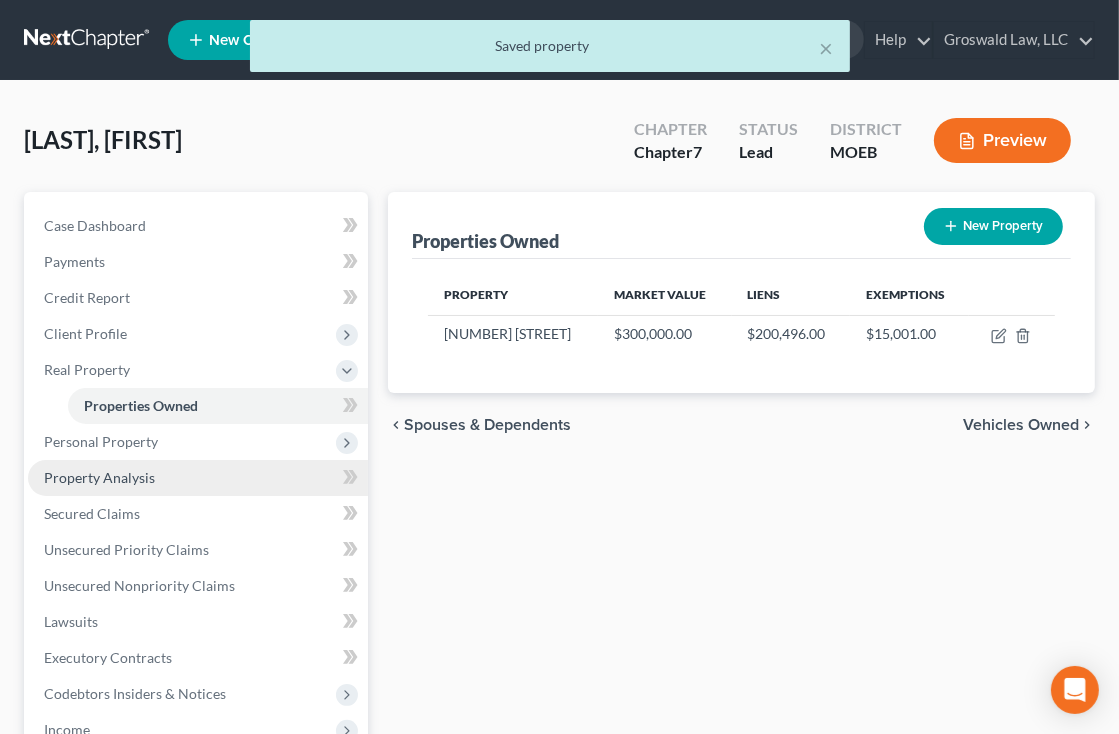 click on "Property Analysis" at bounding box center (99, 477) 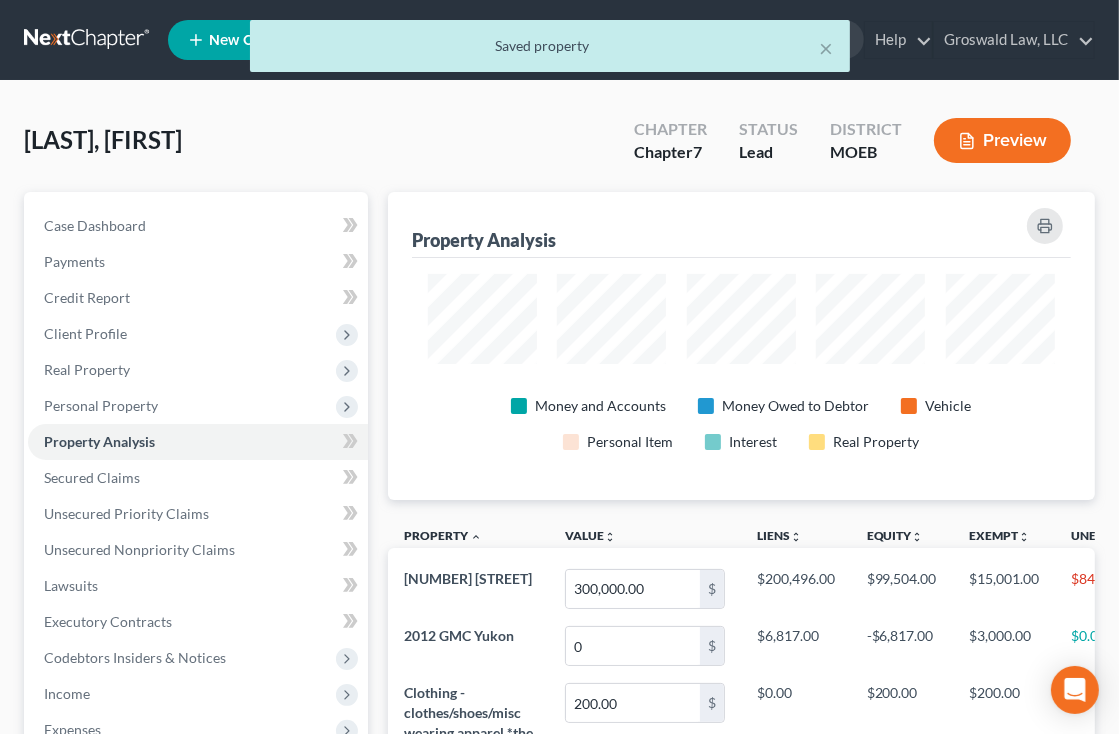 scroll, scrollTop: 999692, scrollLeft: 999292, axis: both 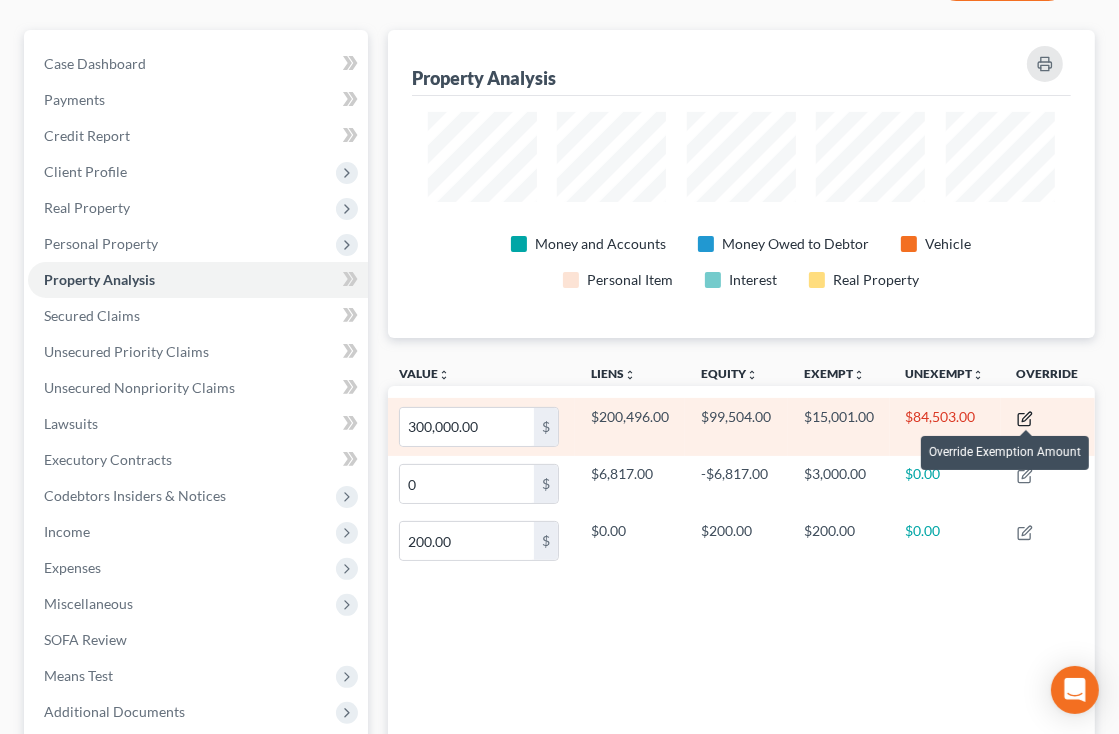 click 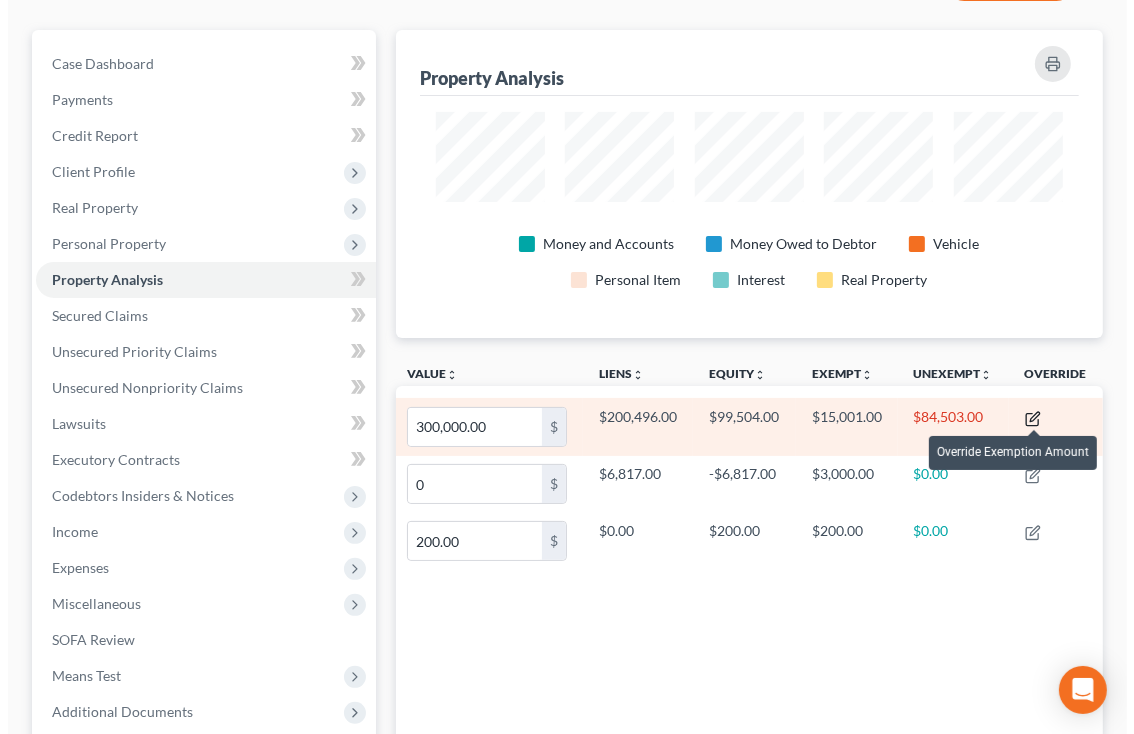 scroll, scrollTop: 999688, scrollLeft: 999282, axis: both 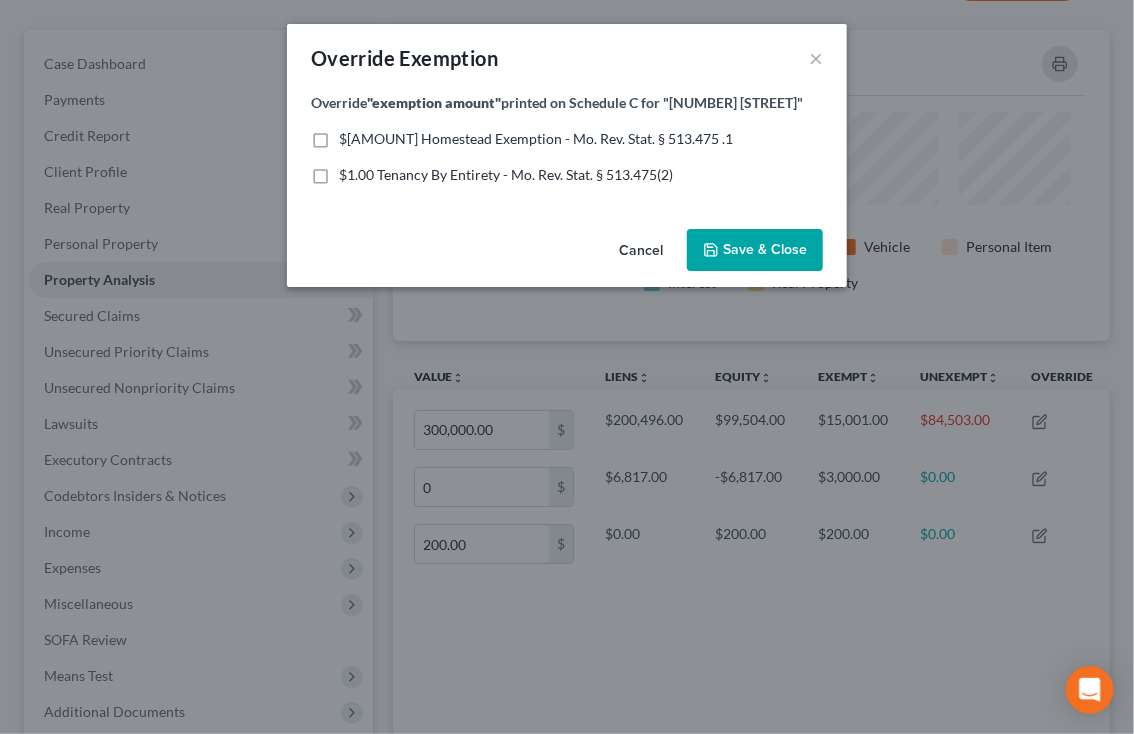 click on "$1.00 Tenancy By Entirety - Mo. Rev. Stat. § 513.475(2)" at bounding box center (506, 174) 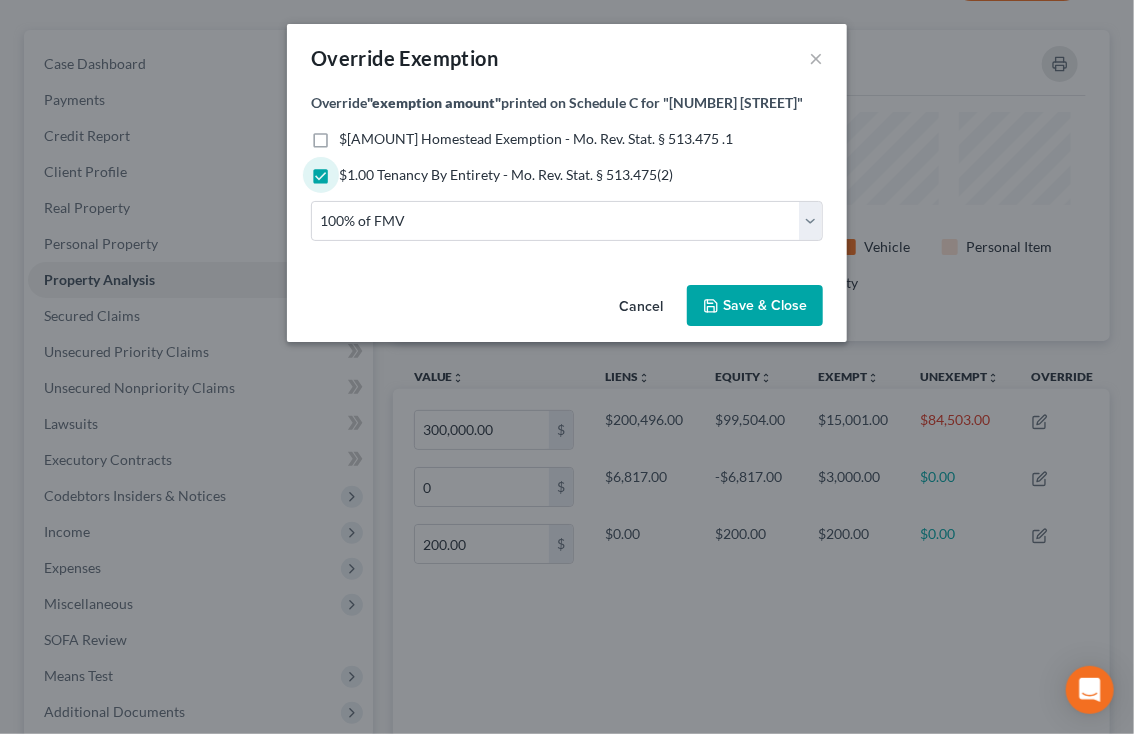 click on "Save & Close" at bounding box center [755, 306] 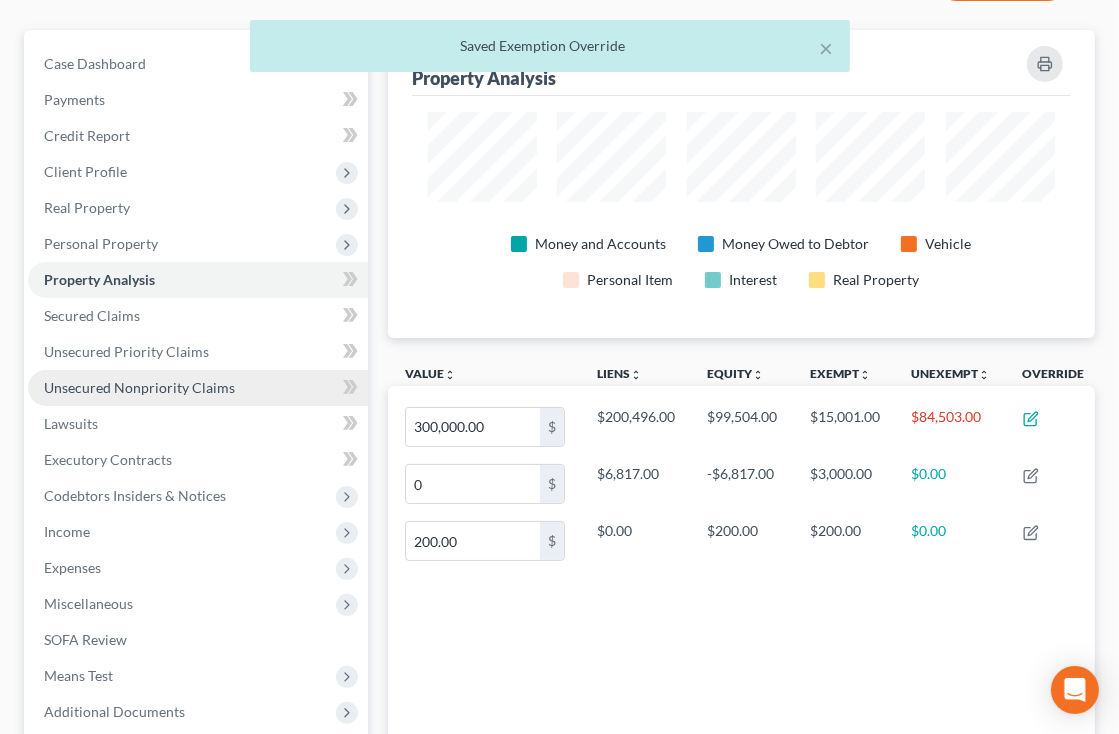 click on "Unsecured Nonpriority Claims" at bounding box center [139, 387] 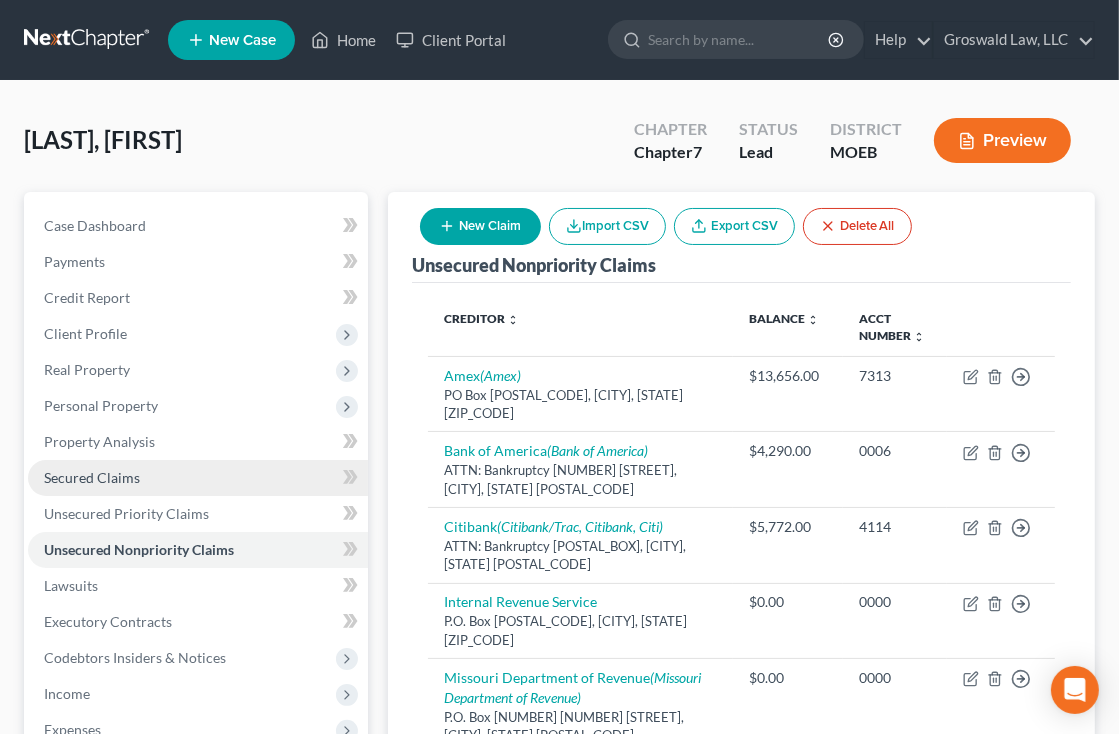 click on "Secured Claims" at bounding box center (92, 477) 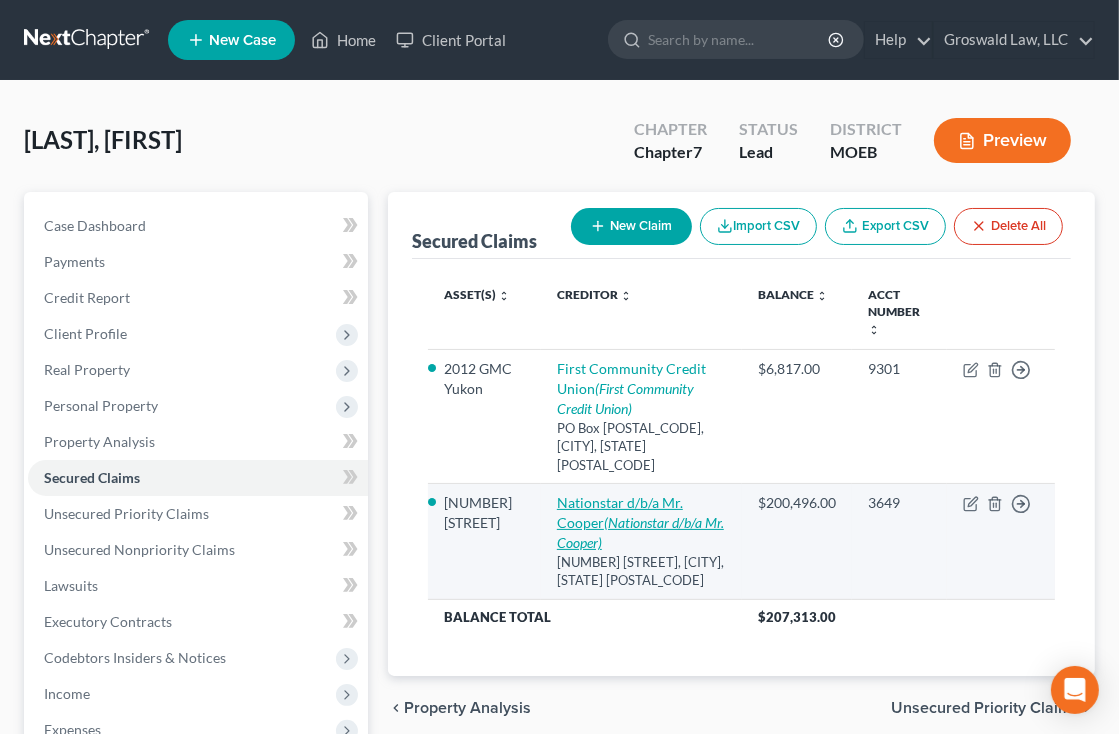 click on "Nationstar d/b/a Mr. Cooper  (Nationstar d/b/a Mr. Cooper)" at bounding box center [640, 522] 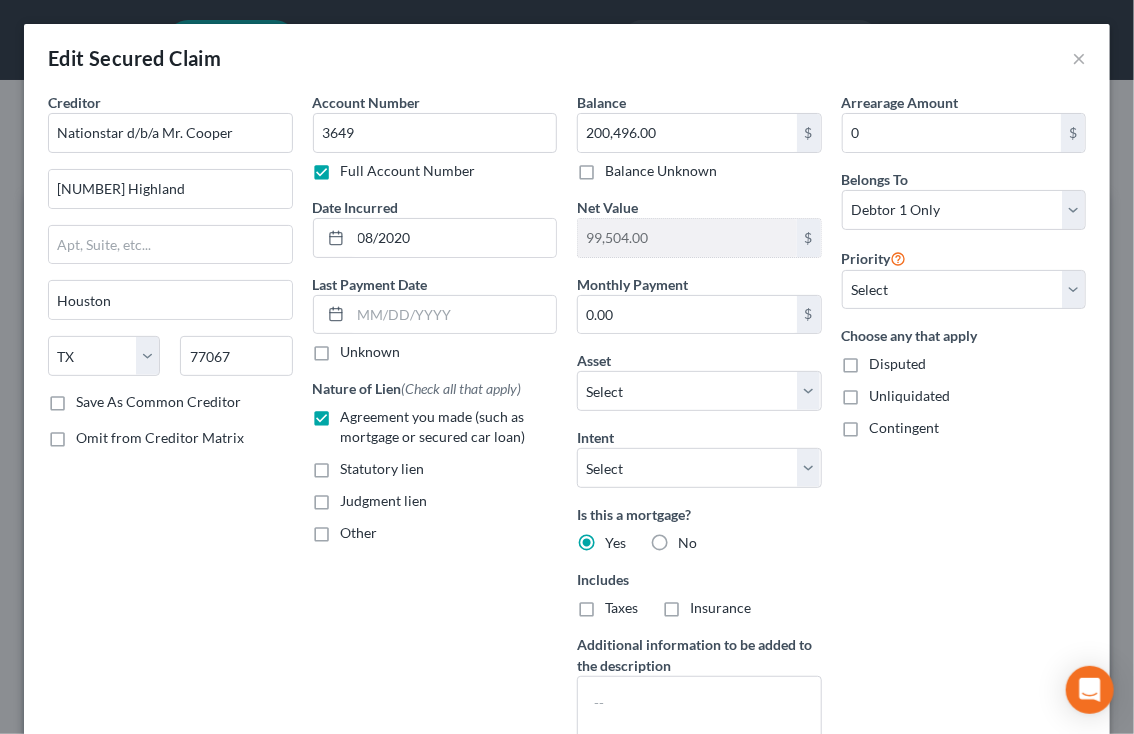 click on "Arrearage Amount 0 $
Belongs To
*
Select Debtor 1 Only Debtor 2 Only Debtor 1 And Debtor 2 Only At Least One Of The Debtors And Another Community Property Priority  Select 1st 2nd 3rd 4th 5th 6th 7th 8th 9th 10th 11th 12th 13th 14th 15th 16th 17th 18th 19th 20th 21th 22th 23th 24th 25th 26th 27th 28th 29th 30th Choose any that apply Disputed Unliquidated Contingent" at bounding box center [964, 429] 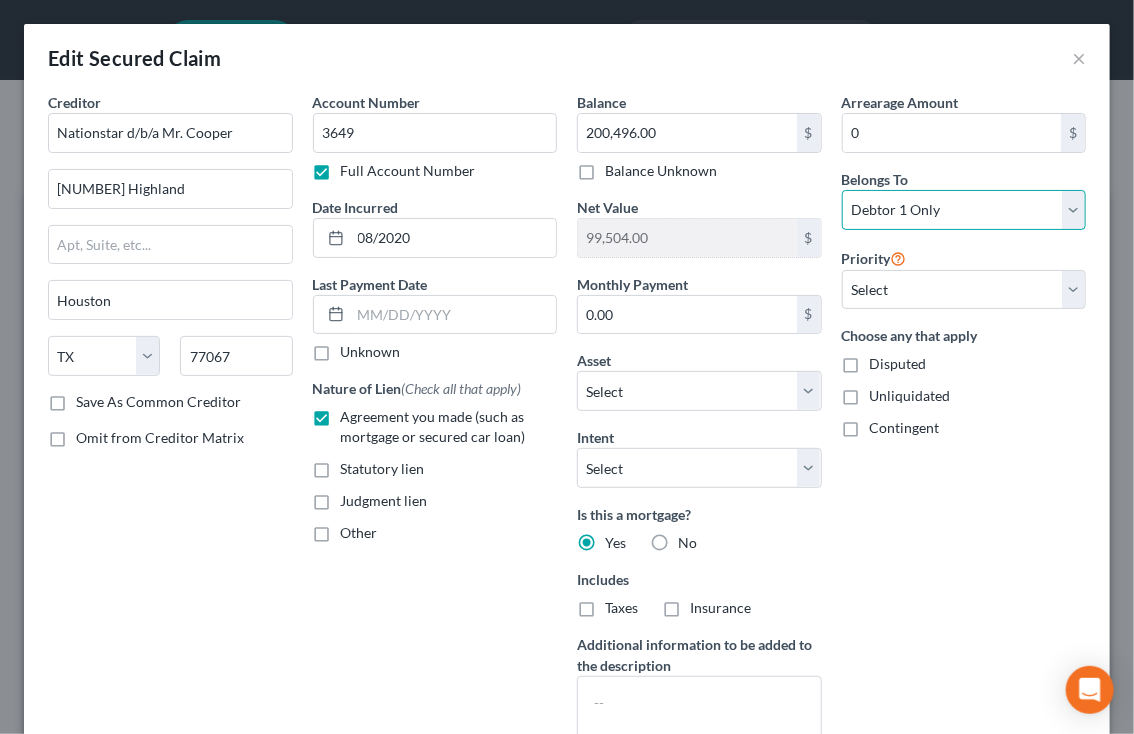 click on "Select Debtor 1 Only Debtor 2 Only Debtor 1 And Debtor 2 Only At Least One Of The Debtors And Another Community Property" at bounding box center [964, 210] 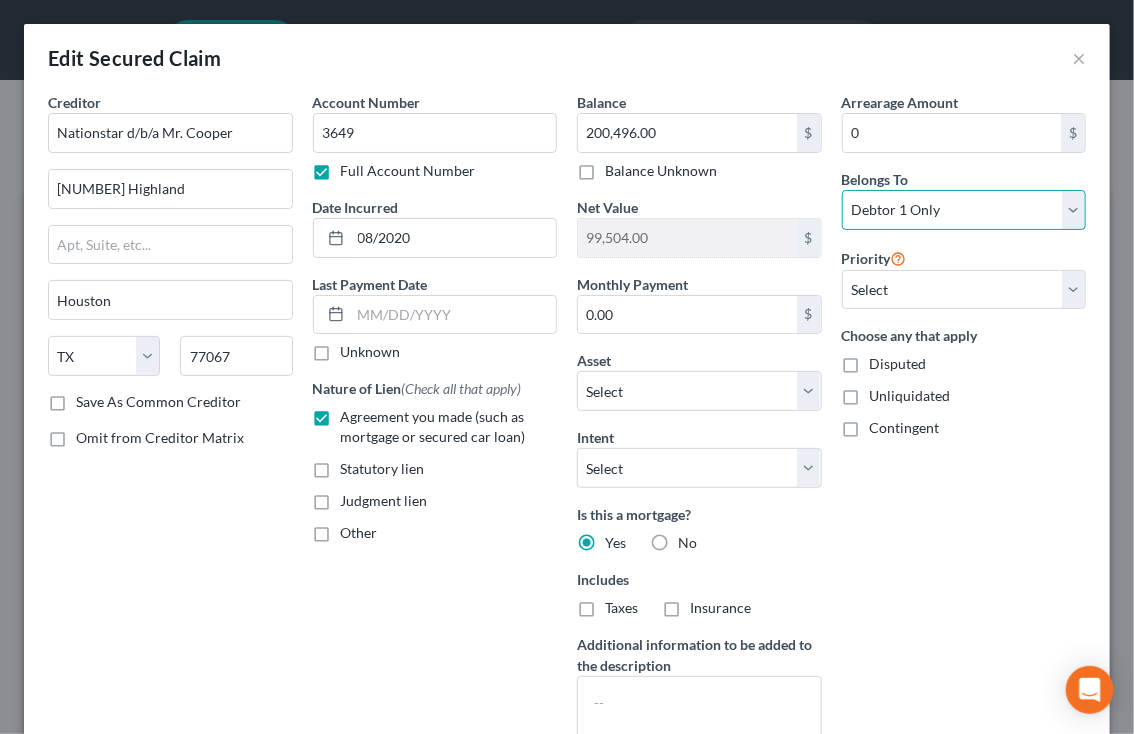 select on "3" 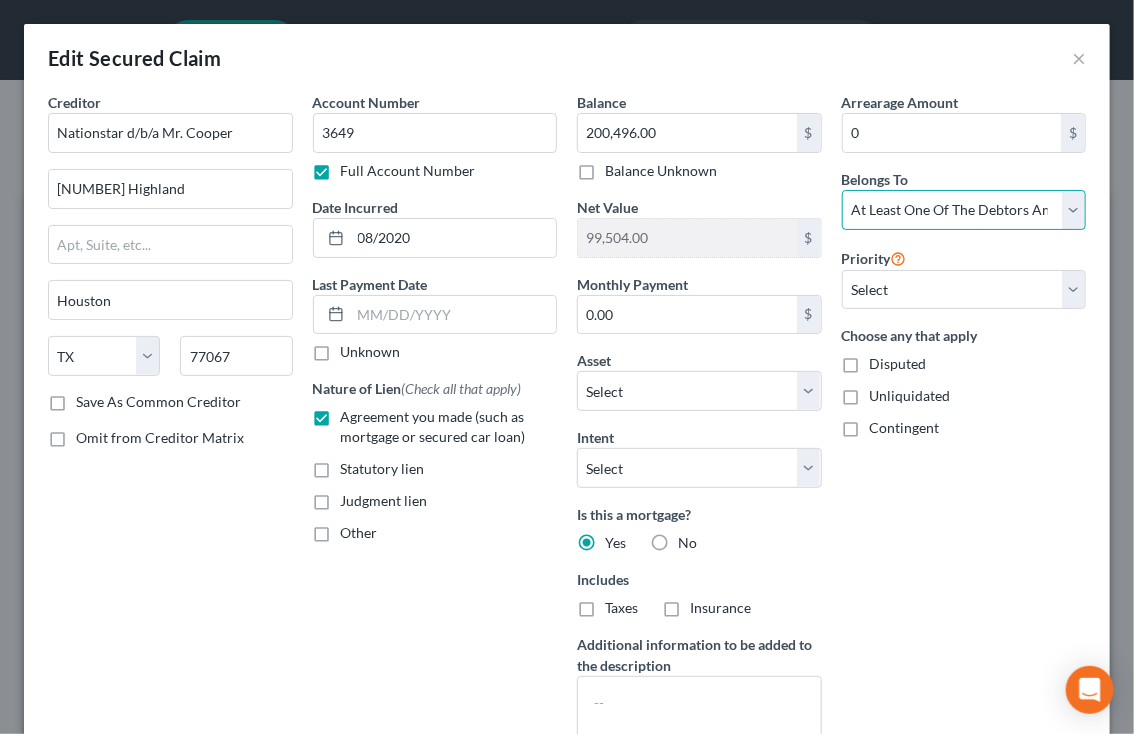 click on "Select Debtor 1 Only Debtor 2 Only Debtor 1 And Debtor 2 Only At Least One Of The Debtors And Another Community Property" at bounding box center [964, 210] 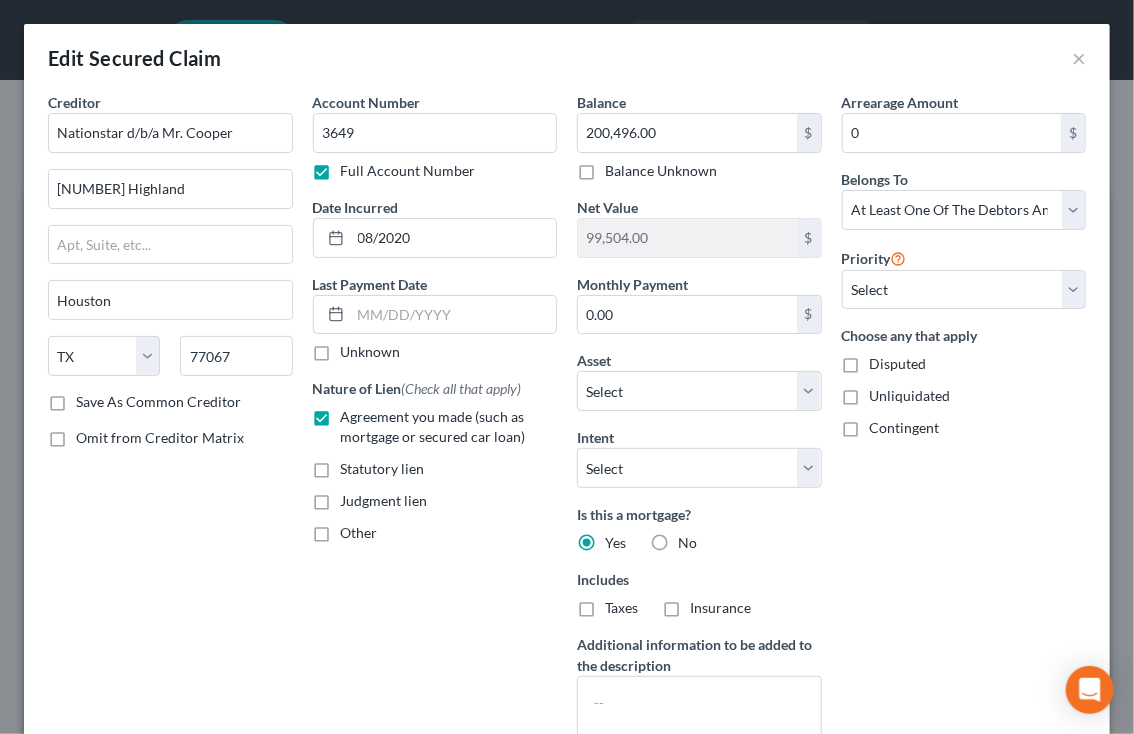 click on "Arrearage Amount 0 $
Belongs To
*
Select Debtor 1 Only Debtor 2 Only Debtor 1 And Debtor 2 Only At Least One Of The Debtors And Another Community Property Priority  Select 1st 2nd 3rd 4th 5th 6th 7th 8th 9th 10th 11th 12th 13th 14th 15th 16th 17th 18th 19th 20th 21th 22th 23th 24th 25th 26th 27th 28th 29th 30th Choose any that apply Disputed Unliquidated Contingent" at bounding box center [964, 429] 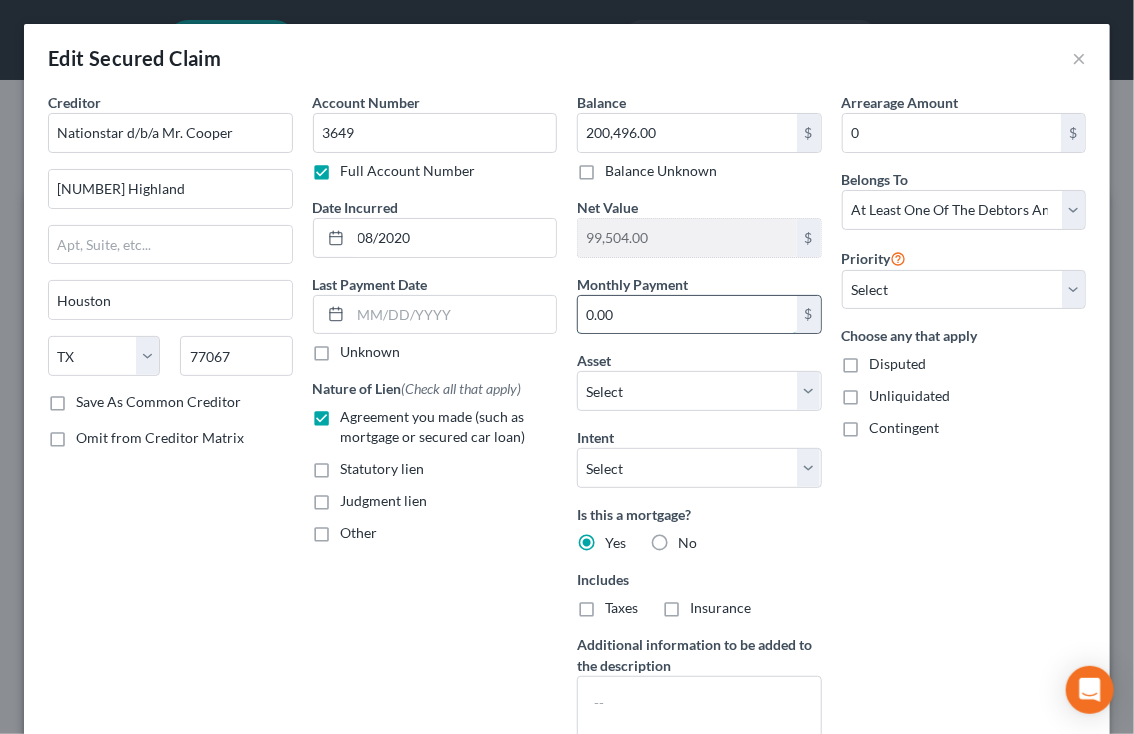 click on "0.00" at bounding box center [687, 315] 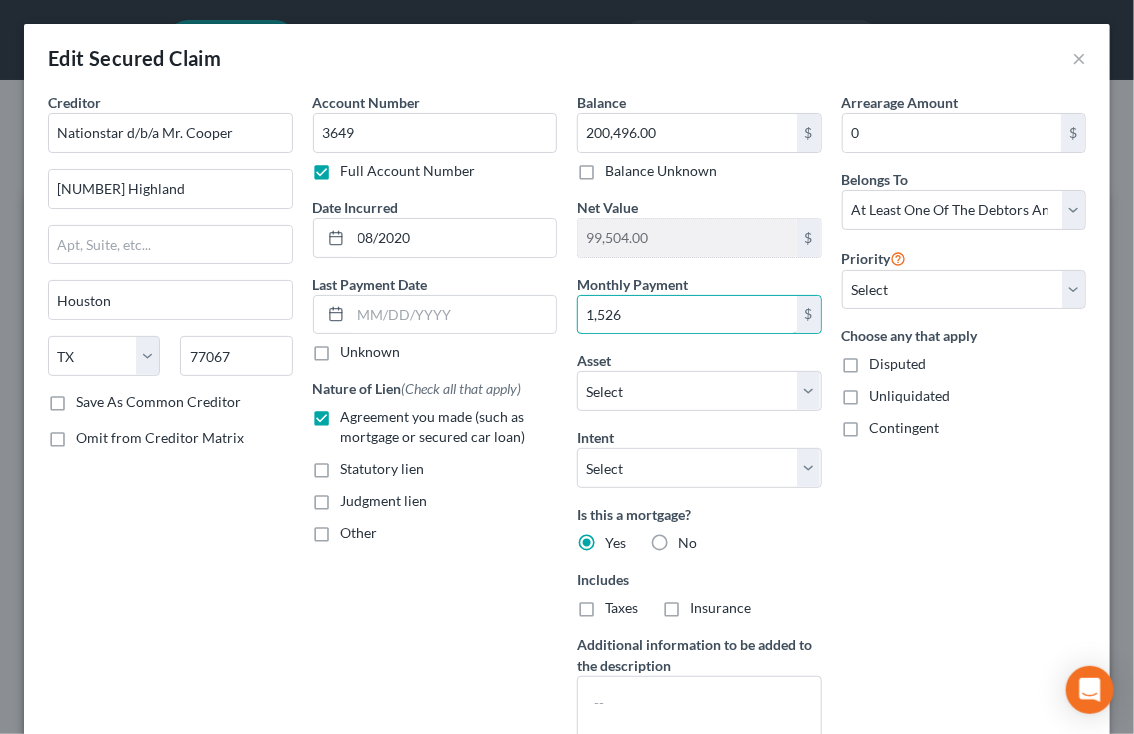 type on "1,526" 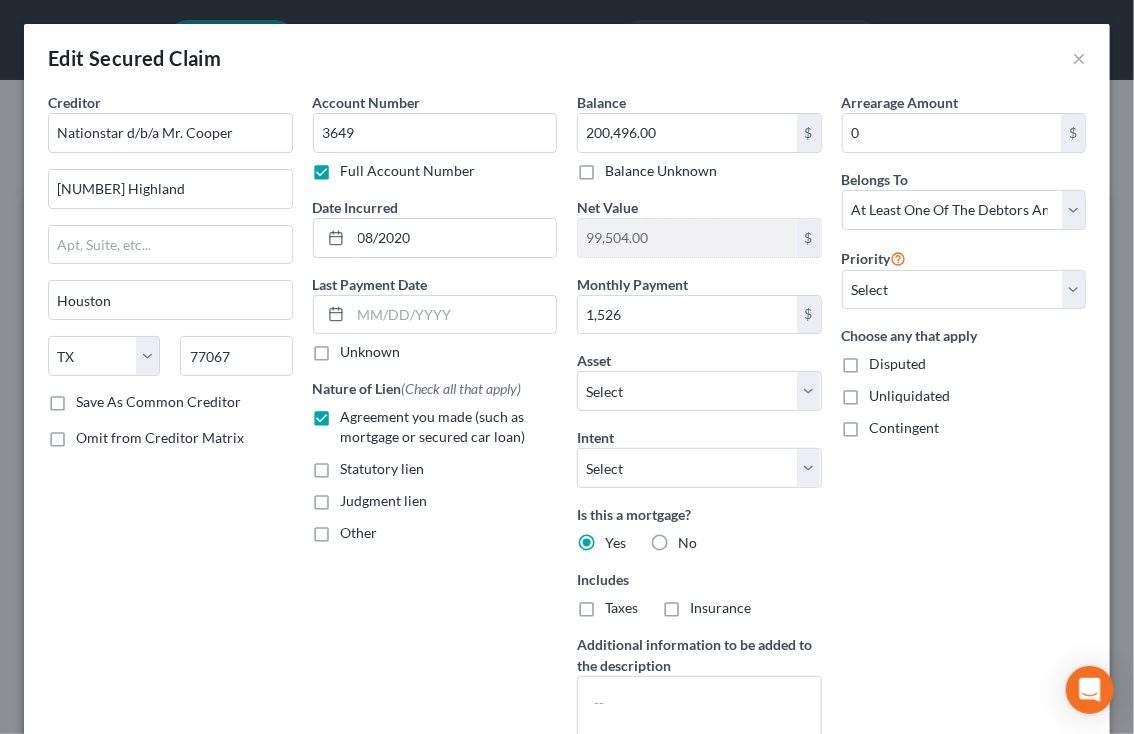 click on "Account Number
[ACCOUNT_NUMBER]
Full Account Number
Date Incurred         [DATE] Last Payment Date         Unknown Nature of Lien  (Check all that apply) Agreement you made (such as mortgage or secured car loan) Statutory lien Judgment lien Other" at bounding box center (435, 429) 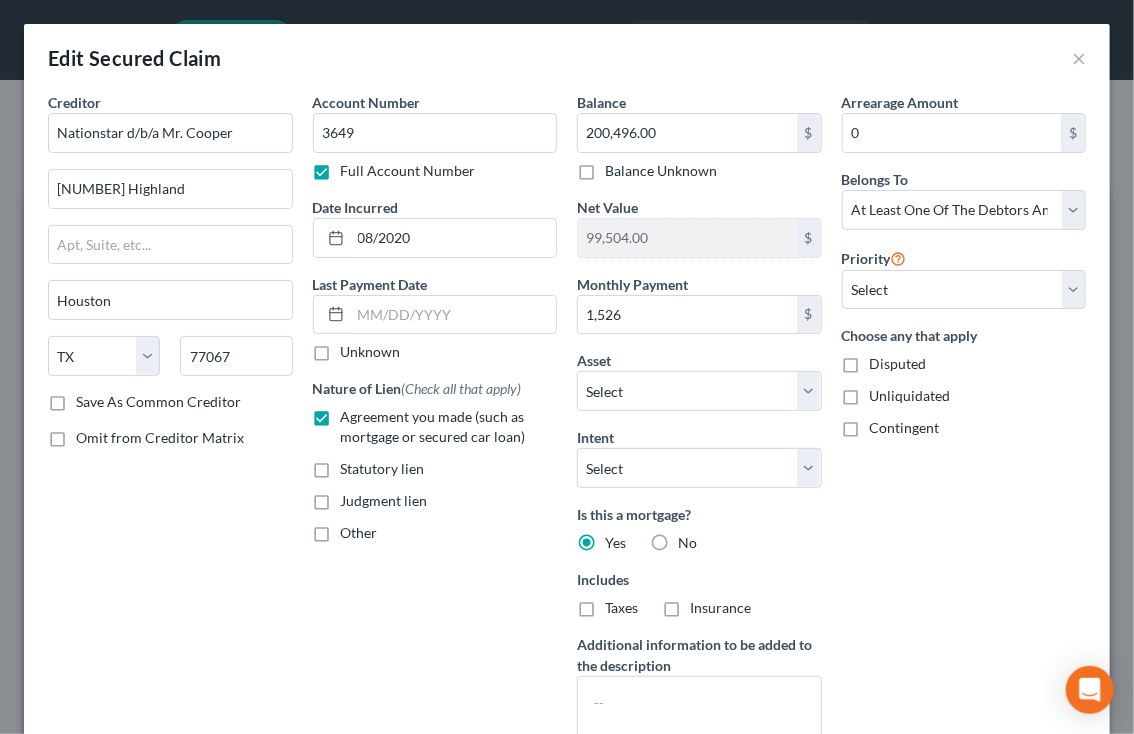click on "Taxes" at bounding box center (621, 608) 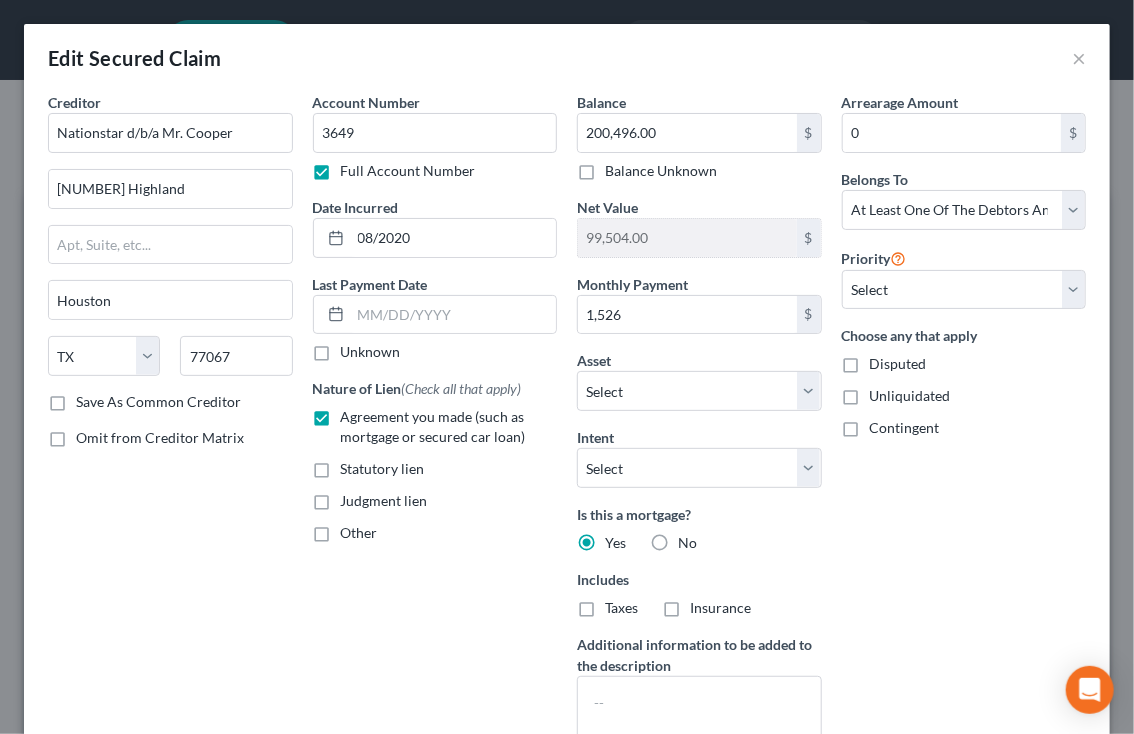 click on "Taxes" at bounding box center (619, 604) 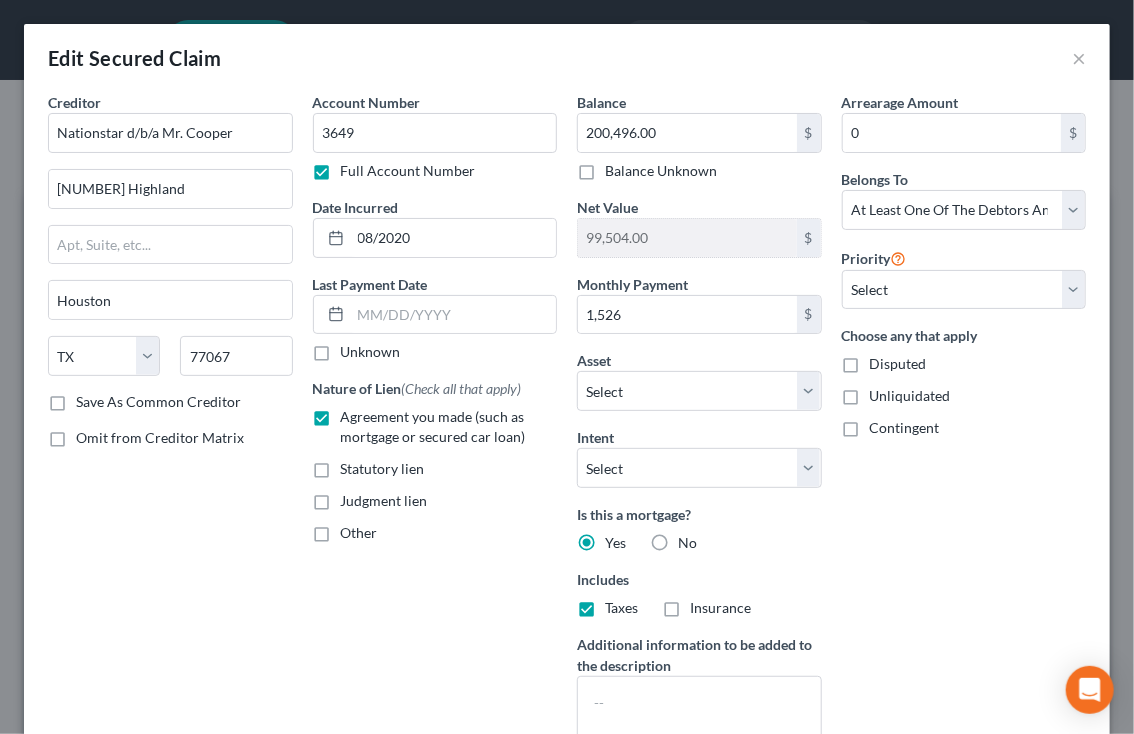 click on "Insurance" at bounding box center [720, 608] 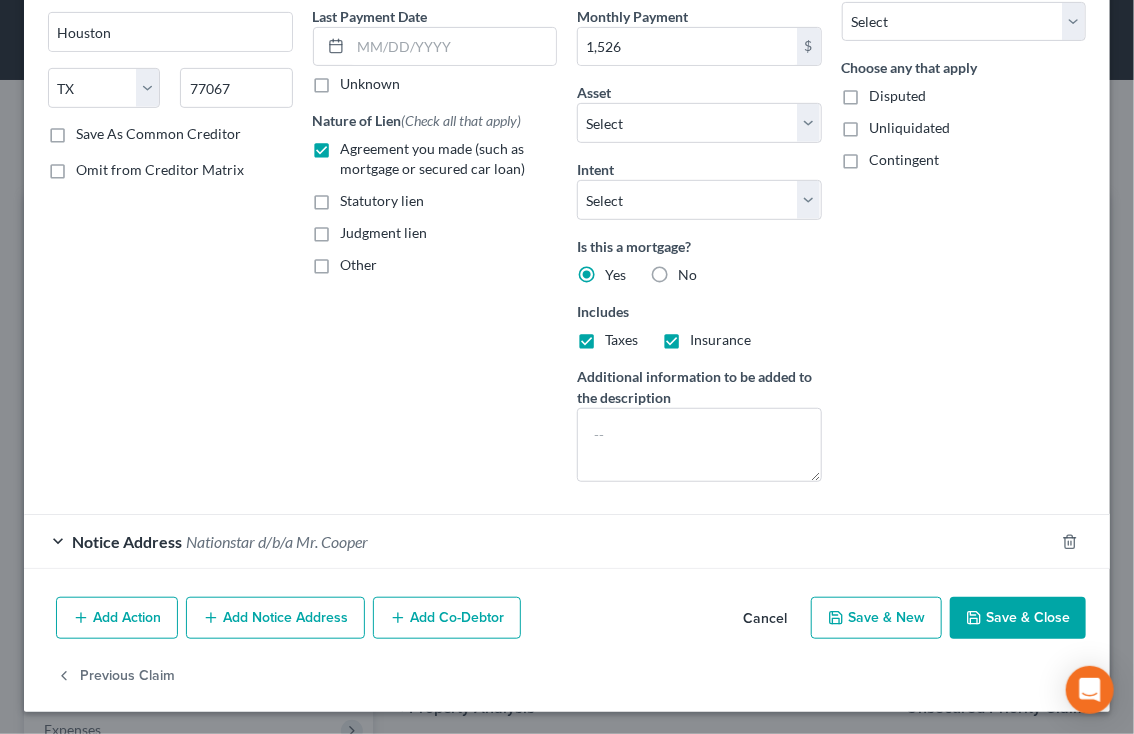 click on "Arrearage Amount 0 $
Belongs To
*
Select Debtor 1 Only Debtor 2 Only Debtor 1 And Debtor 2 Only At Least One Of The Debtors And Another Community Property Priority  Select 1st 2nd 3rd 4th 5th 6th 7th 8th 9th 10th 11th 12th 13th 14th 15th 16th 17th 18th 19th 20th 21th 22th 23th 24th 25th 26th 27th 28th 29th 30th Choose any that apply Disputed Unliquidated Contingent" at bounding box center (964, 161) 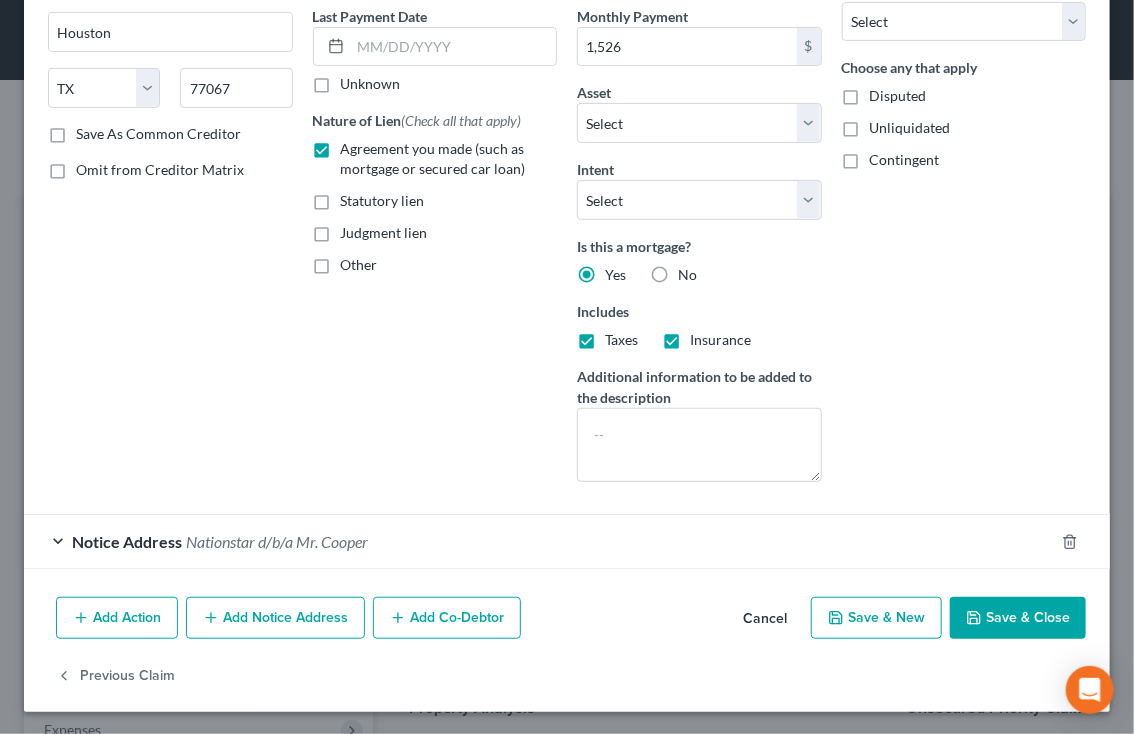 click on "Add Co-Debtor" at bounding box center (447, 618) 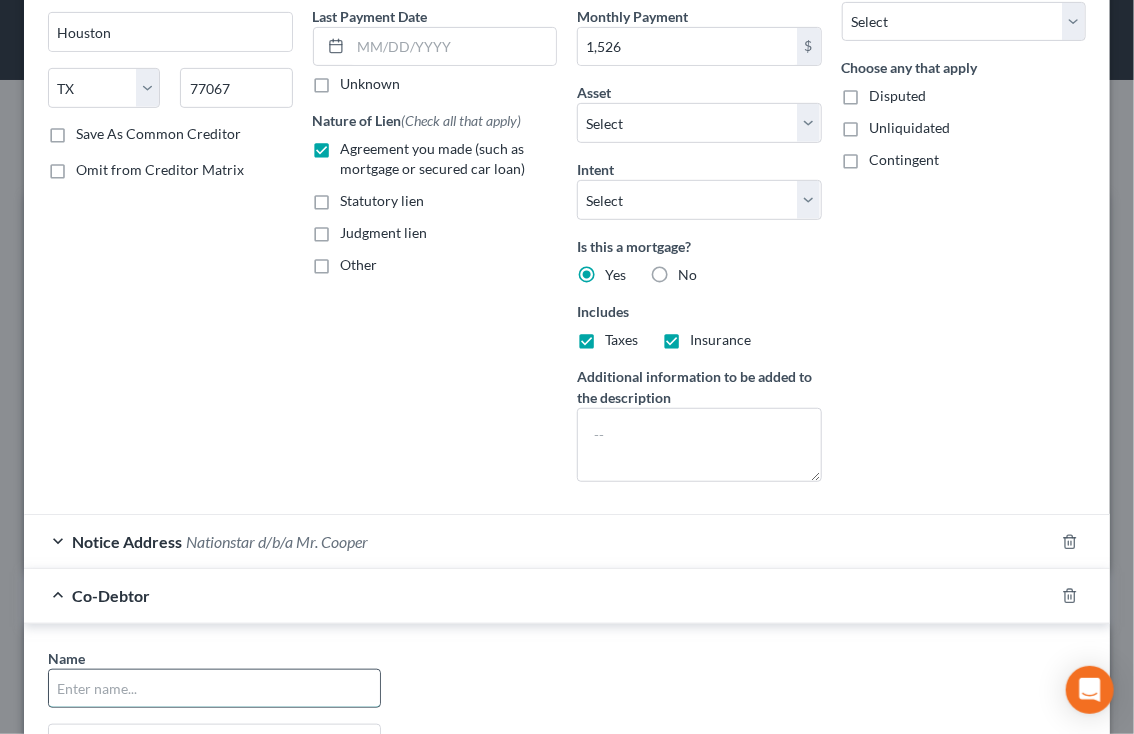 click at bounding box center (214, 689) 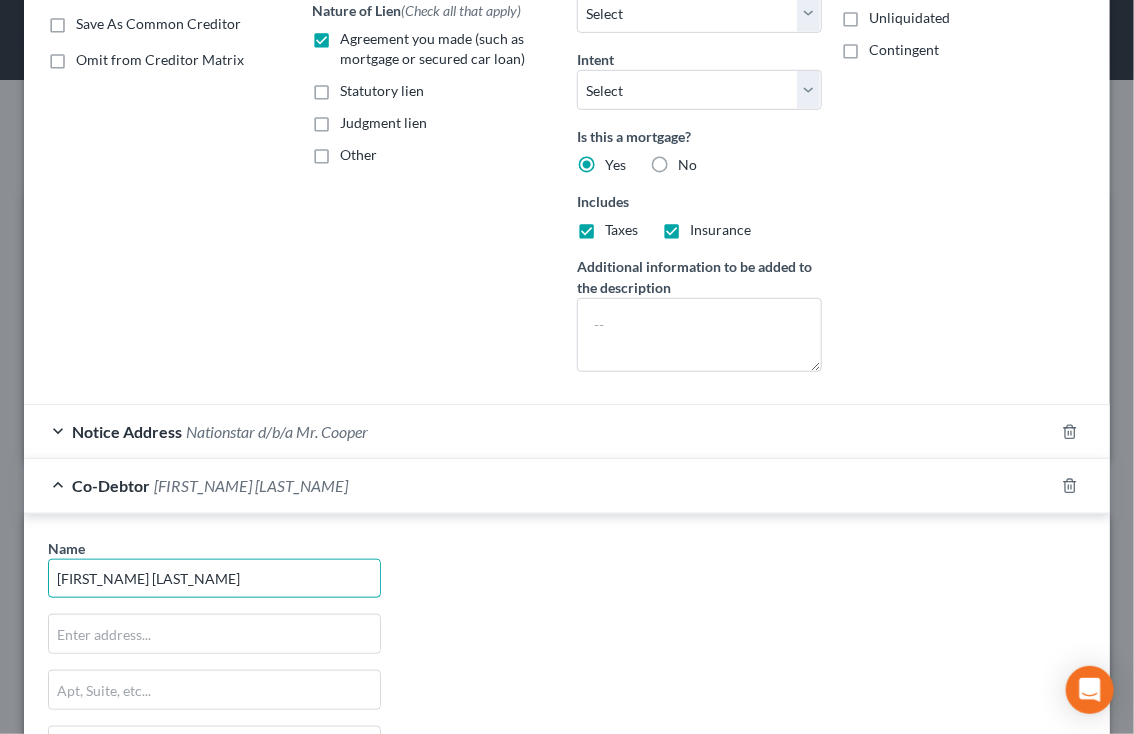 scroll, scrollTop: 380, scrollLeft: 0, axis: vertical 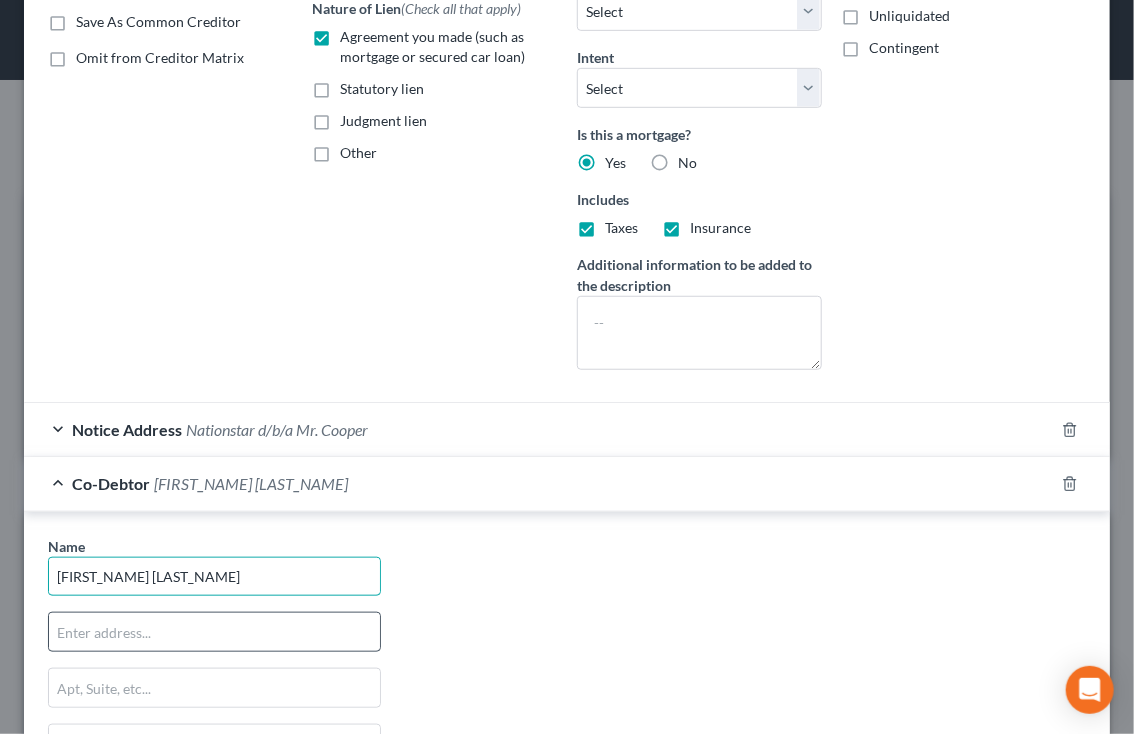 type on "[FIRST_NAME] [LAST_NAME]" 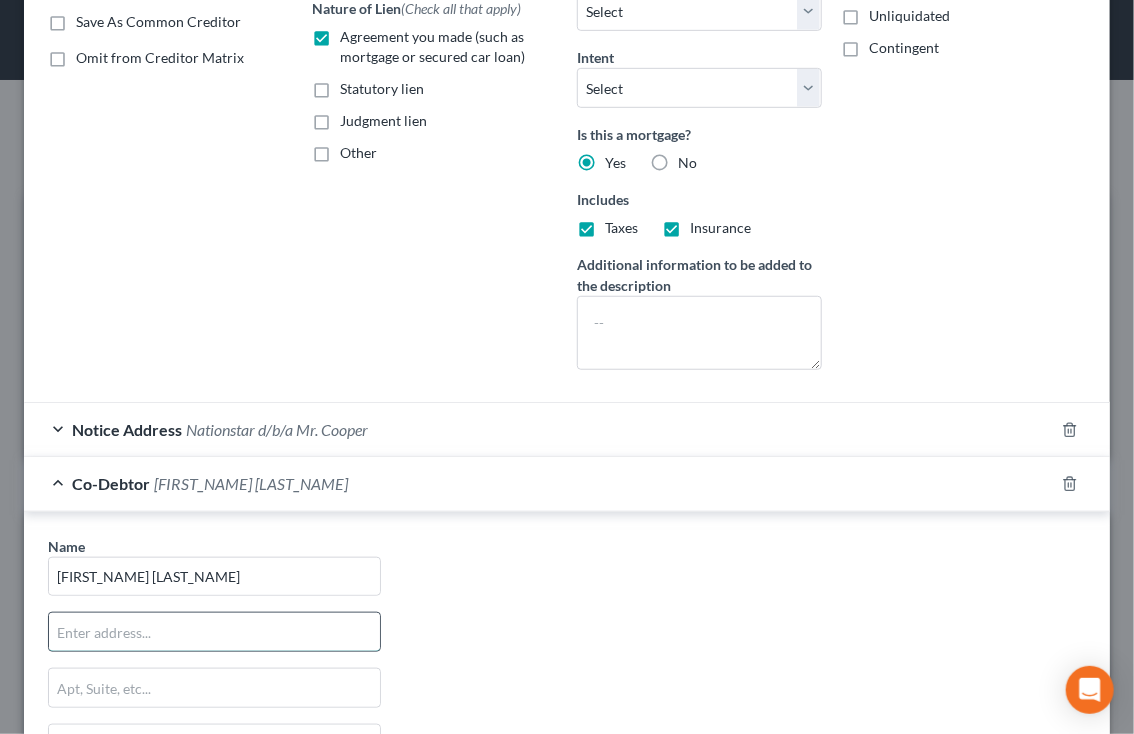 click at bounding box center [214, 632] 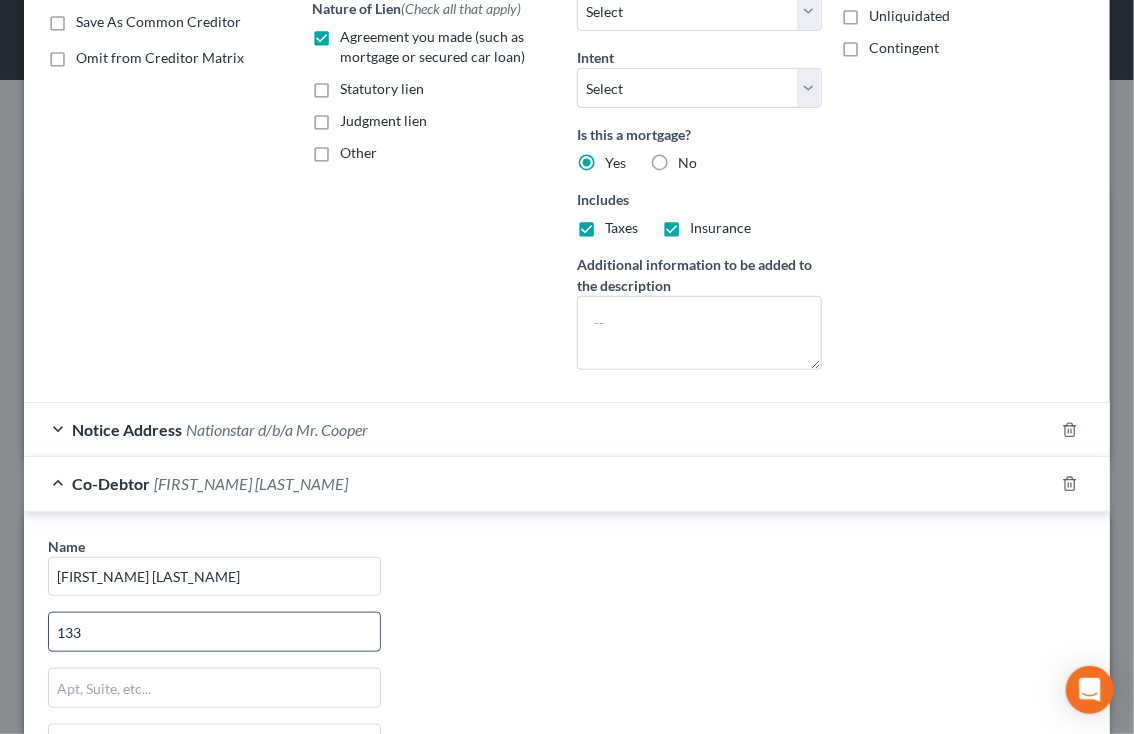 type on "[NUMBER] [STREET]" 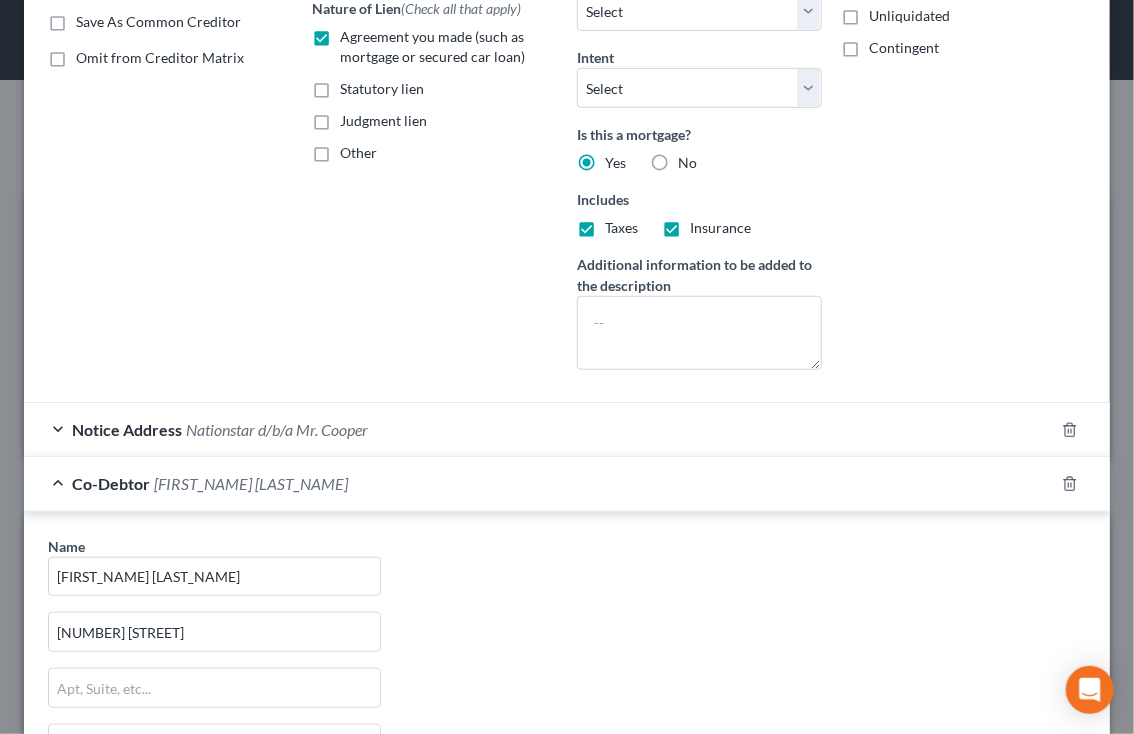 click on "Name
*
[FIRST_NAME] [LAST_NAME] [NUMBER] Timberland Drive State [STATE_ABBR] [ZIP_CODE] Omit from Creditor Matrix Save as Common Co-Debtor" at bounding box center (567, 722) 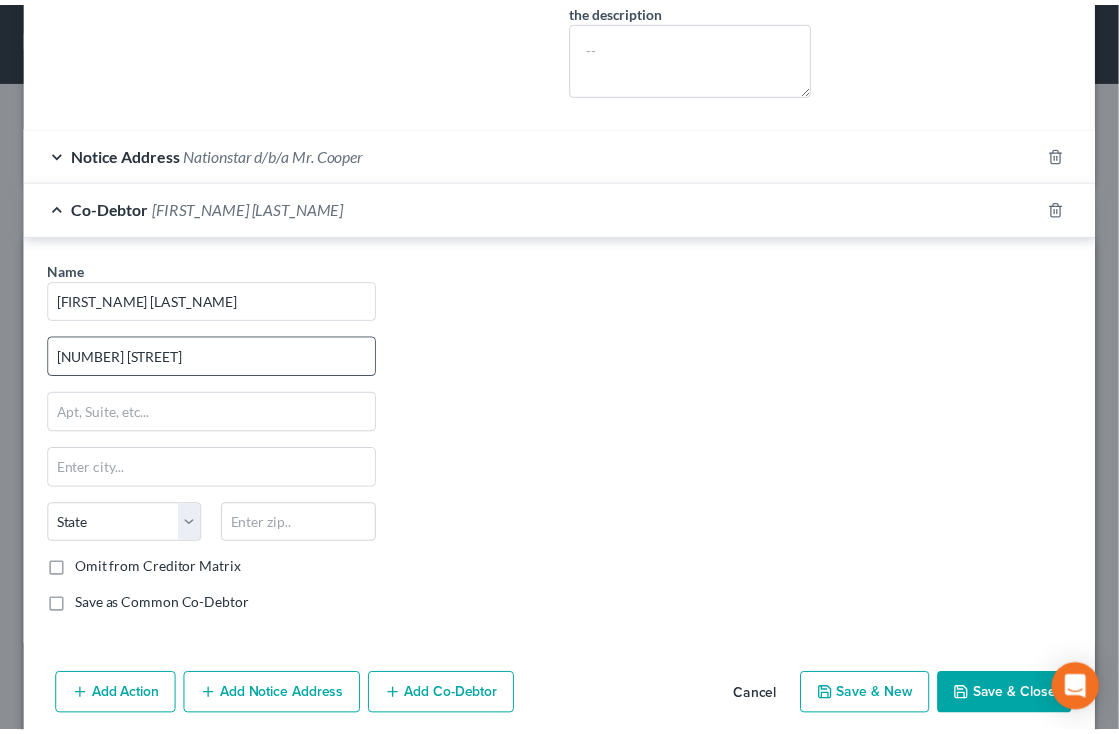 scroll, scrollTop: 668, scrollLeft: 0, axis: vertical 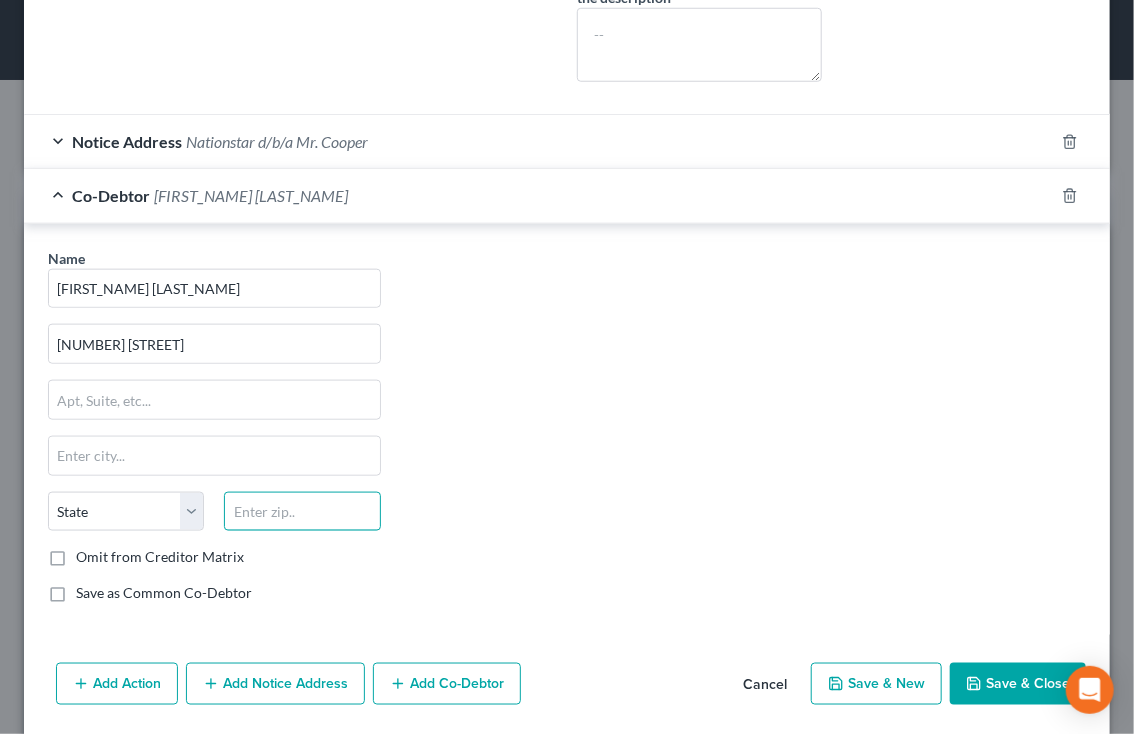 click at bounding box center [302, 512] 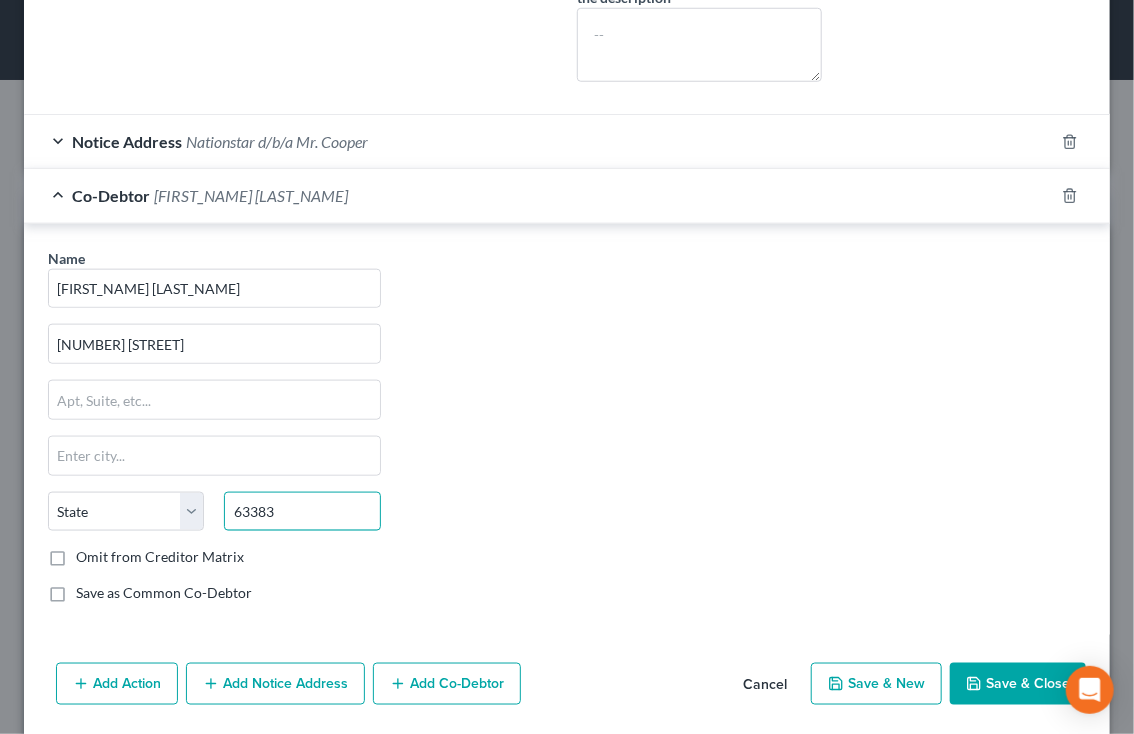 type on "63383" 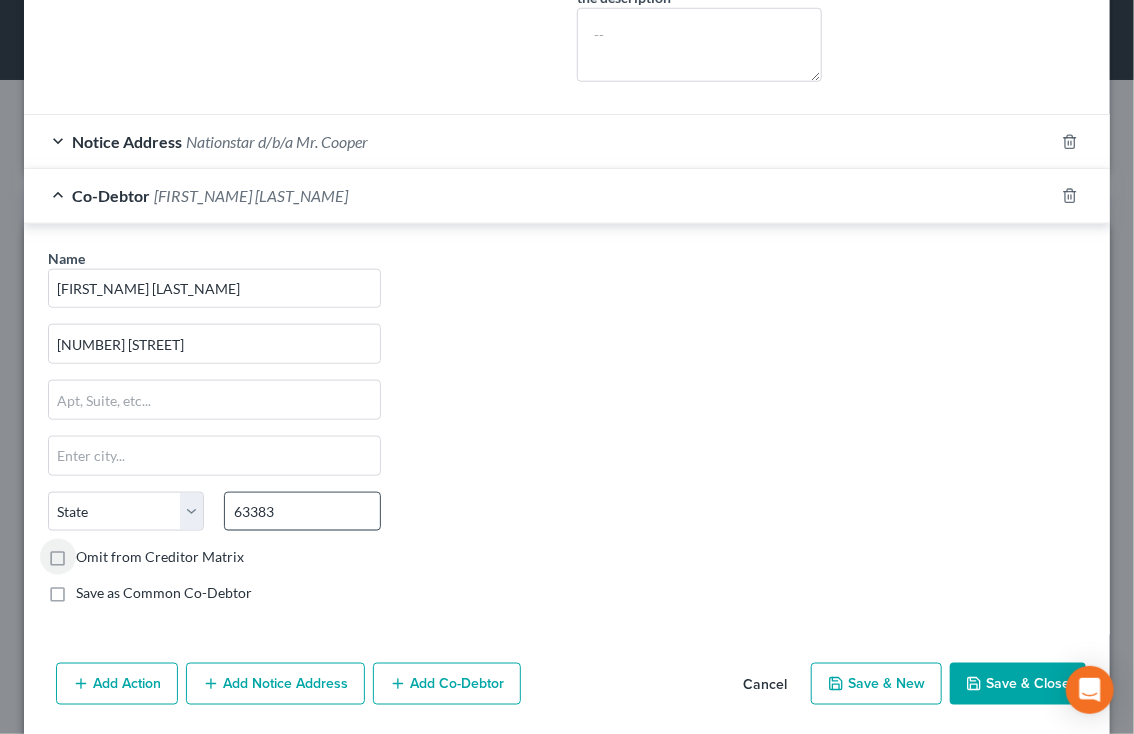 type on "Warrenton" 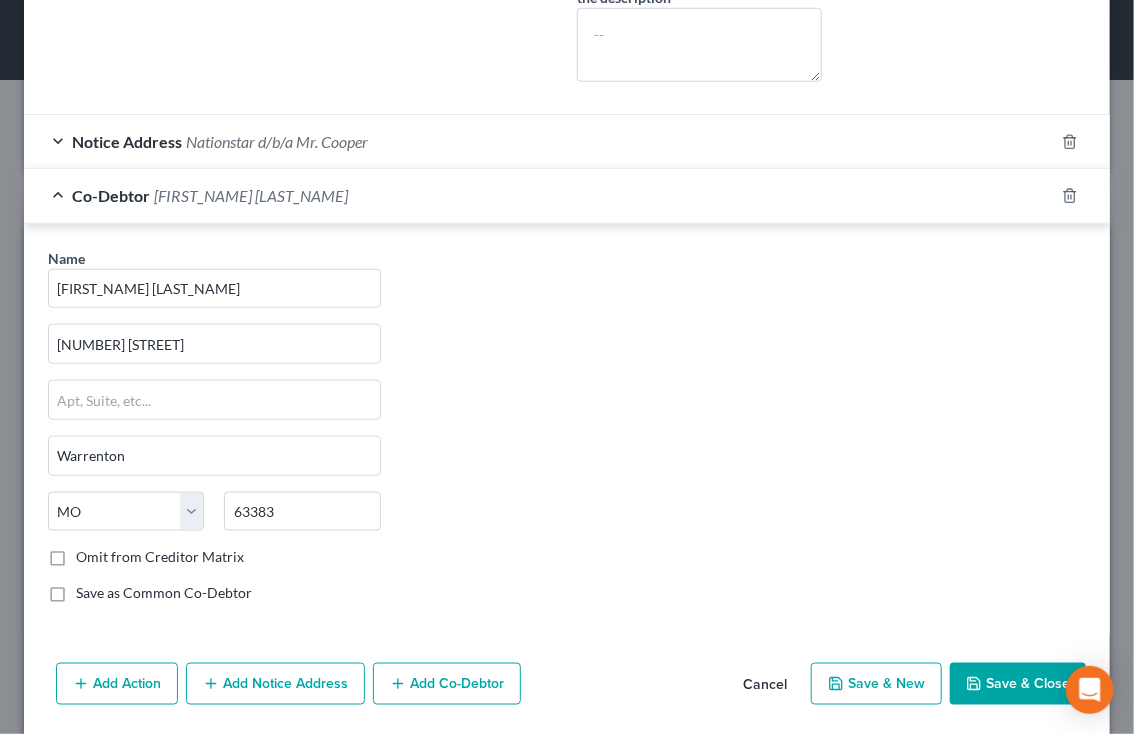 click on "Omit from Creditor Matrix" at bounding box center [160, 557] 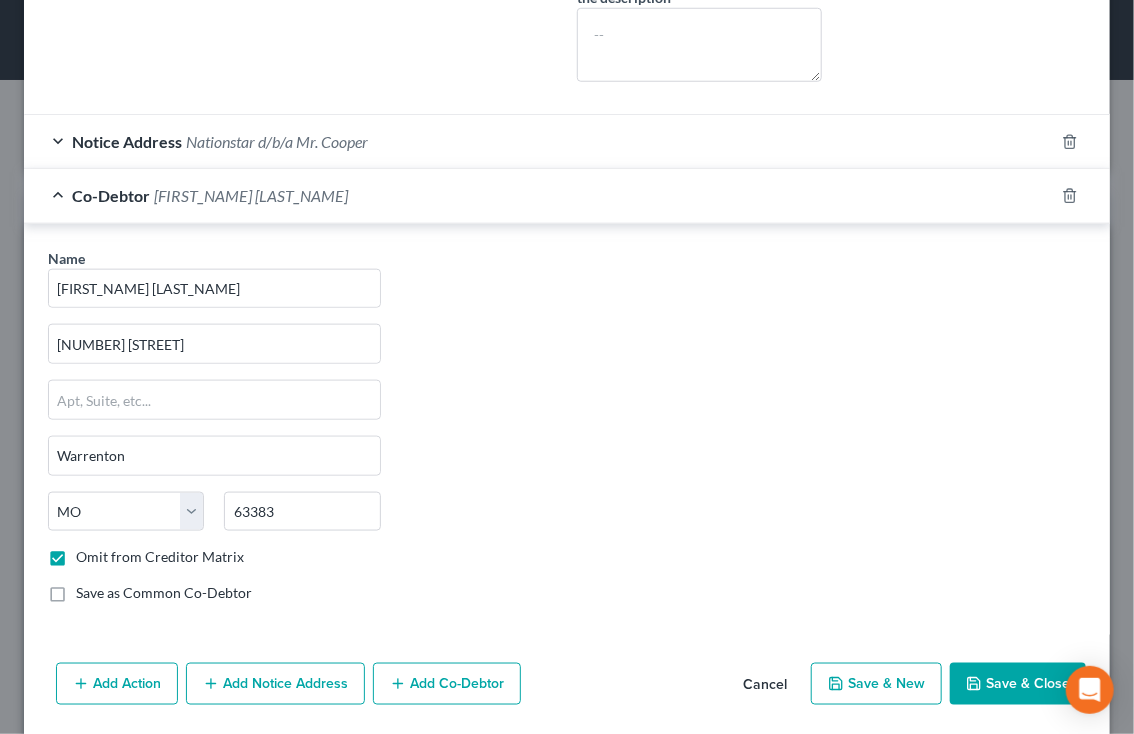 click on "Save & Close" at bounding box center [1018, 684] 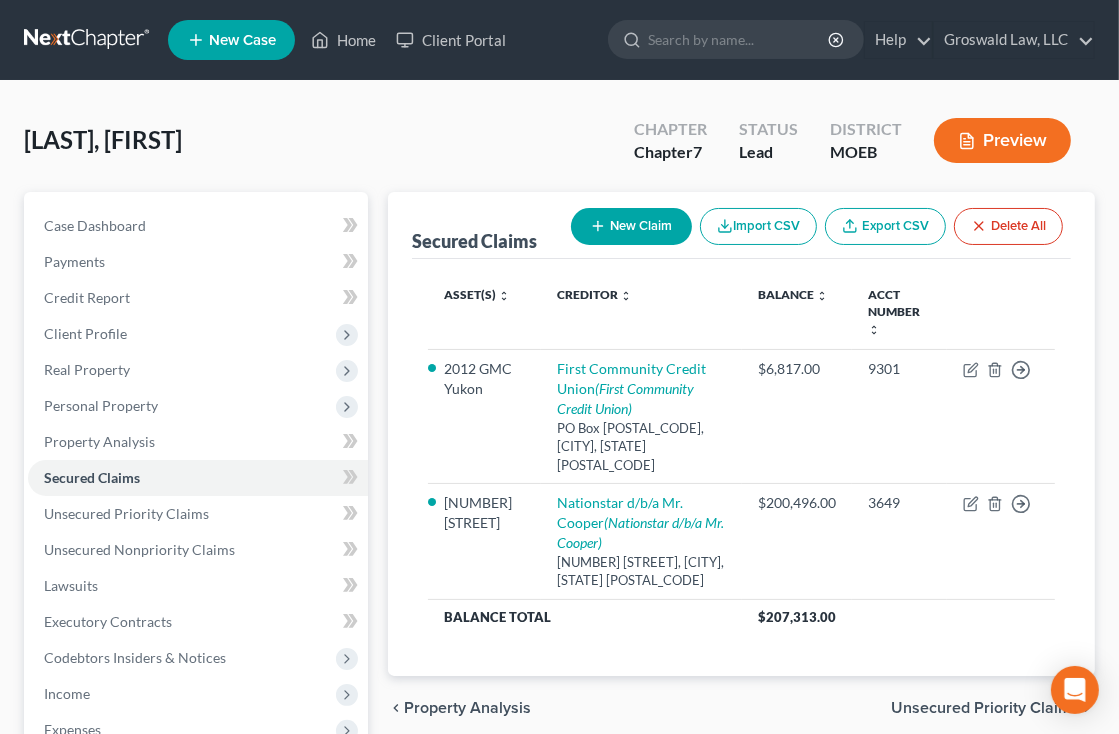 click on "chevron_left
Property Analysis
Unsecured Priority Claims
chevron_right" at bounding box center [741, 708] 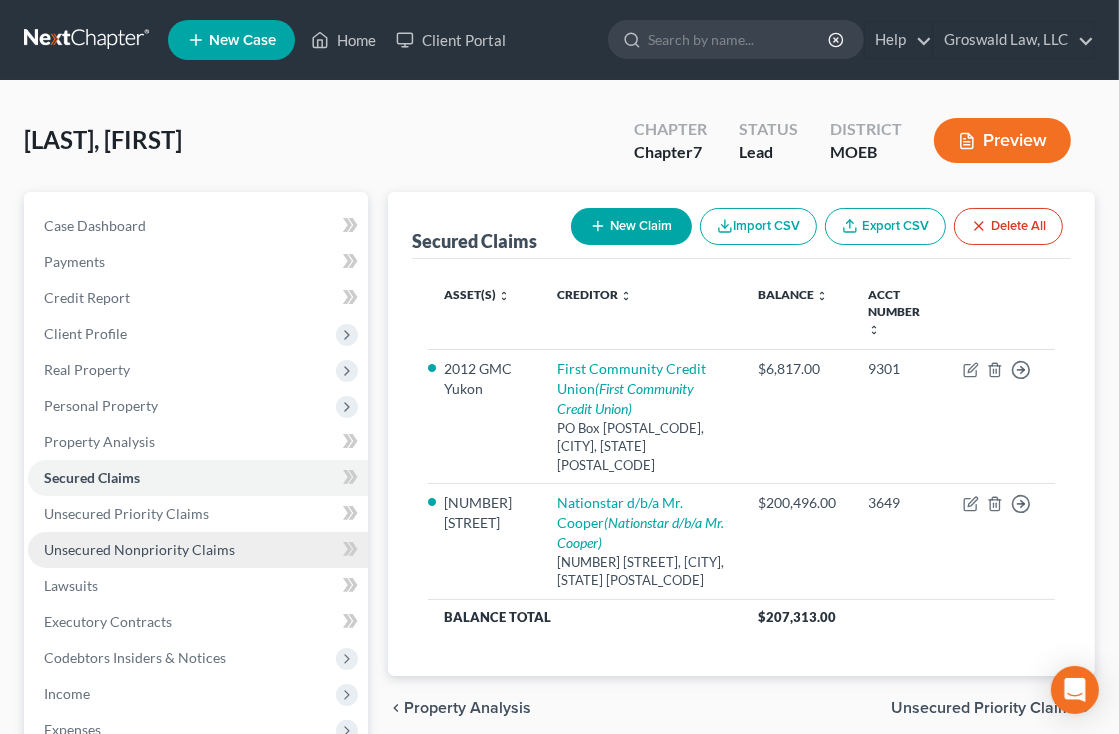 click on "Unsecured Nonpriority Claims" at bounding box center (139, 549) 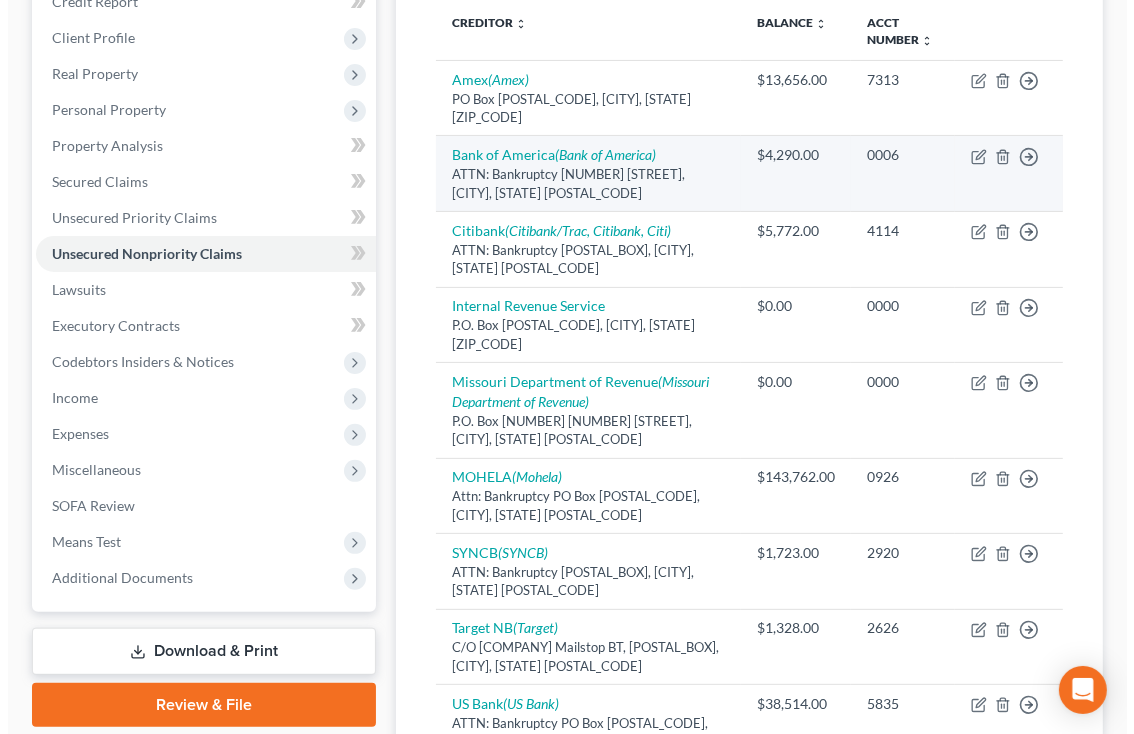scroll, scrollTop: 298, scrollLeft: 0, axis: vertical 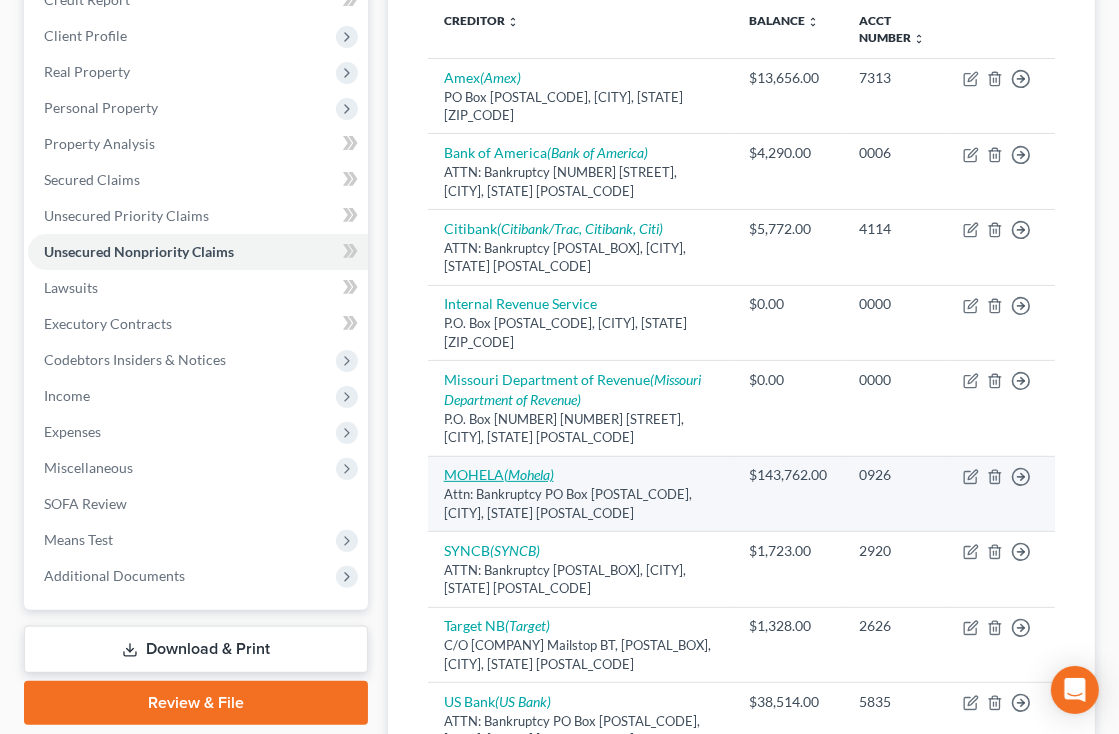 click on "[COMPANY]  ([COMPANY])" at bounding box center (499, 474) 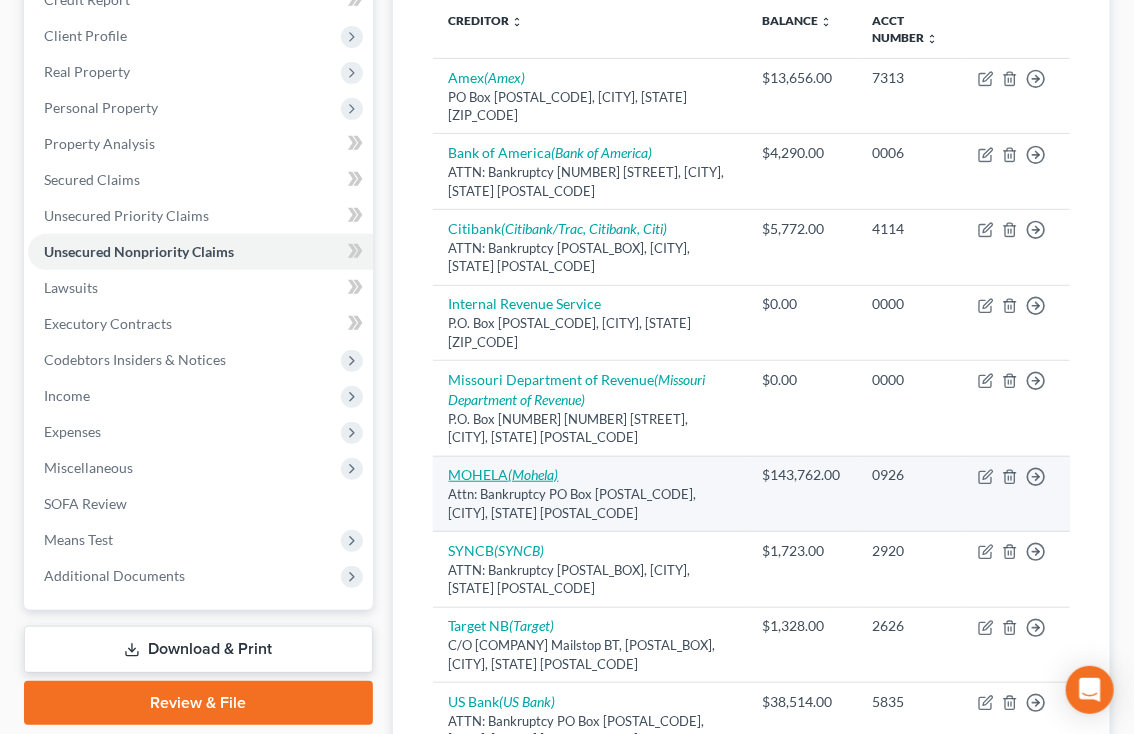 select on "39" 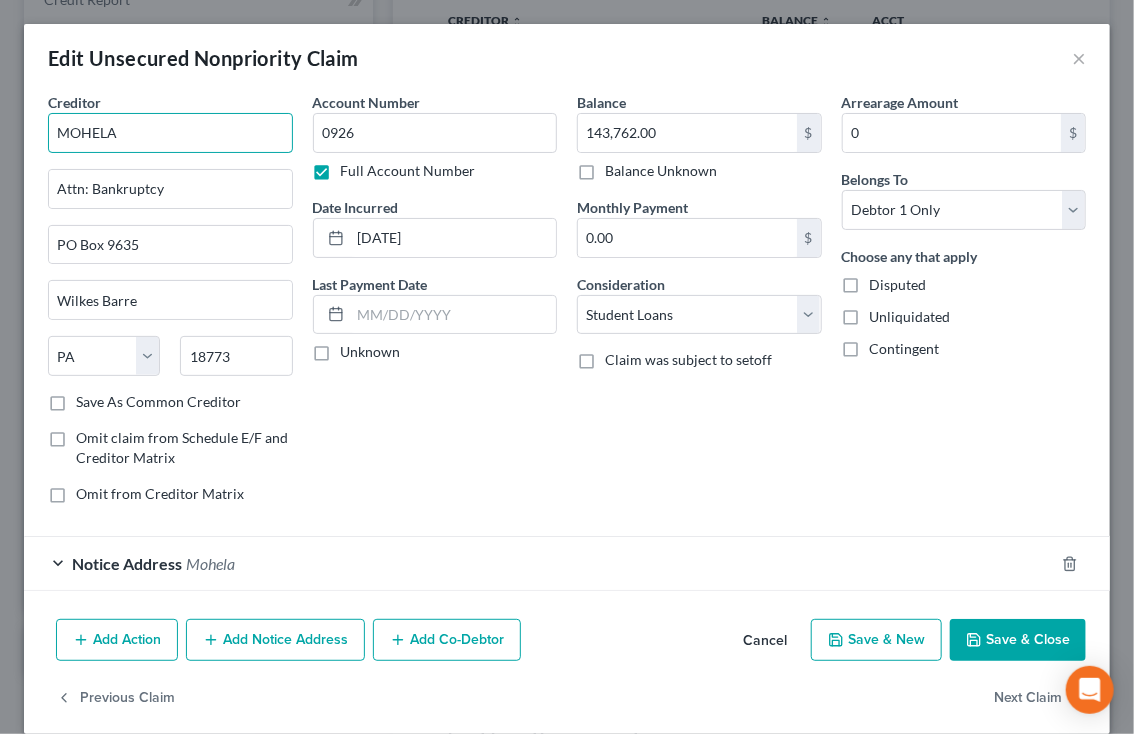 click on "MOHELA" at bounding box center [170, 133] 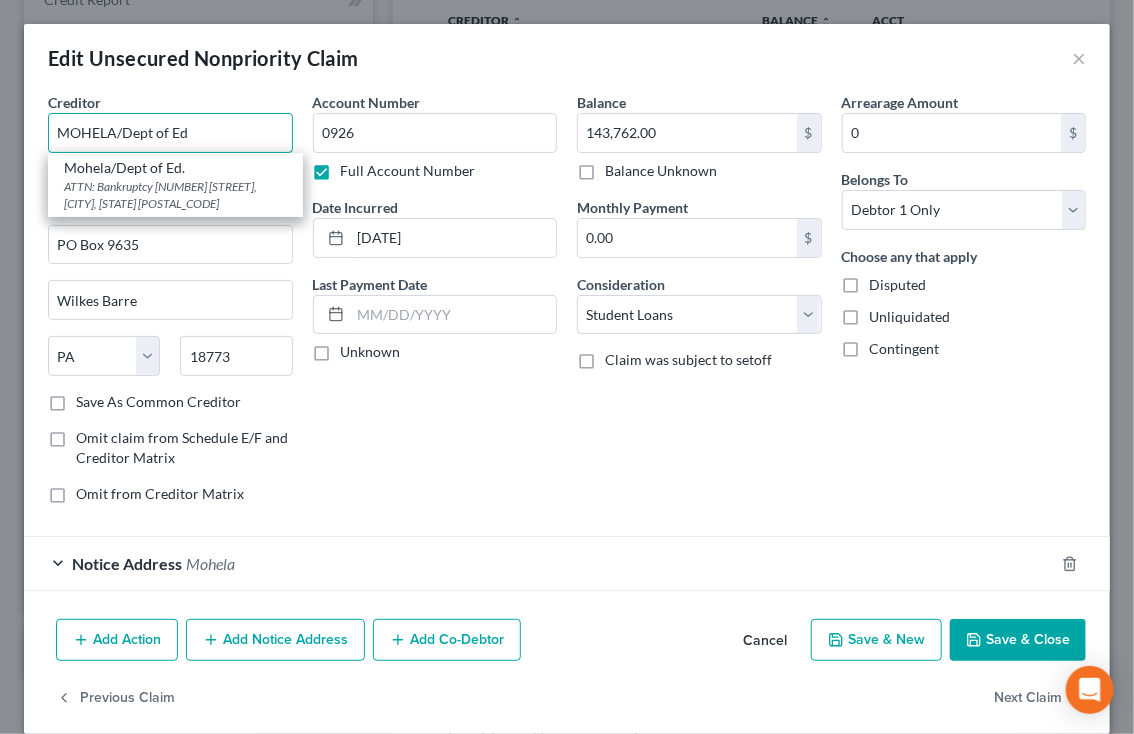 type on "MOHELA/Dept of Ed" 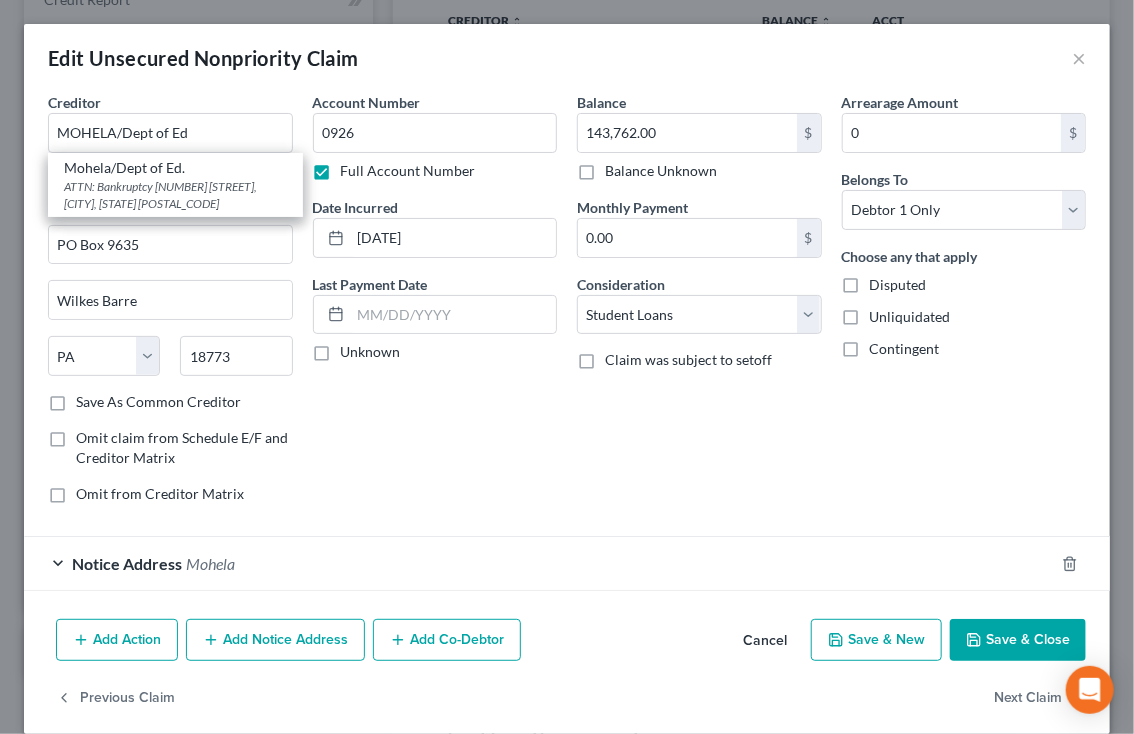 click on "Account Number
[NUMBER]
Full Account Number
Date Incurred         [DATE] Last Payment Date         Unknown" at bounding box center [435, 306] 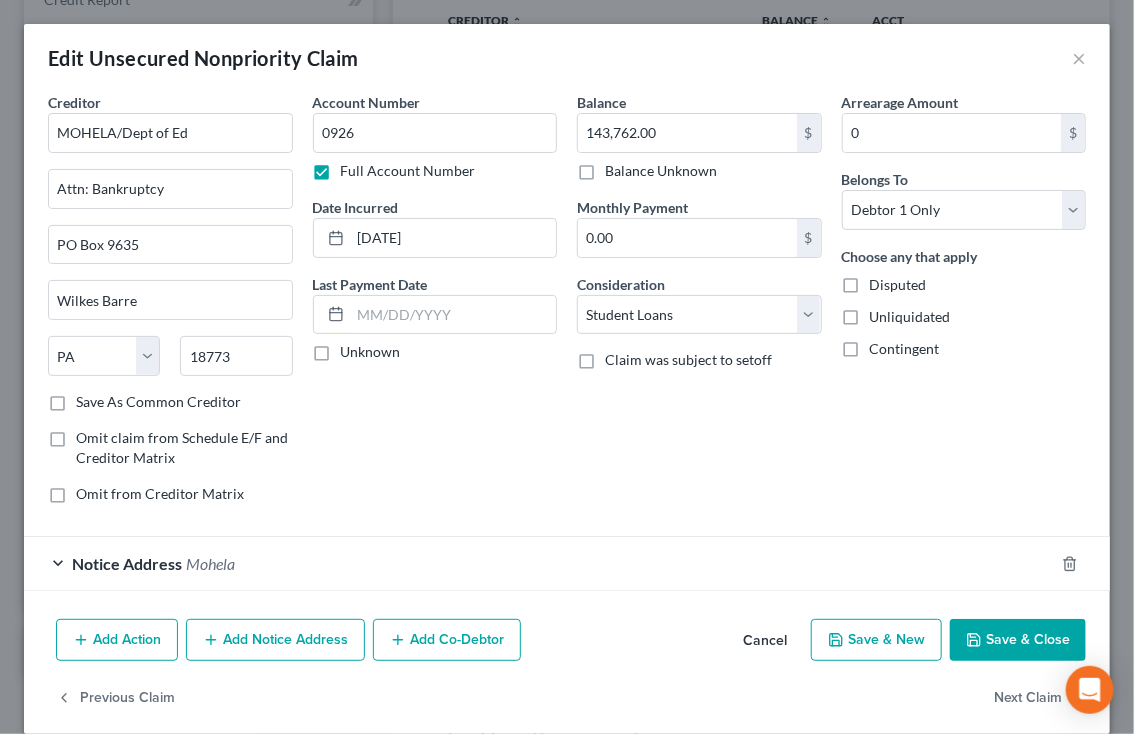 click on "Balance
$
Balance Unknown
Balance Undetermined
$
Balance Unknown
Monthly Payment 0.00 $ Consideration Select Cable / Satellite Services Collection Agency Credit Card Debt Debt Counseling / Attorneys Deficiency Balance Domestic Support Obligations Home / Car Repairs Income Taxes Judgment Liens Medical Services Monies Loaned / Advanced Mortgage Obligation From Divorce Or Separation Obligation To Pensions Other Overdrawn Bank Account Promised To Help Pay Creditors Student Loans Suppliers And Vendors Telephone / Internet Services Utility Services Claim was subject to setoff" at bounding box center [699, 306] 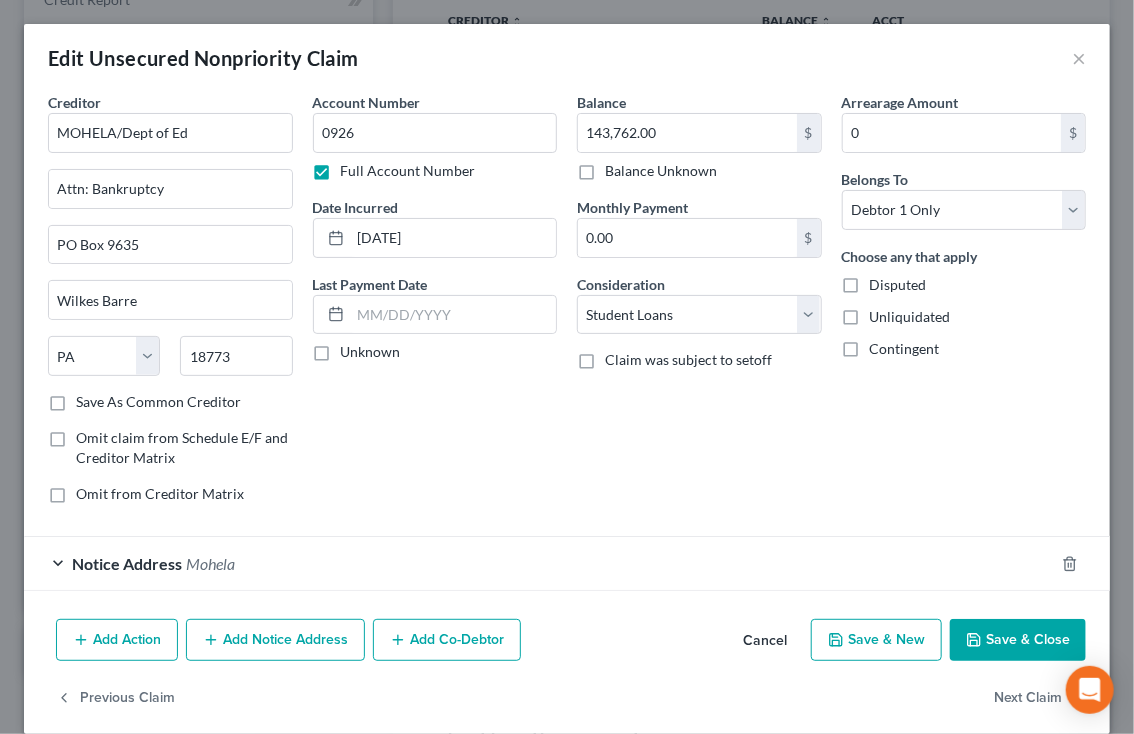 click on "Notice Address Mohela" at bounding box center (539, 563) 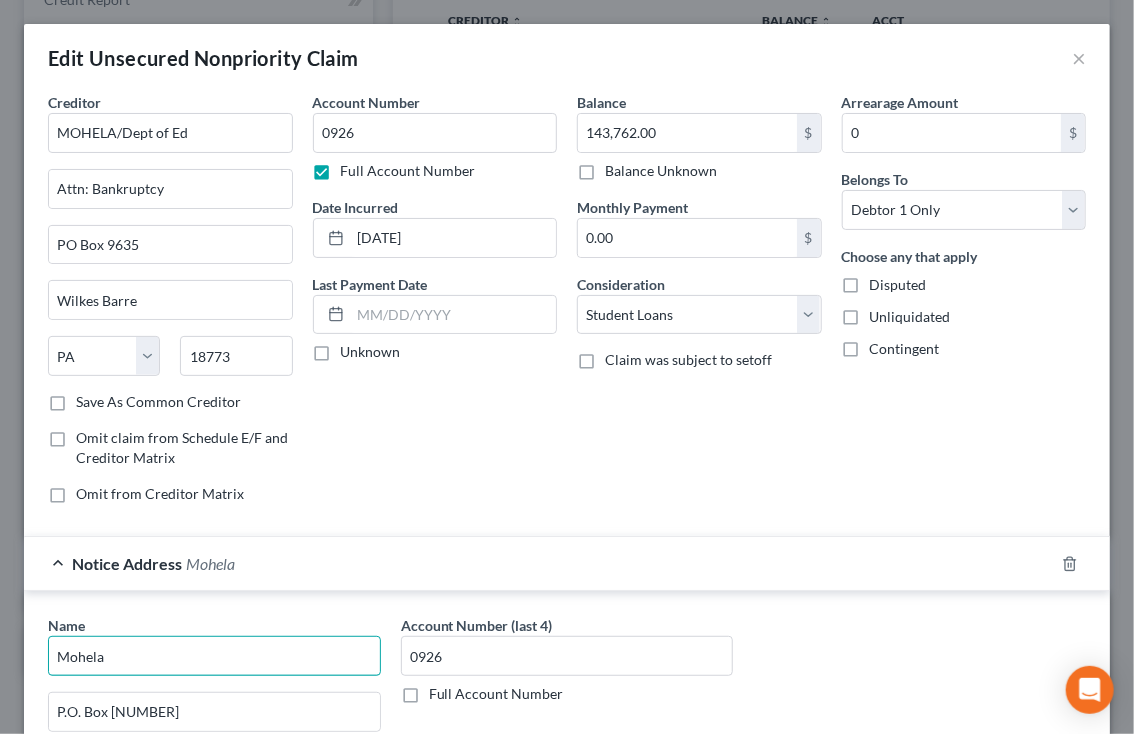 click on "Mohela" at bounding box center [214, 656] 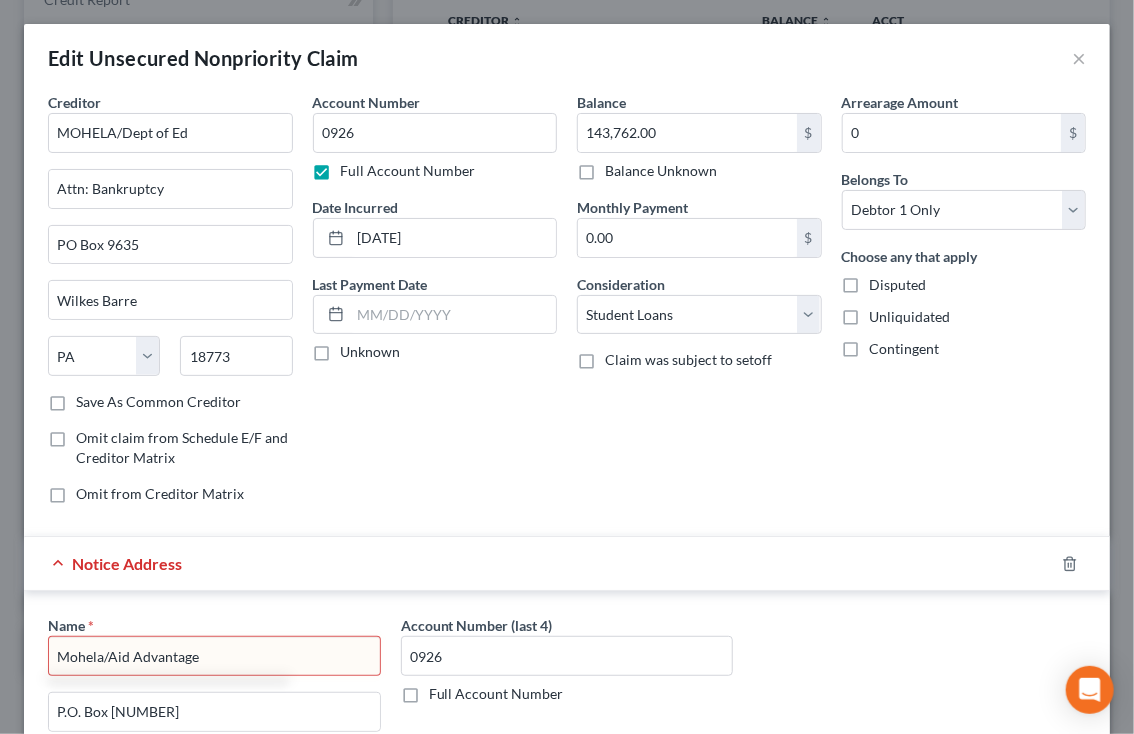 type on "Mohela/Aid Advantage" 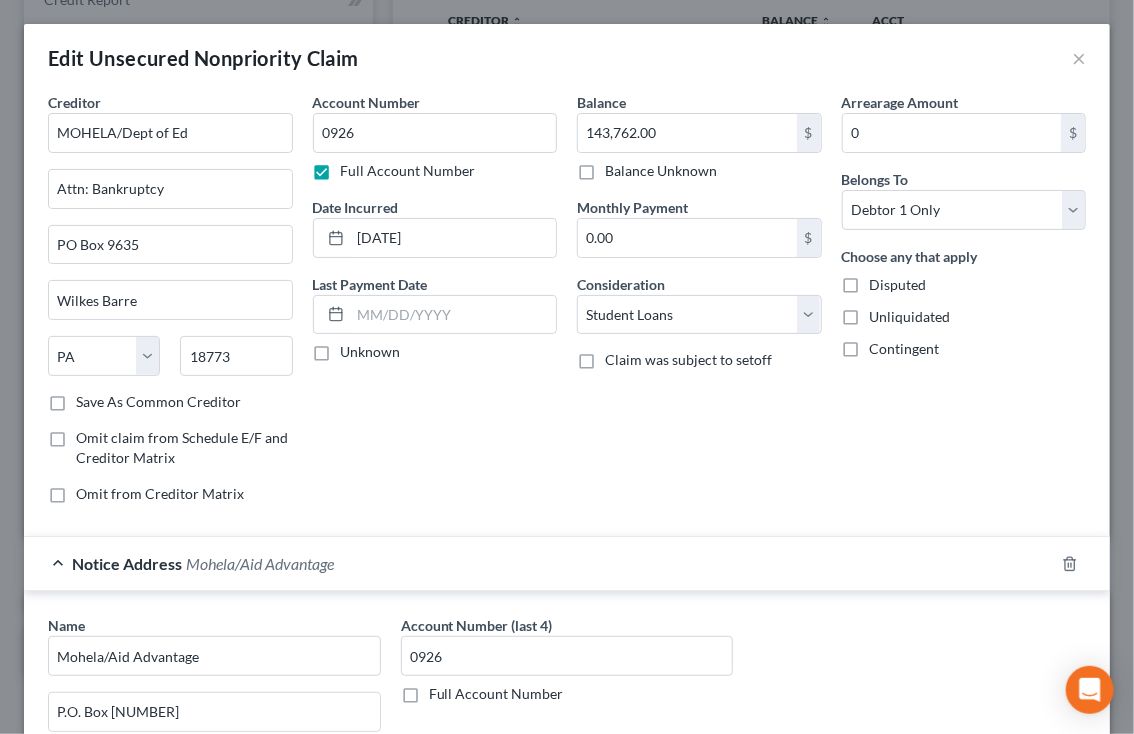 click on "Account Number
[NUMBER]
Full Account Number
Date Incurred         [DATE] Last Payment Date         Unknown" at bounding box center (435, 306) 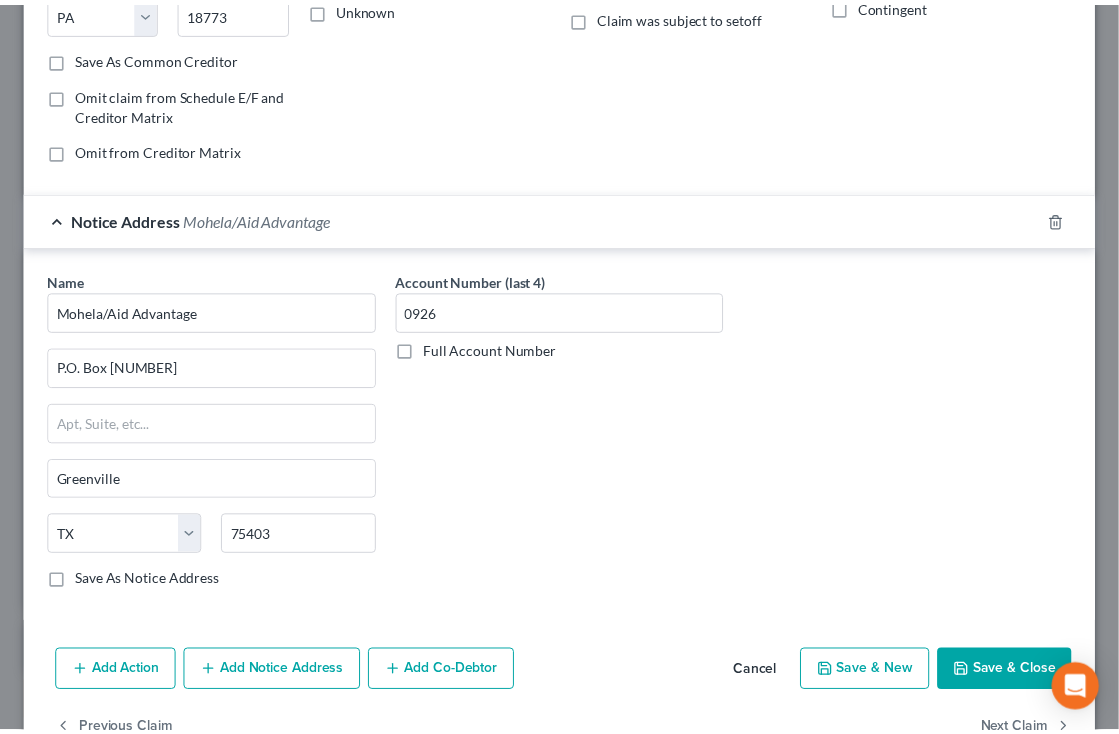 scroll, scrollTop: 344, scrollLeft: 0, axis: vertical 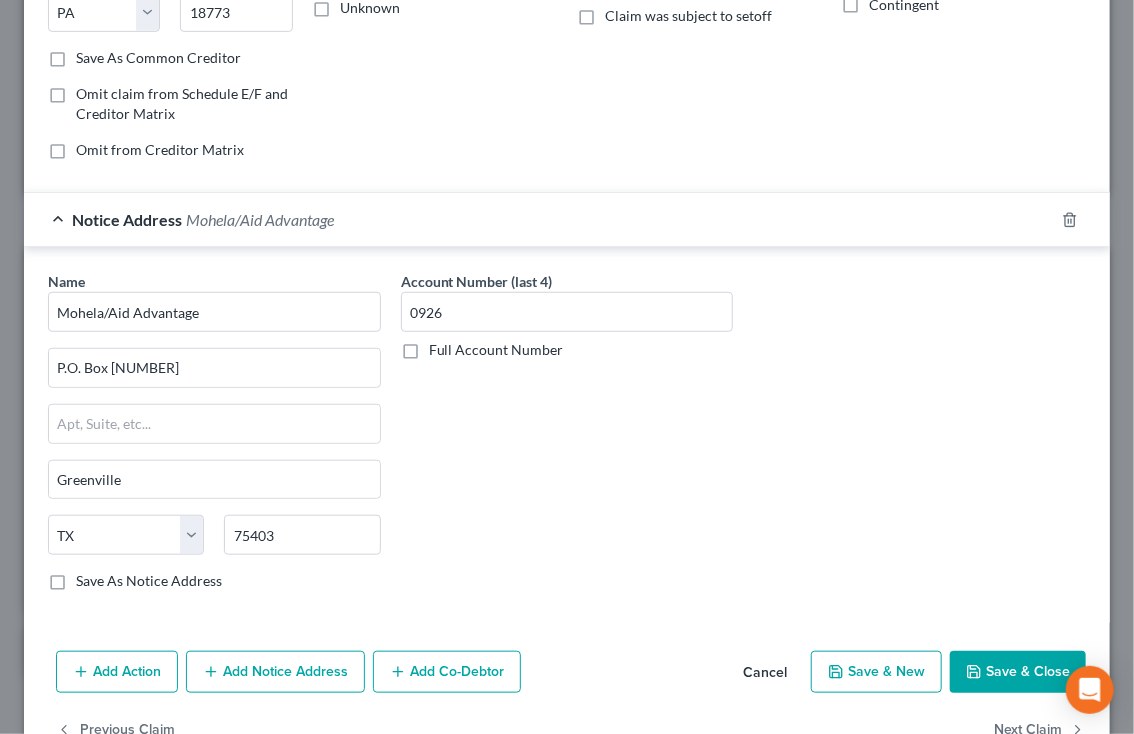 click on "Save & Close" at bounding box center [1018, 672] 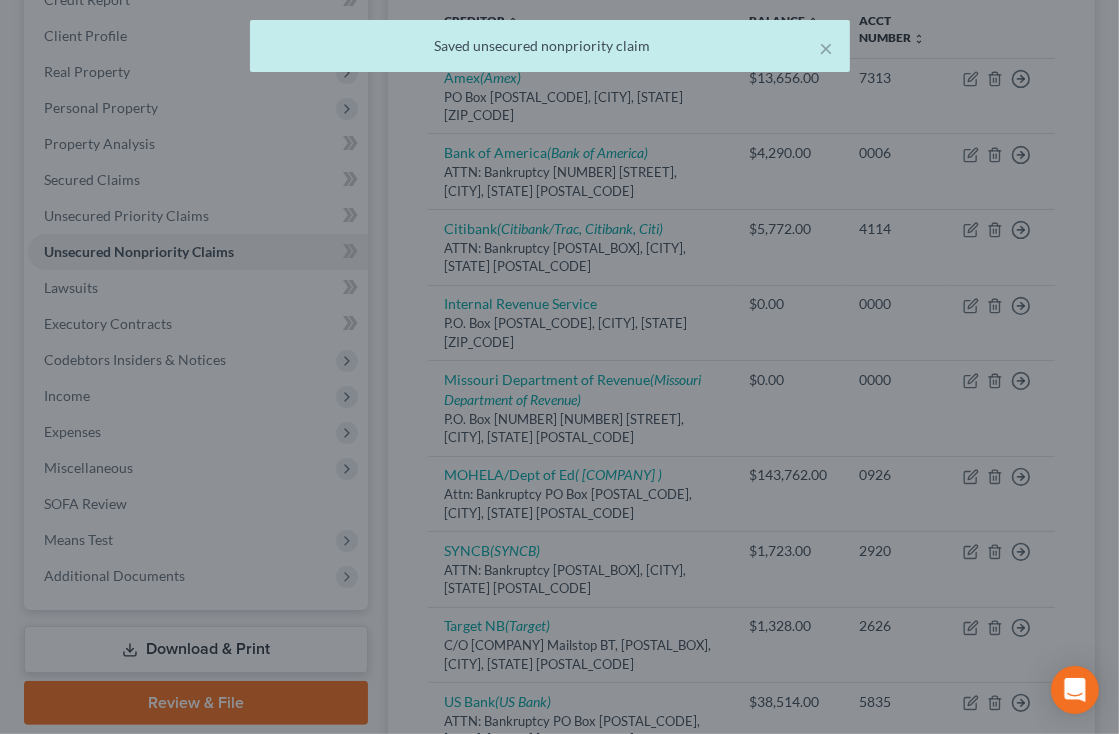scroll, scrollTop: 0, scrollLeft: 0, axis: both 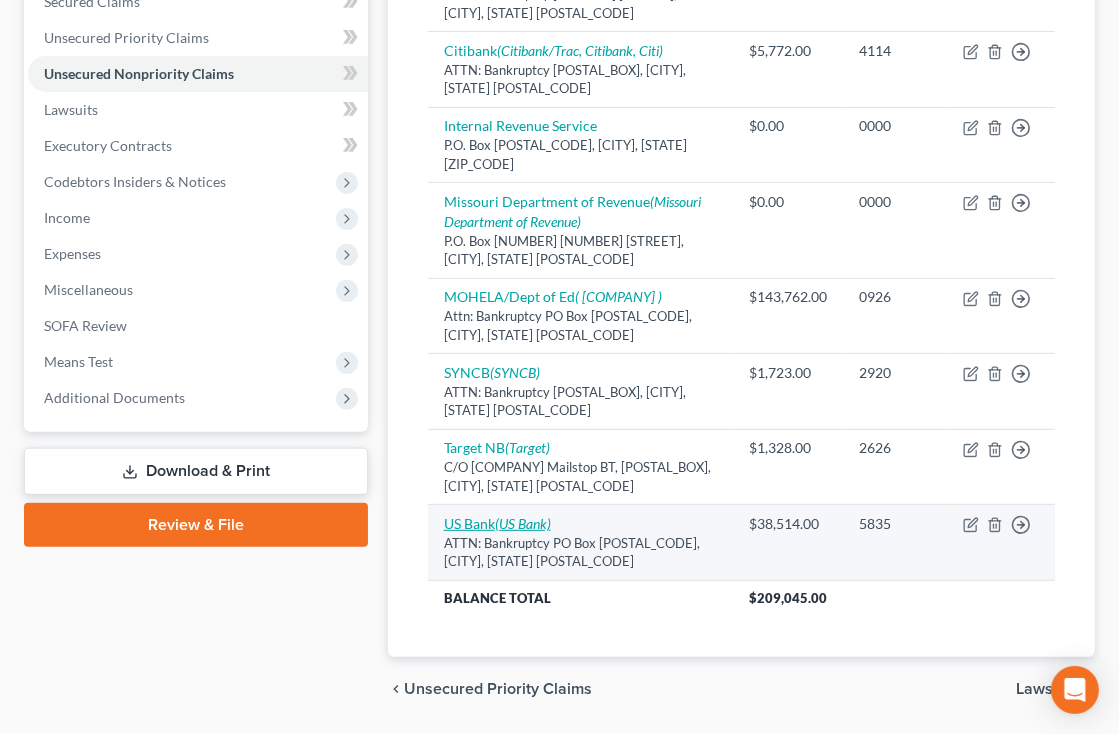 click on "US Bank  (US Bank)" at bounding box center (497, 523) 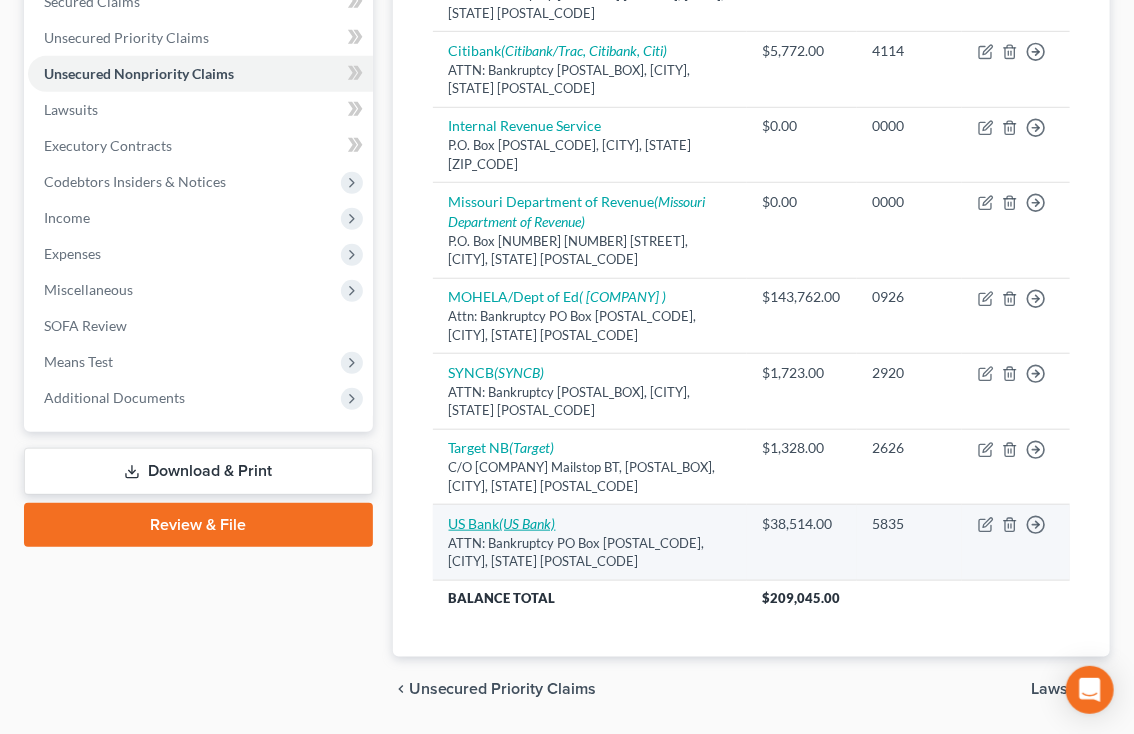select on "36" 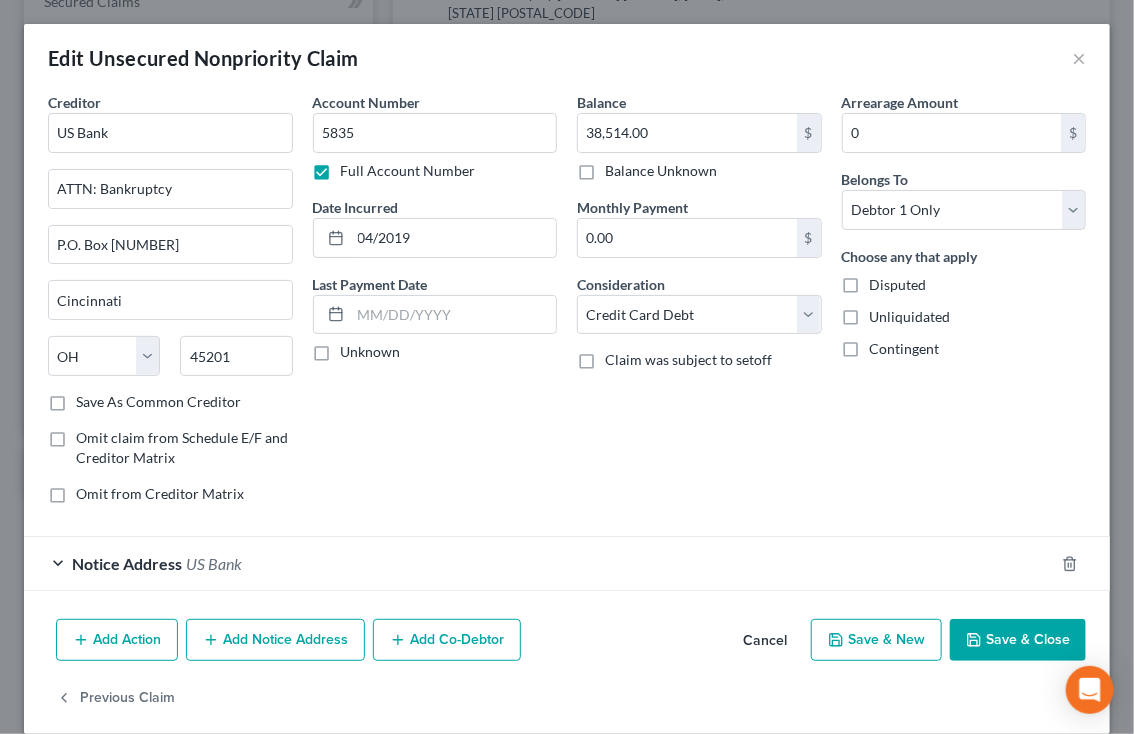 click on "Balance
[AMOUNT] $
Balance Unknown
Balance Undetermined
[AMOUNT] $
Balance Unknown
Monthly Payment [AMOUNT] $ Consideration Select Cable / Satellite Services Collection Agency Credit Card Debt Debt Counseling / Attorneys Deficiency Balance Domestic Support Obligations Home / Car Repairs Income Taxes Judgment Liens Medical Services Monies Loaned / Advanced Mortgage Obligation From Divorce Or Separation Obligation To Pensions Other Overdrawn Bank Account Promised To Help Pay Creditors Student Loans Suppliers And Vendors Telephone / Internet Services Utility Services Claim was subject to setoff" at bounding box center (699, 306) 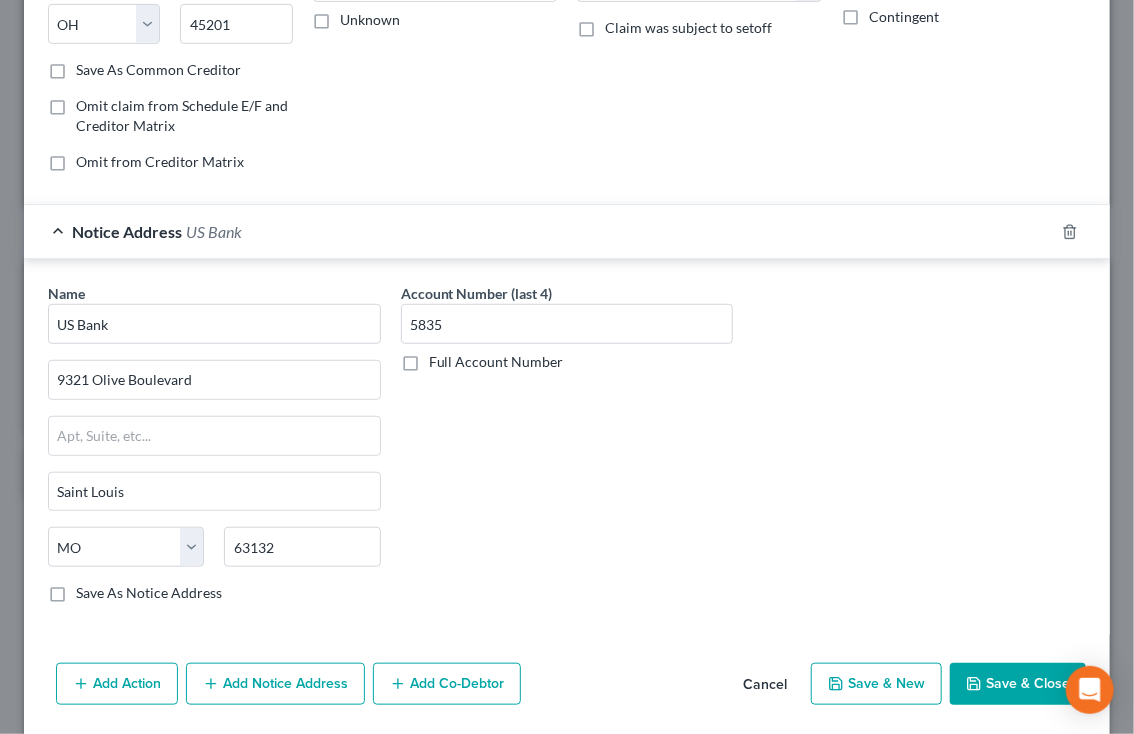 scroll, scrollTop: 396, scrollLeft: 0, axis: vertical 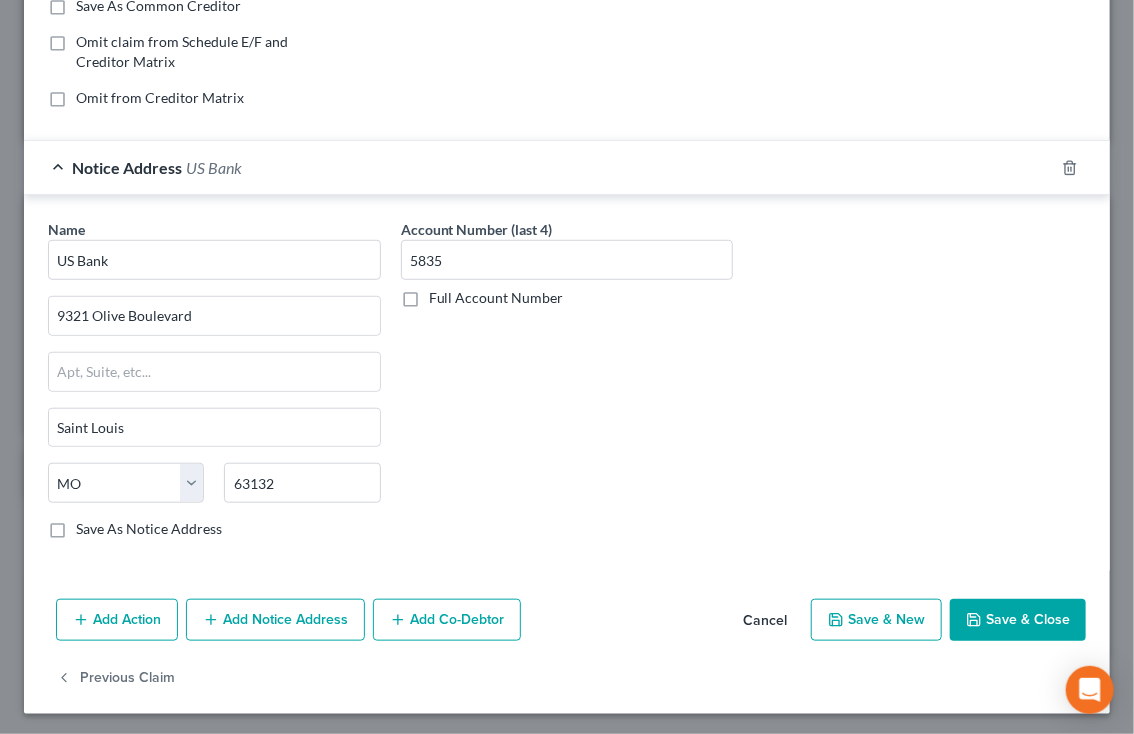 click on "Add Notice Address" at bounding box center (275, 620) 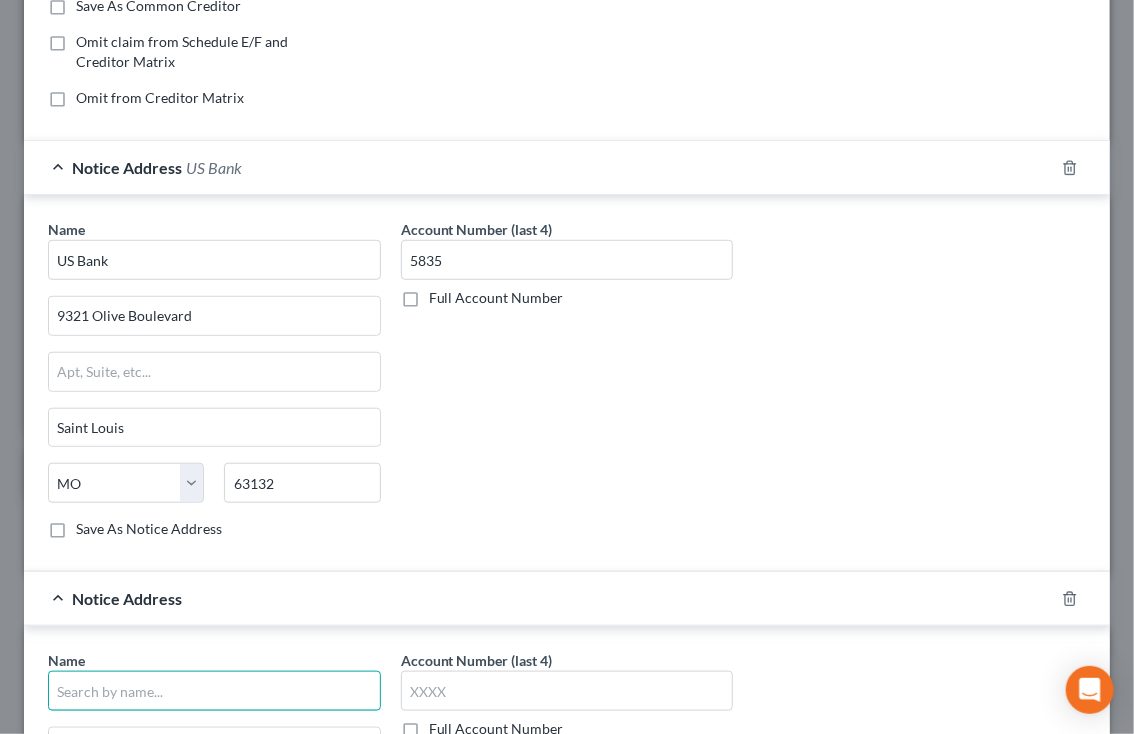 click at bounding box center [214, 691] 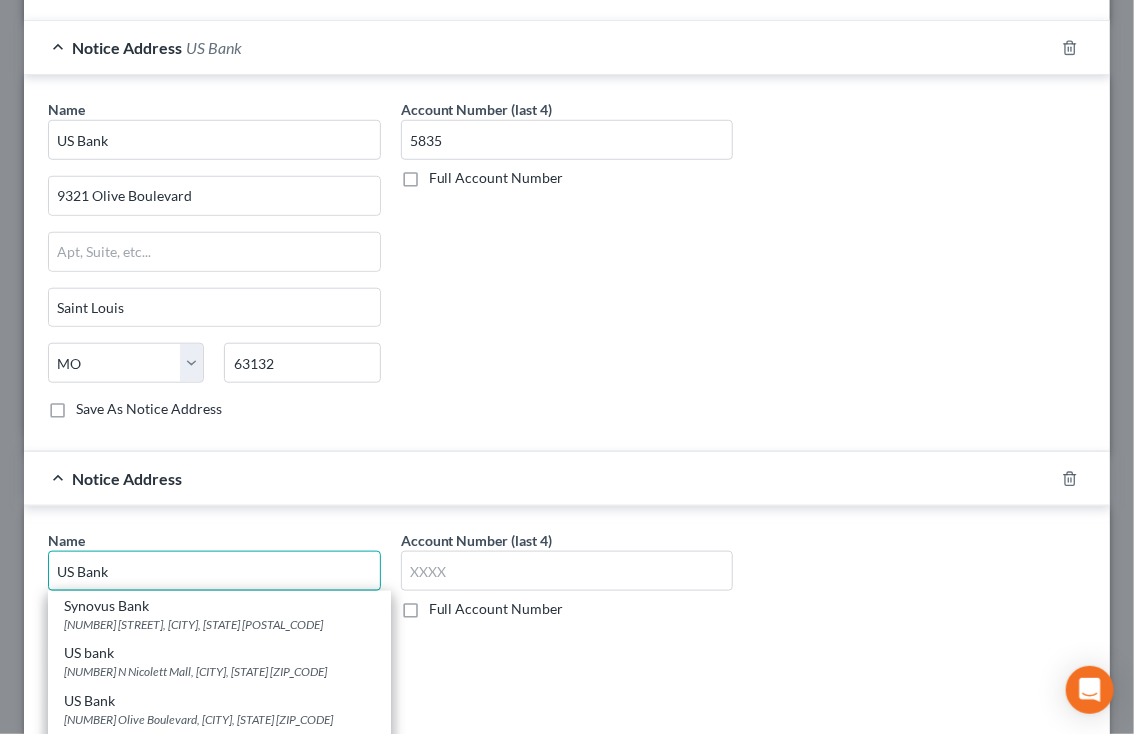 scroll, scrollTop: 517, scrollLeft: 0, axis: vertical 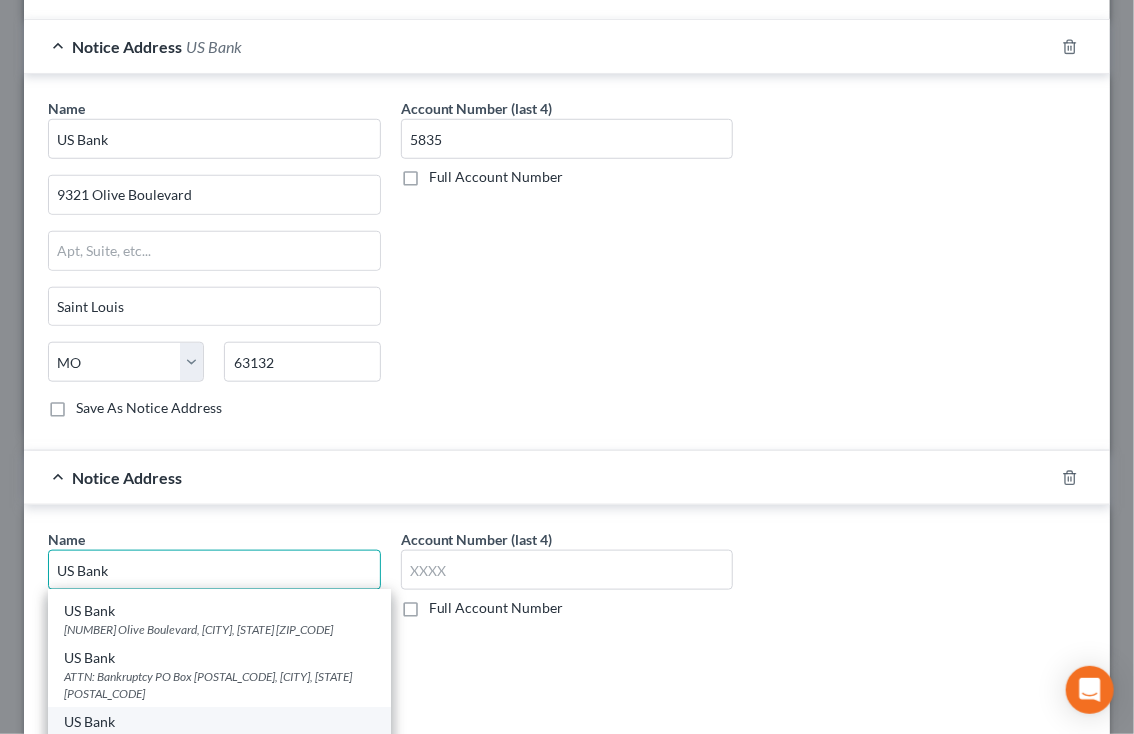 type on "US Bank" 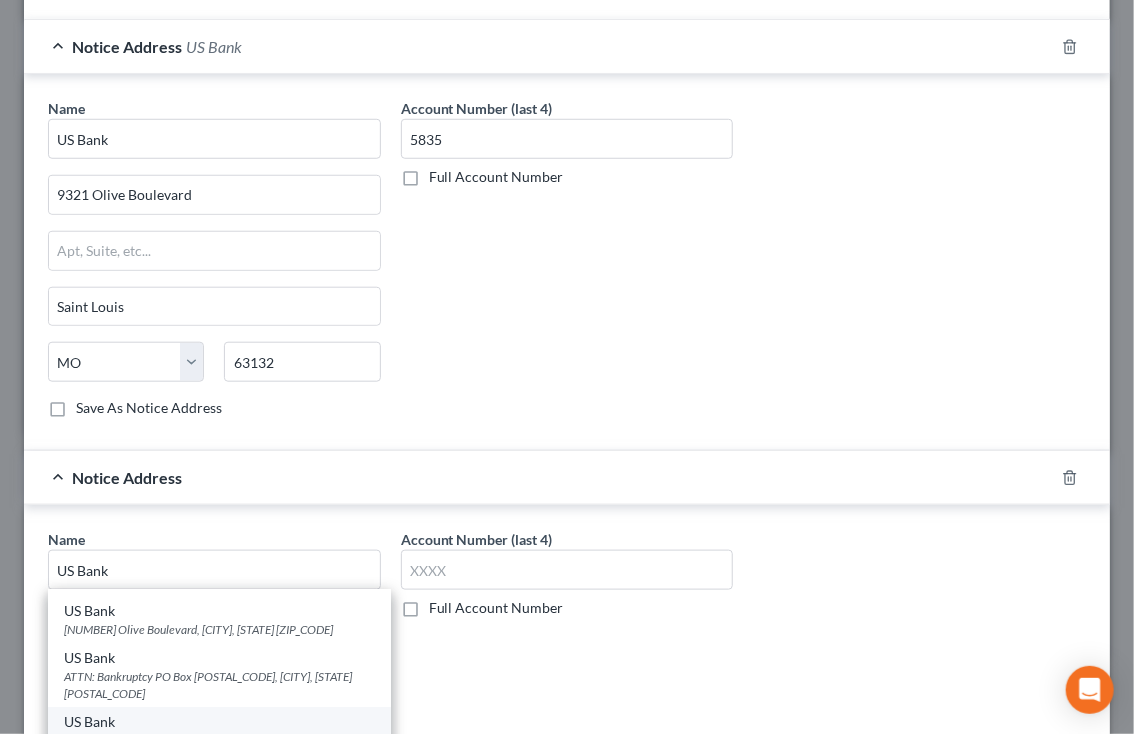 click on "US Bank" at bounding box center (219, 722) 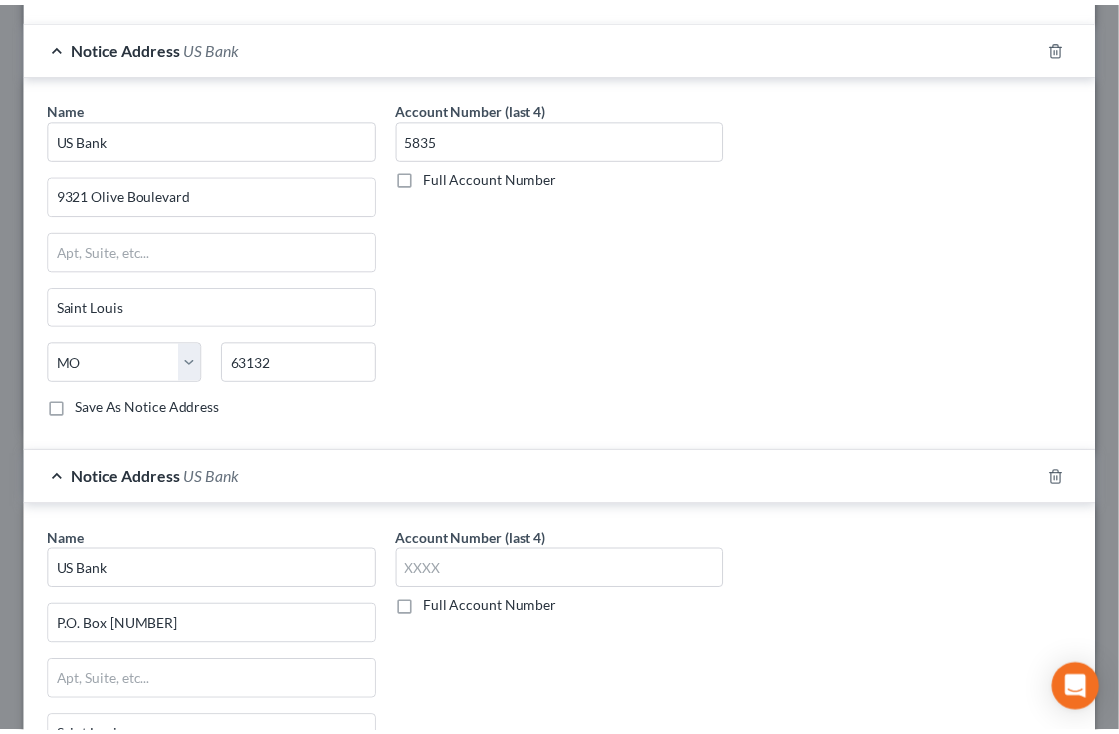 scroll, scrollTop: 825, scrollLeft: 0, axis: vertical 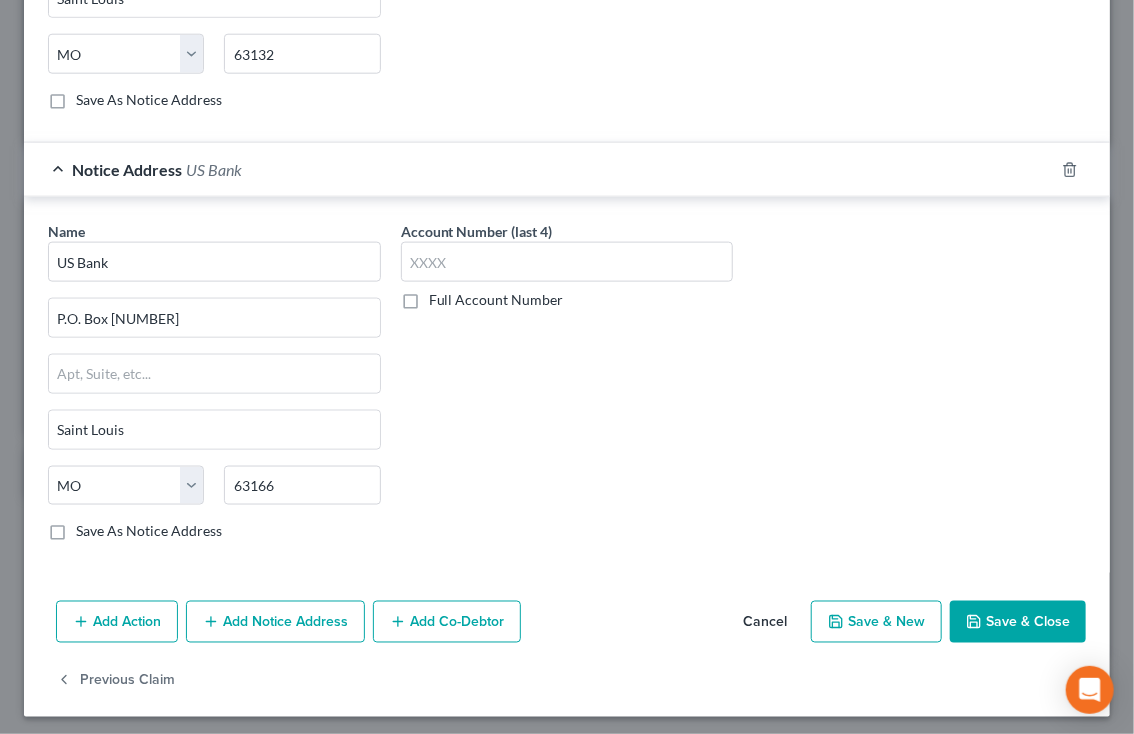 click on "Save & Close" at bounding box center [1018, 622] 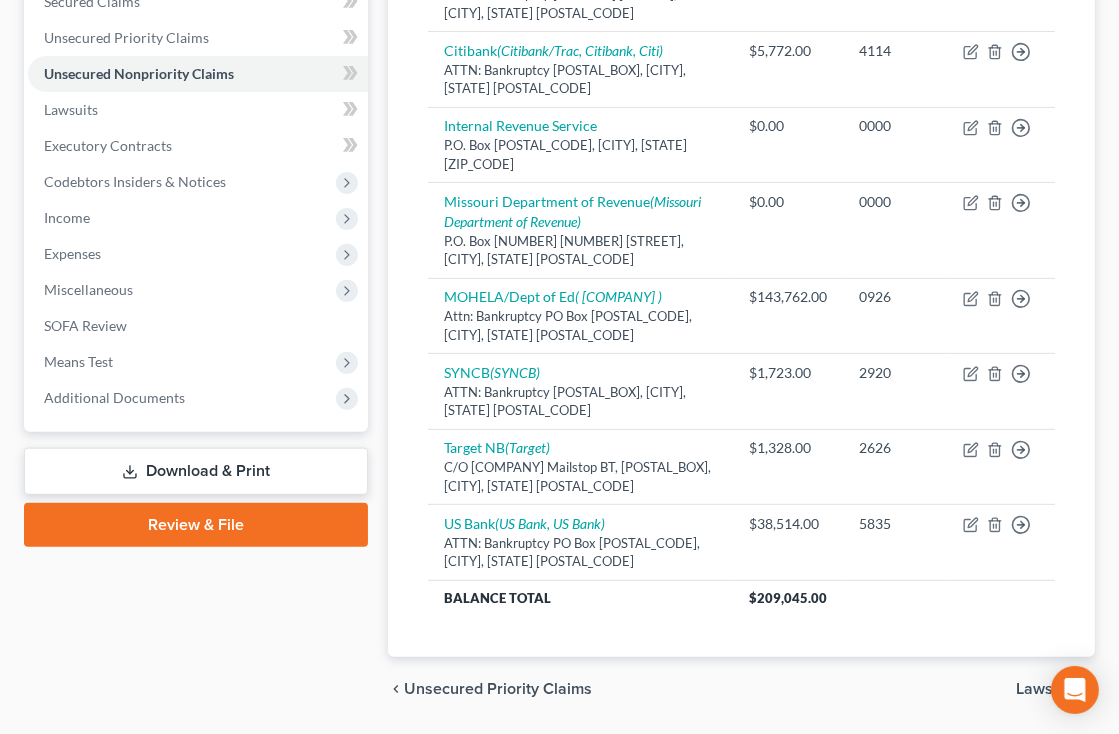 click on "[LAST_NAME], [FIRST_NAME] Upgraded Chapter Chapter  7 Status Lead District MOEB Preview Petition Navigation
Case Dashboard
Payments
Invoices
Payments
Payments
Credit Report
Home" at bounding box center (559, 183) 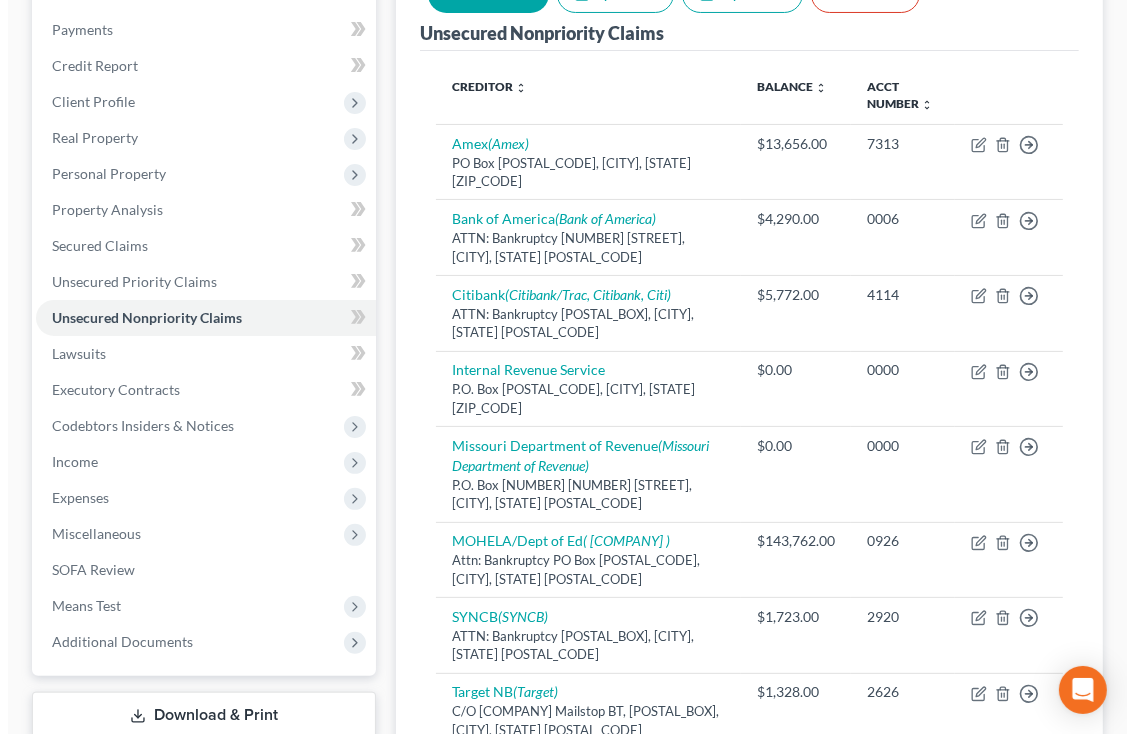 scroll, scrollTop: 232, scrollLeft: 0, axis: vertical 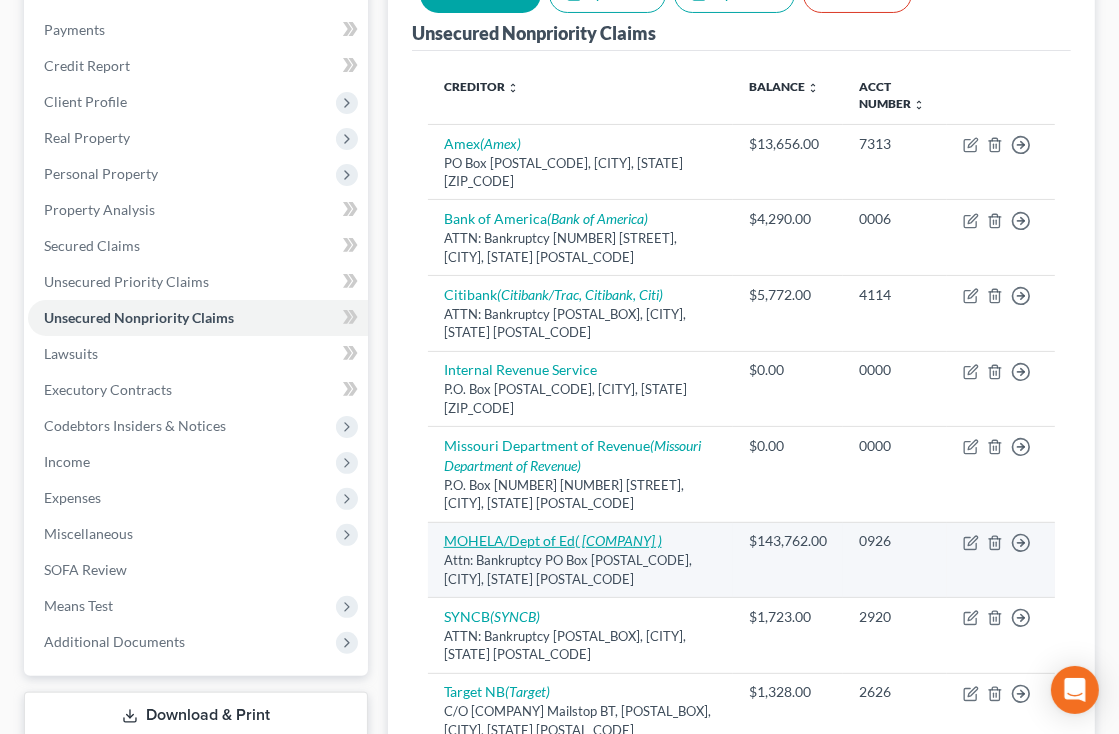 click on "MOHELA/Dept of Ed  (Mohela/Aid Advantage)" at bounding box center [553, 540] 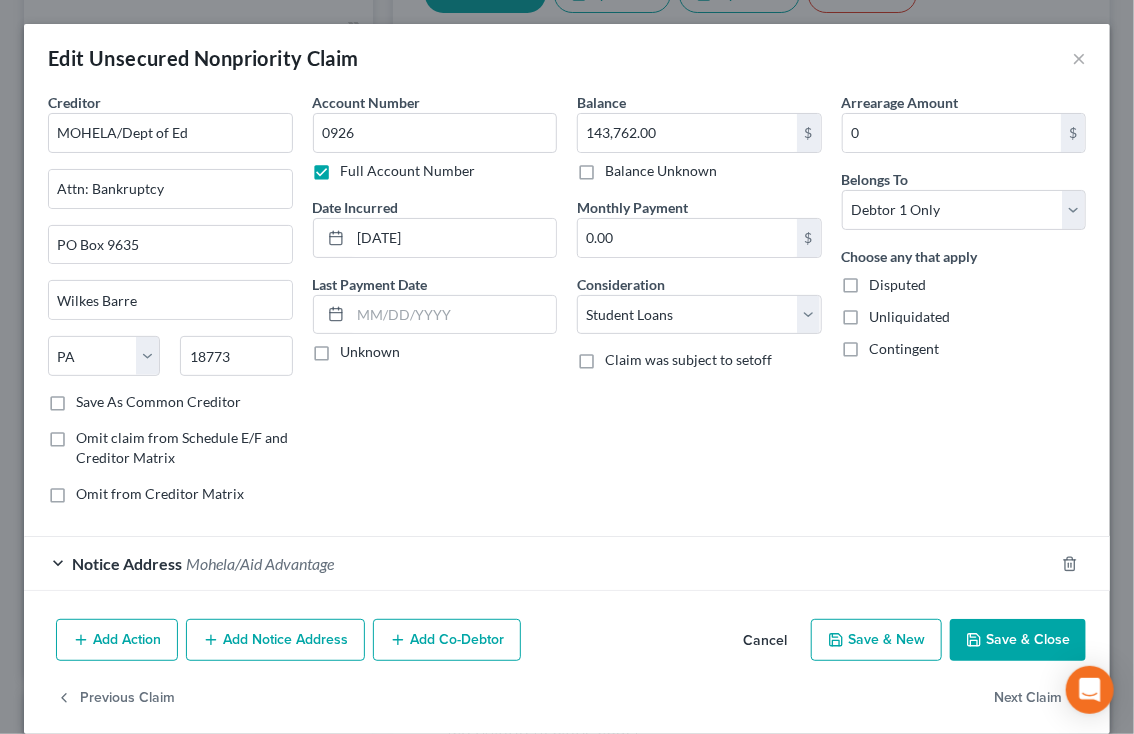 click on "Arrearage Amount 0 $
Belongs To
*
Select Debtor 1 Only Debtor 2 Only Debtor 1 And Debtor 2 Only At Least One Of The Debtors And Another Community Property Choose any that apply Disputed Unliquidated Contingent" at bounding box center [964, 306] 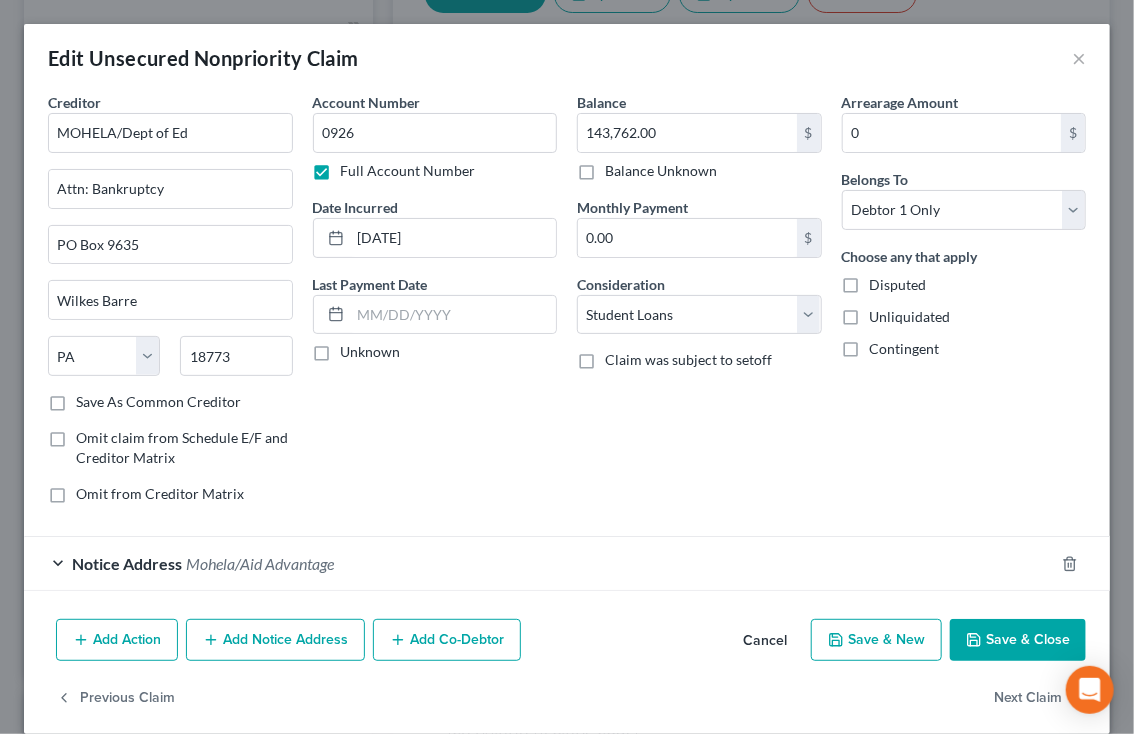 click on "Add Notice Address" at bounding box center [275, 640] 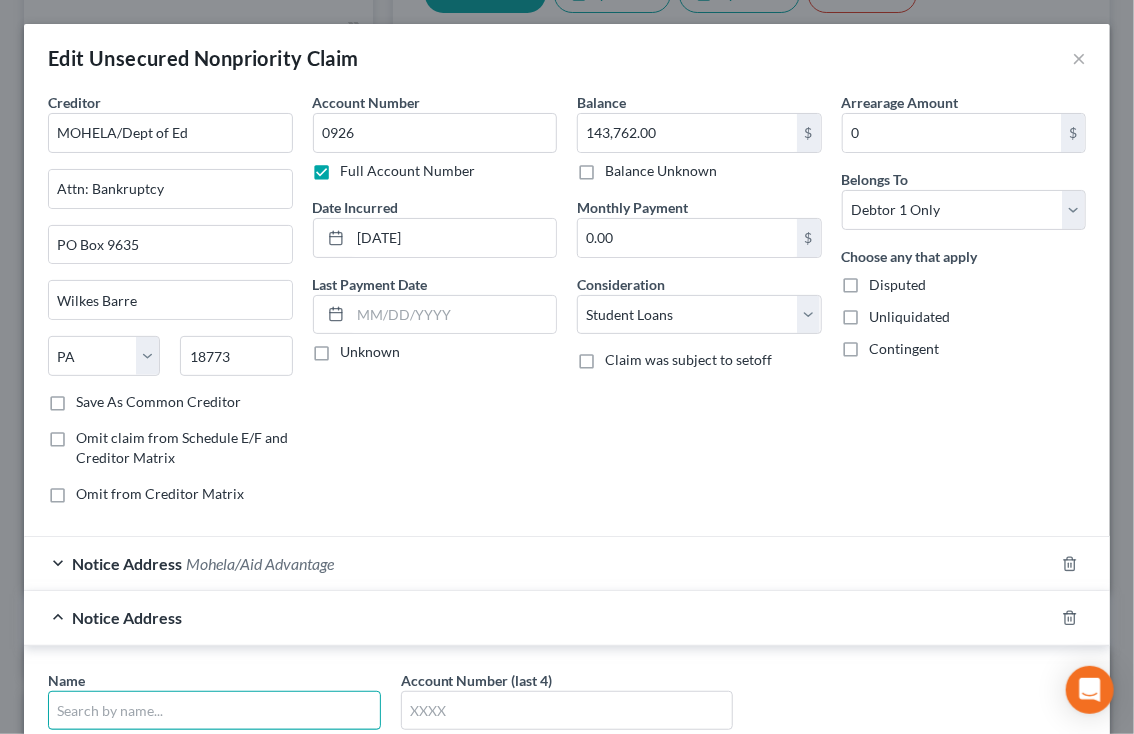 click at bounding box center [214, 711] 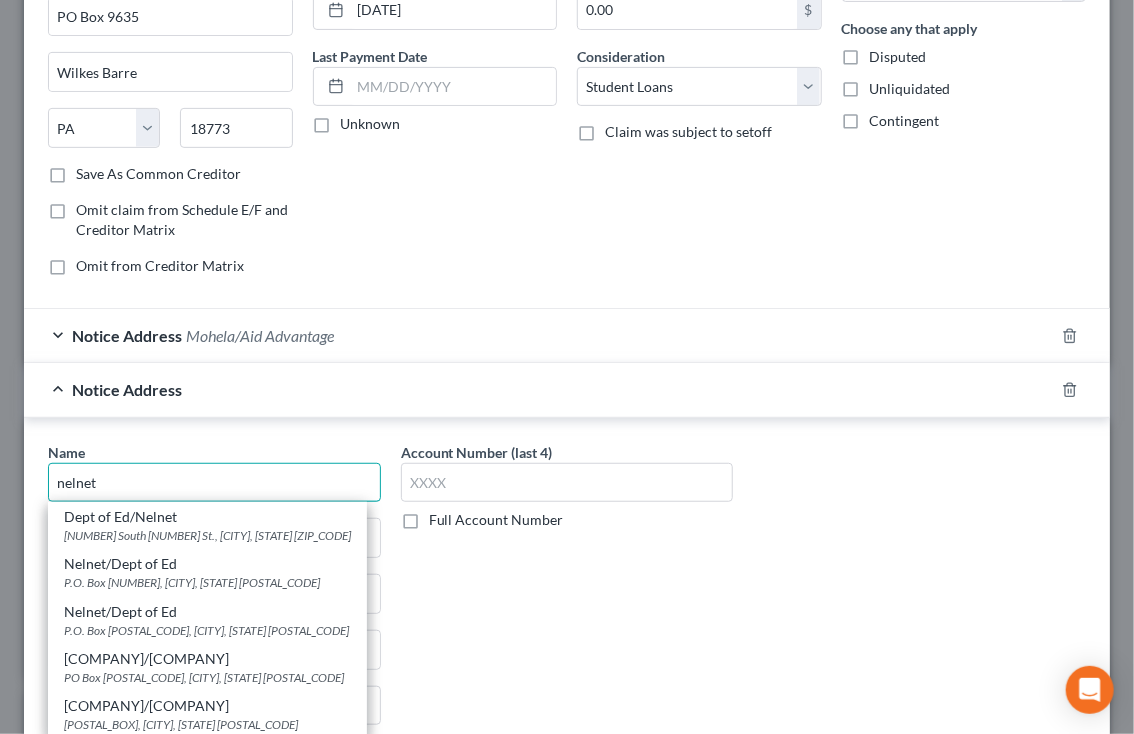 scroll, scrollTop: 236, scrollLeft: 0, axis: vertical 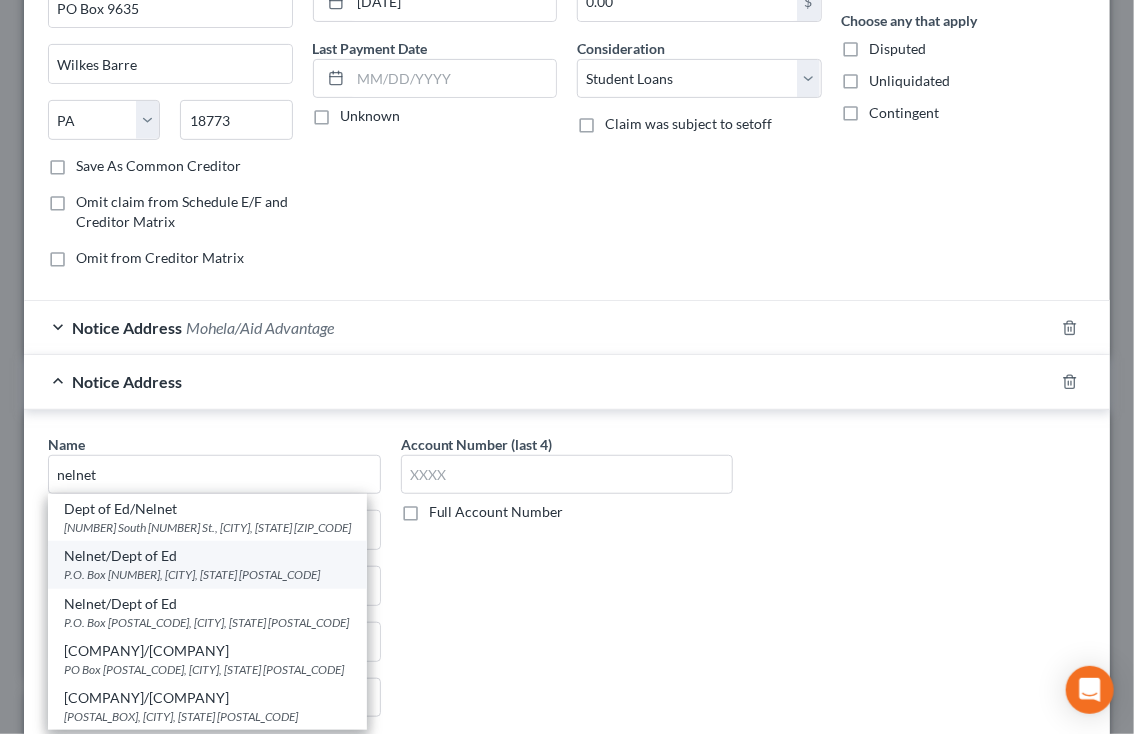 click on "Nelnet/Dept of Ed" at bounding box center (207, 556) 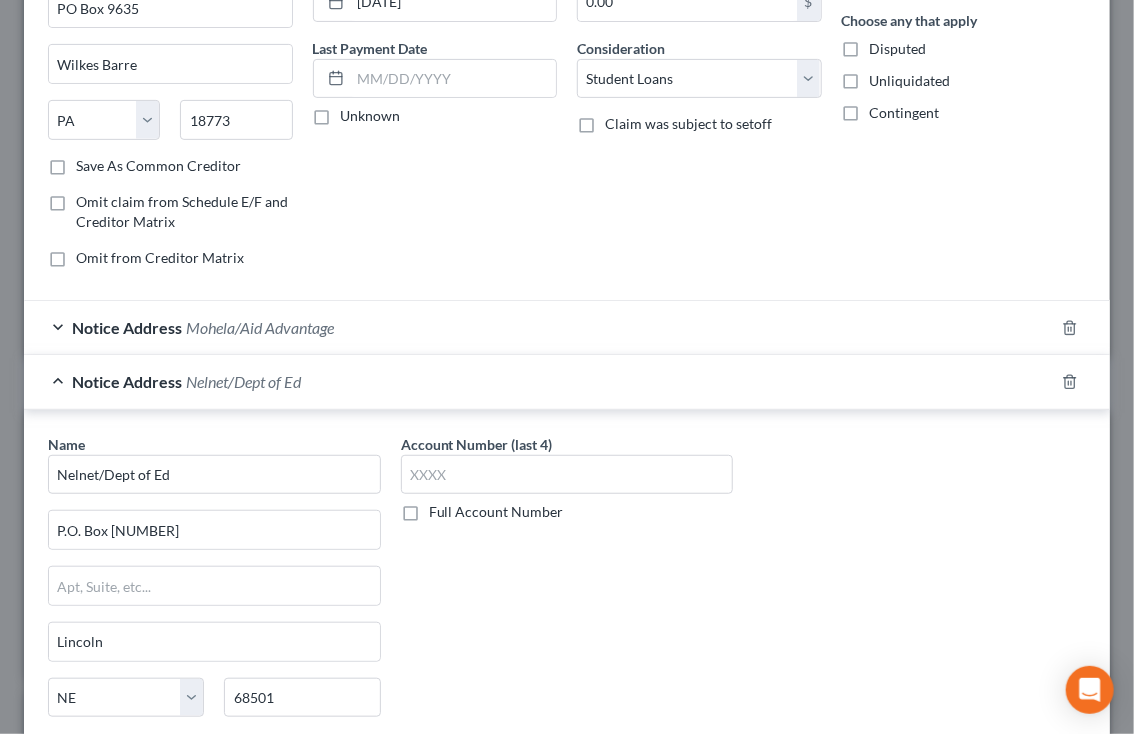 click on "Name
*
Nelnet/Dept of Ed                      P.O. Box [POSTAL_CODE] [CITY] State AL AK AR AZ CA CO CT DE DC FL GA GU HI ID IL IN IA KS KY LA ME MD MA MI MN MS MO MT NC ND NE NV NH JW WI WY [POSTAL_CODE] Save As Notice Address
Account Number (last 4)
Full Account Number" at bounding box center [567, 602] 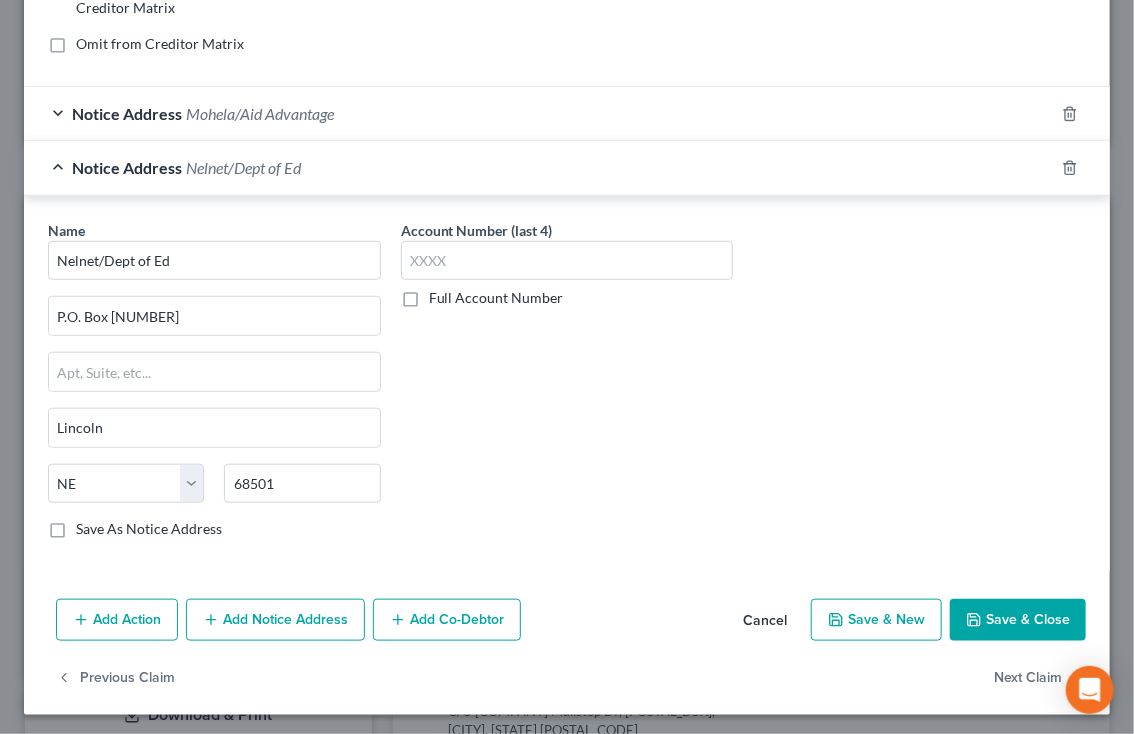 click on "Add Notice Address" at bounding box center (275, 620) 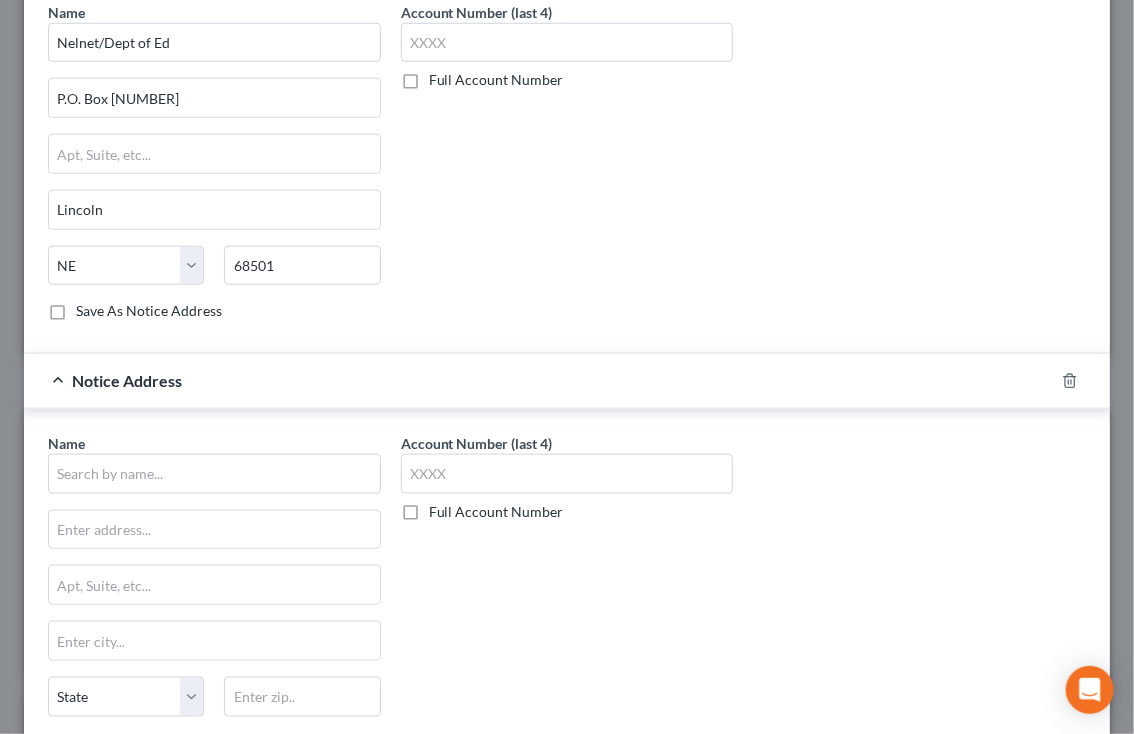 scroll, scrollTop: 670, scrollLeft: 0, axis: vertical 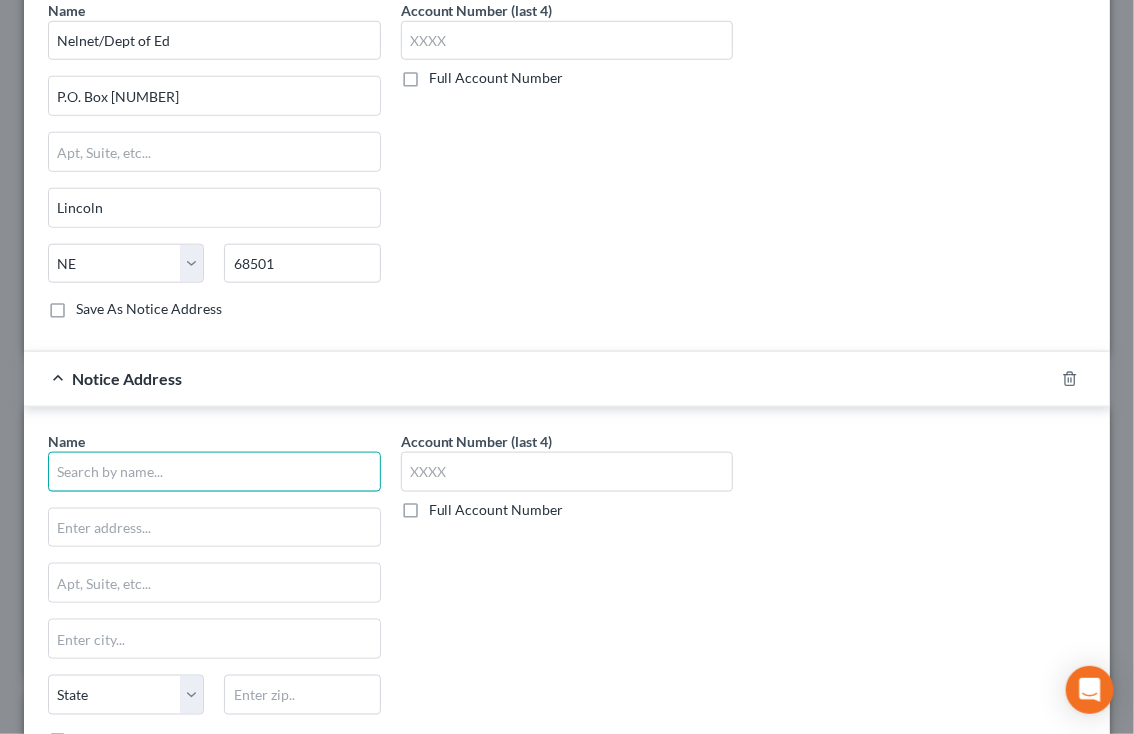 click at bounding box center (214, 472) 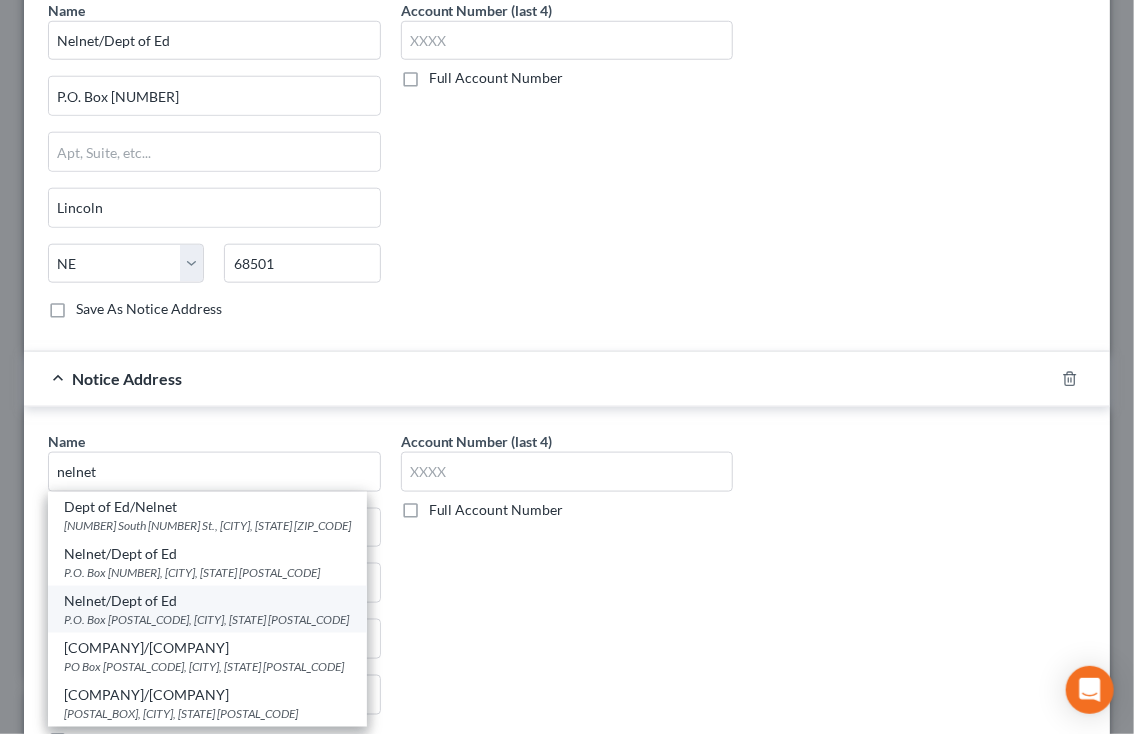 click on "P.O. Box [POSTAL_CODE], [CITY], [STATE] [POSTAL_CODE]" at bounding box center (207, 619) 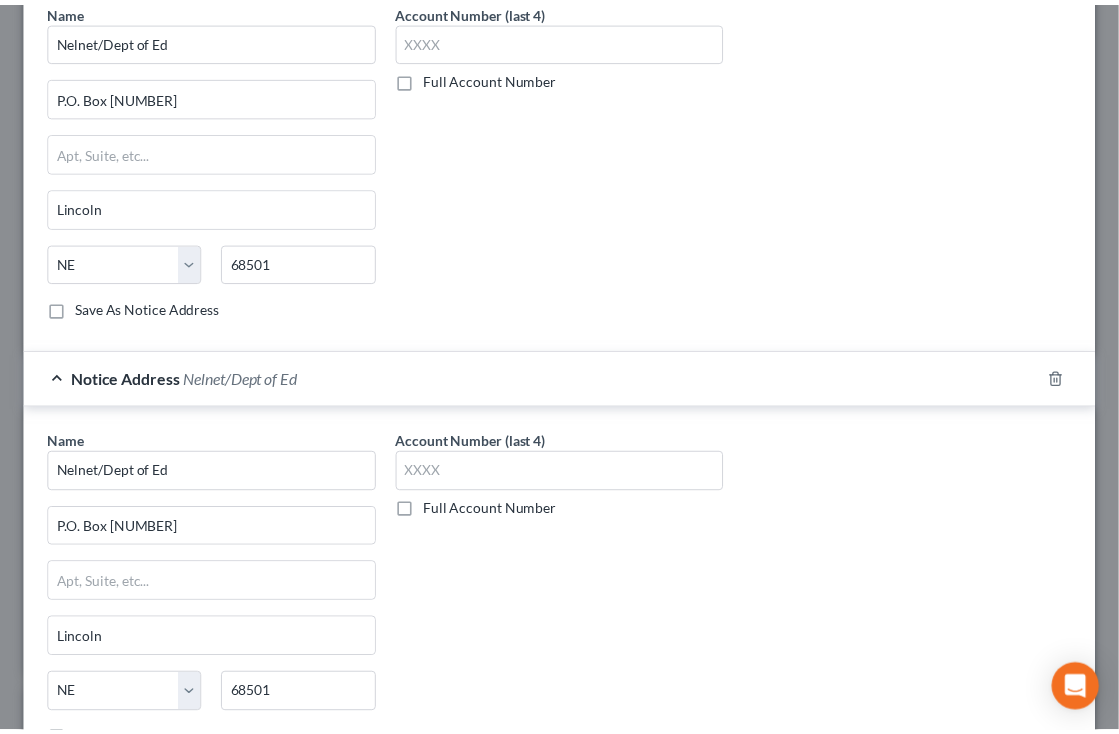 scroll, scrollTop: 879, scrollLeft: 0, axis: vertical 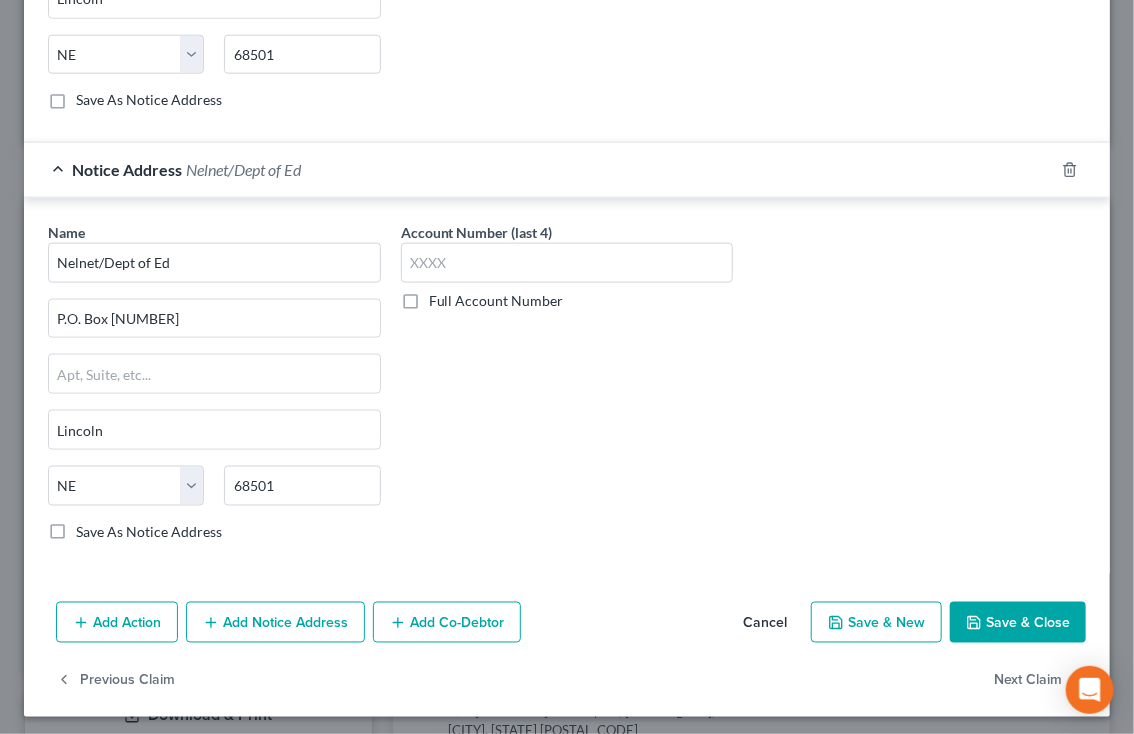 click on "Save & Close" at bounding box center (1018, 623) 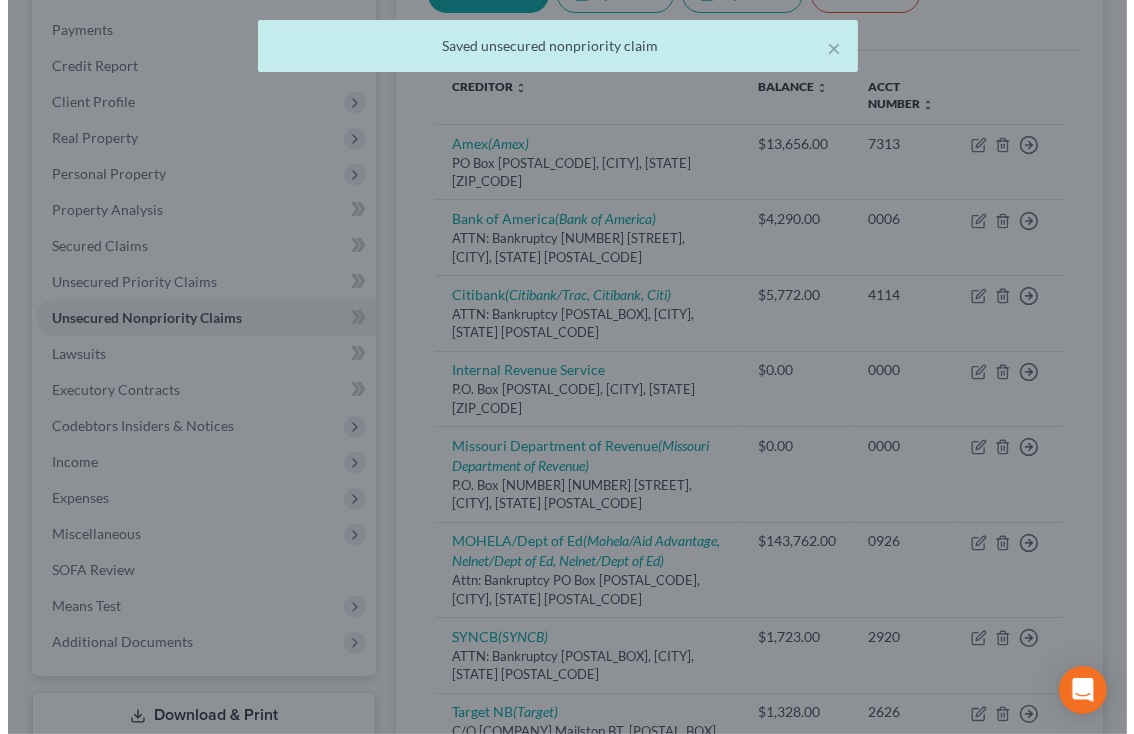 scroll, scrollTop: 0, scrollLeft: 0, axis: both 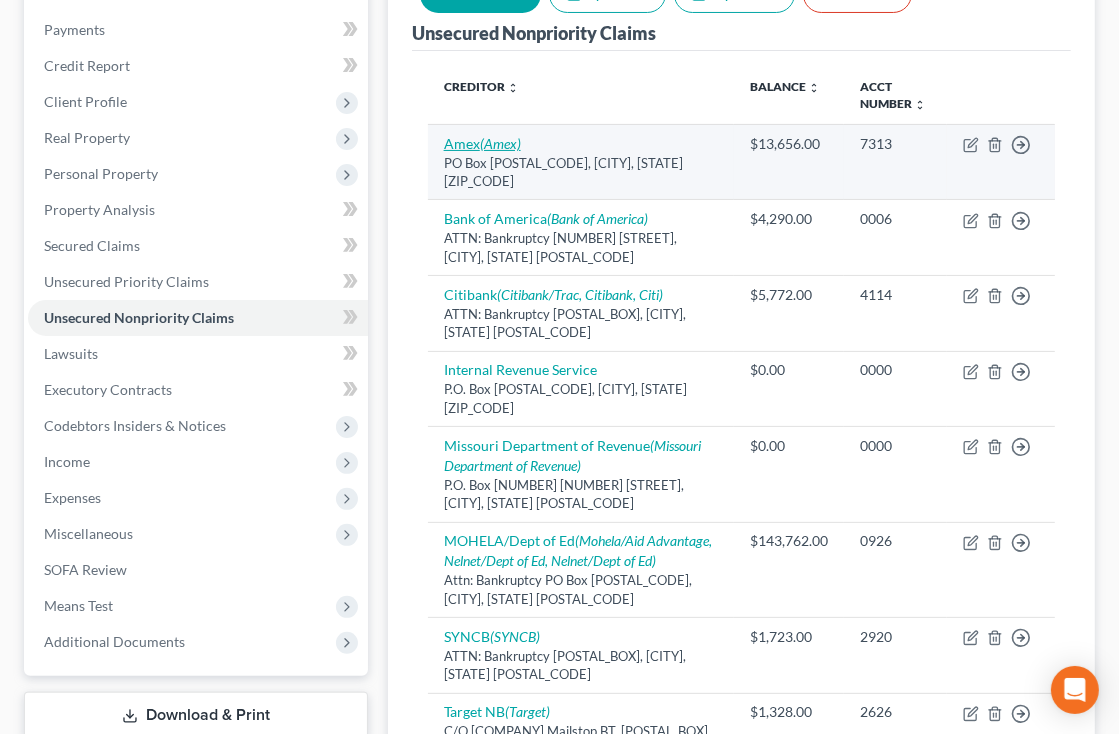click on "Amex  (Amex)" at bounding box center (482, 143) 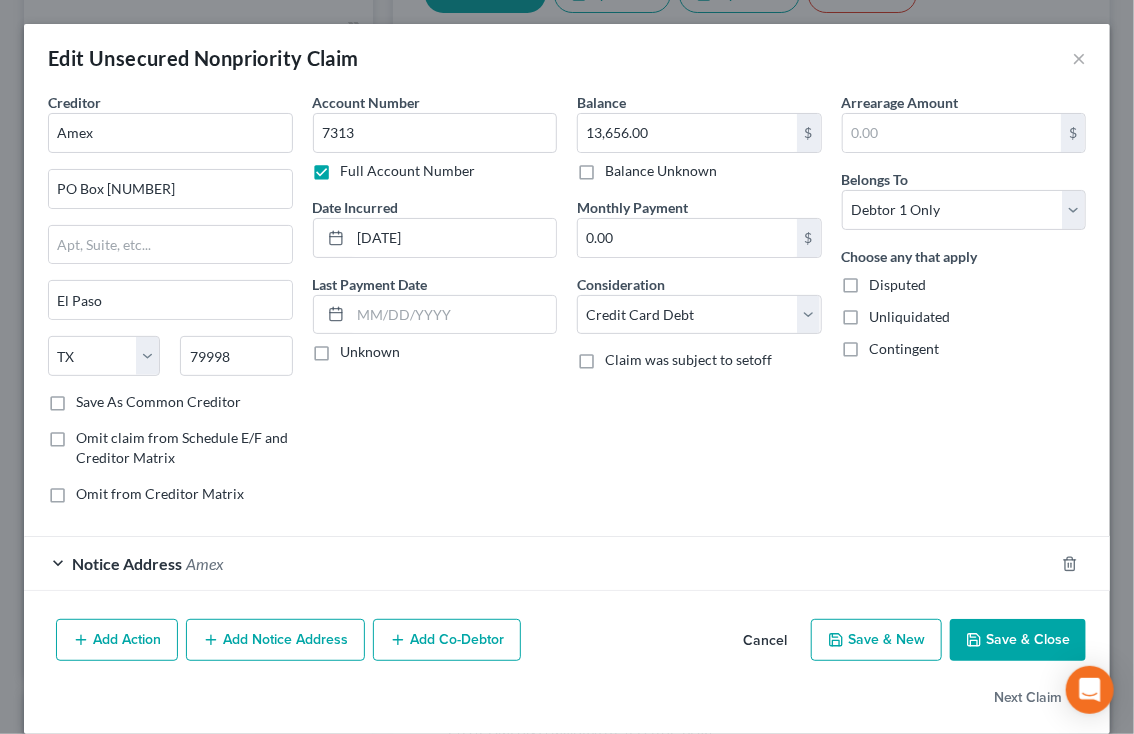 click on "Notice Address [COMPANY]" at bounding box center (539, 563) 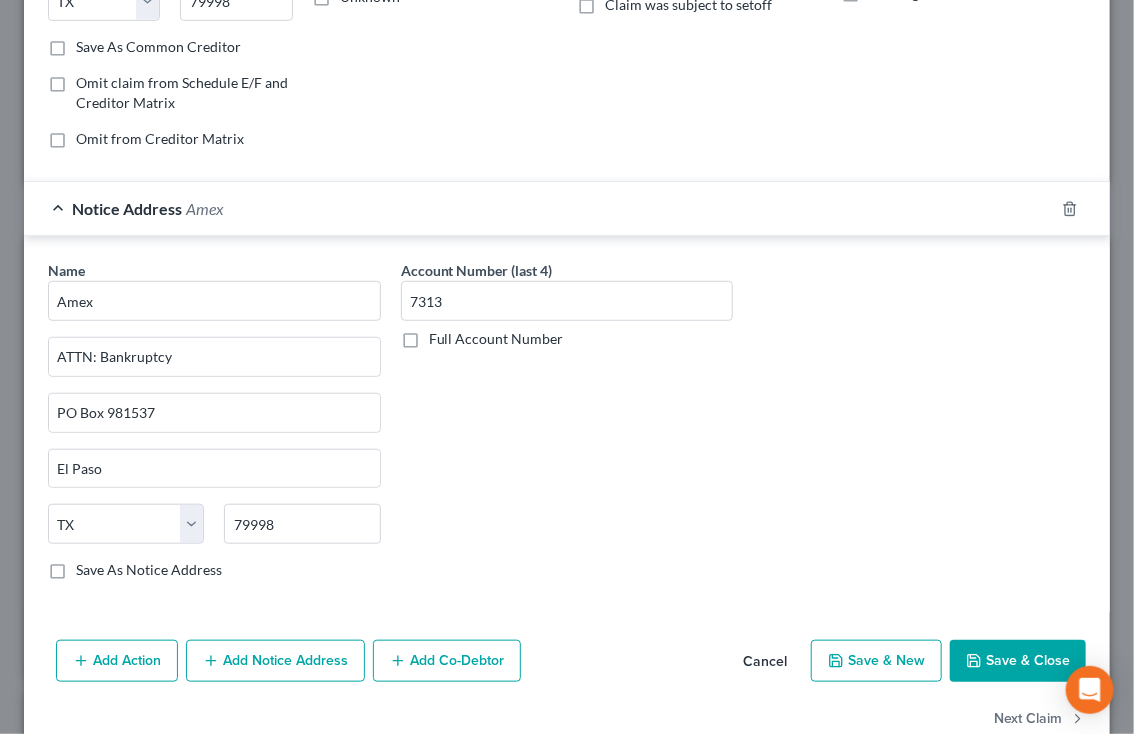 scroll, scrollTop: 358, scrollLeft: 0, axis: vertical 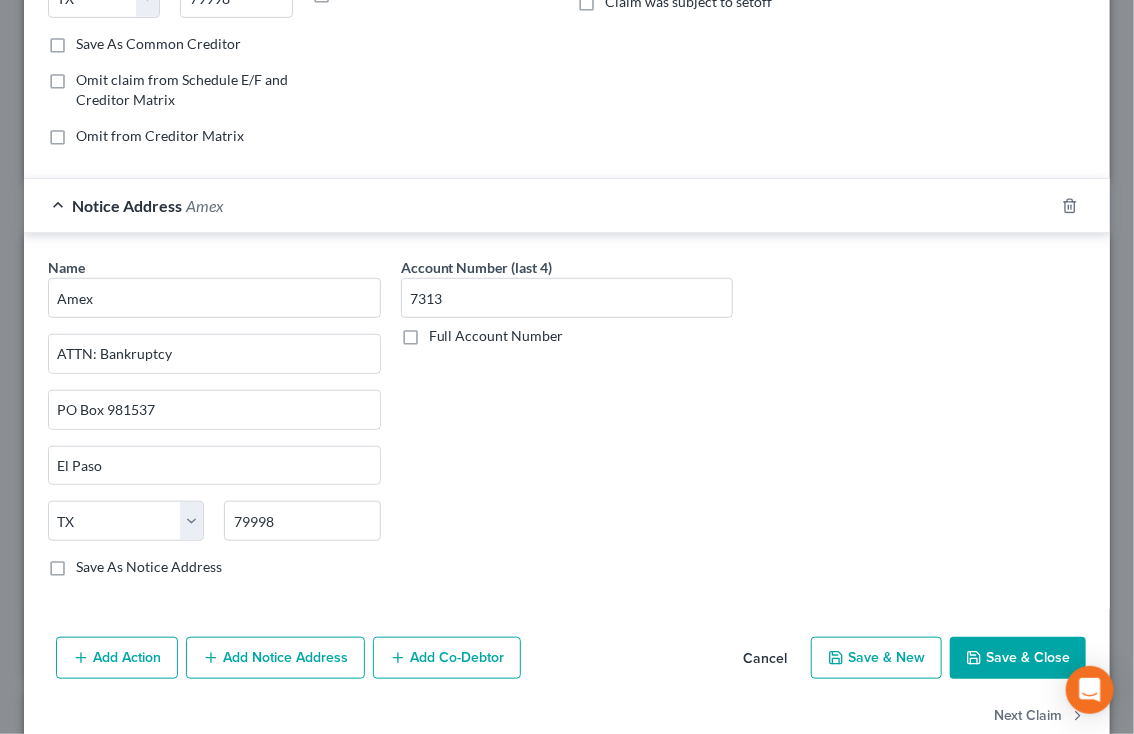 click on "Save & Close" at bounding box center (1018, 658) 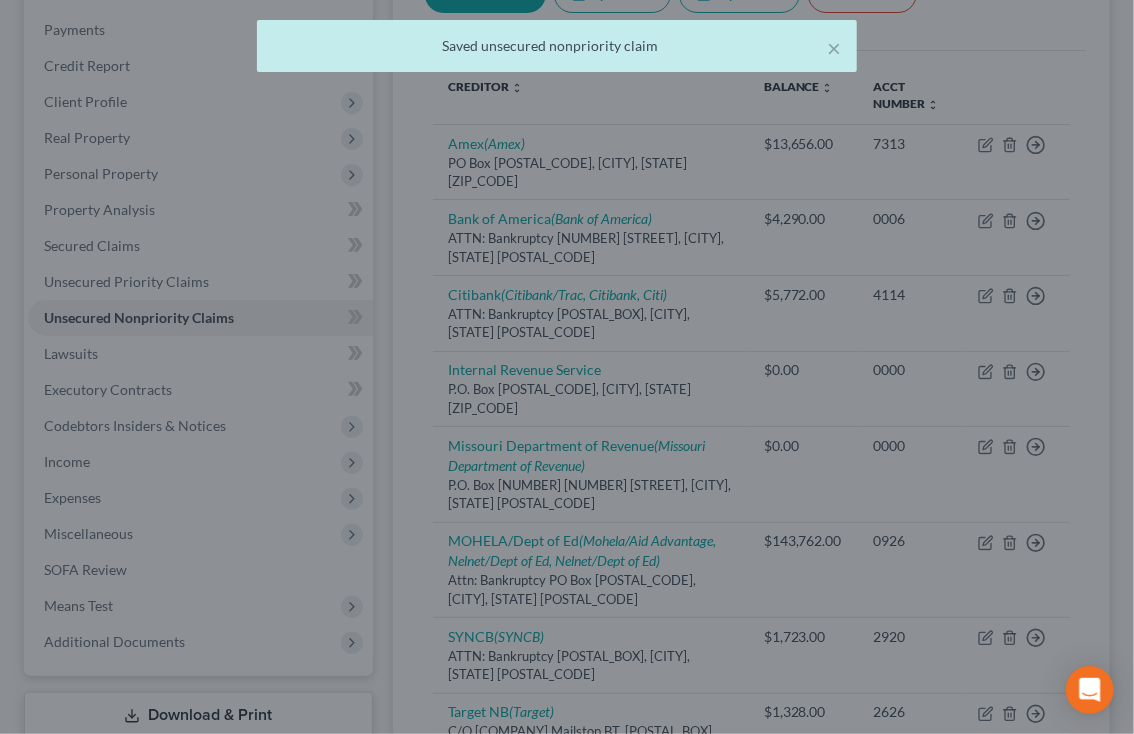 type on "0" 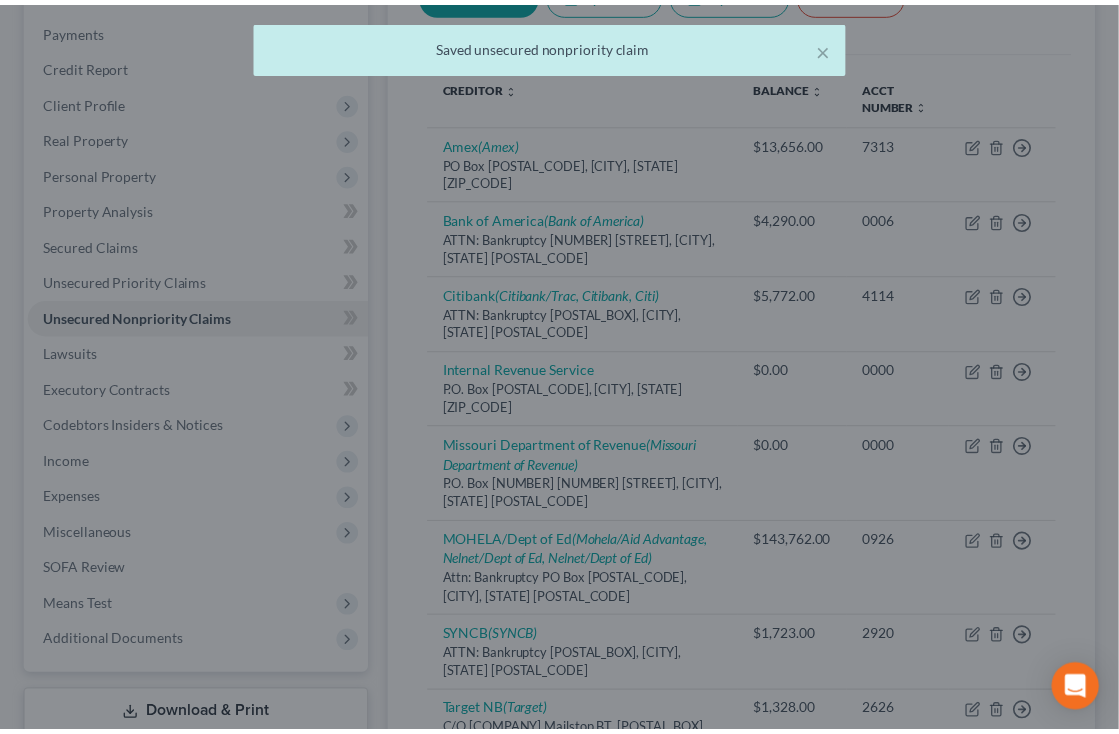 scroll, scrollTop: 0, scrollLeft: 0, axis: both 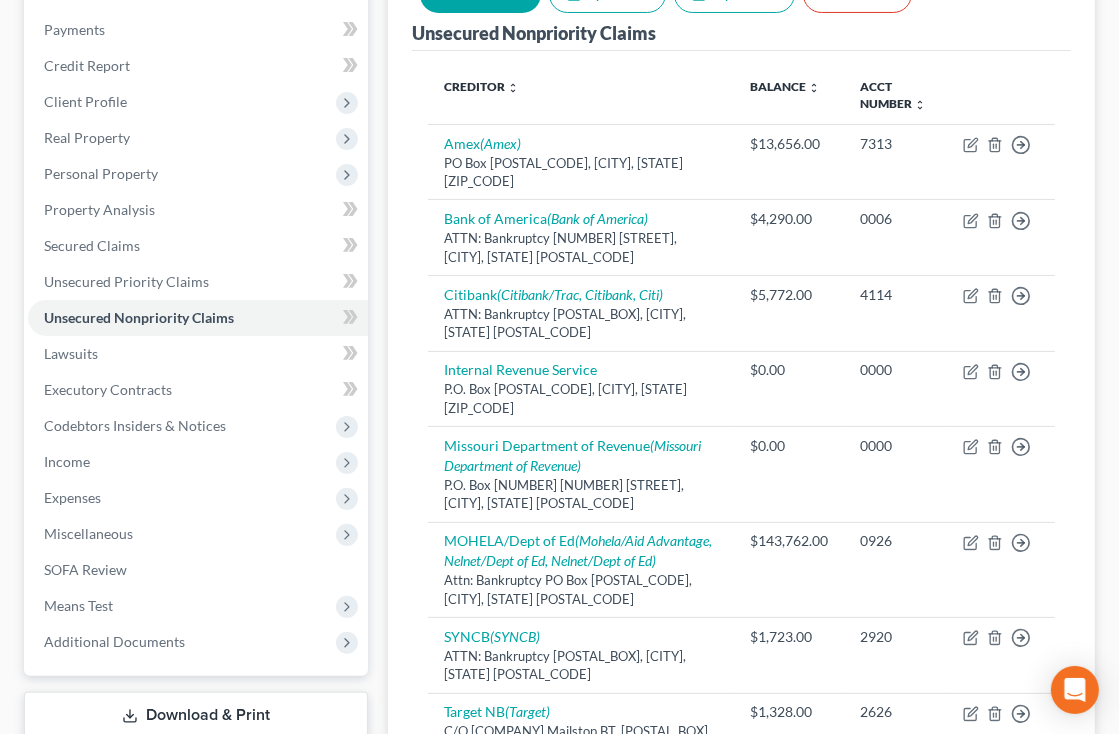 click at bounding box center [1001, 96] 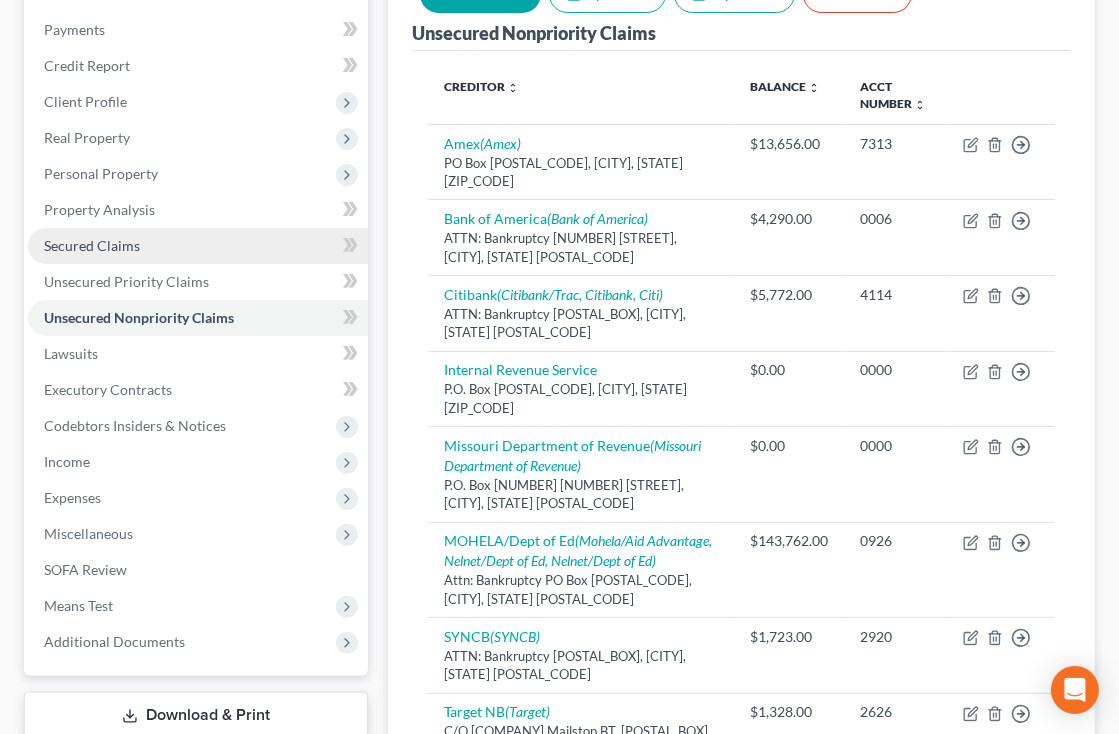 click on "Secured Claims" at bounding box center [92, 245] 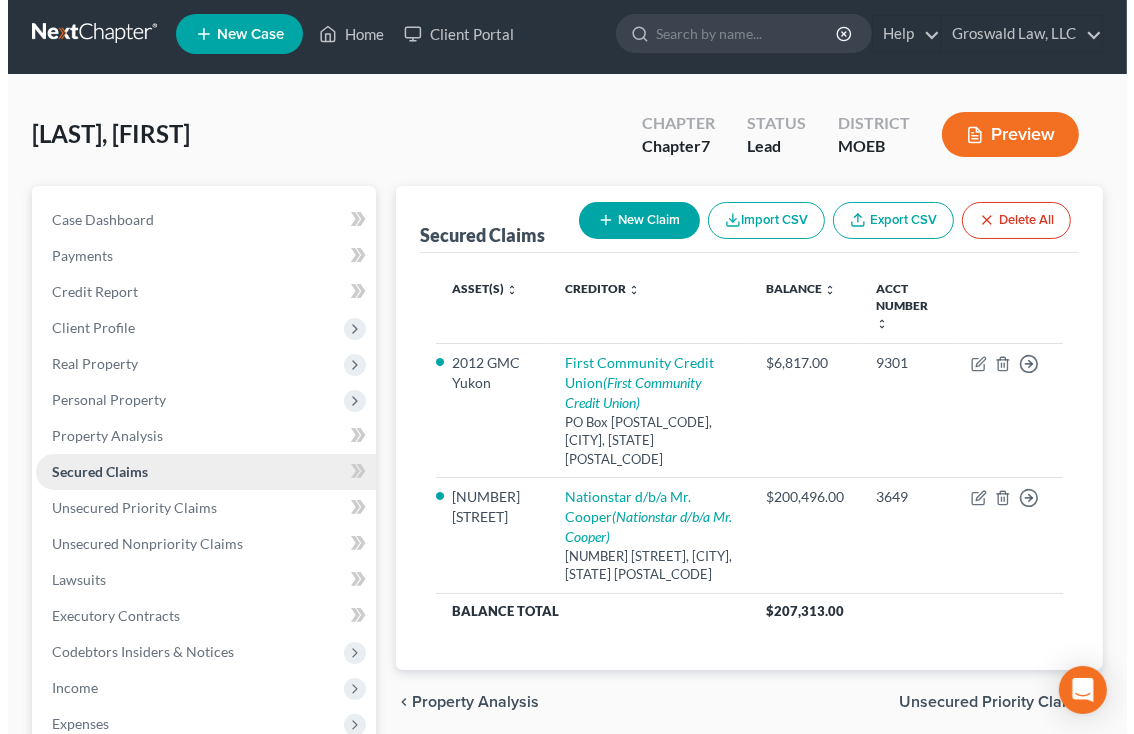 scroll, scrollTop: 0, scrollLeft: 0, axis: both 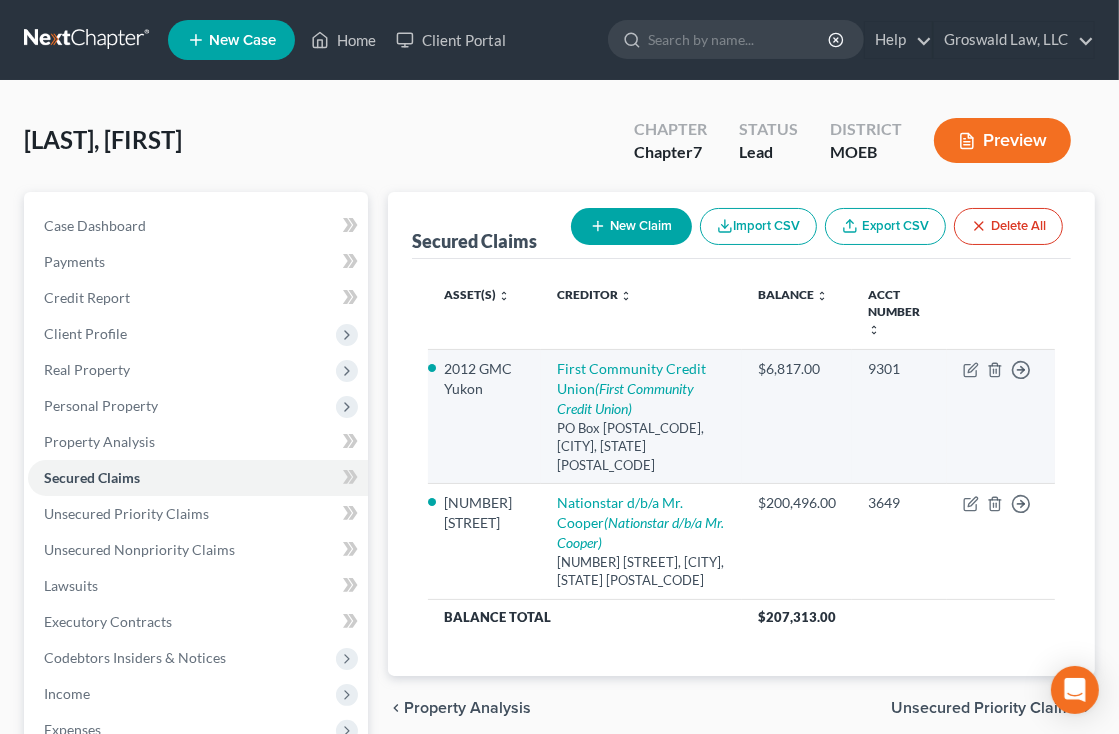 click on "[COMPANY] [COMPANY]  ([COMPANY] [COMPANY]) [POSTAL_BOX], [CITY], [STATE] [POSTAL_CODE]" at bounding box center (641, 417) 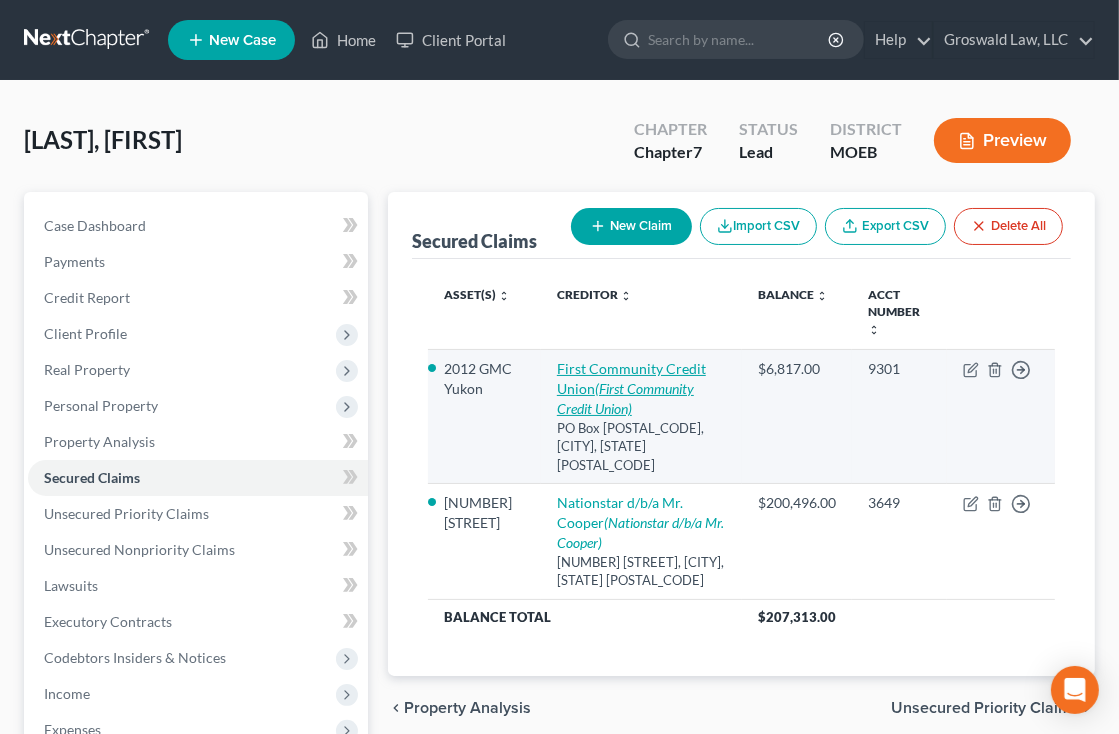 click on "First Community Credit Union  (First Community Credit Union)" at bounding box center (631, 388) 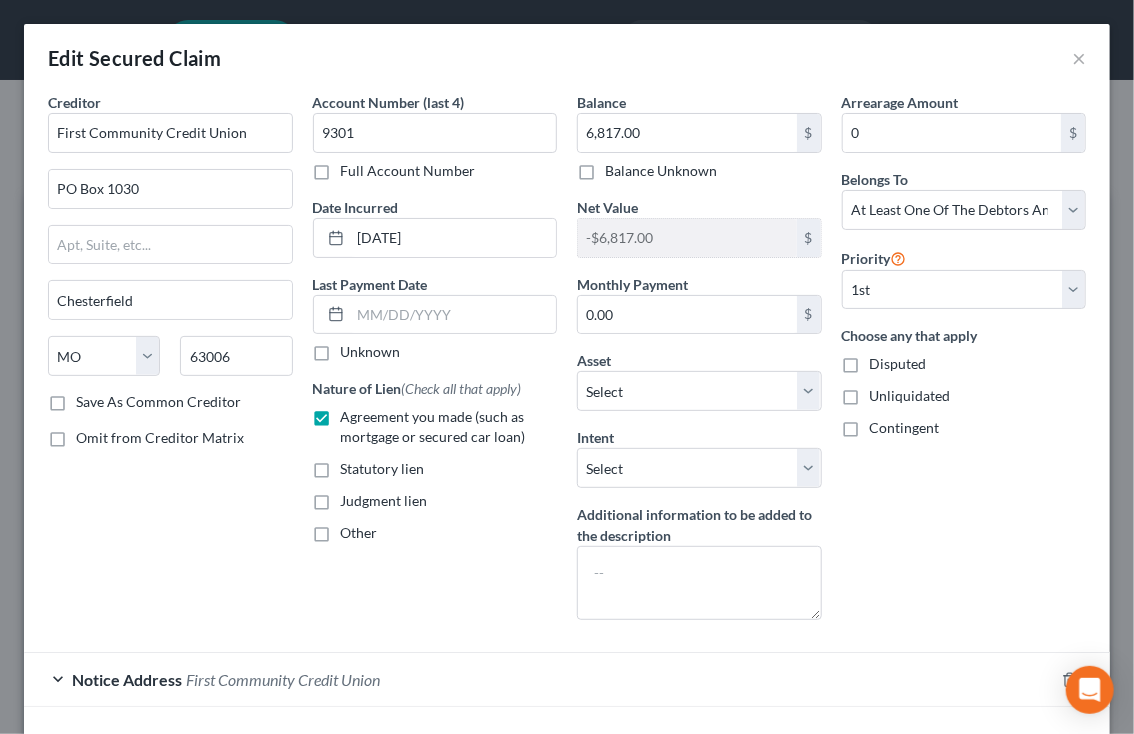 click on "Arrearage Amount 0 $
Belongs To
*
Select Debtor 1 Only Debtor 2 Only Debtor 1 And Debtor 2 Only At Least One Of The Debtors And Another Community Property Priority  Select 1st 2nd 3rd 4th 5th 6th 7th 8th 9th 10th 11th 12th 13th 14th 15th 16th 17th 18th 19th 20th 21th 22th 23th 24th 25th 26th 27th 28th 29th 30th Choose any that apply Disputed Unliquidated Contingent" at bounding box center (964, 364) 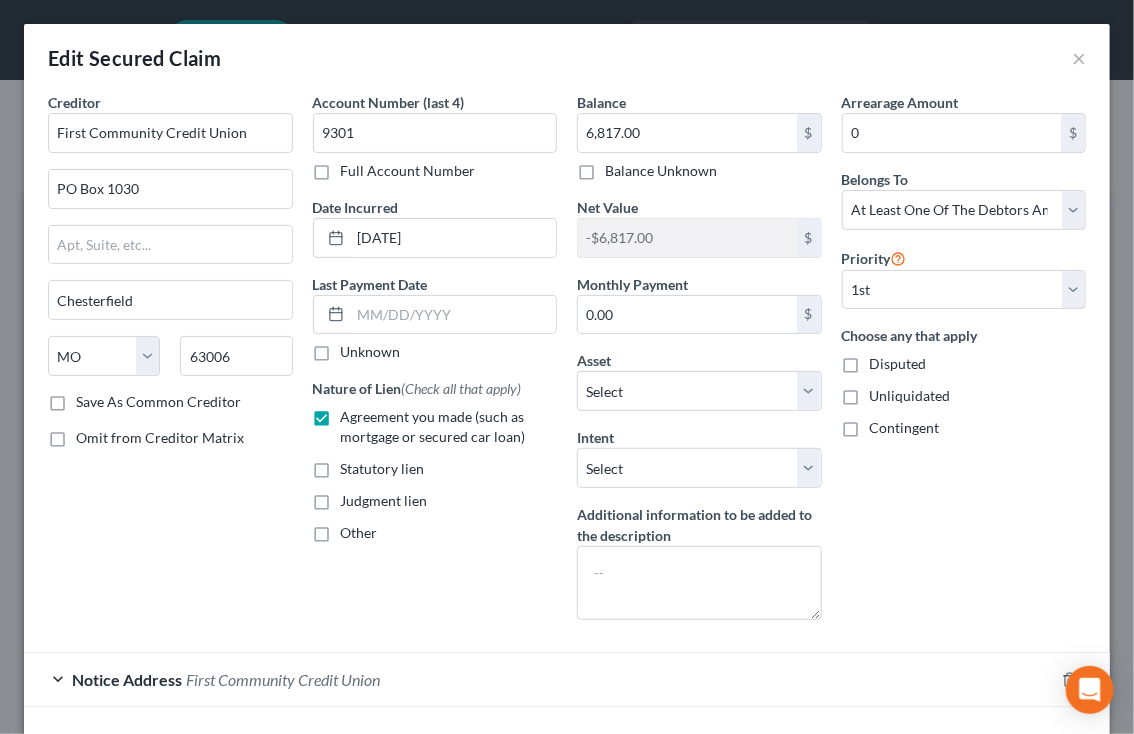 scroll, scrollTop: 138, scrollLeft: 0, axis: vertical 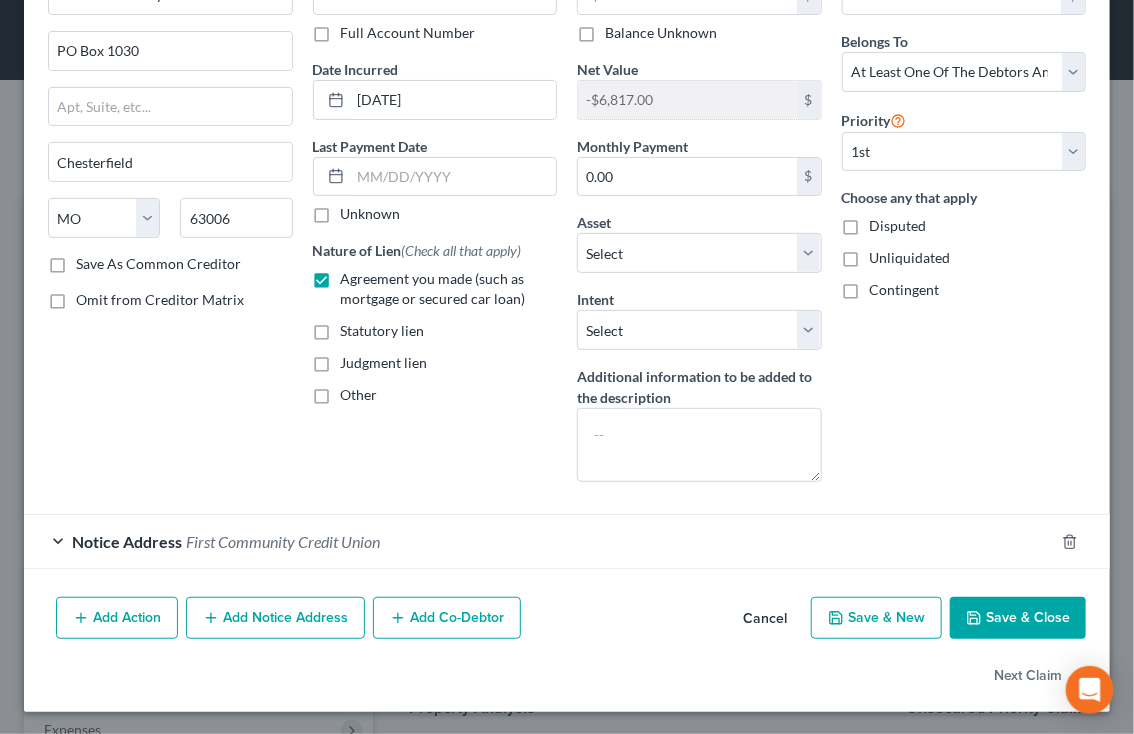click on "Cancel" at bounding box center (765, 619) 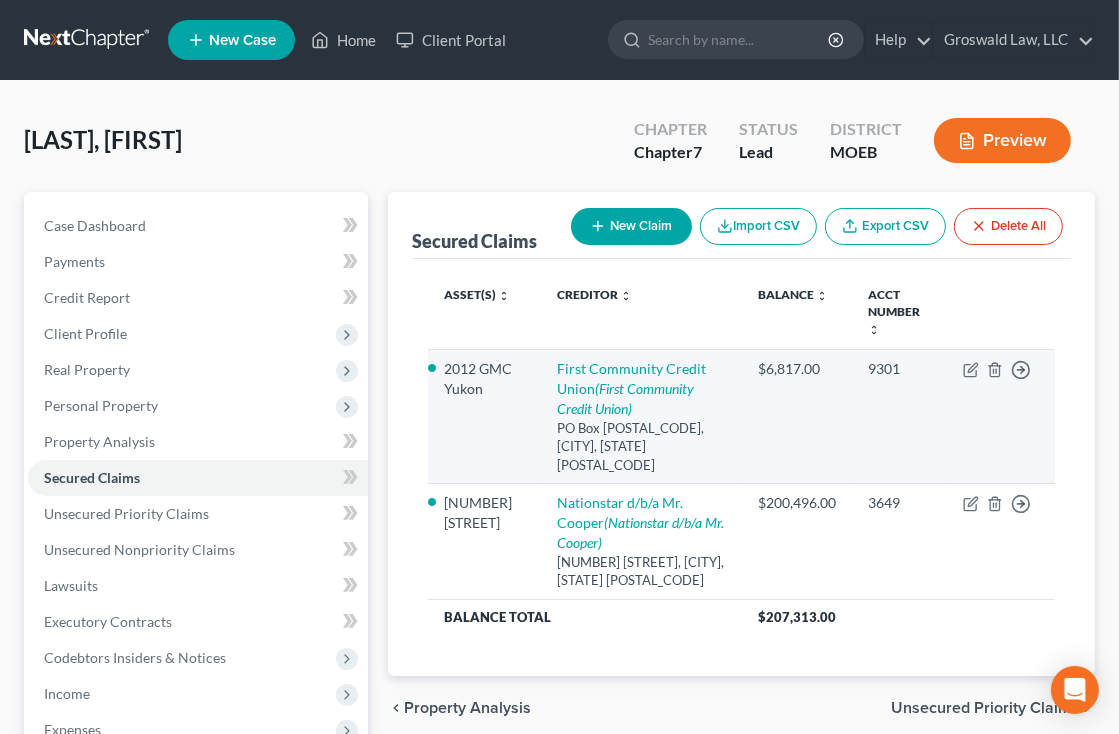 click on "$6,817.00" at bounding box center [797, 417] 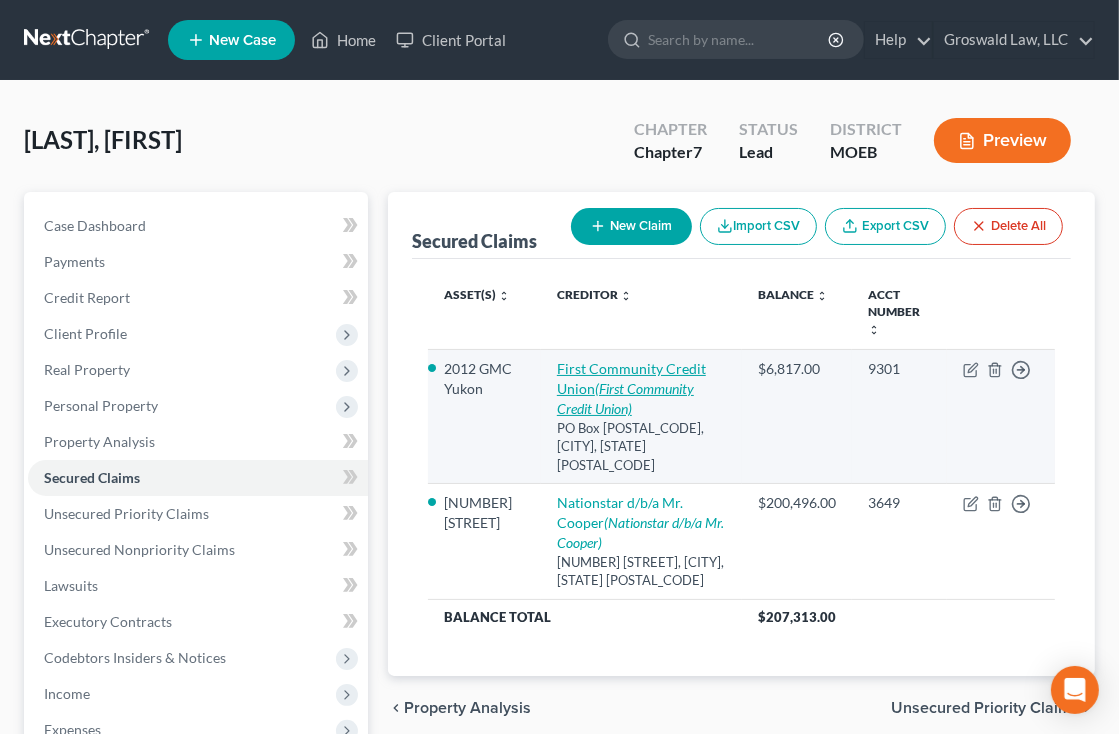 click on "(First Community Credit Union)" at bounding box center [625, 398] 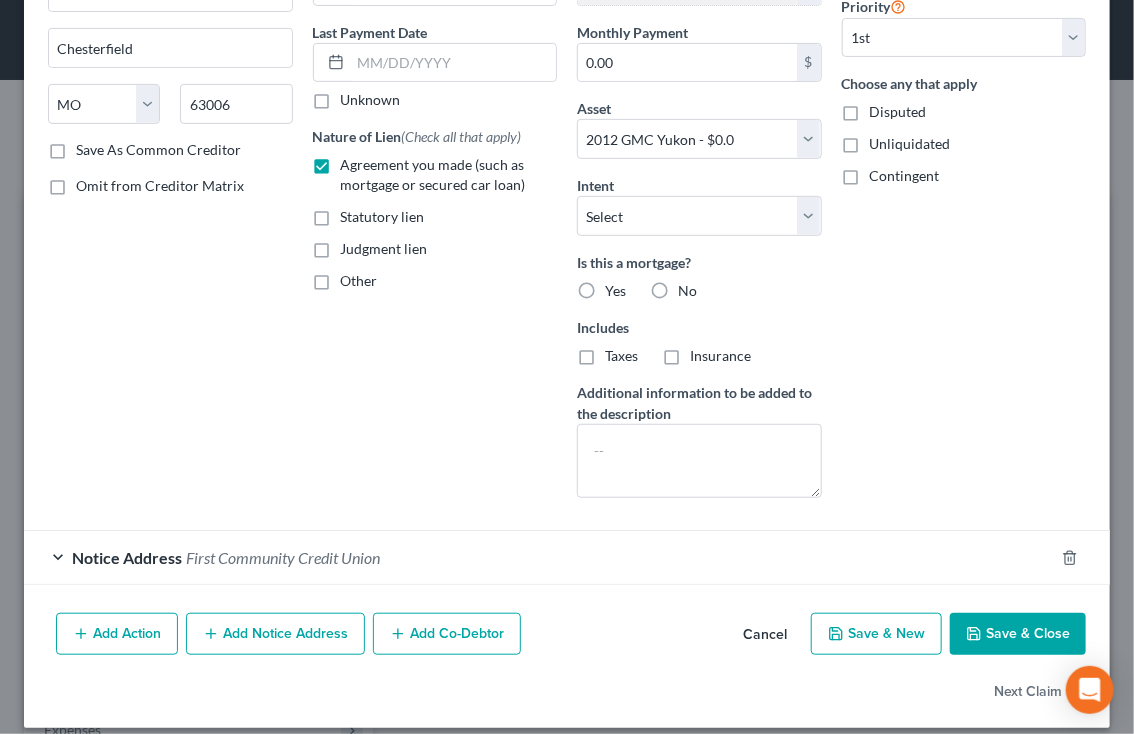 scroll, scrollTop: 268, scrollLeft: 0, axis: vertical 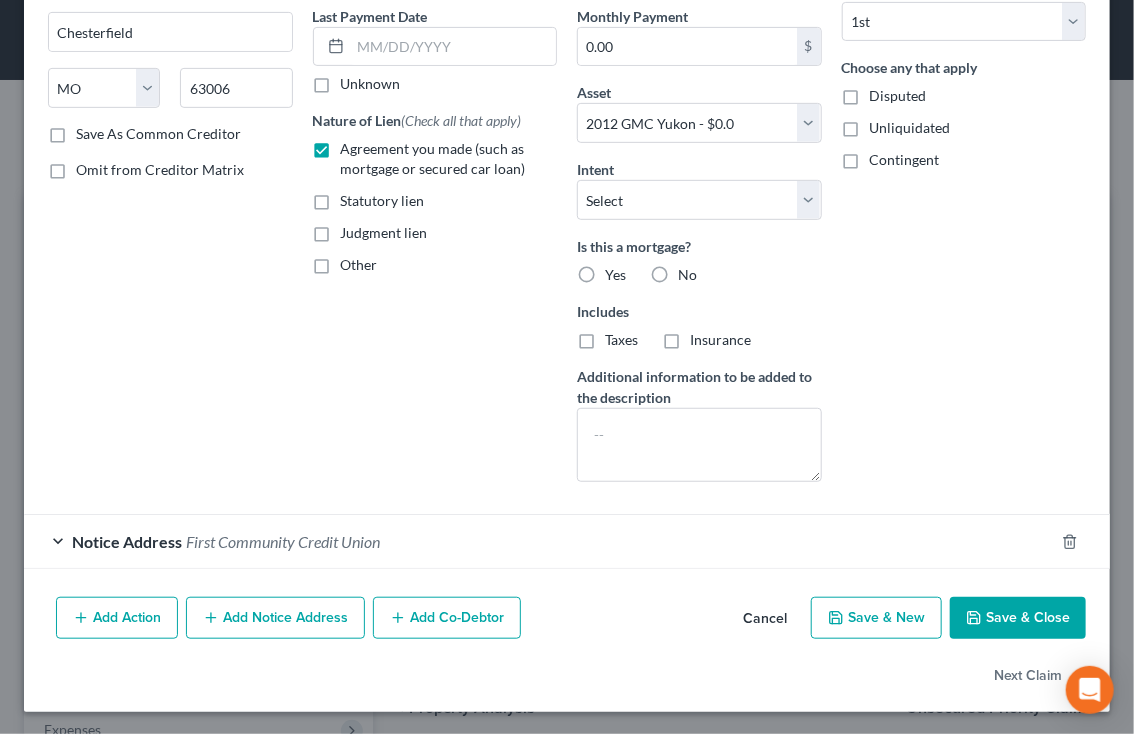 click on "Add Co-Debtor" at bounding box center (447, 618) 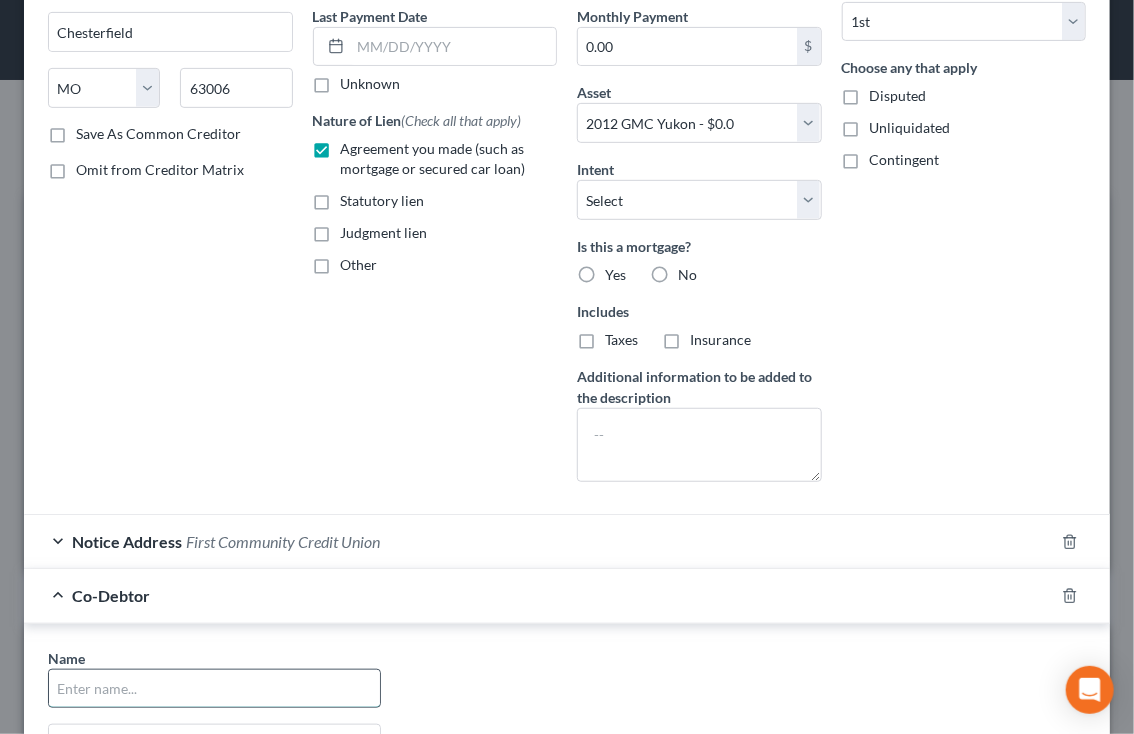 click at bounding box center [214, 689] 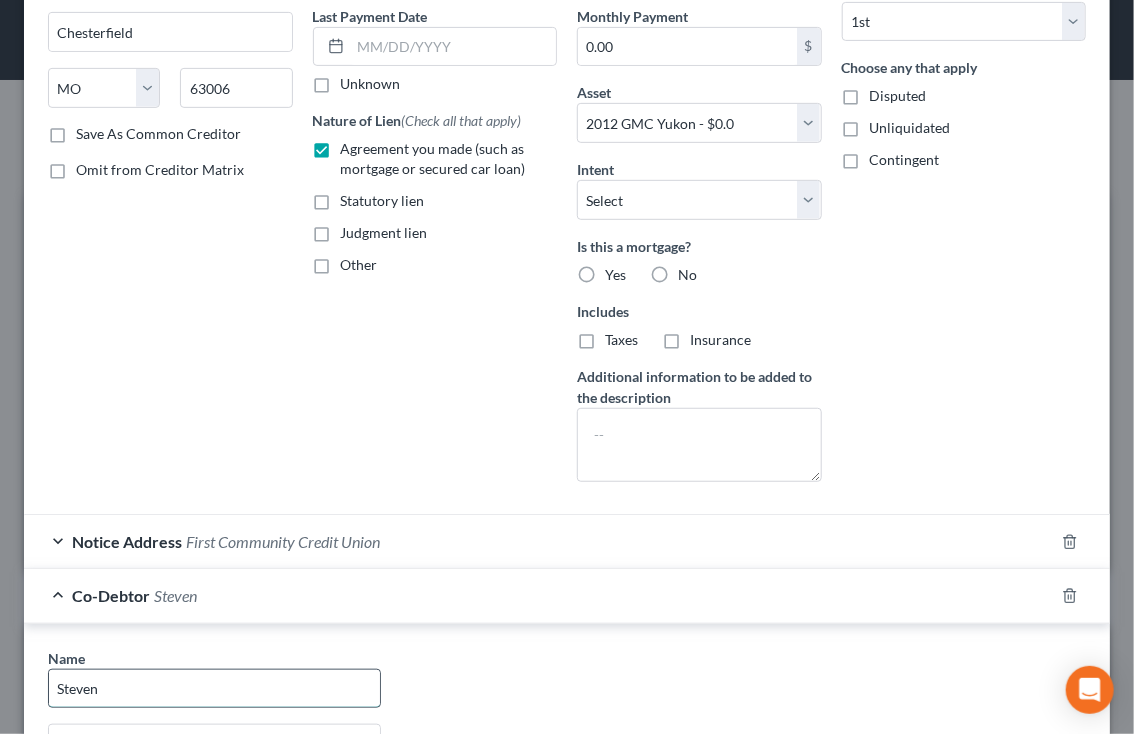type on "[FIRST_NAME] [LAST_NAME]" 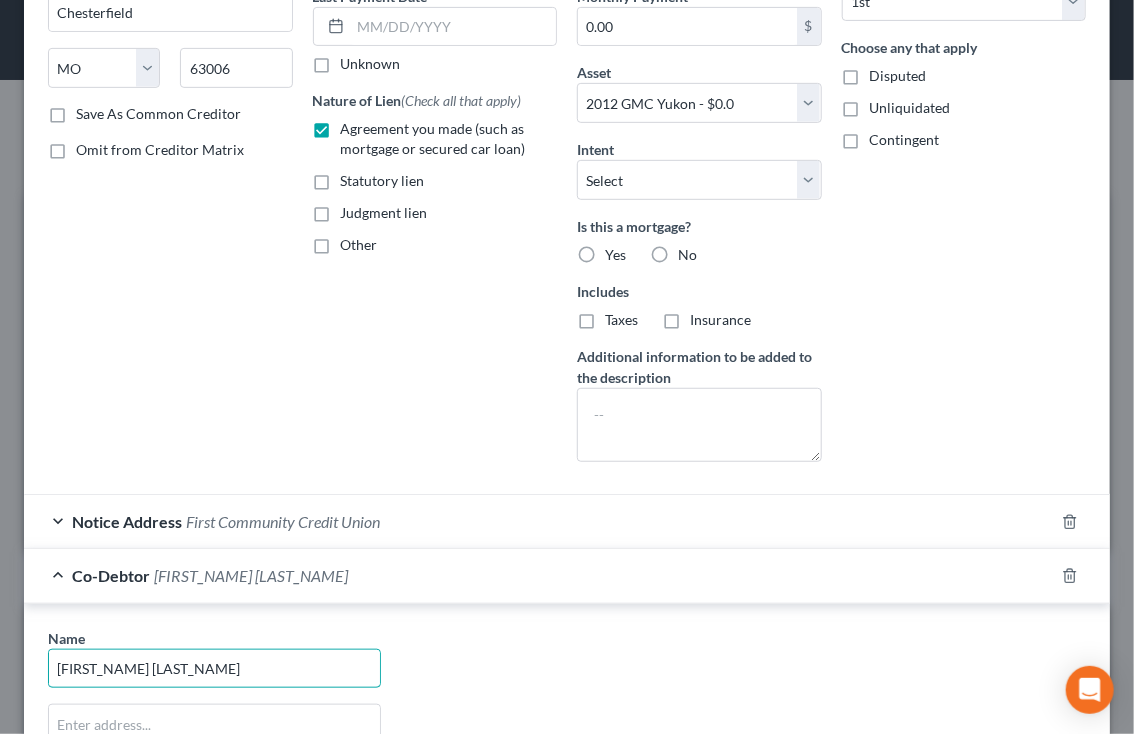 scroll, scrollTop: 416, scrollLeft: 0, axis: vertical 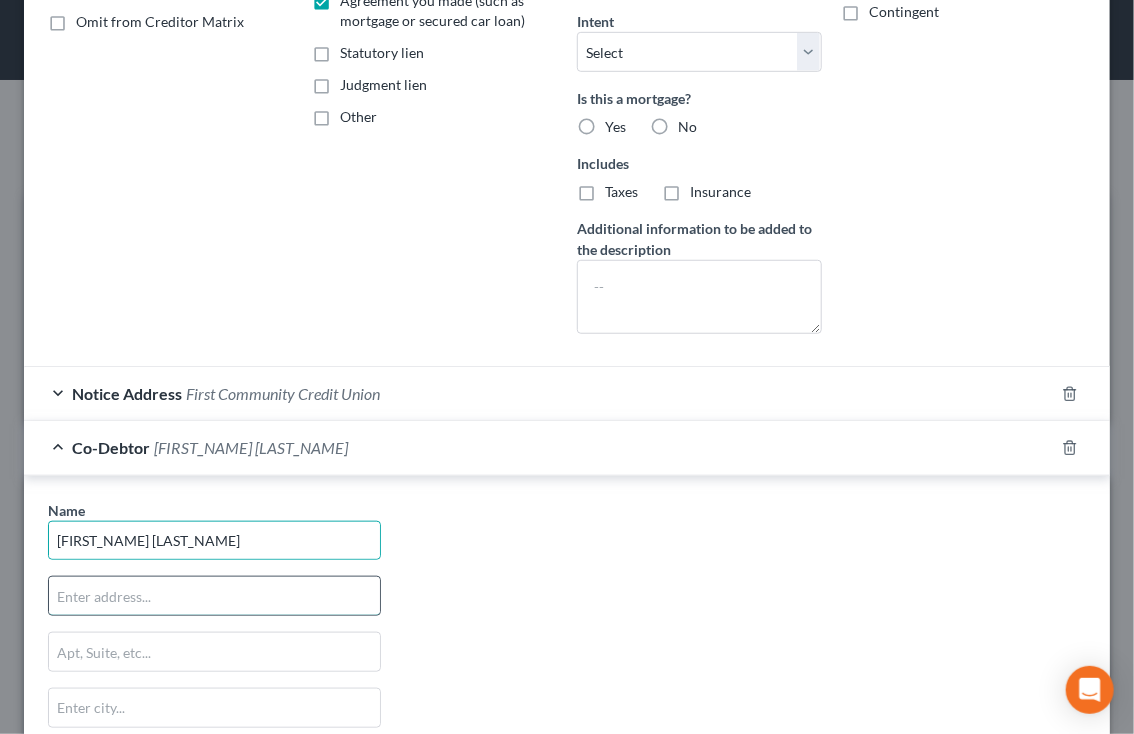 click at bounding box center (214, 596) 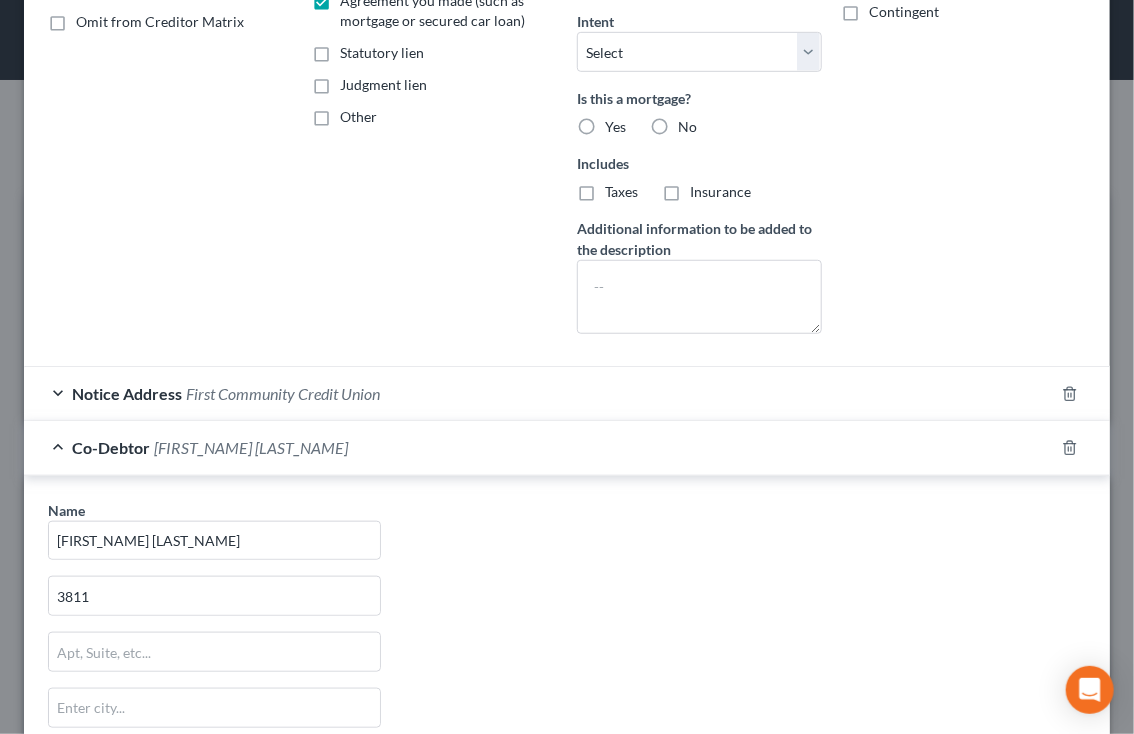 click on "Arrearage Amount 0 $
Belongs To
*
Select Debtor 1 Only Debtor 2 Only Debtor 1 And Debtor 2 Only At Least One Of The Debtors And Another Community Property Priority  Select 1st 2nd 3rd 4th 5th 6th 7th 8th 9th 10th 11th 12th 13th 14th 15th 16th 17th 18th 19th 20th 21th 22th 23th 24th 25th 26th 27th 28th 29th 30th Choose any that apply Disputed Unliquidated Contingent" at bounding box center [964, 13] 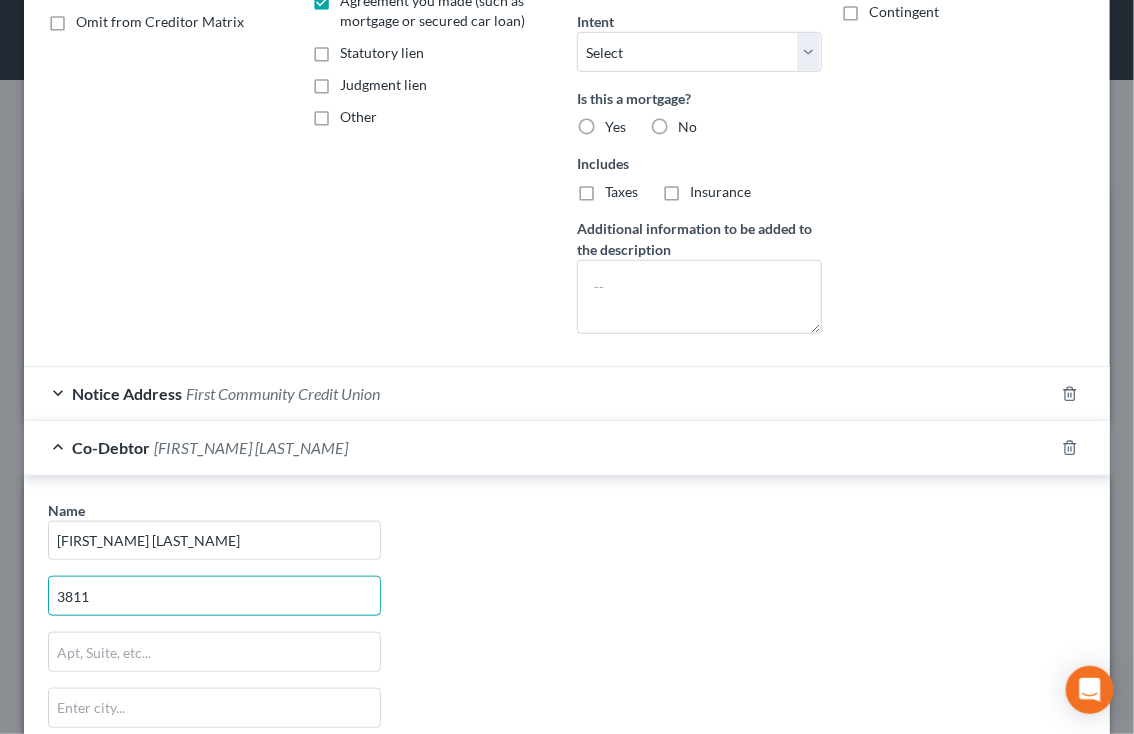 drag, startPoint x: 170, startPoint y: 598, endPoint x: -8, endPoint y: 591, distance: 178.13759 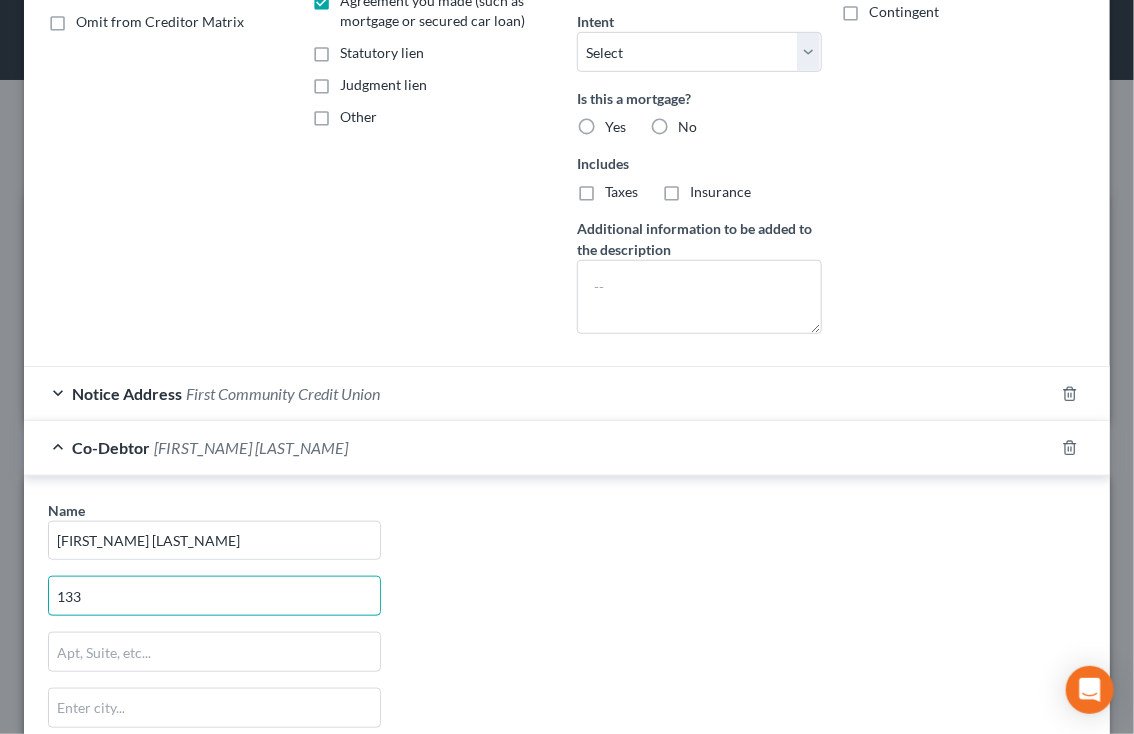 type on "[NUMBER] [STREET]" 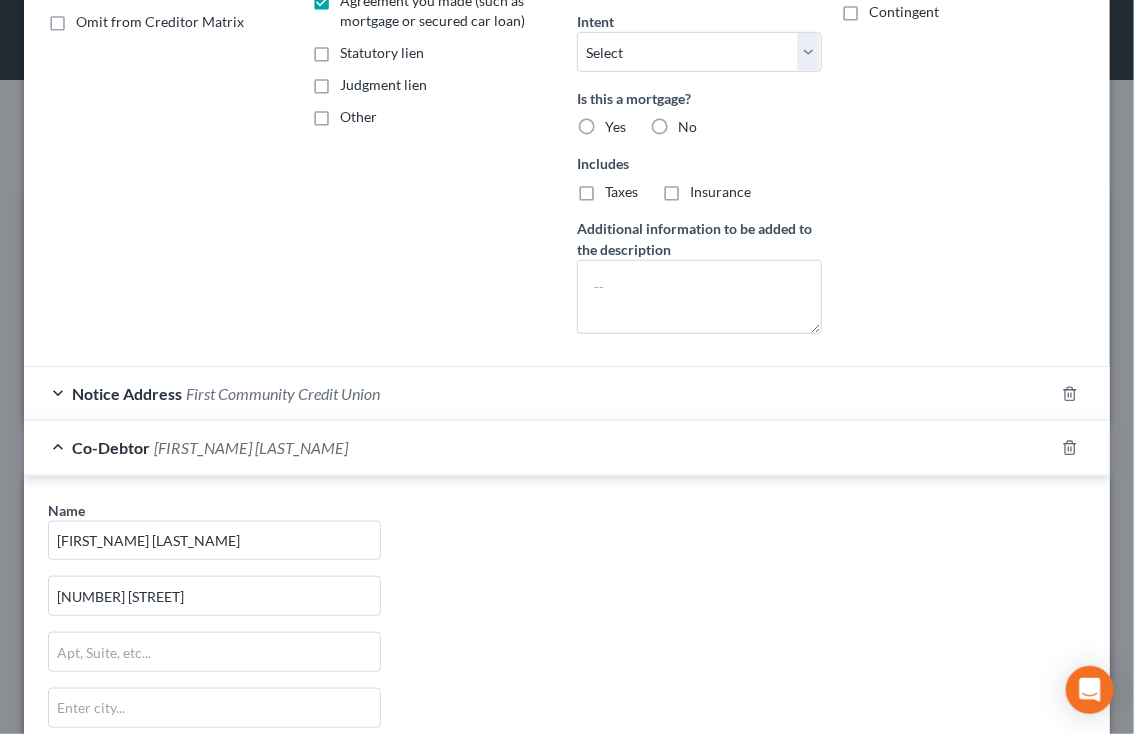 click on "Arrearage Amount 0 $
Belongs To
*
Select Debtor 1 Only Debtor 2 Only Debtor 1 And Debtor 2 Only At Least One Of The Debtors And Another Community Property Priority  Select 1st 2nd 3rd 4th 5th 6th 7th 8th 9th 10th 11th 12th 13th 14th 15th 16th 17th 18th 19th 20th 21th 22th 23th 24th 25th 26th 27th 28th 29th 30th Choose any that apply Disputed Unliquidated Contingent" at bounding box center [964, 13] 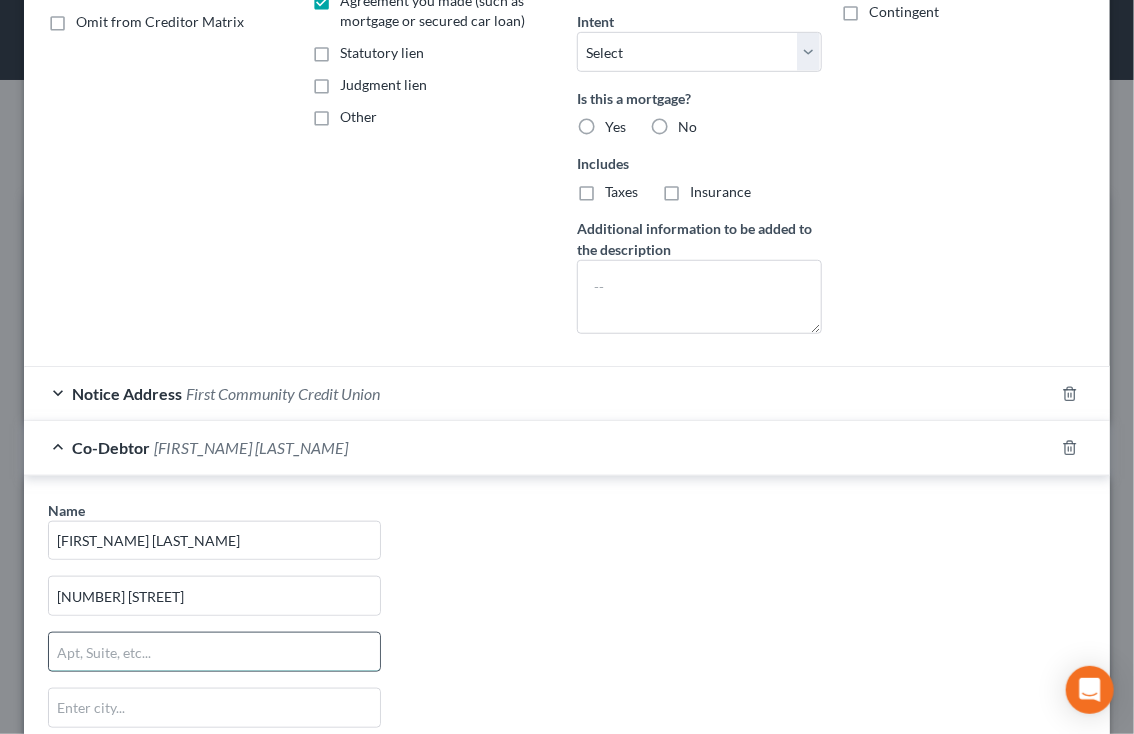 click at bounding box center (214, 652) 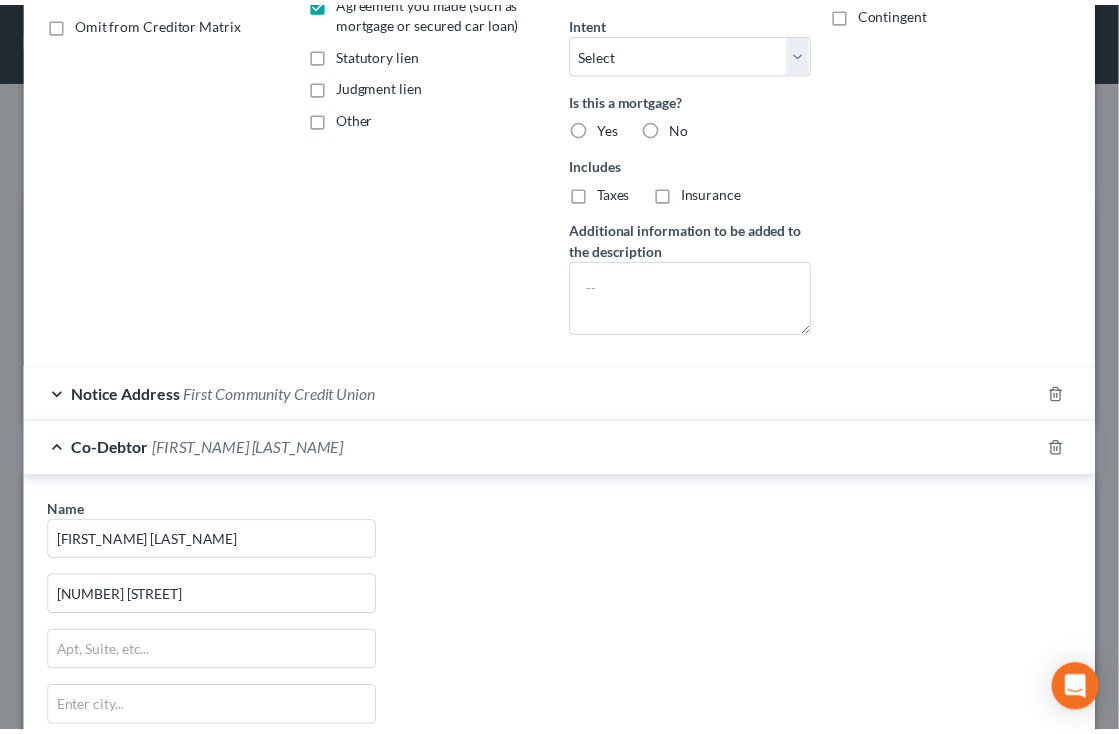 scroll, scrollTop: 732, scrollLeft: 0, axis: vertical 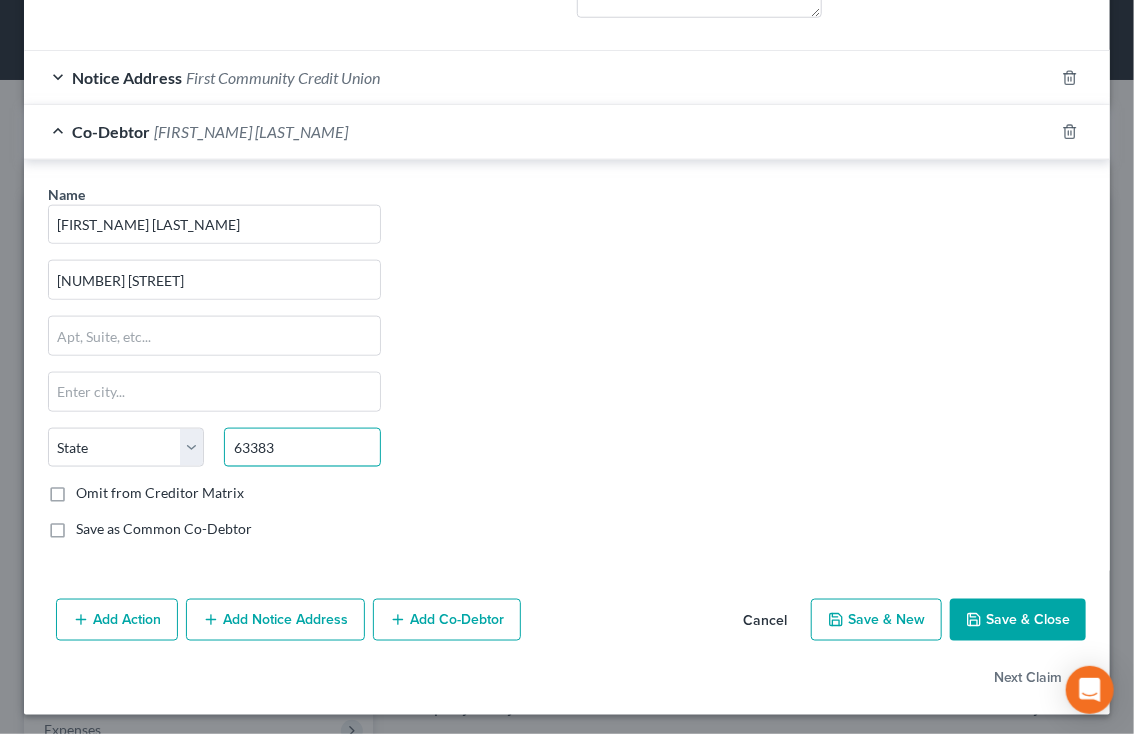 type on "63383" 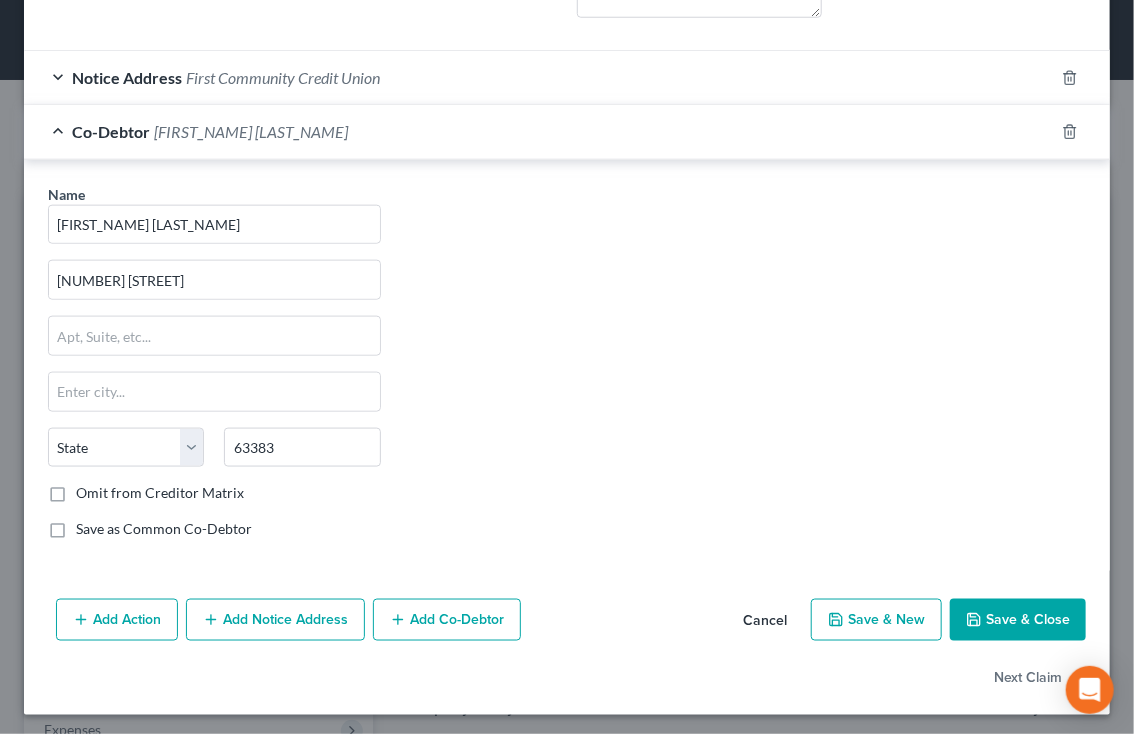 type on "Warrenton" 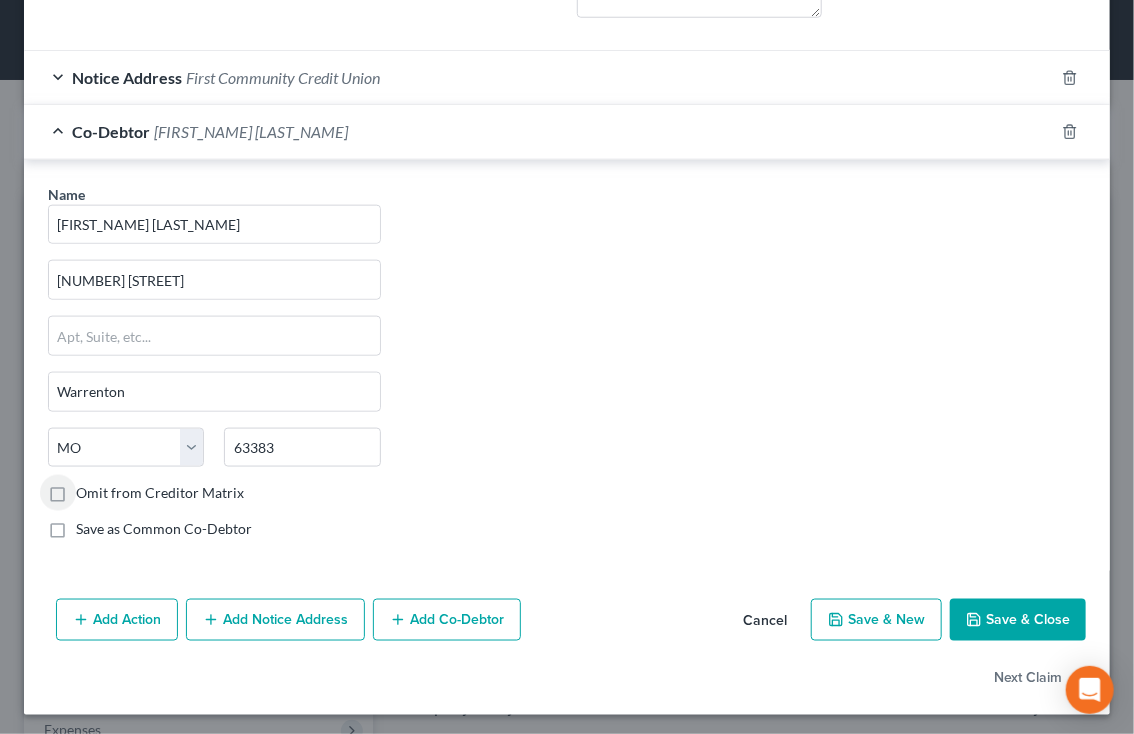 click on "Omit from Creditor Matrix" at bounding box center [160, 493] 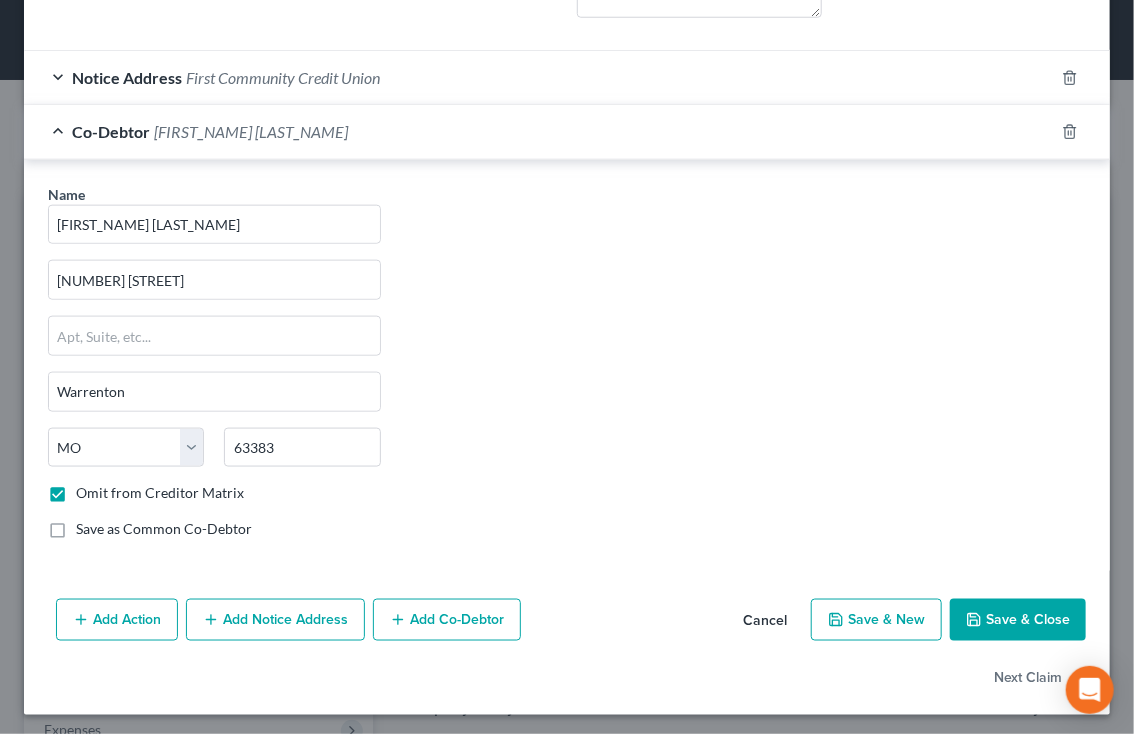 click on "Save & Close" at bounding box center (1018, 620) 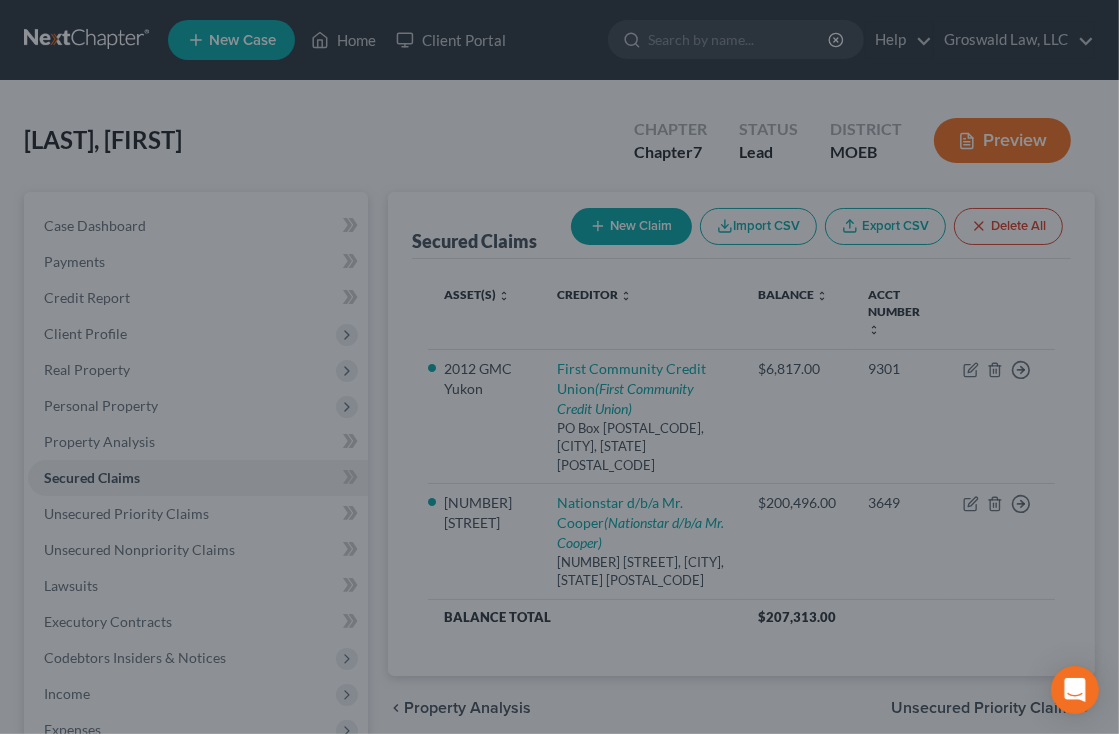 scroll, scrollTop: 0, scrollLeft: 0, axis: both 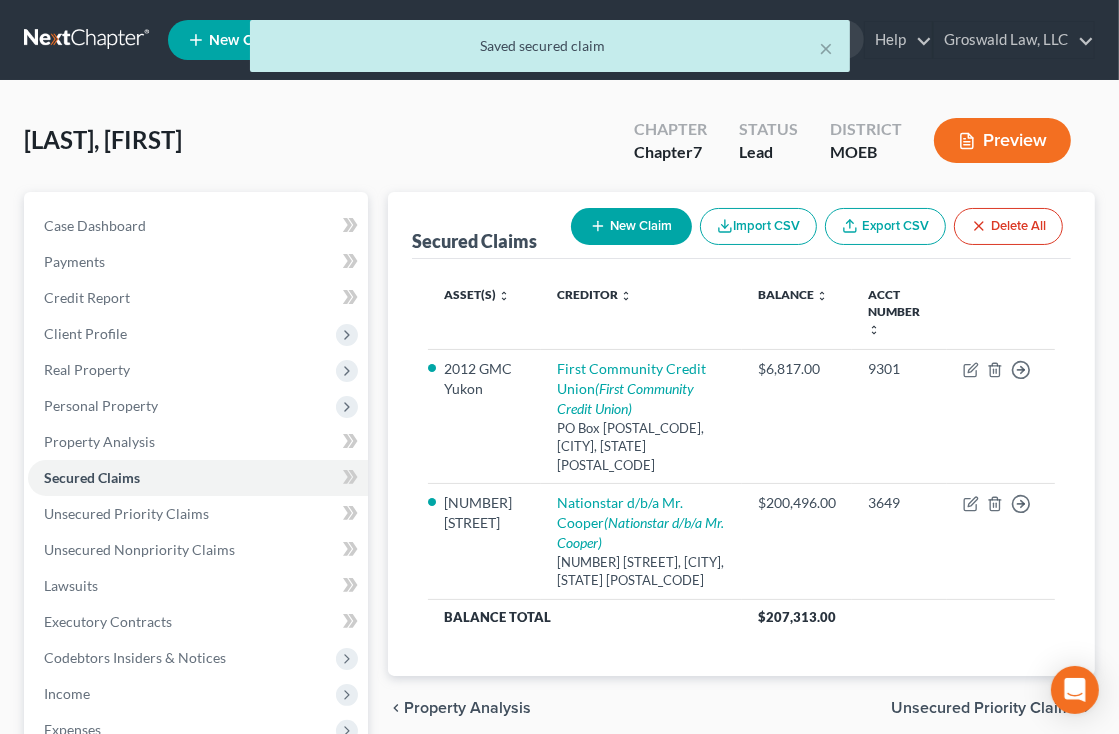 click on "chevron_left
Property Analysis
Unsecured Priority Claims
chevron_right" at bounding box center (741, 708) 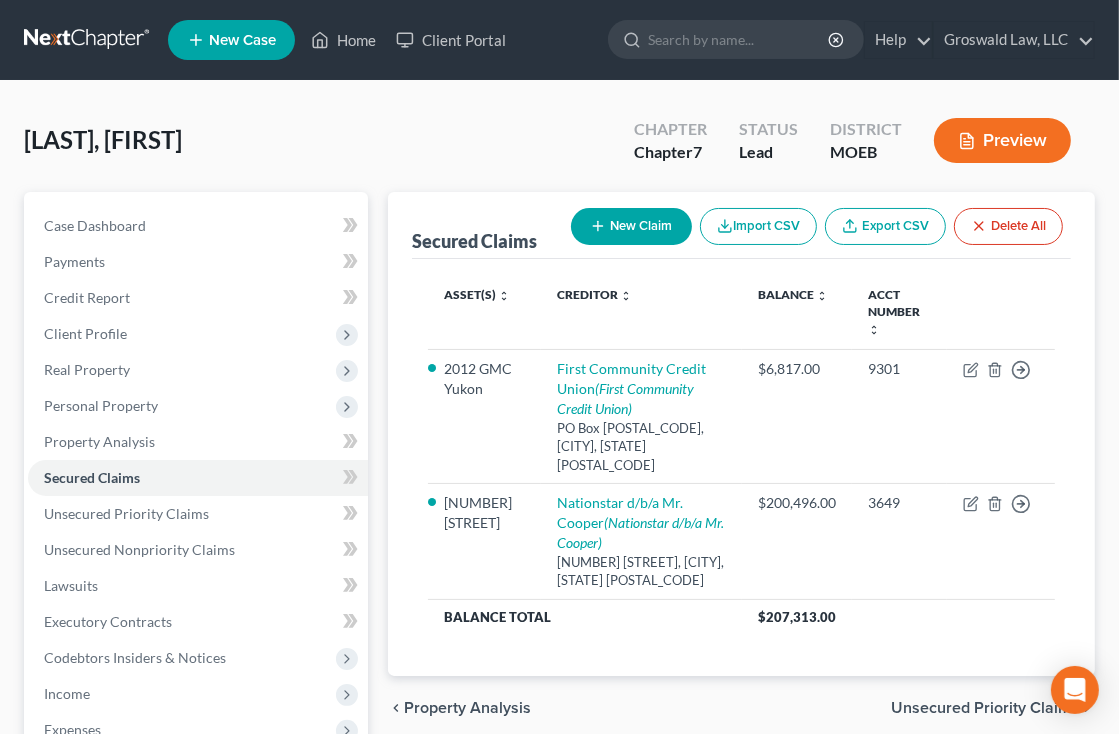 click on "chevron_left
Property Analysis
Unsecured Priority Claims
chevron_right" at bounding box center [741, 708] 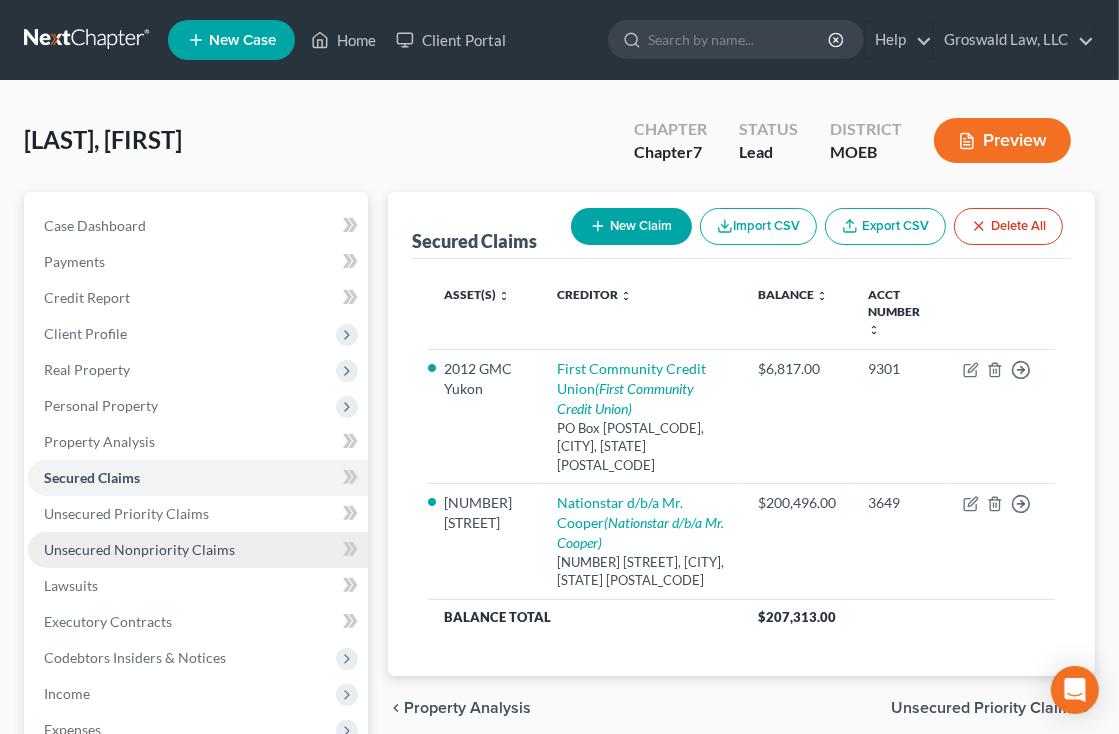 click on "Unsecured Nonpriority Claims" at bounding box center (139, 549) 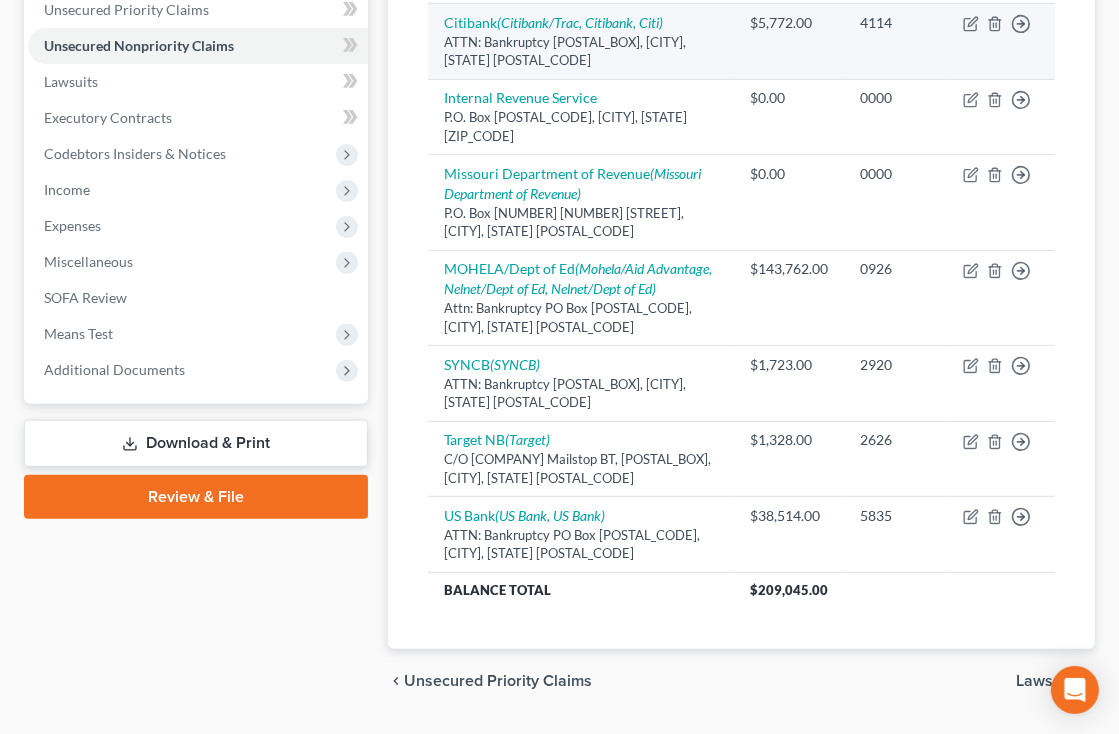 scroll, scrollTop: 519, scrollLeft: 0, axis: vertical 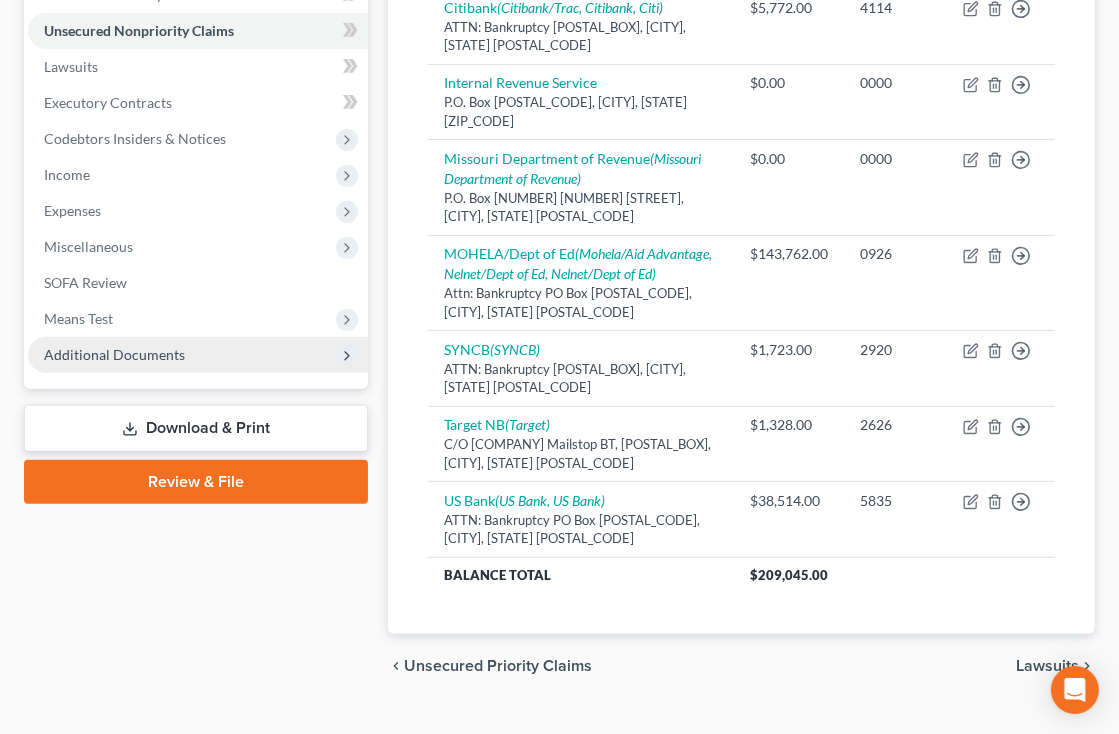 click on "Additional Documents" at bounding box center (114, 354) 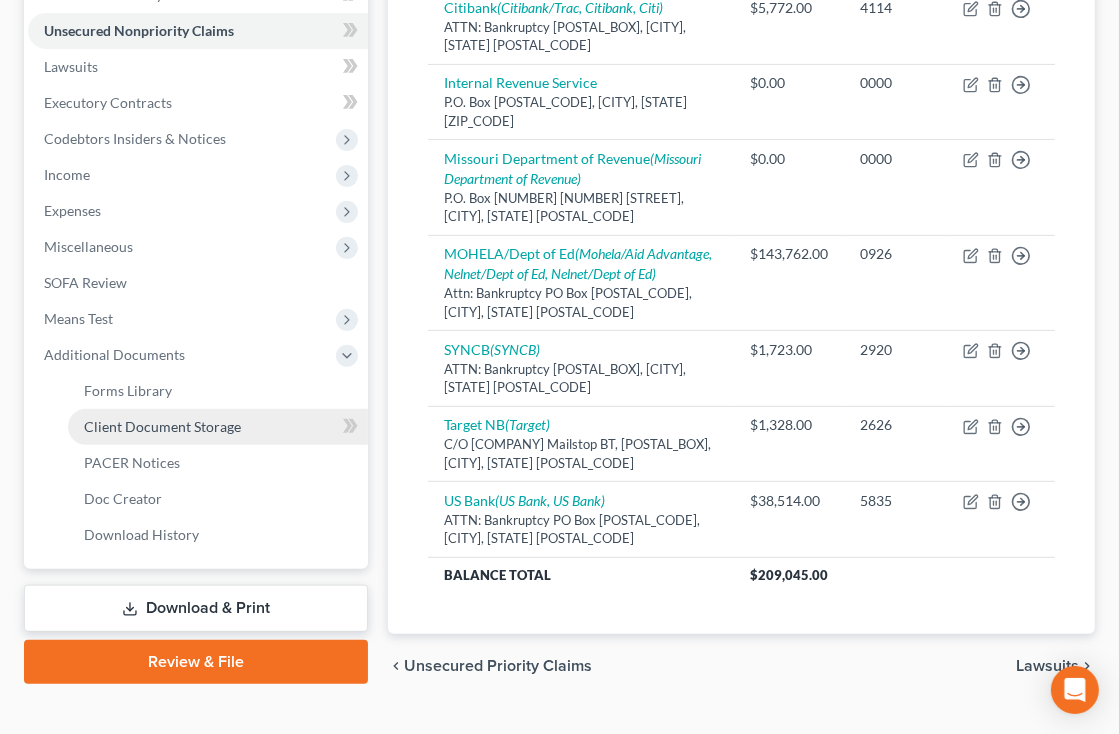 click on "Client Document Storage" at bounding box center (162, 426) 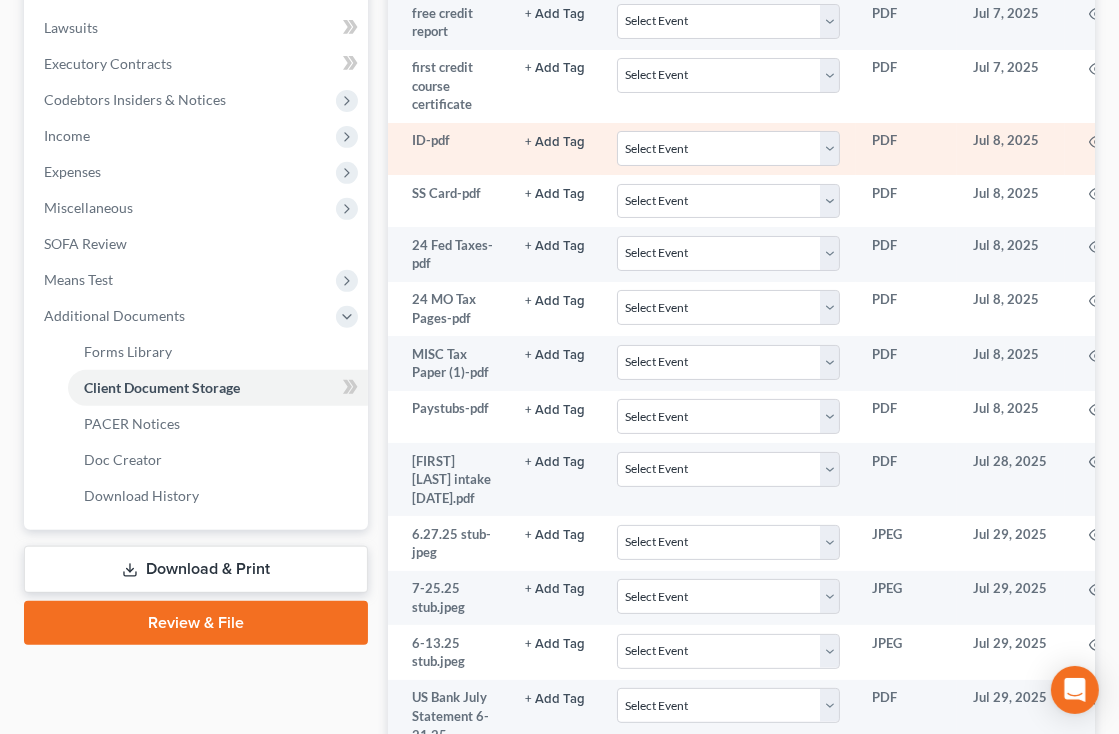 scroll, scrollTop: 568, scrollLeft: 0, axis: vertical 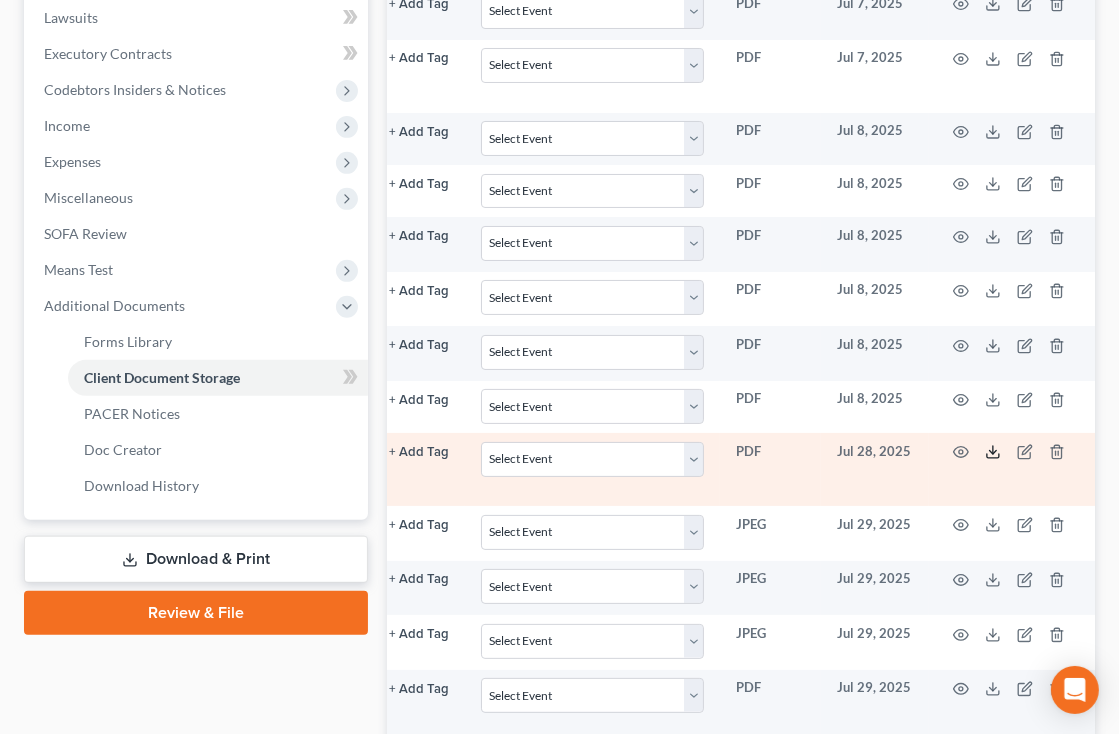 click 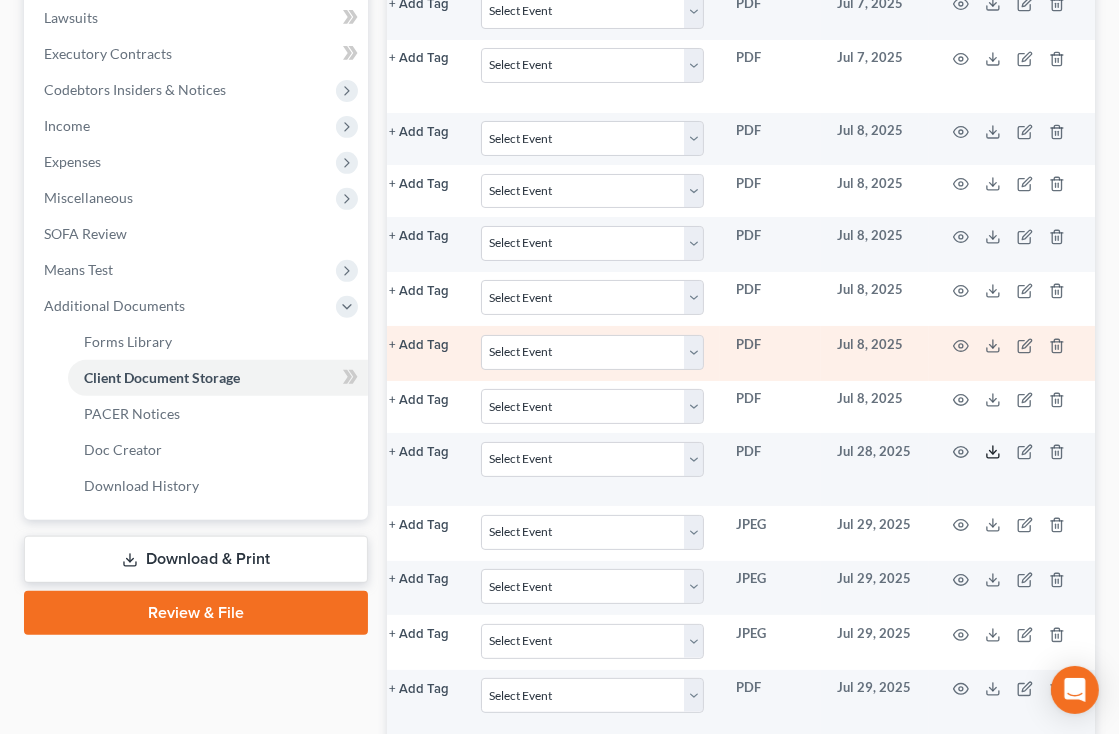 scroll, scrollTop: 0, scrollLeft: 0, axis: both 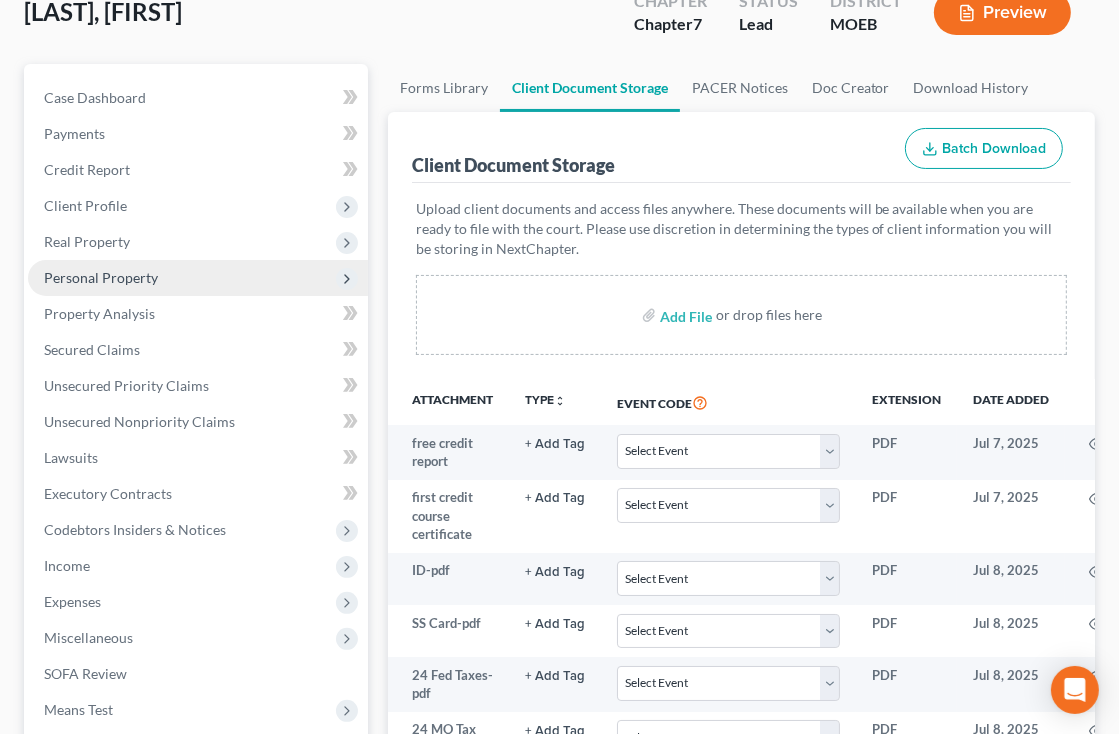 click on "Personal Property" at bounding box center (101, 277) 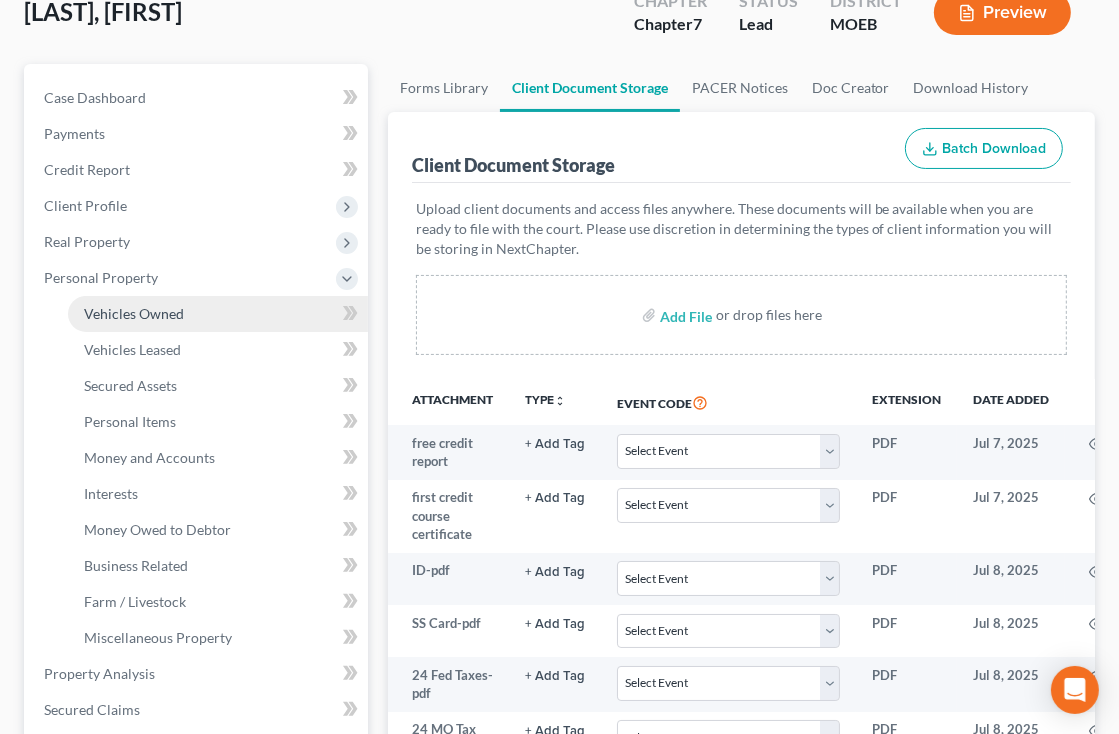 click on "Vehicles Owned" at bounding box center [134, 313] 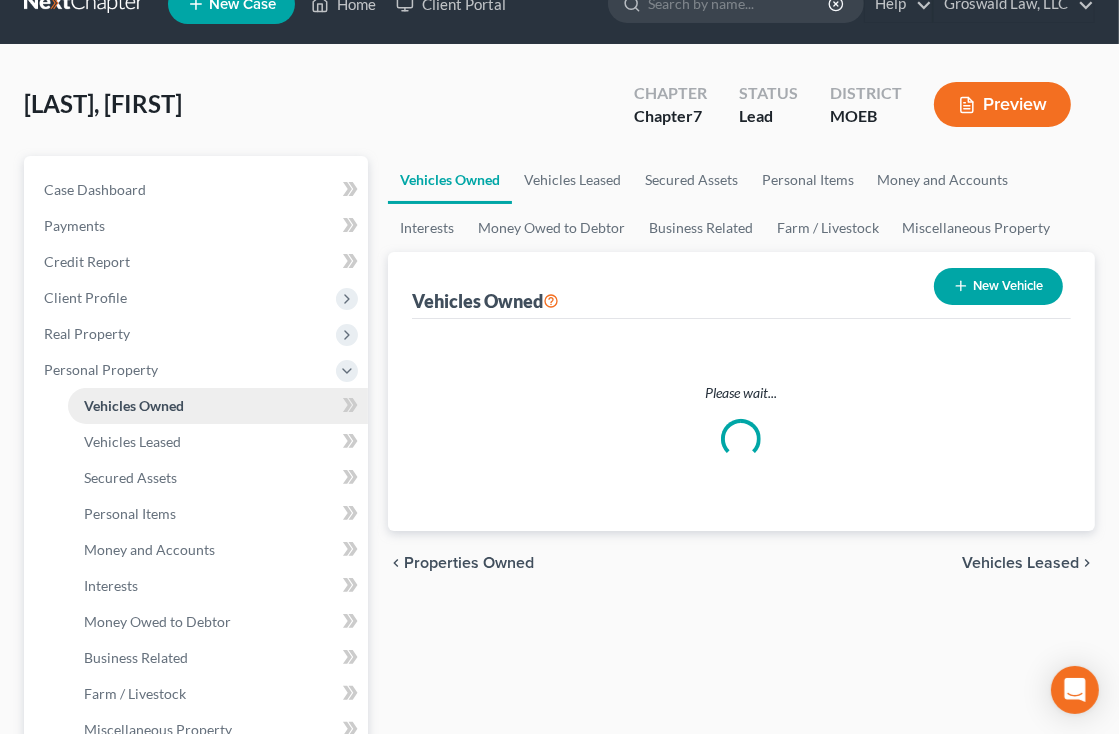 scroll, scrollTop: 0, scrollLeft: 0, axis: both 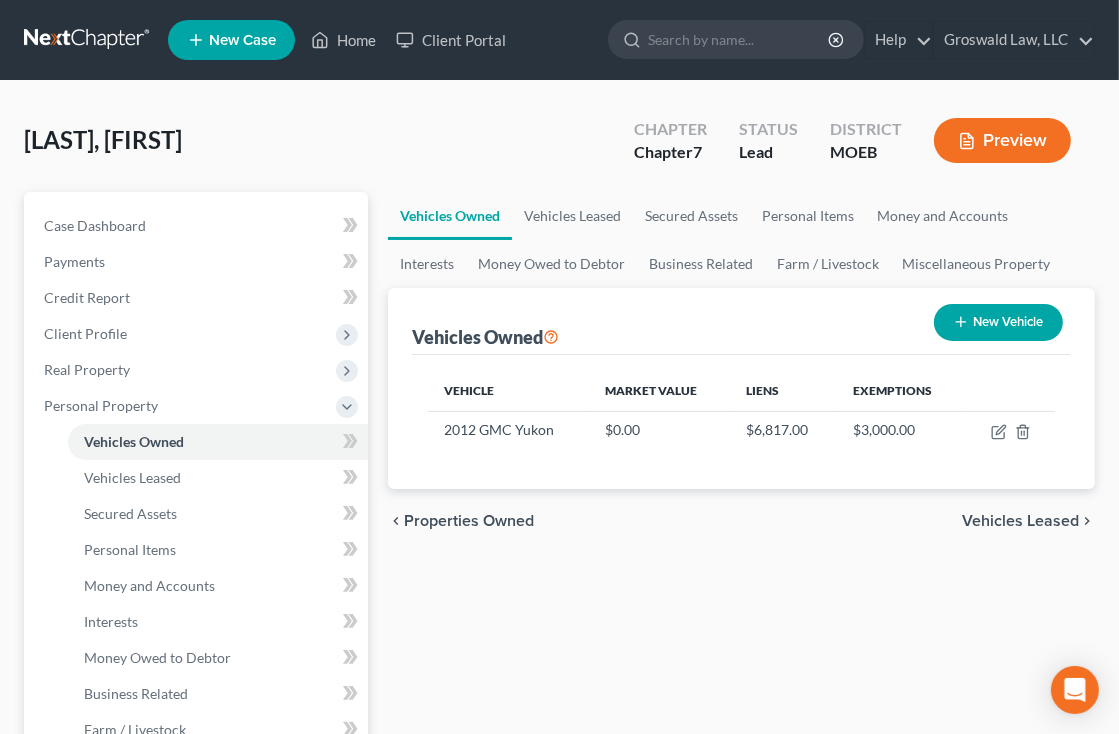 click on "New Vehicle" at bounding box center (998, 322) 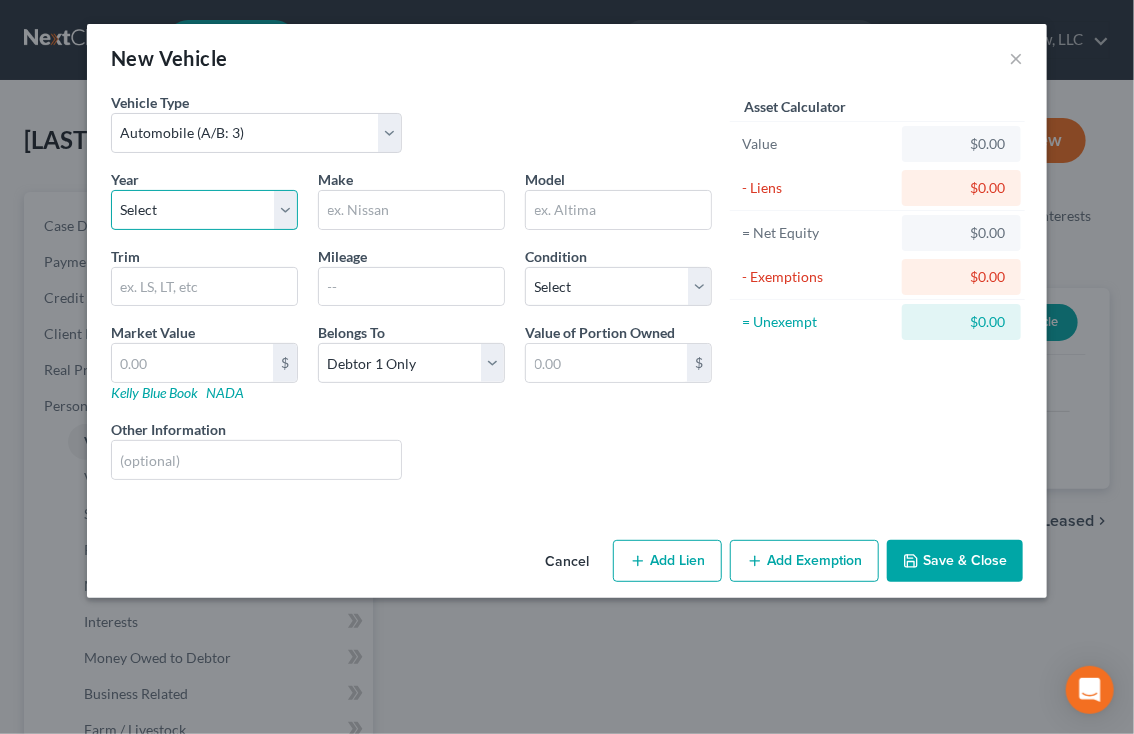 click on "Select 2026 2025 2024 2023 2022 2021 2020 2019 2018 2017 2016 2015 2014 2013 2012 2011 2010 2009 2008 2007 2006 2005 2004 2003 2002 2001 2000 1999 1998 1997 1996 1995 1994 1993 1992 1991 1990 1989 1988 1987 1986 1985 1984 1983 1982 1981 1980 1979 1978 1977 1976 1975 1974 1973 1972 1971 1970 1969 1968 1967 1966 1965 1964 1963 1962 1961 1960 1959 1958 1957 1956 1955 1954 1953 1952 1951 1950 1949 1948 1947 1946 1945 1944 1943 1942 1941 1940 1939 1938 1937 1936 1935 1934 1933 1932 1931 1930 1929 1928 1927 1926 1925 1924 1923 1922 1921 1920 1919 1918 1917 1916 1915 1914 1913 1912 1911 1910 1909 1908 1907 1906 1905 1904 1903 1902 1901" at bounding box center [204, 210] 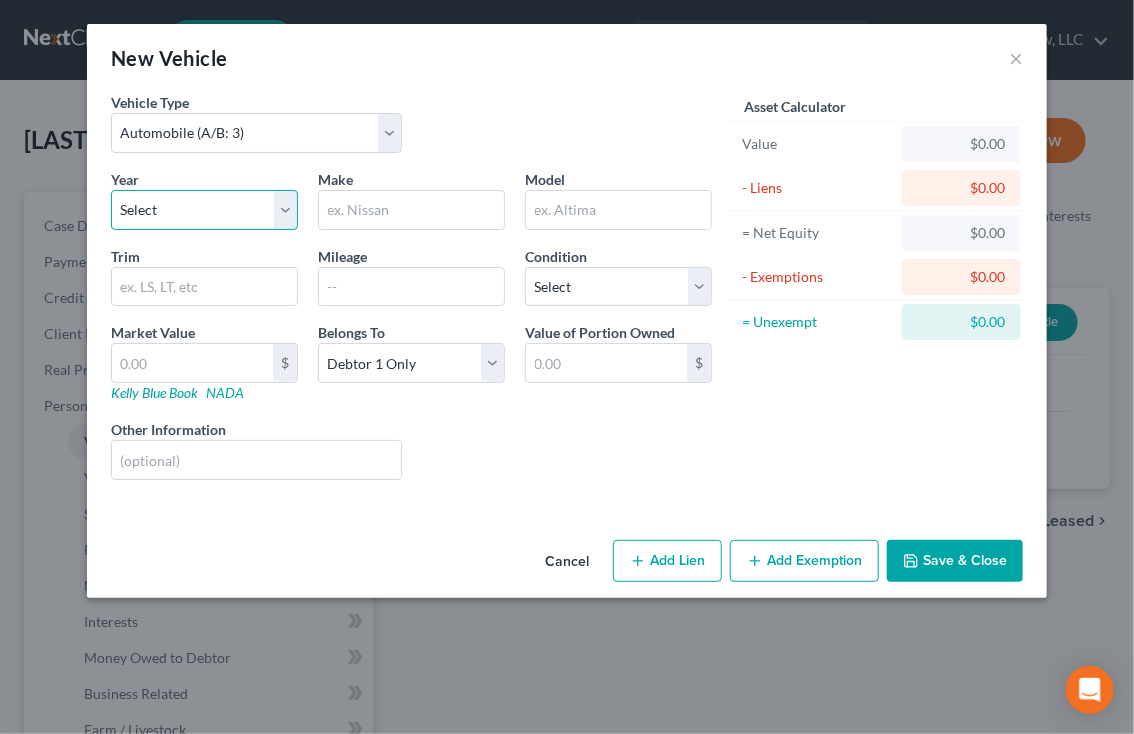 select on "15" 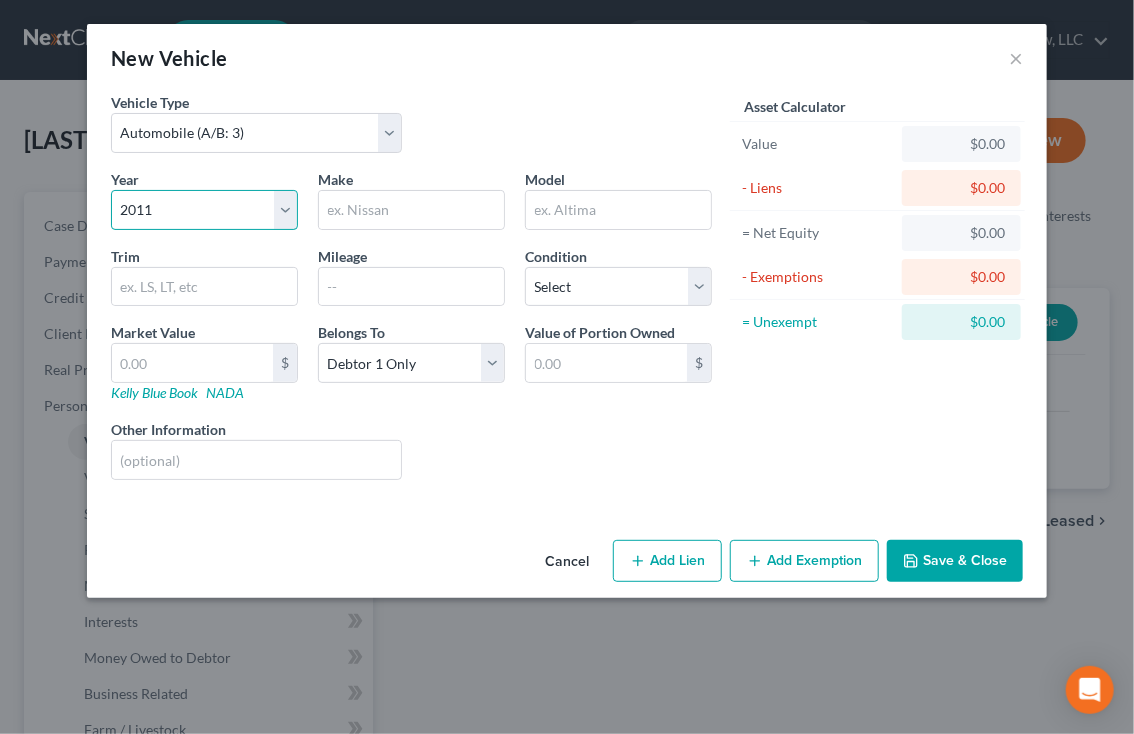 click on "Select 2026 2025 2024 2023 2022 2021 2020 2019 2018 2017 2016 2015 2014 2013 2012 2011 2010 2009 2008 2007 2006 2005 2004 2003 2002 2001 2000 1999 1998 1997 1996 1995 1994 1993 1992 1991 1990 1989 1988 1987 1986 1985 1984 1983 1982 1981 1980 1979 1978 1977 1976 1975 1974 1973 1972 1971 1970 1969 1968 1967 1966 1965 1964 1963 1962 1961 1960 1959 1958 1957 1956 1955 1954 1953 1952 1951 1950 1949 1948 1947 1946 1945 1944 1943 1942 1941 1940 1939 1938 1937 1936 1935 1934 1933 1932 1931 1930 1929 1928 1927 1926 1925 1924 1923 1922 1921 1920 1919 1918 1917 1916 1915 1914 1913 1912 1911 1910 1909 1908 1907 1906 1905 1904 1903 1902 1901" at bounding box center (204, 210) 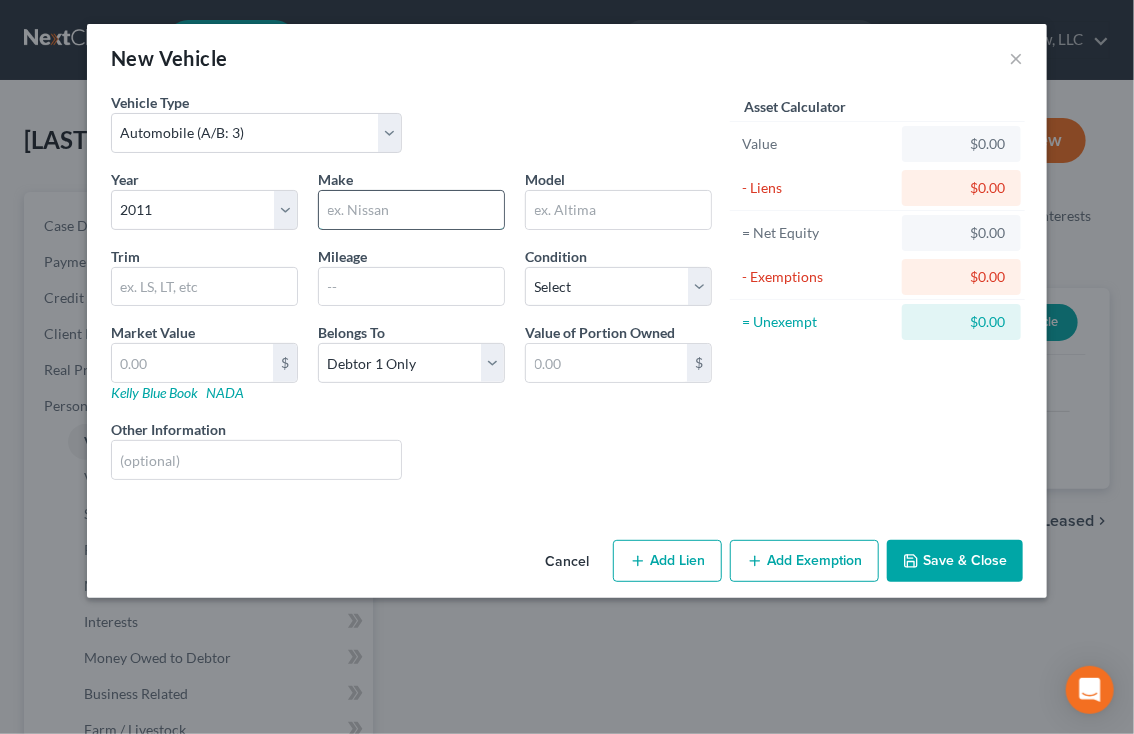 click at bounding box center [411, 210] 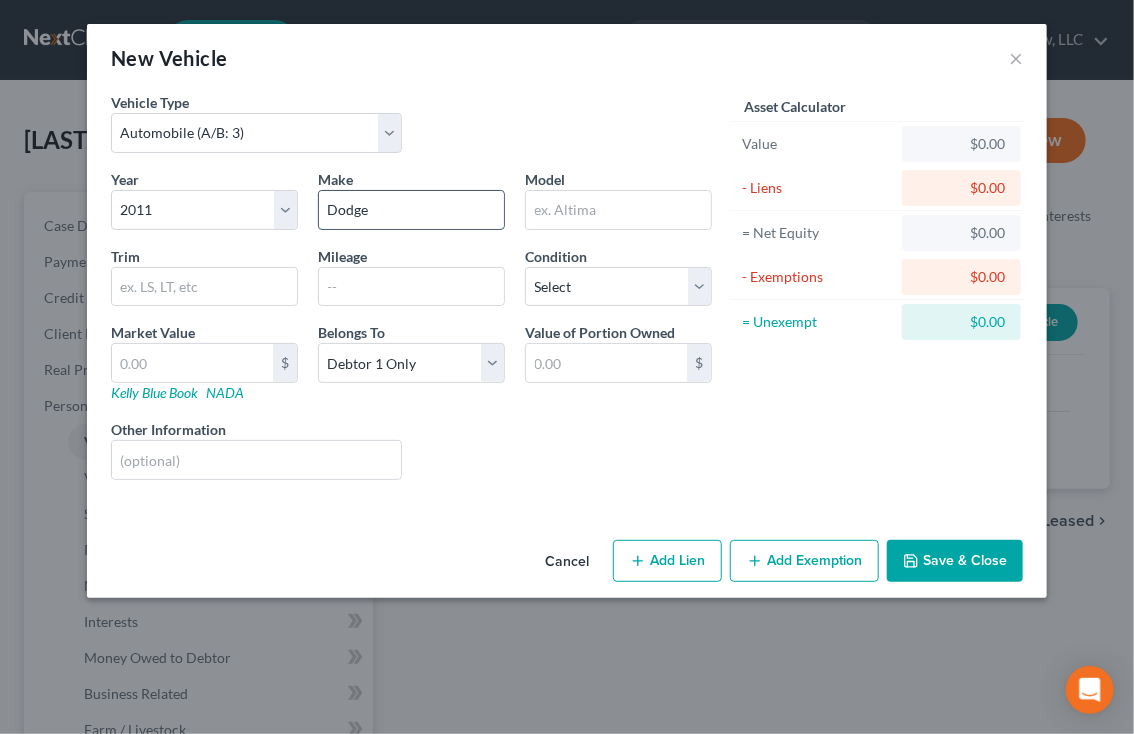type on "Dodge" 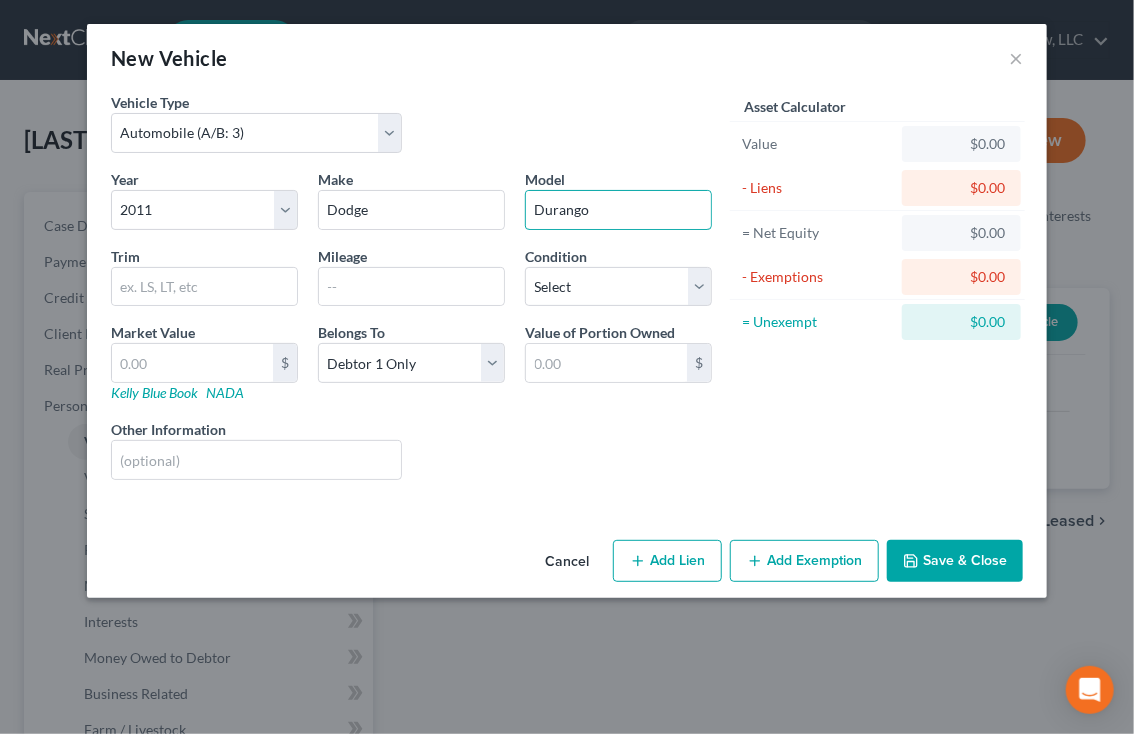 type on "Durango" 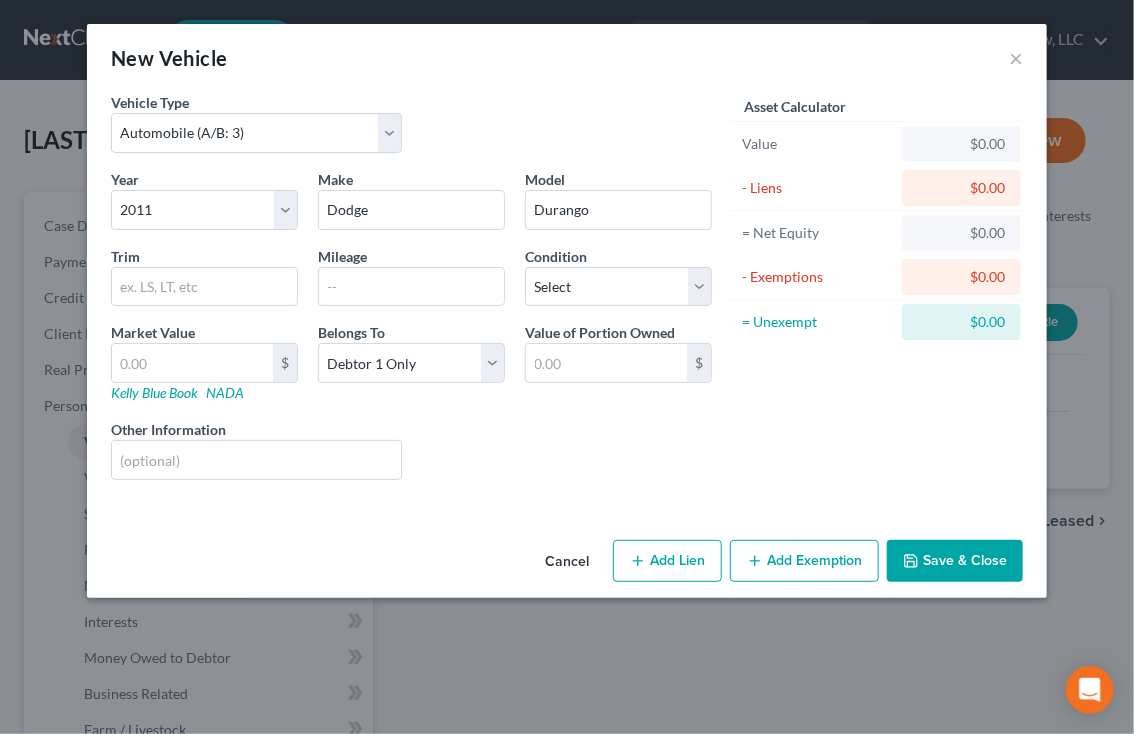 click on "Save & Close" at bounding box center (955, 561) 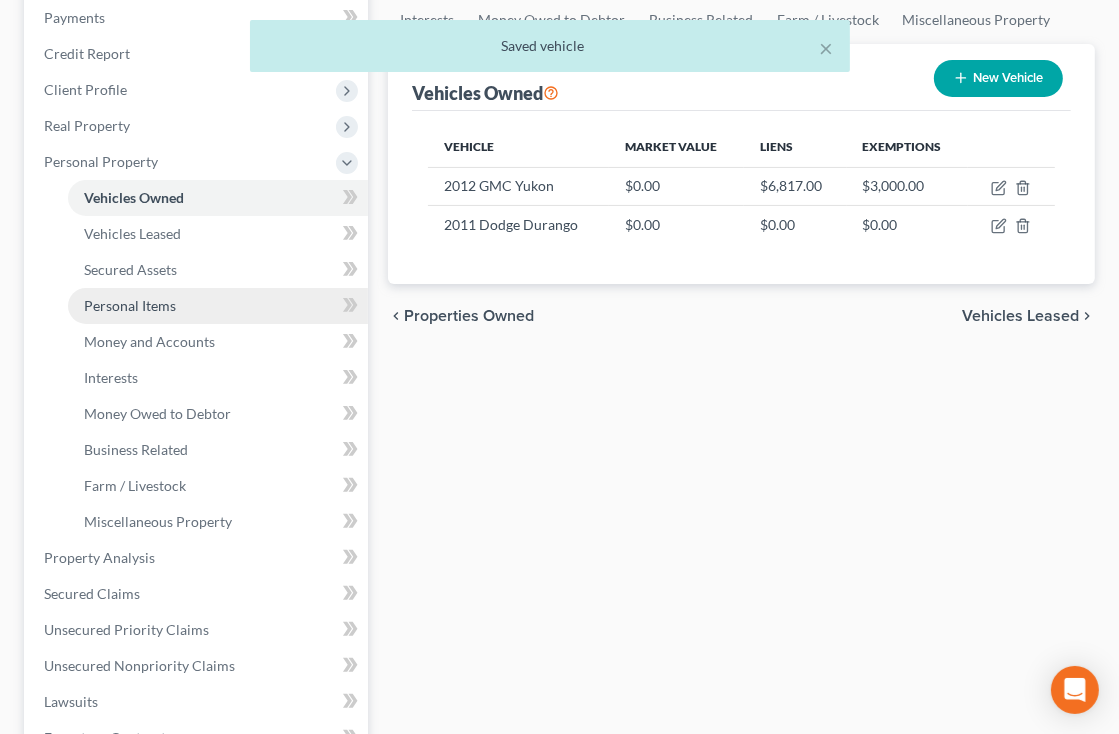 scroll, scrollTop: 248, scrollLeft: 0, axis: vertical 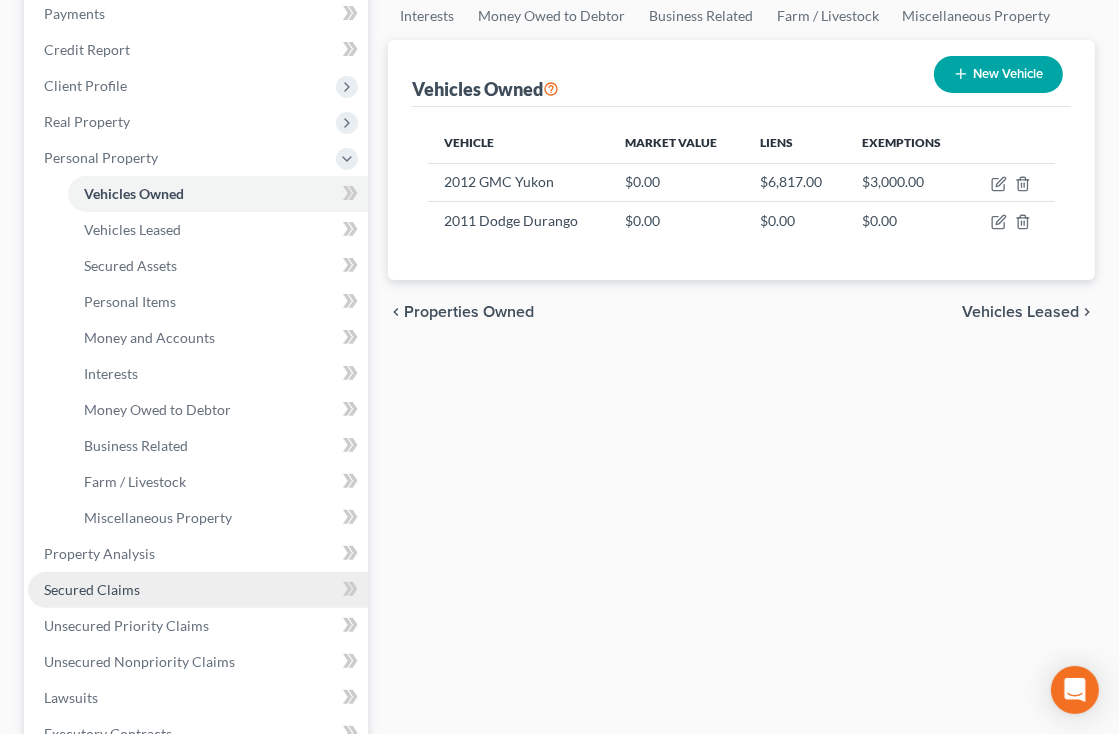 click on "Secured Claims" at bounding box center (198, 590) 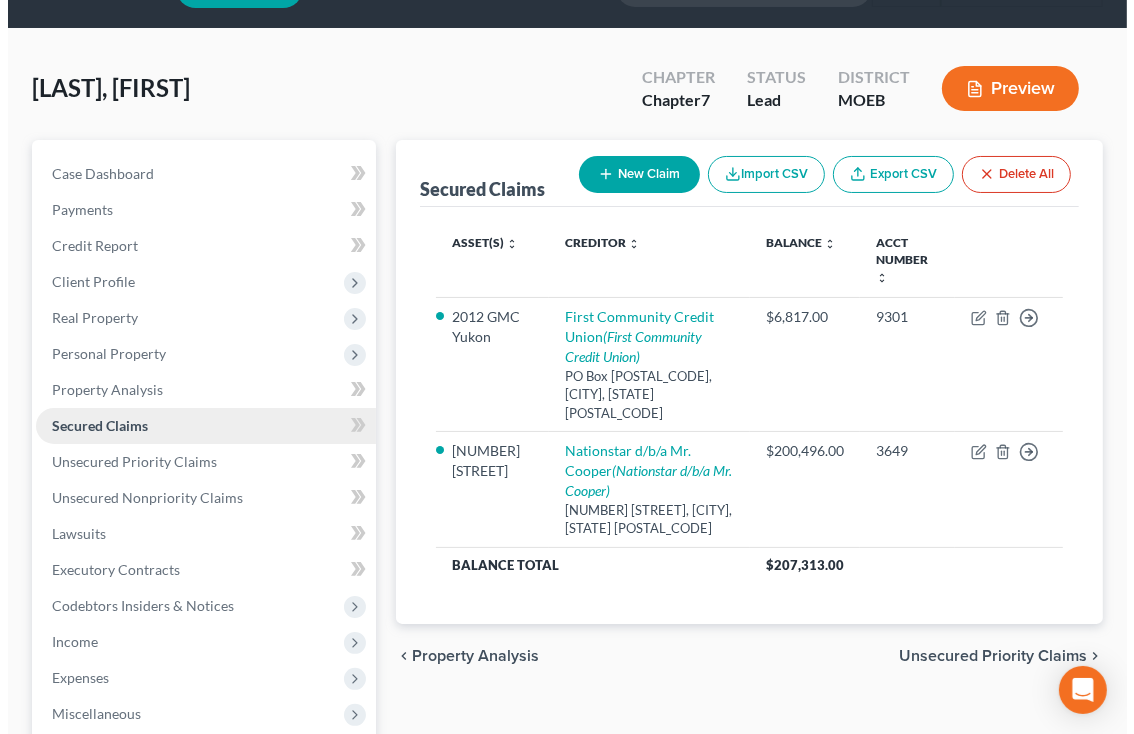 scroll, scrollTop: 0, scrollLeft: 0, axis: both 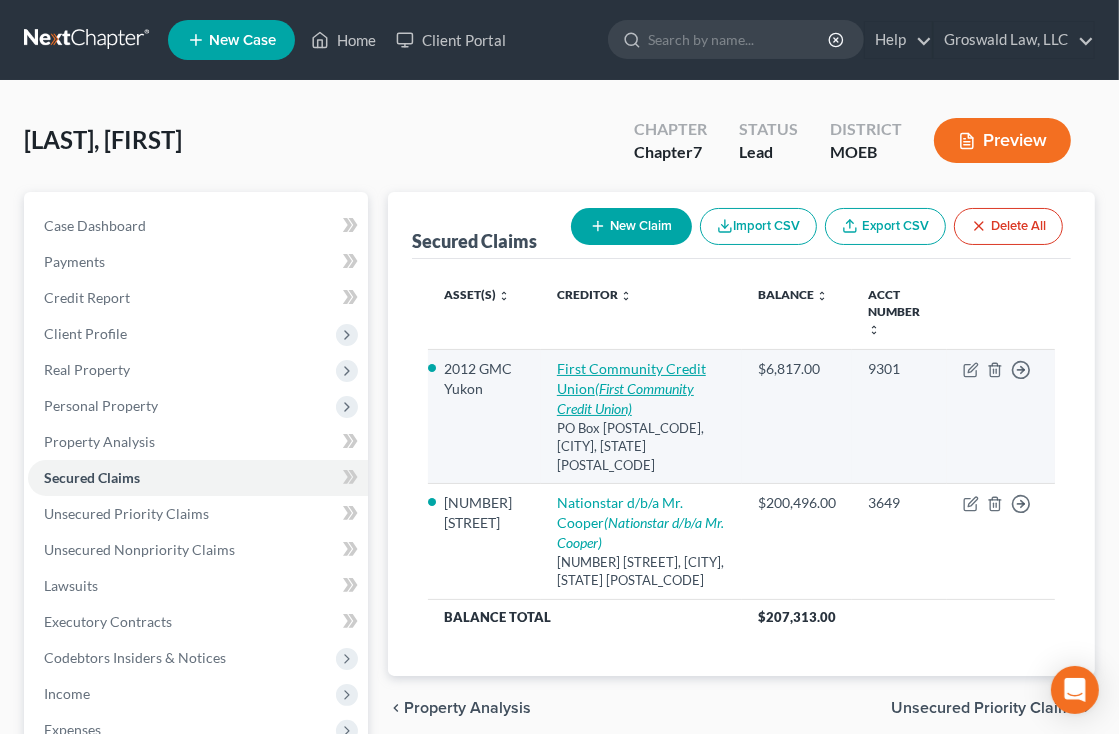 click on "(First Community Credit Union)" at bounding box center [625, 398] 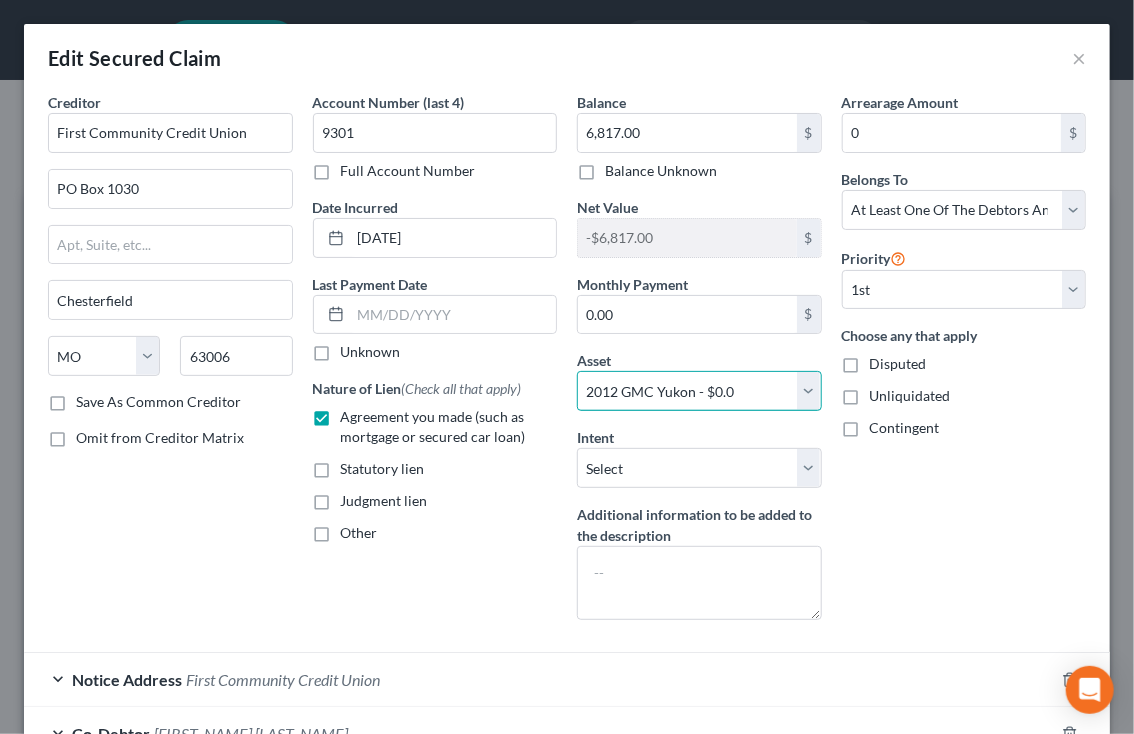 click on "Navy Federal Credit Union (opened 07/2025) (Savings Account) - $0.0 Navy Federal Credit Union (opened 07/2025) (Checking Account) - $1.0 Debtor is separated, anticipates she will file dissolution, possible property settlement (owed to debtor) - $0.0 2012 GMC Yukon - $0.0 N/A - $500.0 2011 Dodge Durango - $0.0 [NUMBER] [STREET] - $300000.0 US Bank (Checking Account) - $1.0" at bounding box center (699, 391) 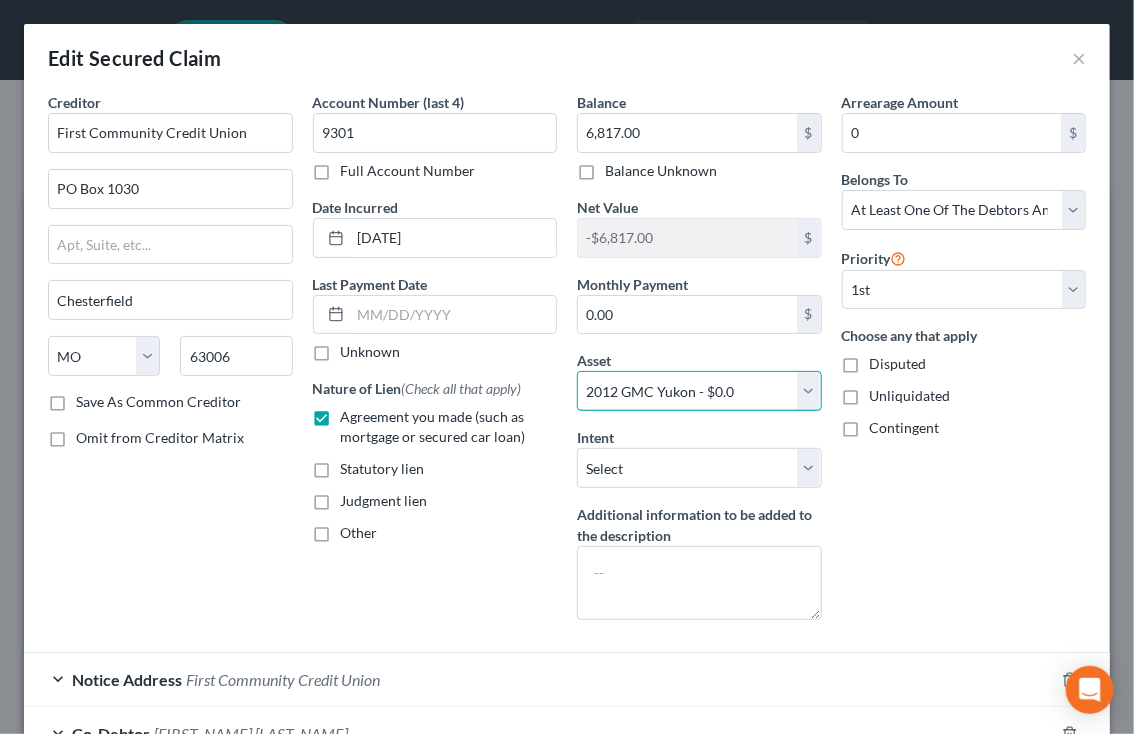 select on "11" 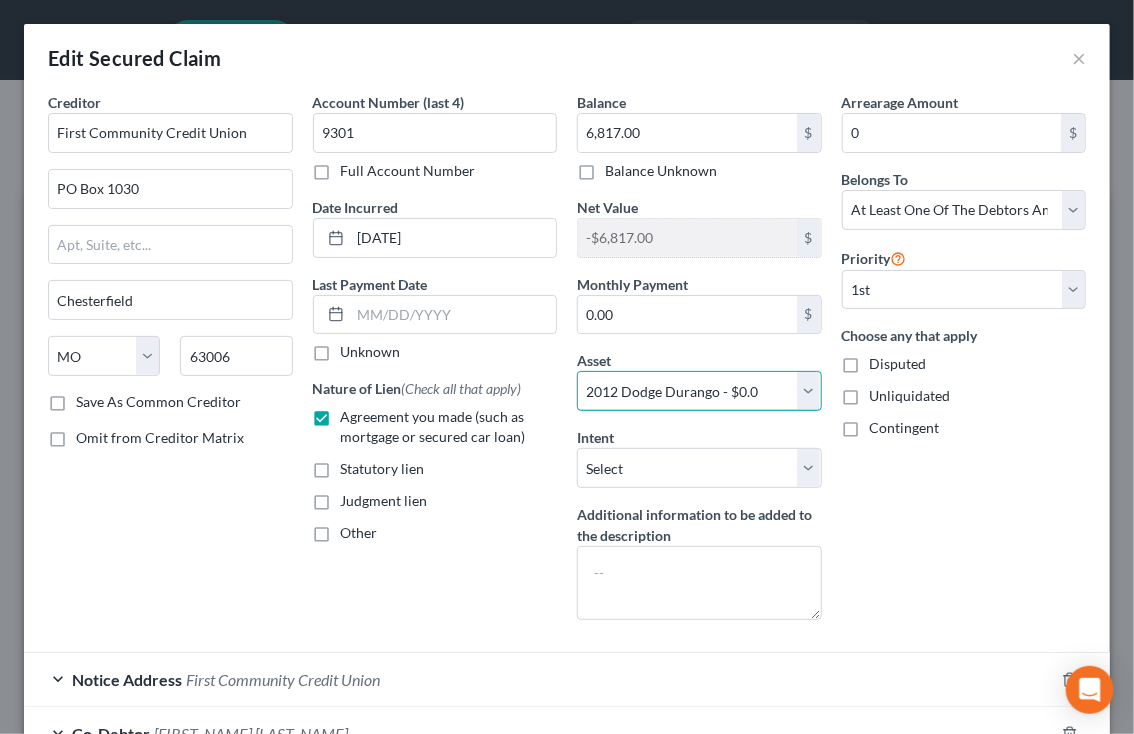 click on "Navy Federal Credit Union (opened 07/2025) (Savings Account) - $0.0 Navy Federal Credit Union (opened 07/2025) (Checking Account) - $1.0 Debtor is separated, anticipates she will file dissolution, possible property settlement (owed to debtor) - $0.0 2012 GMC Yukon - $0.0 N/A - $500.0 2011 Dodge Durango - $0.0 [NUMBER] [STREET] - $300000.0 US Bank (Checking Account) - $1.0" at bounding box center (699, 391) 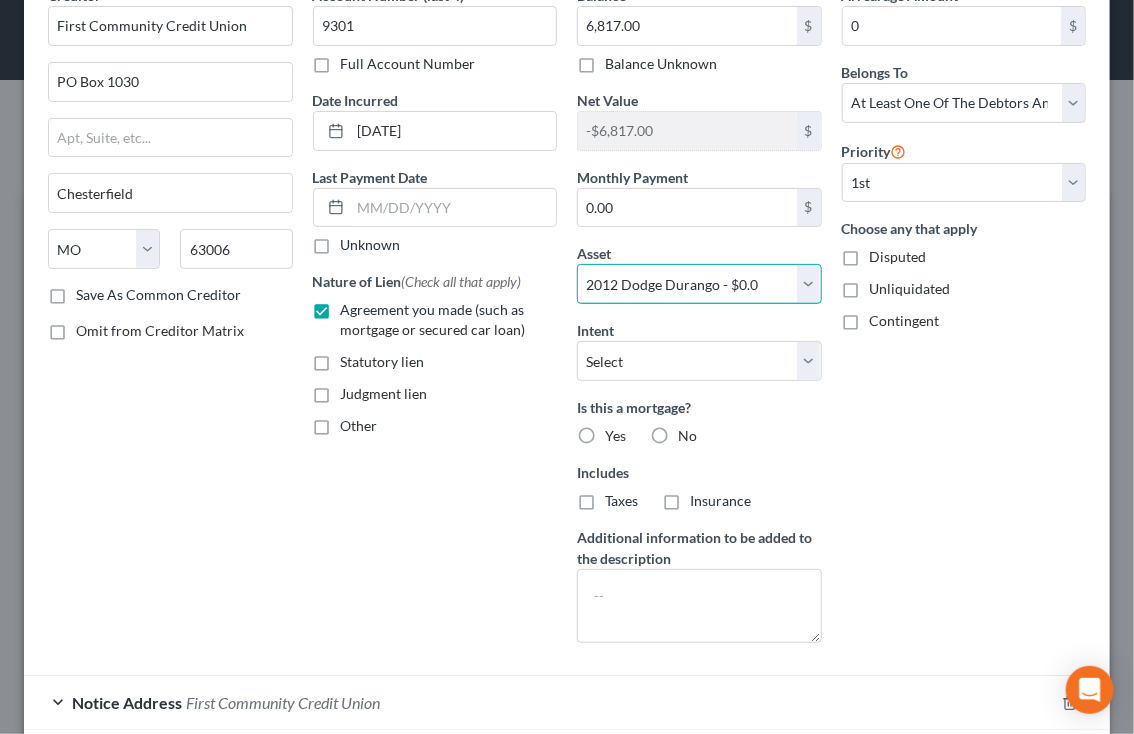 scroll, scrollTop: 322, scrollLeft: 0, axis: vertical 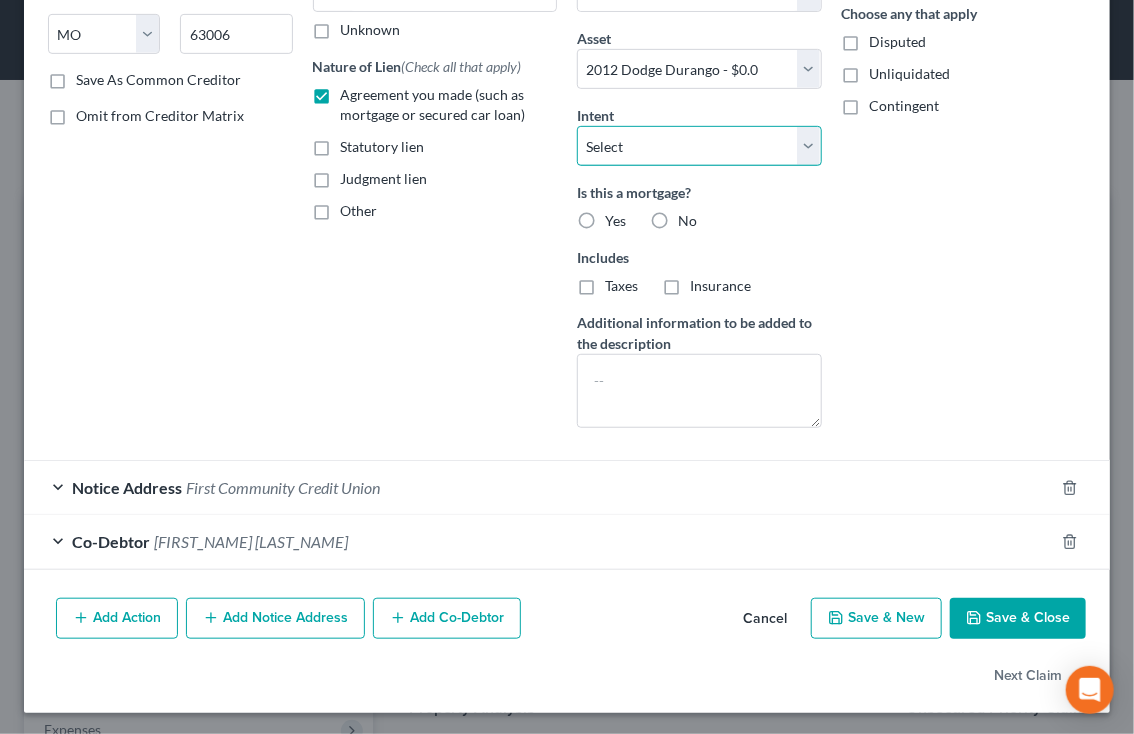 click on "Select Surrender Redeem Reaffirm Avoid Other" at bounding box center [699, 146] 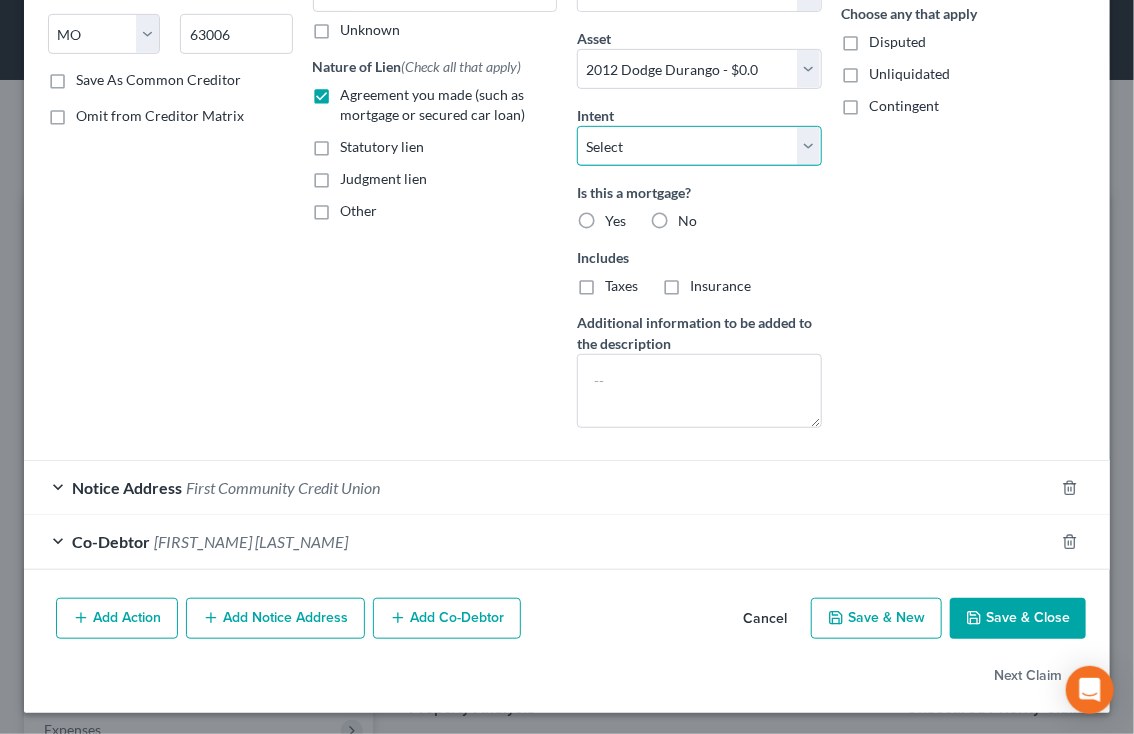 select on "2" 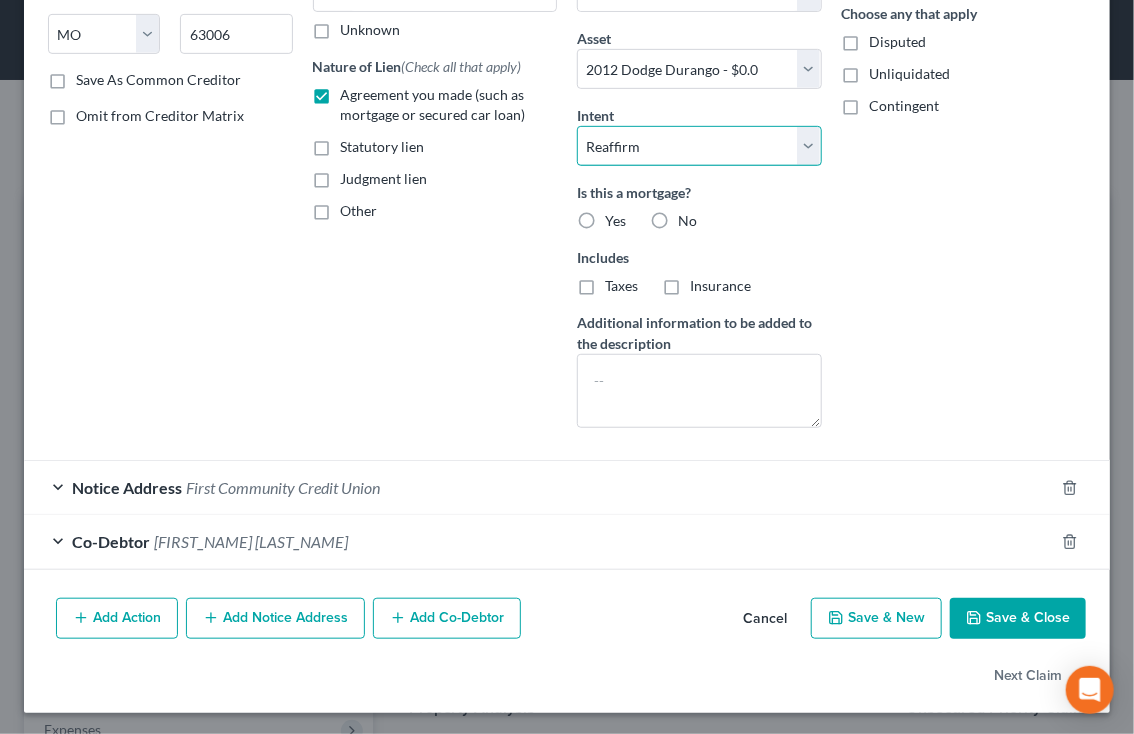 click on "Select Surrender Redeem Reaffirm Avoid Other" at bounding box center [699, 146] 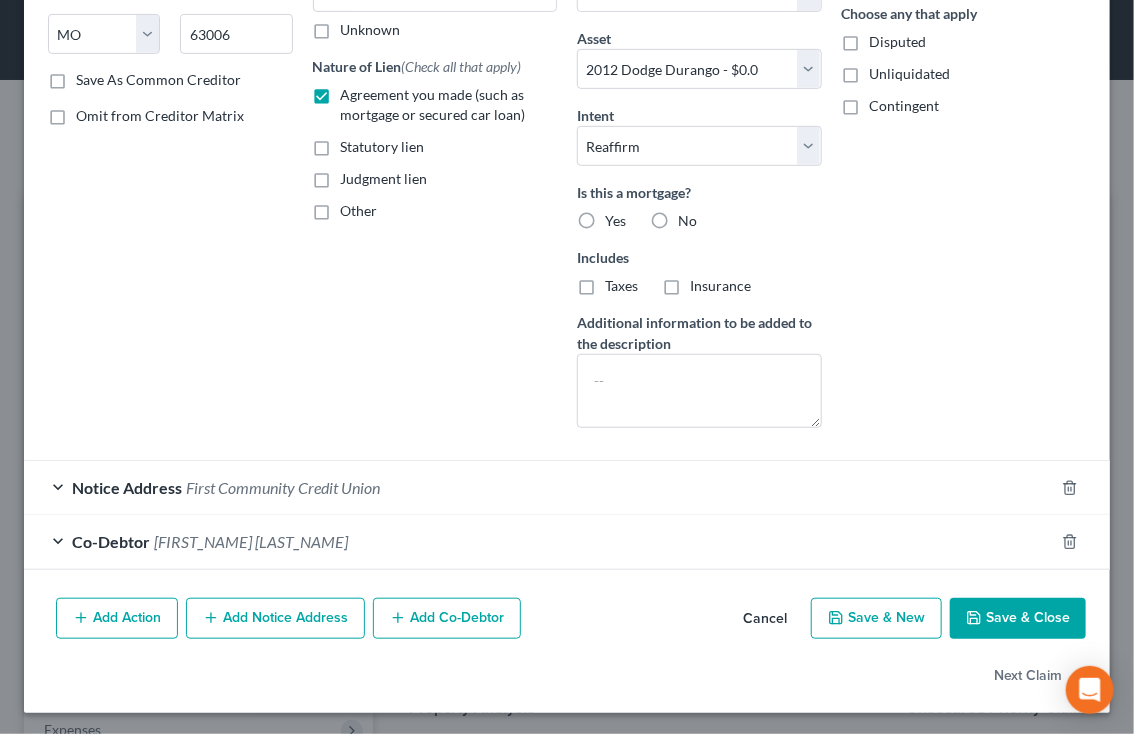 click on "Save & Close" at bounding box center [1018, 619] 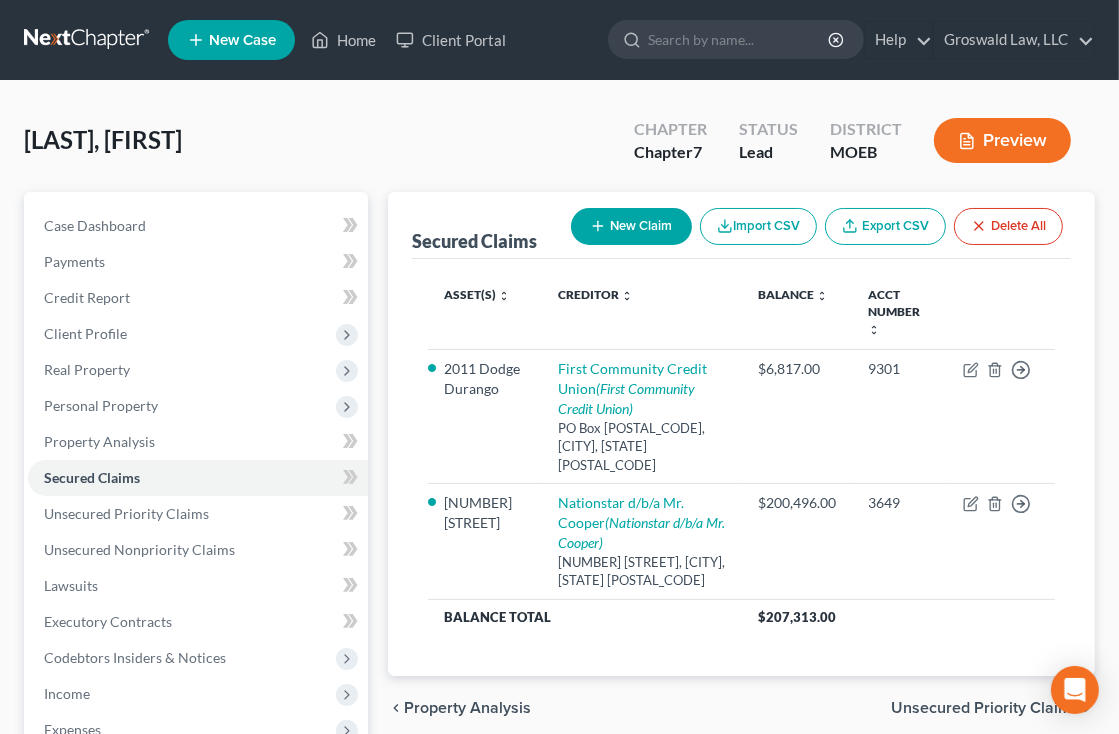 click on "New Claim" at bounding box center [631, 226] 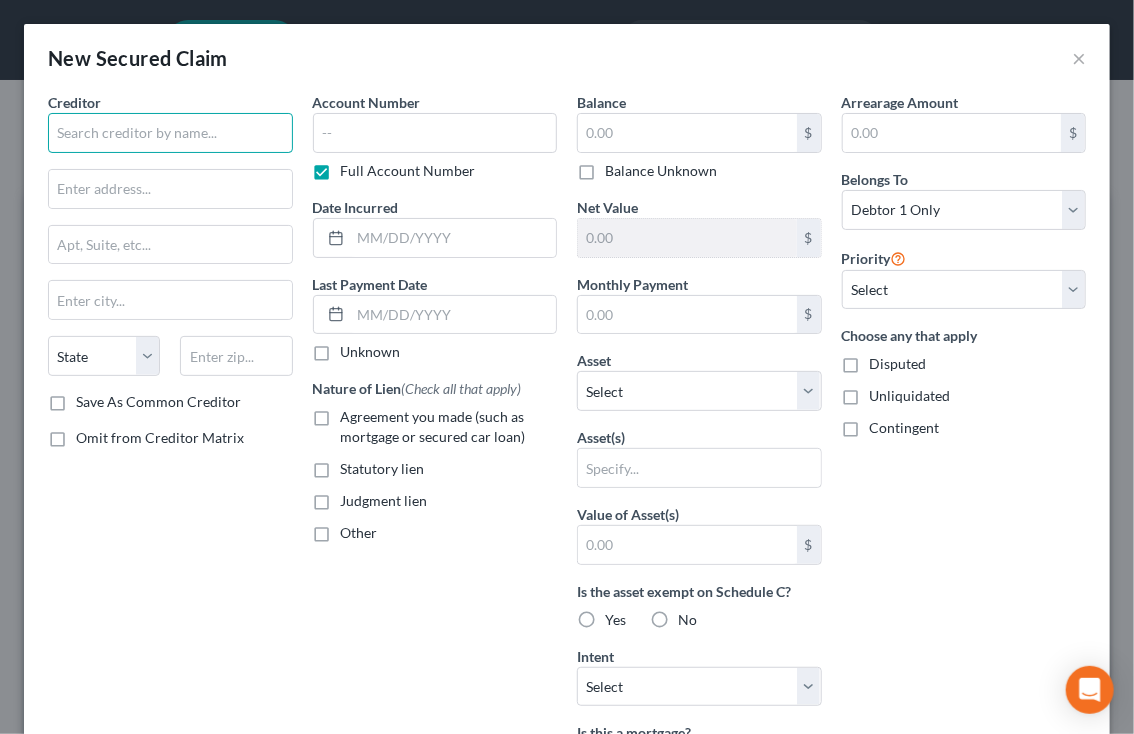 click at bounding box center (170, 133) 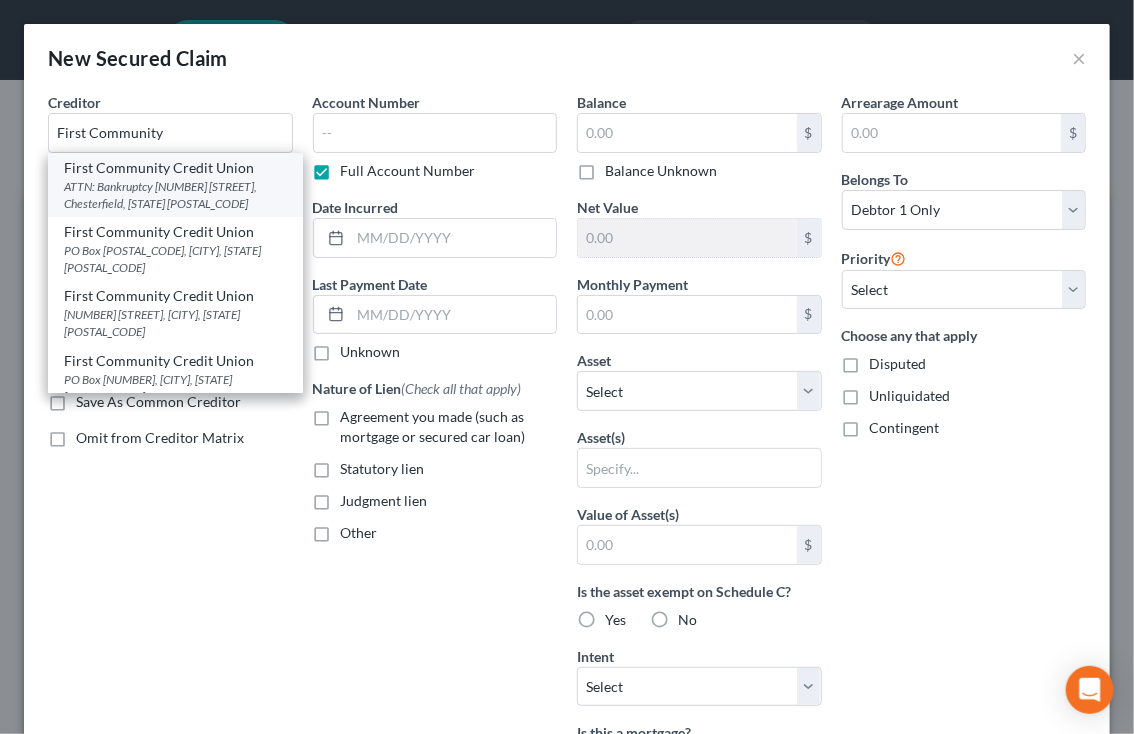 click on "ATTN: Bankruptcy [NUMBER] [STREET], Chesterfield, [STATE] [POSTAL_CODE]" at bounding box center [175, 195] 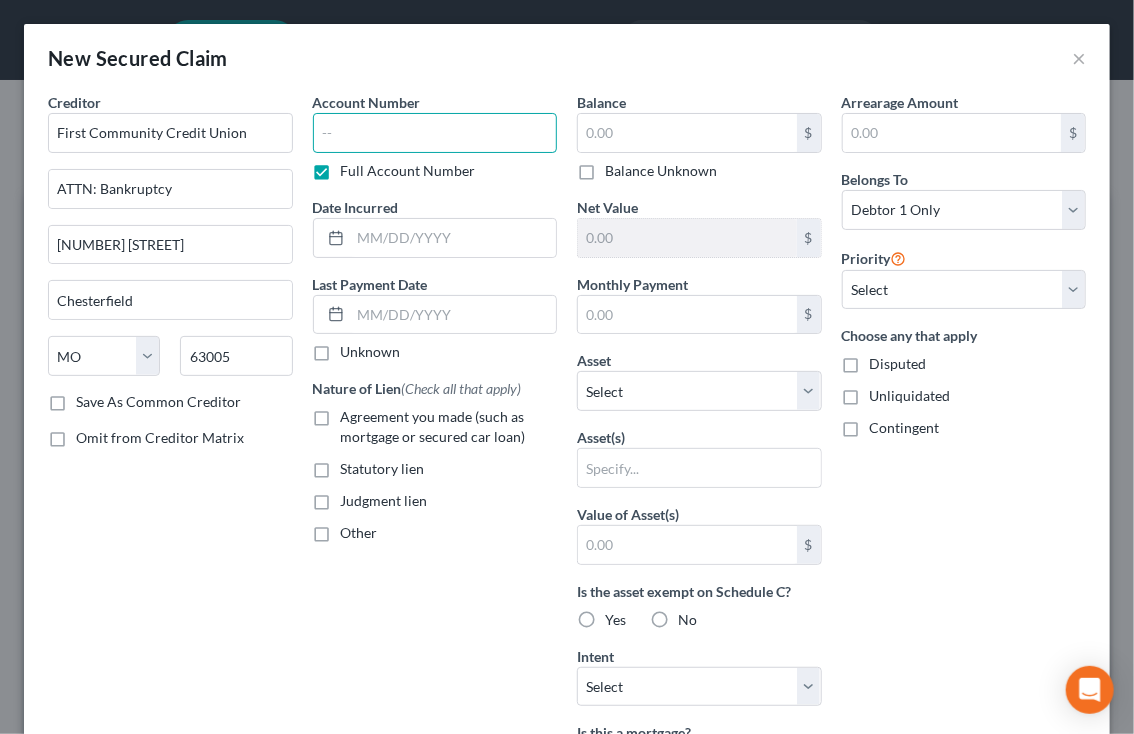click at bounding box center [435, 133] 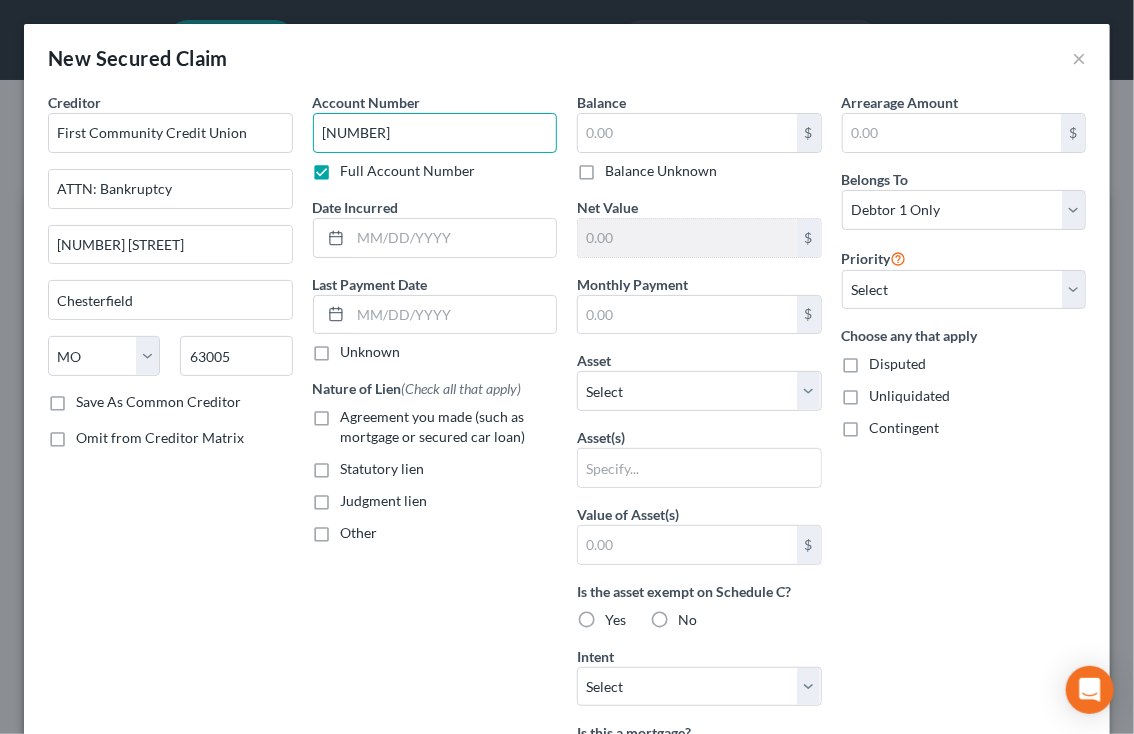 type on "[NUMBER]" 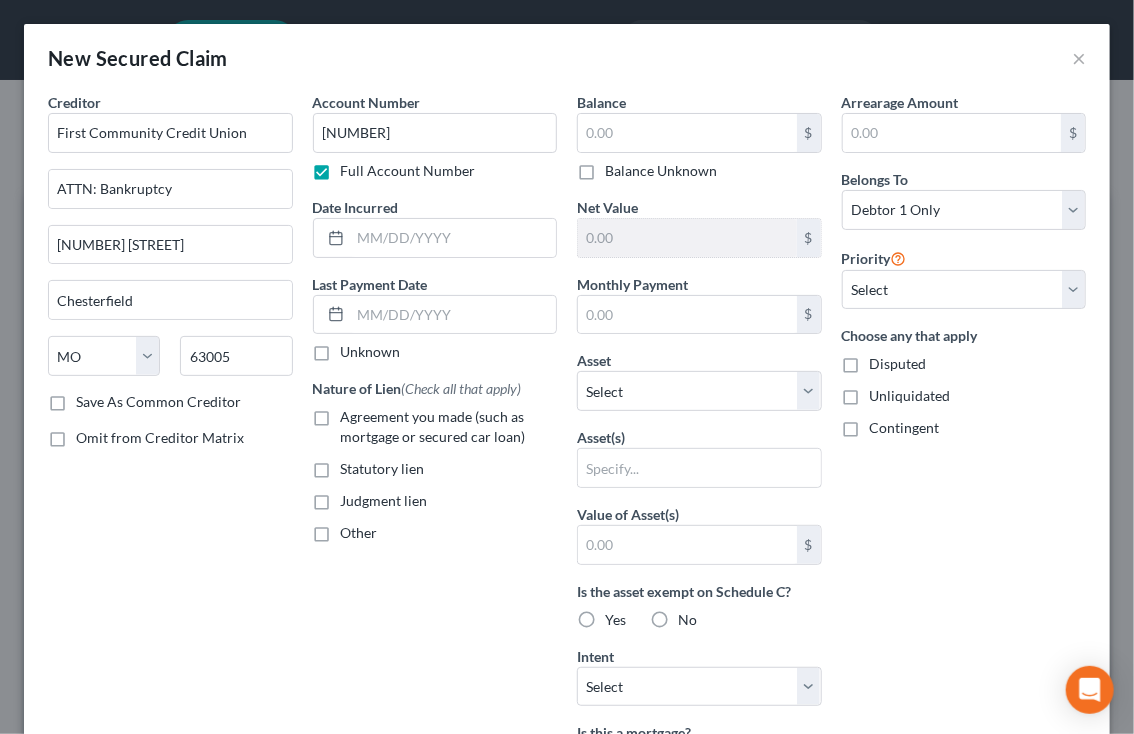 click on "Agreement you made (such as mortgage or secured car loan)" at bounding box center (433, 426) 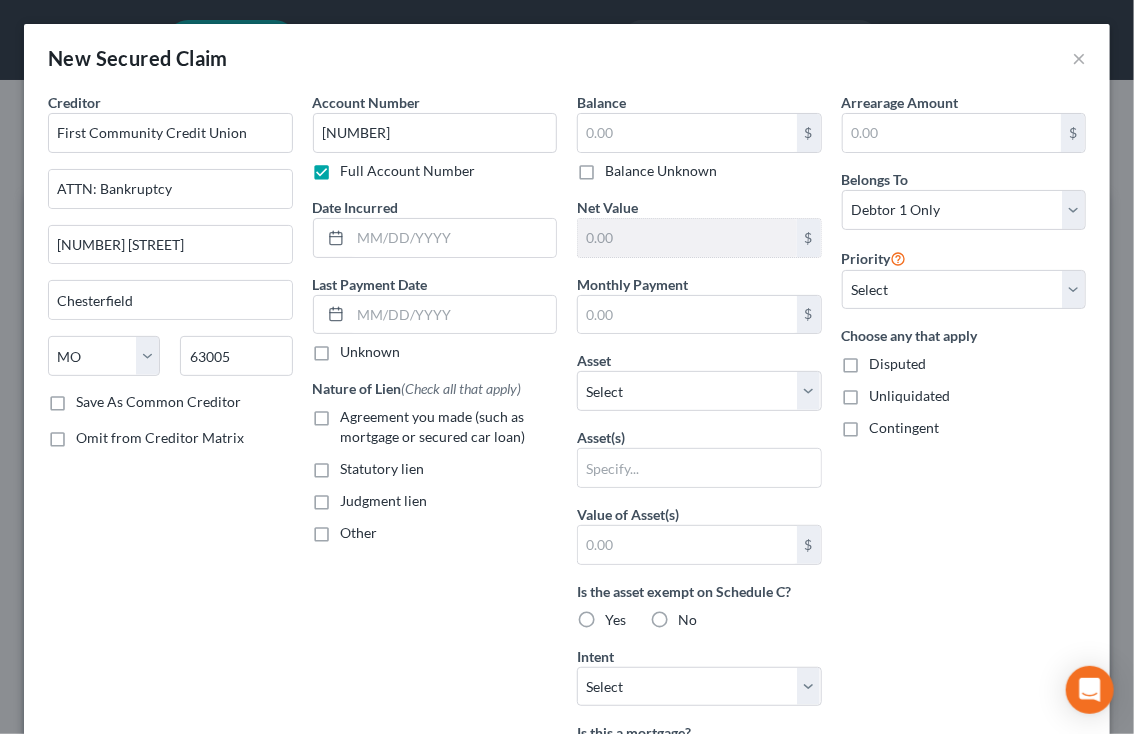click on "Agreement you made (such as mortgage or secured car loan)" at bounding box center [355, 413] 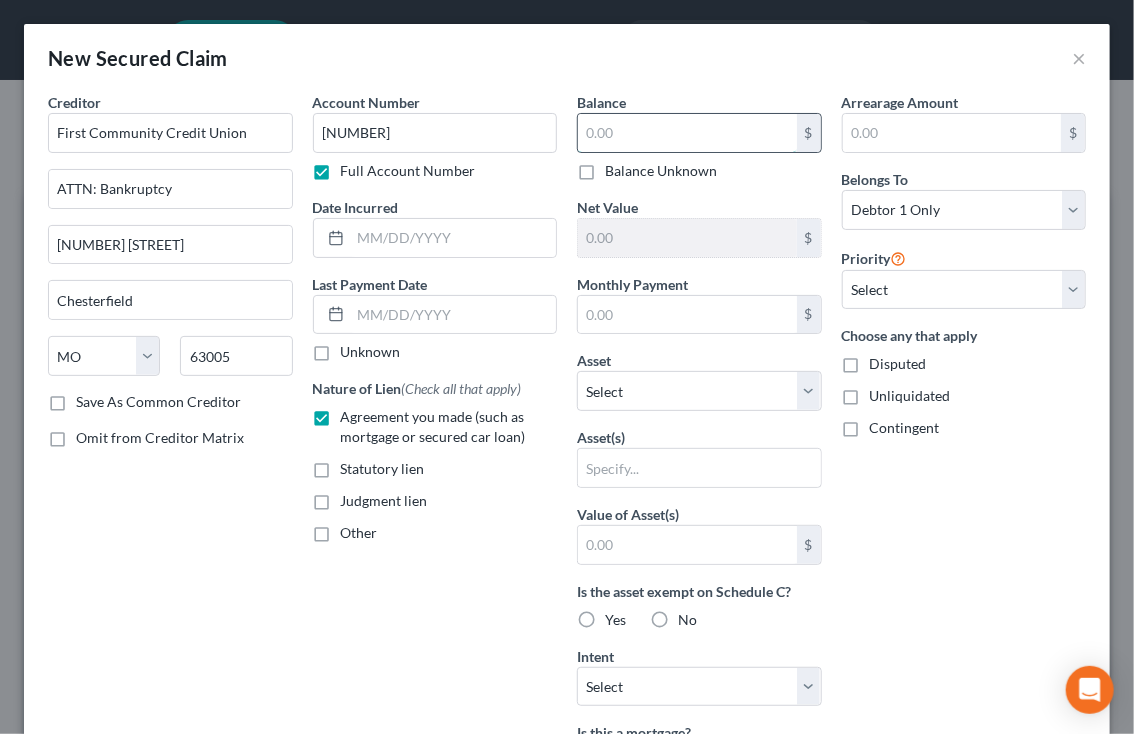 click at bounding box center (687, 133) 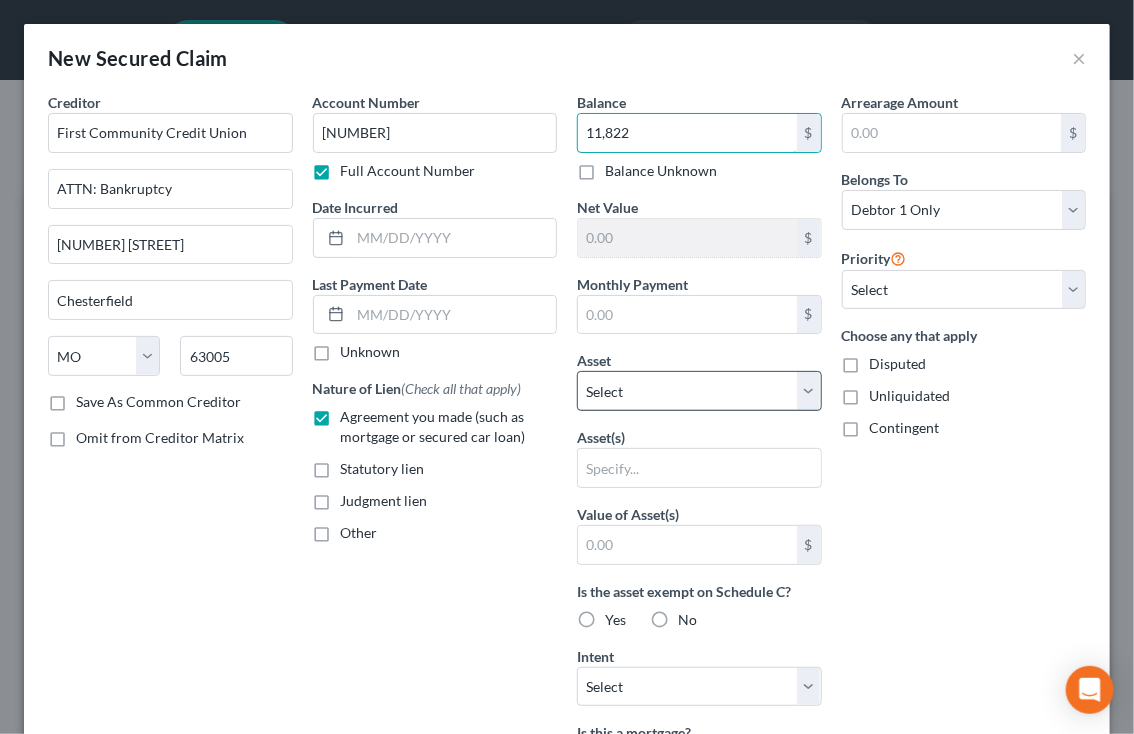 type on "11,822" 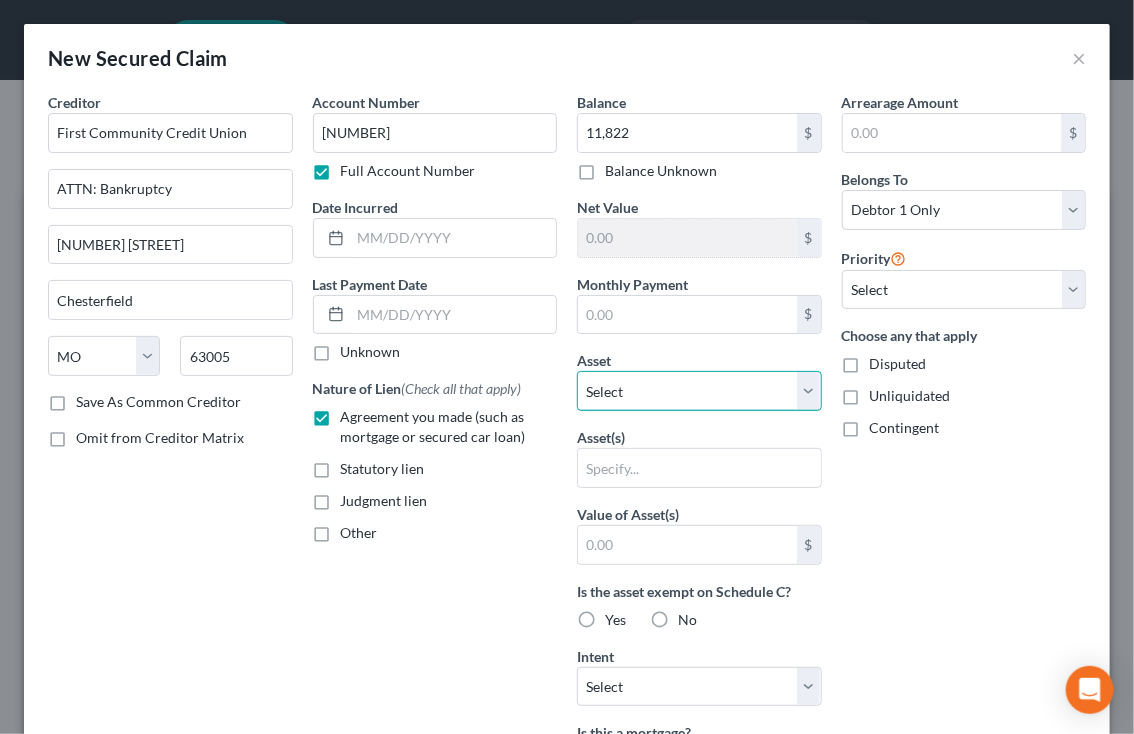 click on "Navy Federal Credit Union (opened 07/2025) (Savings Account) - $0.0 Navy Federal Credit Union (opened 07/2025) (Checking Account) - $1.0 Debtor is separated, anticipates she will file dissolution, possible property settlement (owed to debtor) - $0.0 2012 GMC Yukon - $0.0 N/A - $500.0 2011 Dodge Durango - $0.0 [NUMBER] [STREET] - $300000.0 US Bank (Checking Account) - $1.0" at bounding box center (699, 391) 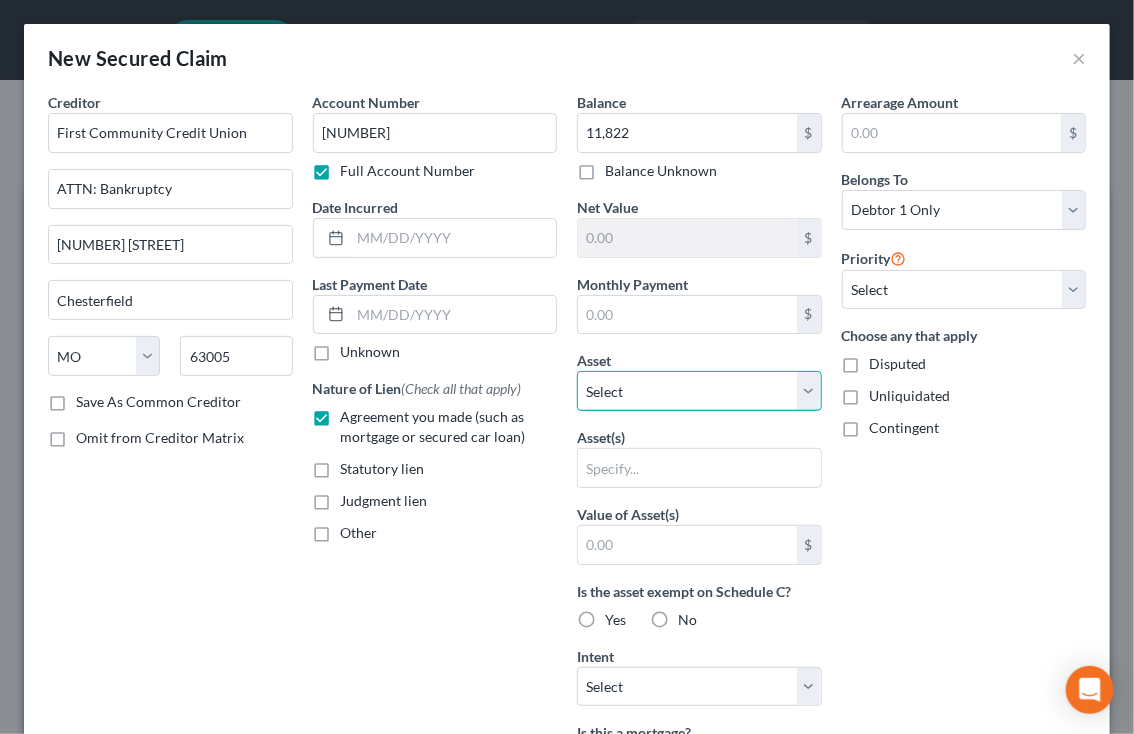 select on "5" 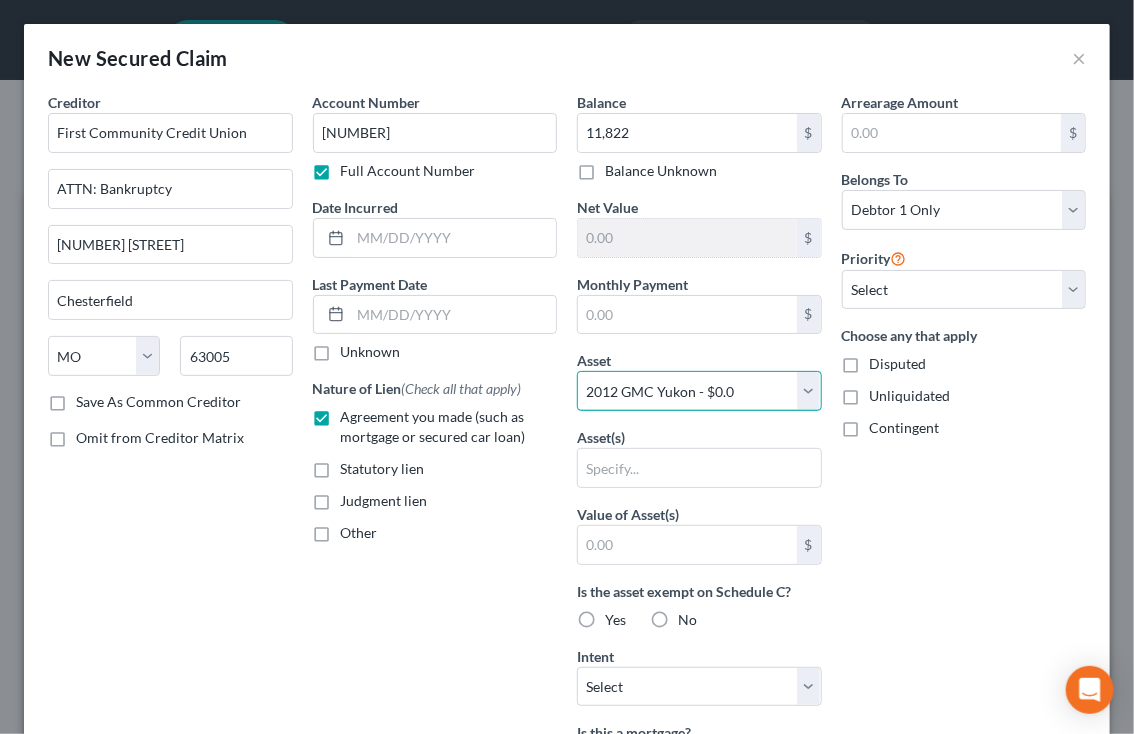 click on "Navy Federal Credit Union (opened 07/2025) (Savings Account) - $0.0 Navy Federal Credit Union (opened 07/2025) (Checking Account) - $1.0 Debtor is separated, anticipates she will file dissolution, possible property settlement (owed to debtor) - $0.0 2012 GMC Yukon - $0.0 N/A - $500.0 2011 Dodge Durango - $0.0 [NUMBER] [STREET] - $300000.0 US Bank (Checking Account) - $1.0" at bounding box center (699, 391) 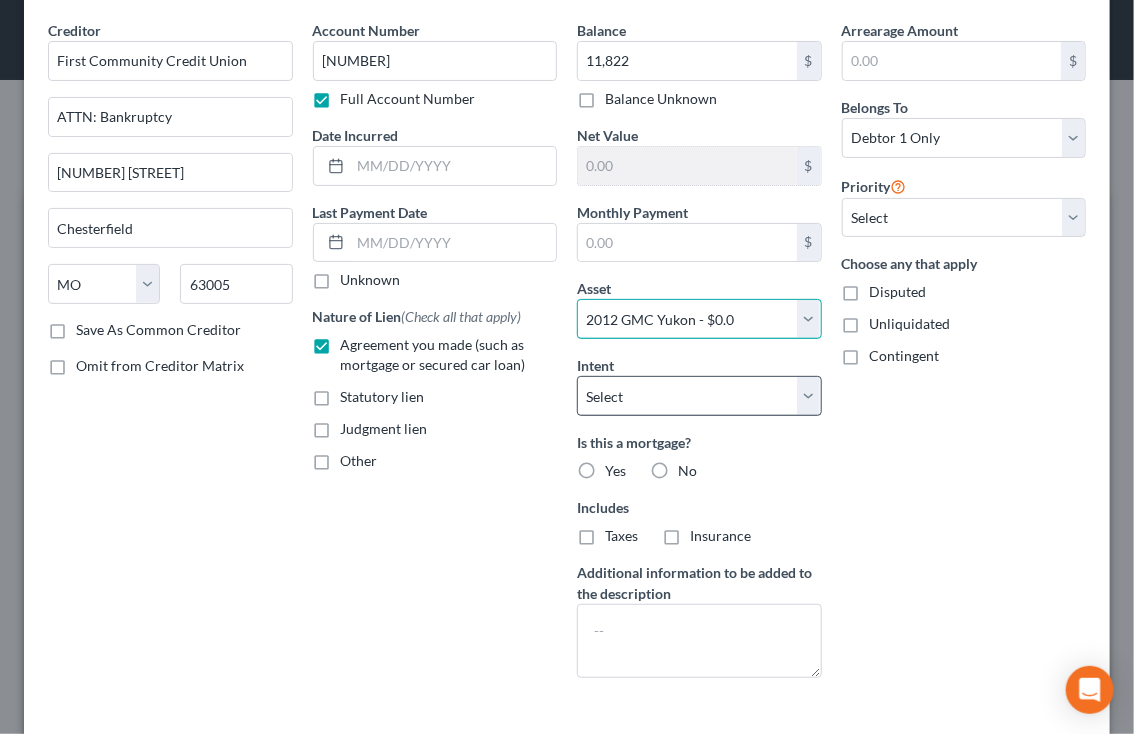 scroll, scrollTop: 74, scrollLeft: 0, axis: vertical 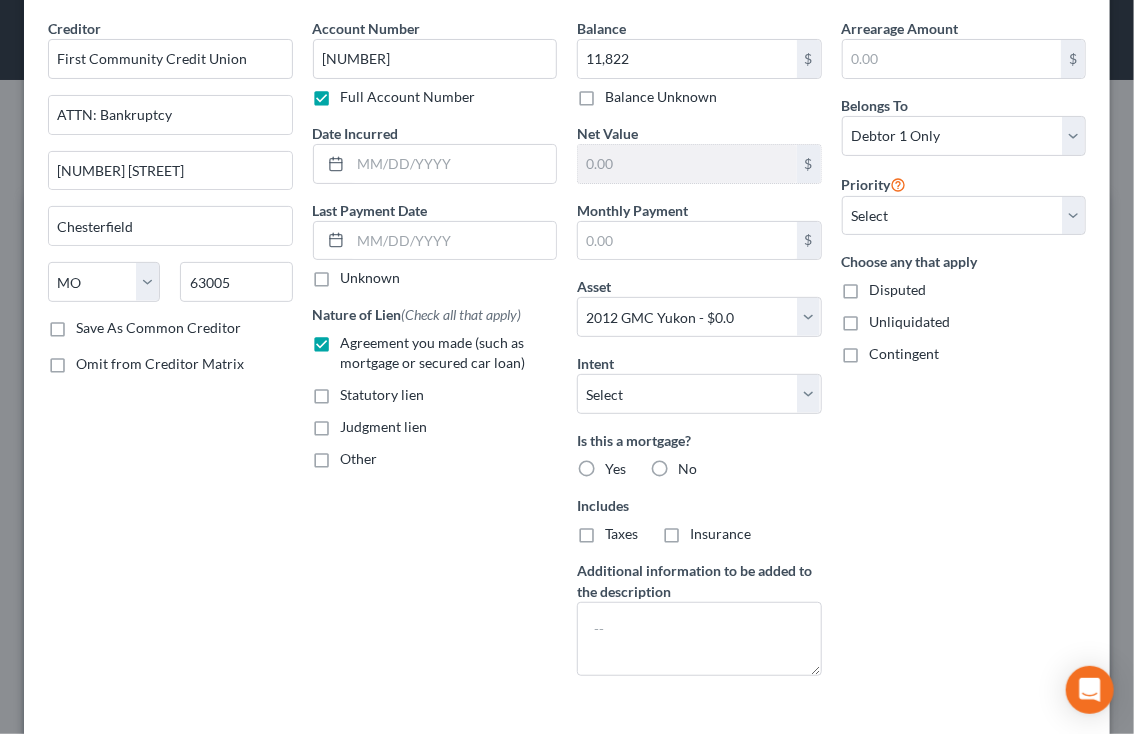click on "No" at bounding box center (687, 469) 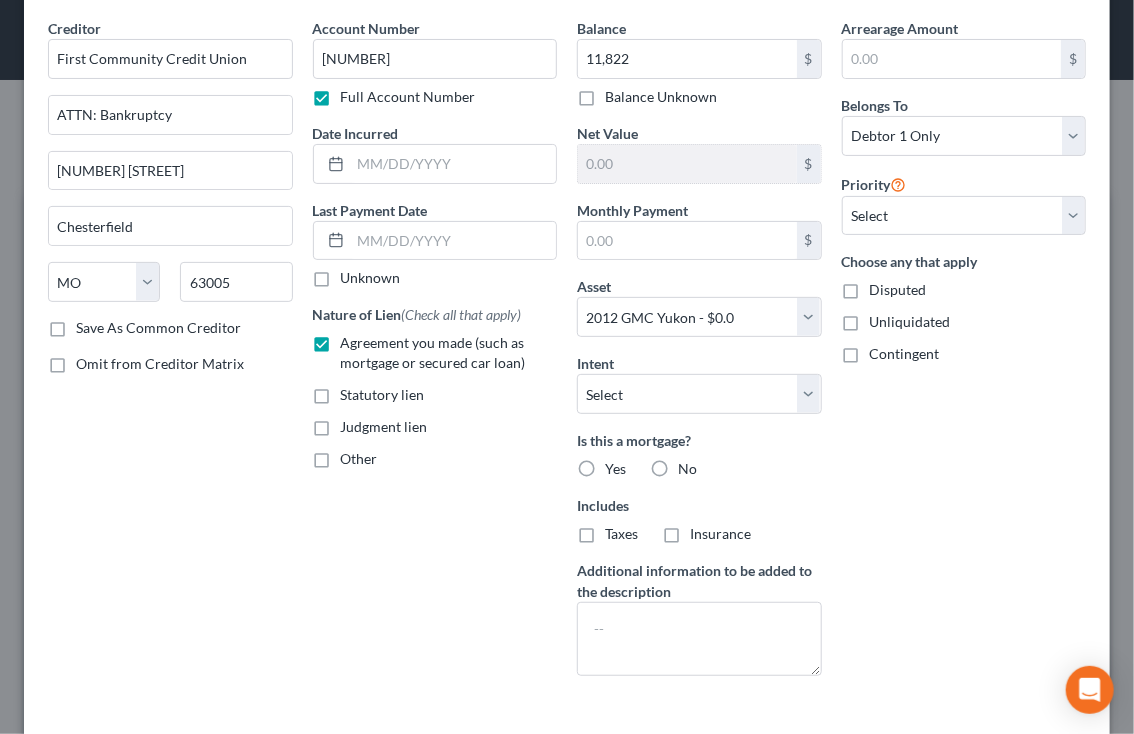click on "No" at bounding box center [692, 465] 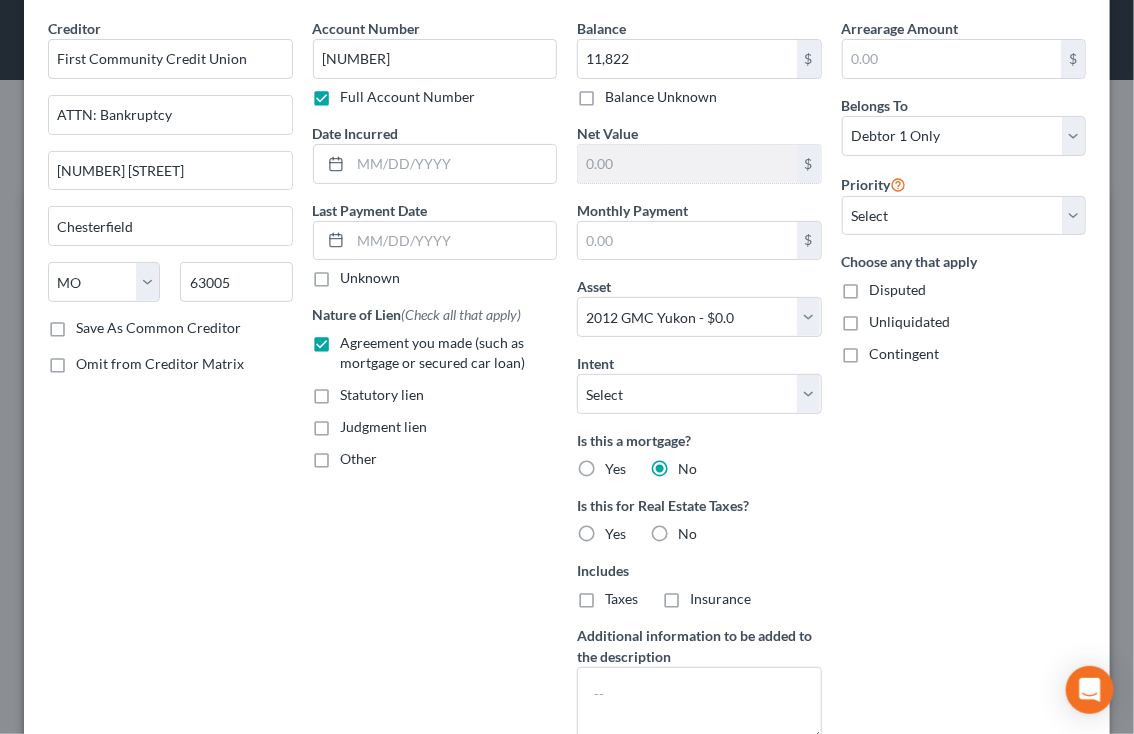 scroll, scrollTop: 220, scrollLeft: 0, axis: vertical 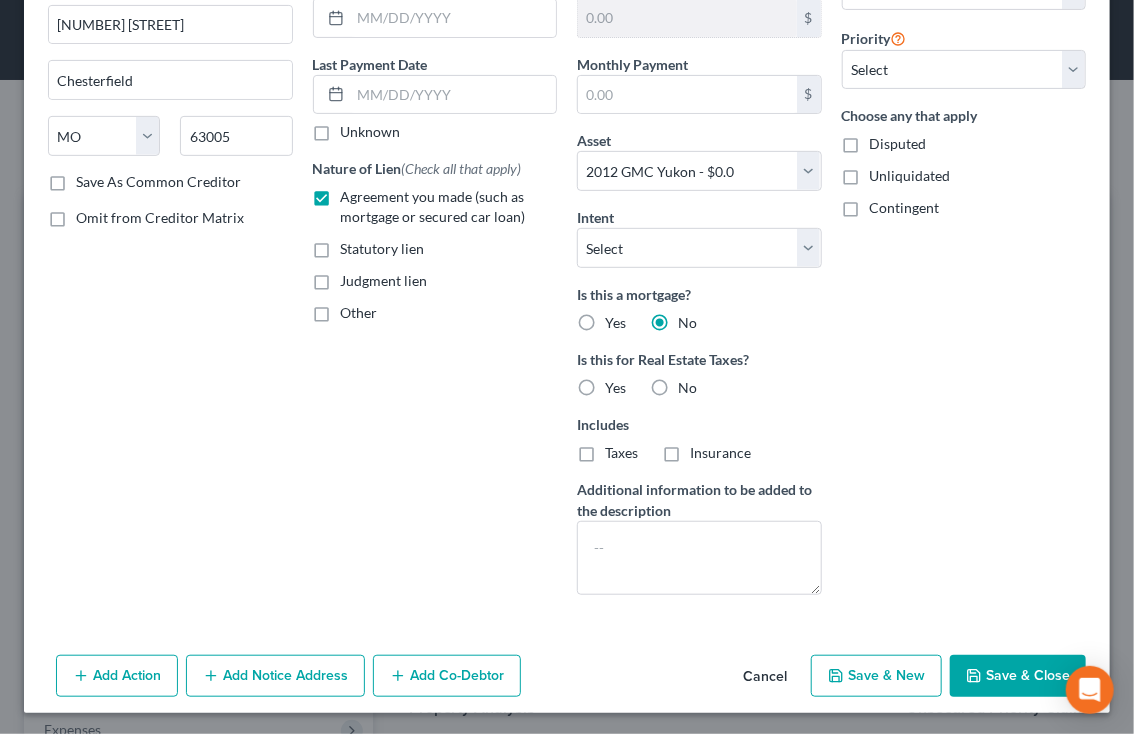 click on "No" at bounding box center (687, 388) 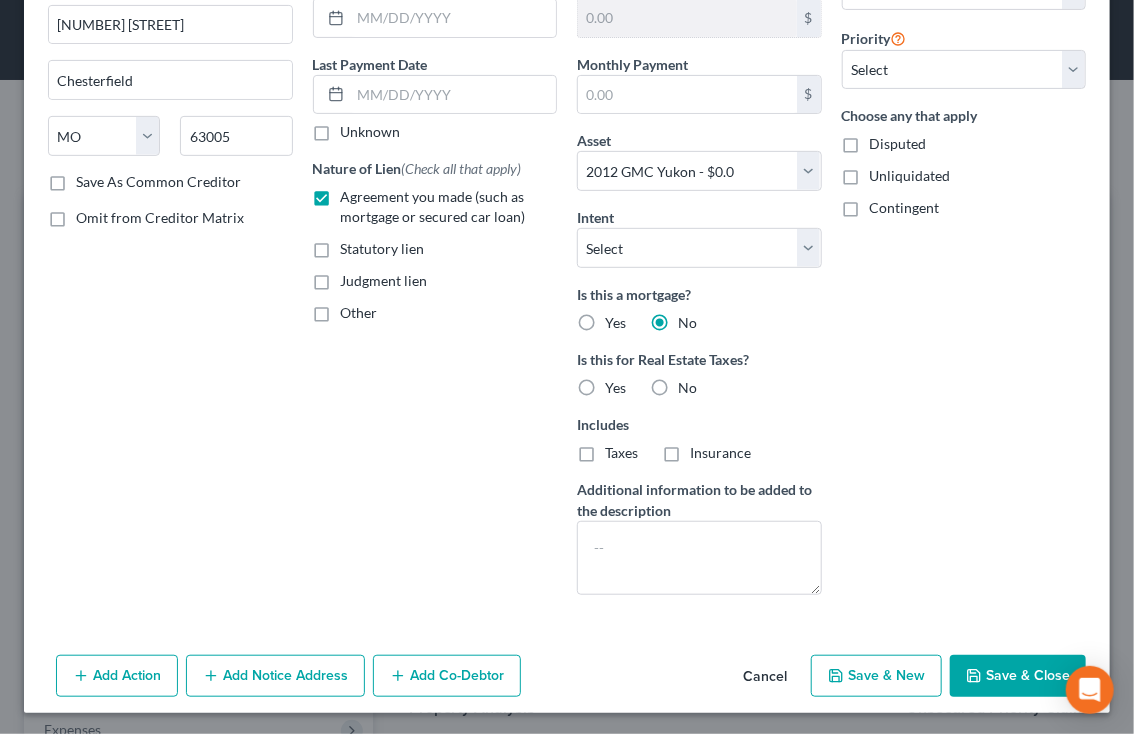 click on "No" at bounding box center [692, 384] 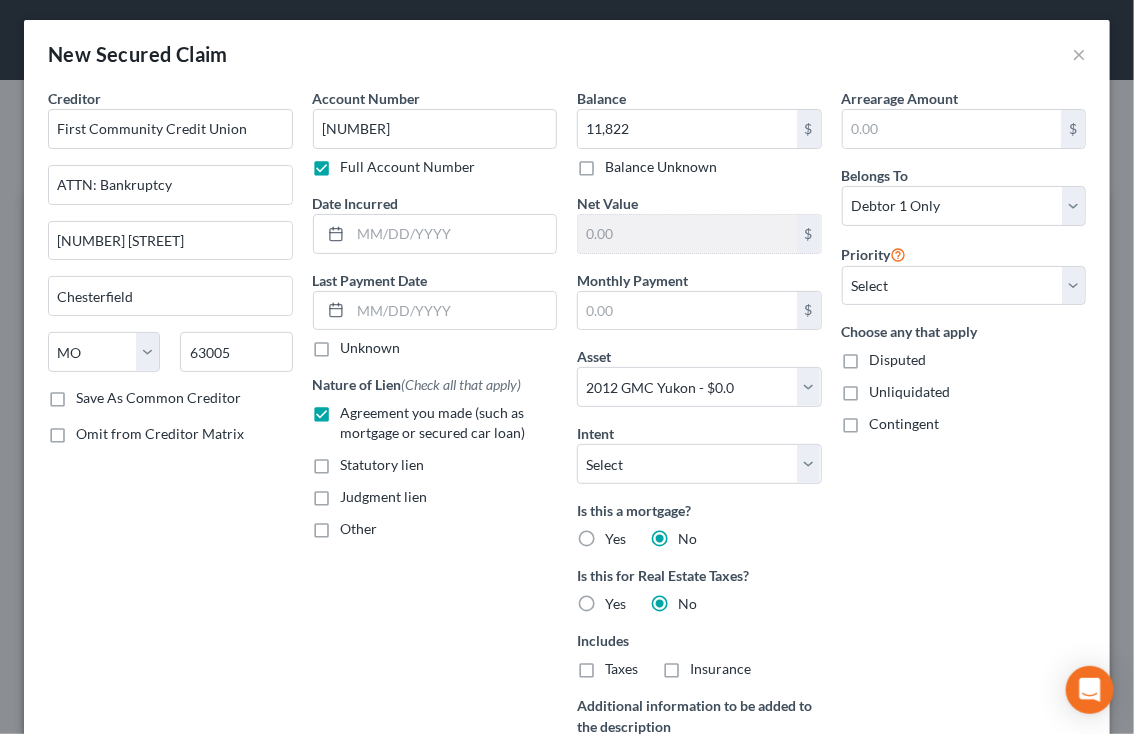 scroll, scrollTop: 220, scrollLeft: 0, axis: vertical 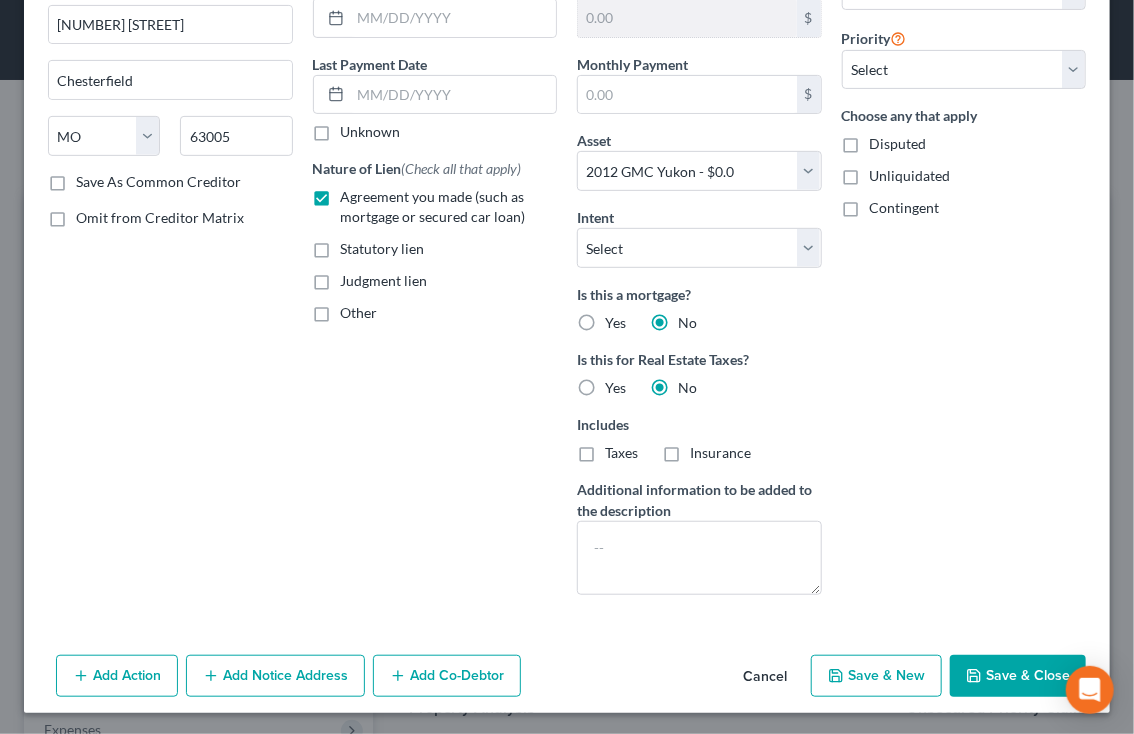 click on "Add Co-Debtor" at bounding box center (447, 676) 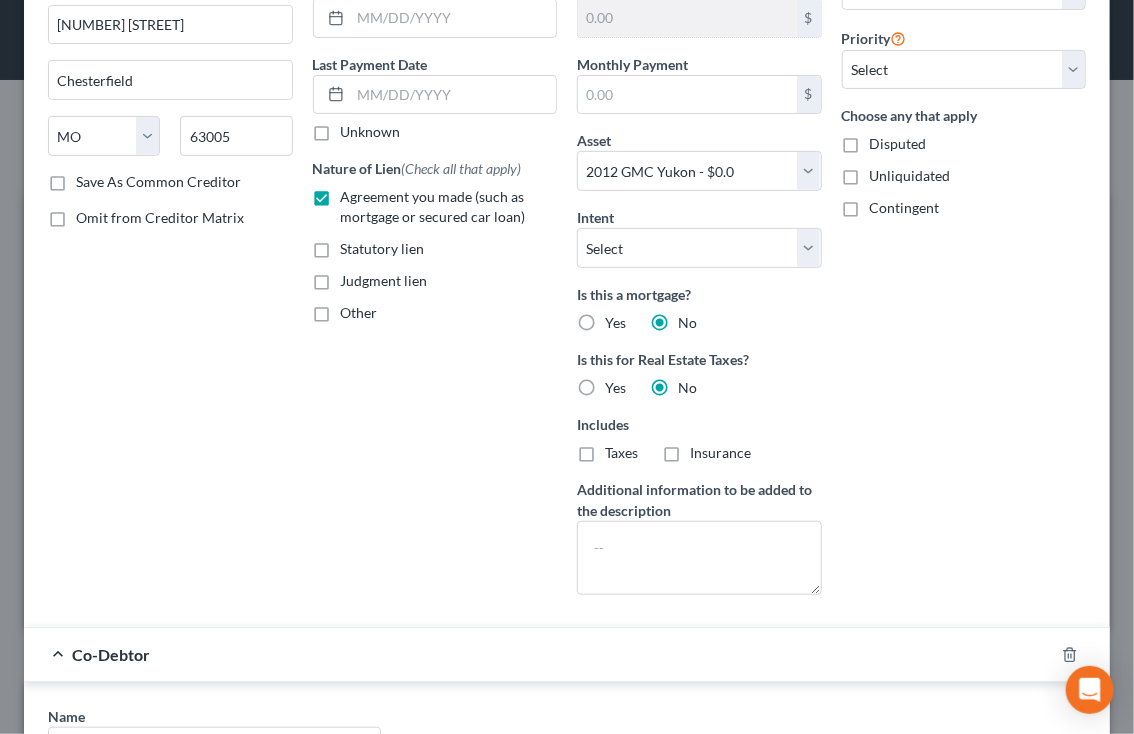 scroll, scrollTop: 507, scrollLeft: 0, axis: vertical 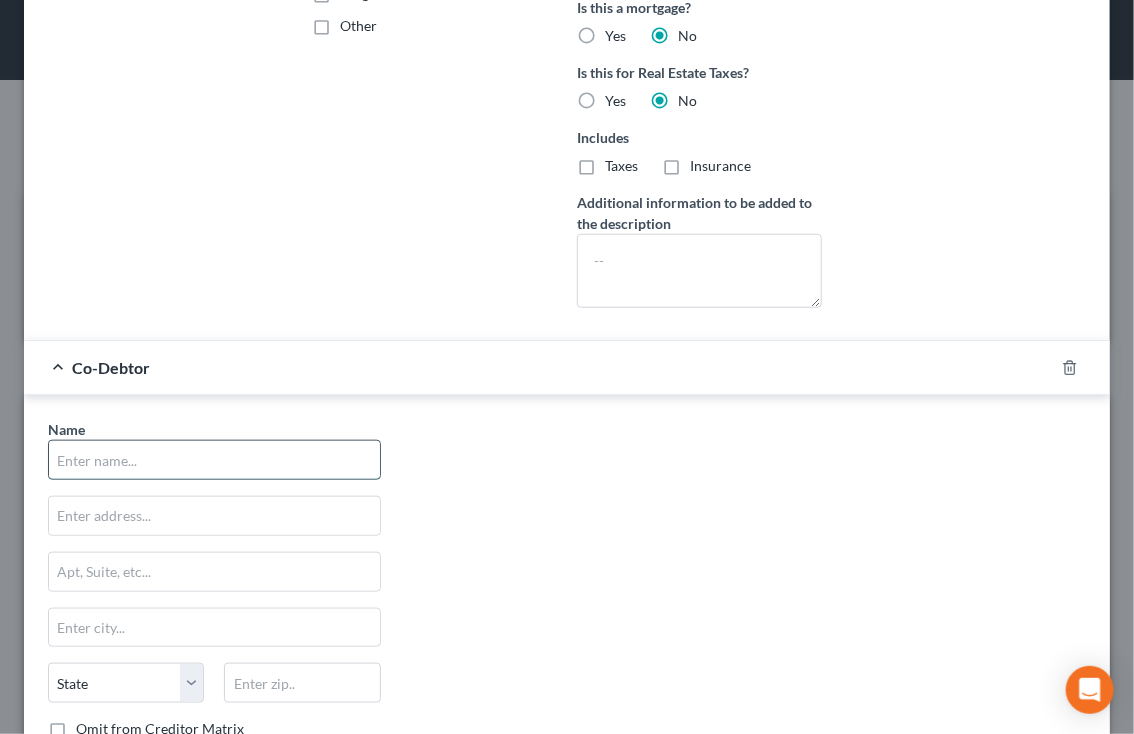 click at bounding box center (214, 460) 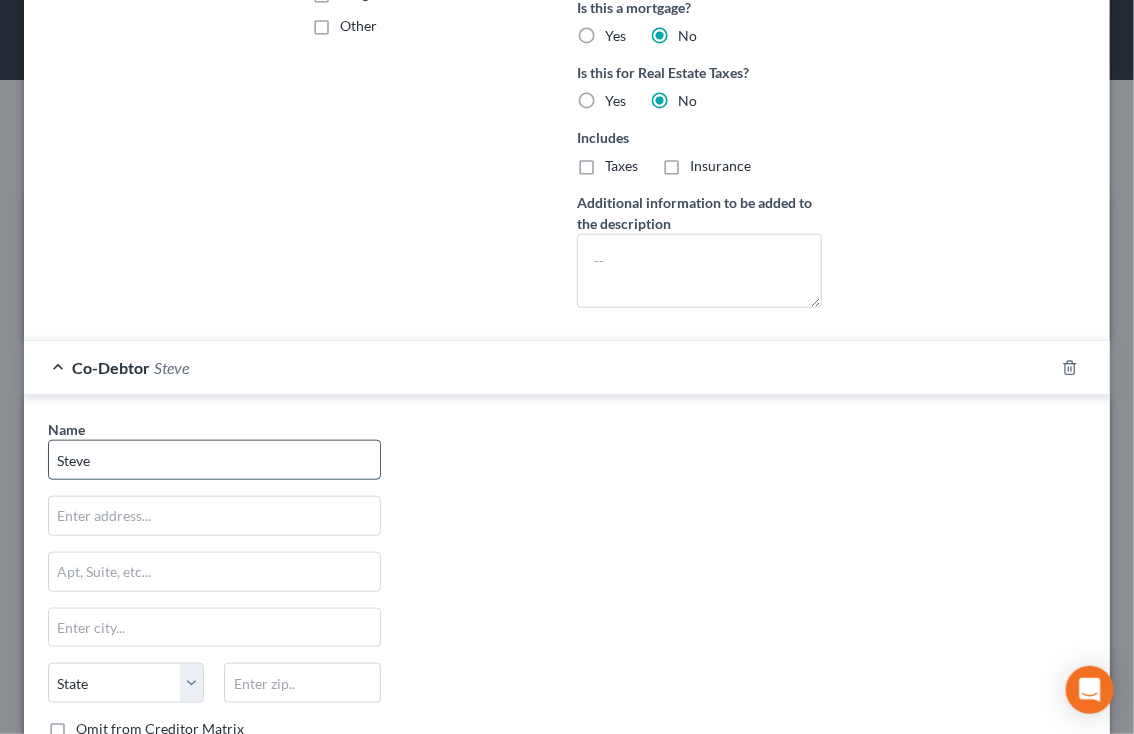 type on "[FIRST_NAME] [LAST_NAME]" 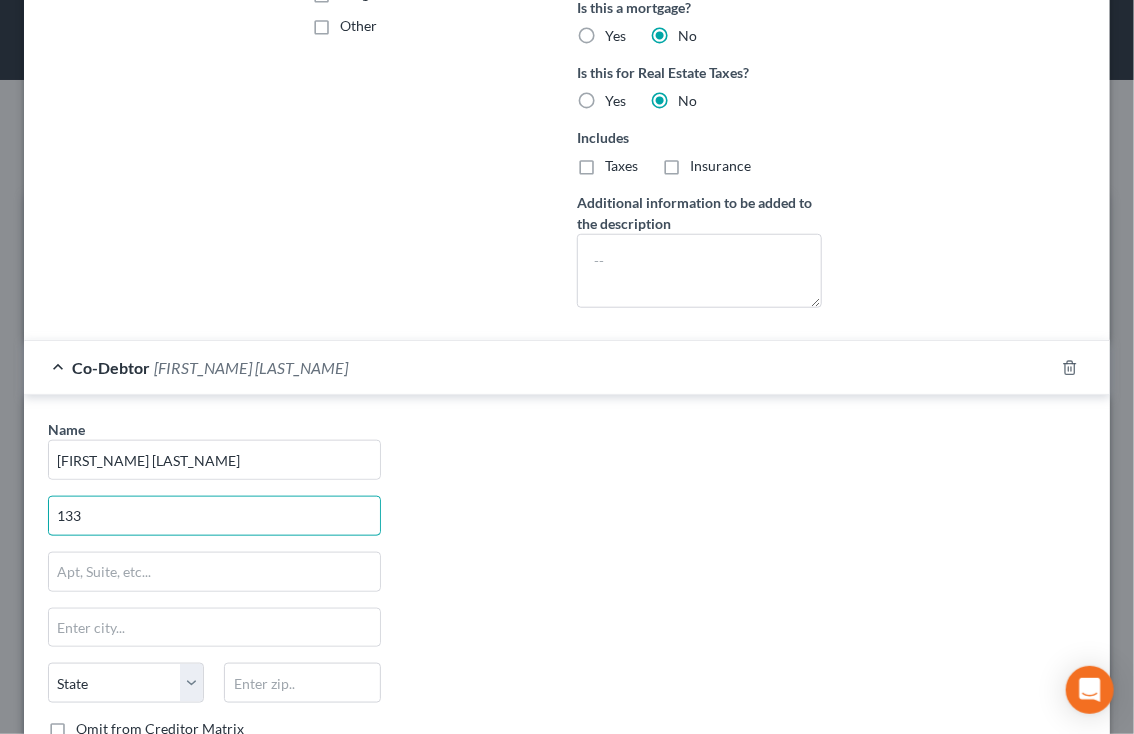 type on "[NUMBER] [STREET]" 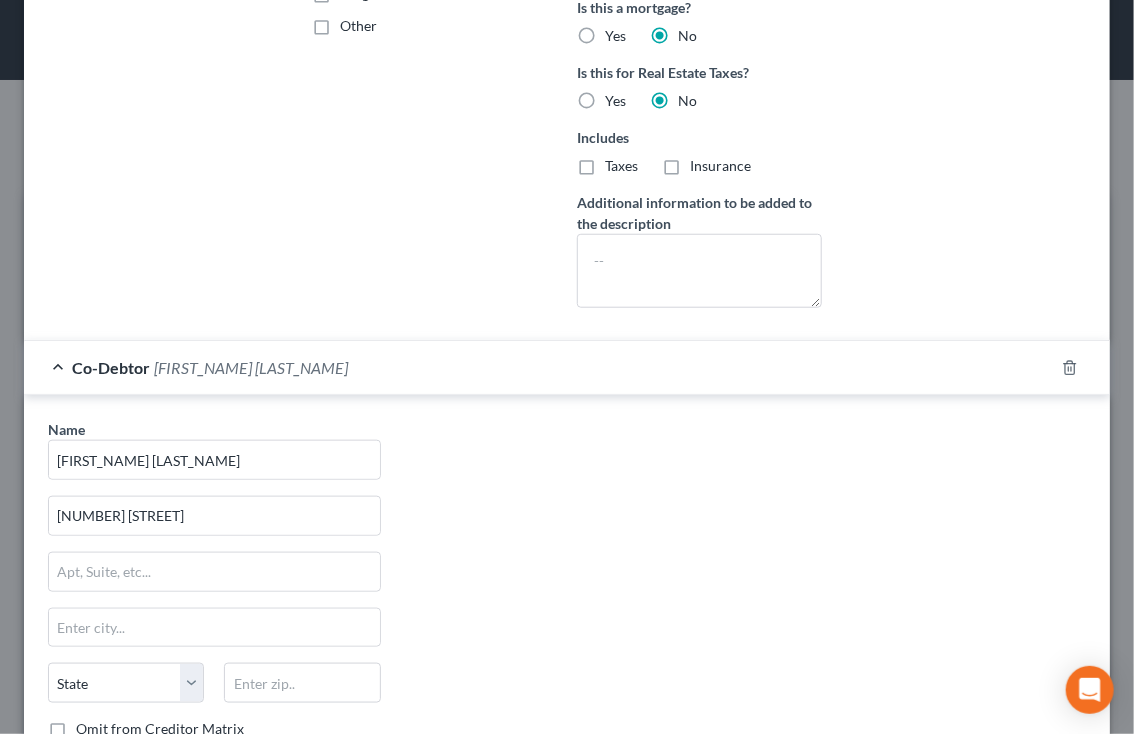 click on "Name
*
[FIRST_NAME] [LAST_NAME] [NUMBER] Timberland Drive State [STATE_ABBR] [ZIP_CODE] Omit from Creditor Matrix Save as Common Co-Debtor" at bounding box center [567, 605] 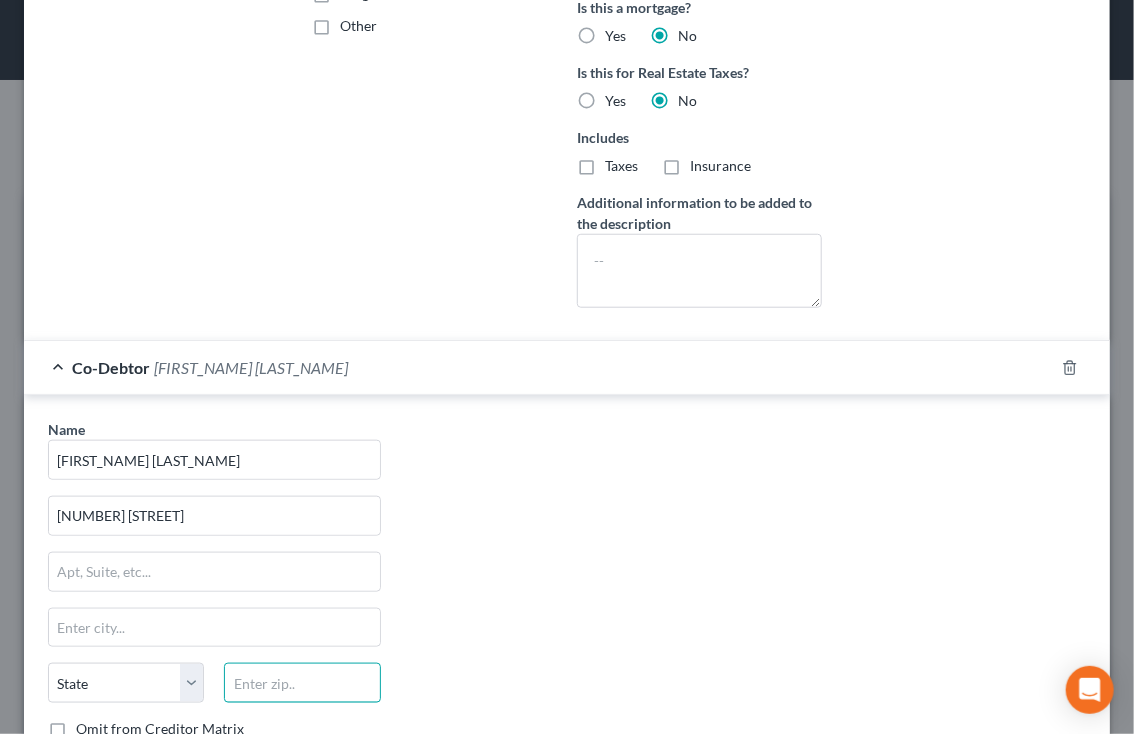 click at bounding box center (302, 683) 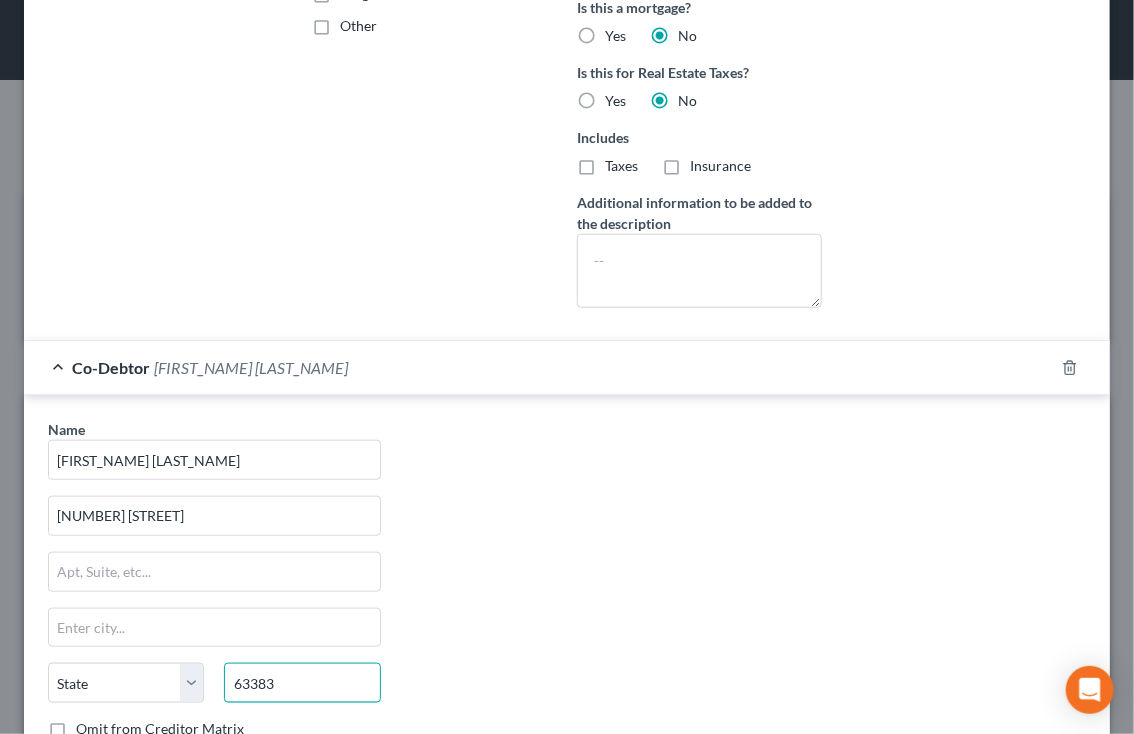 type on "63383" 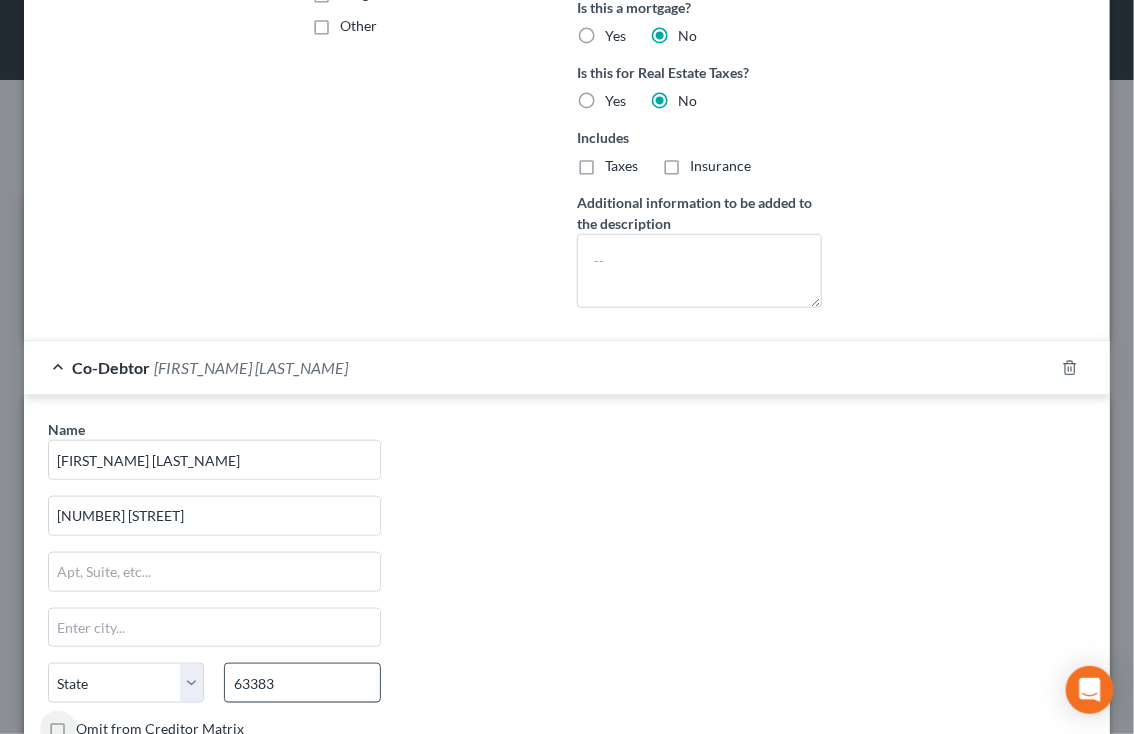 type on "Warrenton" 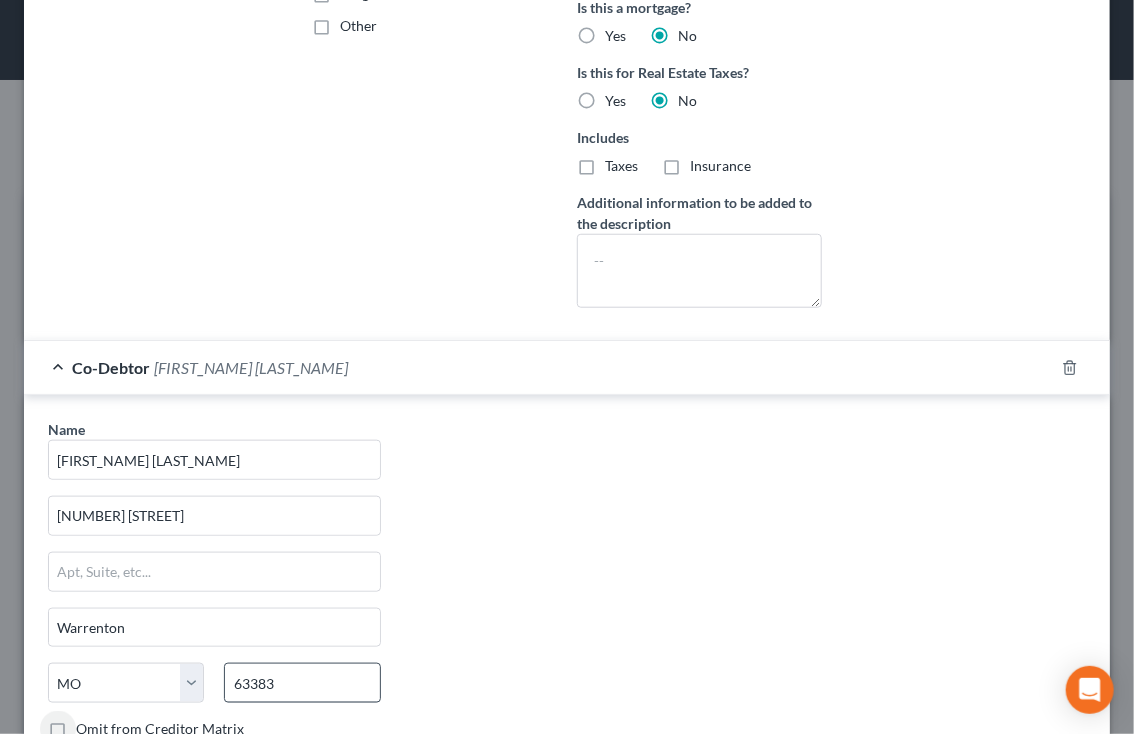 scroll, scrollTop: 685, scrollLeft: 0, axis: vertical 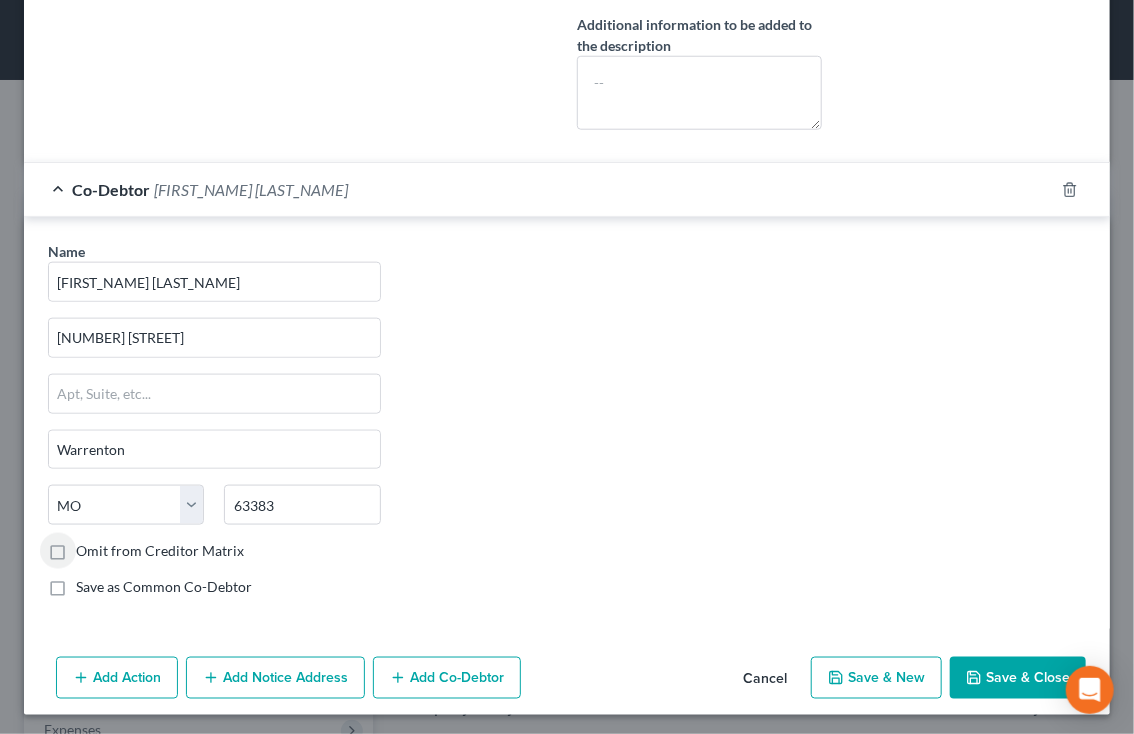 click on "Omit from Creditor Matrix" at bounding box center (160, 551) 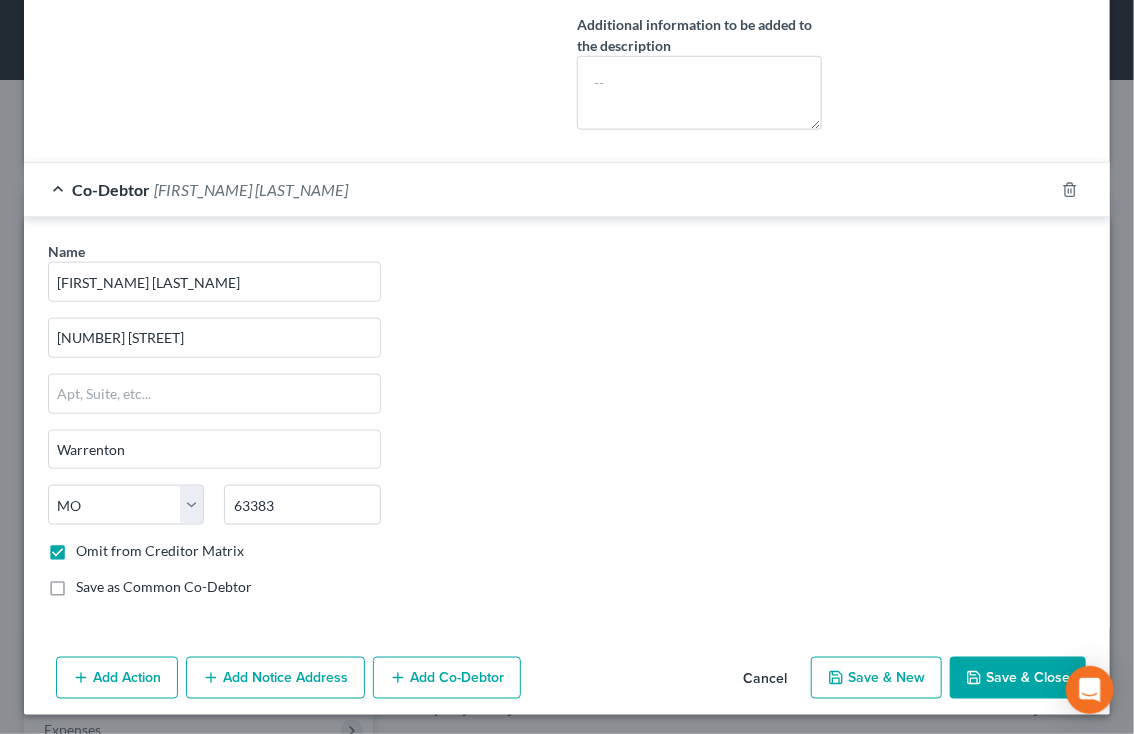 click on "Save & Close" at bounding box center [1018, 678] 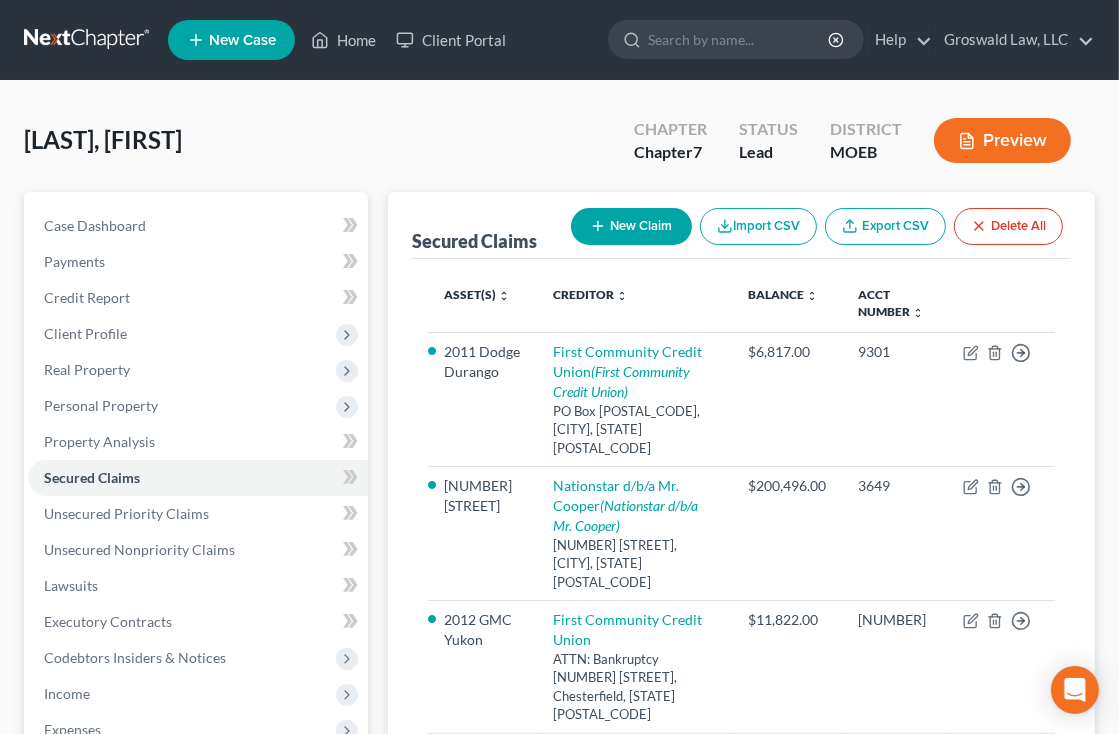 click on "[LAST_NAME], [FIRST_NAME] Upgraded Chapter Chapter  7 Status Lead District MOEB Preview" at bounding box center [559, 148] 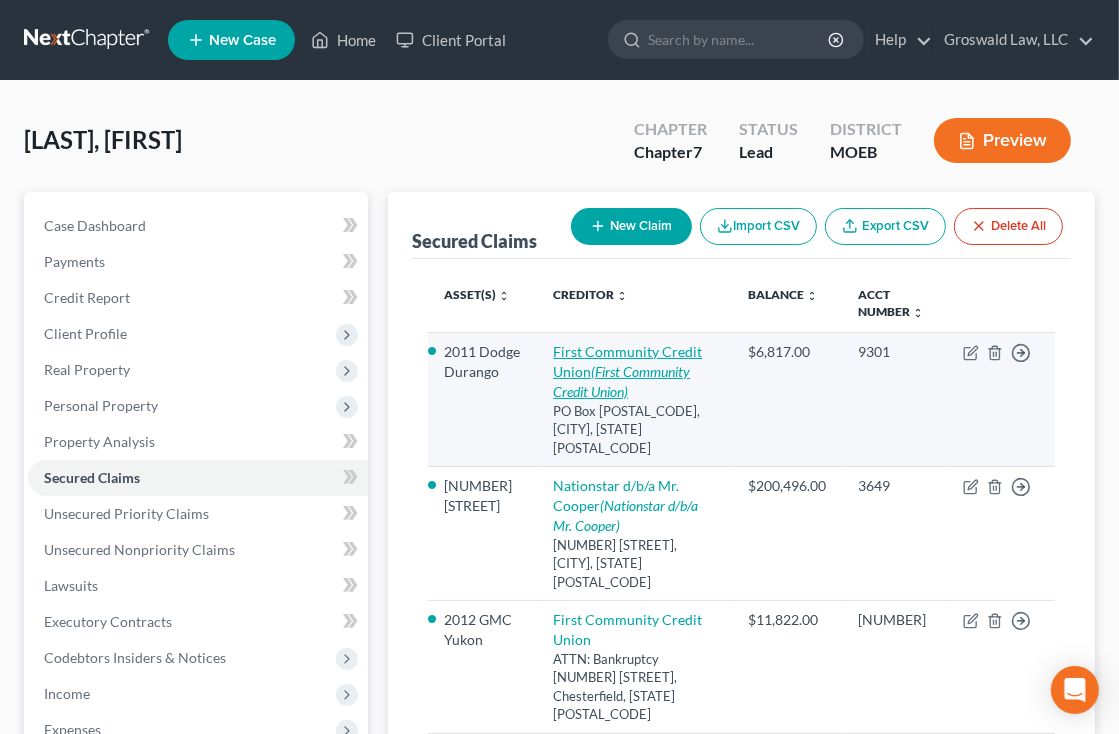 click on "First Community Credit Union  (First Community Credit Union)" at bounding box center [627, 371] 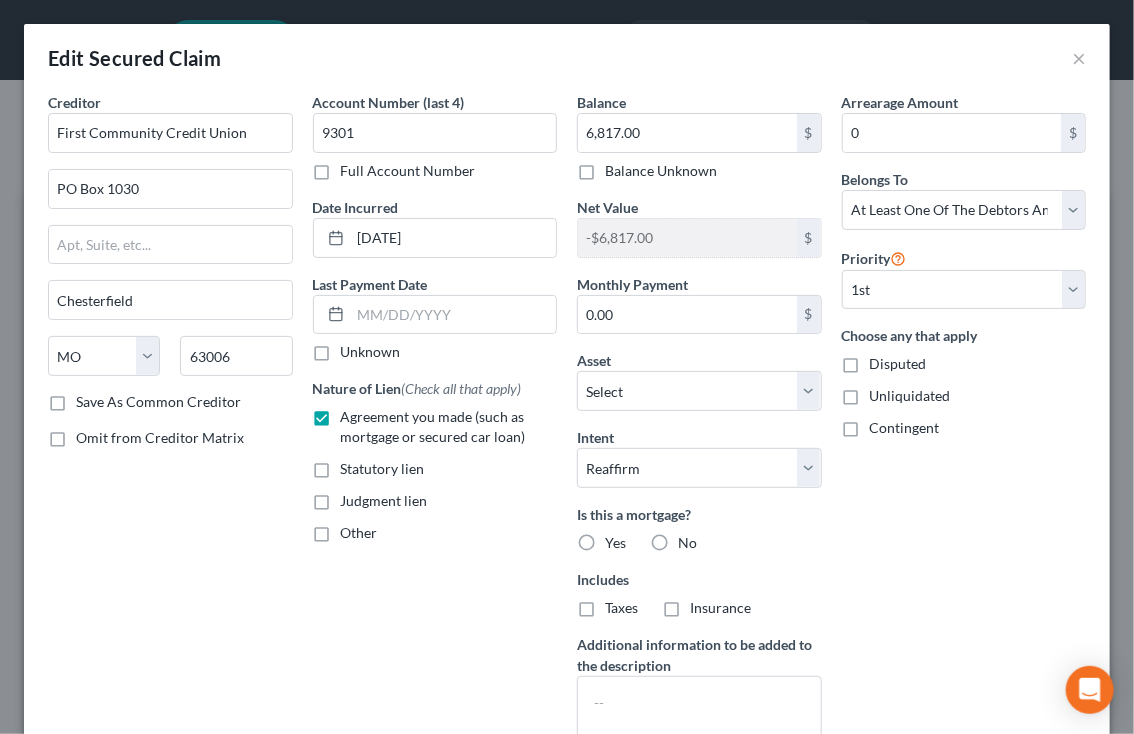 scroll, scrollTop: 322, scrollLeft: 0, axis: vertical 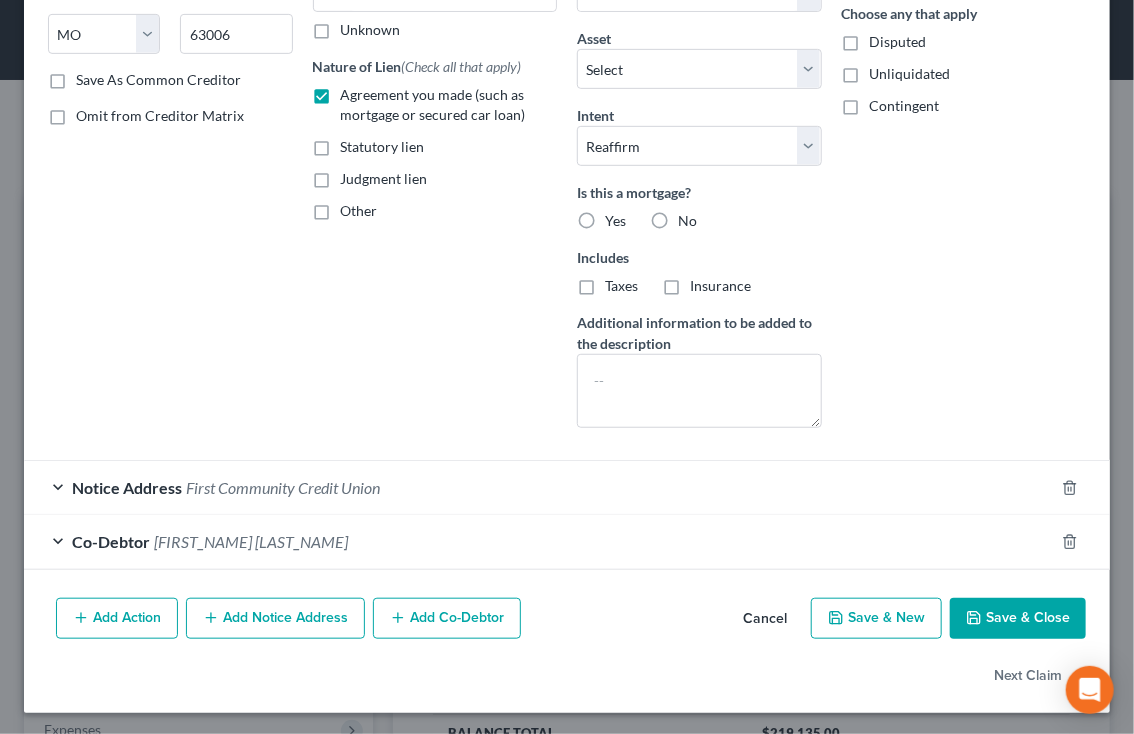 click on "Notice Address [COMPANY]" at bounding box center (539, 487) 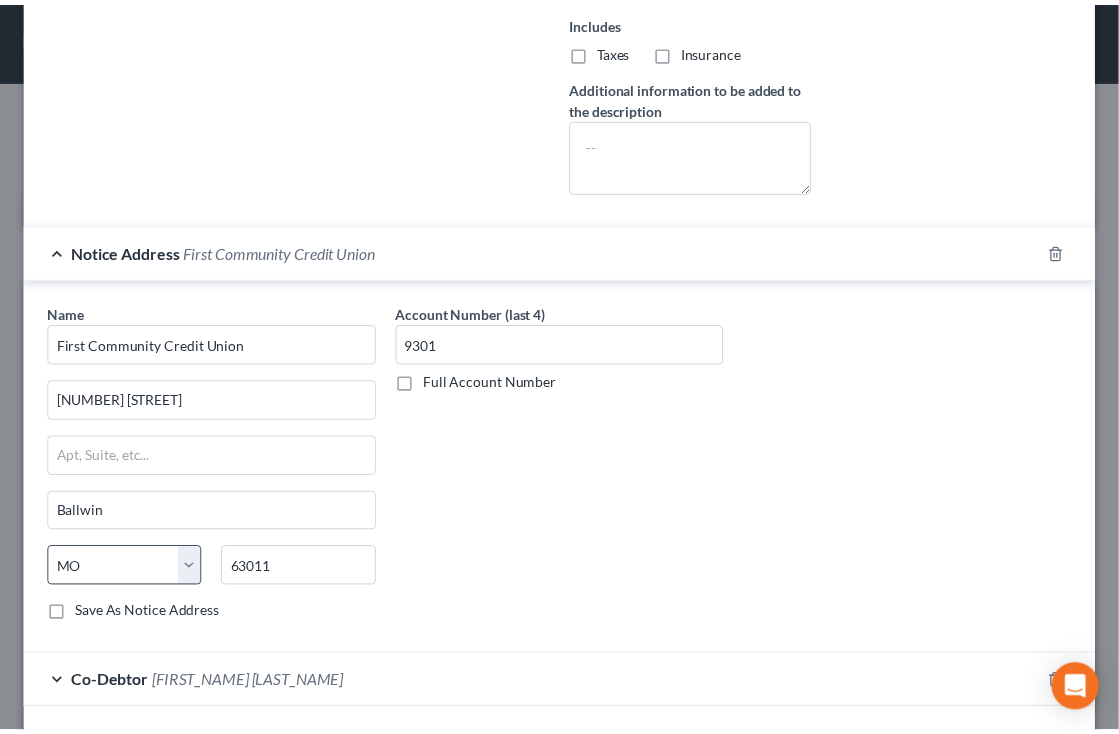 scroll, scrollTop: 696, scrollLeft: 0, axis: vertical 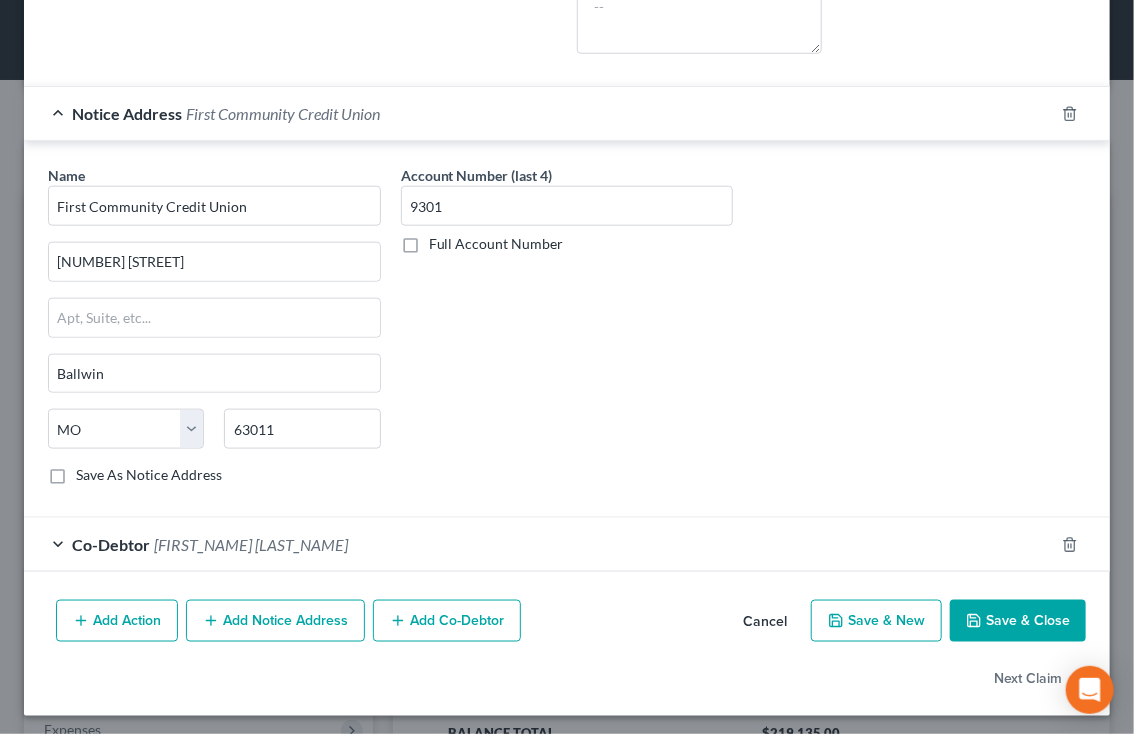 click on "Cancel" at bounding box center [765, 622] 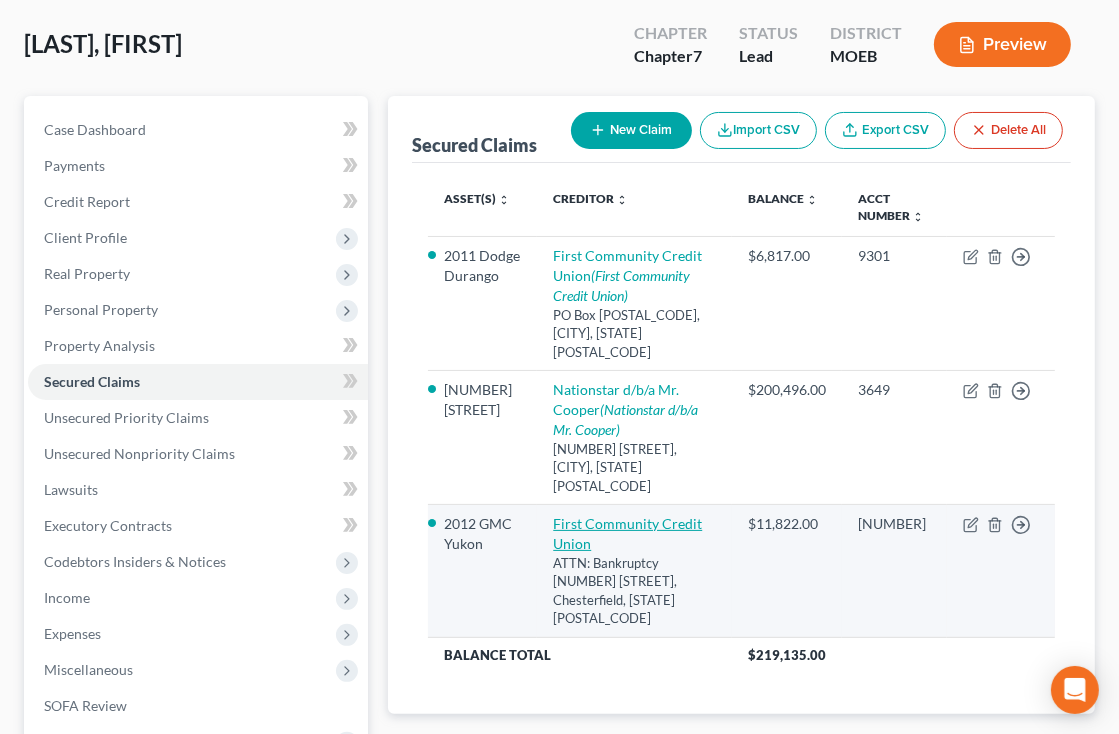 scroll, scrollTop: 98, scrollLeft: 0, axis: vertical 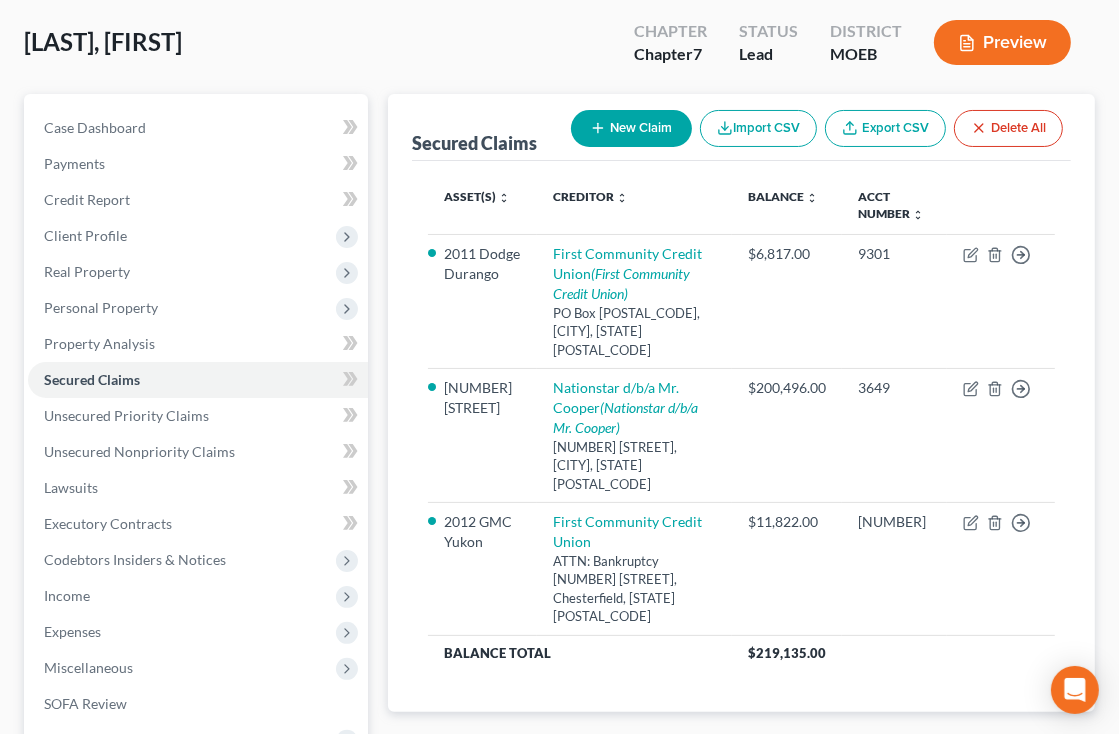 click on "chevron_left
Property Analysis
Unsecured Priority Claims
chevron_right" at bounding box center [741, 744] 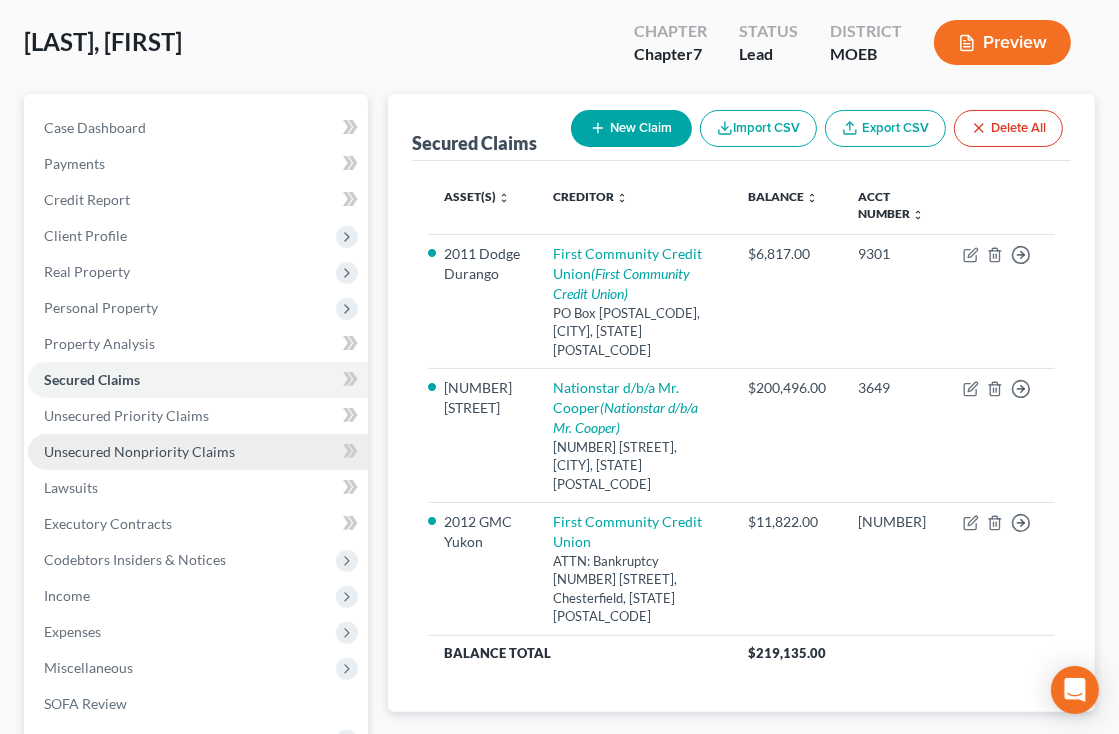 click on "Unsecured Nonpriority Claims" at bounding box center [139, 451] 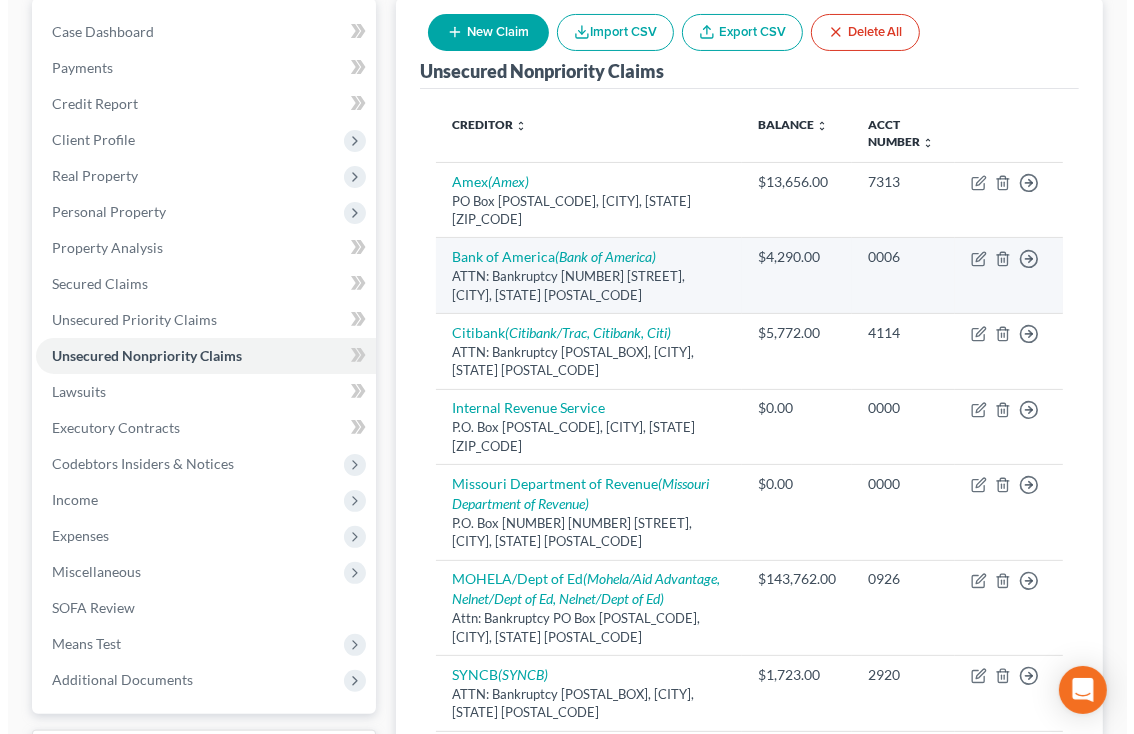 scroll, scrollTop: 196, scrollLeft: 0, axis: vertical 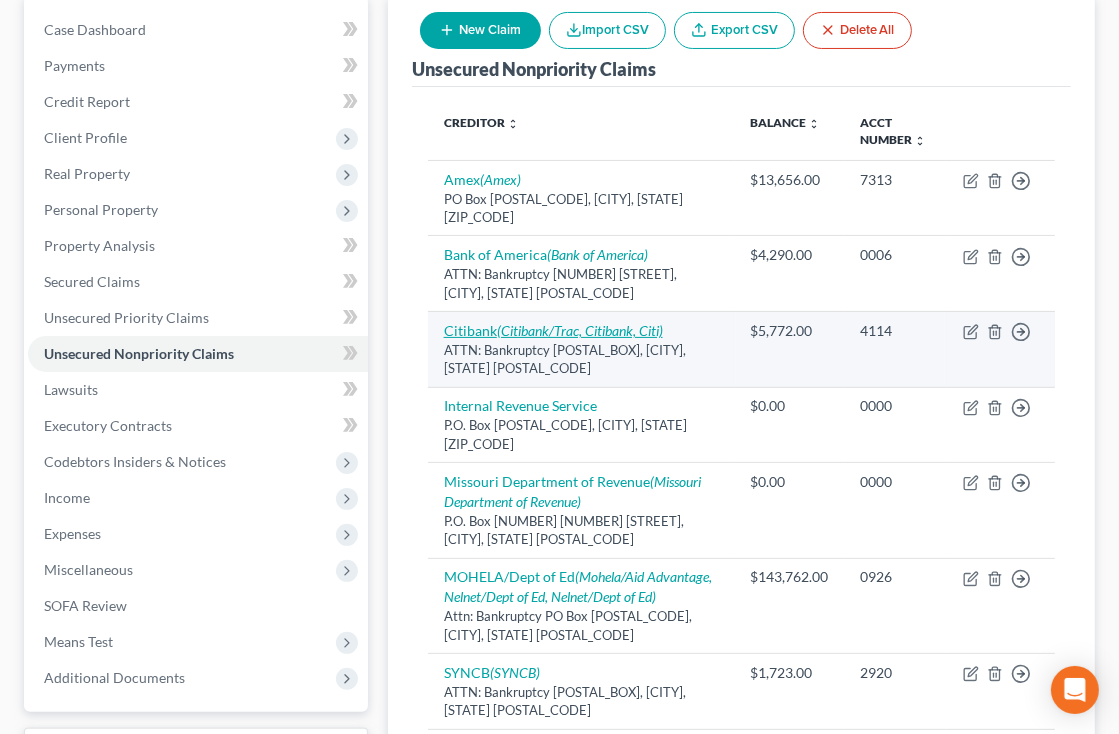 click on "(Citibank/Trac, Citibank, Citi)" at bounding box center (580, 330) 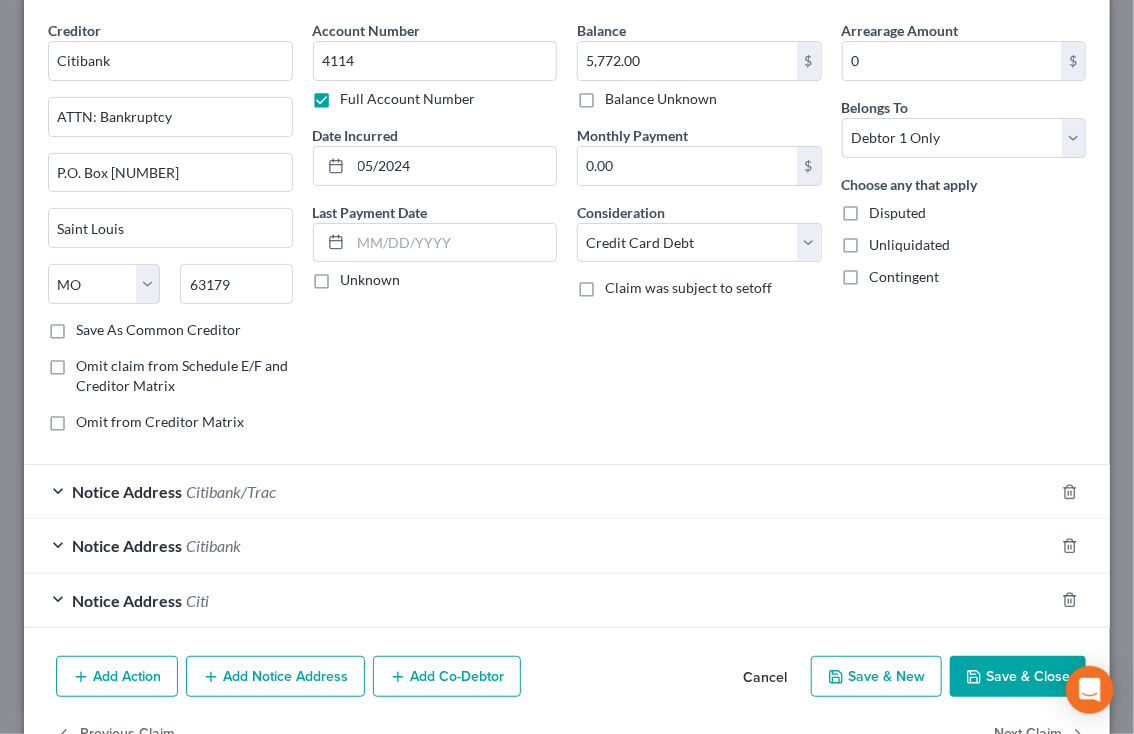 scroll, scrollTop: 75, scrollLeft: 0, axis: vertical 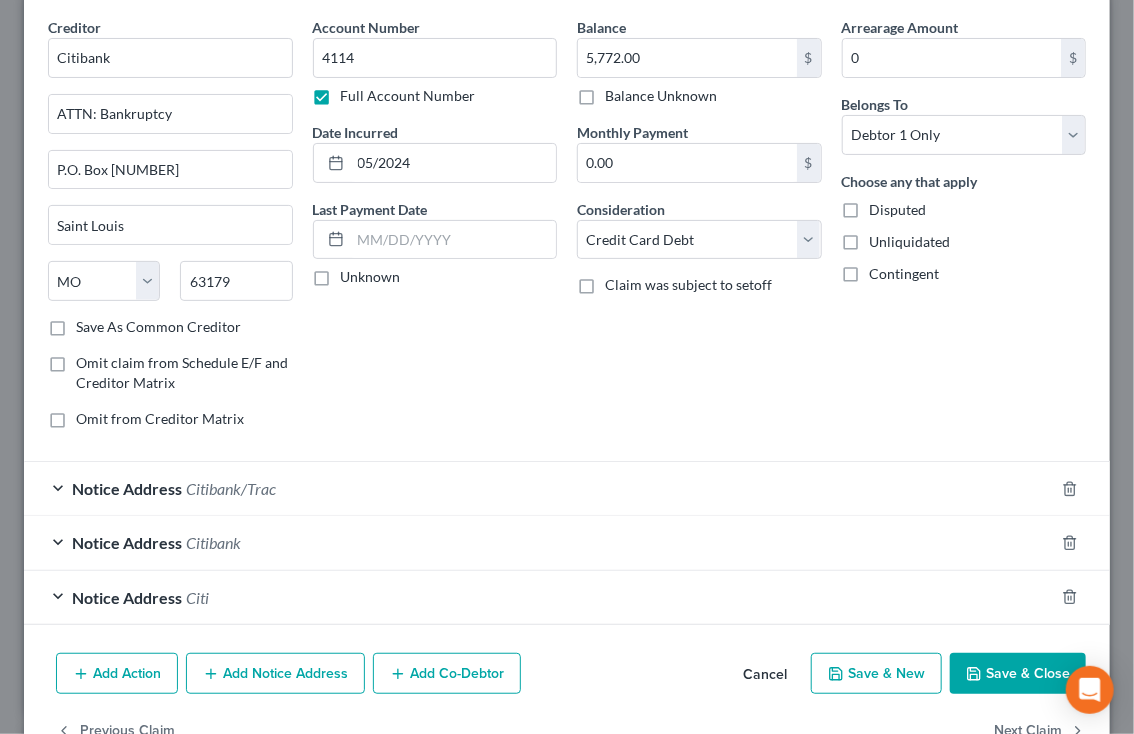 click on "Notice Address" at bounding box center (127, 488) 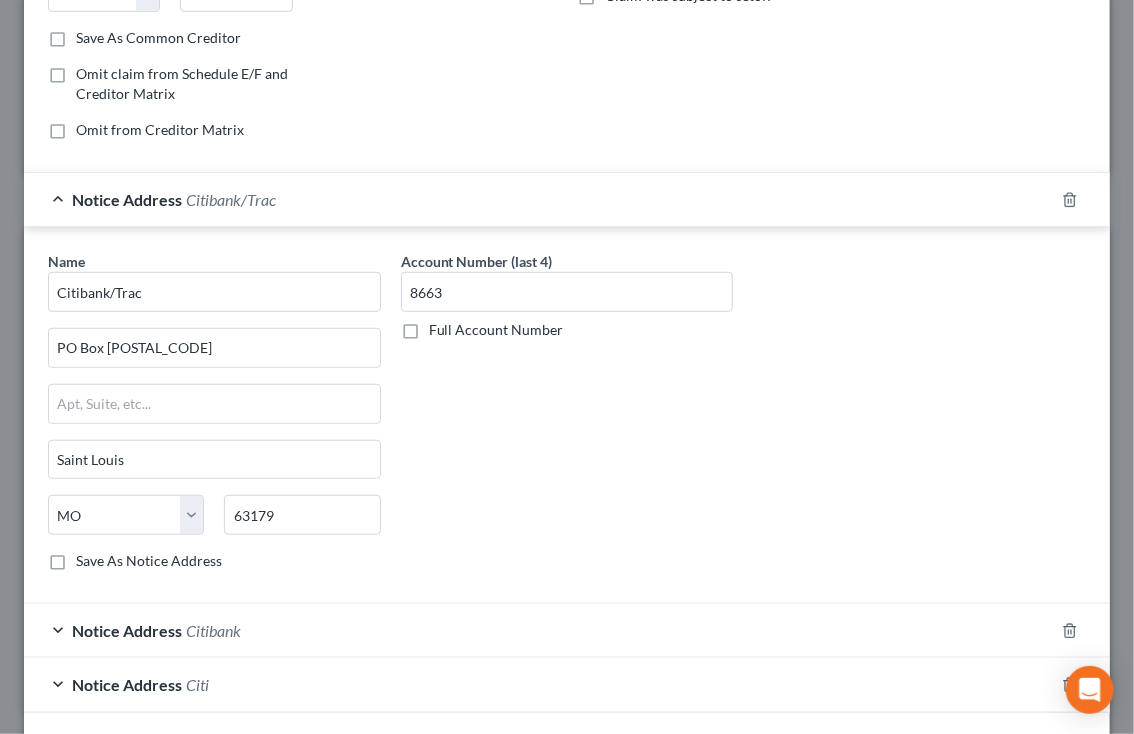 scroll, scrollTop: 368, scrollLeft: 0, axis: vertical 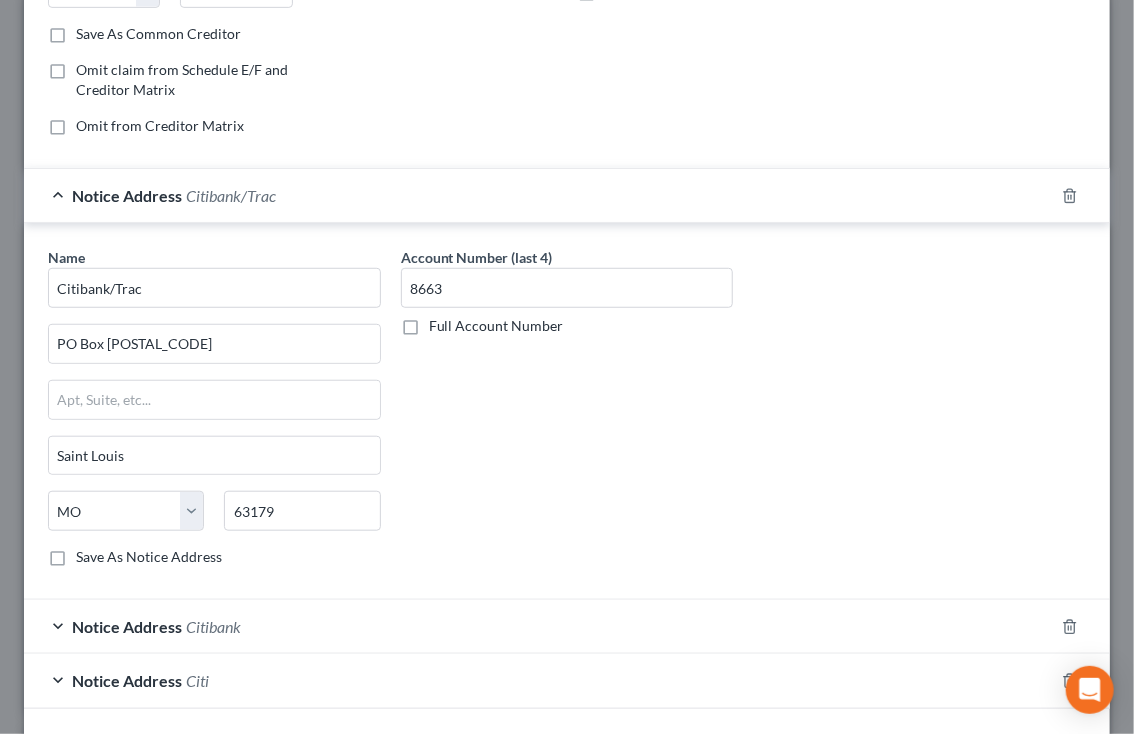 click on "Notice Address" at bounding box center [127, 626] 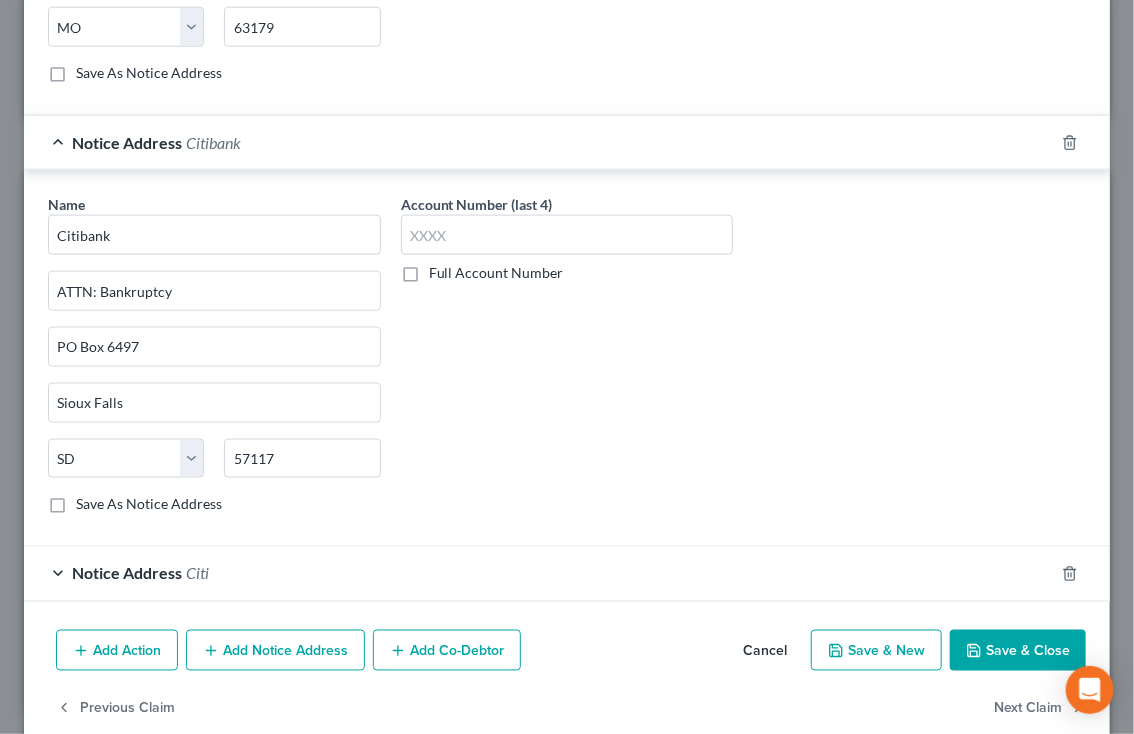 scroll, scrollTop: 855, scrollLeft: 0, axis: vertical 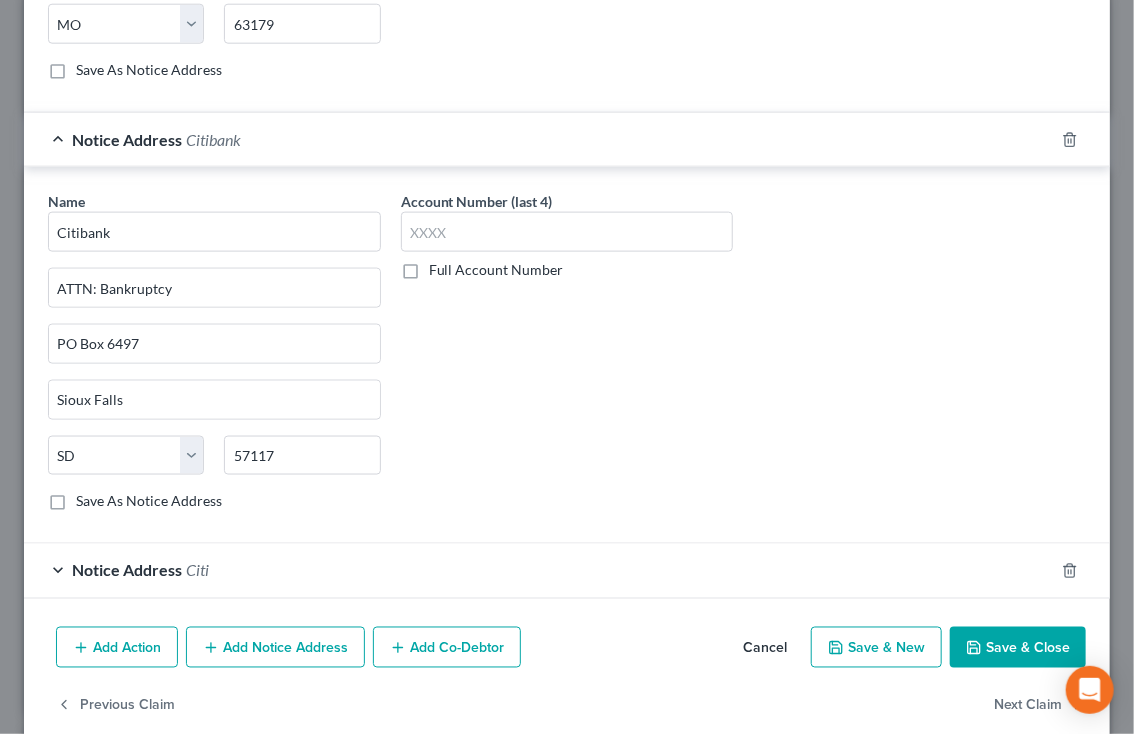 click on "Notice Address" at bounding box center (127, 570) 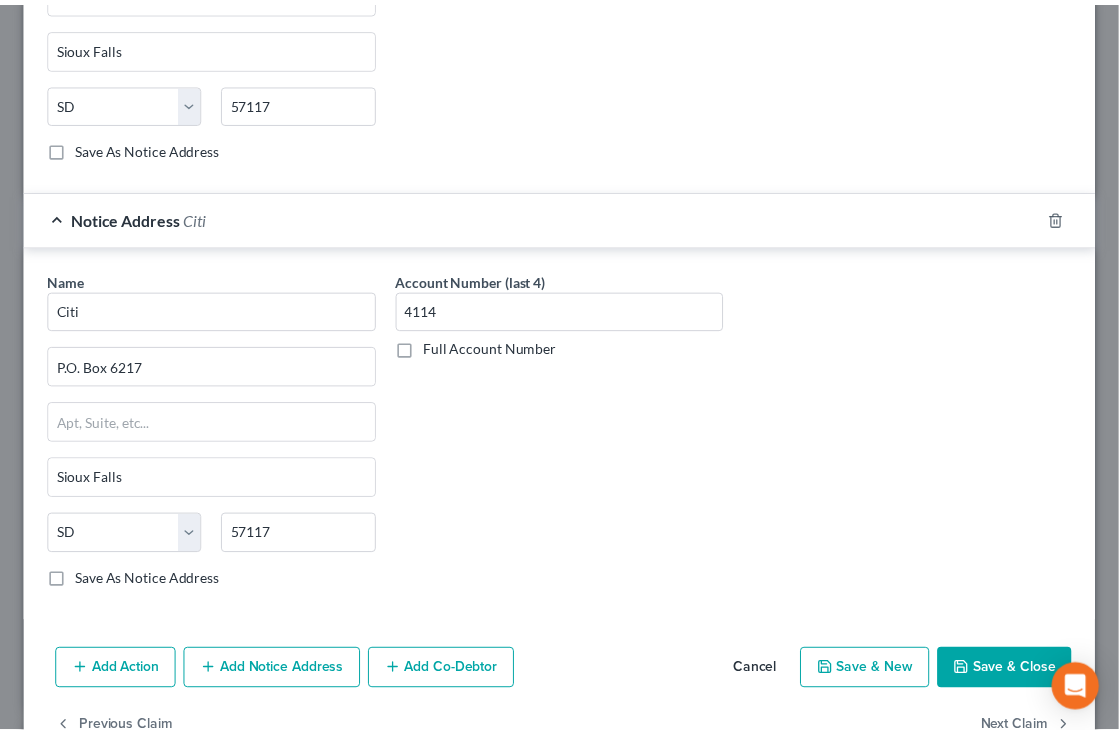 scroll, scrollTop: 1207, scrollLeft: 0, axis: vertical 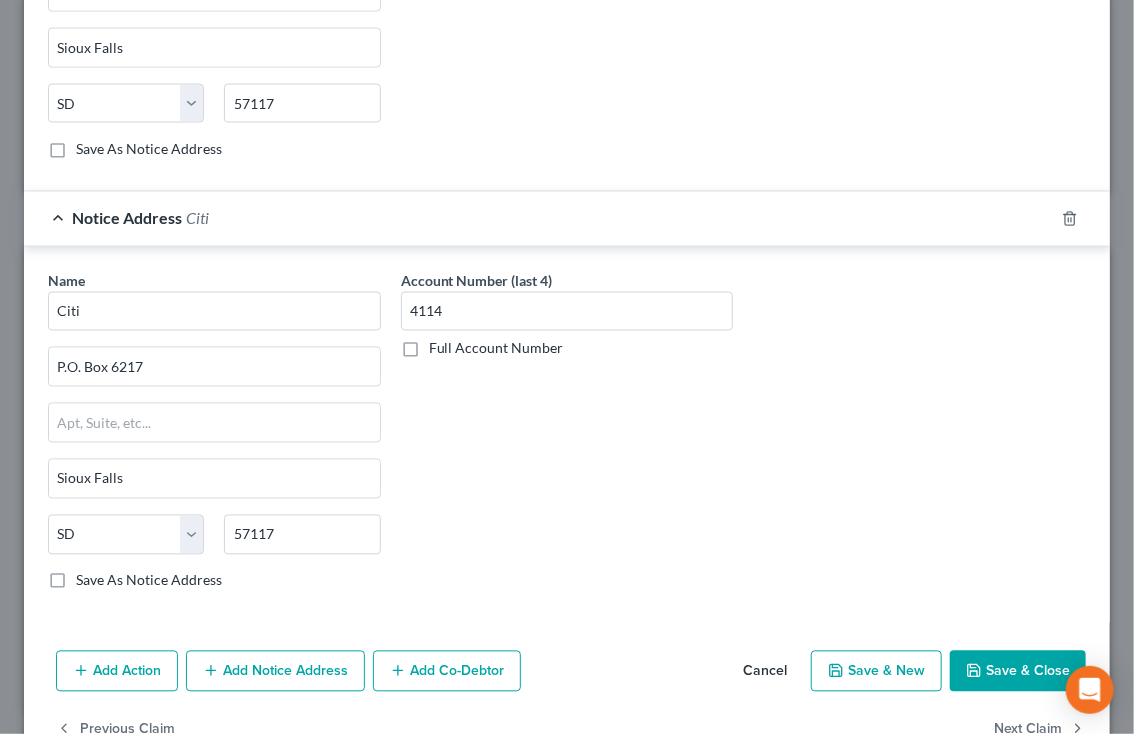 click on "Save & Close" at bounding box center (1018, 672) 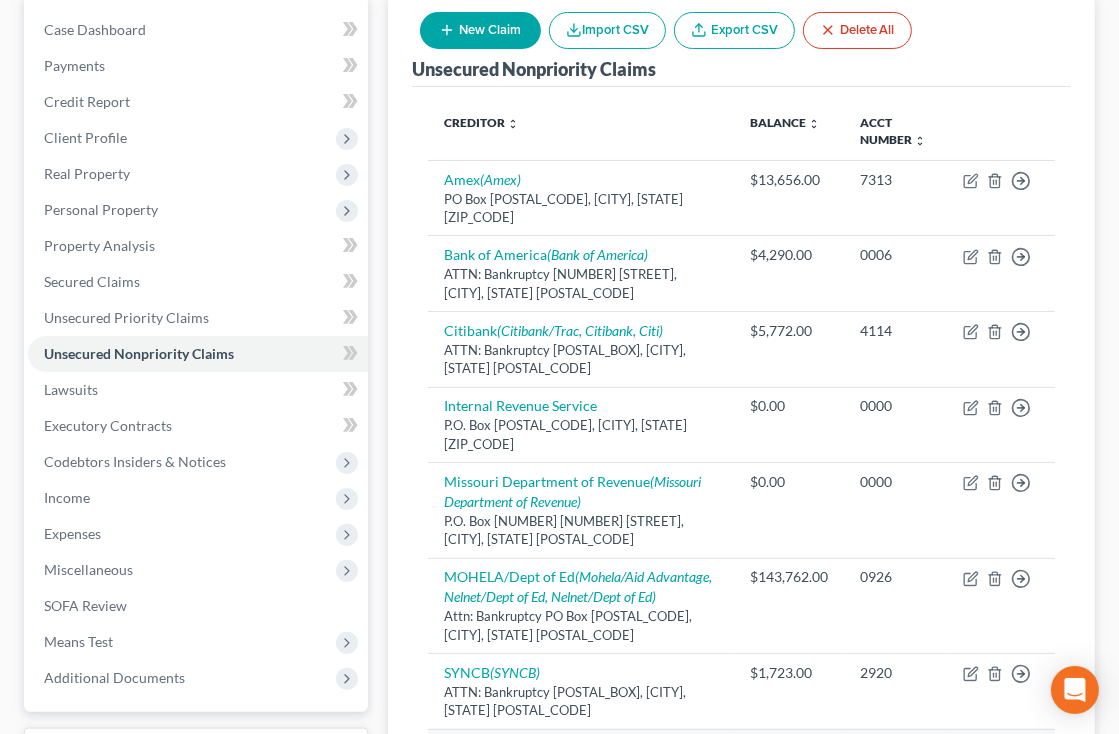 click on "2626" at bounding box center [895, 767] 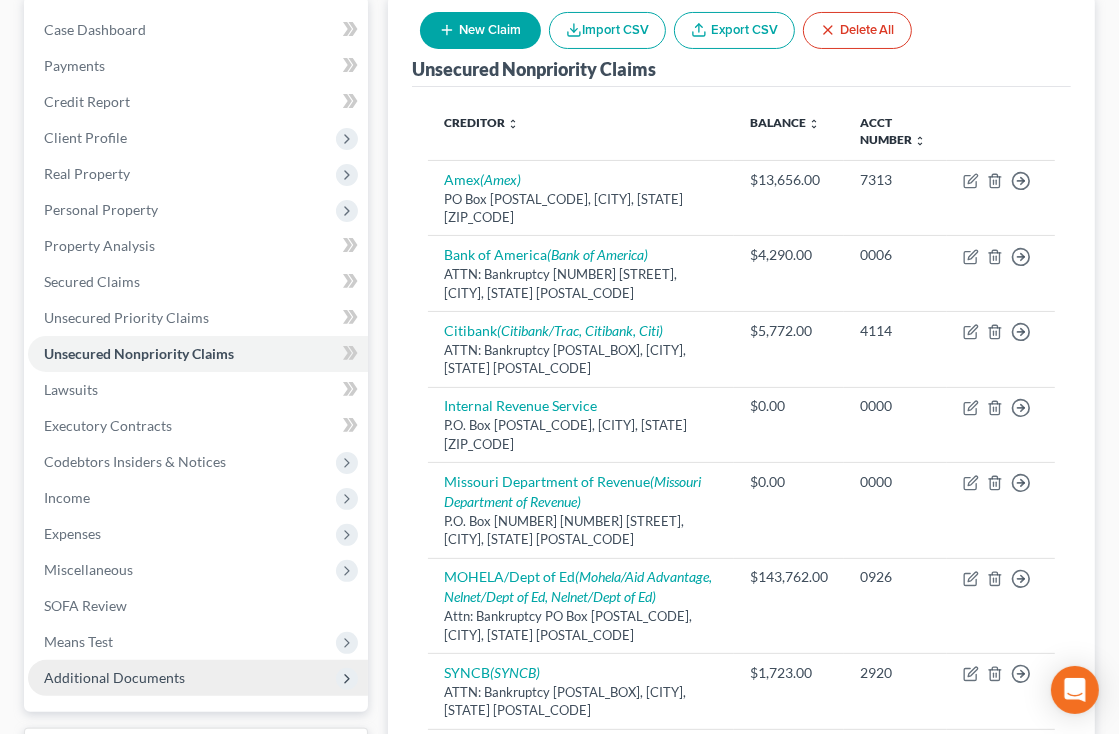 click on "Additional Documents" at bounding box center (114, 677) 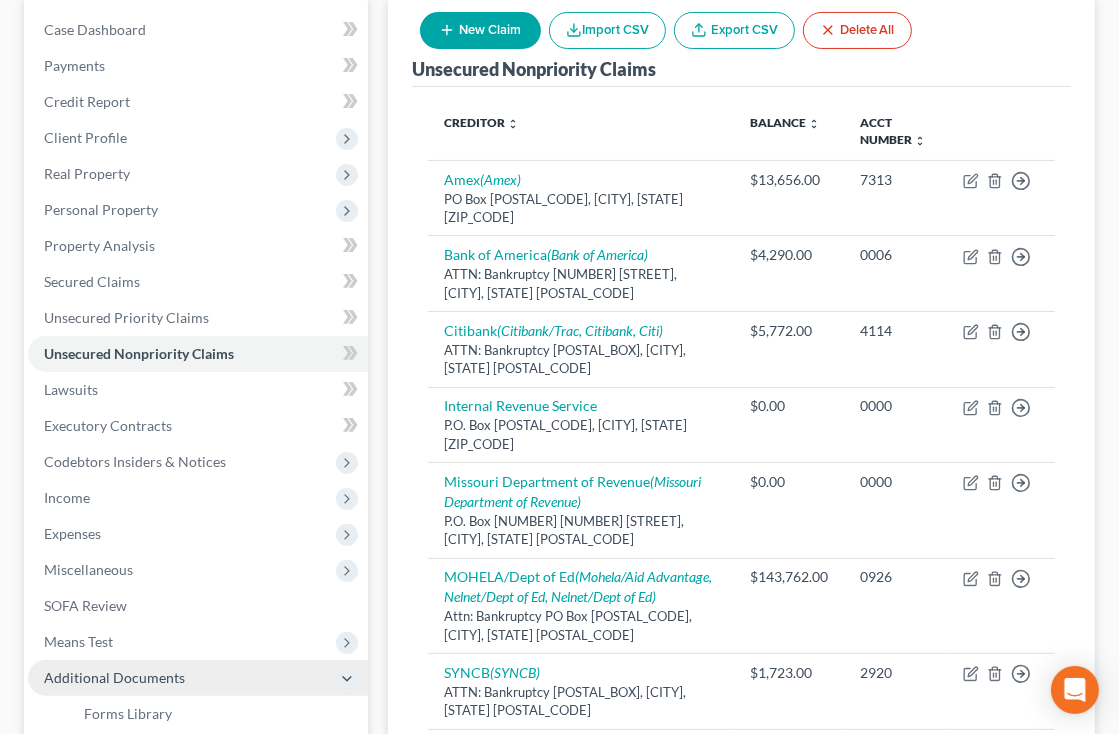 scroll, scrollTop: 380, scrollLeft: 0, axis: vertical 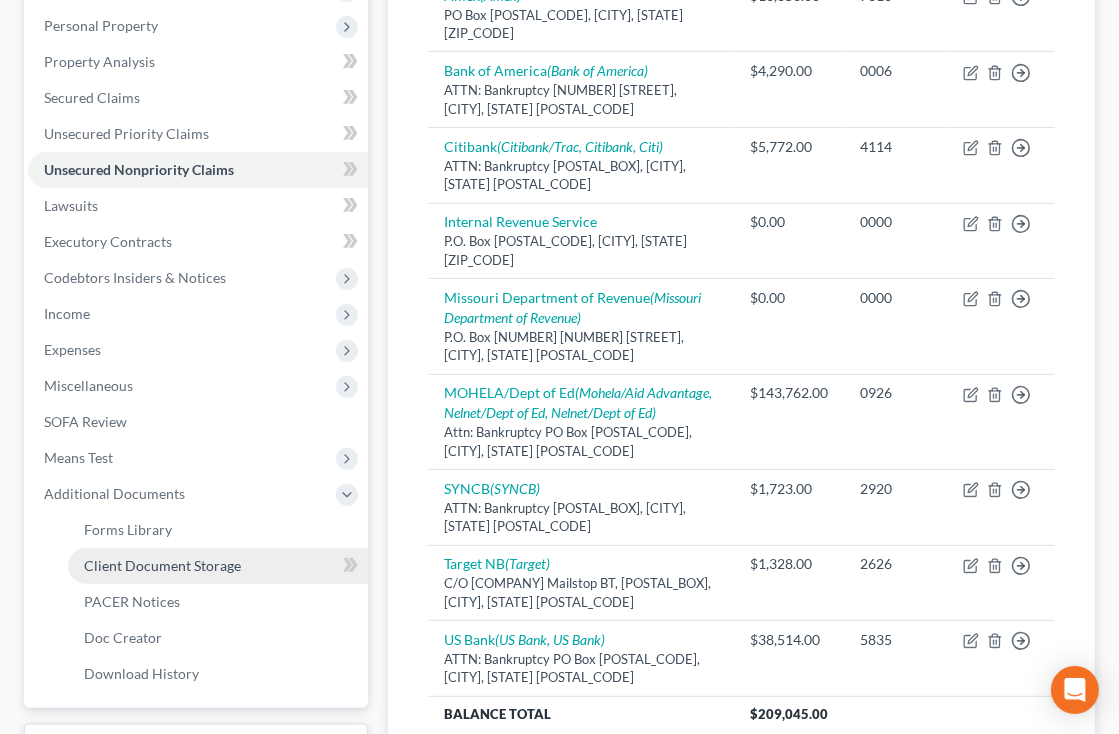 click on "Client Document Storage" at bounding box center (162, 565) 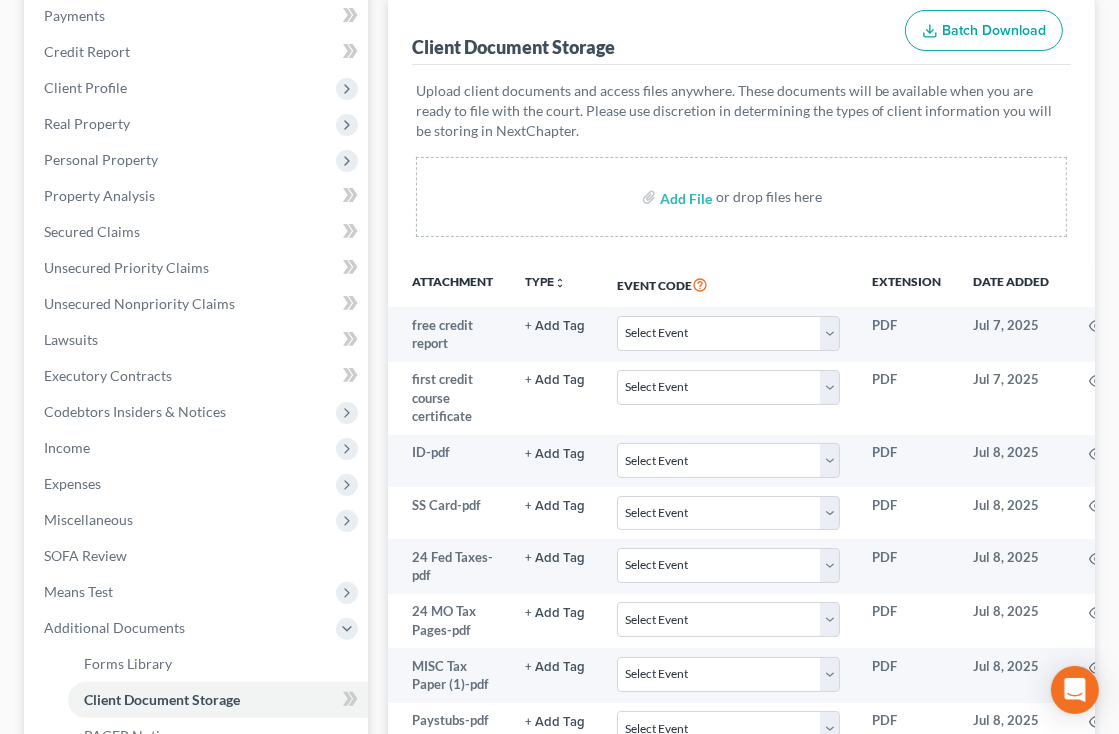 scroll, scrollTop: 251, scrollLeft: 0, axis: vertical 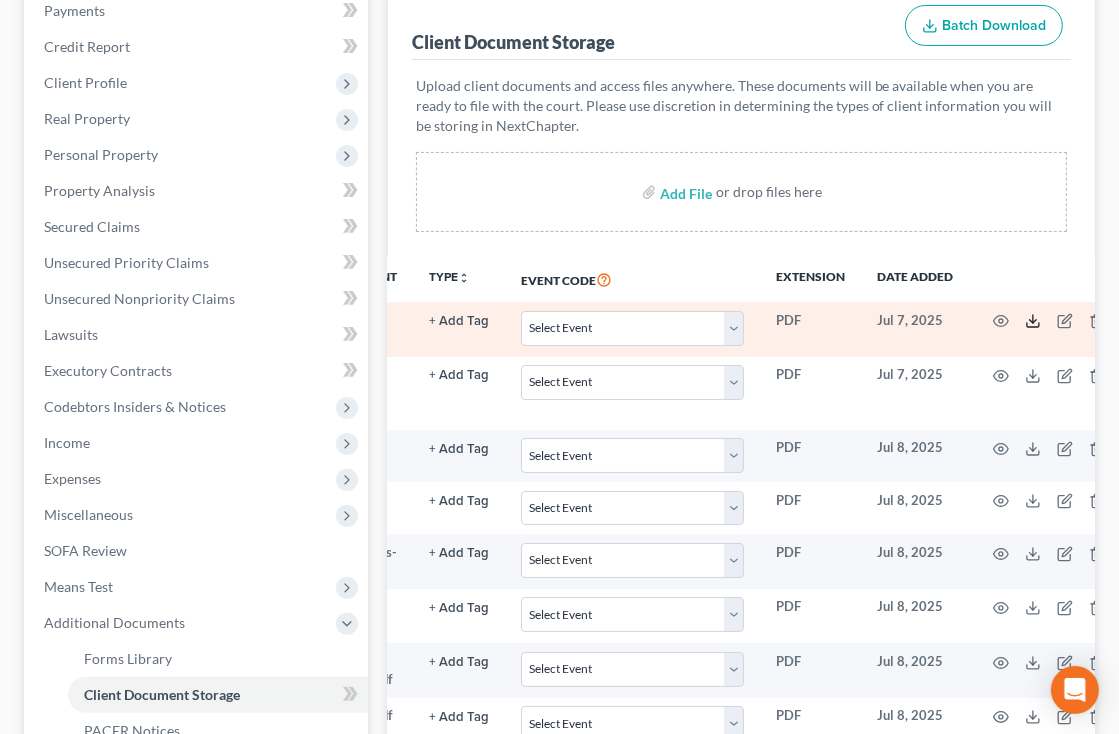 click 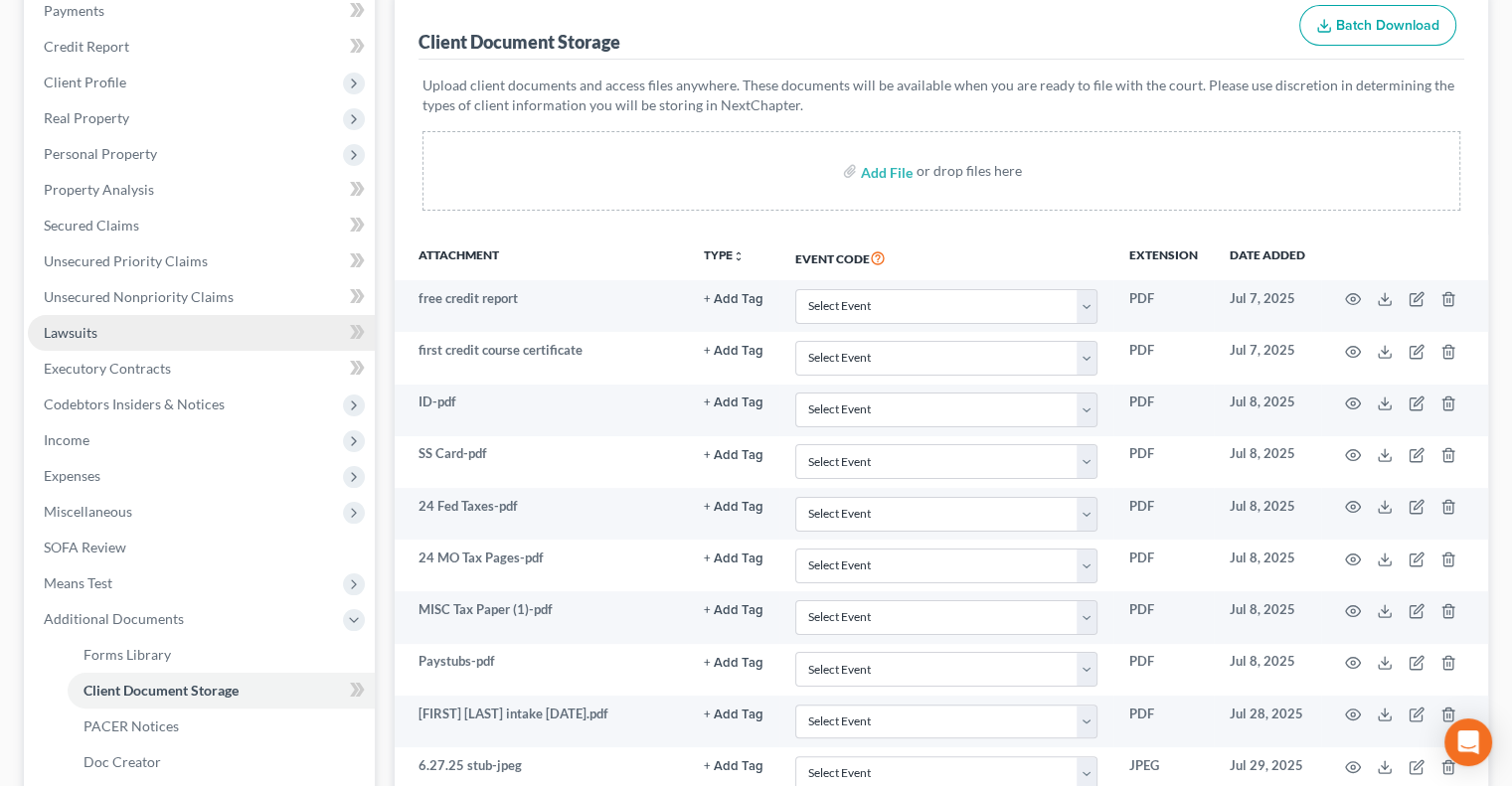 click on "Lawsuits" at bounding box center [201, 333] 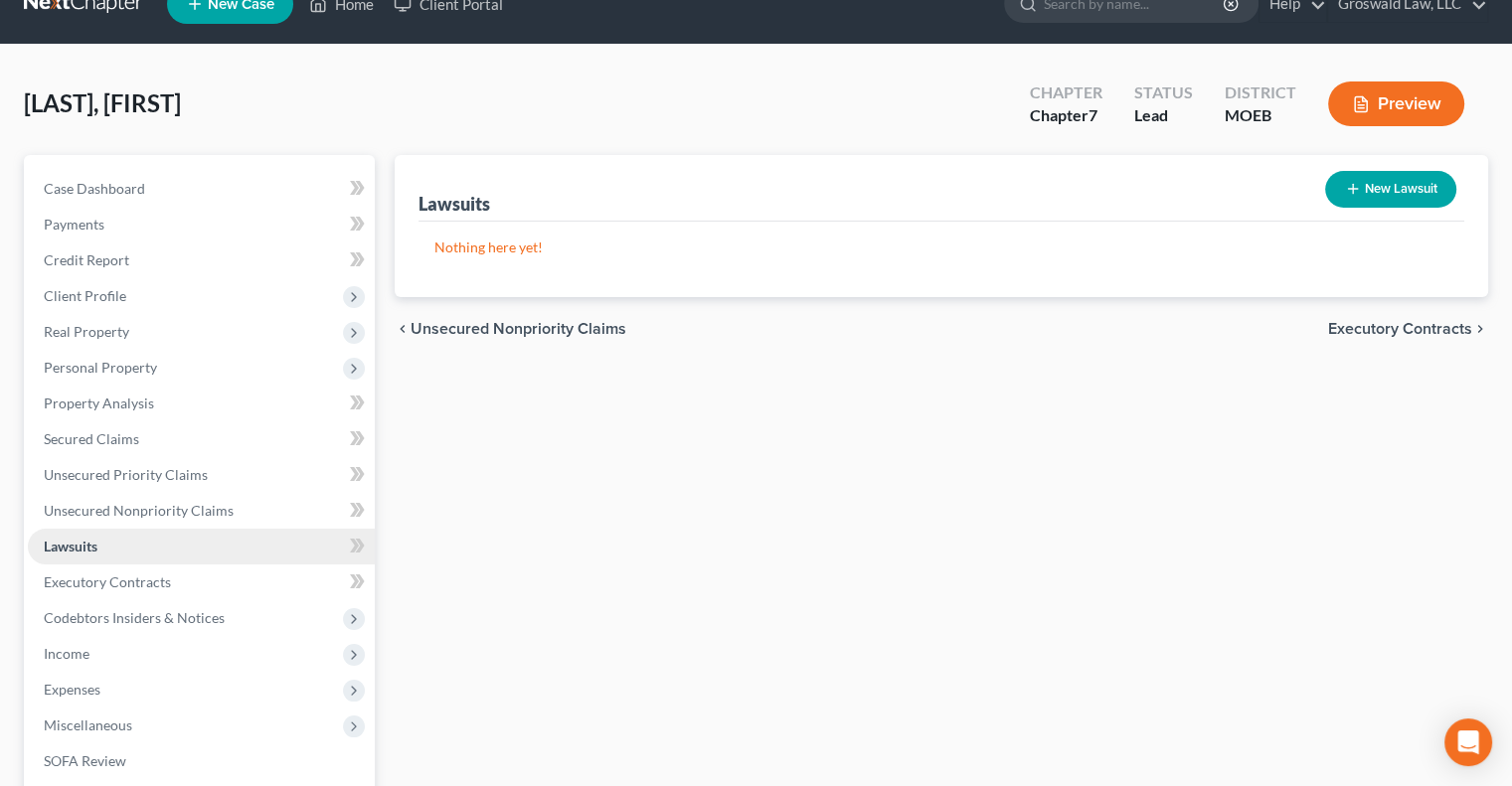 scroll, scrollTop: 0, scrollLeft: 0, axis: both 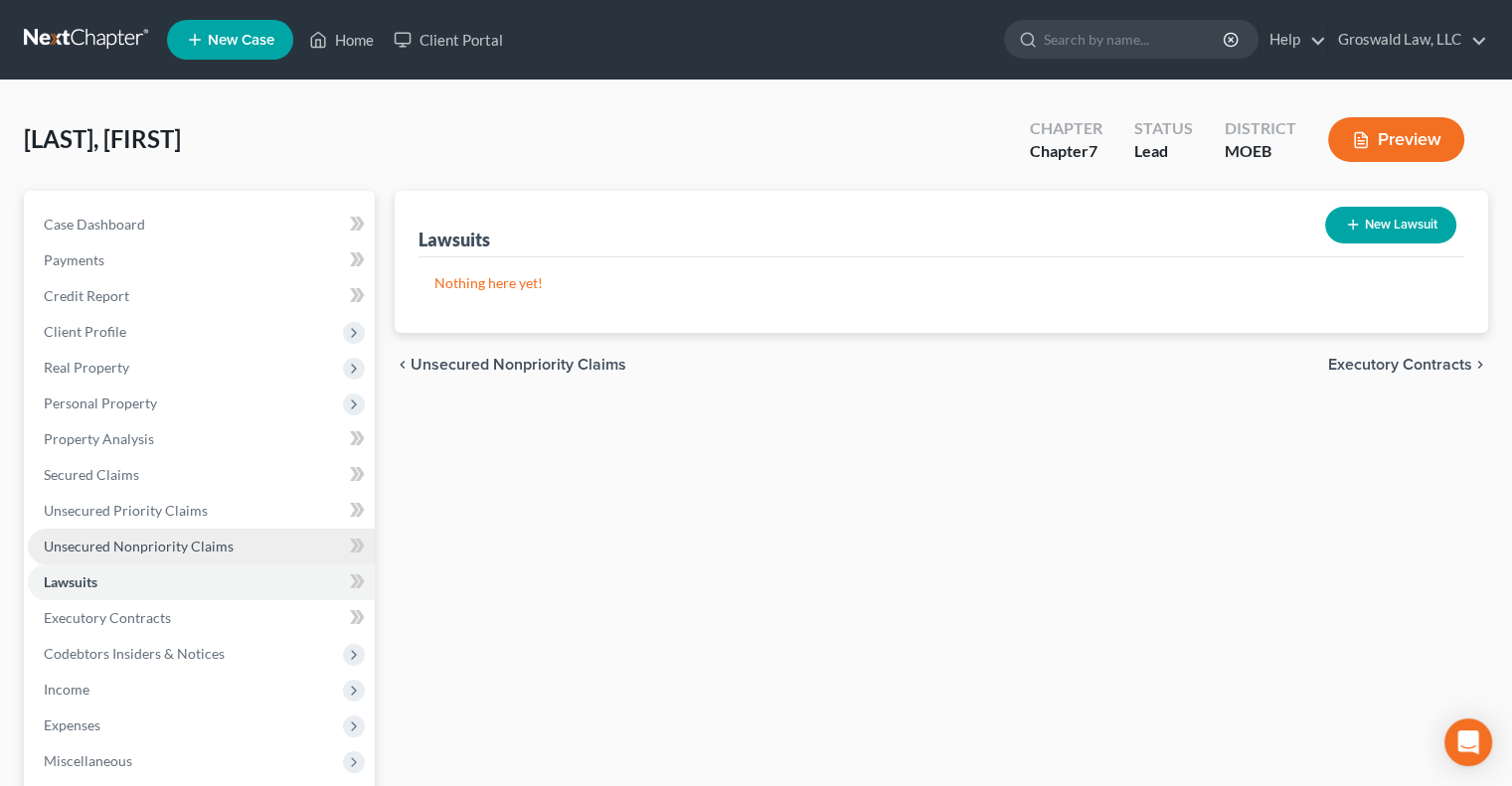 click on "Unsecured Nonpriority Claims" at bounding box center [138, 546] 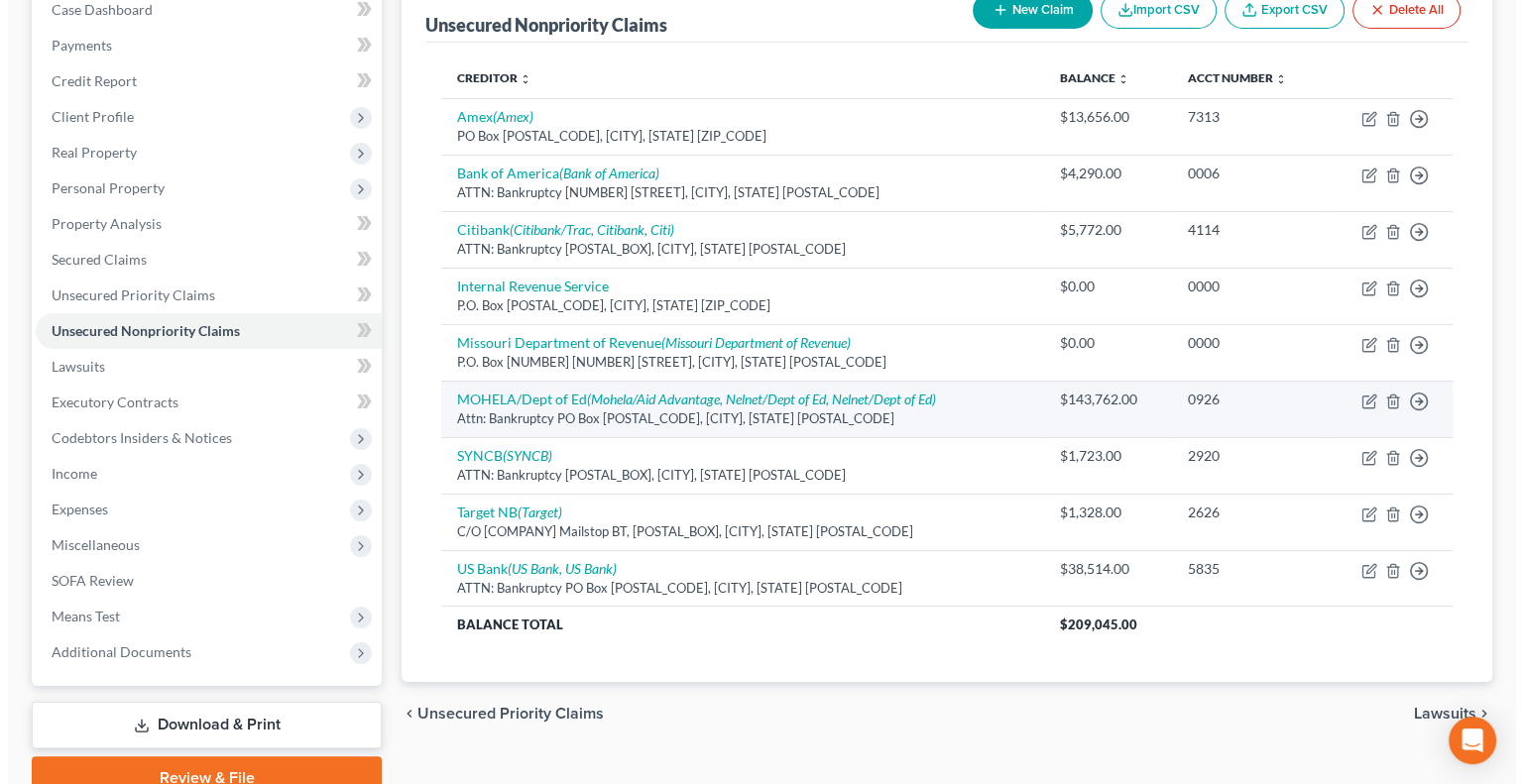 scroll, scrollTop: 225, scrollLeft: 0, axis: vertical 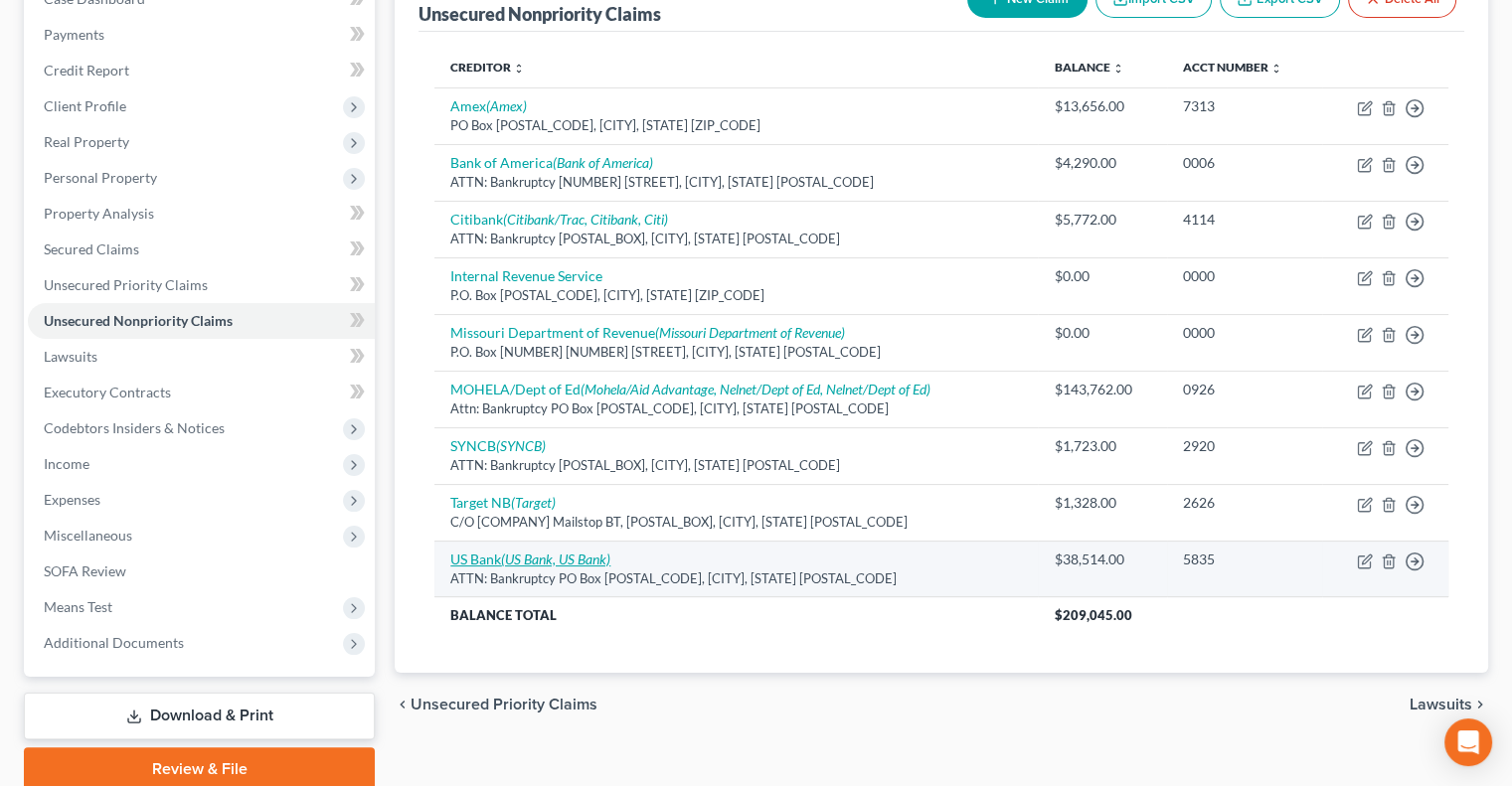click on "(US Bank, US Bank)" at bounding box center [556, 558] 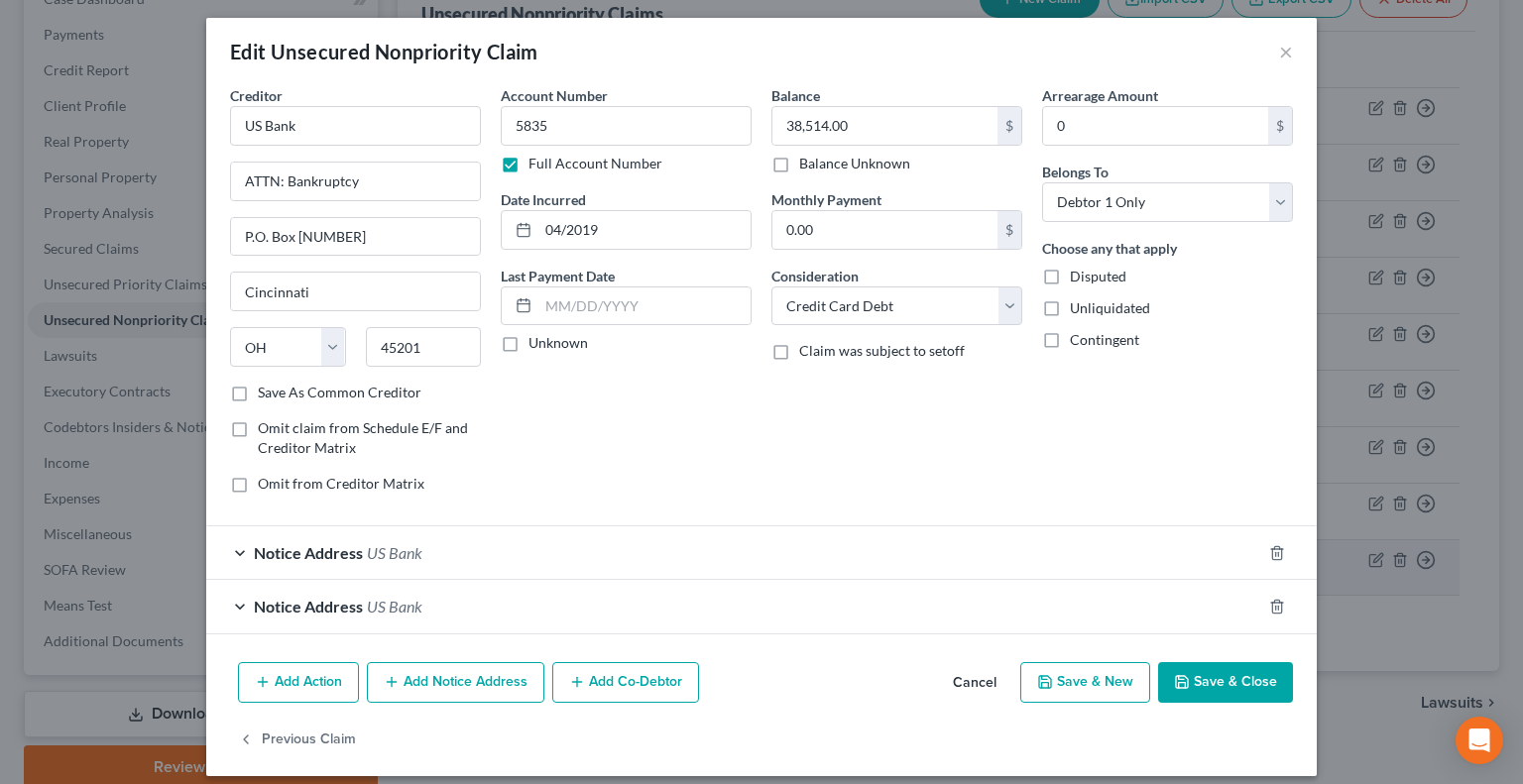 scroll, scrollTop: 8, scrollLeft: 0, axis: vertical 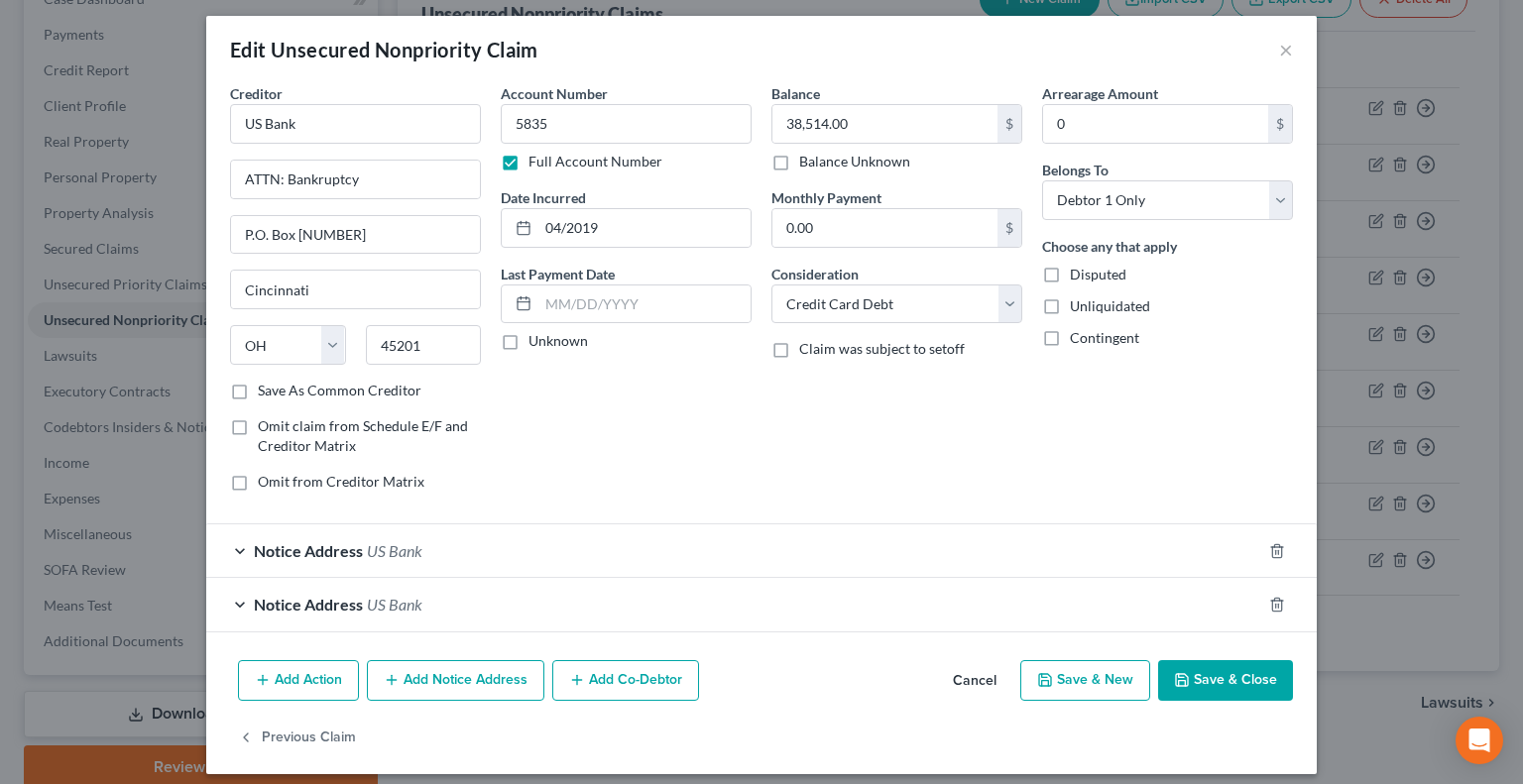 click on "Notice Address US Bank" at bounding box center [734, 550] 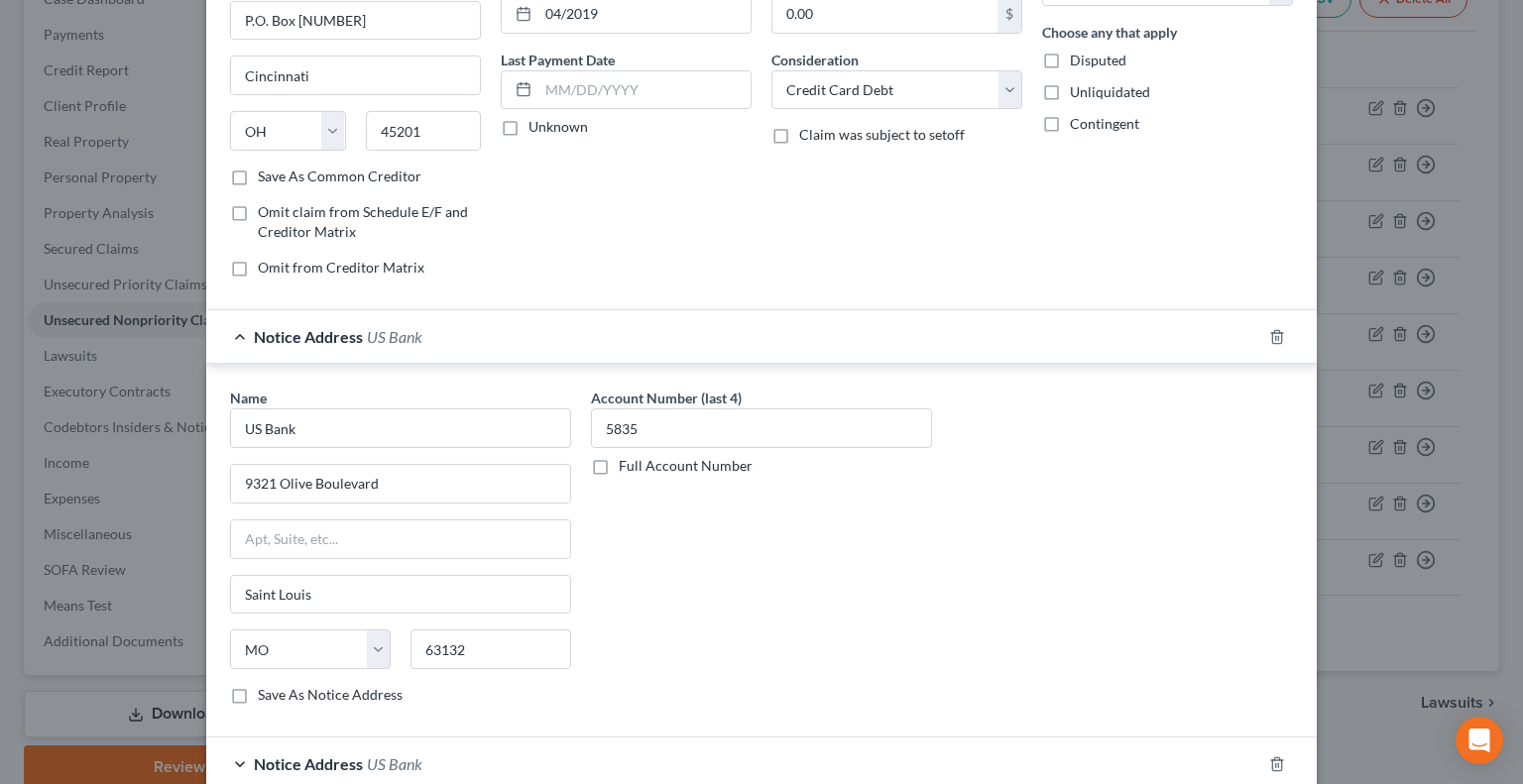 scroll, scrollTop: 390, scrollLeft: 0, axis: vertical 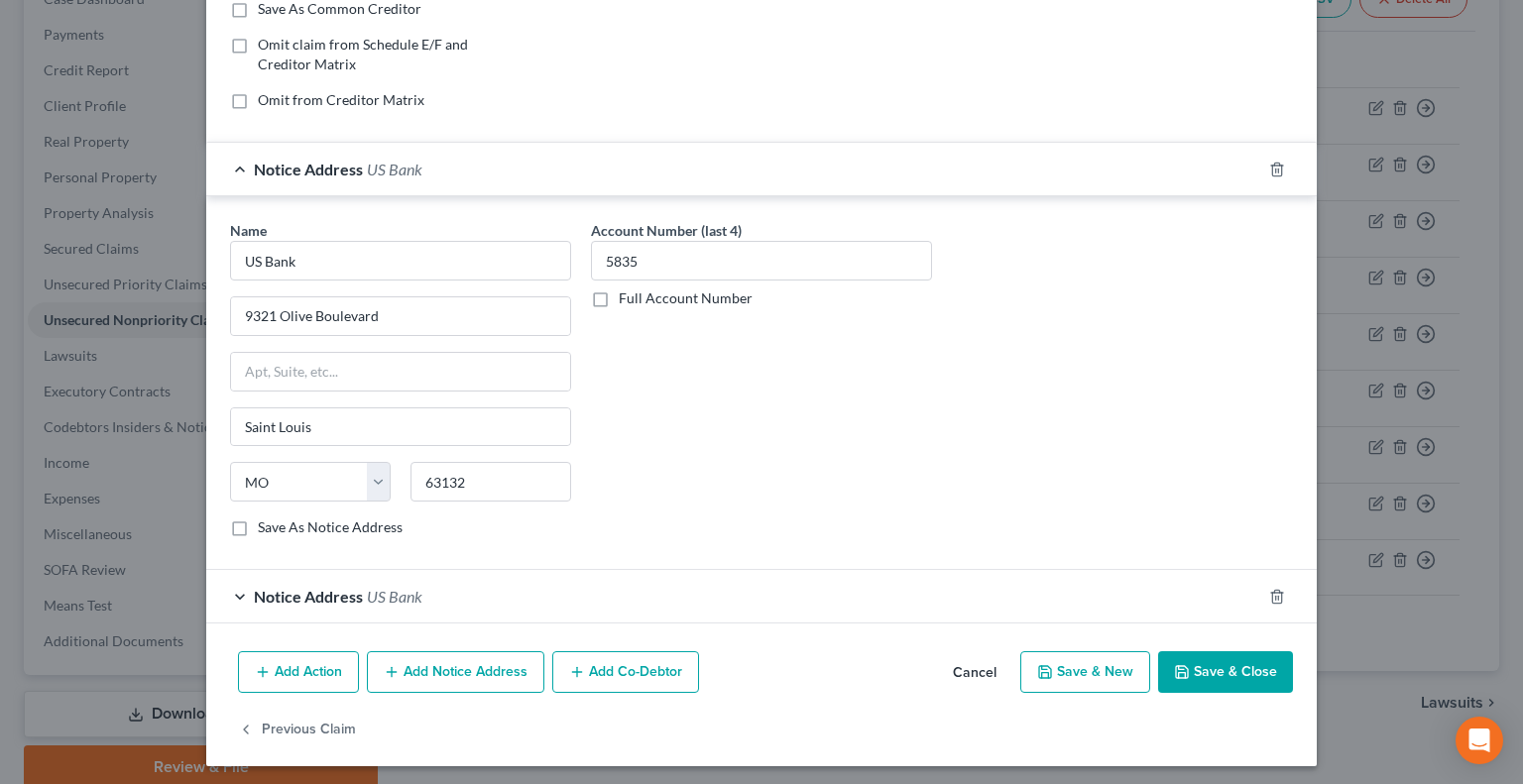 click on "Notice Address US Bank" at bounding box center [734, 596] 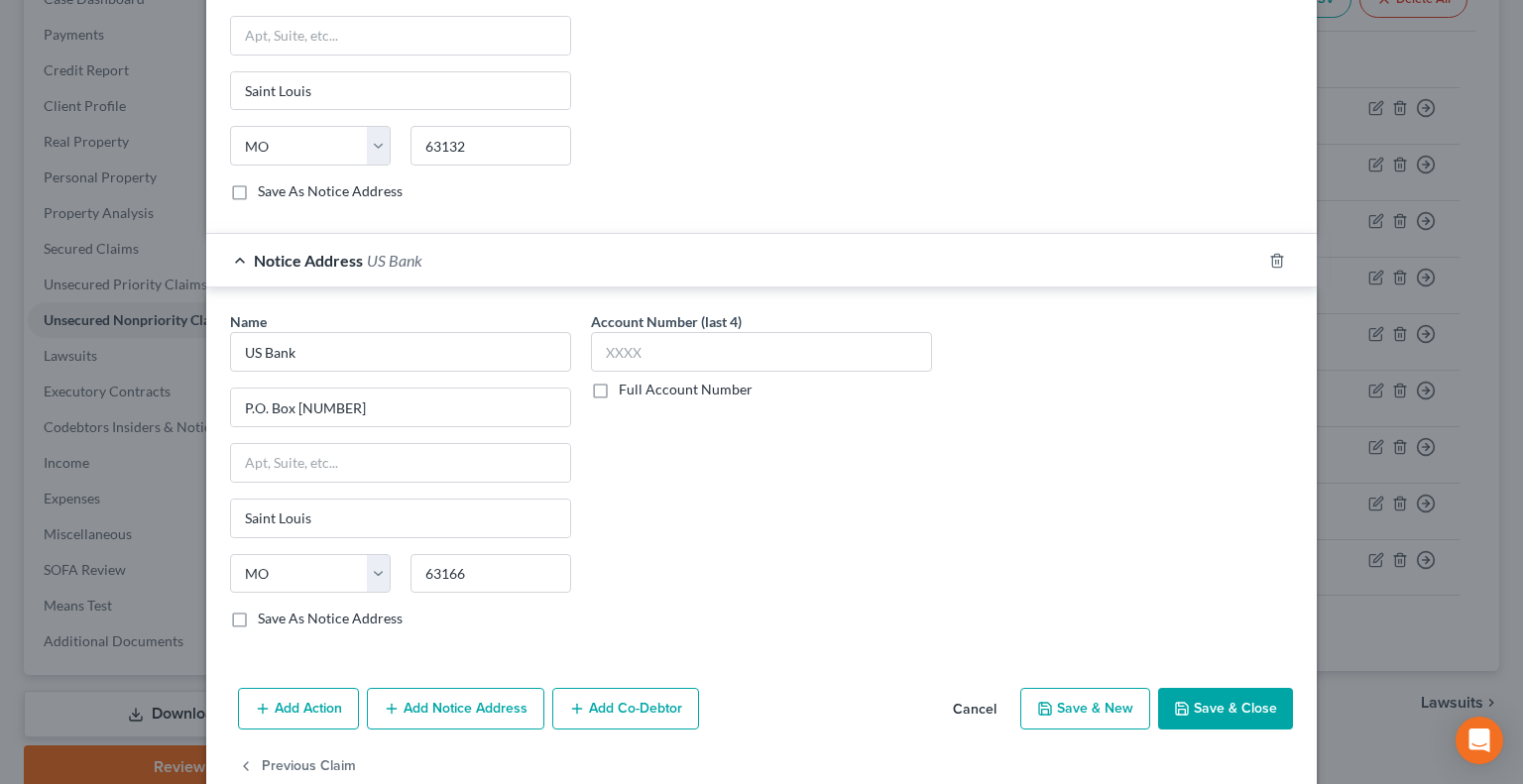scroll, scrollTop: 761, scrollLeft: 0, axis: vertical 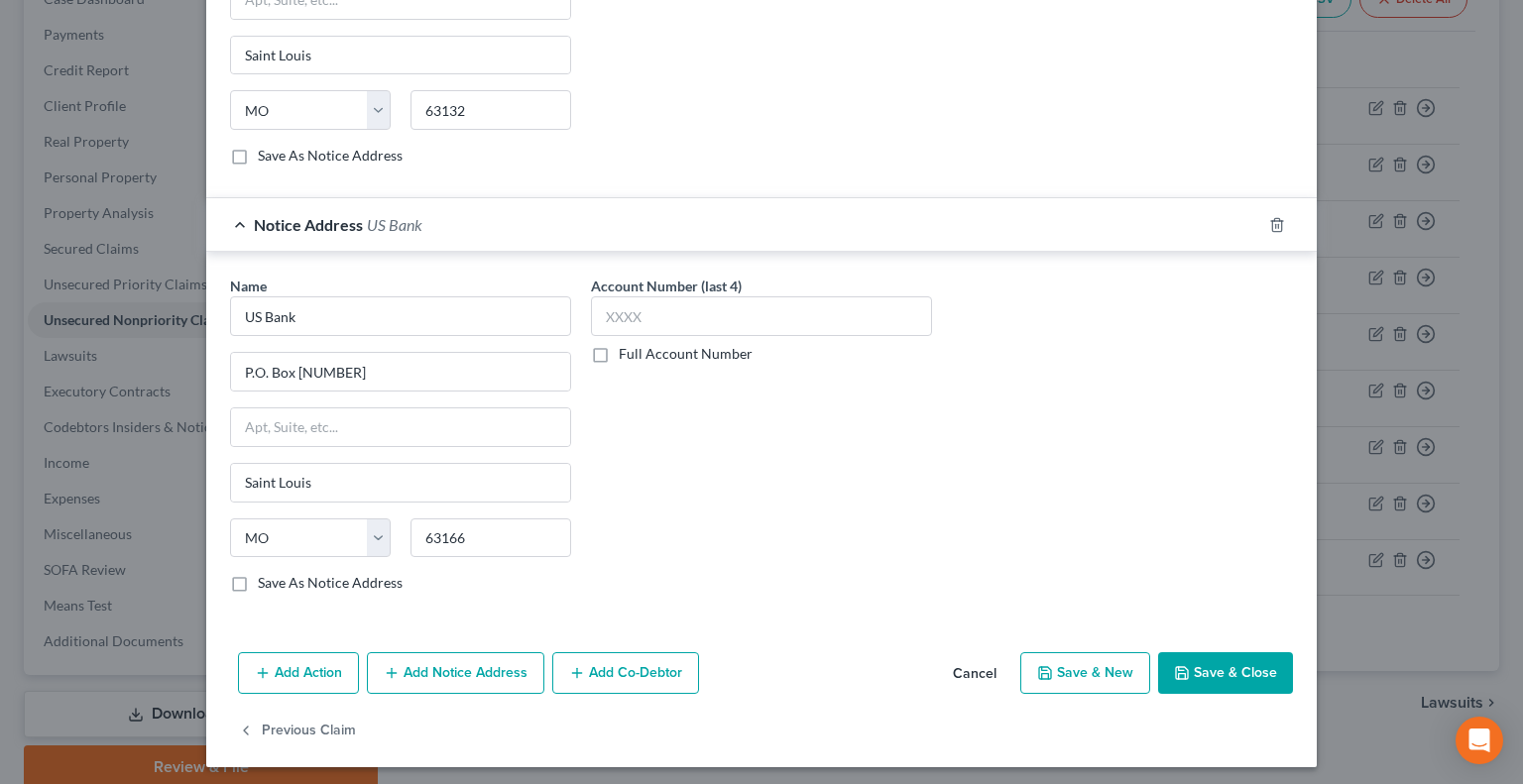 click on "Add Notice Address" at bounding box center [455, 673] 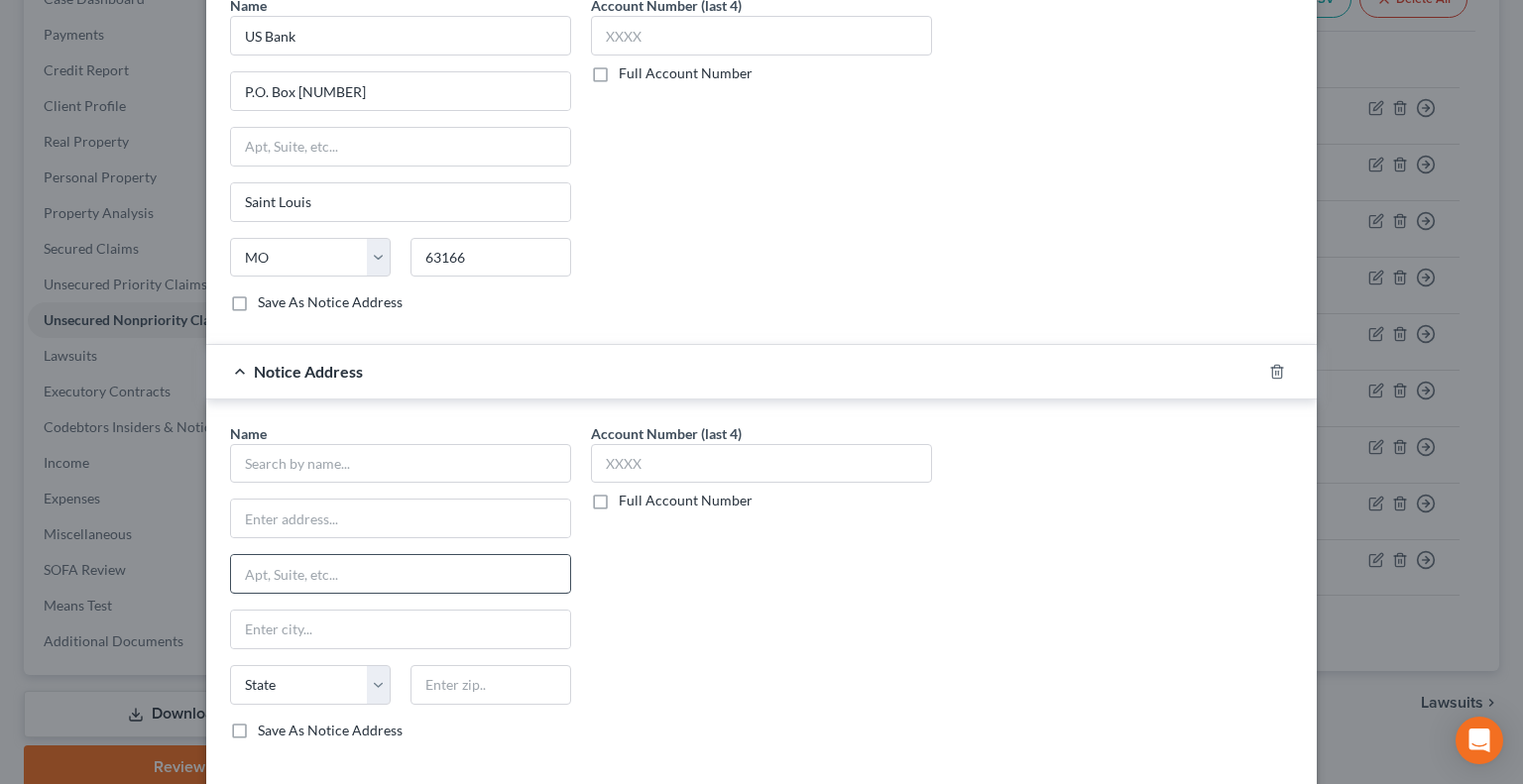 scroll, scrollTop: 1043, scrollLeft: 0, axis: vertical 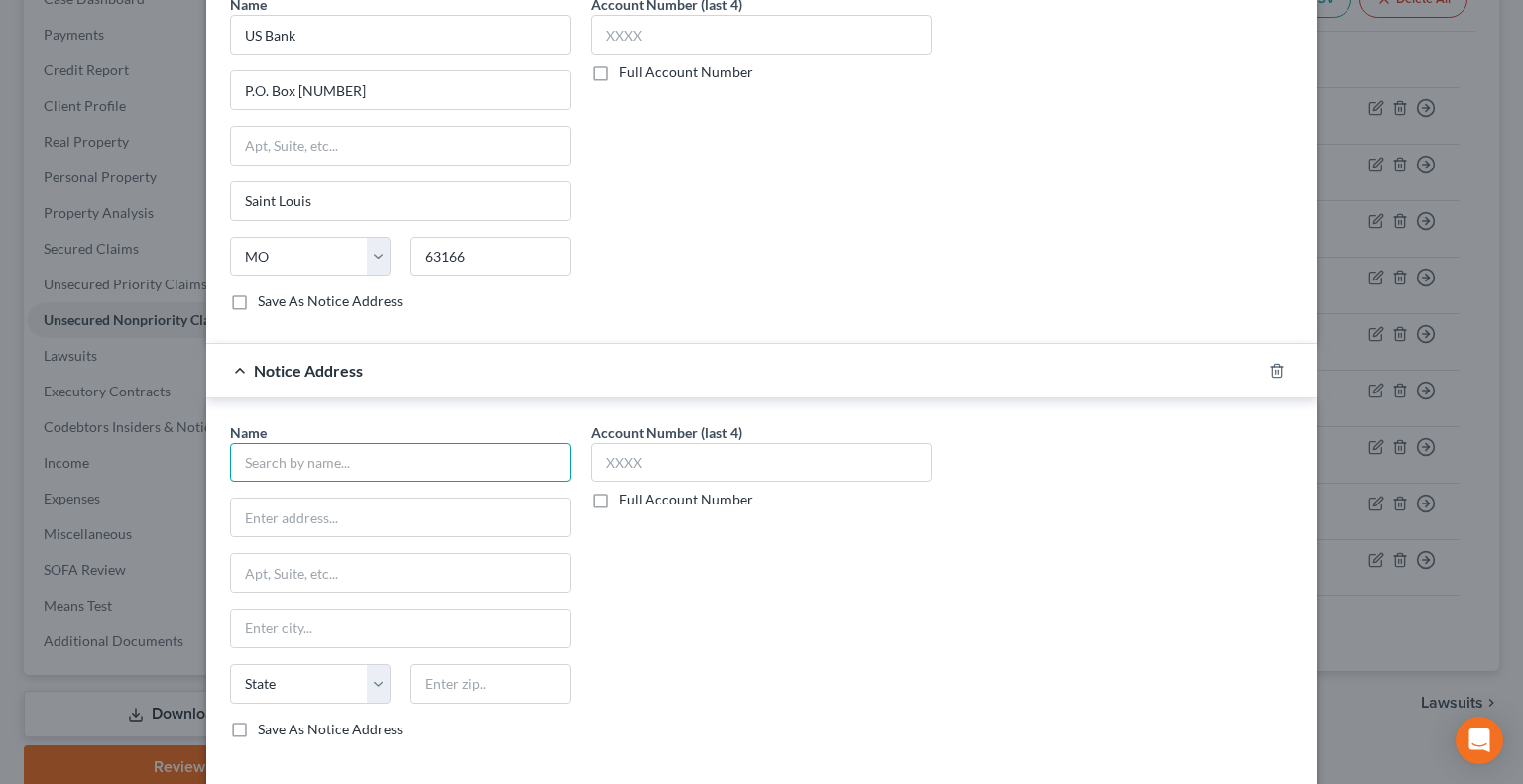 click at bounding box center (401, 463) 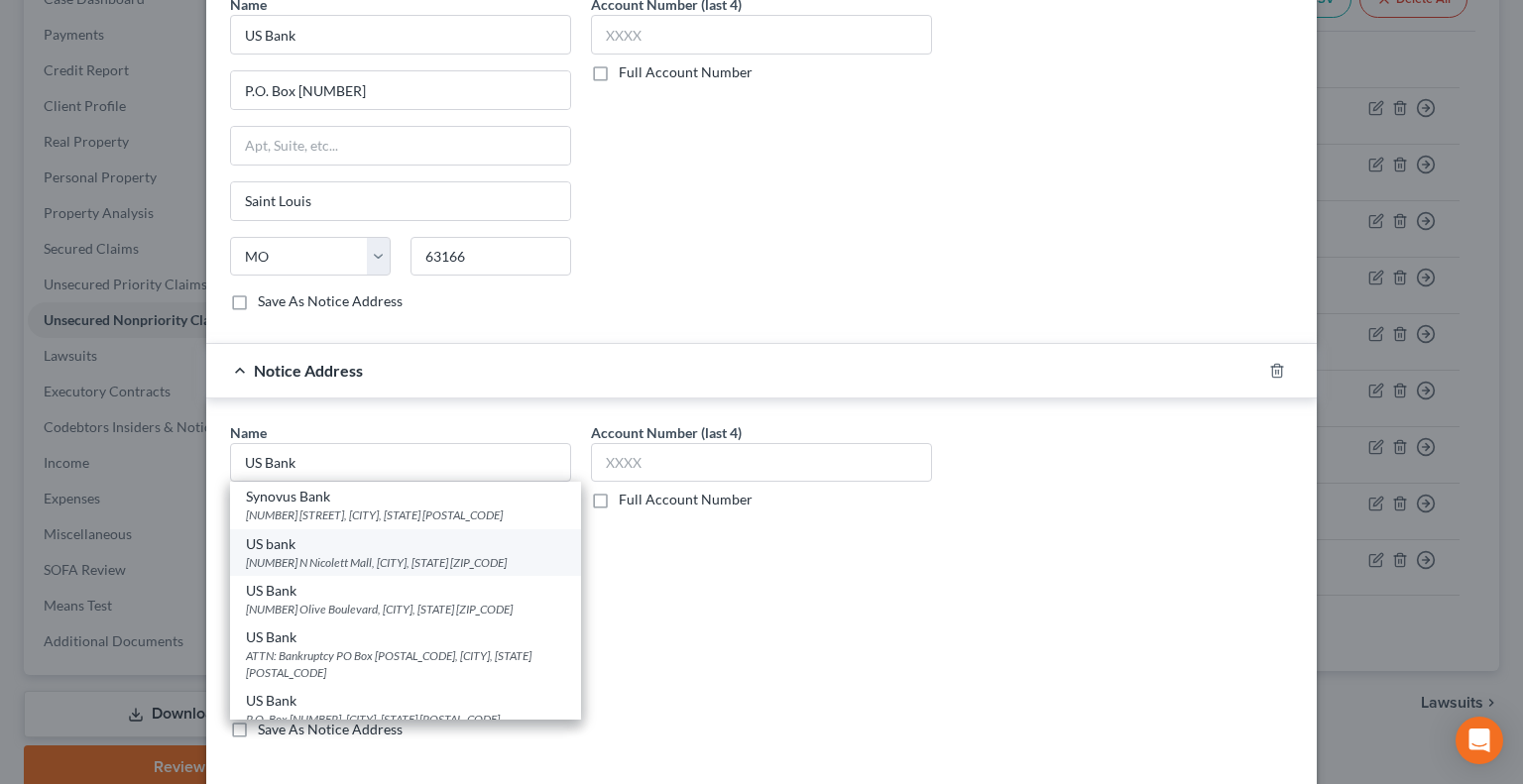 click on "[NUMBER] N Nicolett Mall, [CITY], [STATE] [ZIP_CODE]" at bounding box center (406, 562) 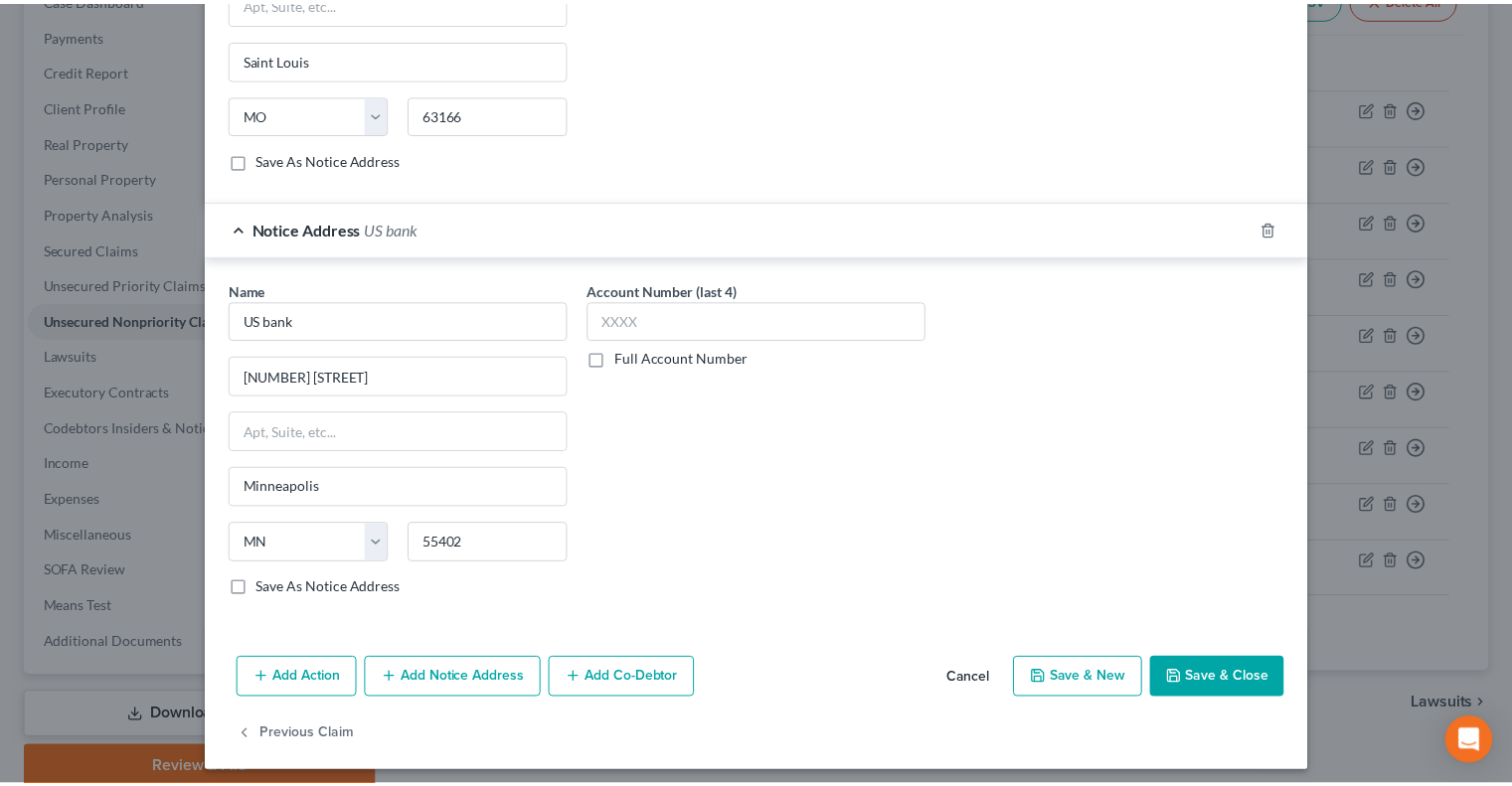 scroll, scrollTop: 1188, scrollLeft: 0, axis: vertical 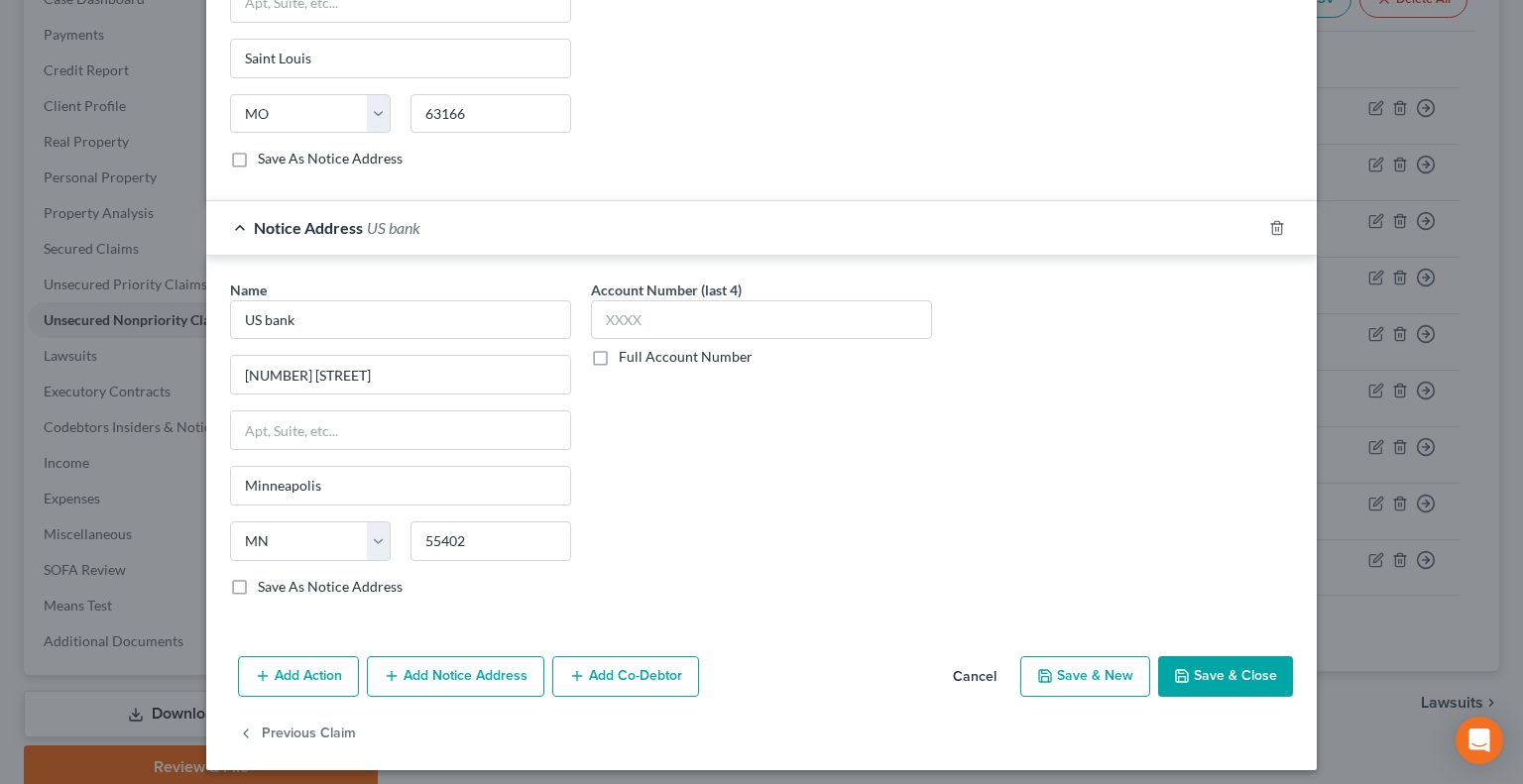 click on "Save & Close" at bounding box center (1226, 677) 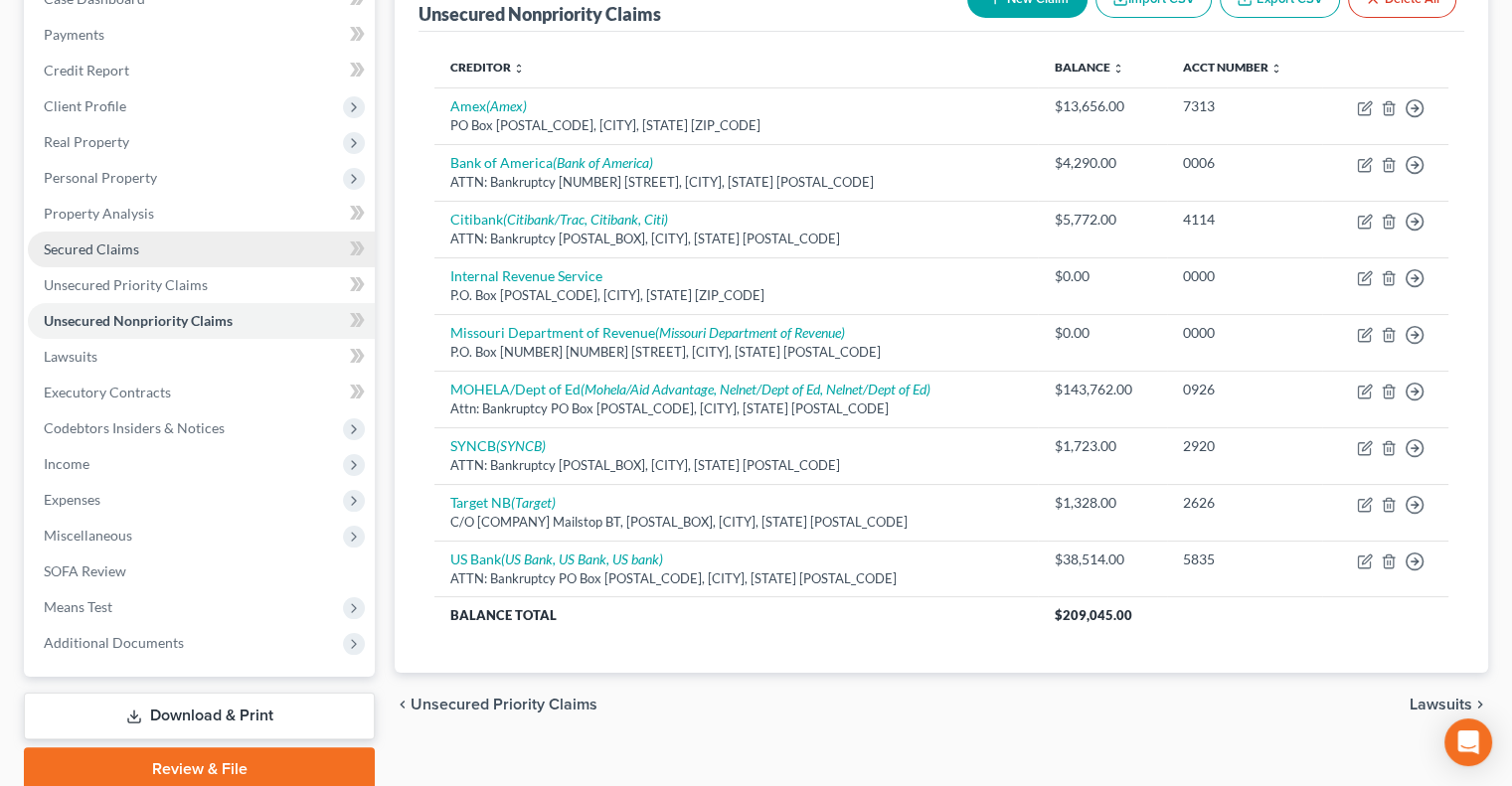 click on "Secured Claims" at bounding box center [91, 248] 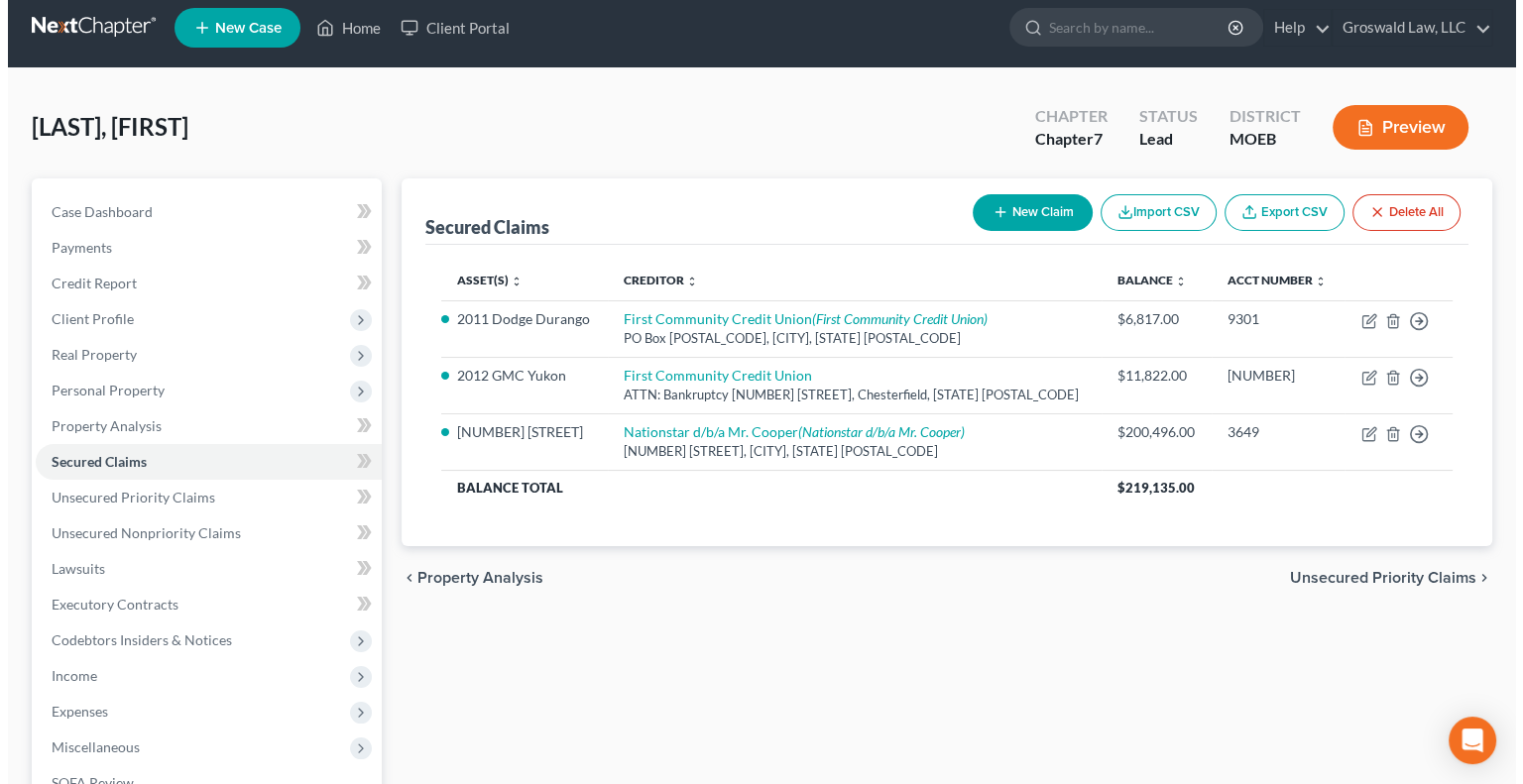 scroll, scrollTop: 0, scrollLeft: 0, axis: both 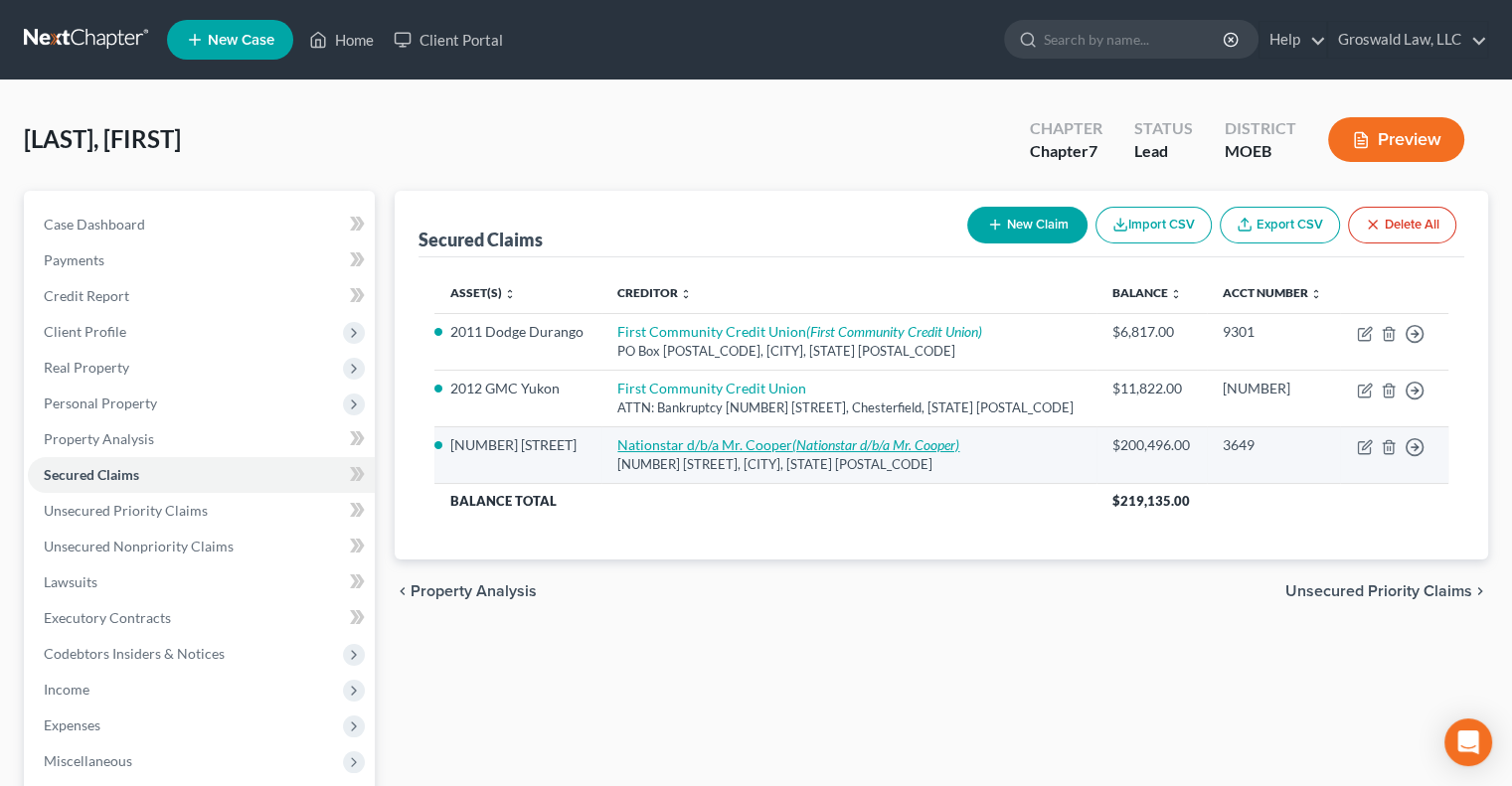 click on "Nationstar d/b/a Mr. Cooper  (Nationstar d/b/a Mr. Cooper)" at bounding box center (788, 444) 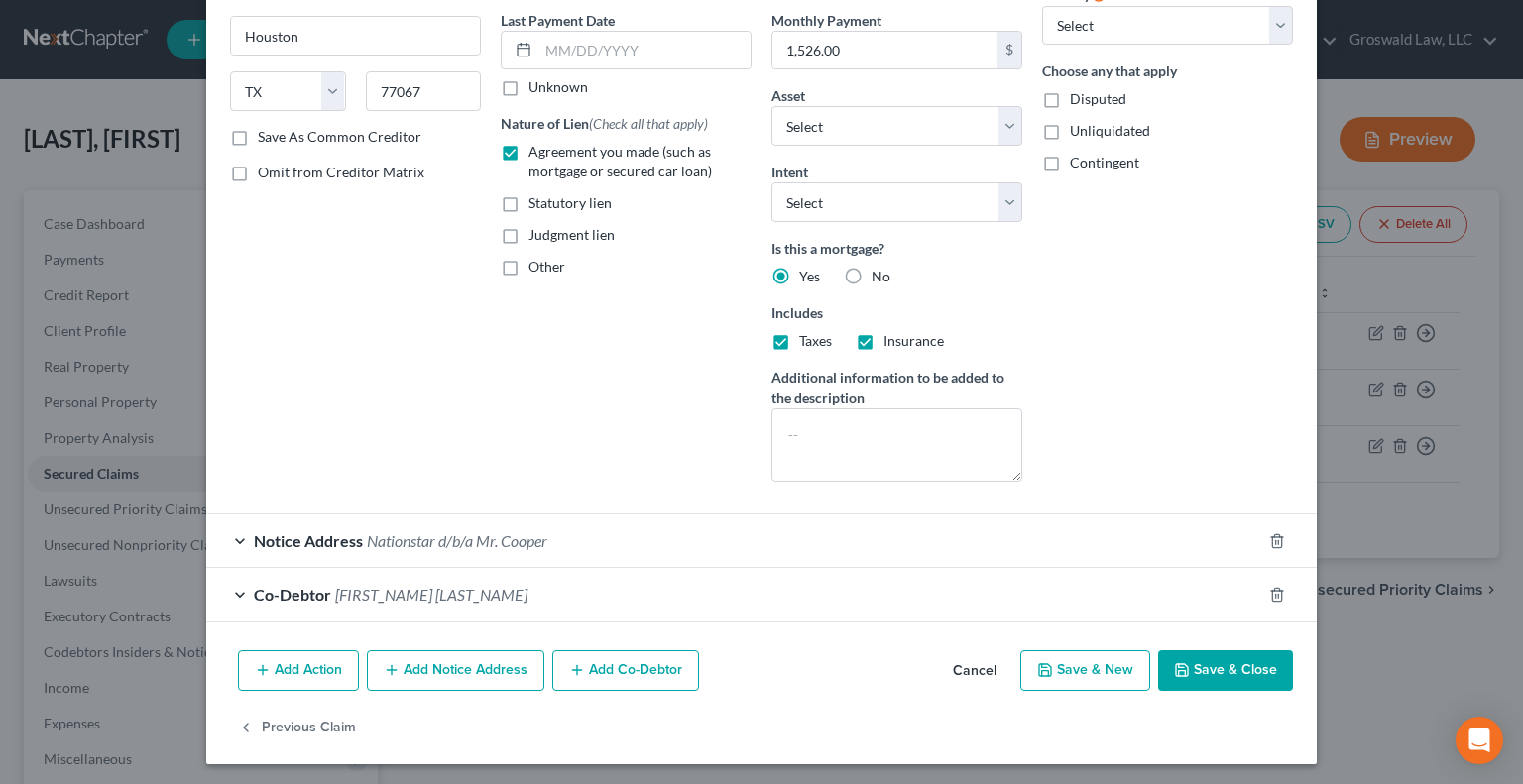 scroll, scrollTop: 262, scrollLeft: 0, axis: vertical 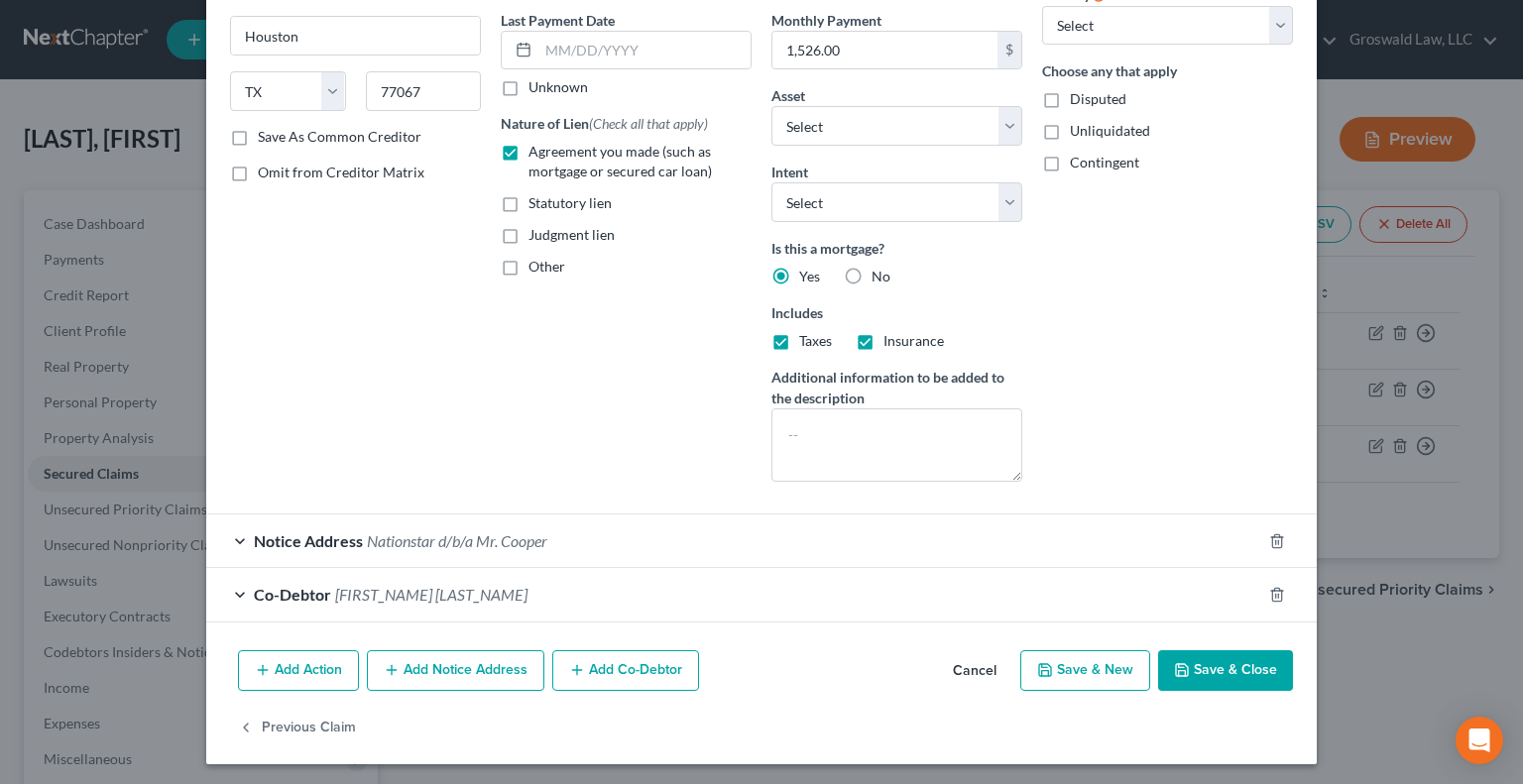 click on "Notice Address Nationstar d/b/a Mr. Cooper" at bounding box center (734, 540) 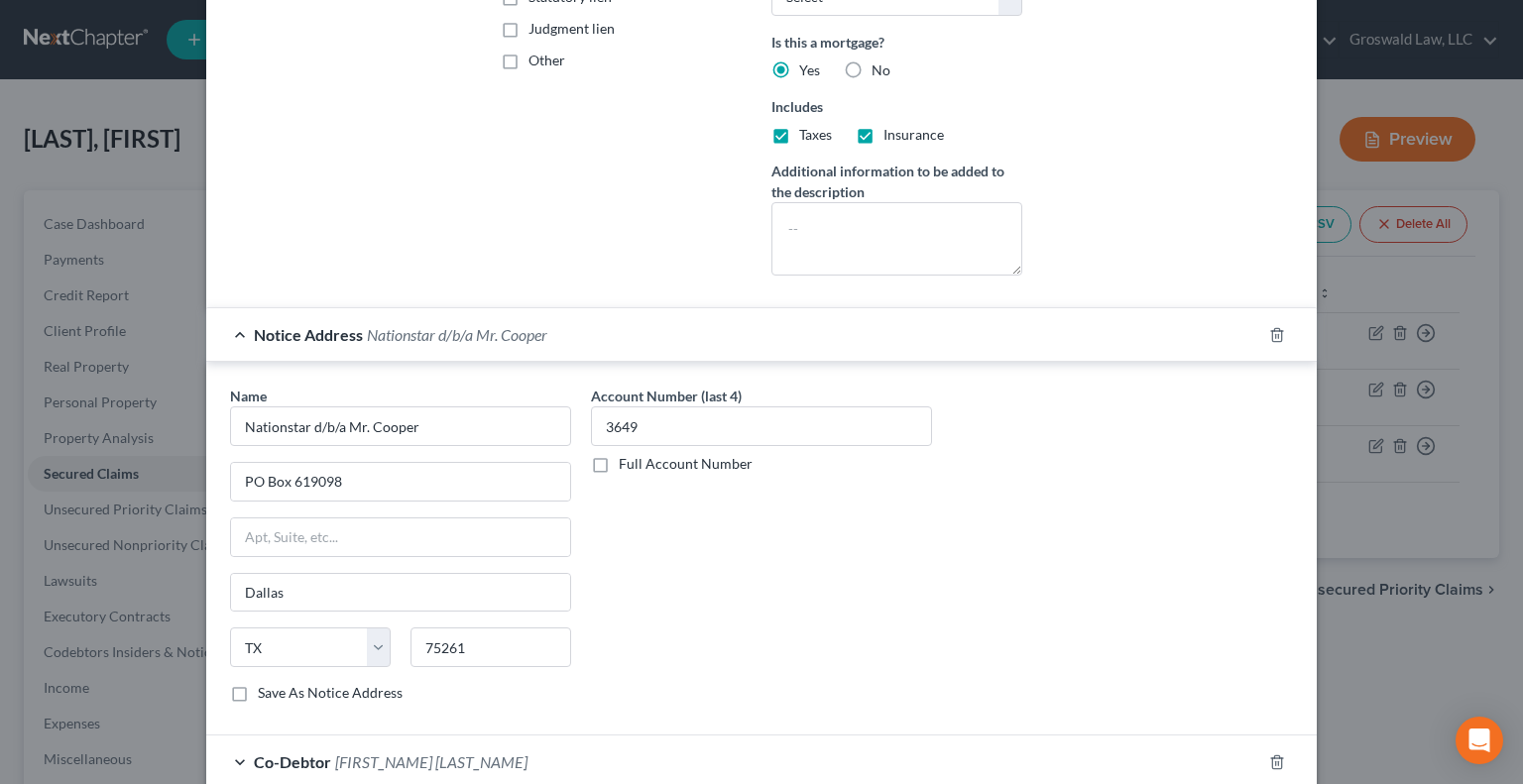 scroll, scrollTop: 633, scrollLeft: 0, axis: vertical 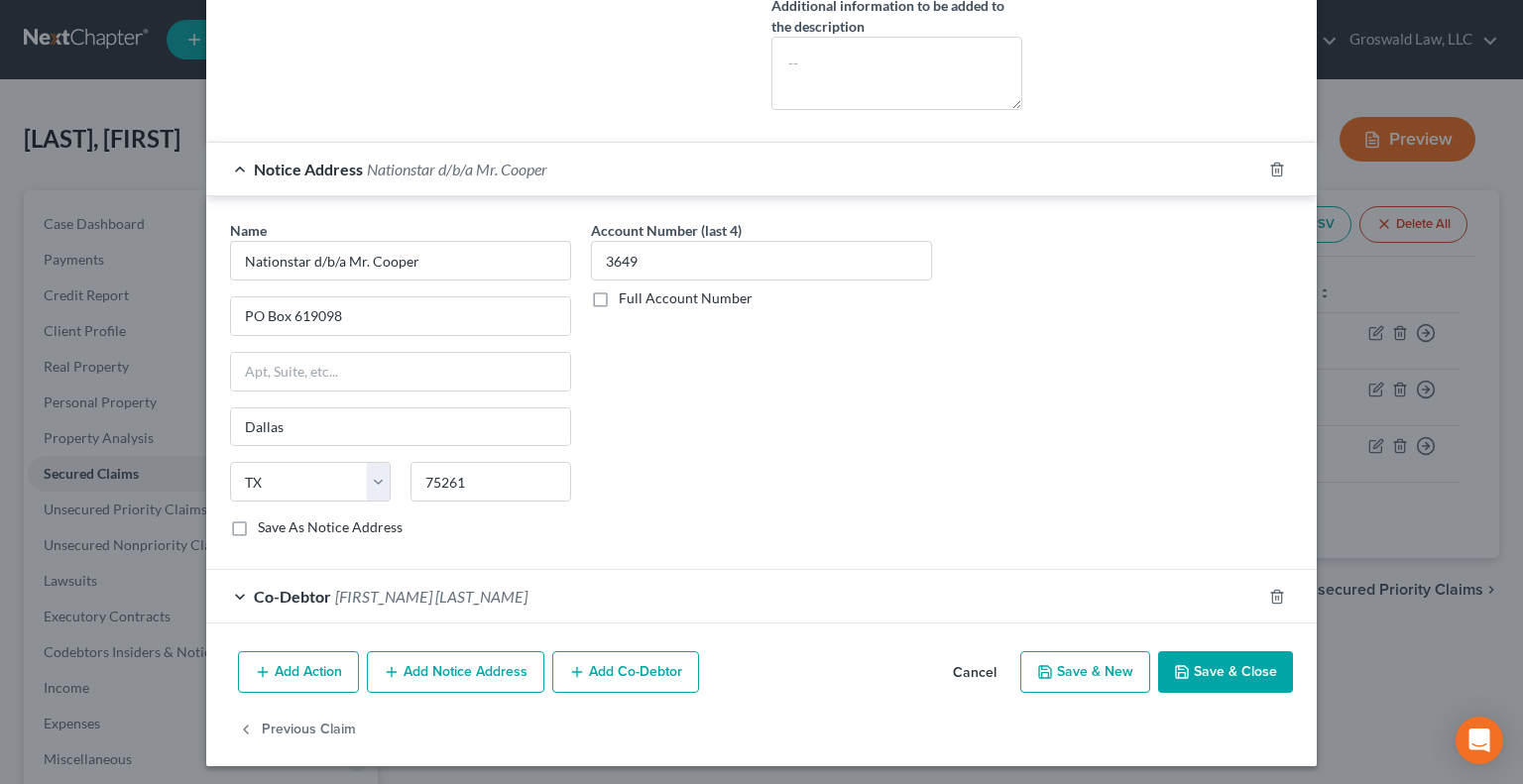 click on "Add Notice Address" at bounding box center (455, 672) 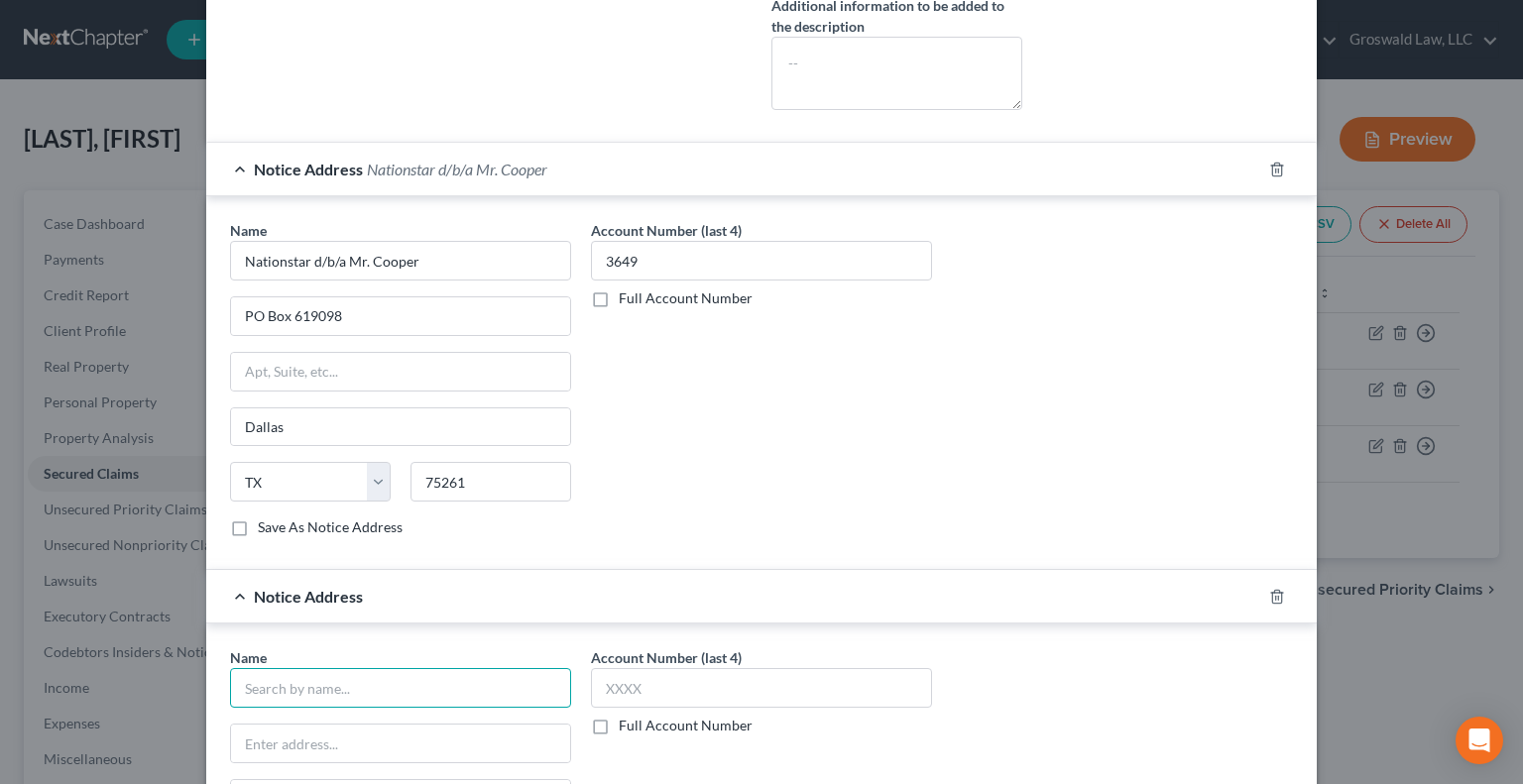 click at bounding box center [401, 688] 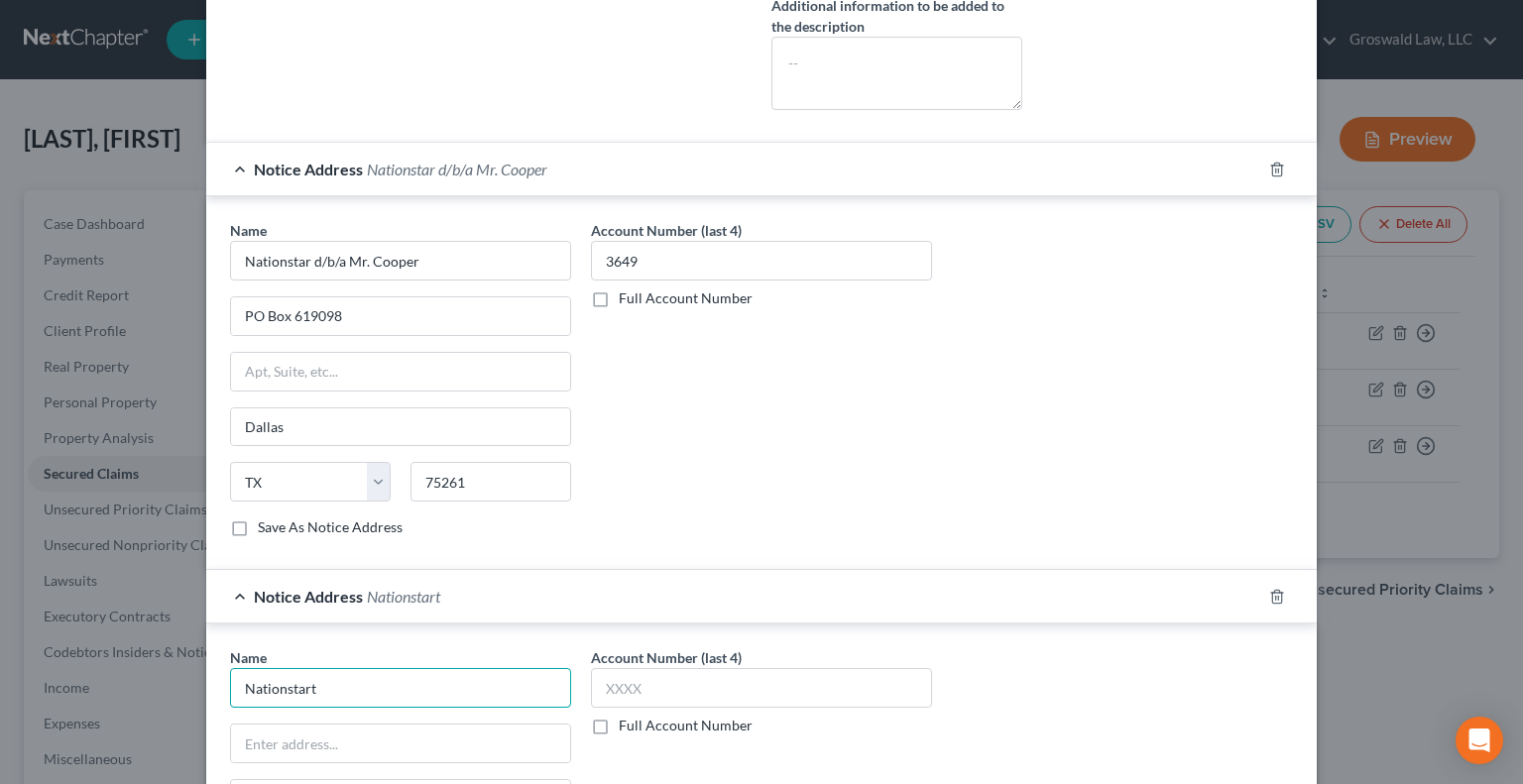 click on "Nationstart" at bounding box center (401, 688) 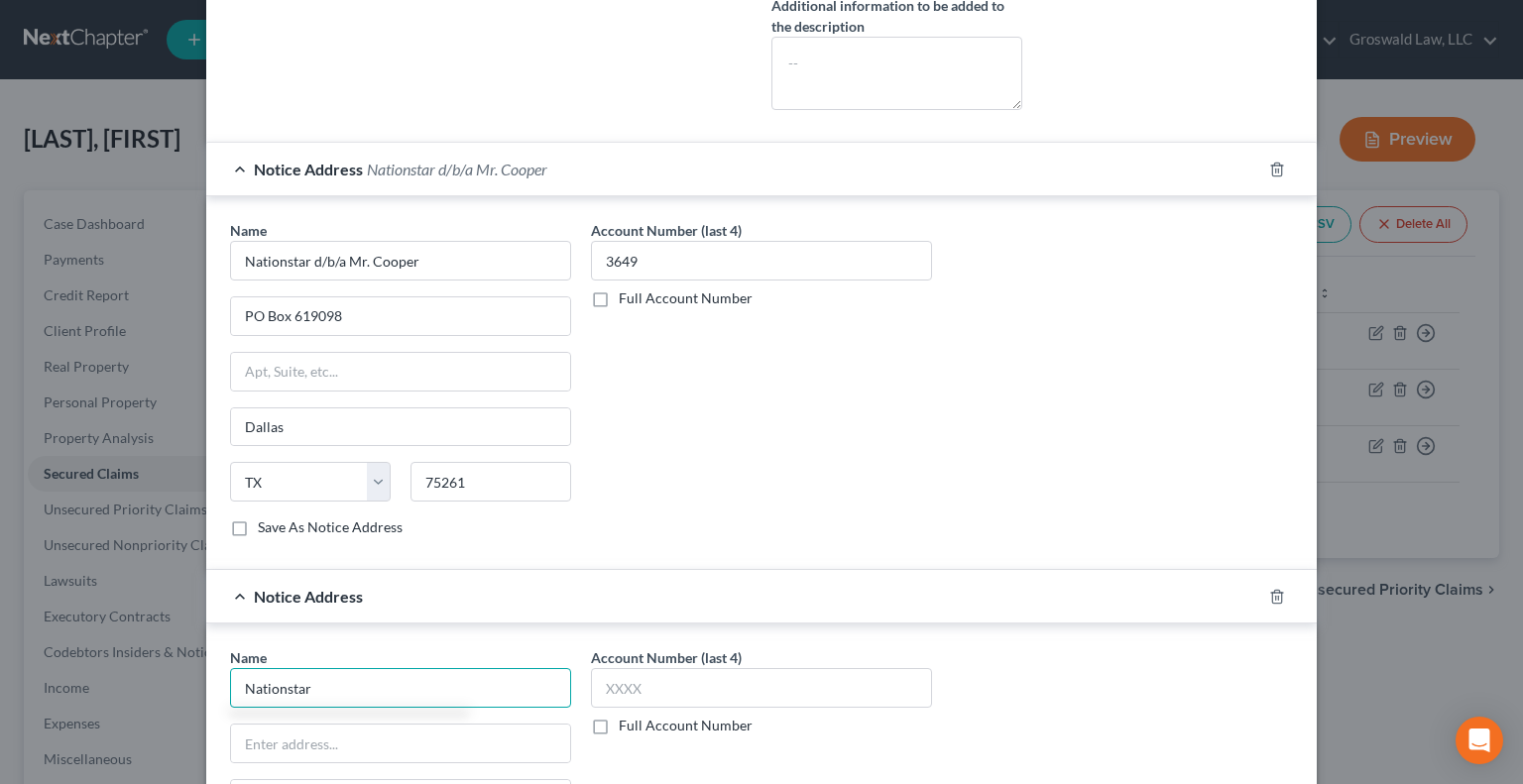 paste on "[NUMBER]" 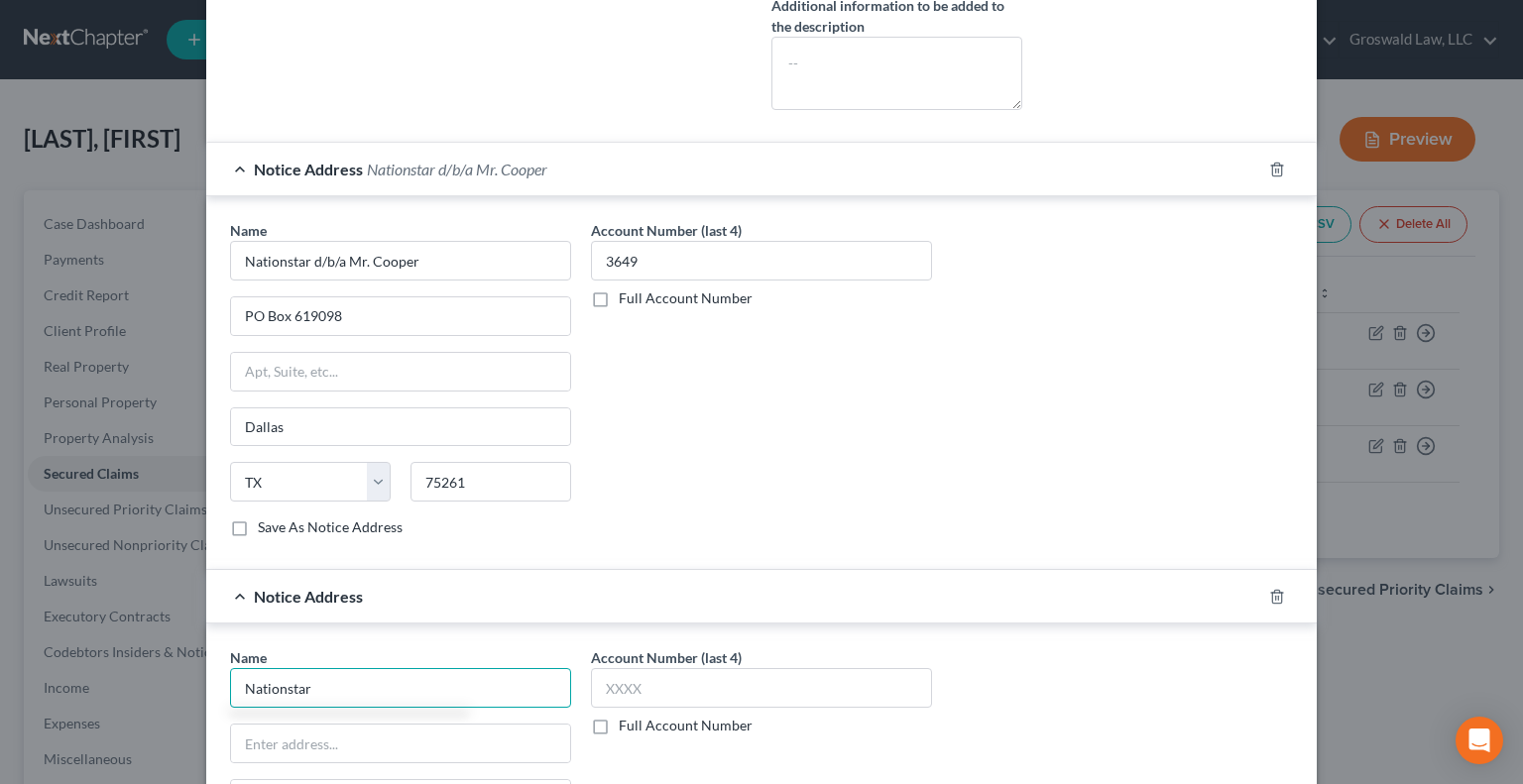 type on "Nationstar" 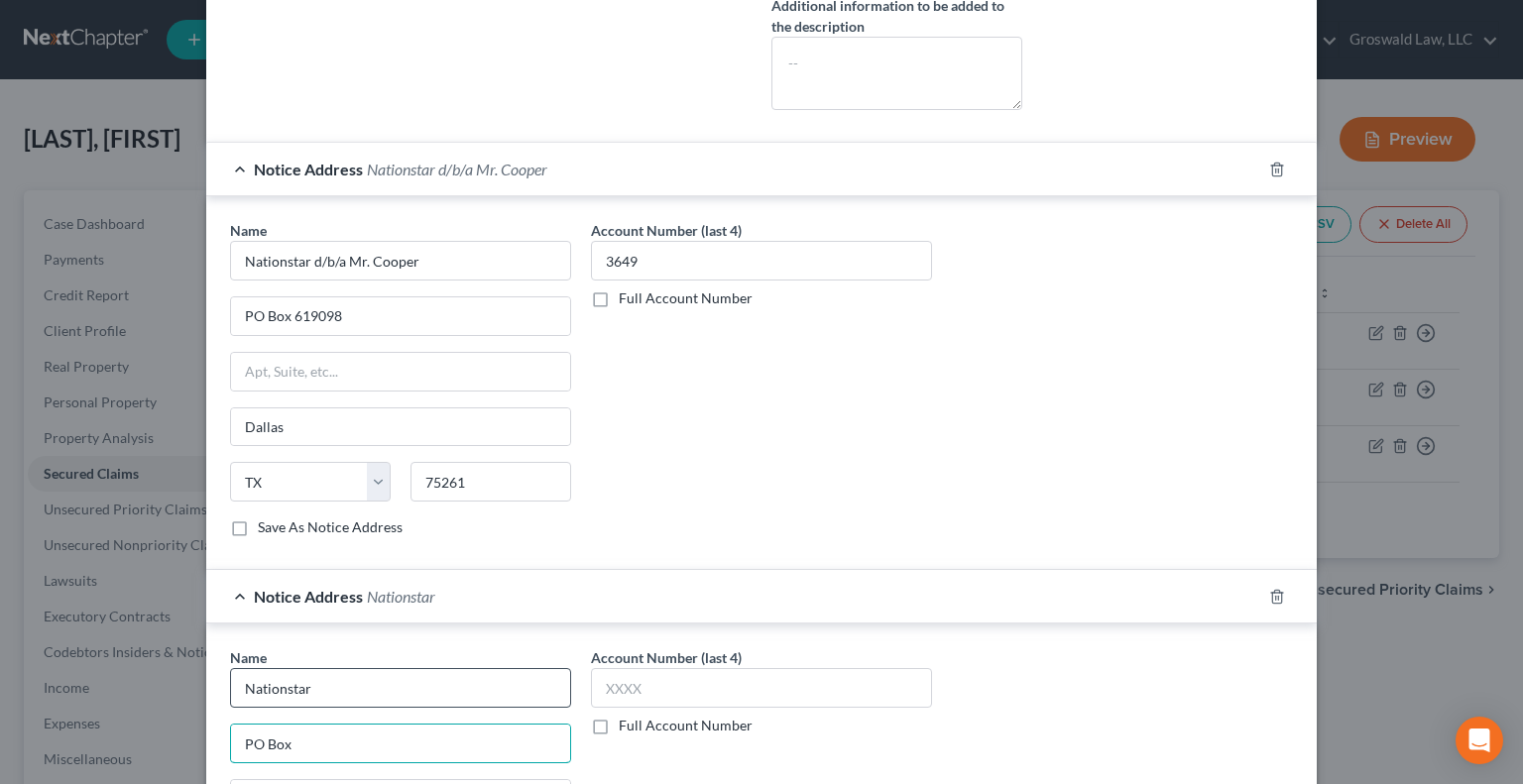 paste on "[NUMBER]" 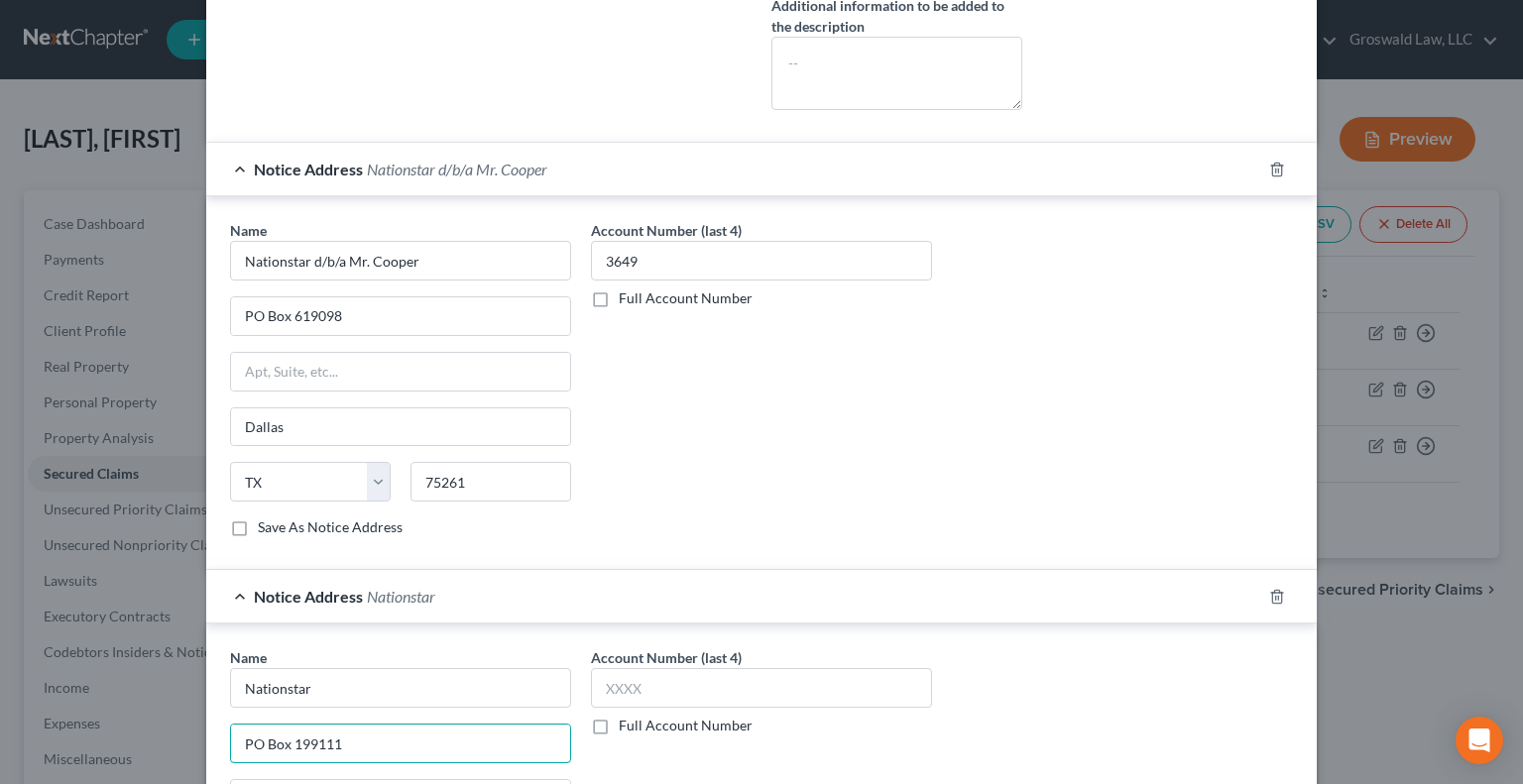 type on "PO Box 199111" 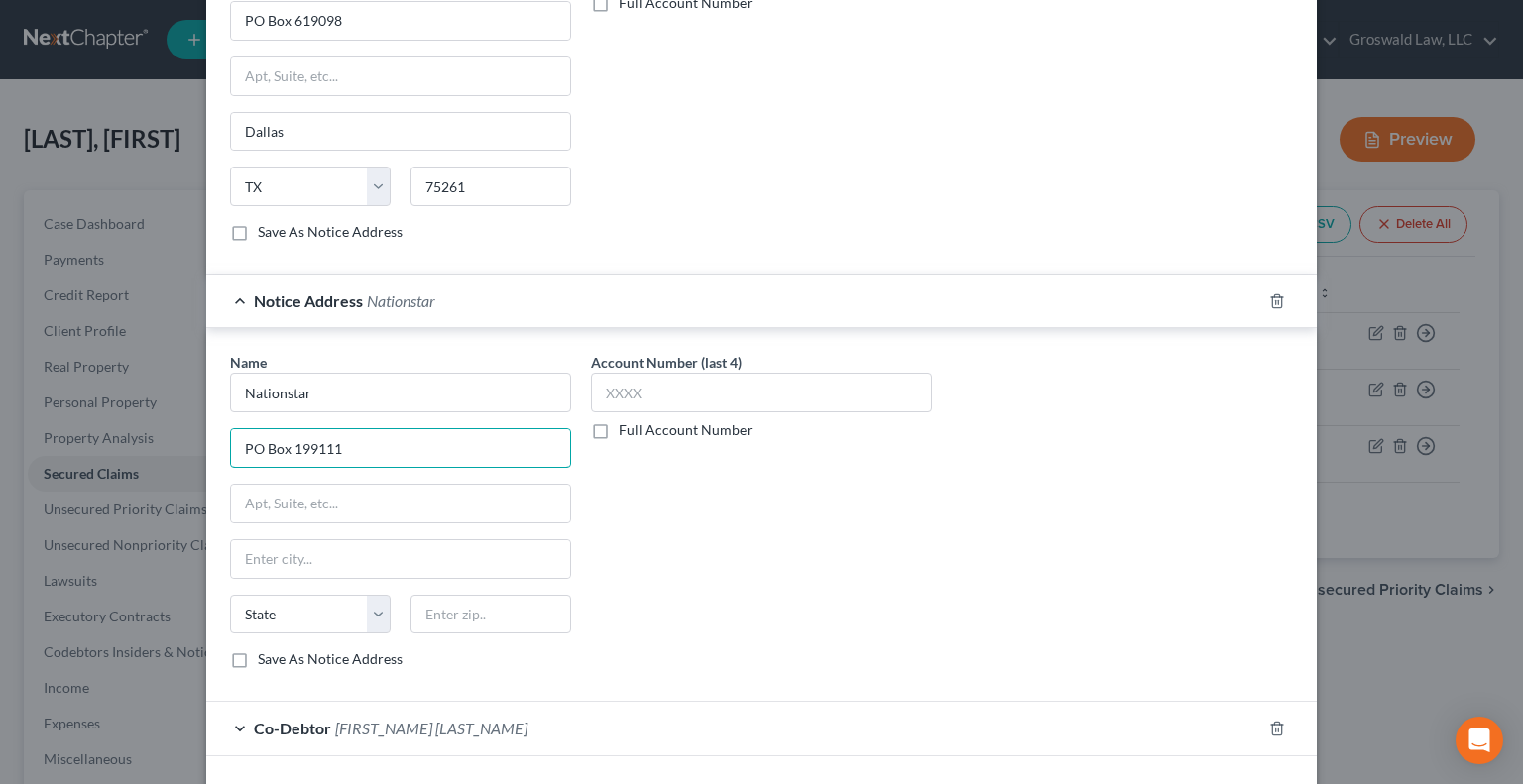 scroll, scrollTop: 931, scrollLeft: 0, axis: vertical 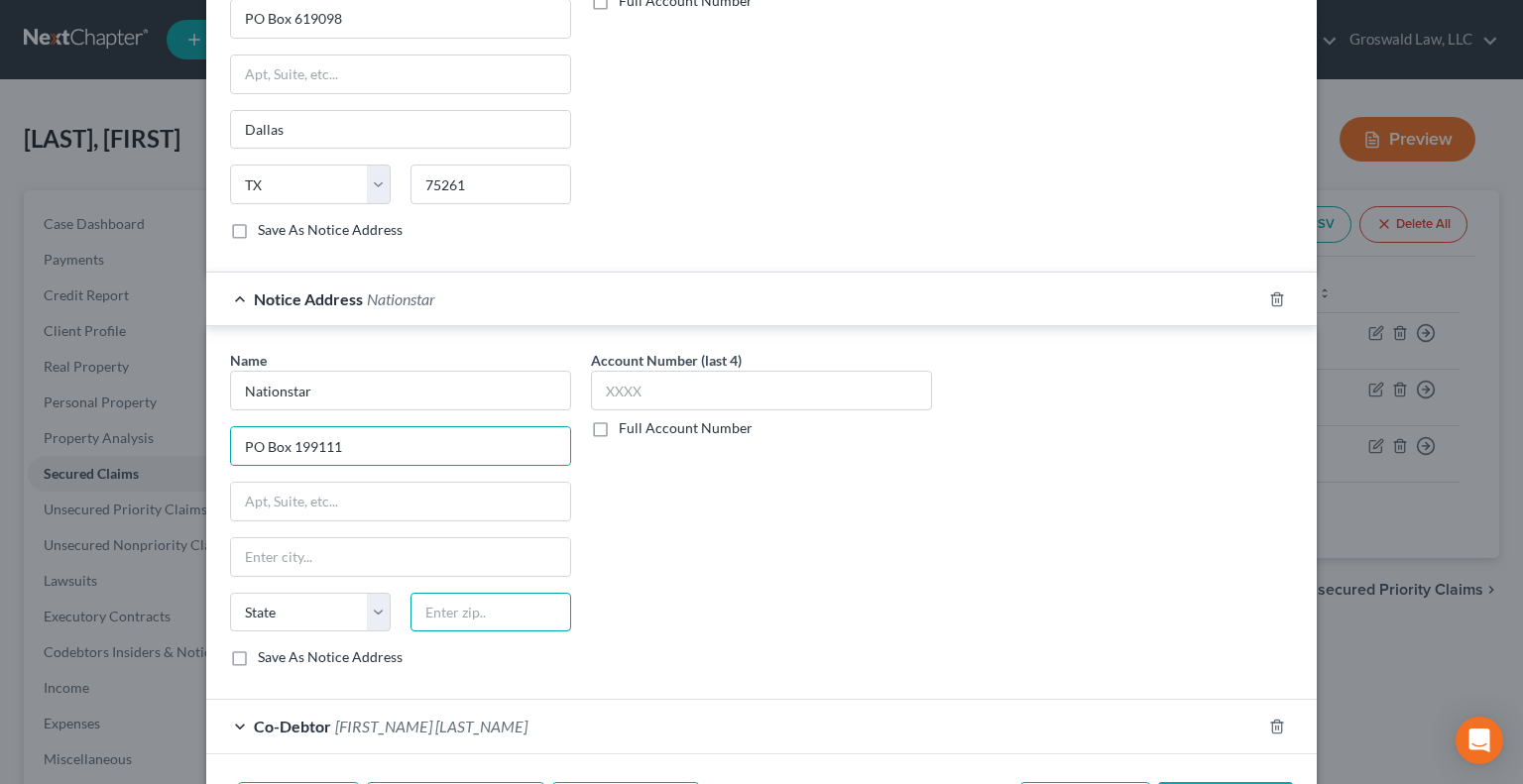 click at bounding box center [491, 613] 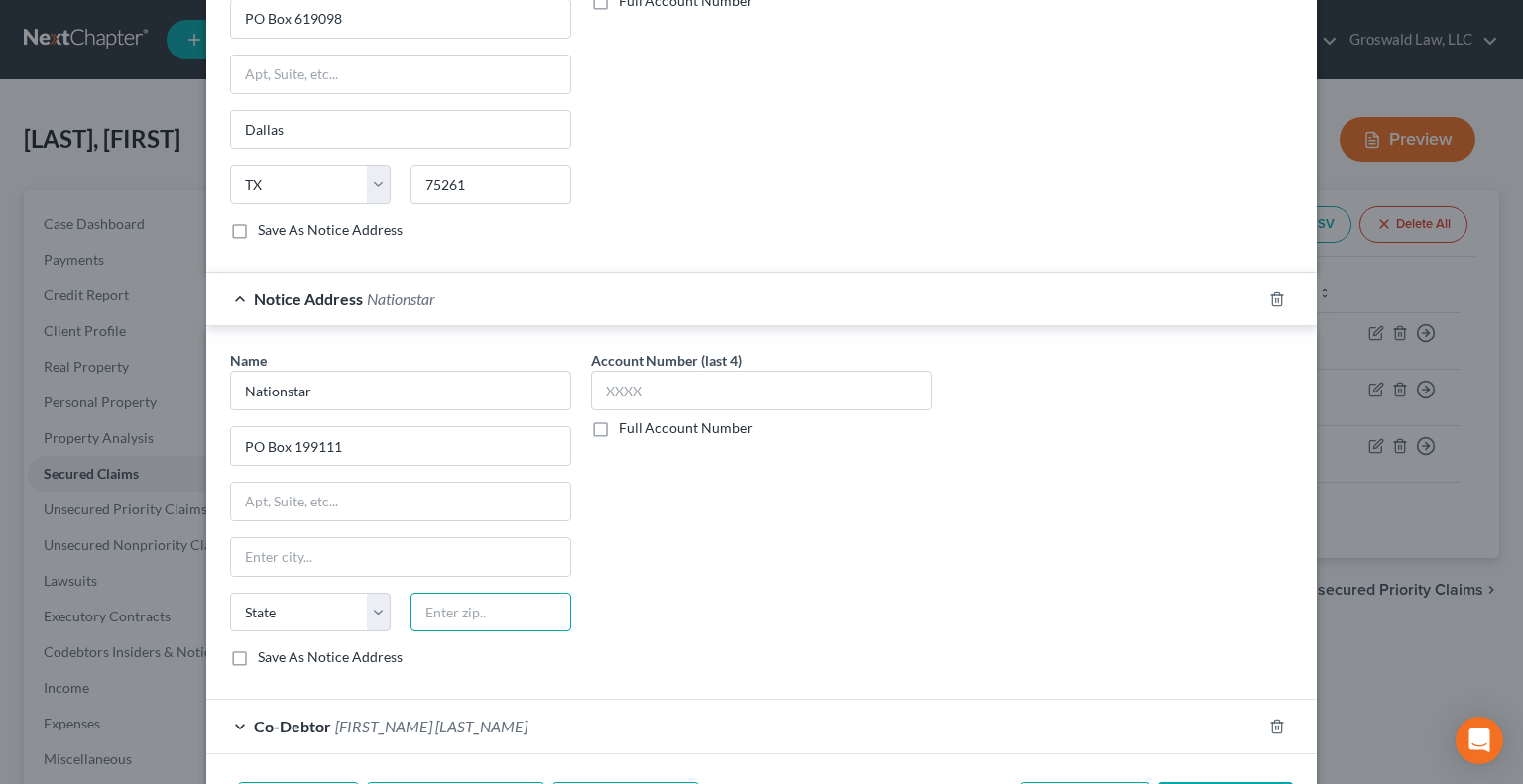 paste on "75219" 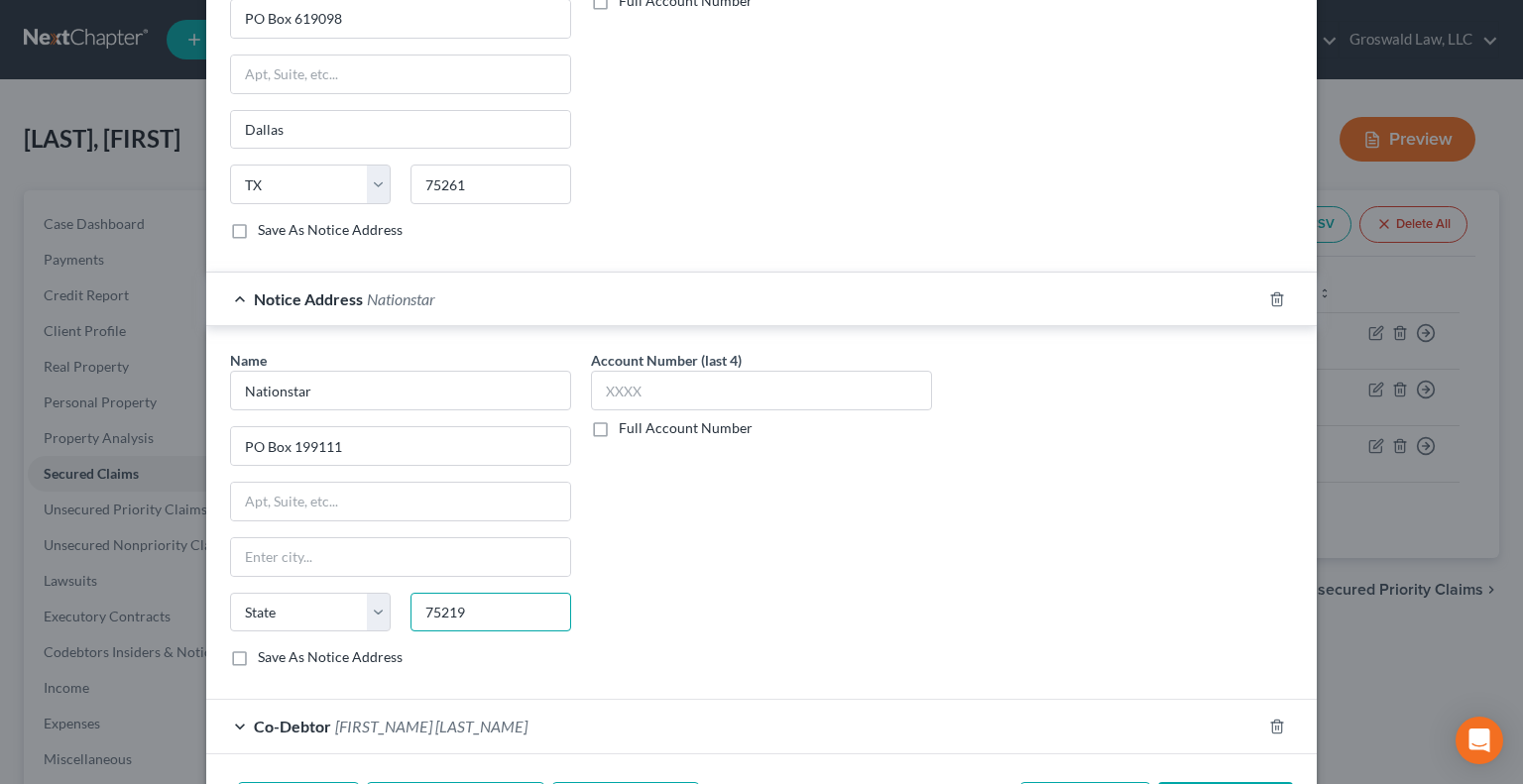 type on "75219" 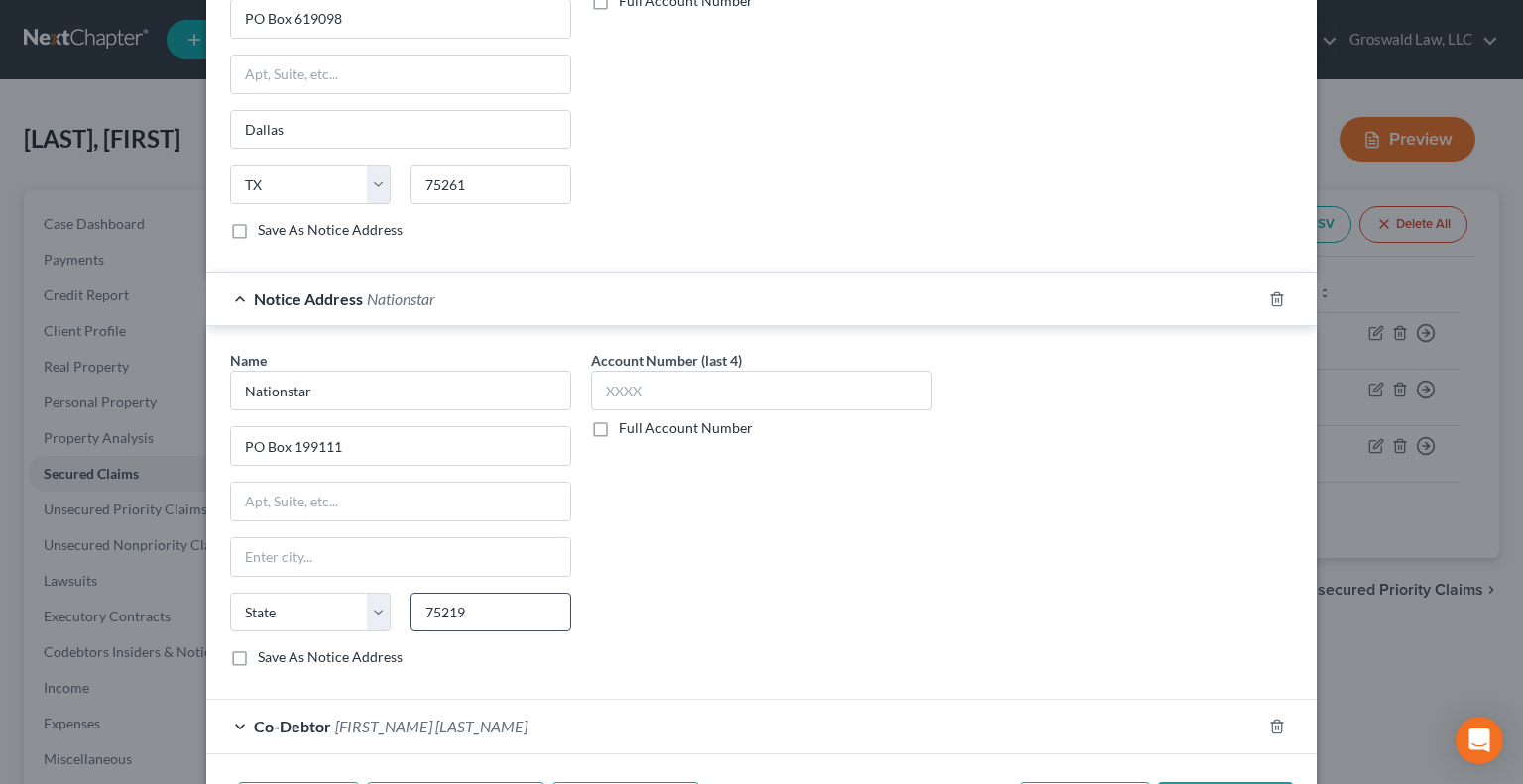 type on "Dallas" 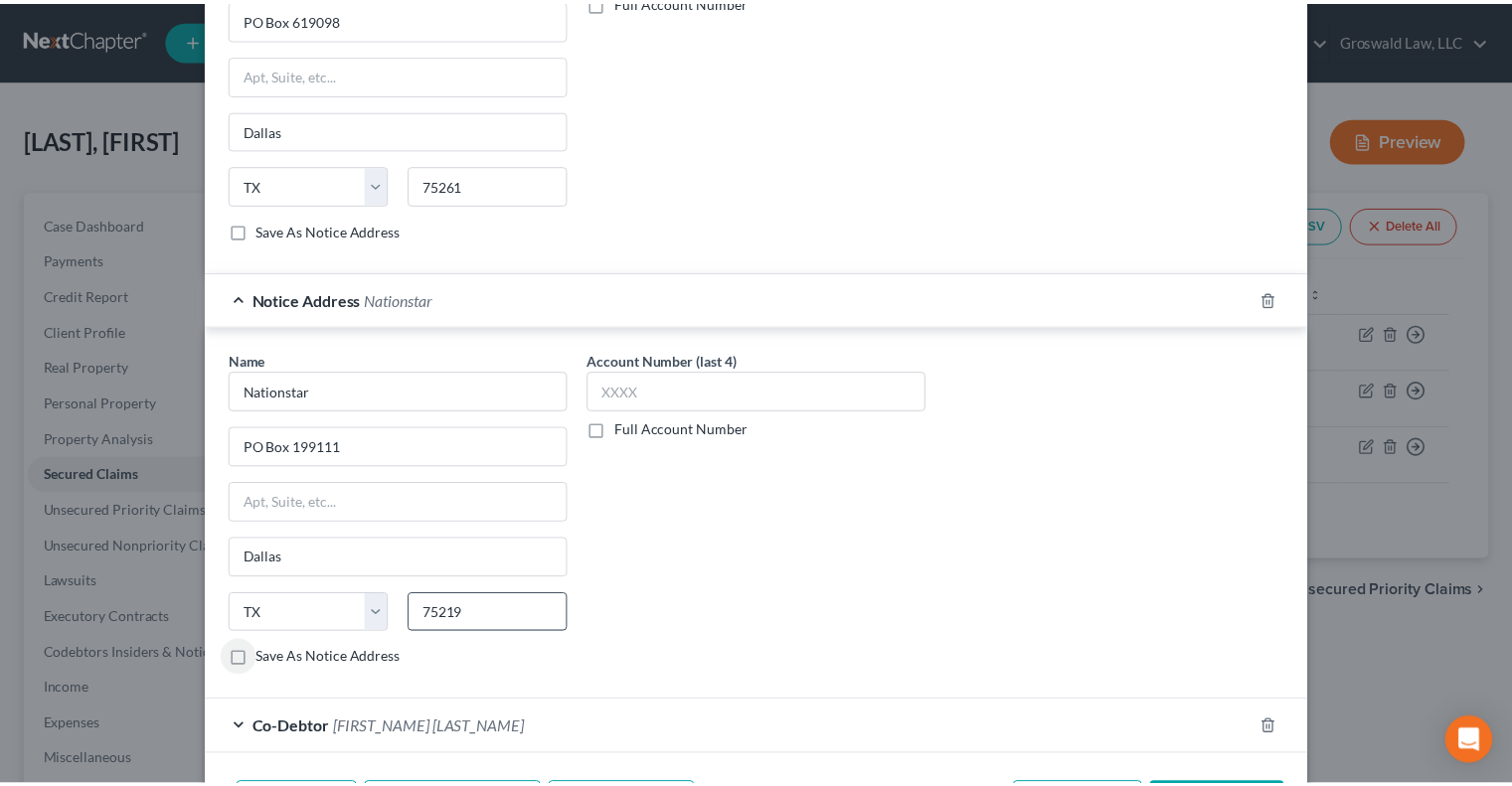 scroll, scrollTop: 1061, scrollLeft: 0, axis: vertical 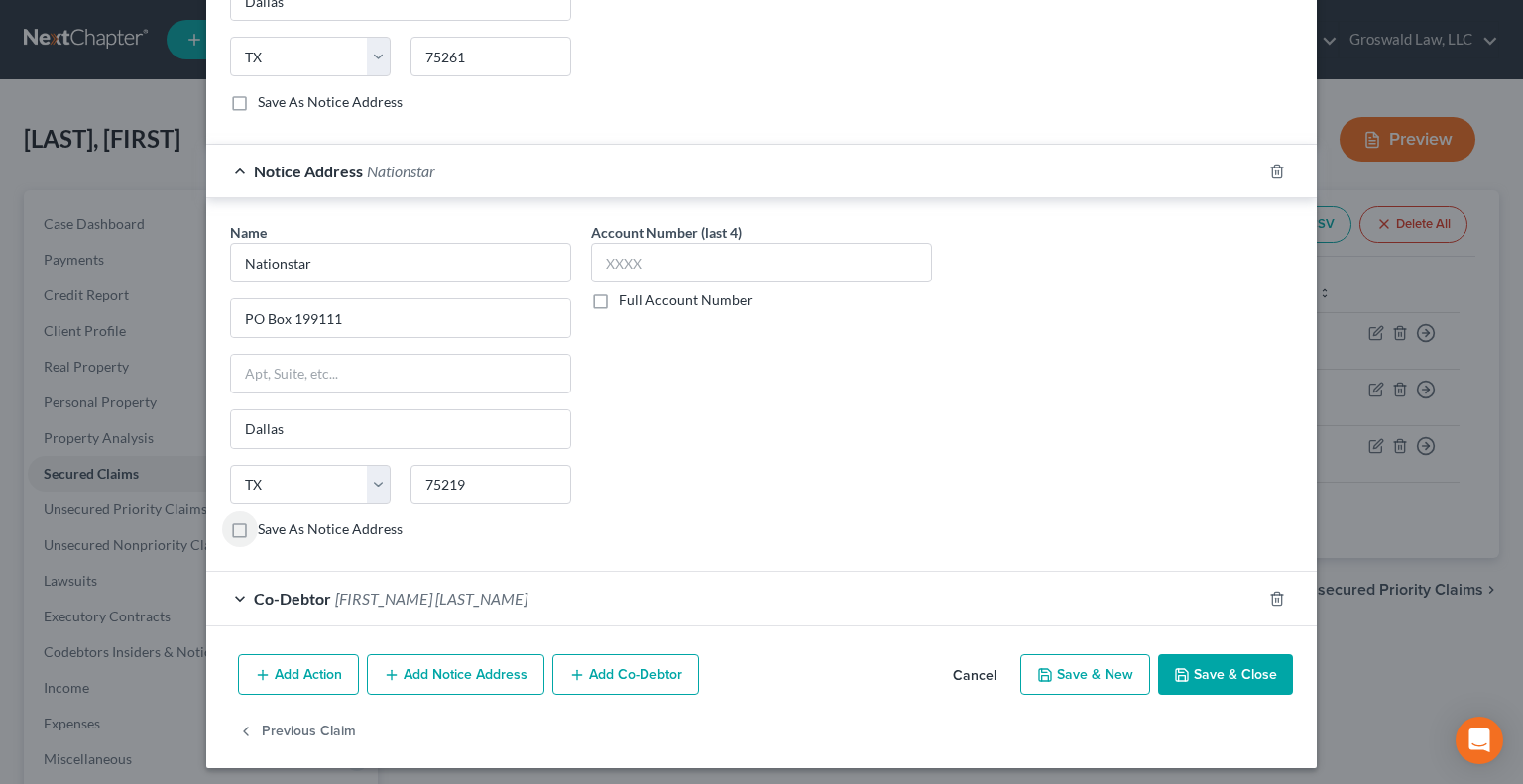 click on "Save & Close" at bounding box center (1226, 675) 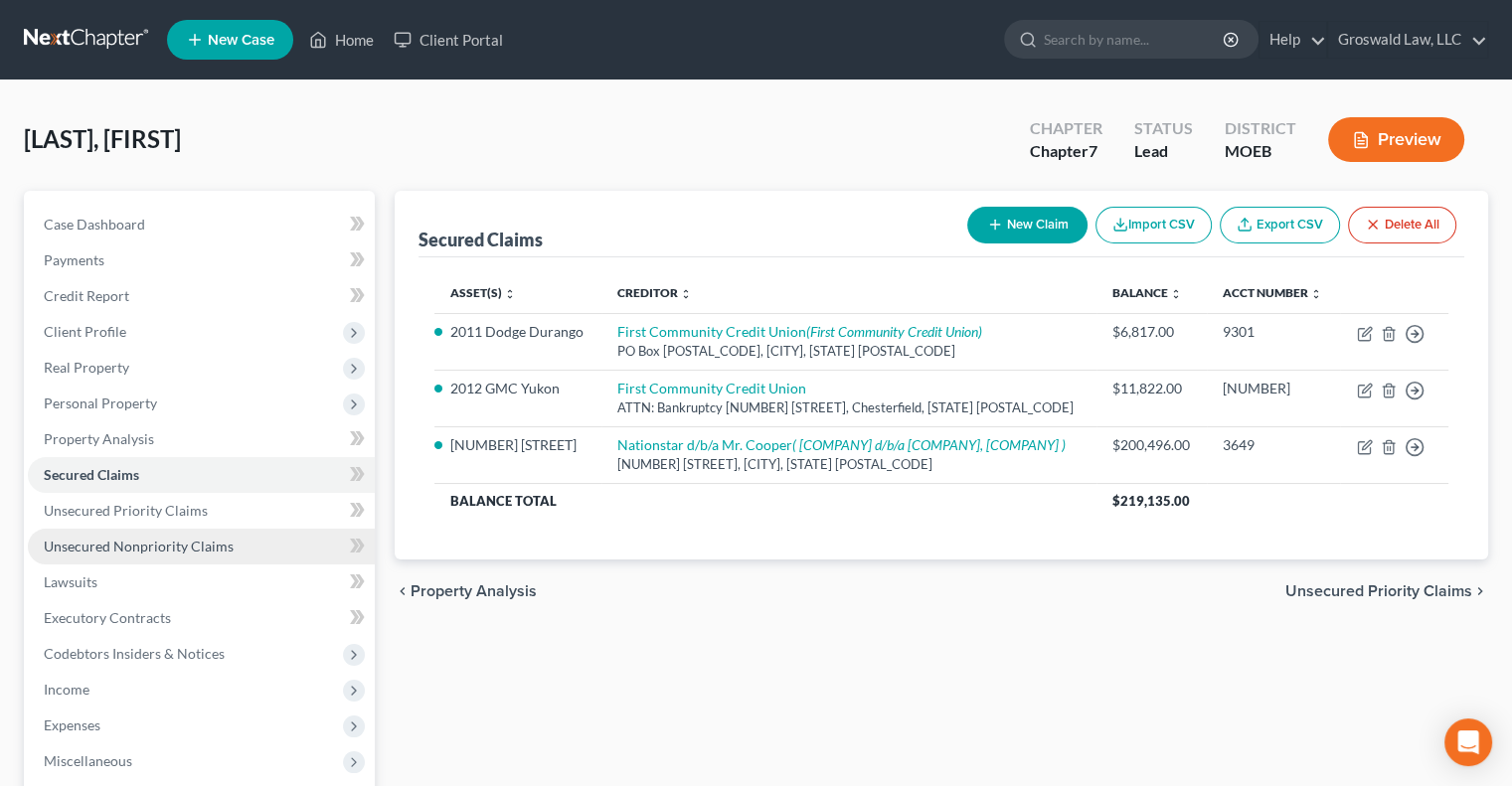 click on "Unsecured Nonpriority Claims" at bounding box center (138, 546) 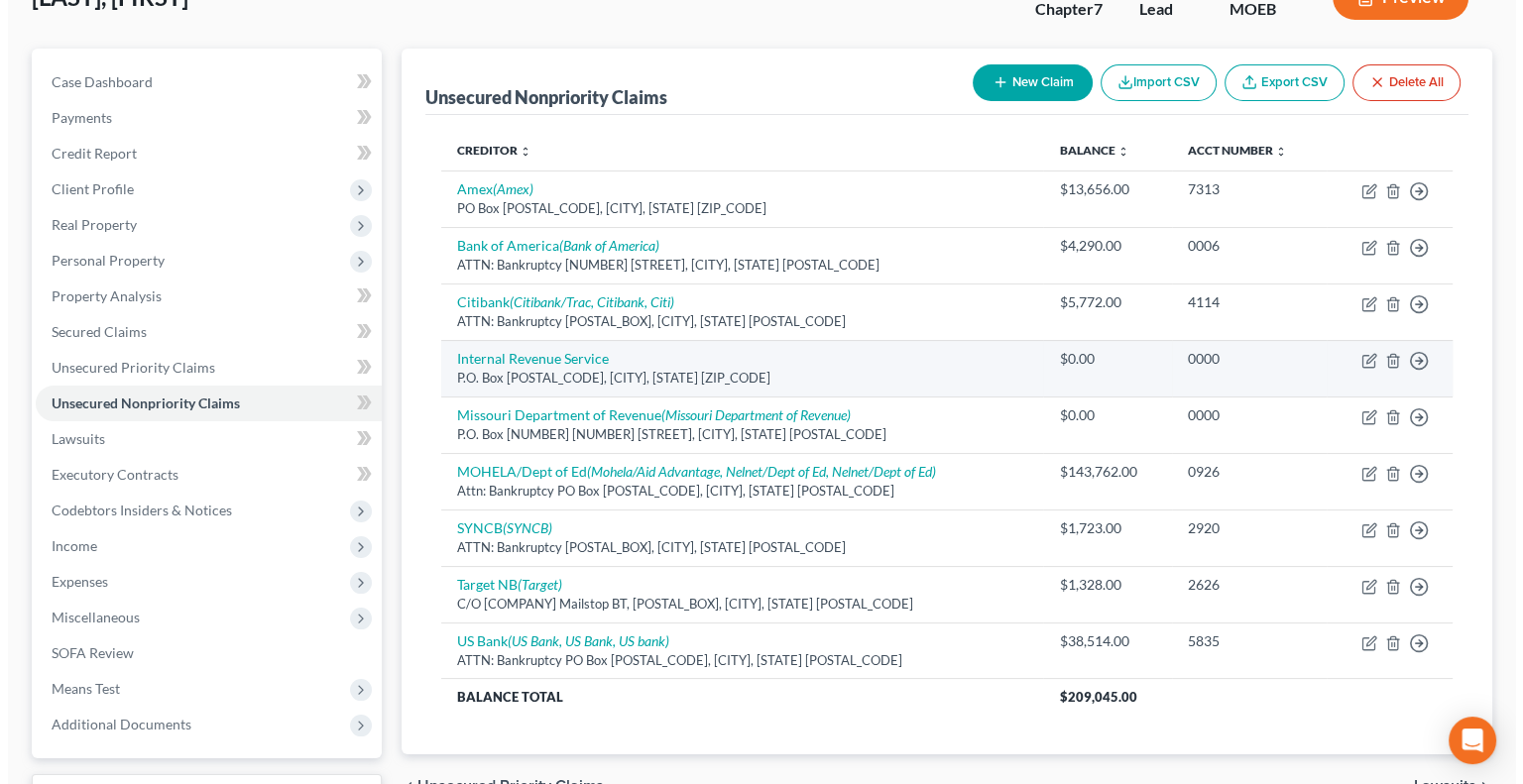 scroll, scrollTop: 159, scrollLeft: 0, axis: vertical 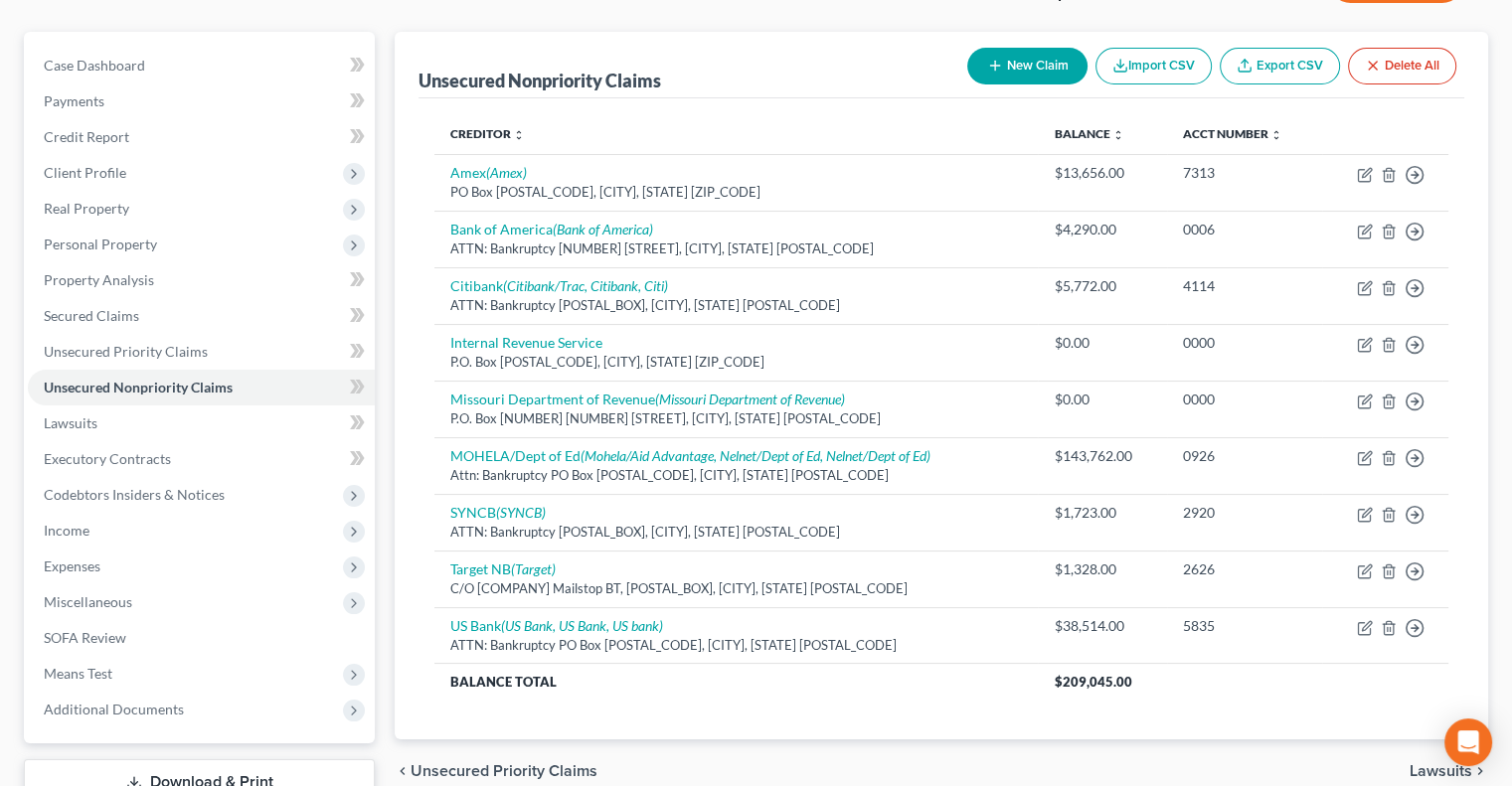 click on "New Claim" at bounding box center (1027, 66) 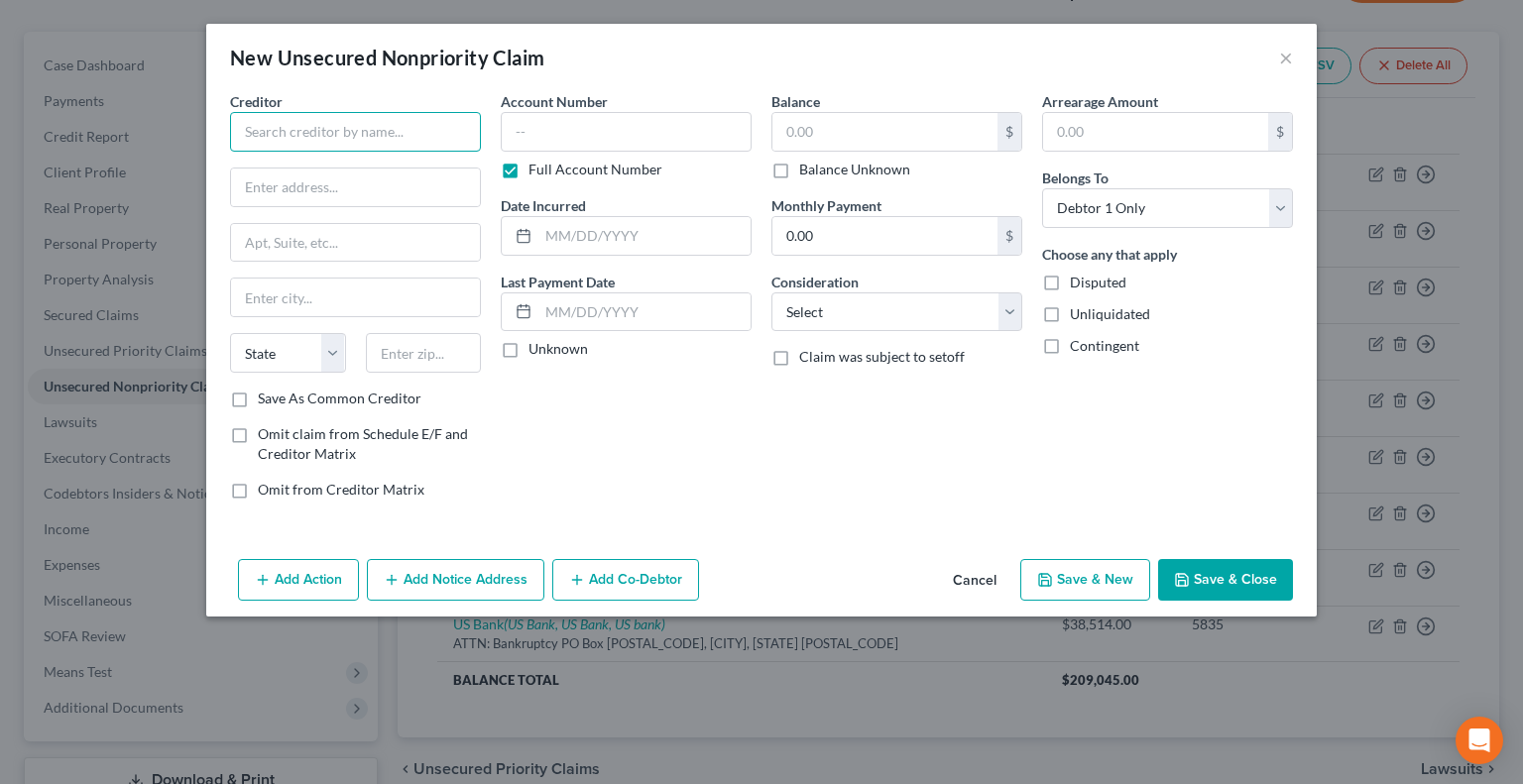 click at bounding box center [355, 132] 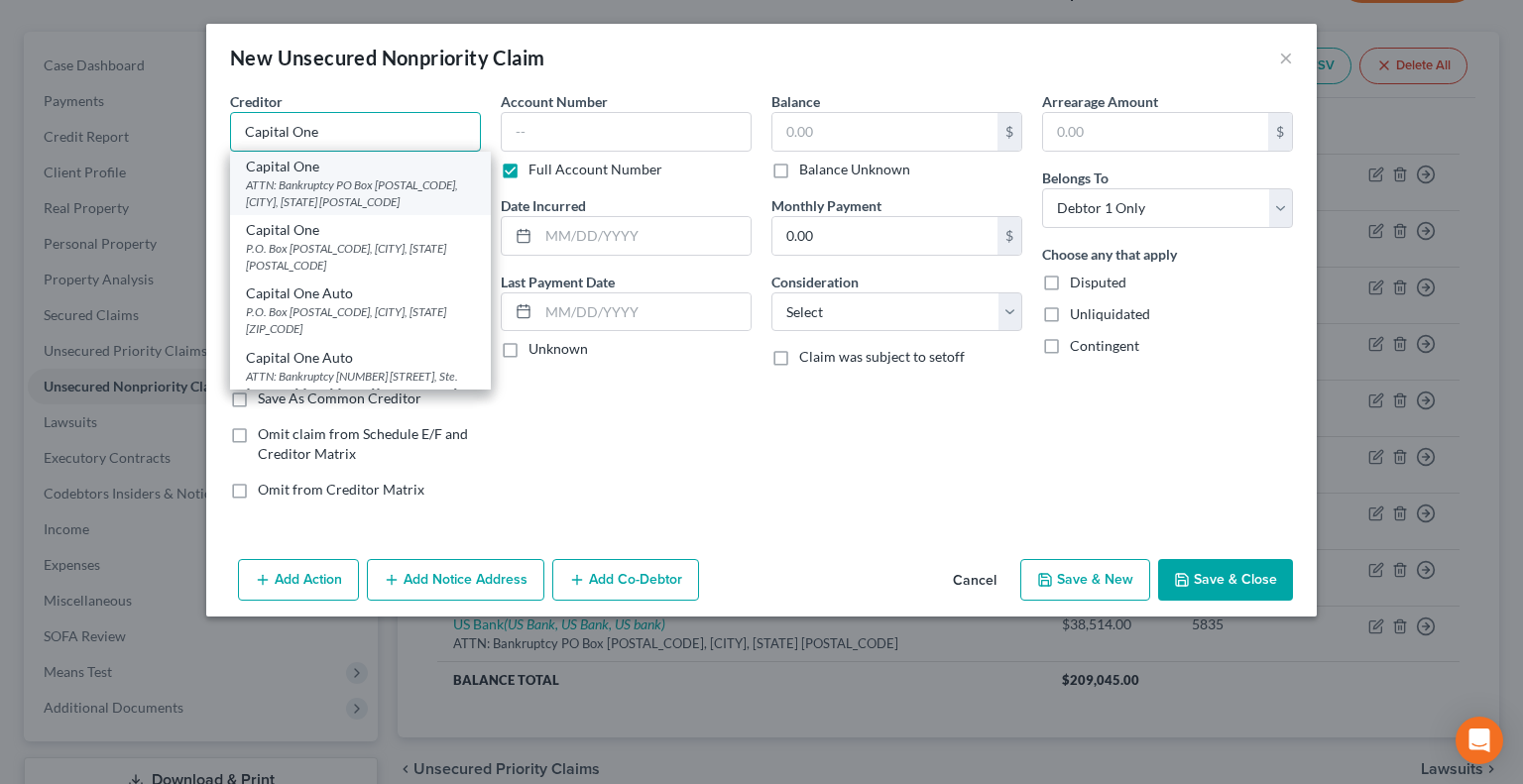 type on "Capital One" 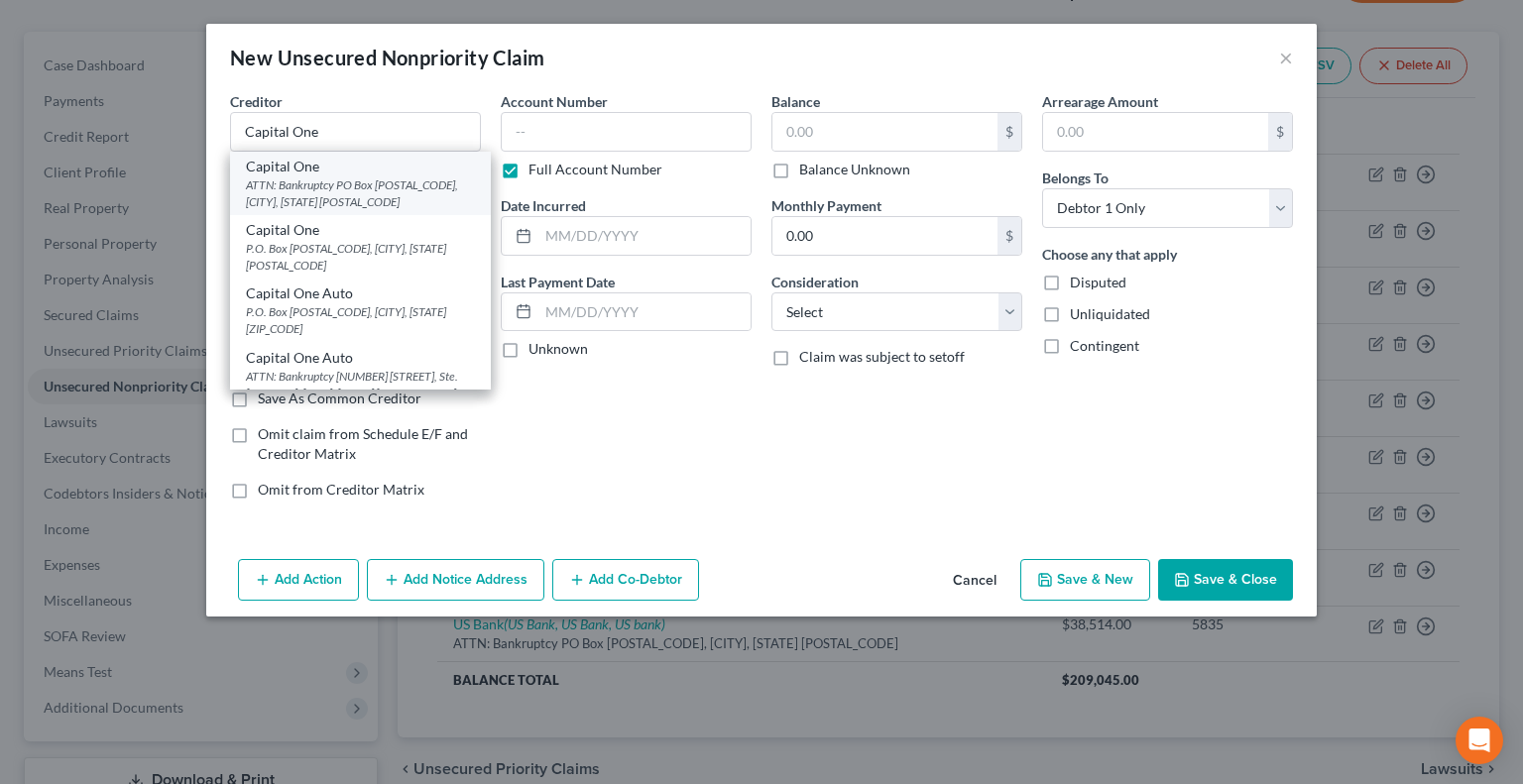 click on "ATTN: Bankruptcy PO Box [POSTAL_CODE], [CITY], [STATE] [POSTAL_CODE]" at bounding box center (360, 193) 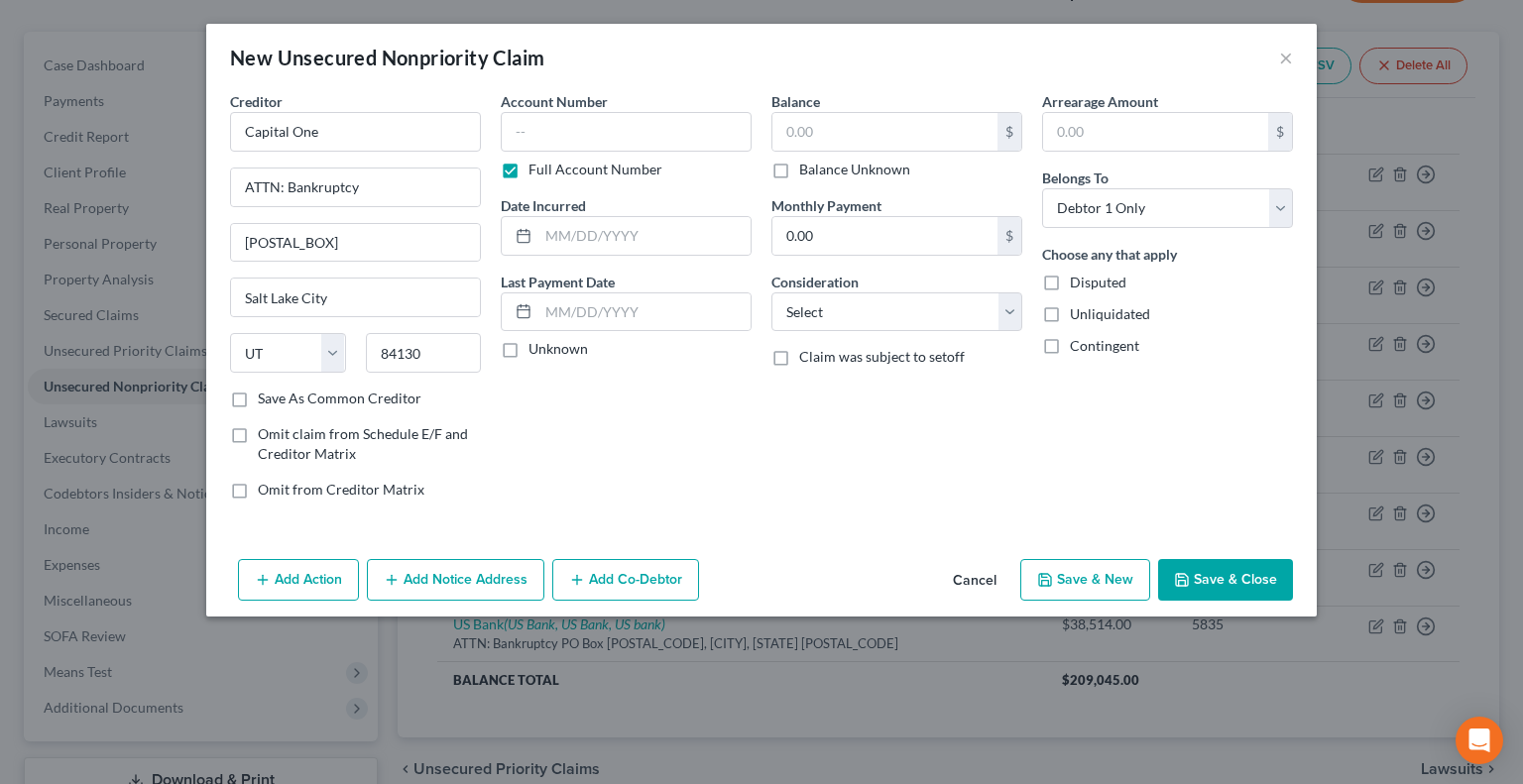 click on "Add Notice Address" at bounding box center [455, 580] 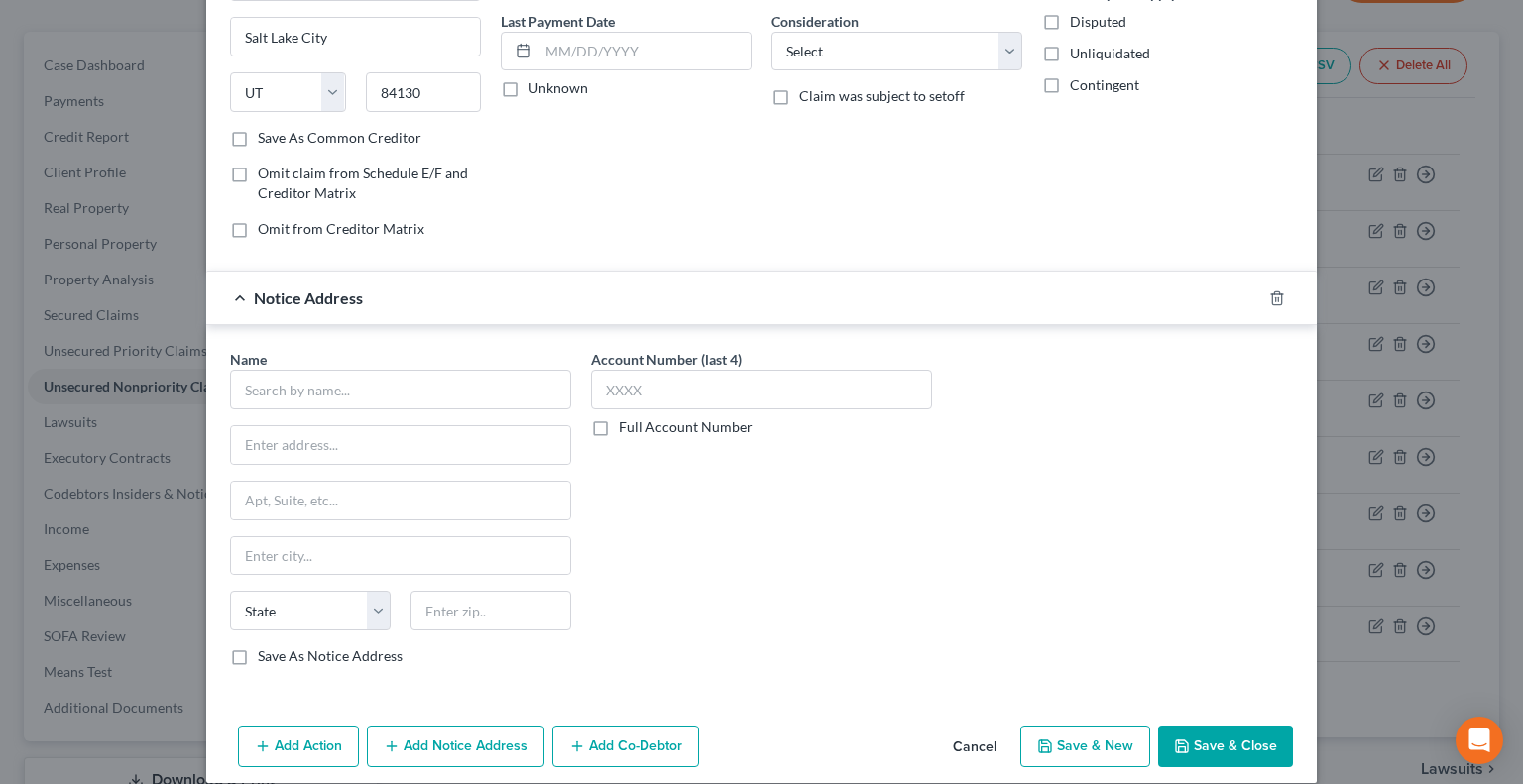 scroll, scrollTop: 279, scrollLeft: 0, axis: vertical 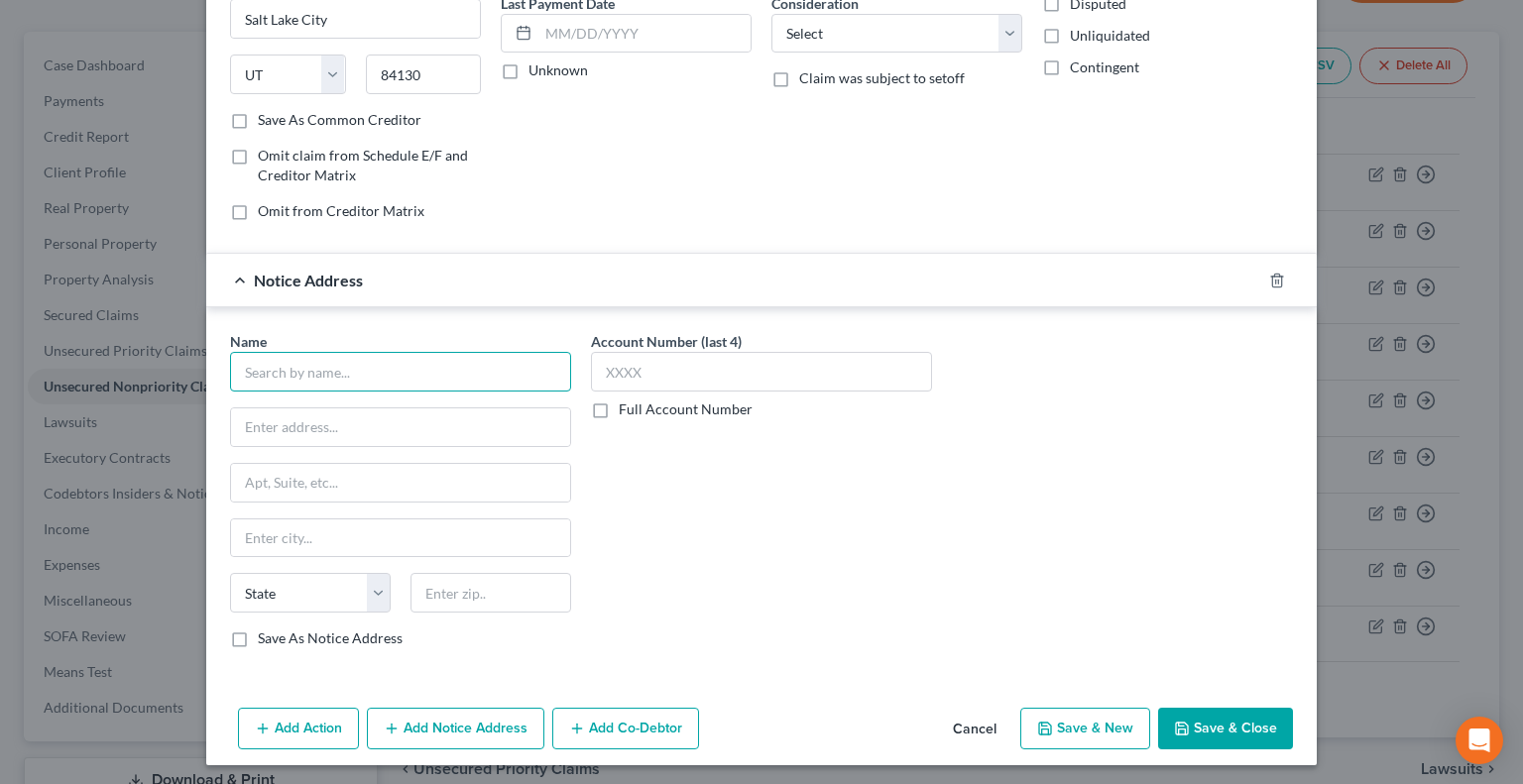 click at bounding box center (401, 372) 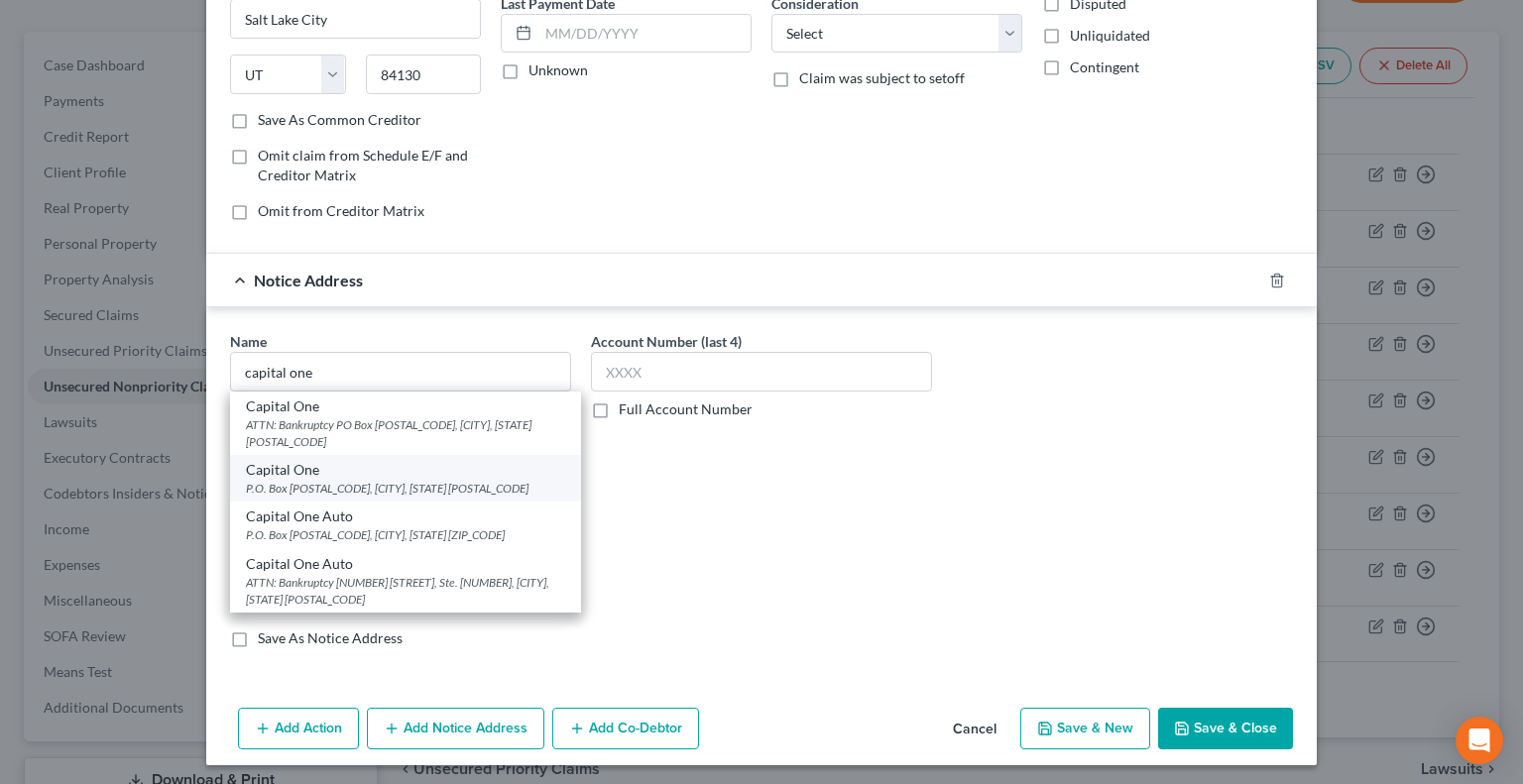 click on "P.O. Box [POSTAL_CODE], [CITY], [STATE] [POSTAL_CODE]" at bounding box center (406, 488) 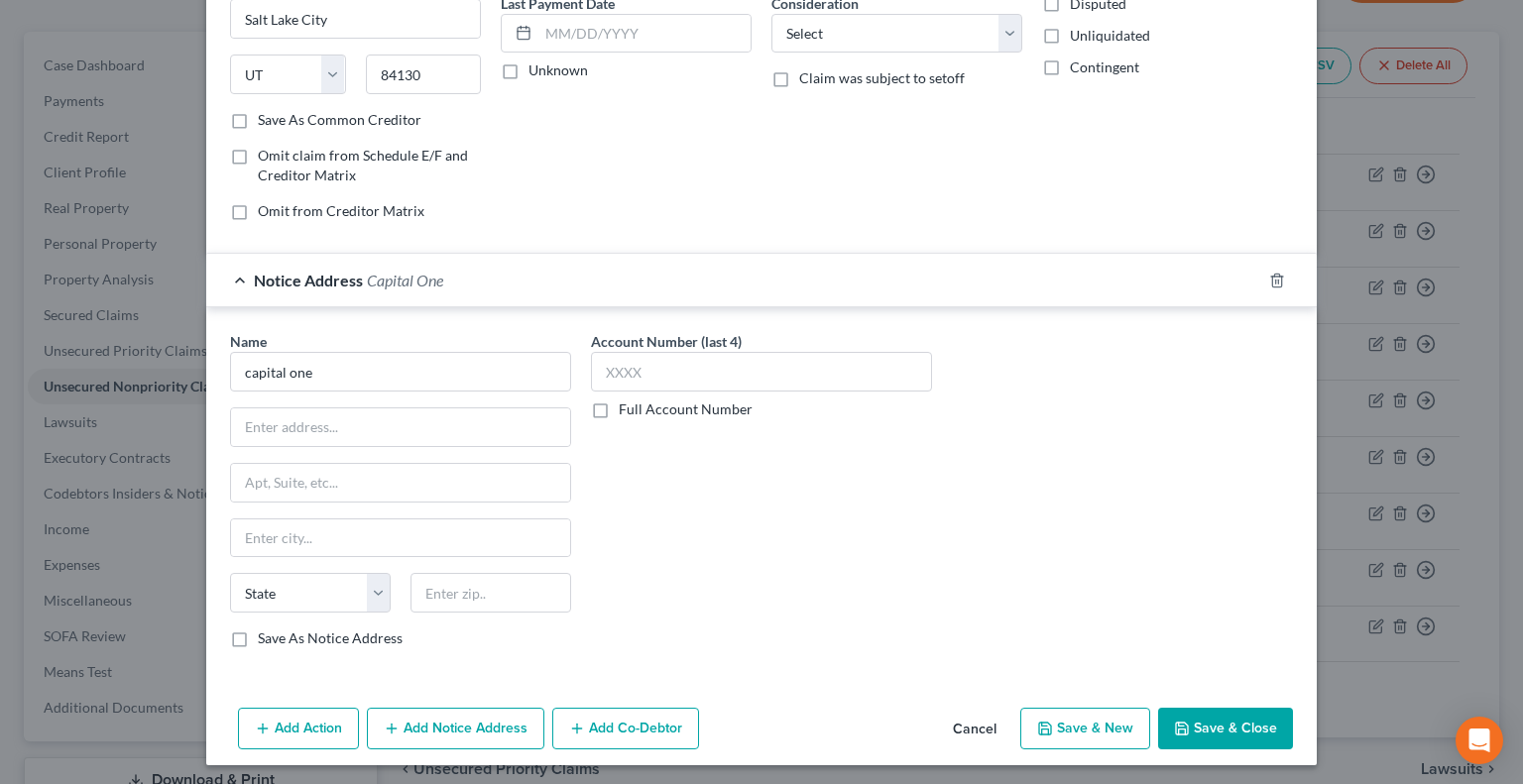 type on "Capital One" 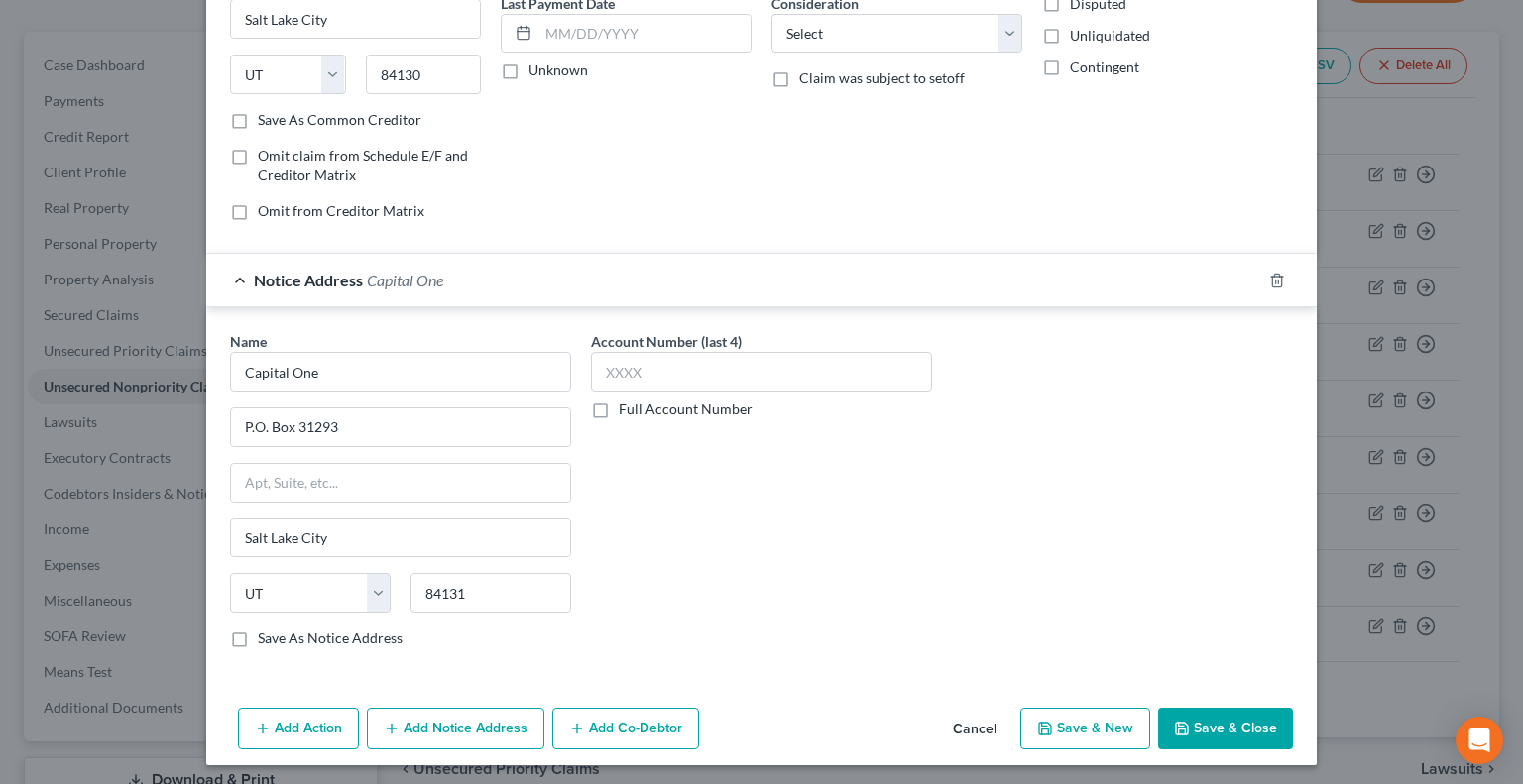 scroll, scrollTop: 0, scrollLeft: 0, axis: both 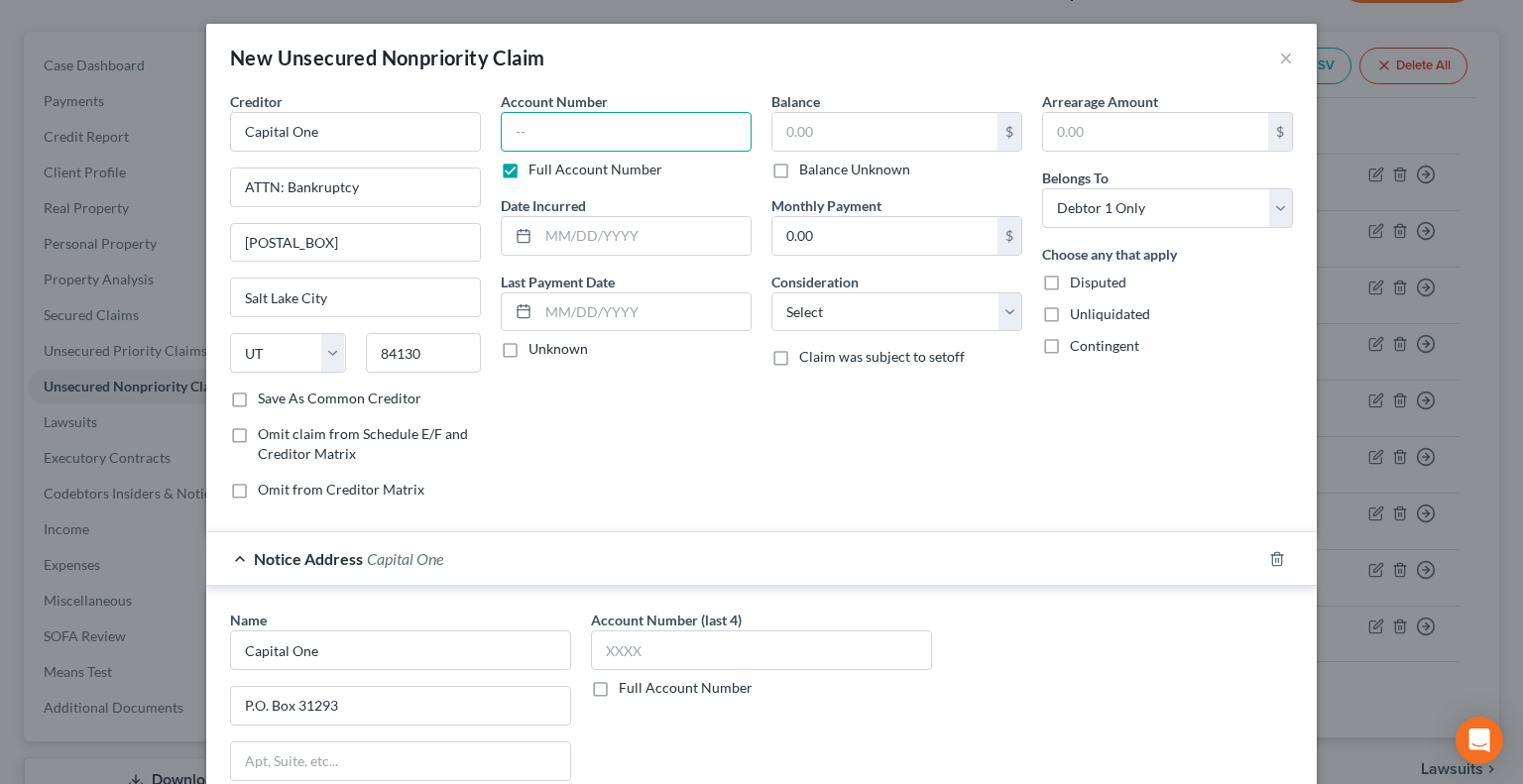 click at bounding box center (626, 132) 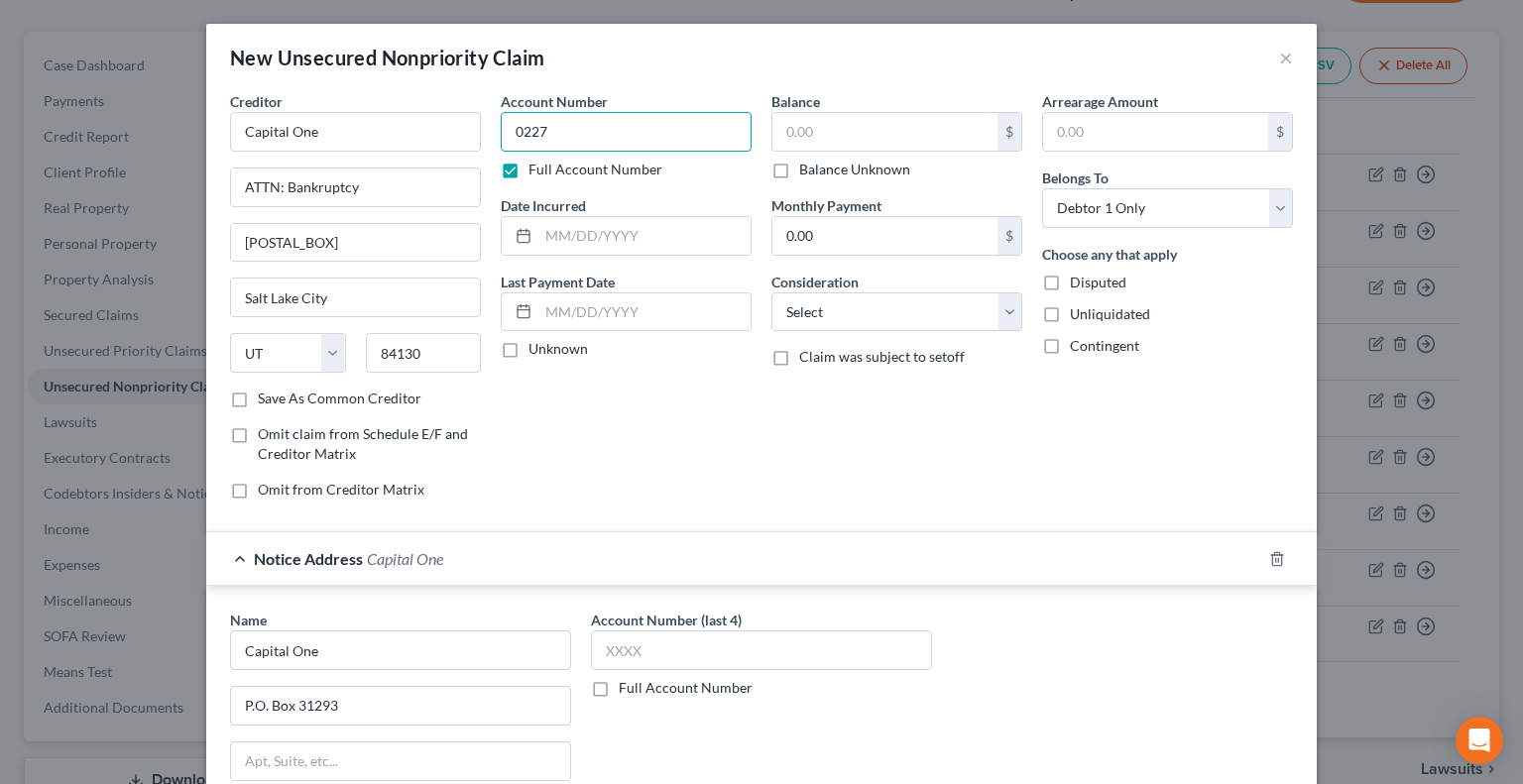 type on "0227" 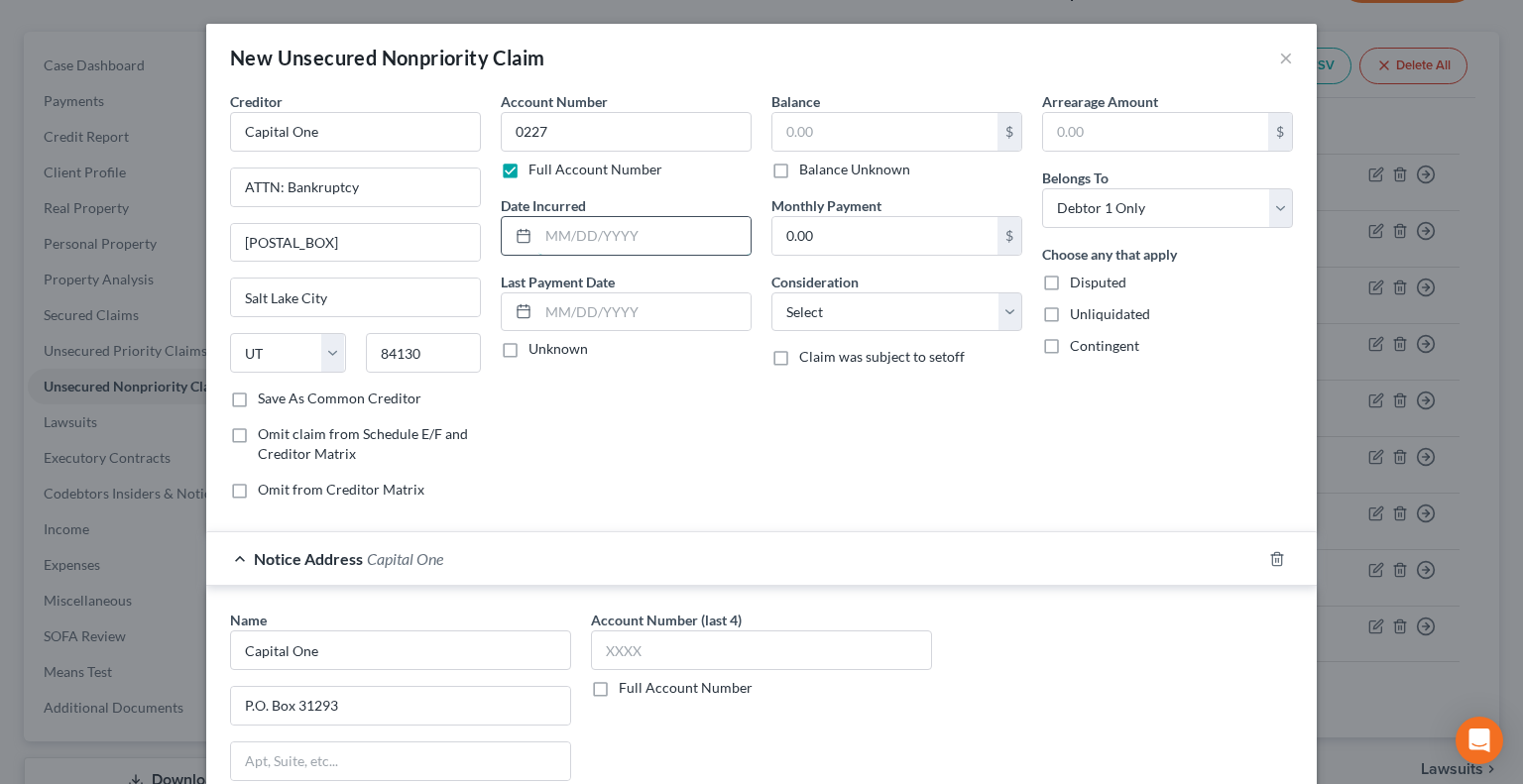 click at bounding box center (644, 236) 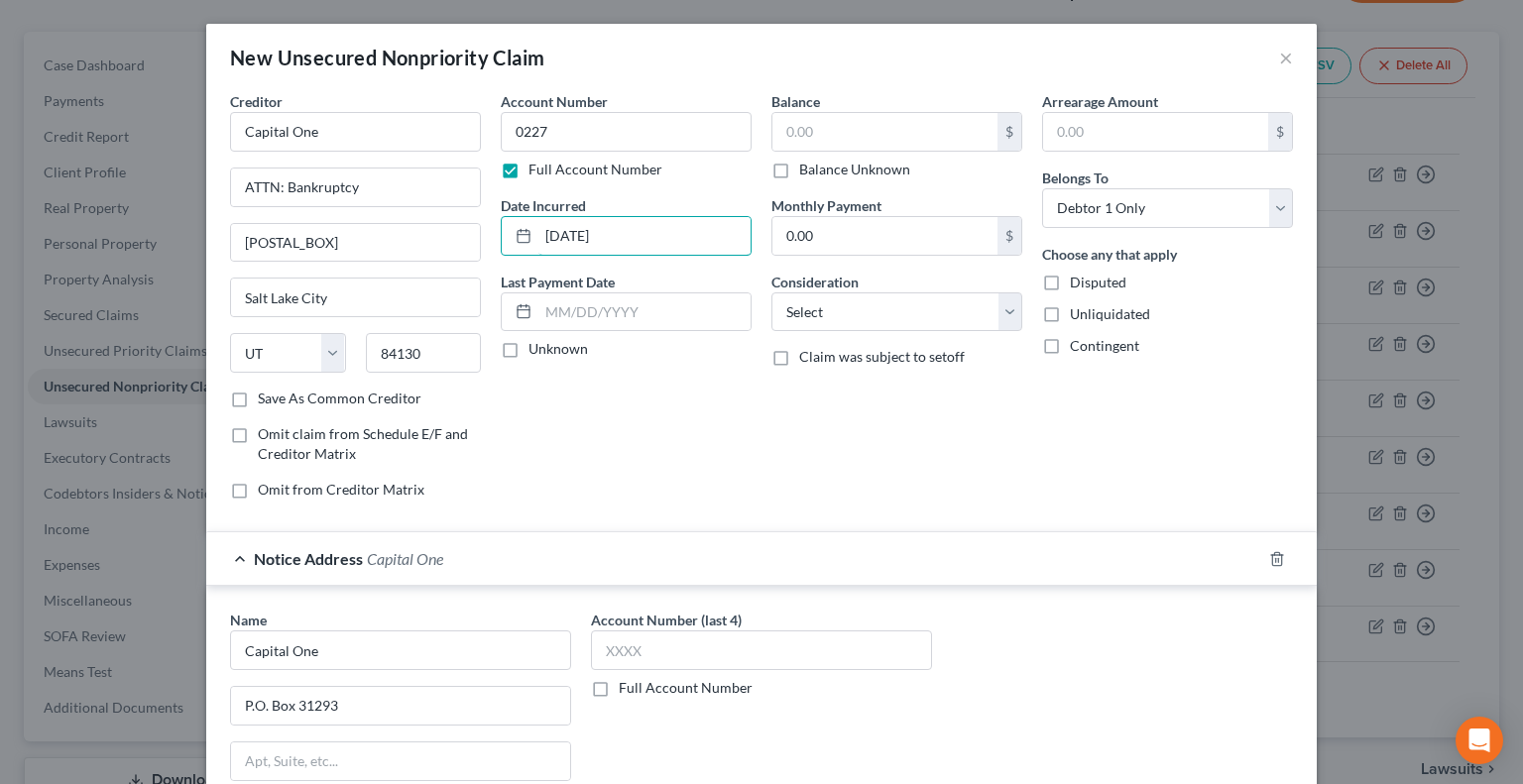 type on "[DATE]" 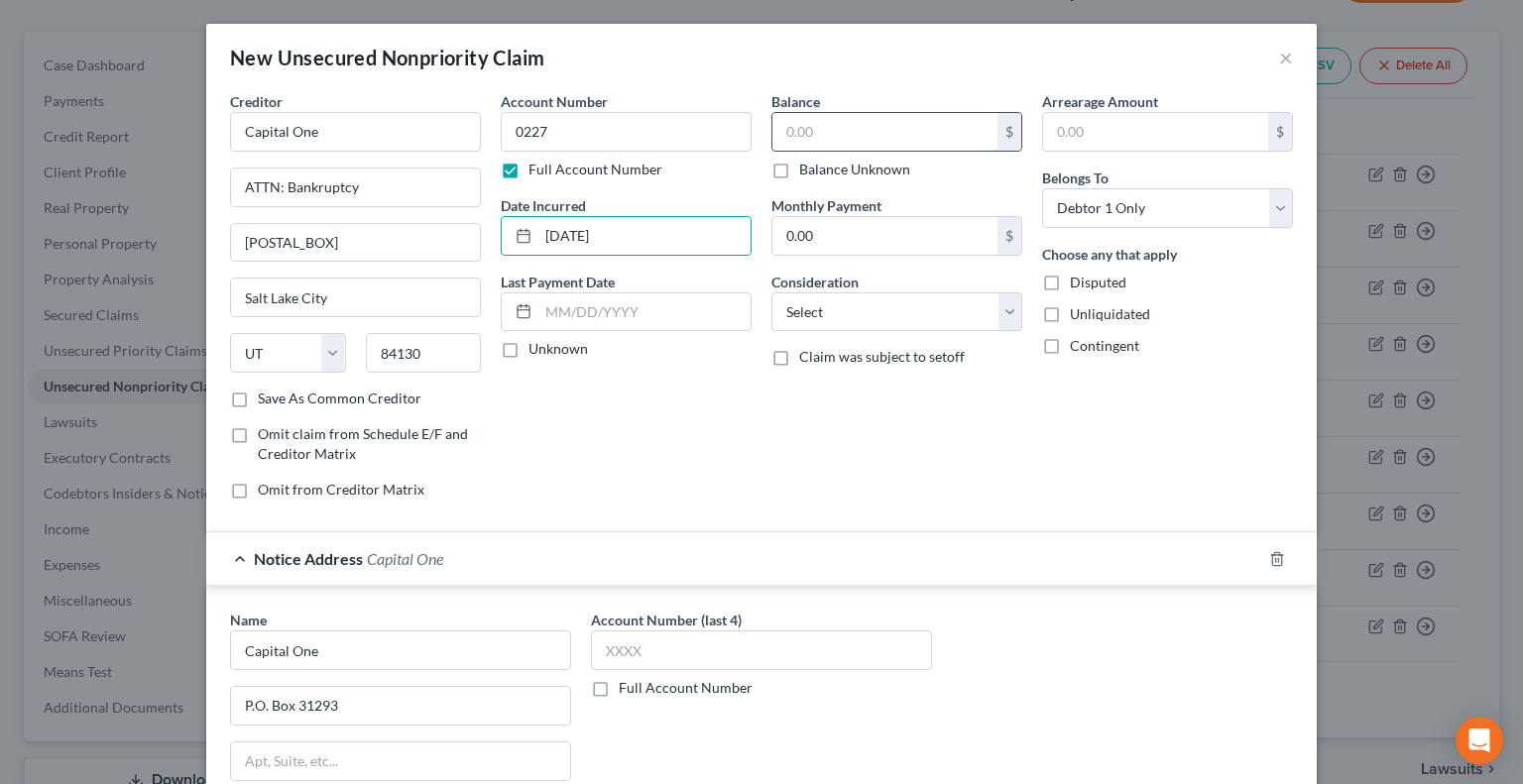 click at bounding box center [884, 132] 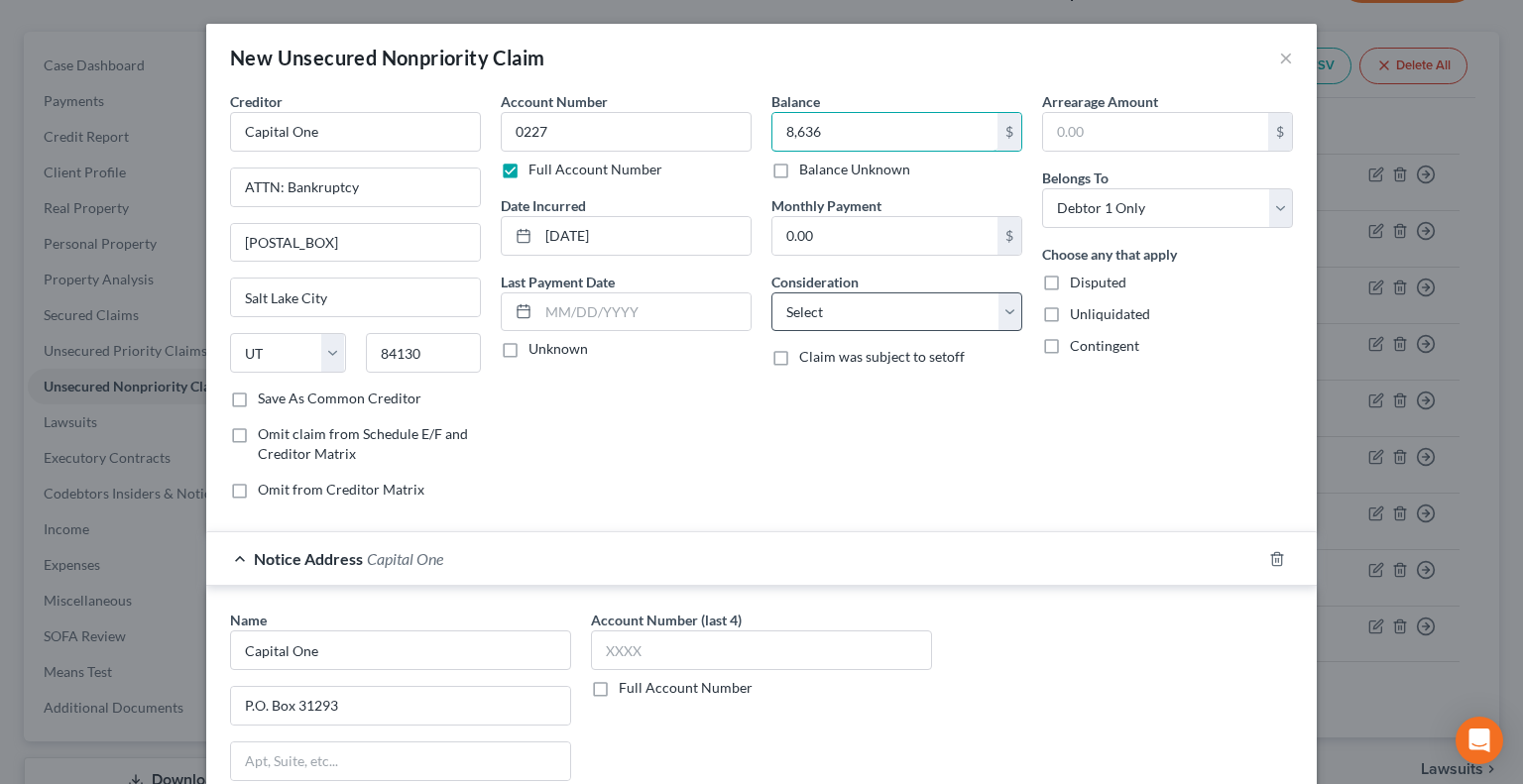 type on "8,636" 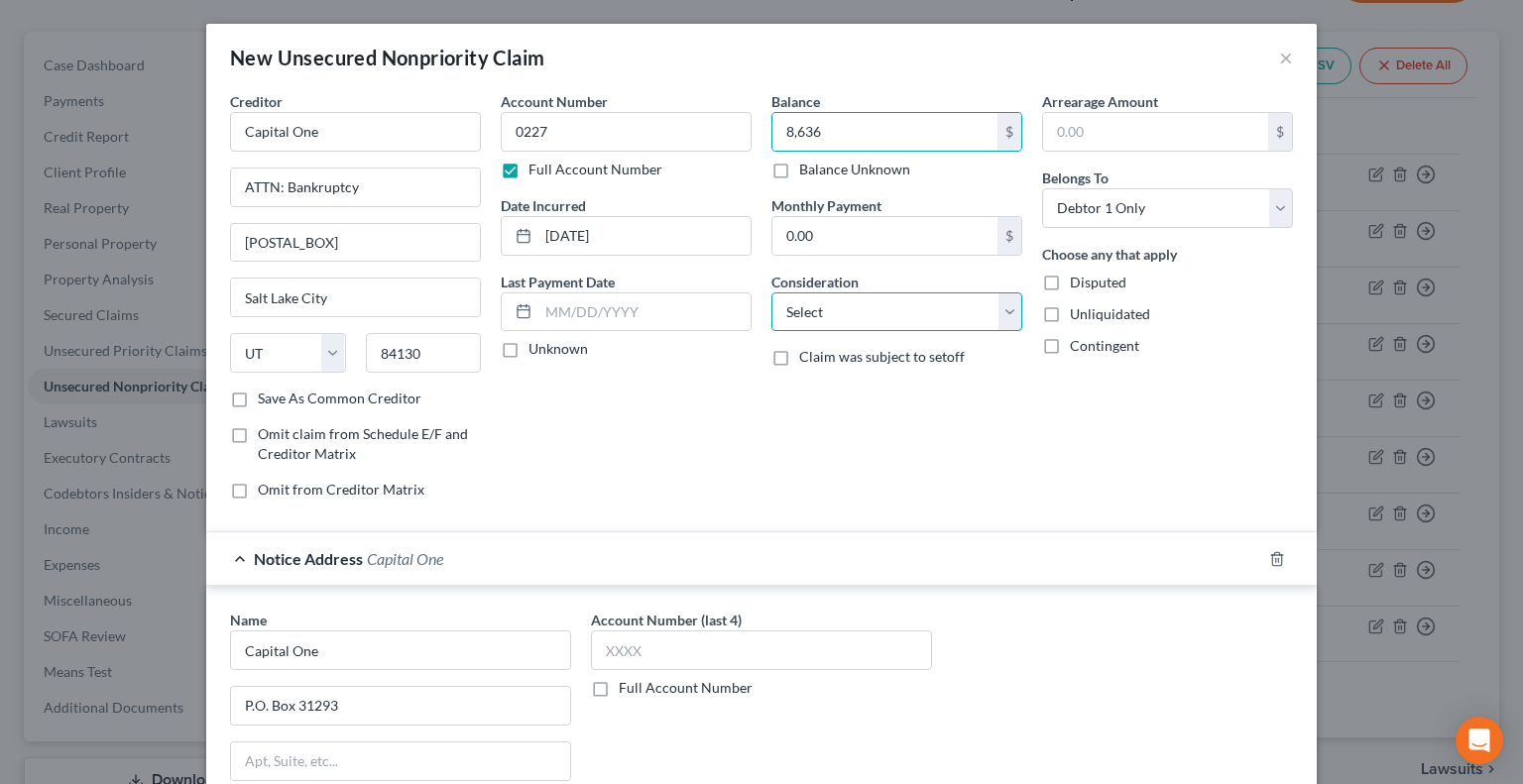 click on "Select Cable / Satellite Services Collection Agency Credit Card Debt Debt Counseling / Attorneys Deficiency Balance Domestic Support Obligations Home / Car Repairs Income Taxes Judgment Liens Medical Services Monies Loaned / Advanced Mortgage Obligation From Divorce Or Separation Obligation To Pensions Other Overdrawn Bank Account Promised To Help Pay Creditors Student Loans Suppliers And Vendors Telephone / Internet Services Utility Services" at bounding box center [896, 312] 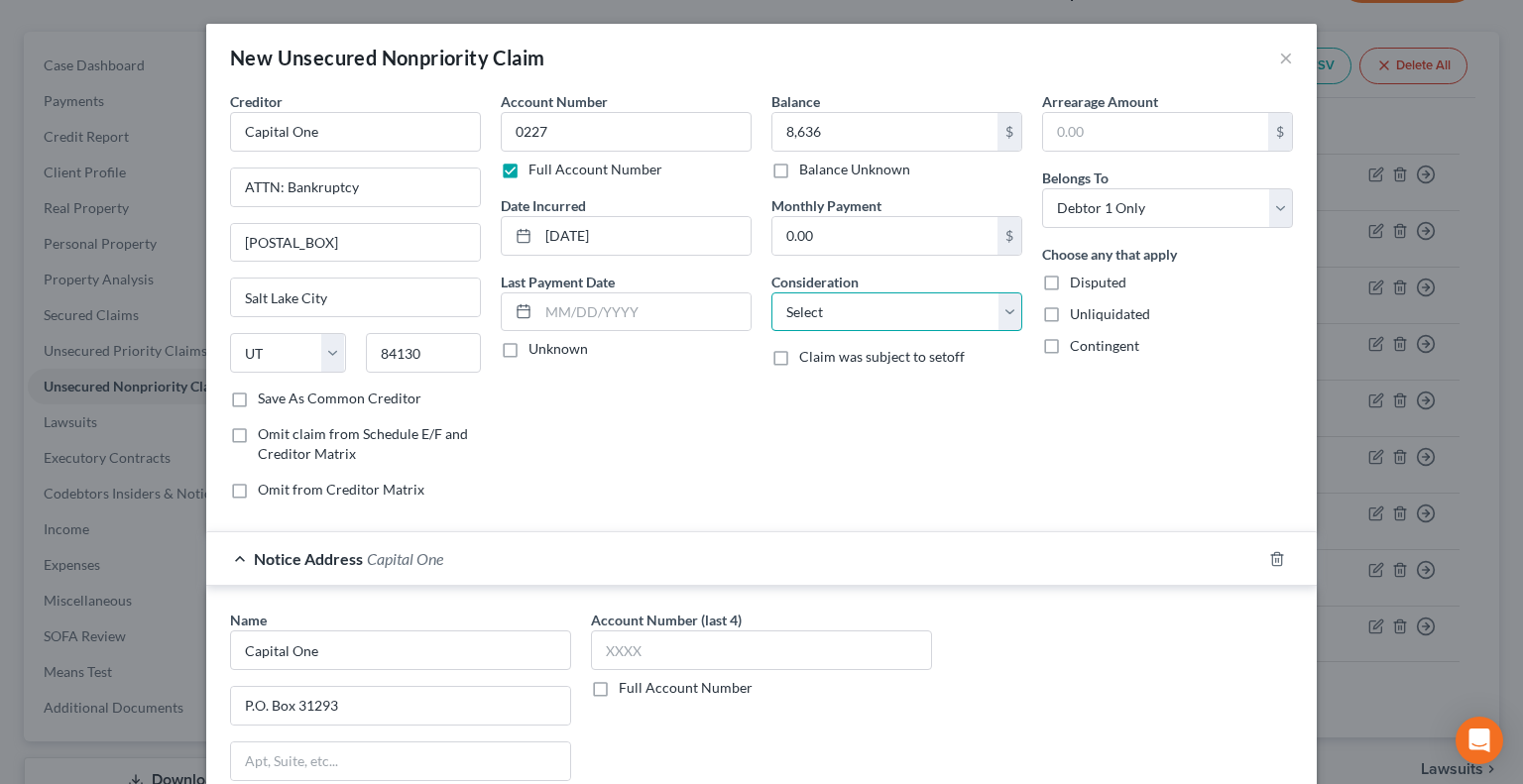 select on "2" 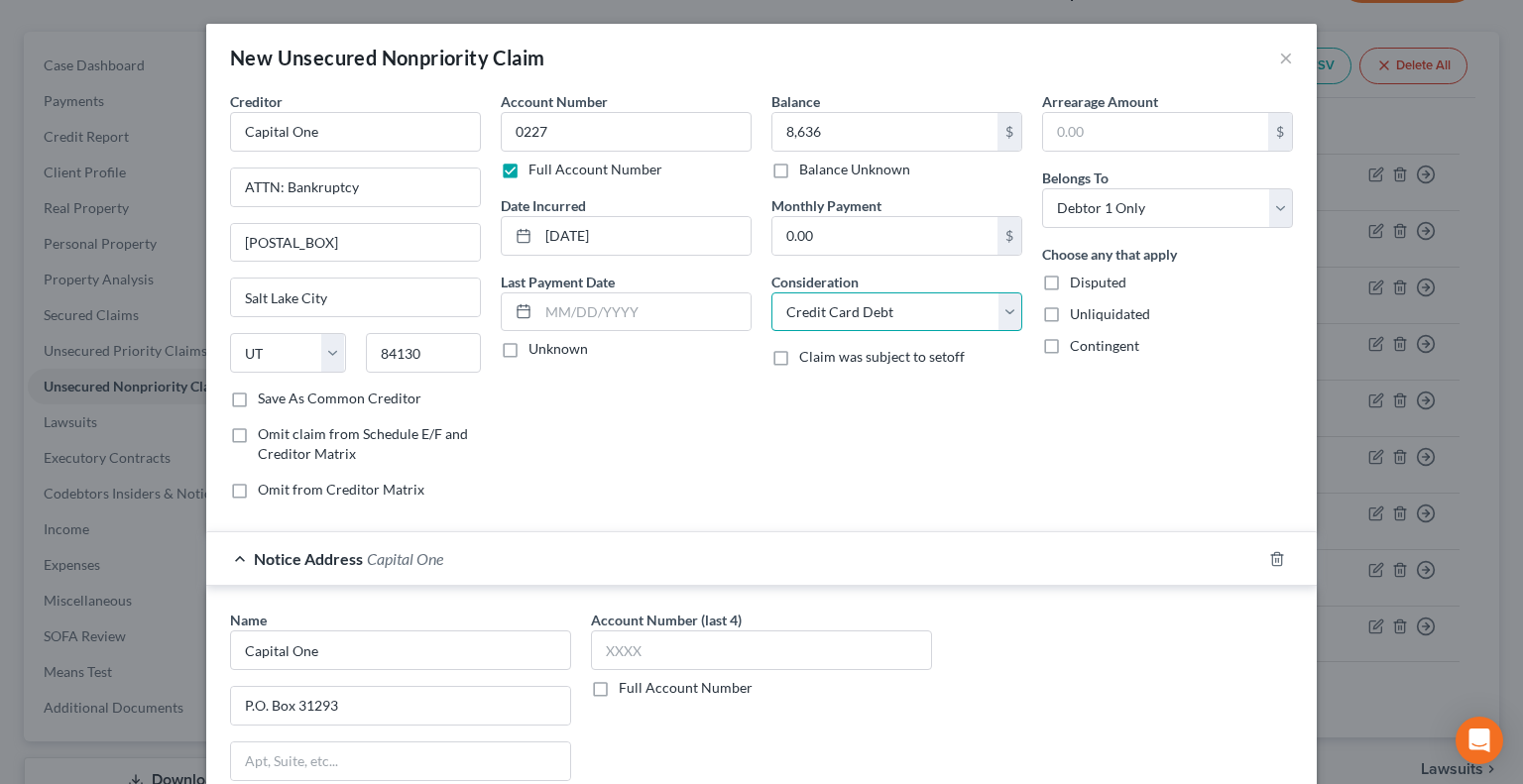 click on "Select Cable / Satellite Services Collection Agency Credit Card Debt Debt Counseling / Attorneys Deficiency Balance Domestic Support Obligations Home / Car Repairs Income Taxes Judgment Liens Medical Services Monies Loaned / Advanced Mortgage Obligation From Divorce Or Separation Obligation To Pensions Other Overdrawn Bank Account Promised To Help Pay Creditors Student Loans Suppliers And Vendors Telephone / Internet Services Utility Services" at bounding box center (896, 312) 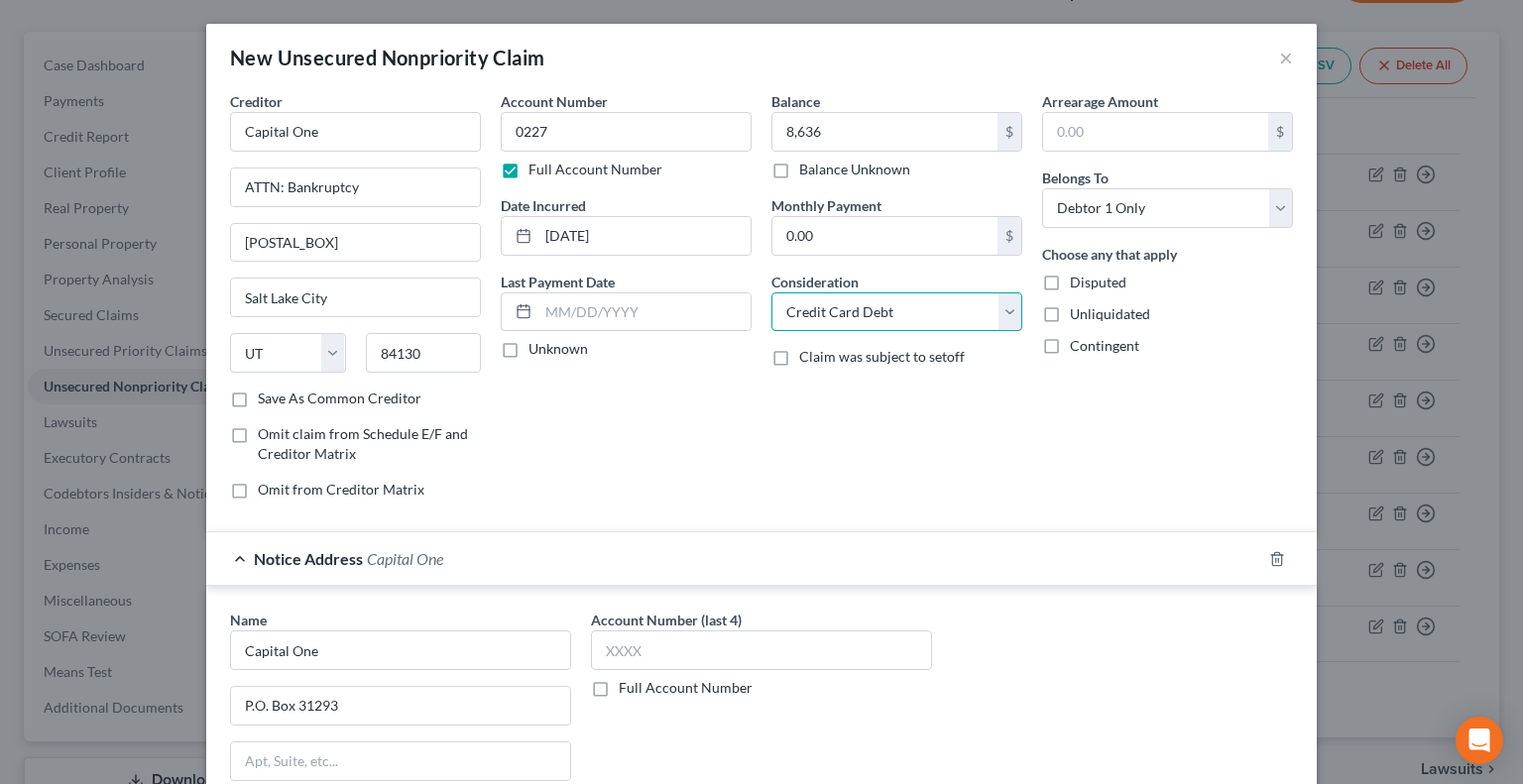 scroll, scrollTop: 279, scrollLeft: 0, axis: vertical 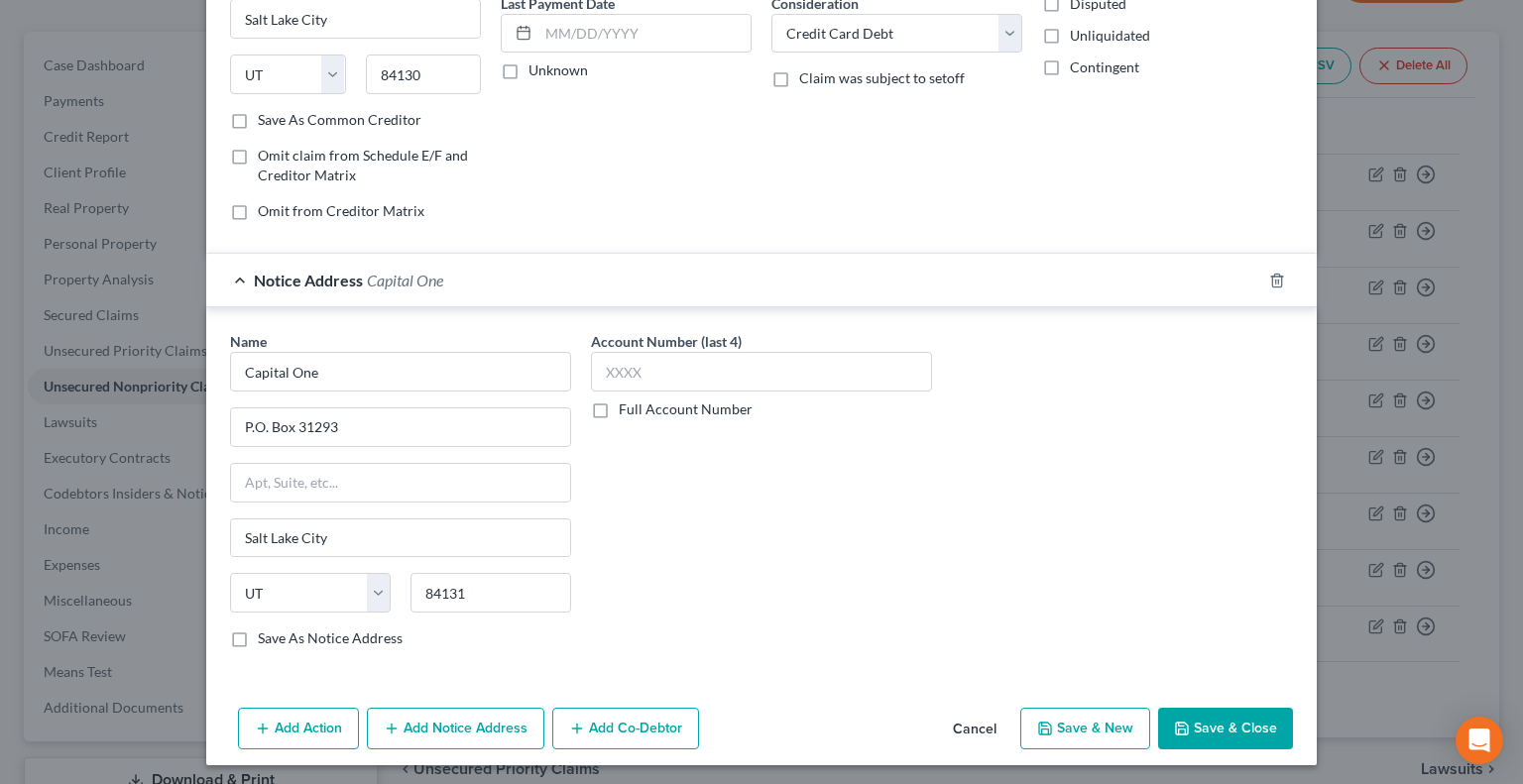 click on "Save & Close" at bounding box center (1226, 728) 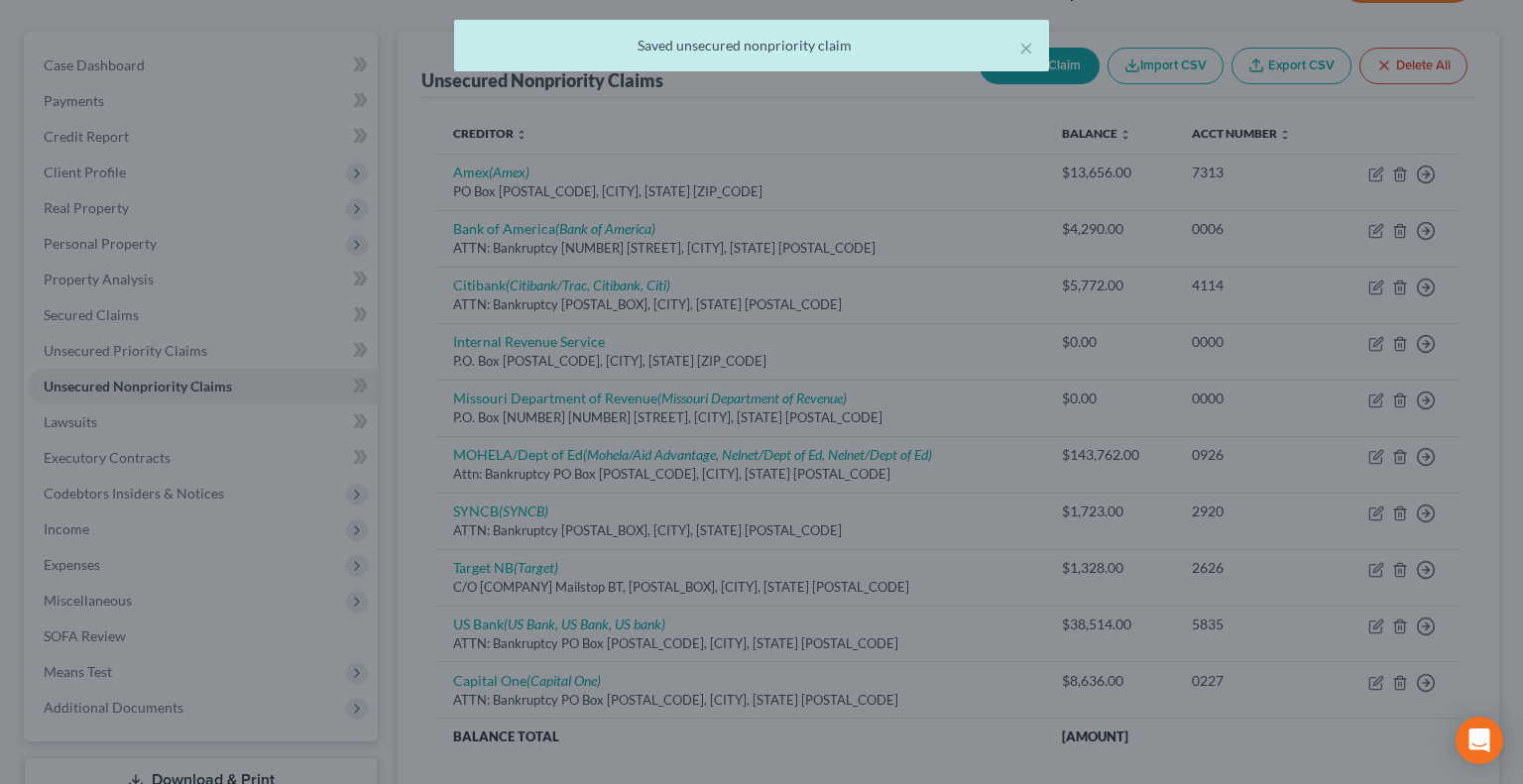 type on "8,636.00" 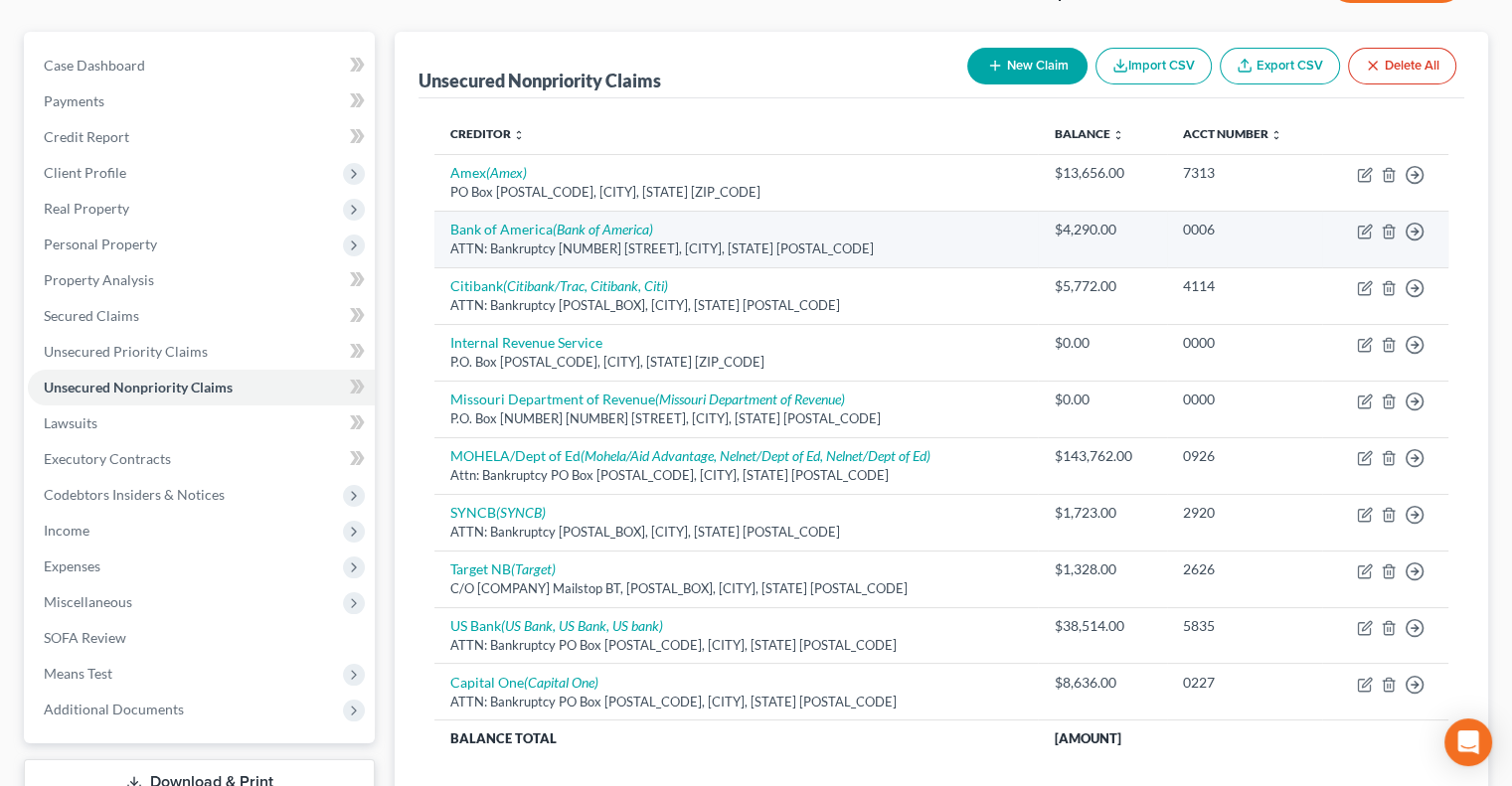 click on "ATTN: Bankruptcy [NUMBER] [STREET], [CITY], [STATE] [POSTAL_CODE]" at bounding box center (736, 248) 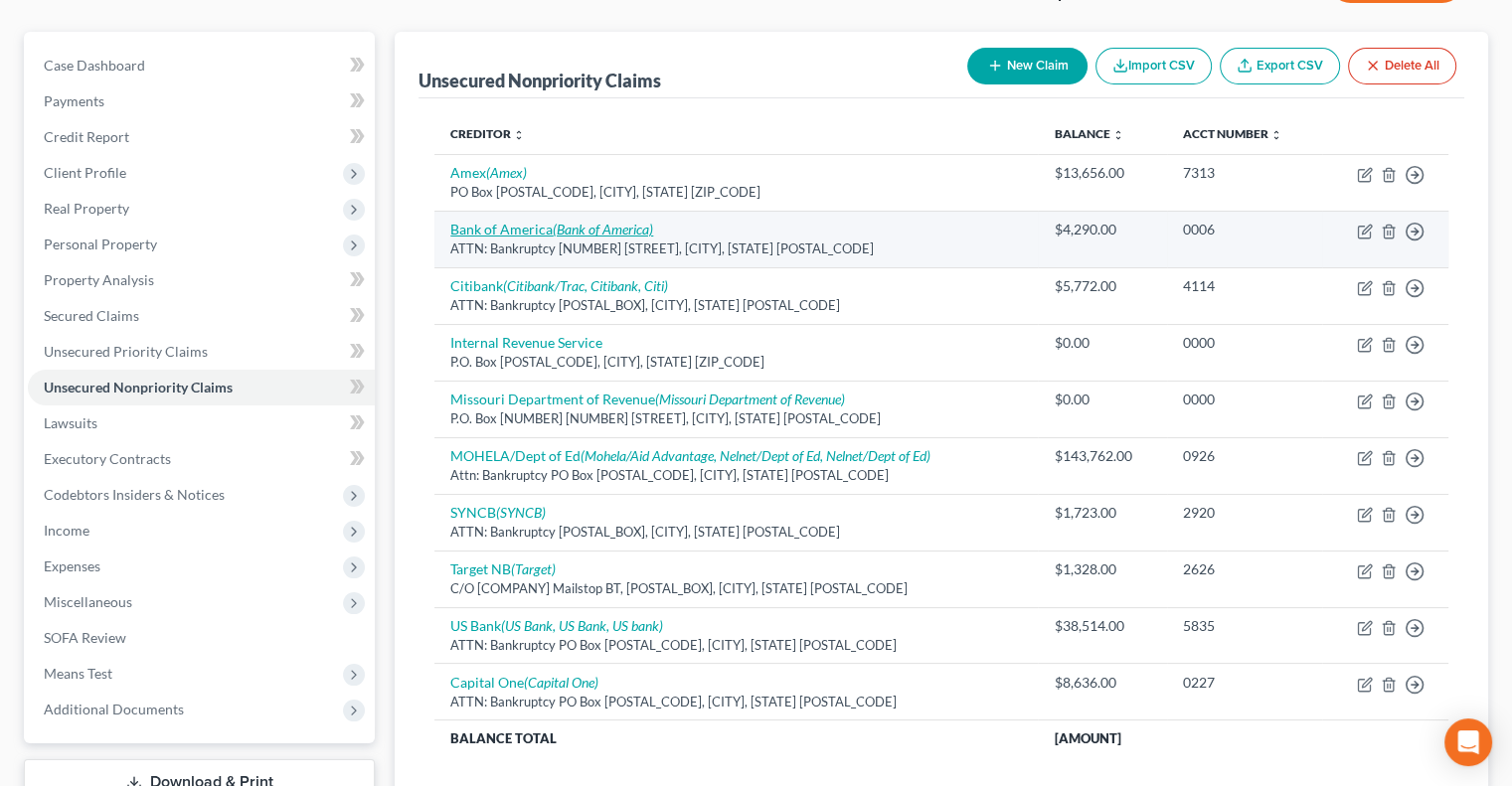 click on "Bank of America  (Bank of America)" at bounding box center (552, 229) 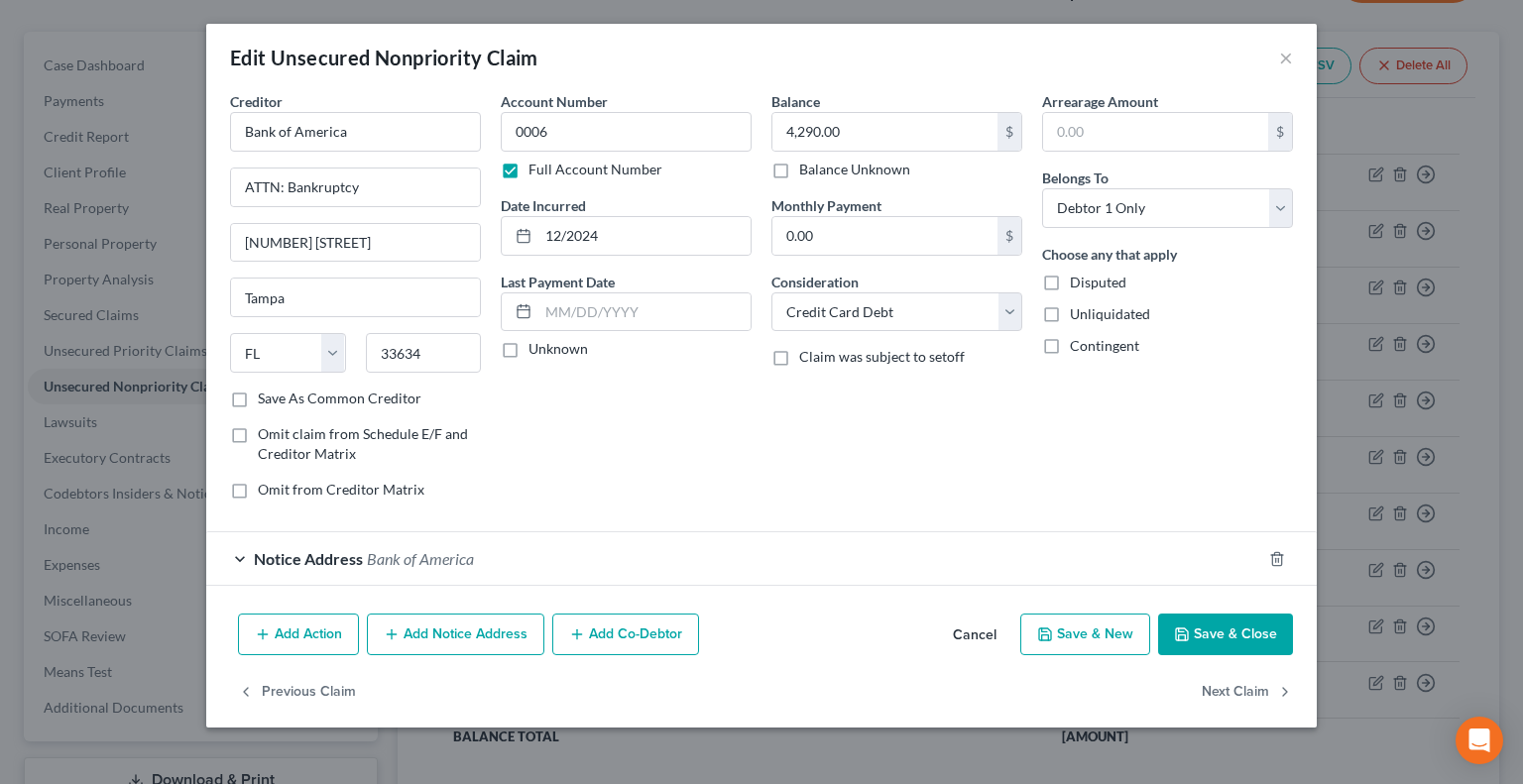 click on "Notice Address" at bounding box center (308, 558) 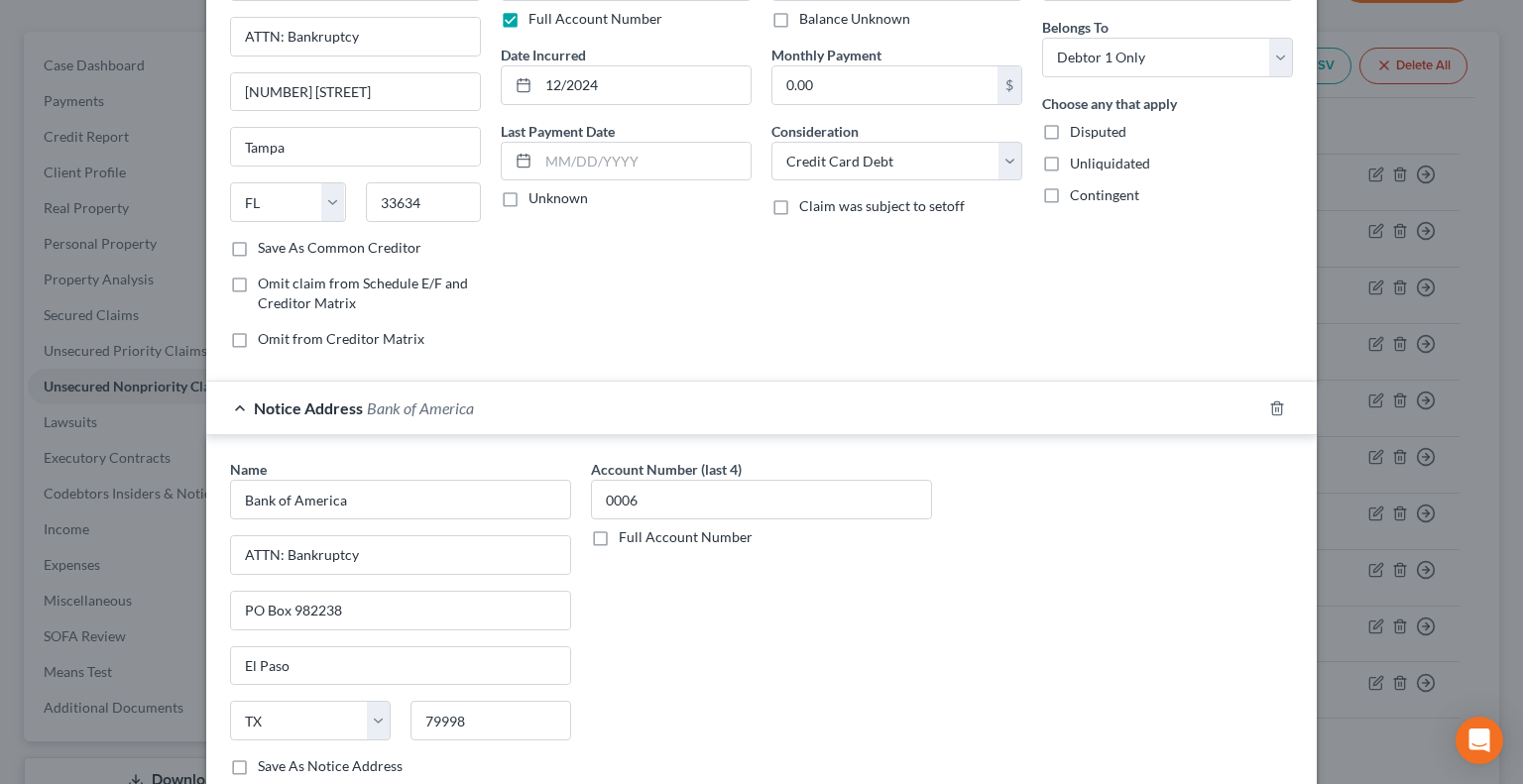 scroll, scrollTop: 168, scrollLeft: 0, axis: vertical 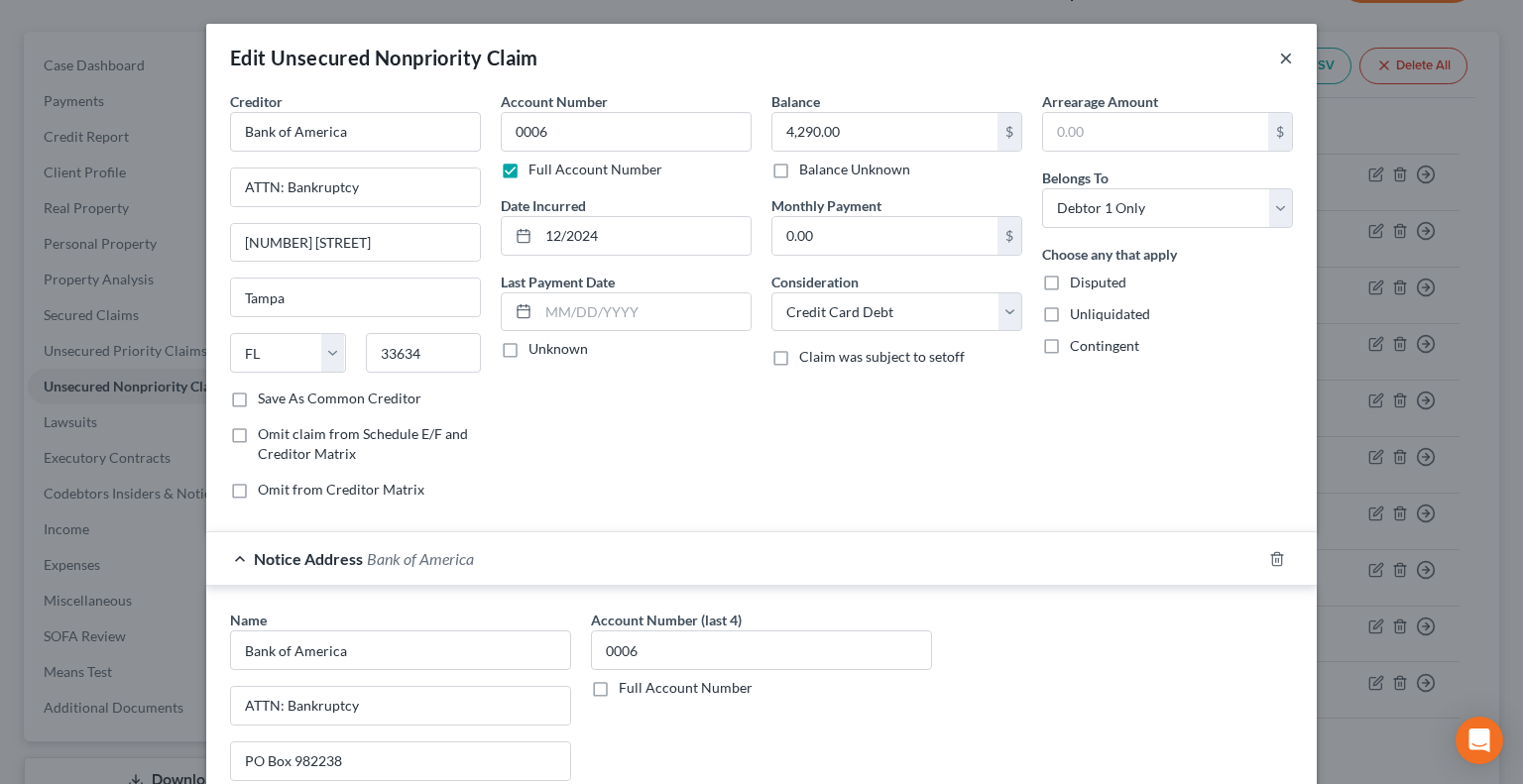click on "×" at bounding box center (1286, 57) 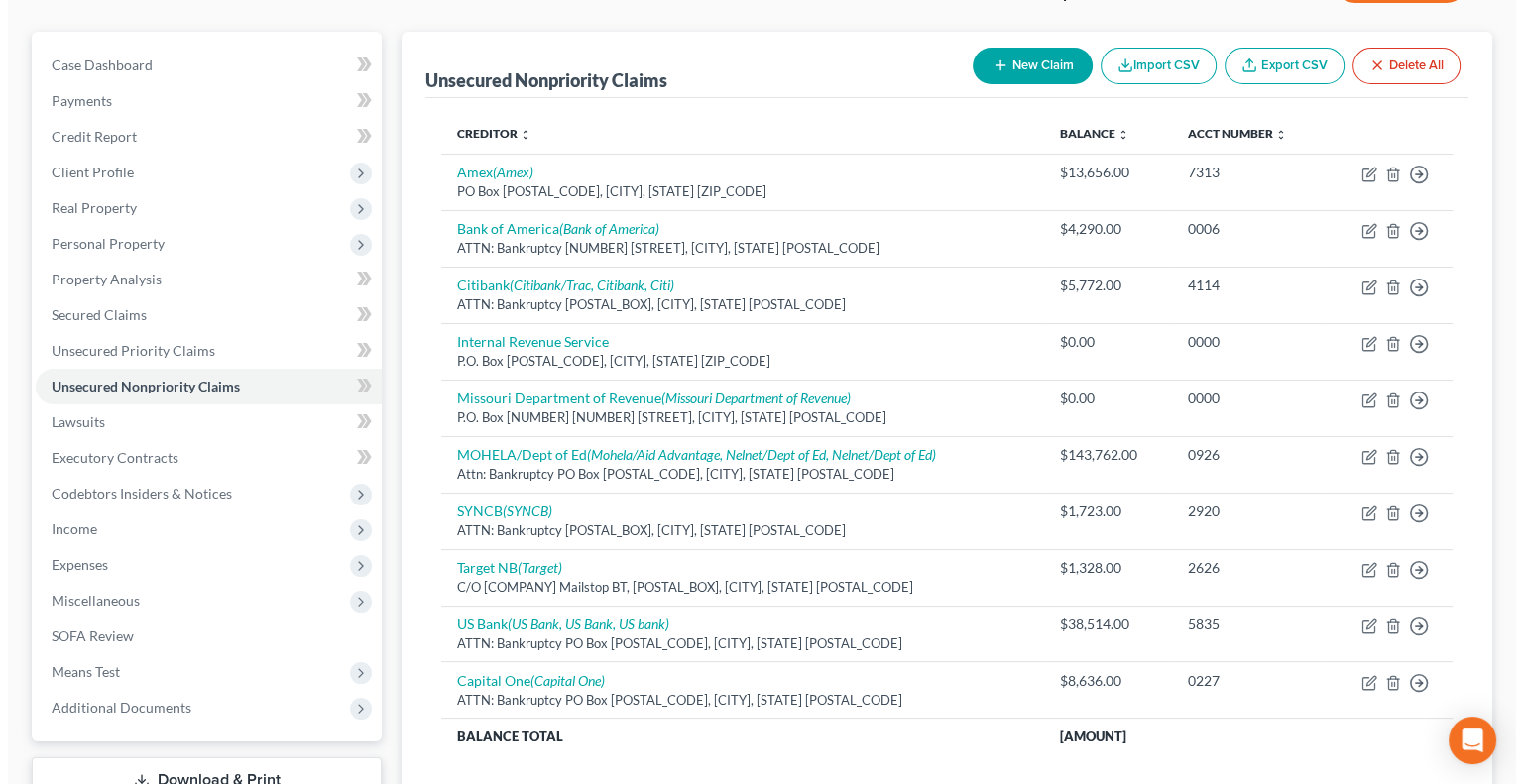 scroll, scrollTop: 304, scrollLeft: 0, axis: vertical 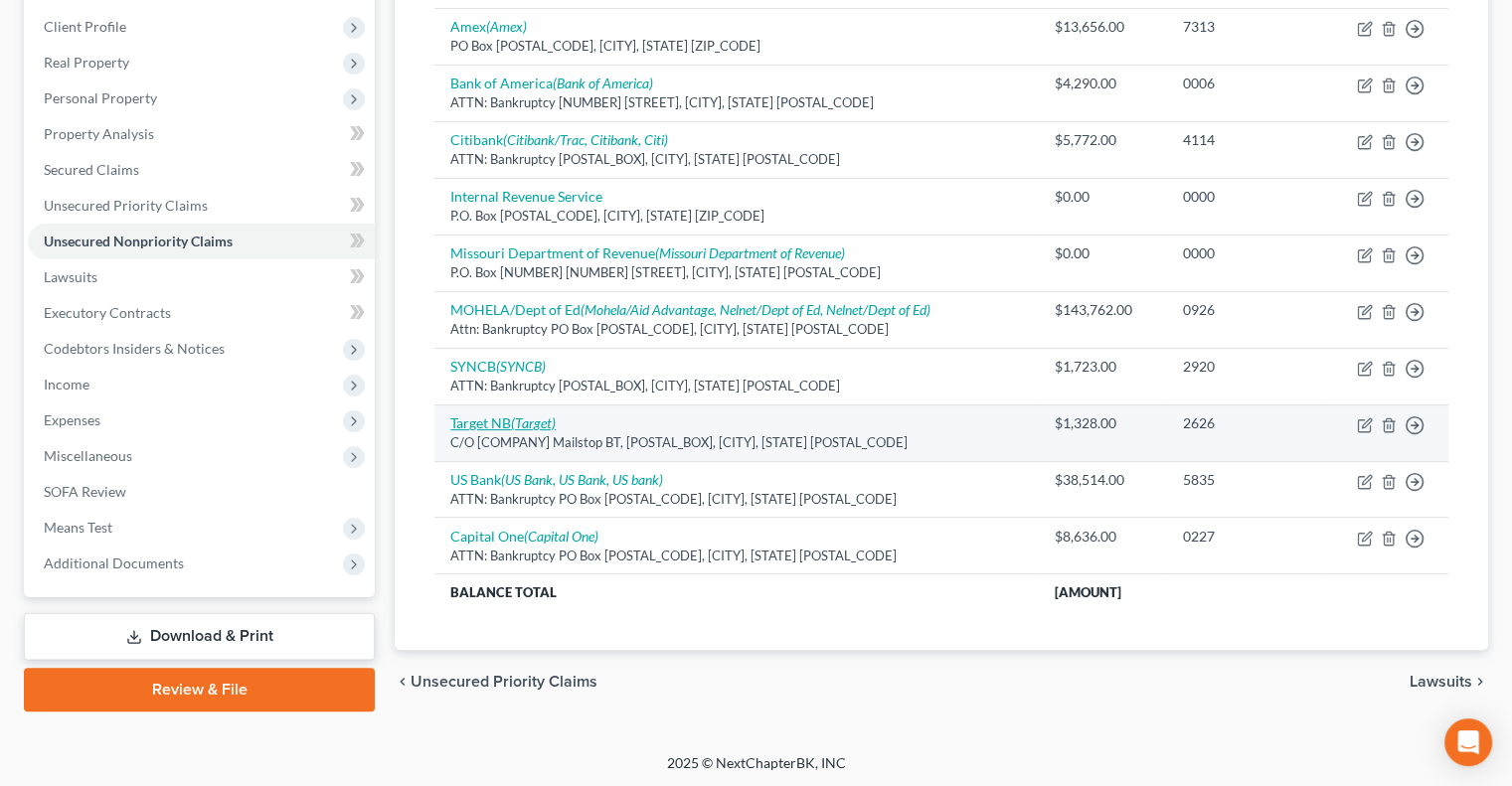 click on "(Target)" at bounding box center (533, 422) 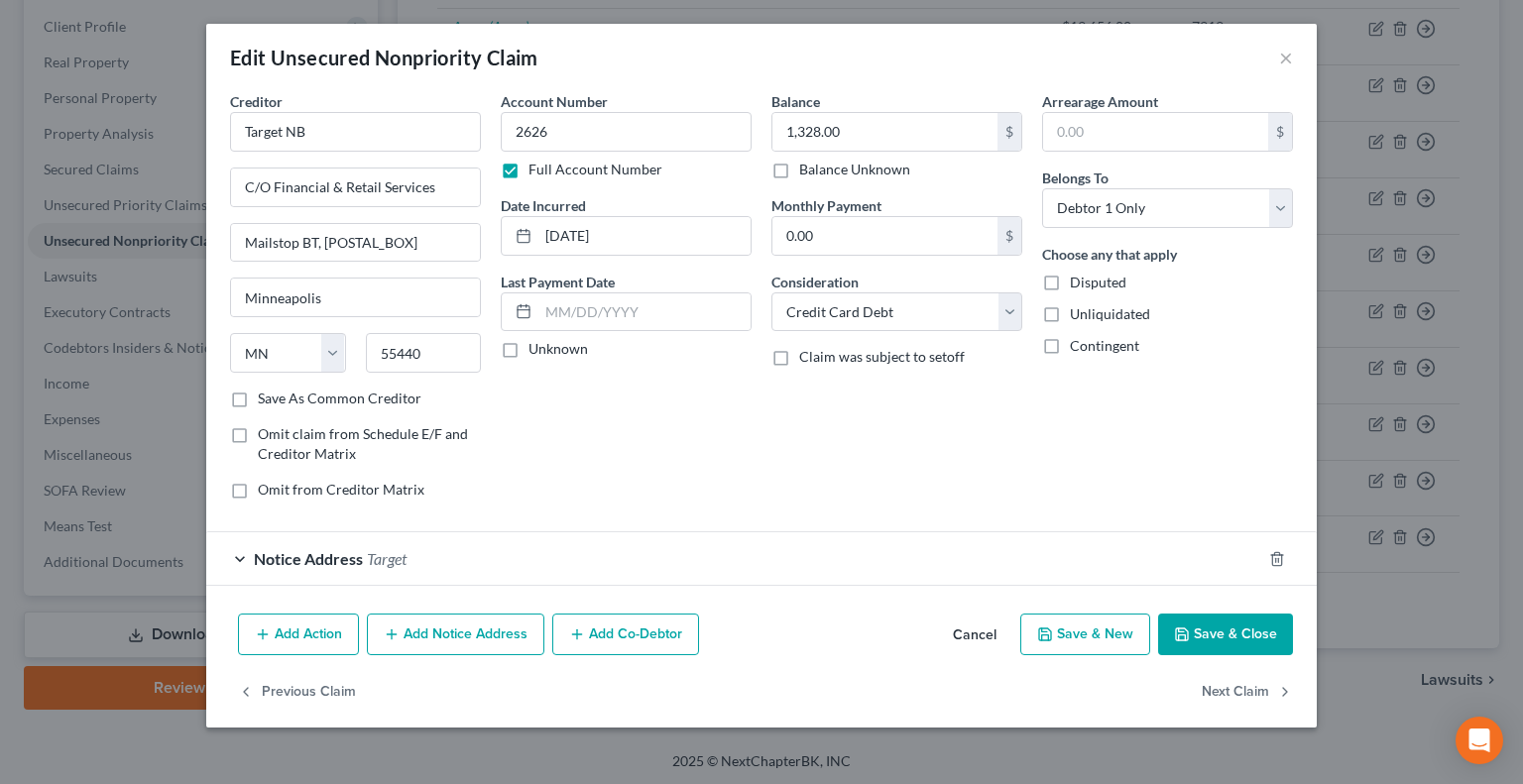 click on "Save & Close" at bounding box center (1226, 634) 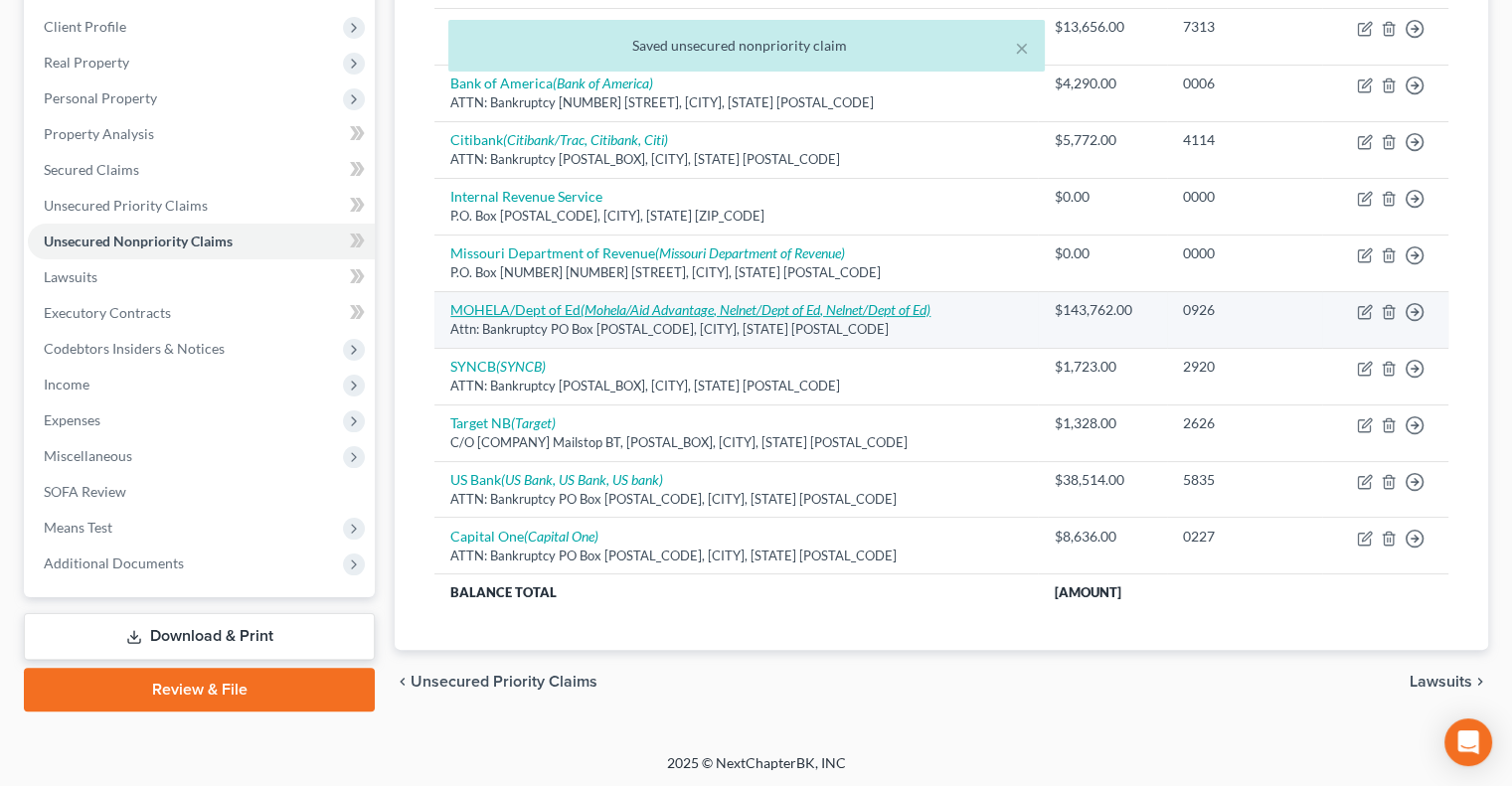 click on "[COMPANY]/[COMPANY]  ([COMPANY], [COMPANY], [COMPANY])" at bounding box center [690, 309] 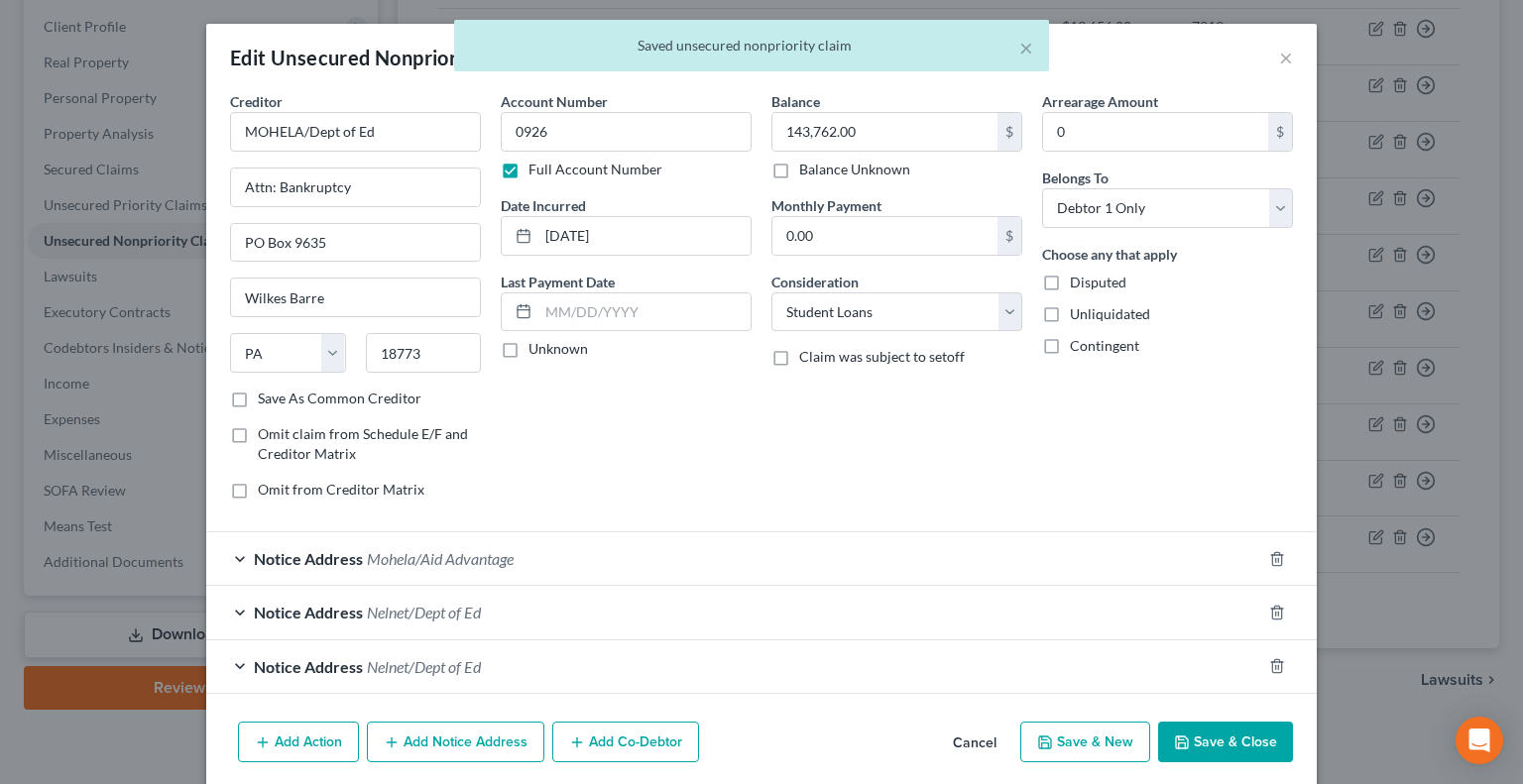scroll, scrollTop: 71, scrollLeft: 0, axis: vertical 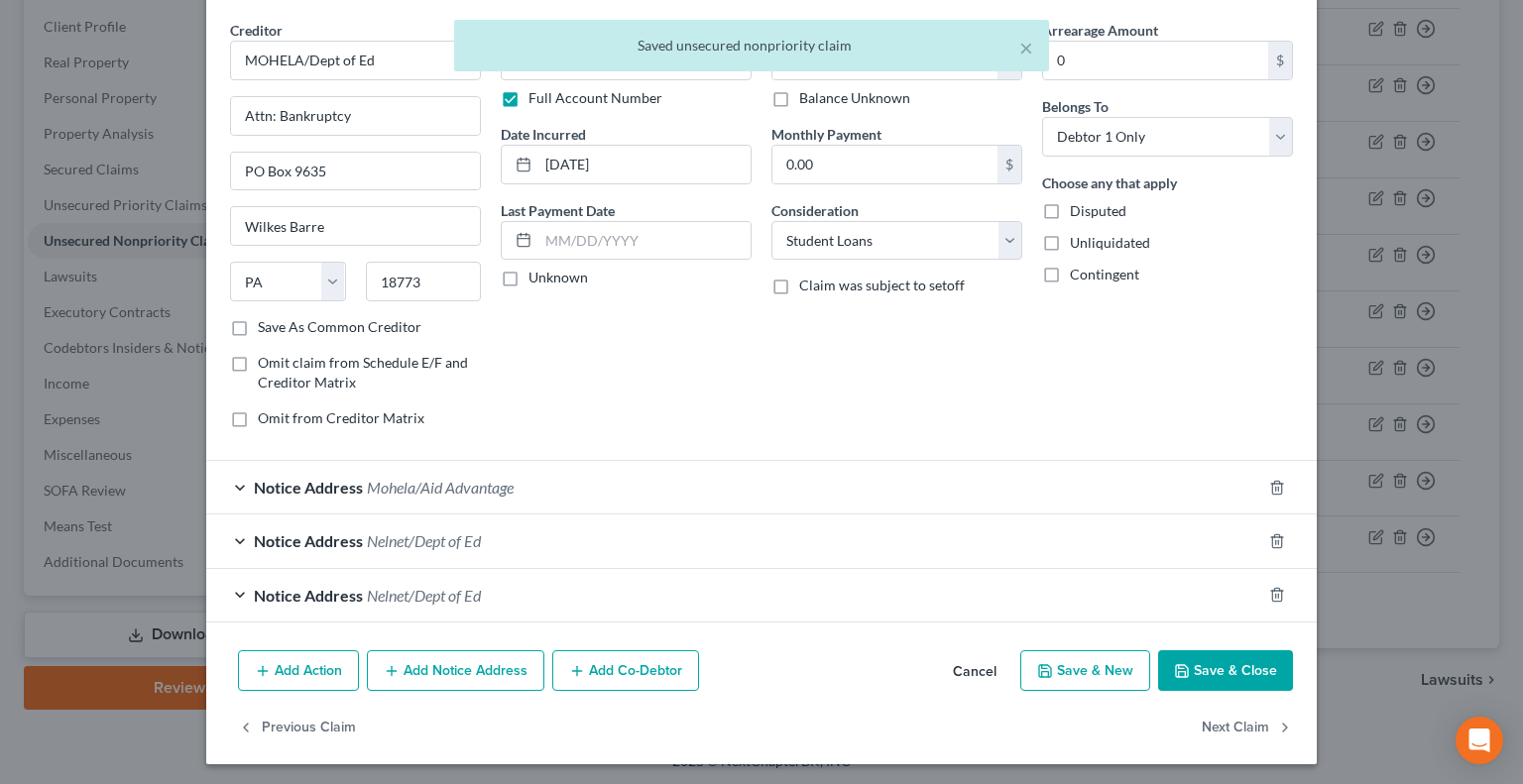click on "Add Notice Address" at bounding box center [455, 671] 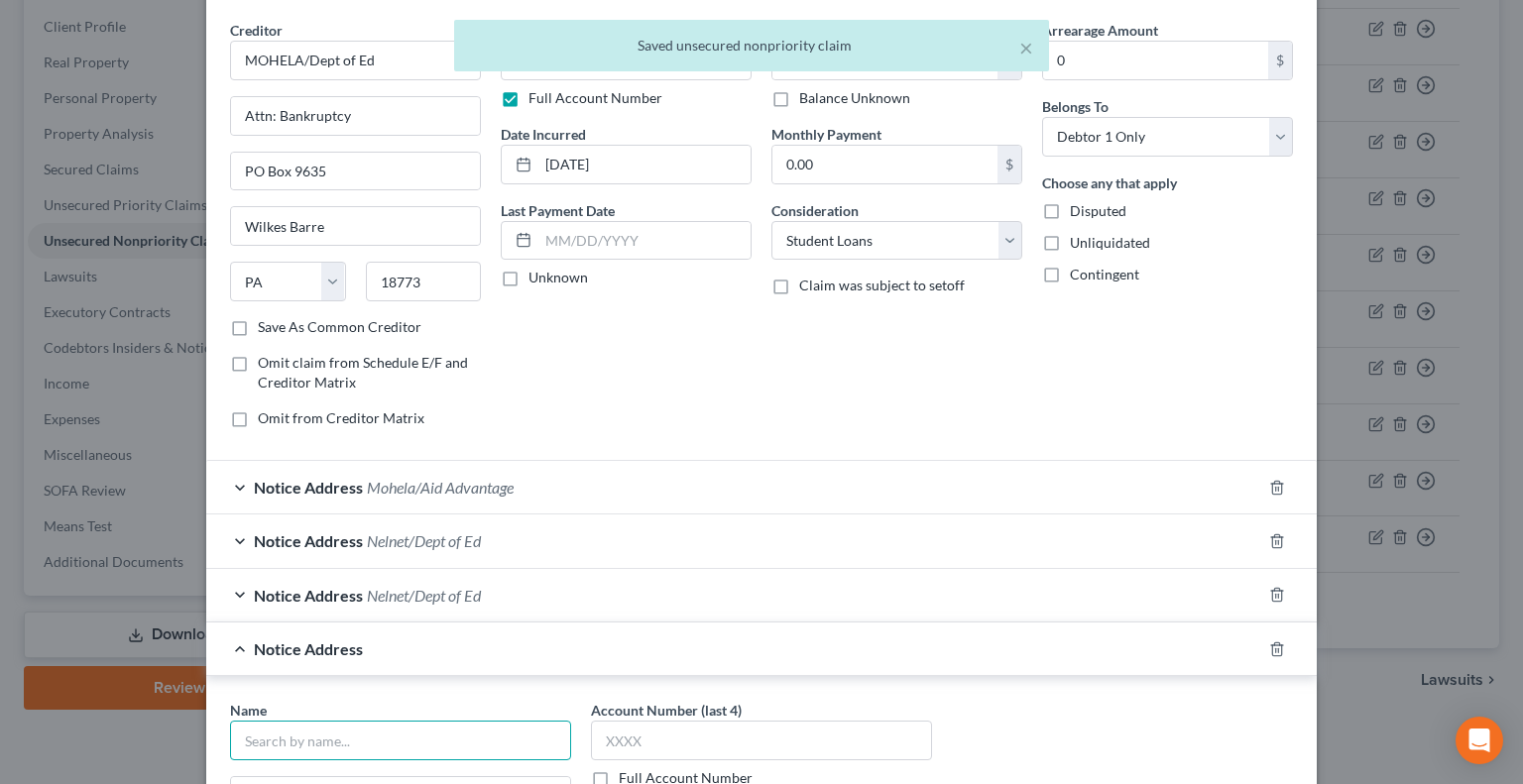 click at bounding box center [401, 740] 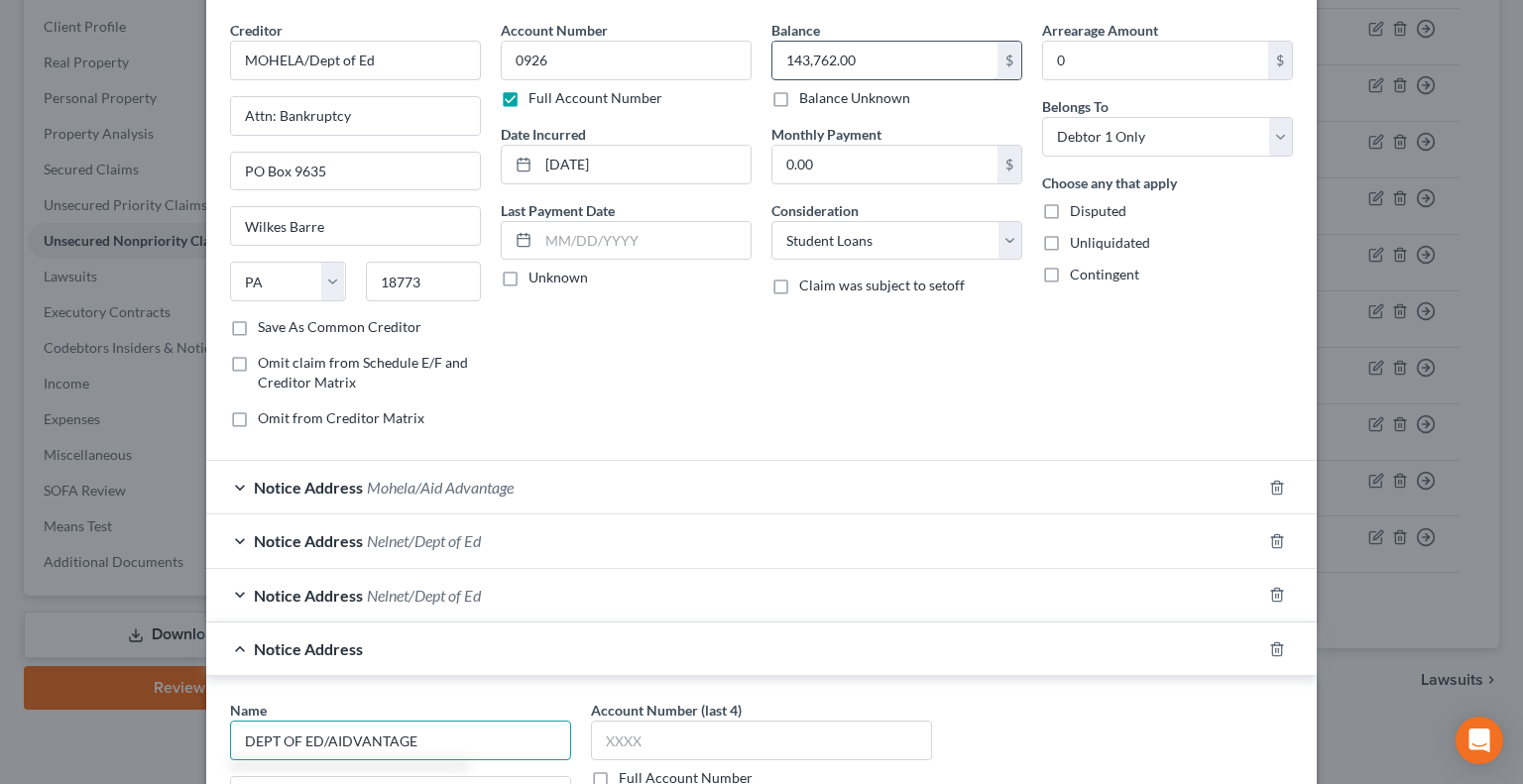 type on "DEPT OF ED/AIDVANTAGE" 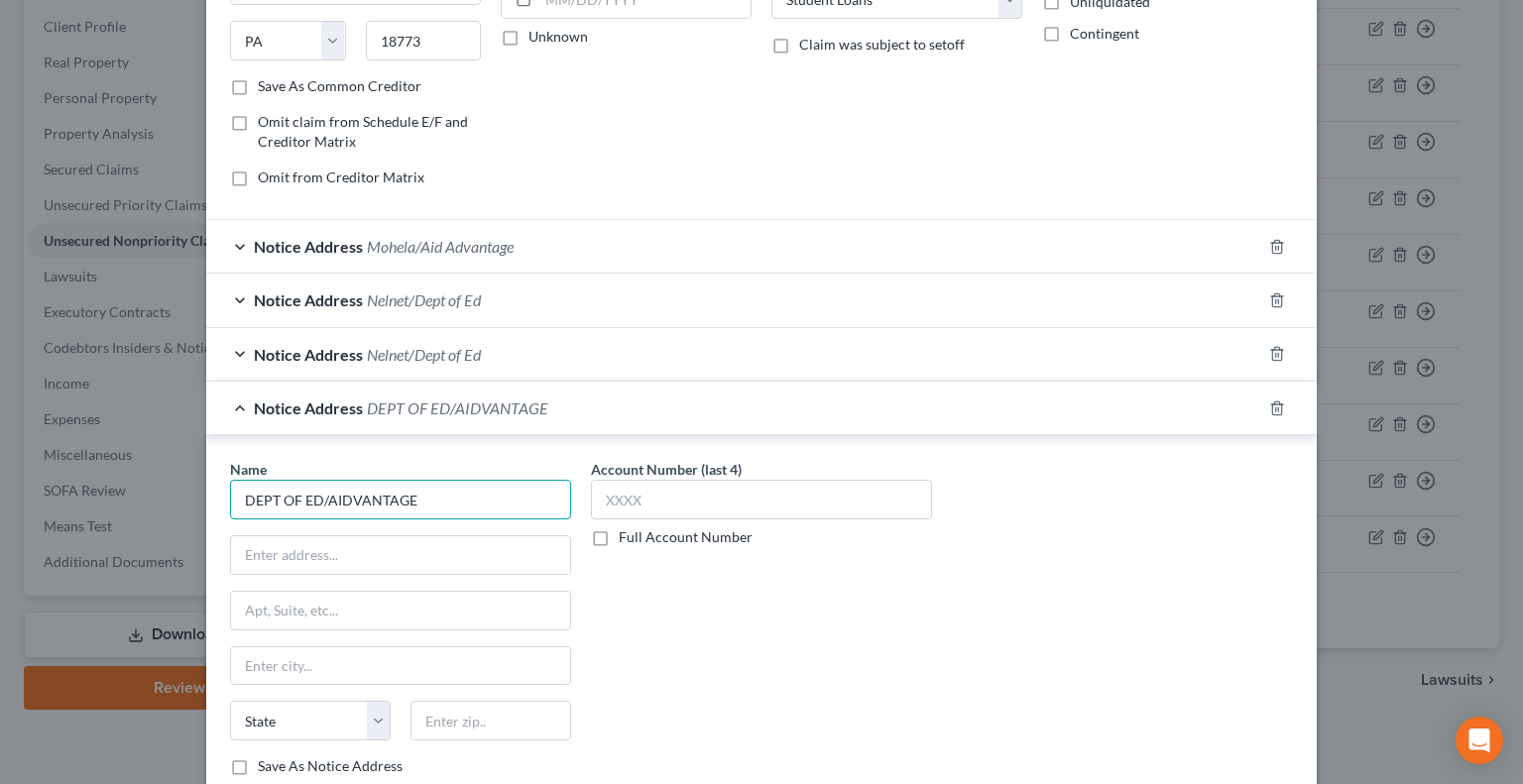 scroll, scrollTop: 324, scrollLeft: 0, axis: vertical 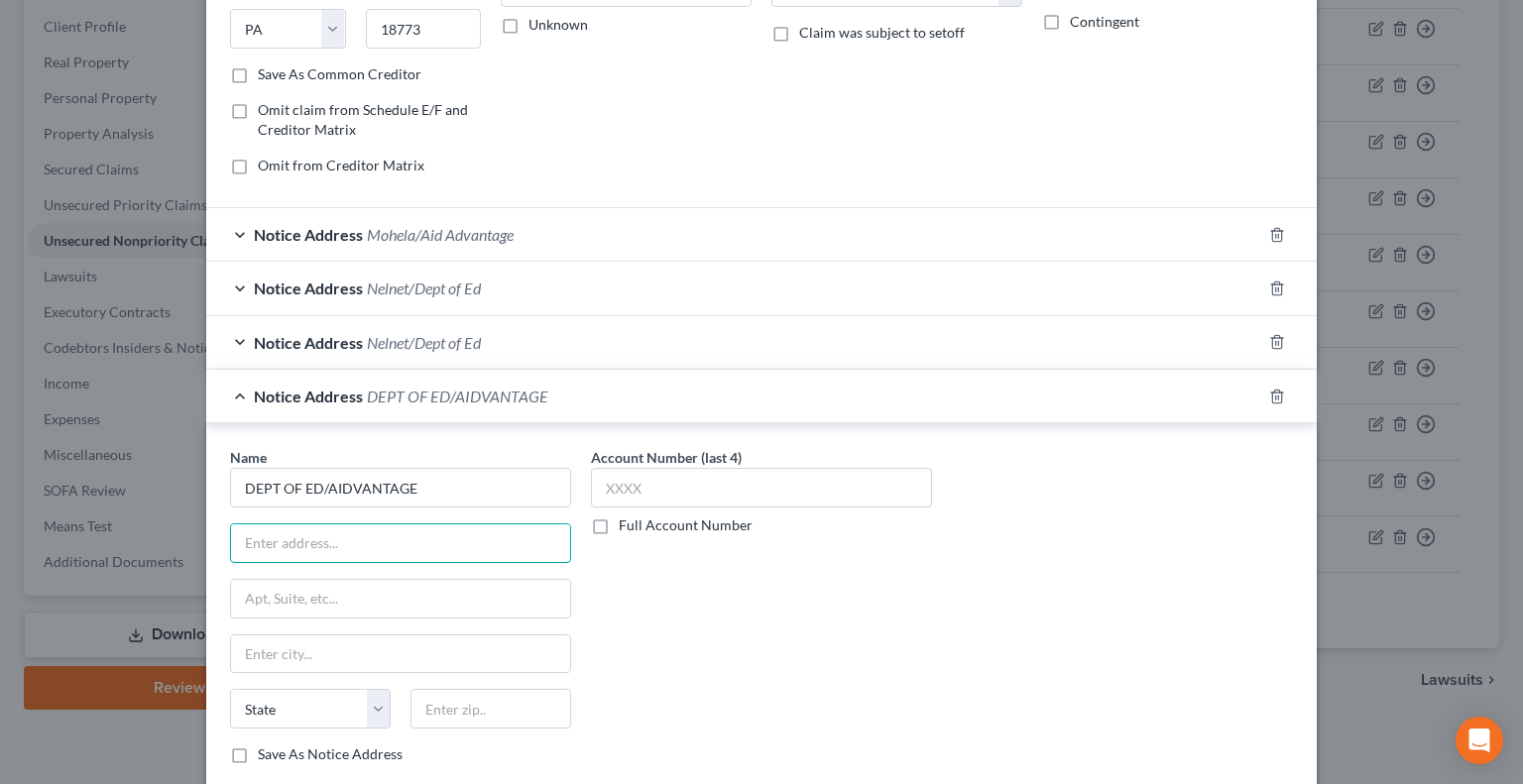 paste on "[NUMBER] [STREET]" 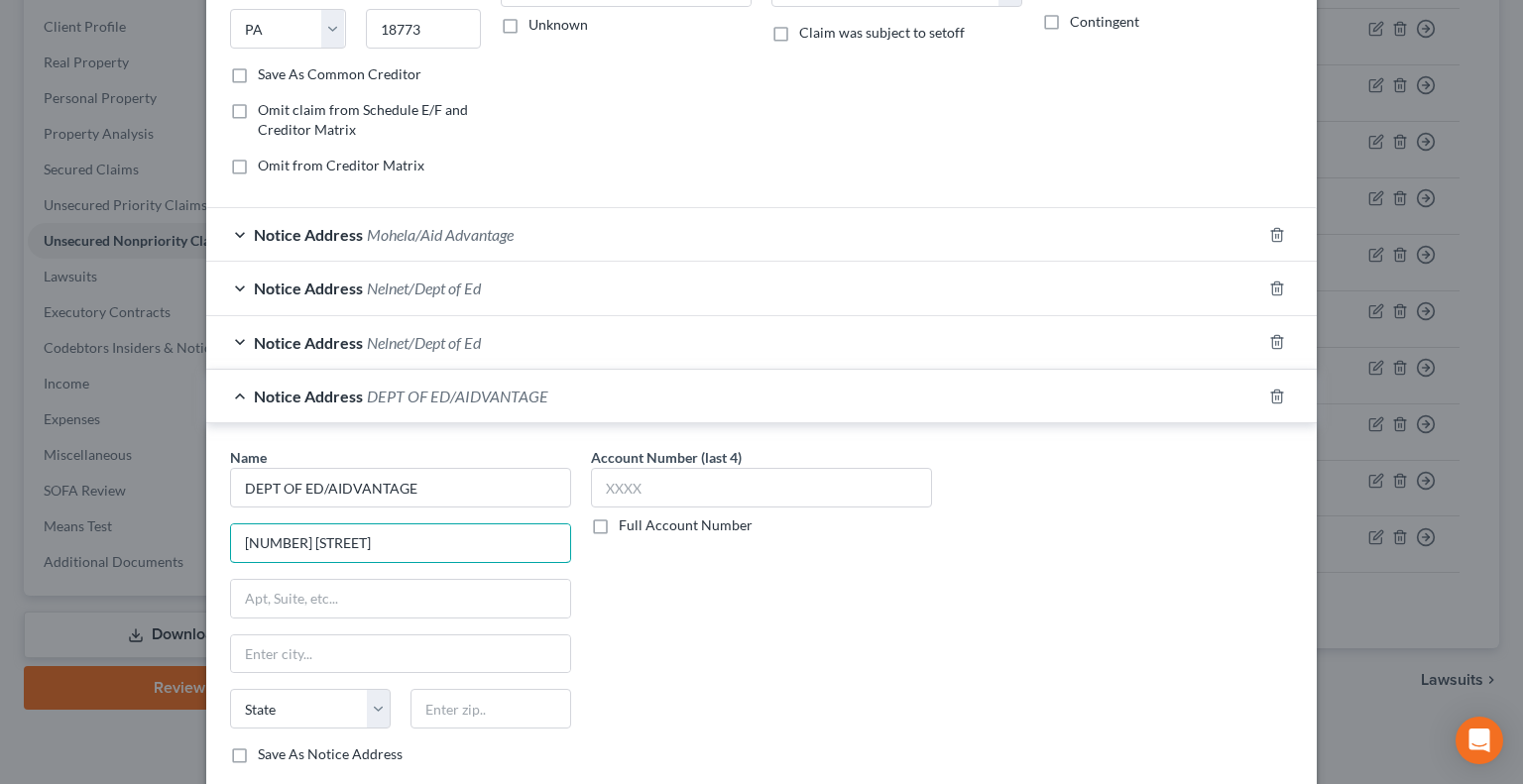 type on "[NUMBER] [STREET]" 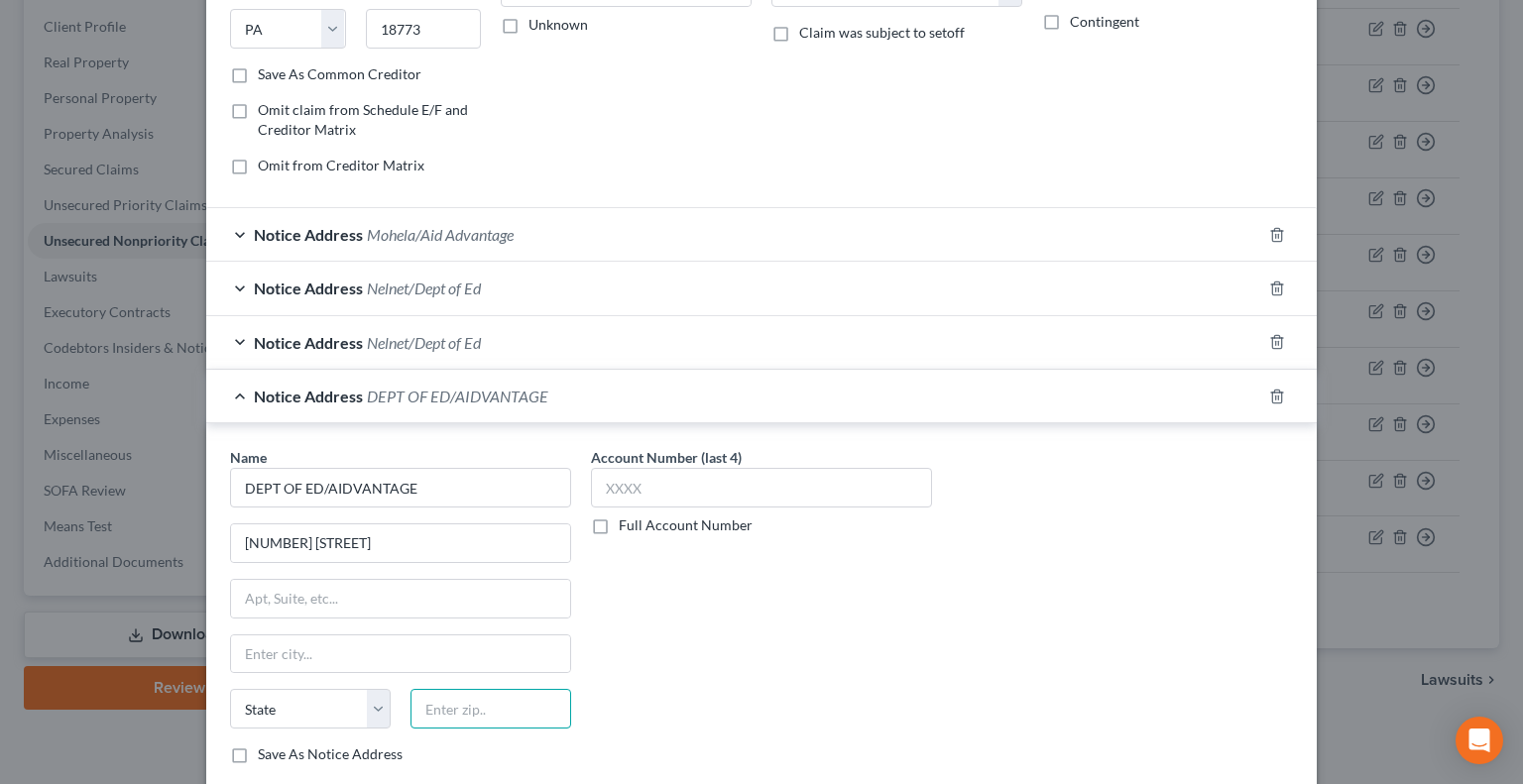 type on "3" 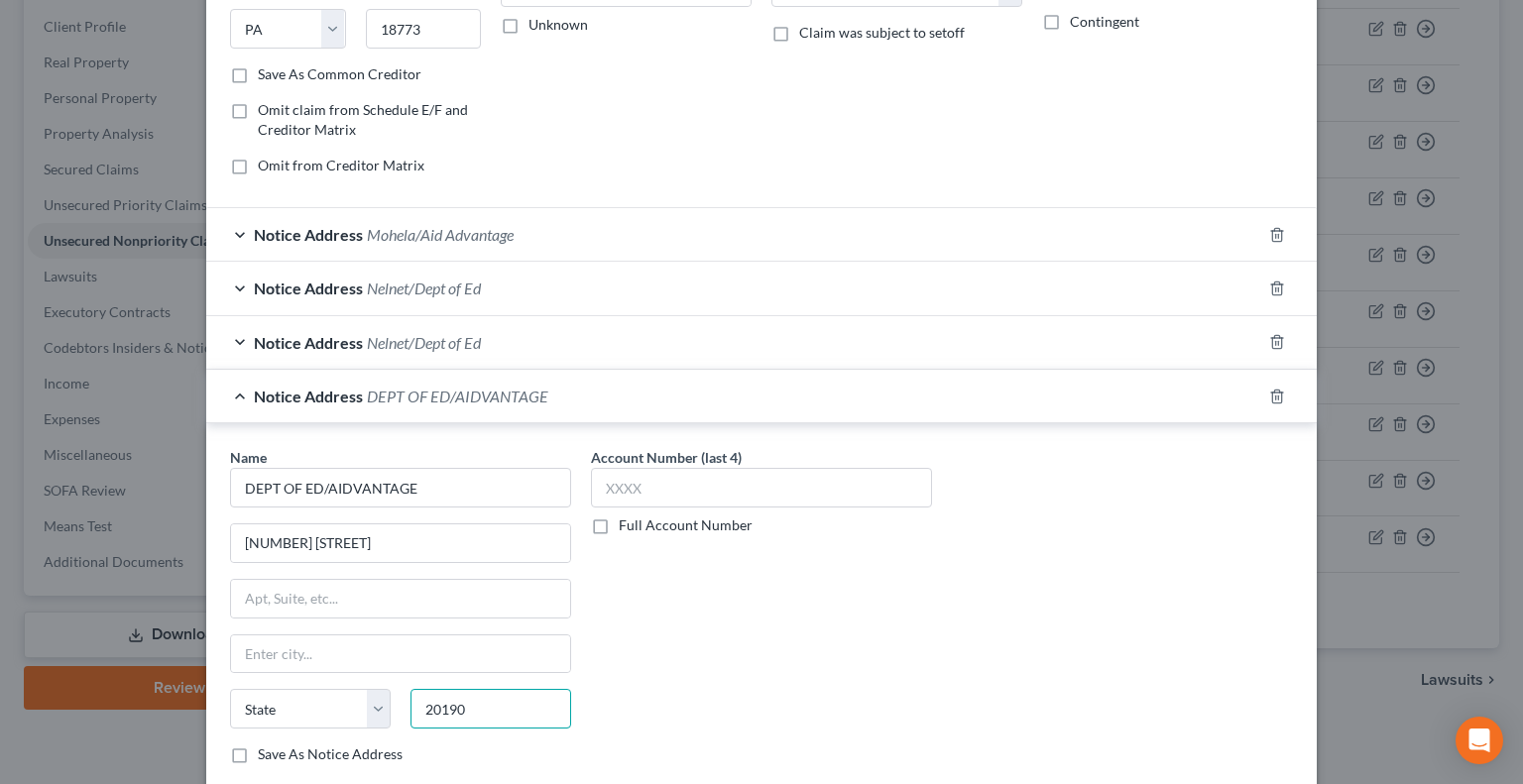 type on "20190" 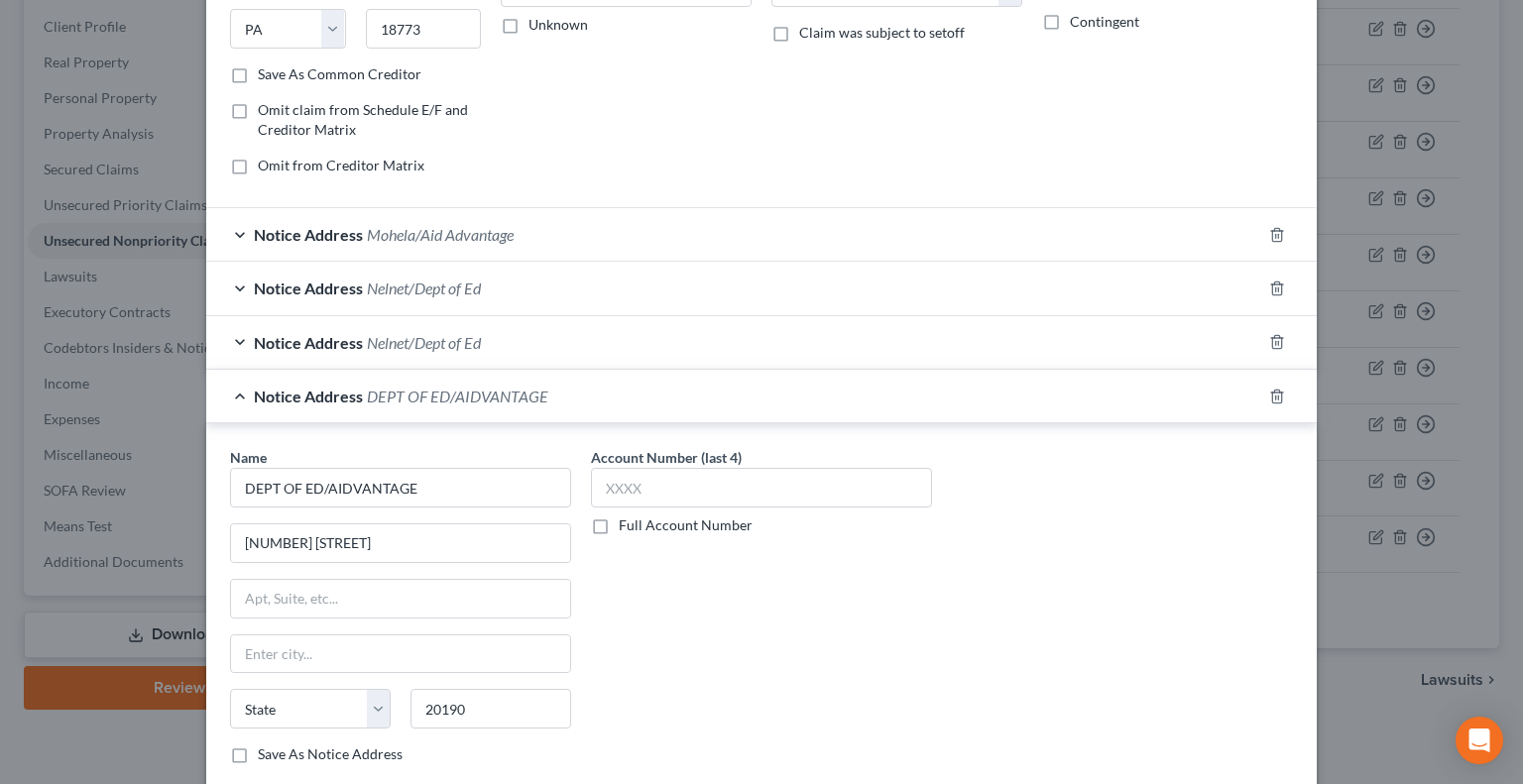type on "Reston" 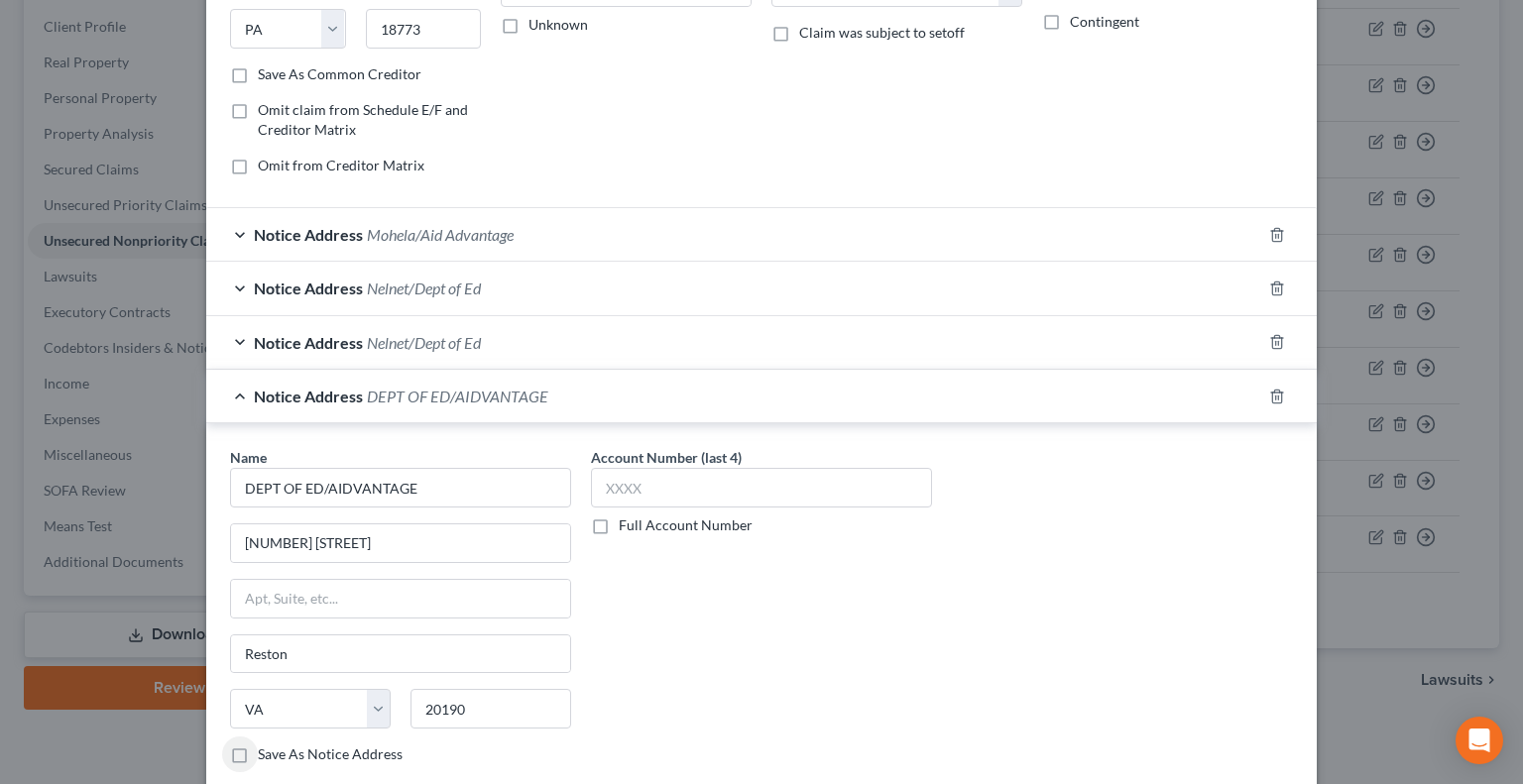 scroll, scrollTop: 497, scrollLeft: 0, axis: vertical 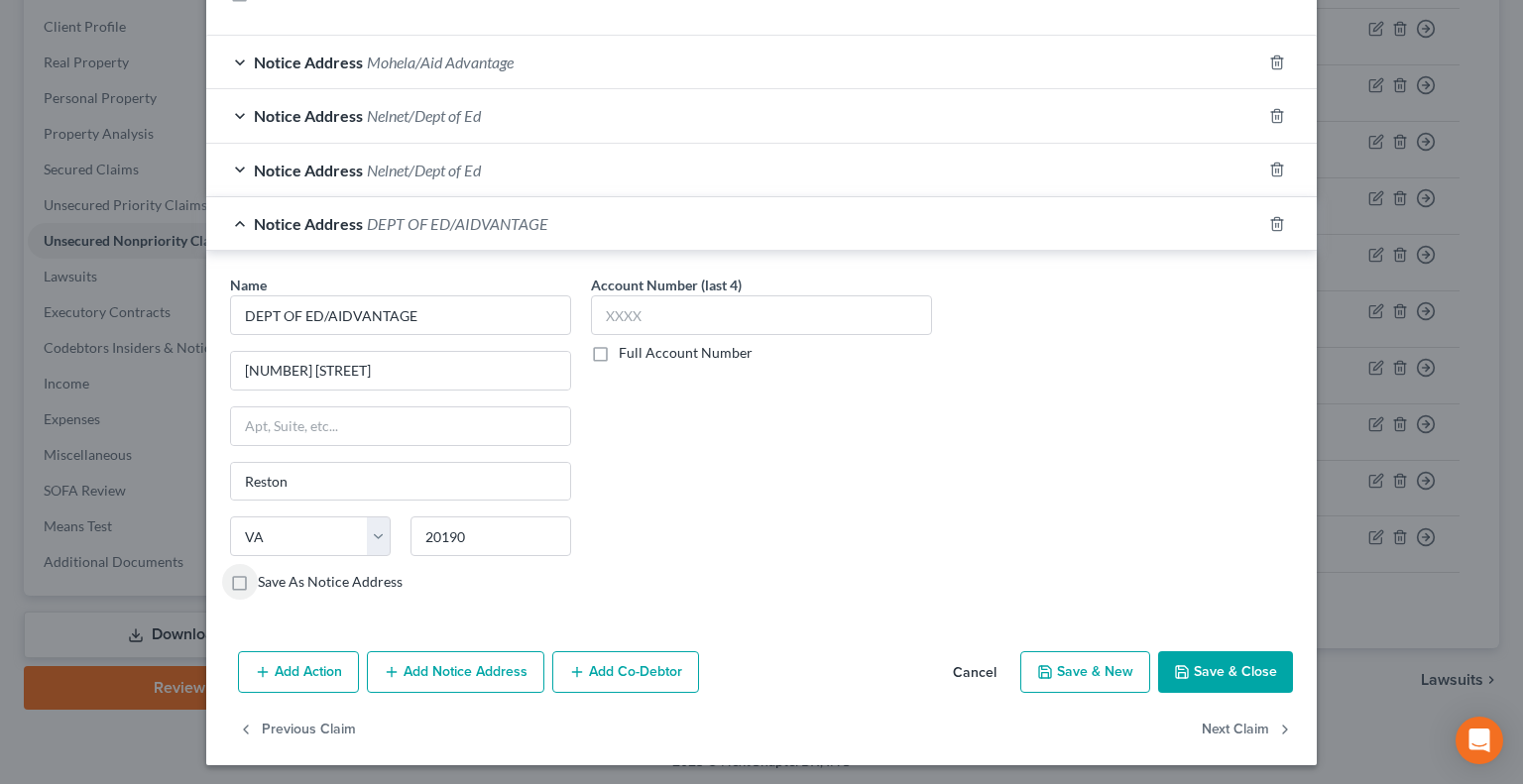 click on "Save & Close" at bounding box center (1226, 672) 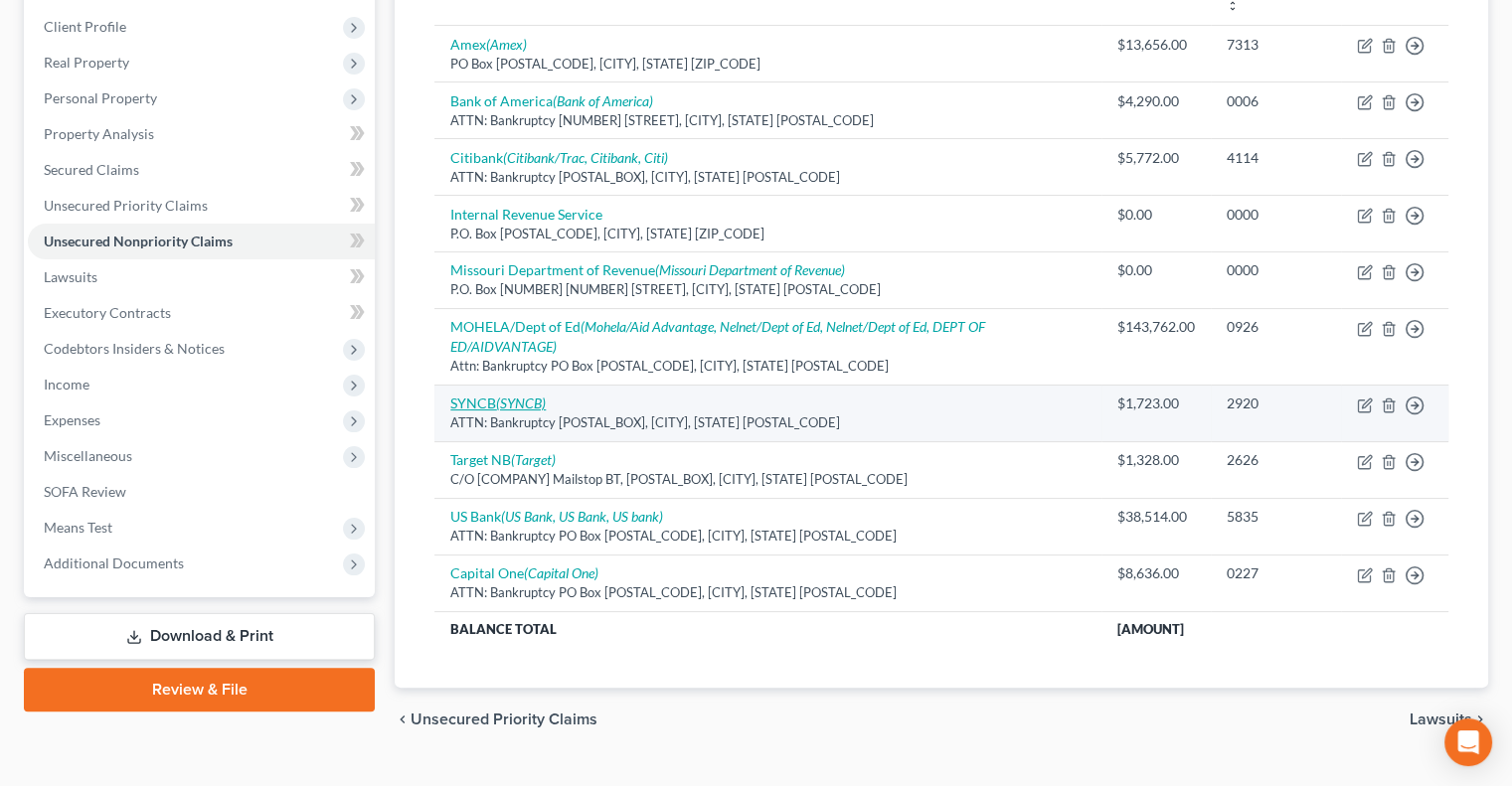 click on "(SYNCB)" at bounding box center [521, 402] 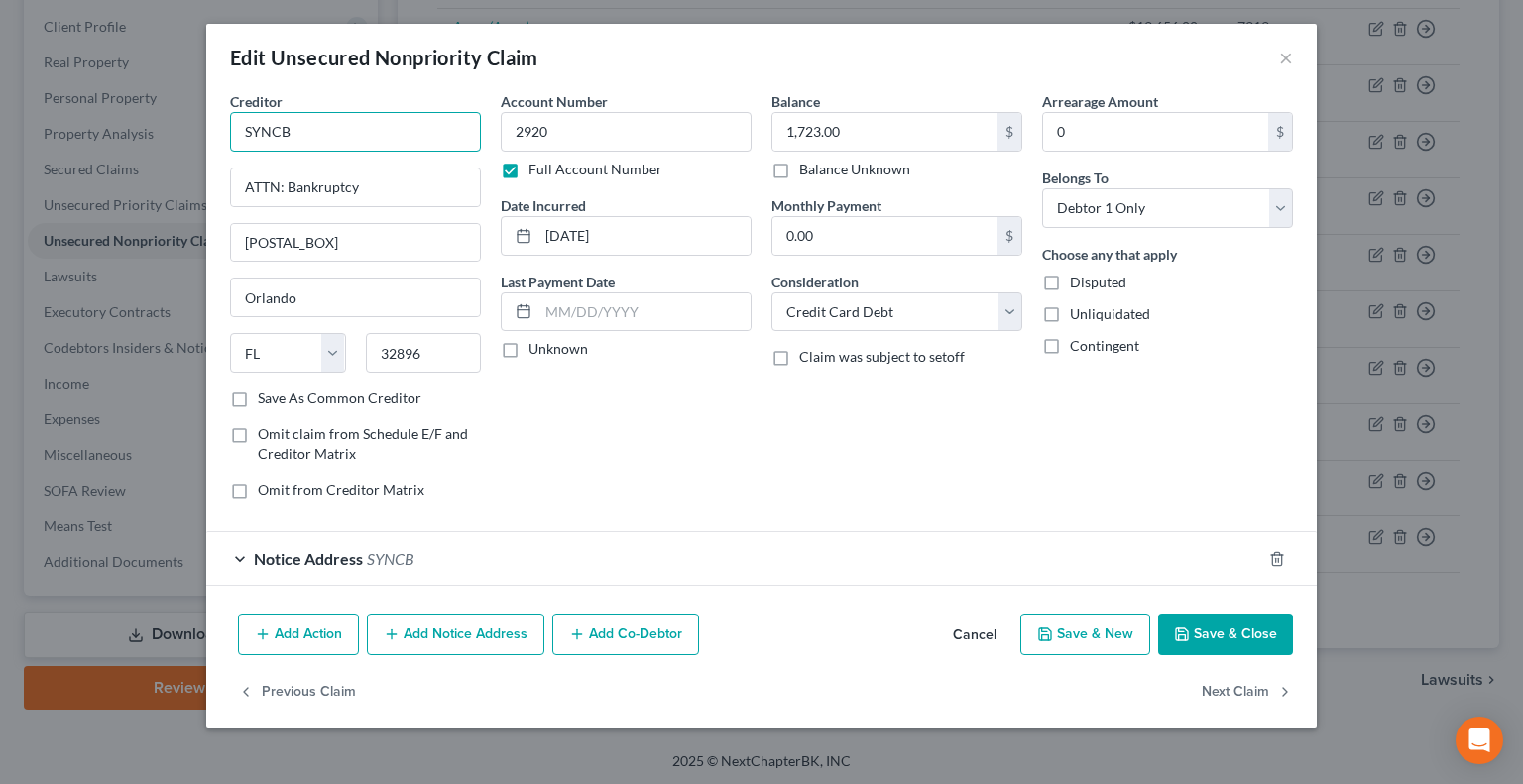 click on "SYNCB" at bounding box center [355, 132] 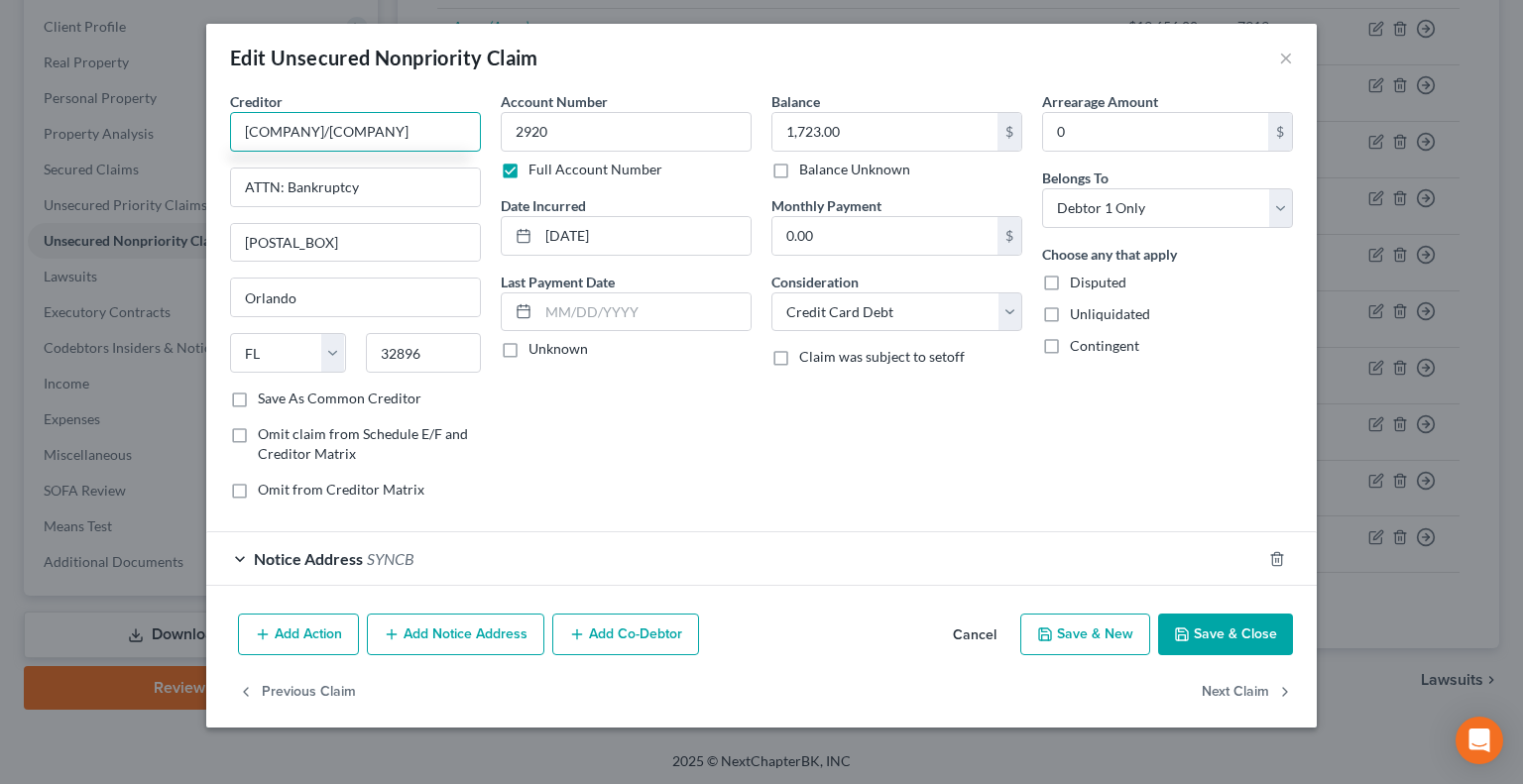 type on "[COMPANY]/[COMPANY]" 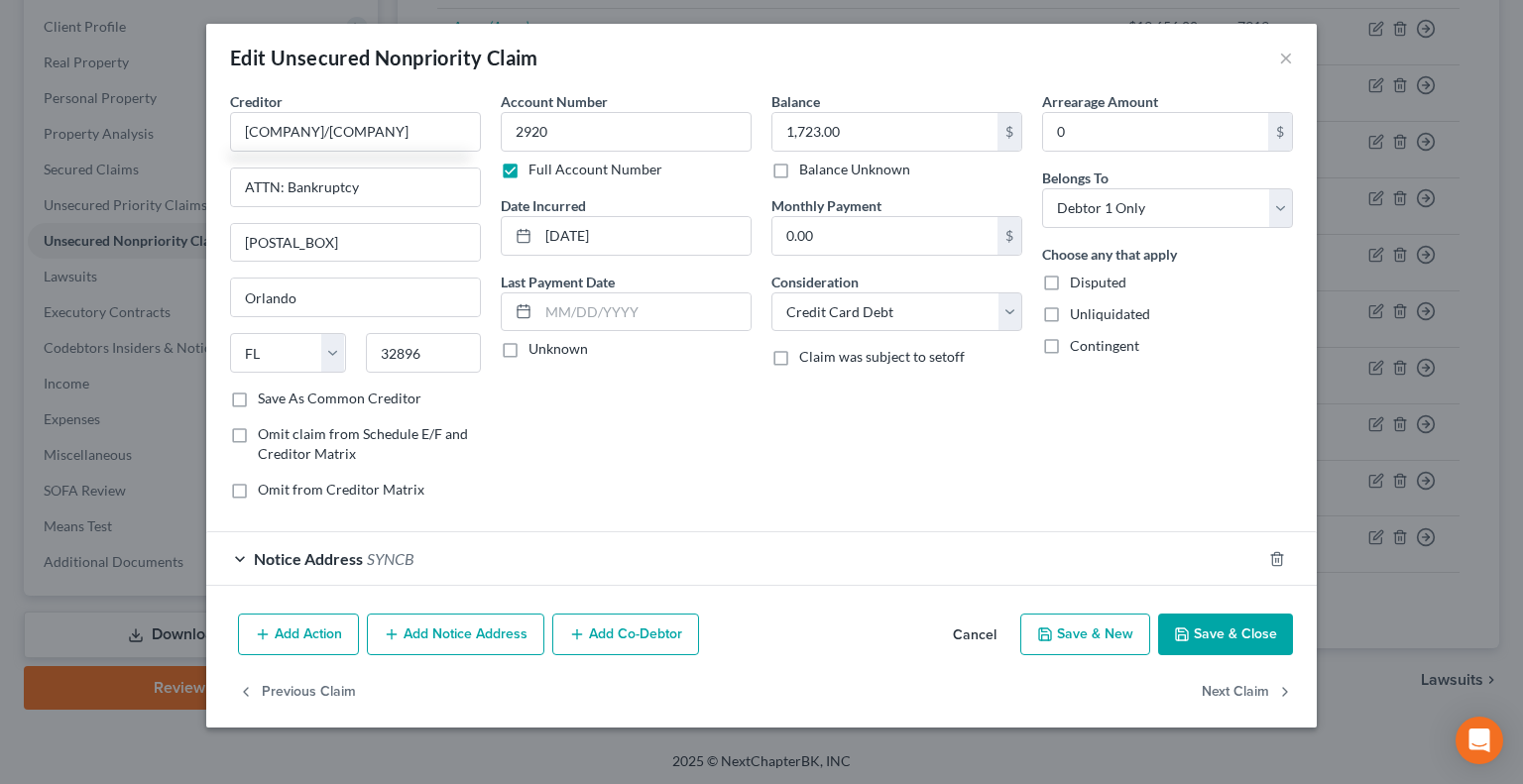 click on "Save & Close" at bounding box center [1226, 634] 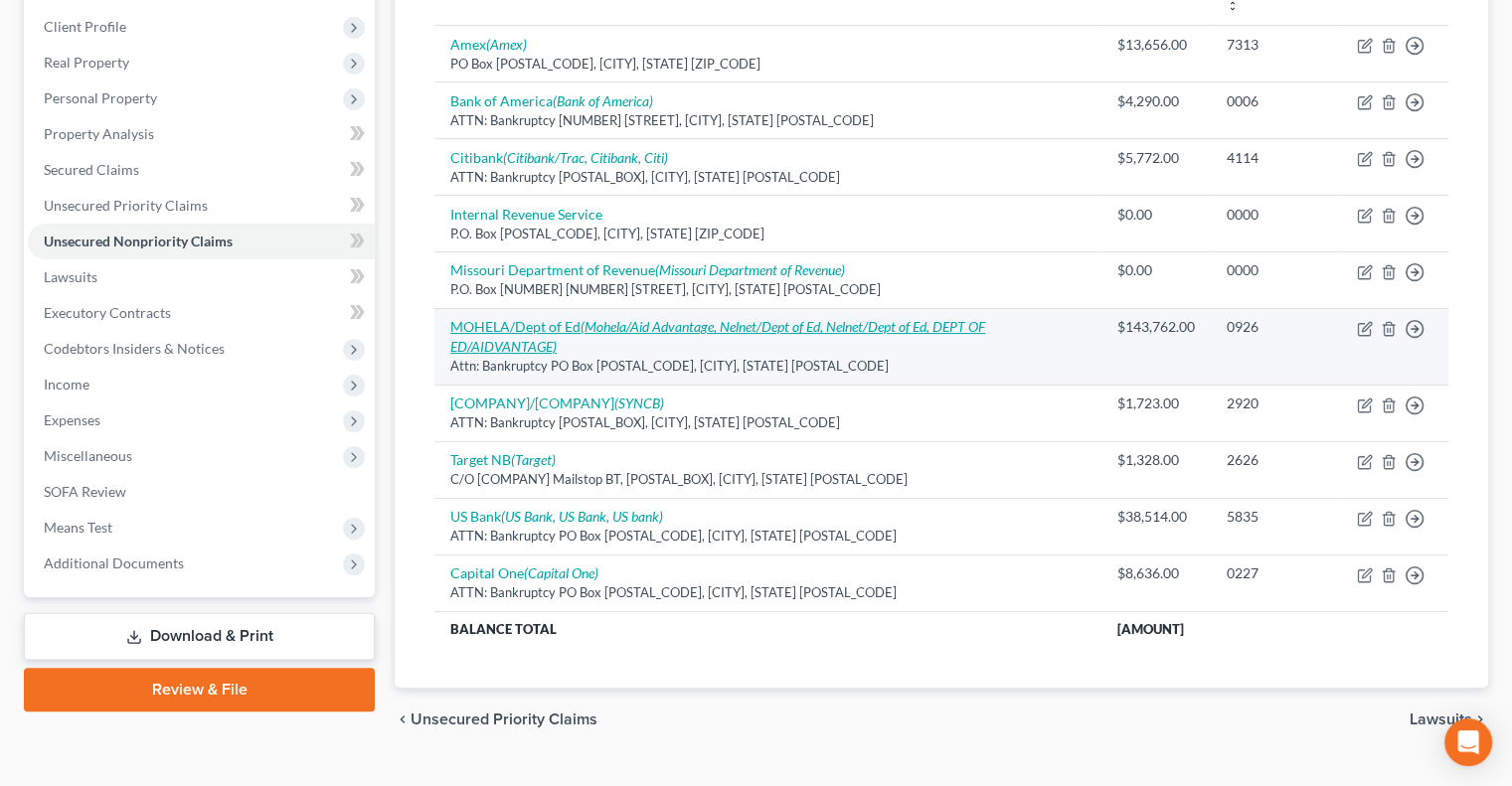 click on "(Mohela/Aid Advantage, Nelnet/Dept of Ed, Nelnet/Dept of Ed, DEPT OF ED/AIDVANTAGE)" at bounding box center (718, 336) 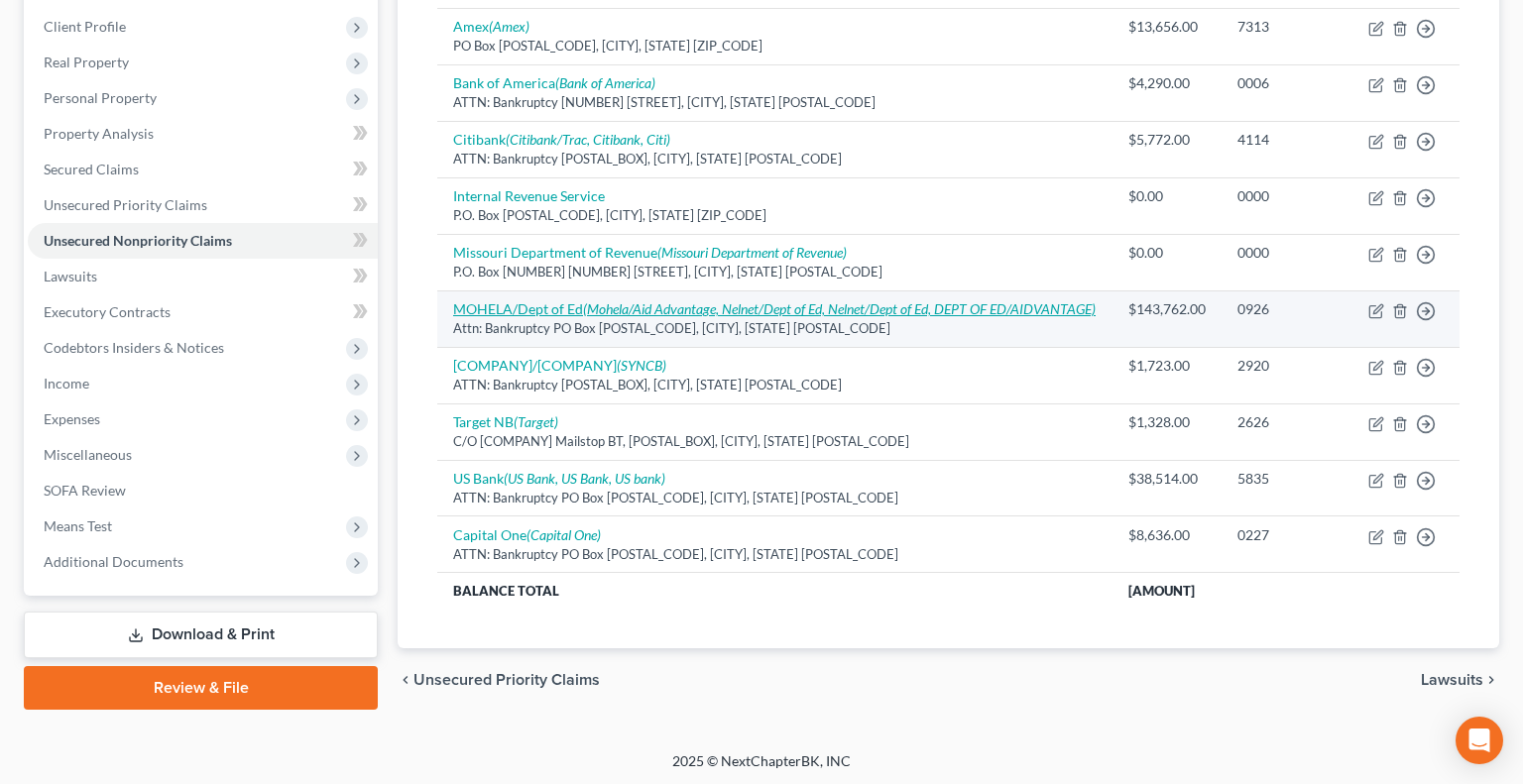 select on "39" 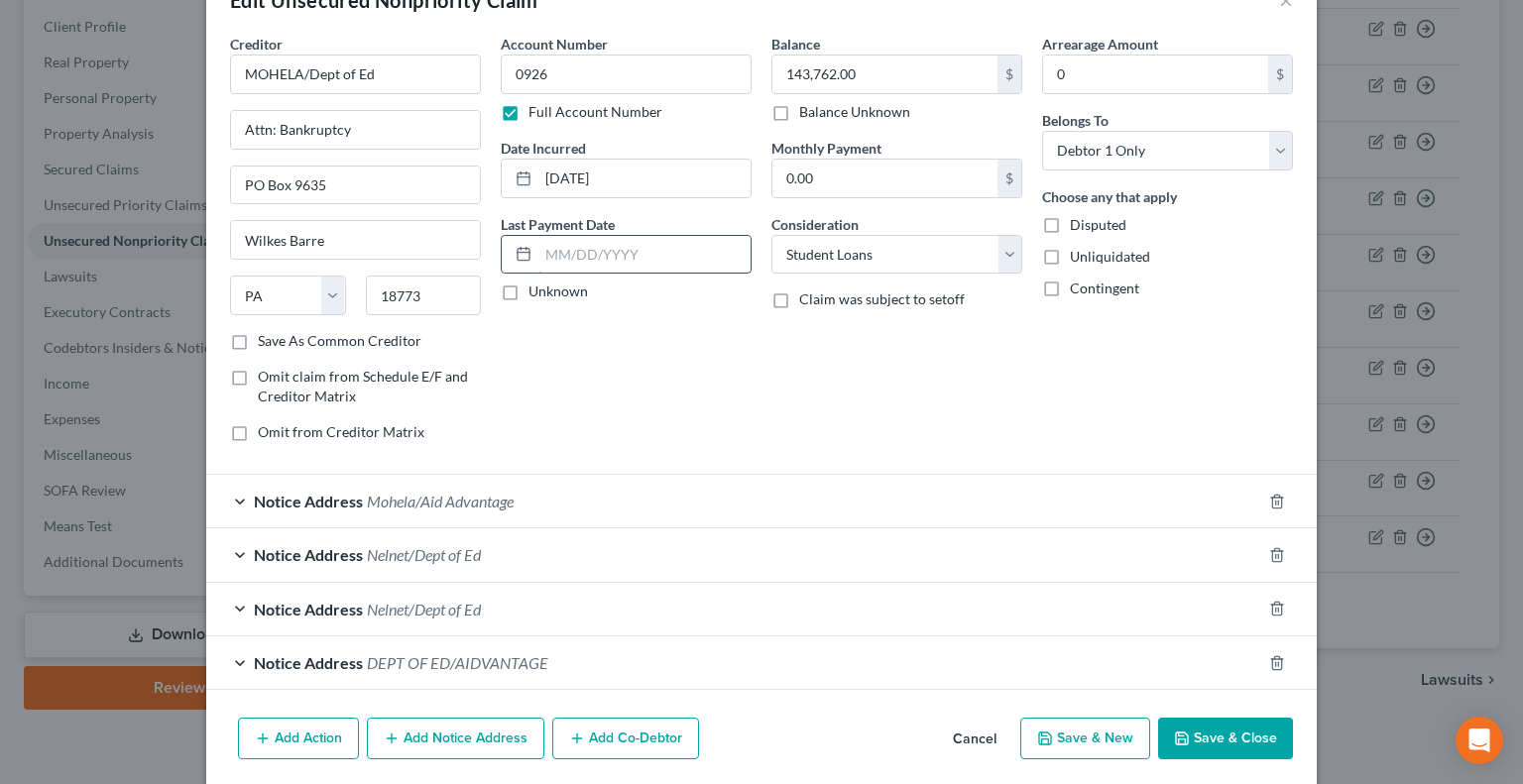 scroll, scrollTop: 67, scrollLeft: 0, axis: vertical 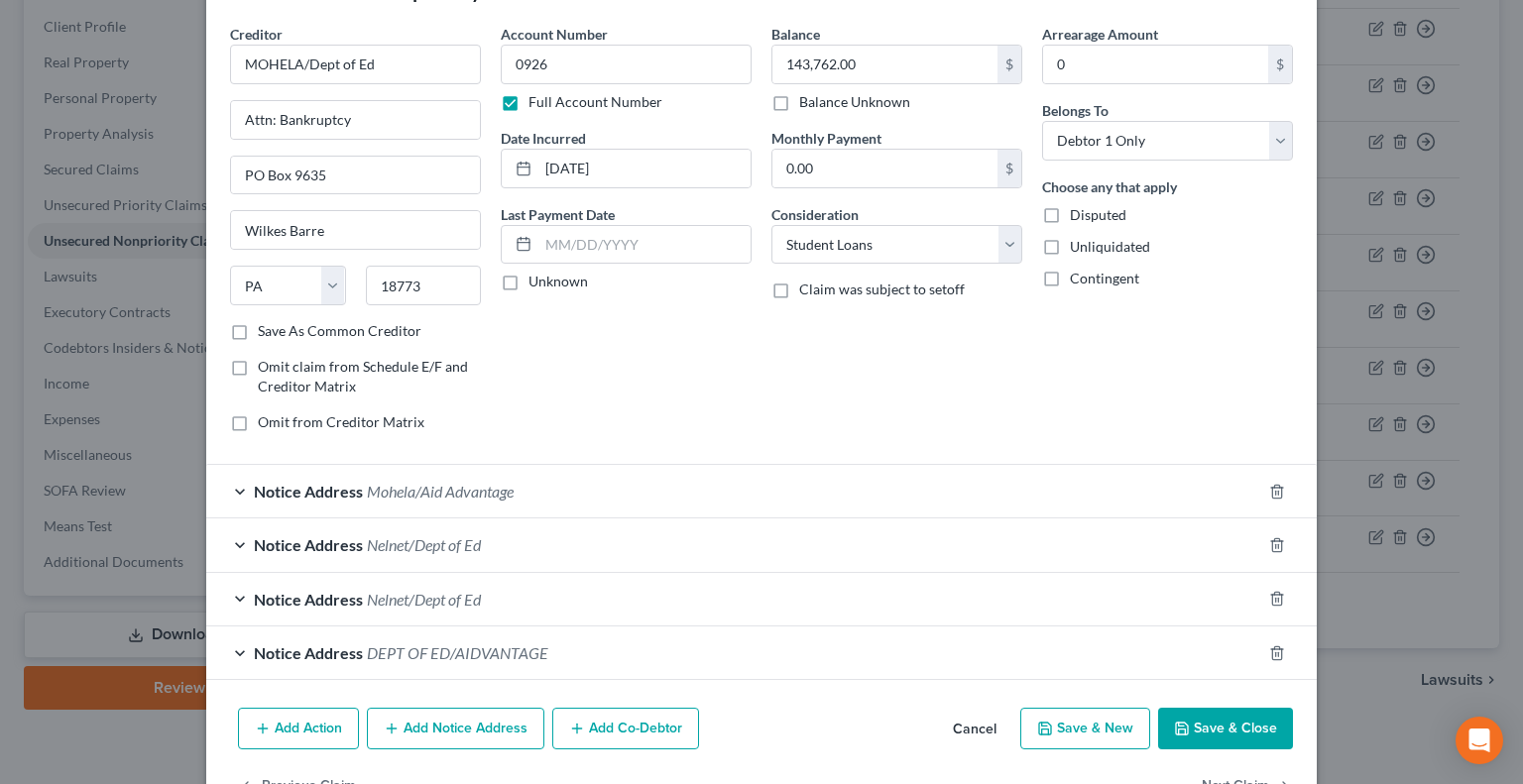 click on "Notice Address Nelnet/Dept of Ed" at bounding box center (734, 544) 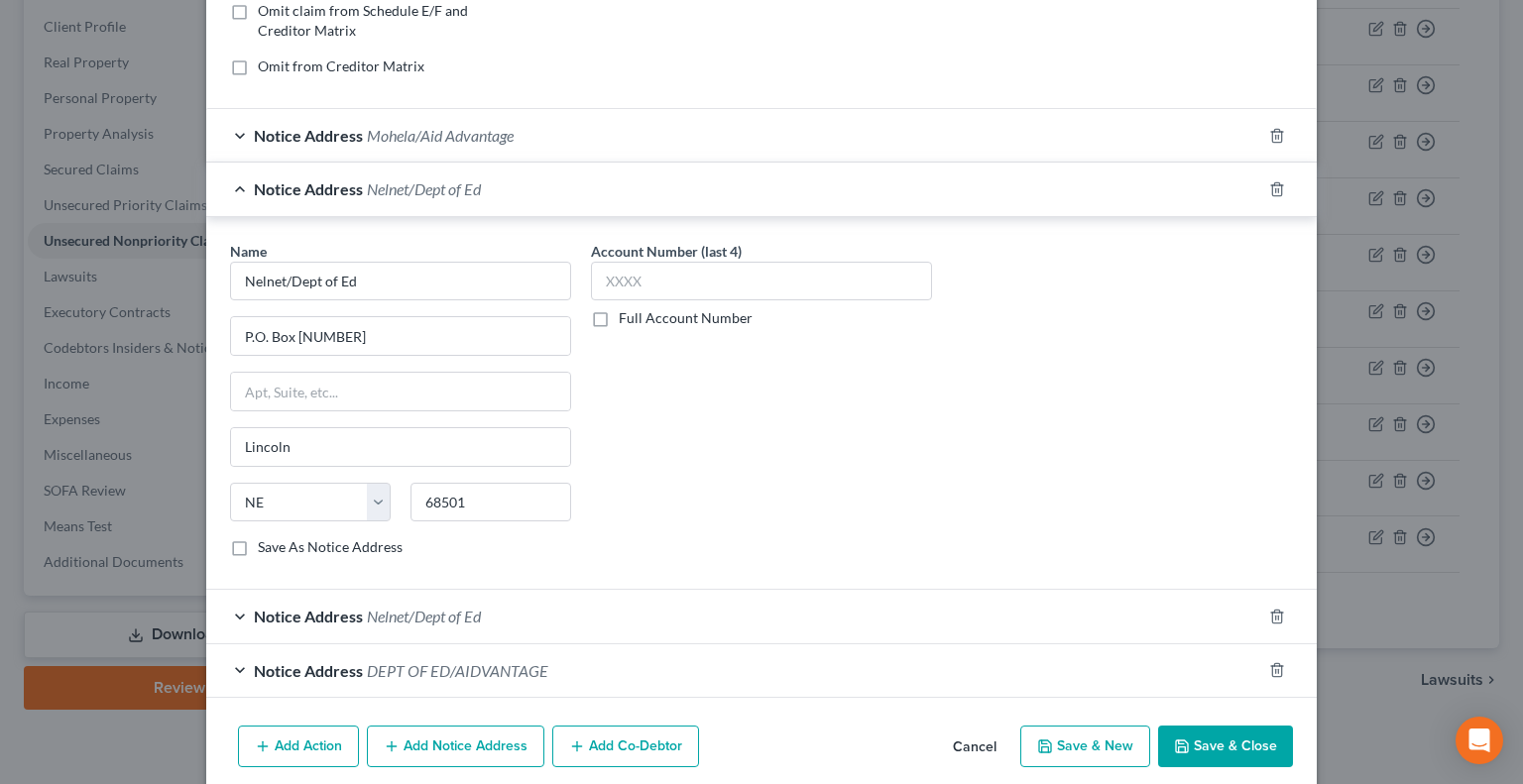 scroll, scrollTop: 434, scrollLeft: 0, axis: vertical 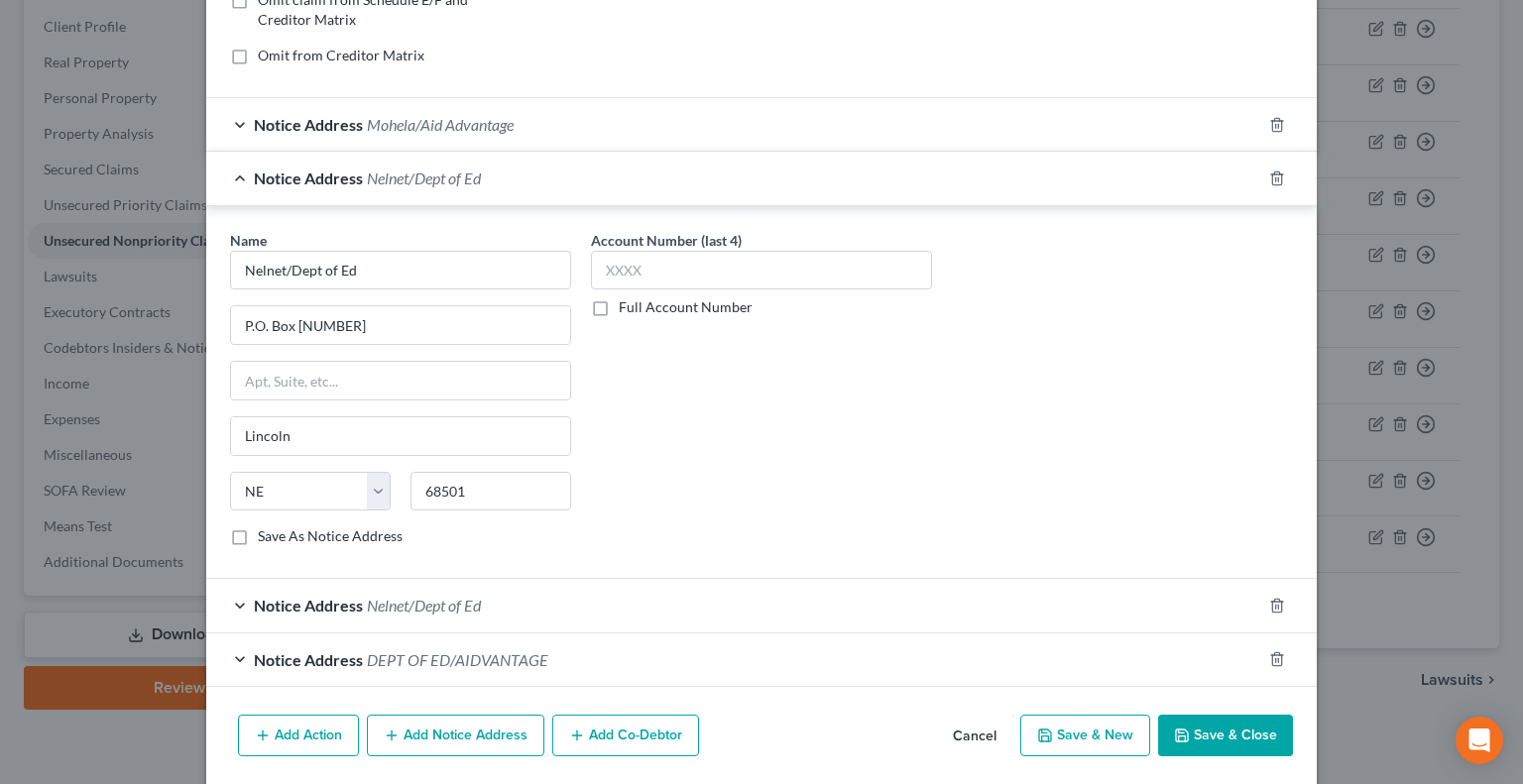 click on "Notice Address Nelnet/Dept of Ed" at bounding box center (734, 605) 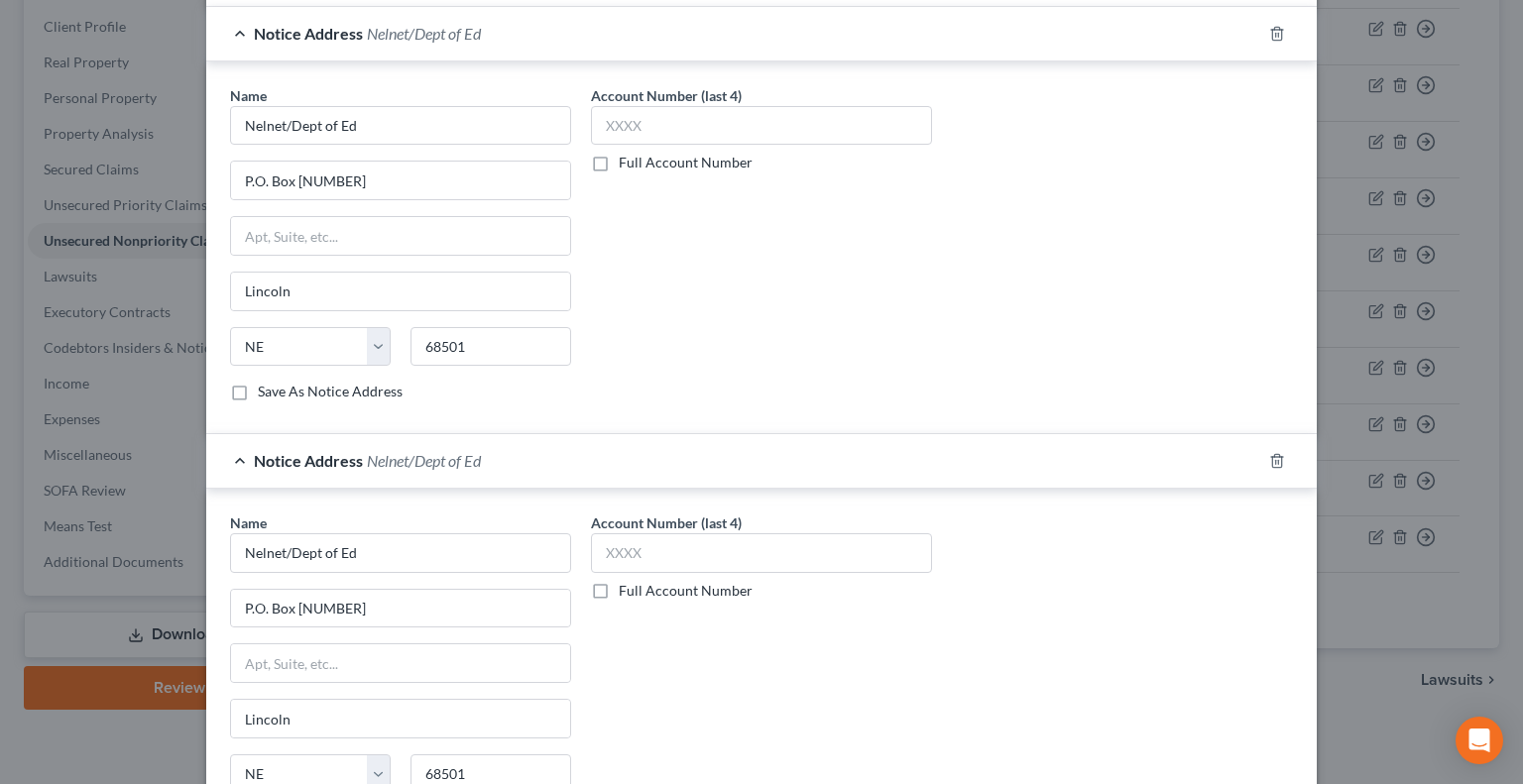 scroll, scrollTop: 868, scrollLeft: 0, axis: vertical 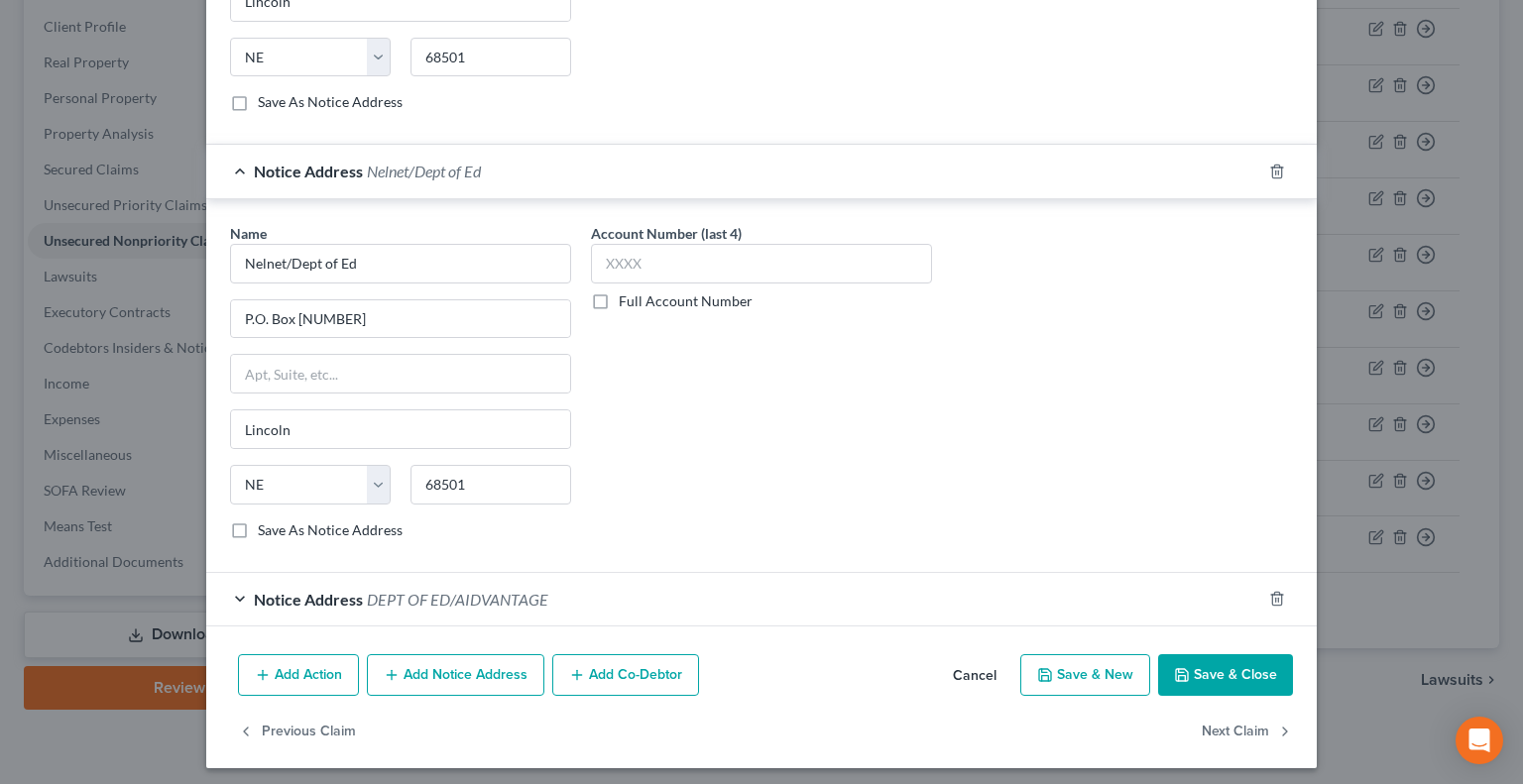 click on "Add Notice Address" at bounding box center [455, 675] 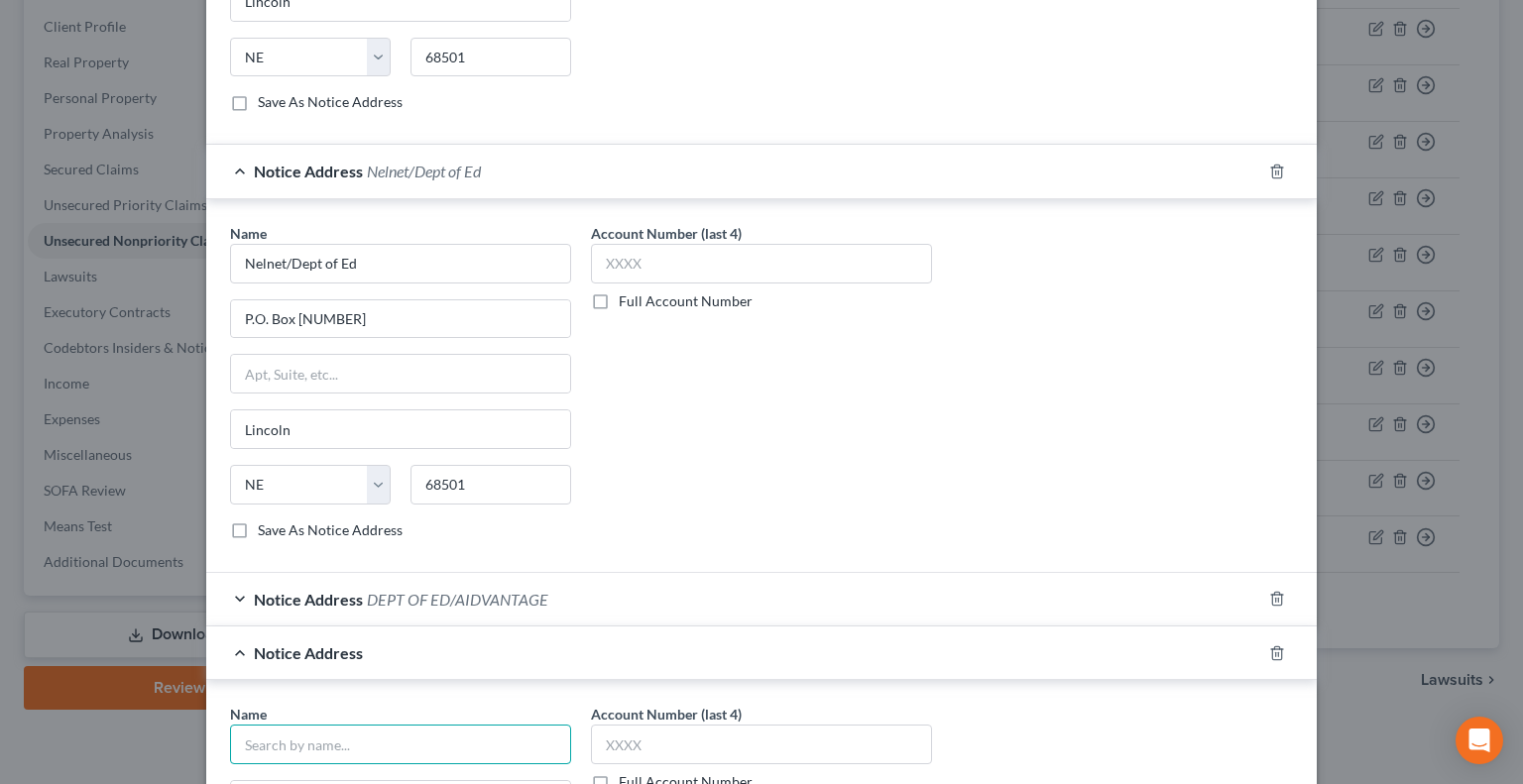 click at bounding box center [401, 744] 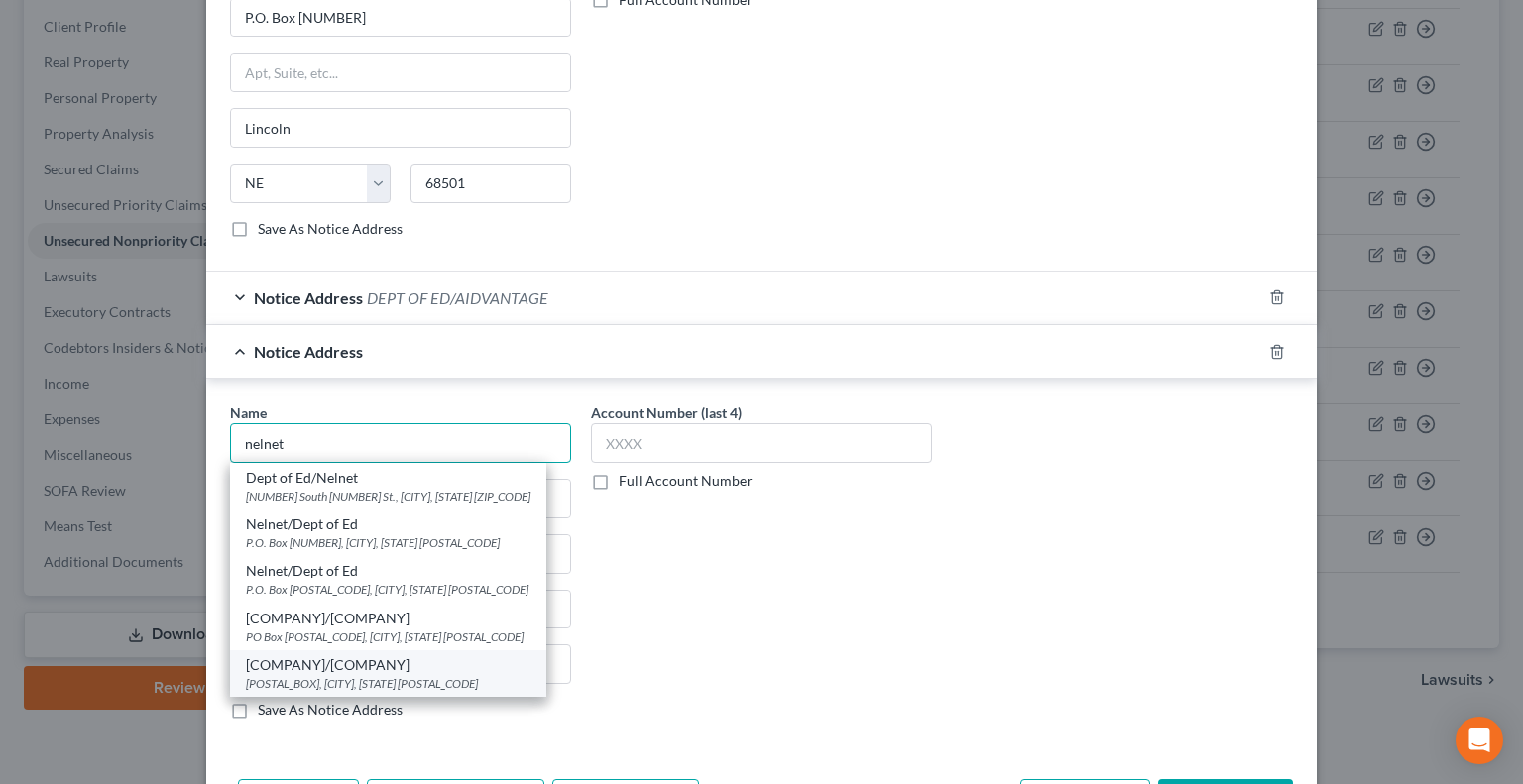 scroll, scrollTop: 1178, scrollLeft: 0, axis: vertical 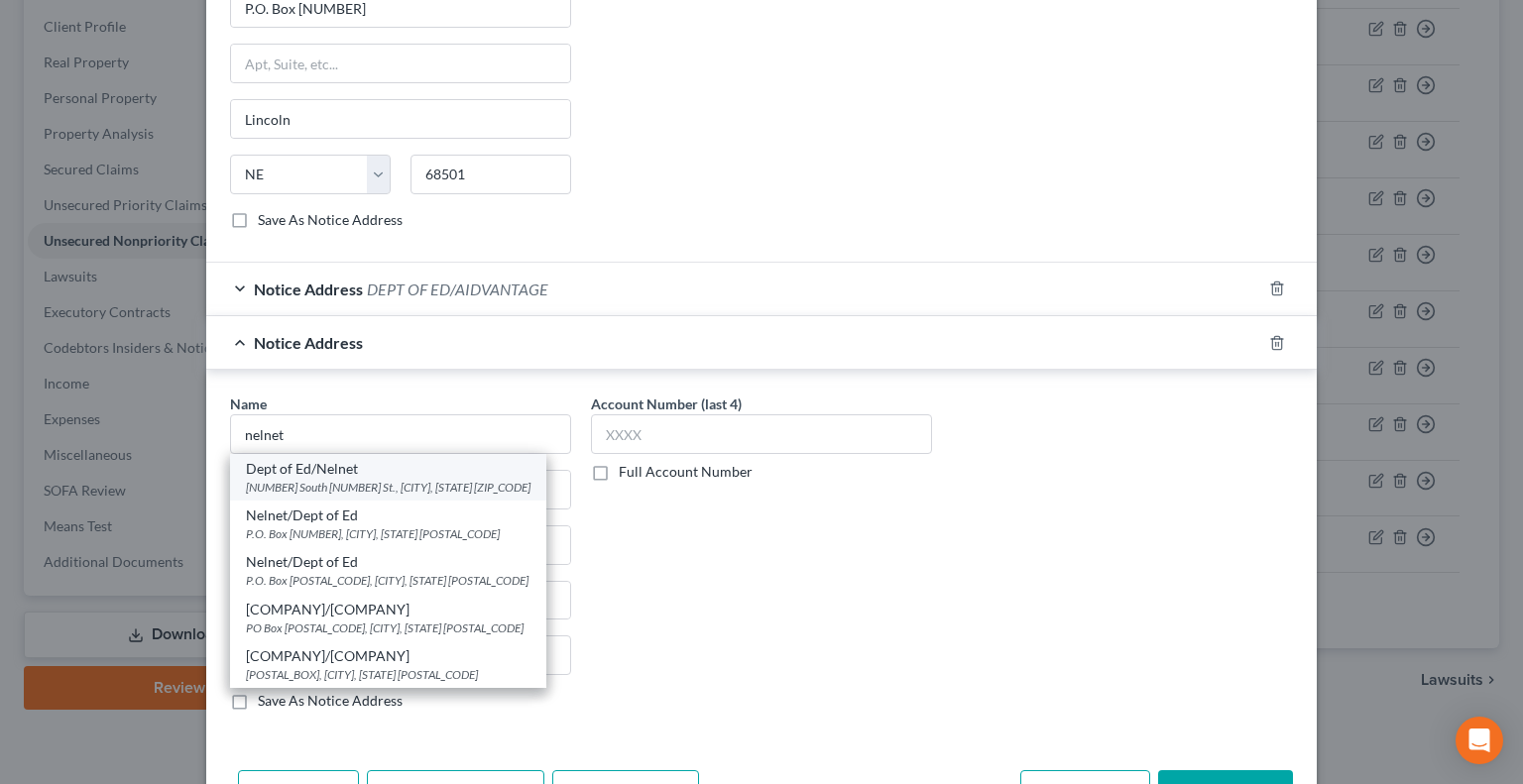 click on "[NUMBER] South [NUMBER] St., [CITY], [STATE] [ZIP_CODE]" at bounding box center (388, 487) 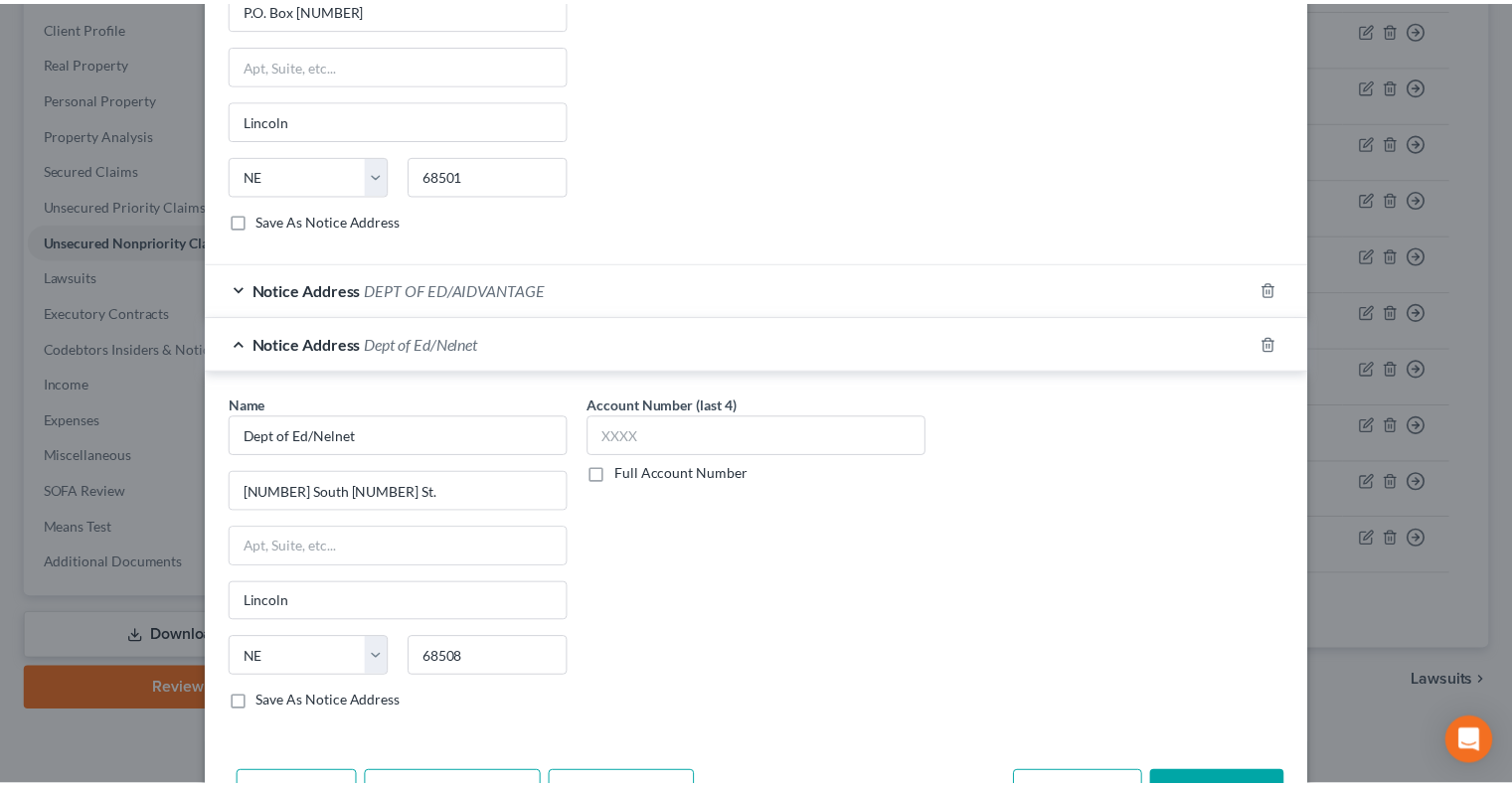 scroll, scrollTop: 1296, scrollLeft: 0, axis: vertical 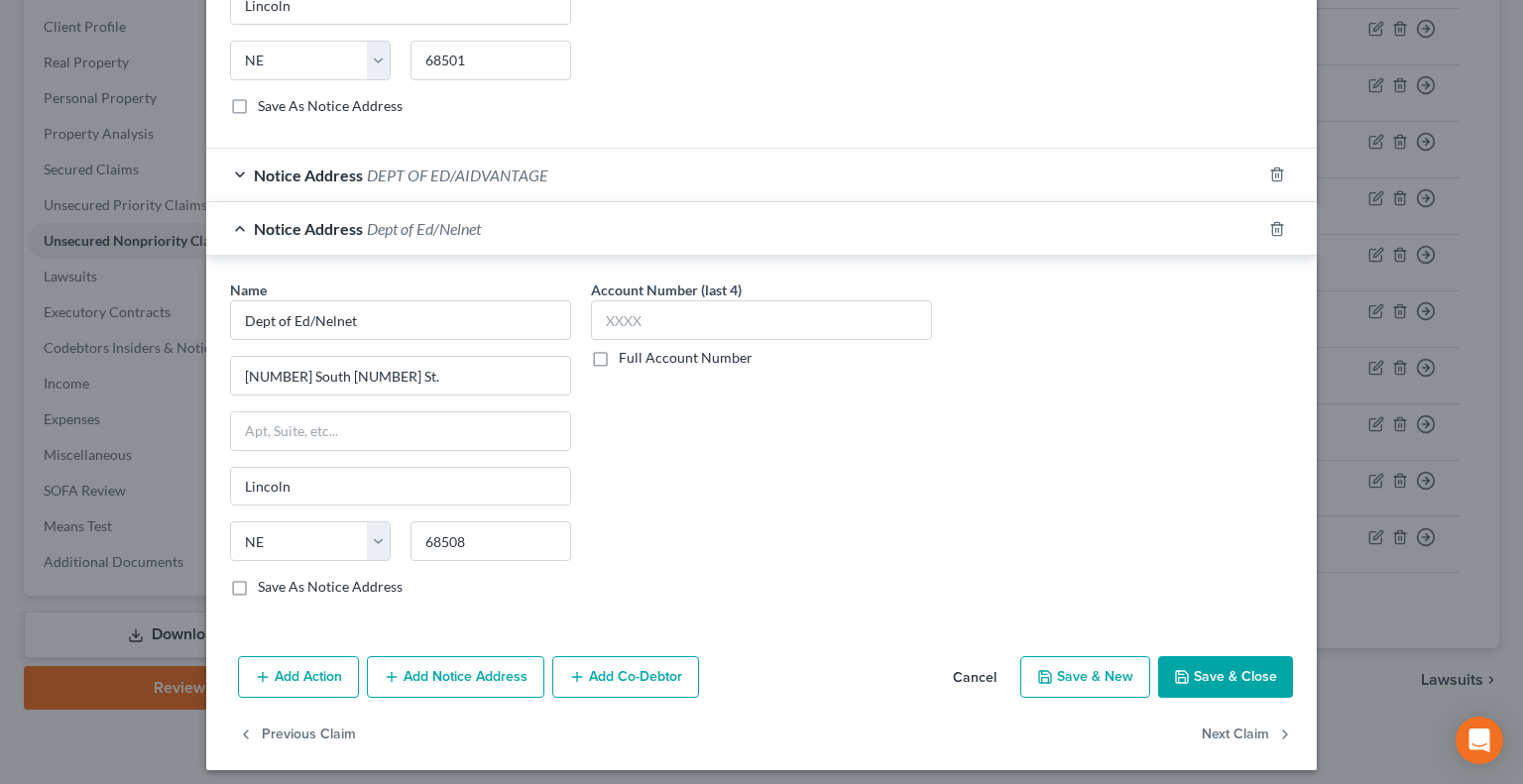 click on "Save & Close" at bounding box center (1226, 677) 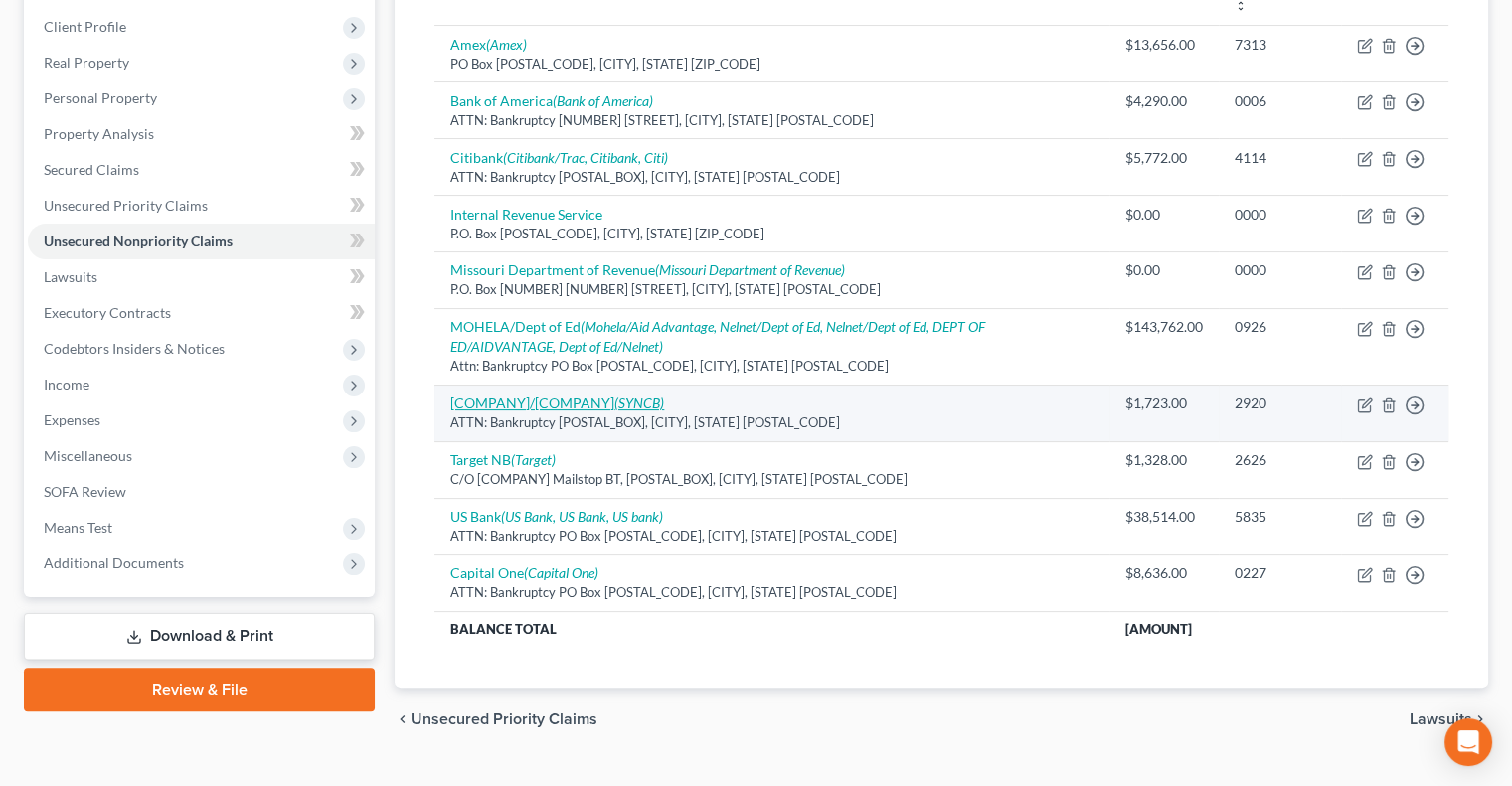 click on "[COMPANY]/[COMPANY]  ([COMPANY])" at bounding box center (557, 402) 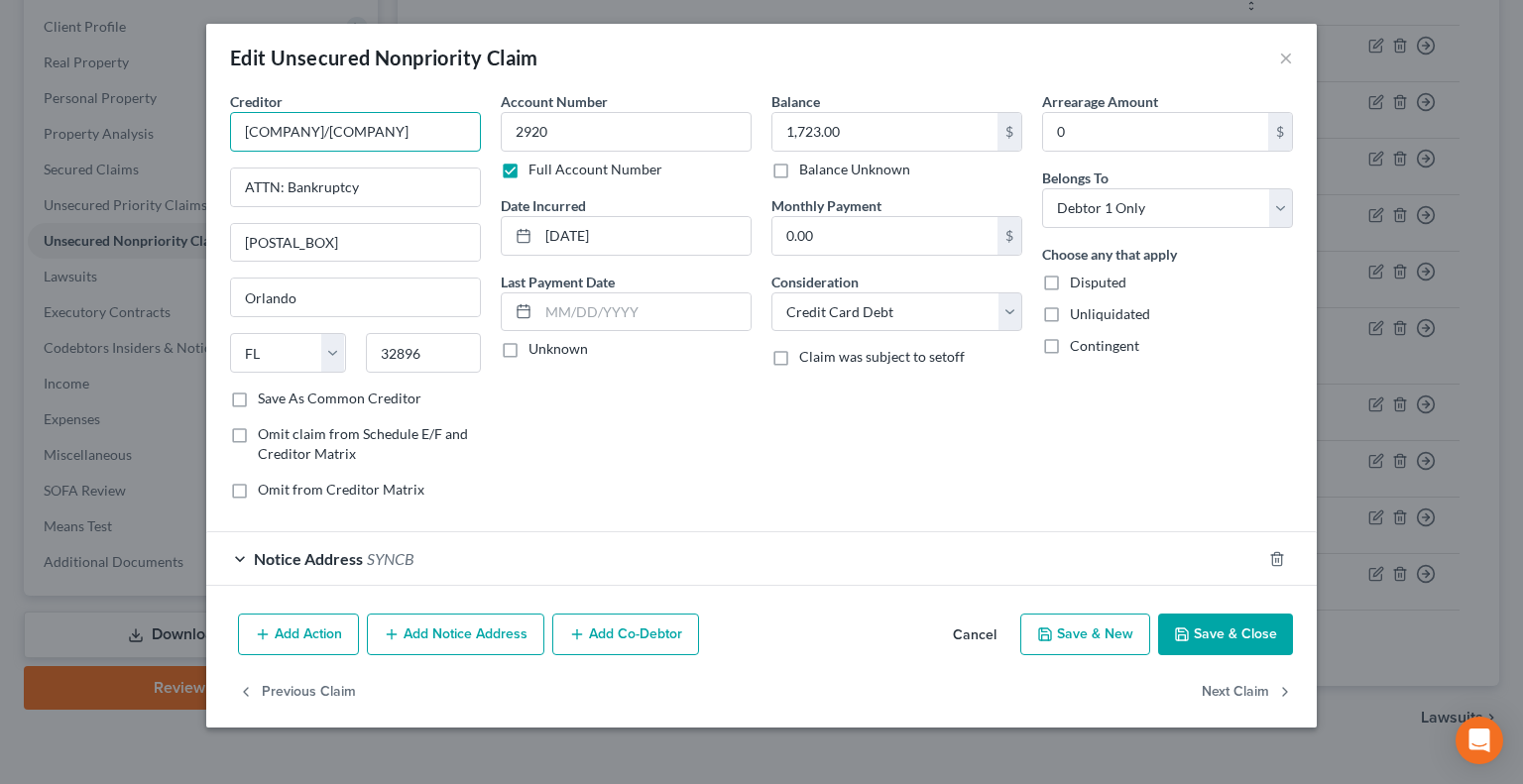 click on "[COMPANY]/[COMPANY]" at bounding box center [355, 132] 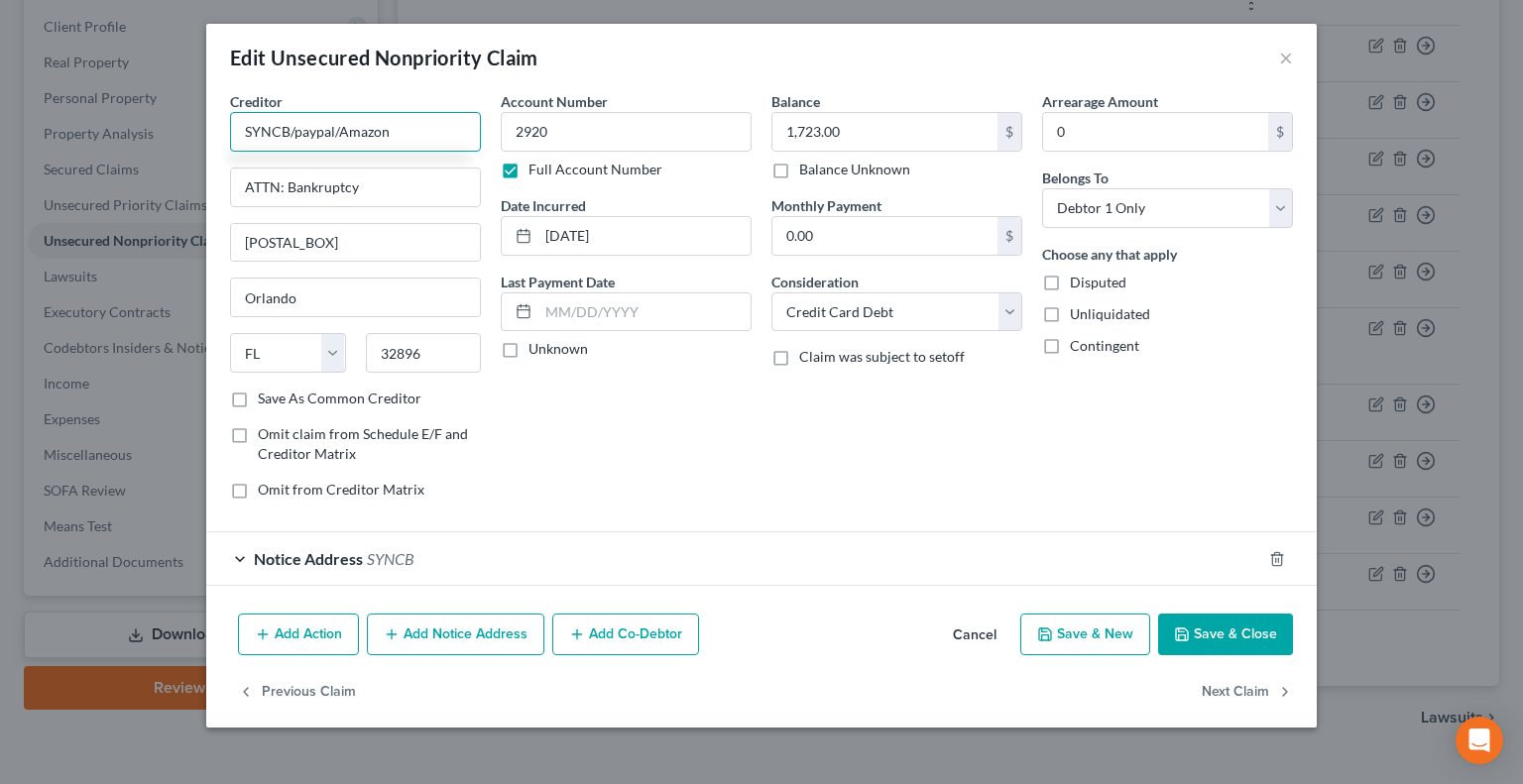 type on "SYNCB/paypal/Amazon" 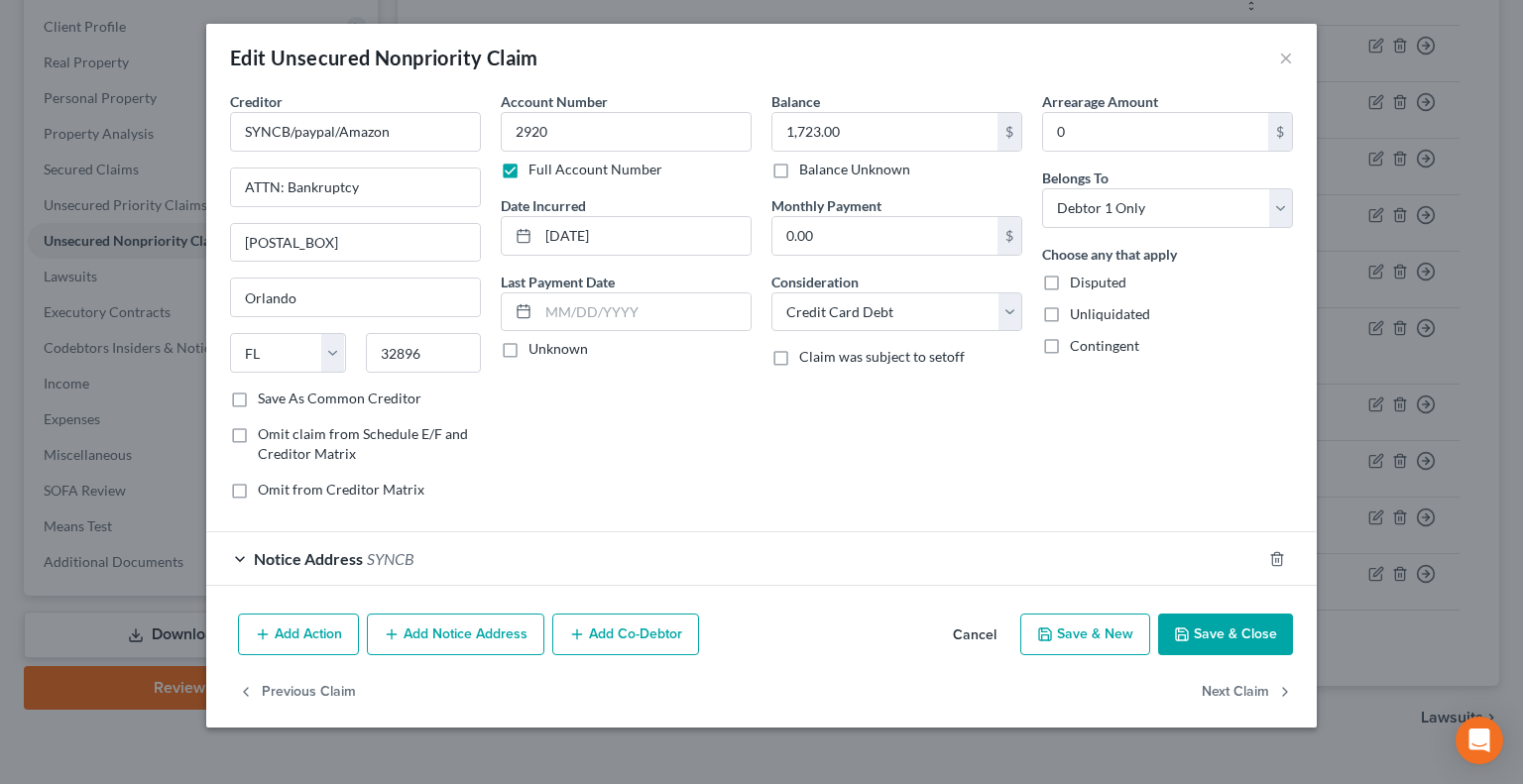 click on "Save & Close" at bounding box center (1226, 634) 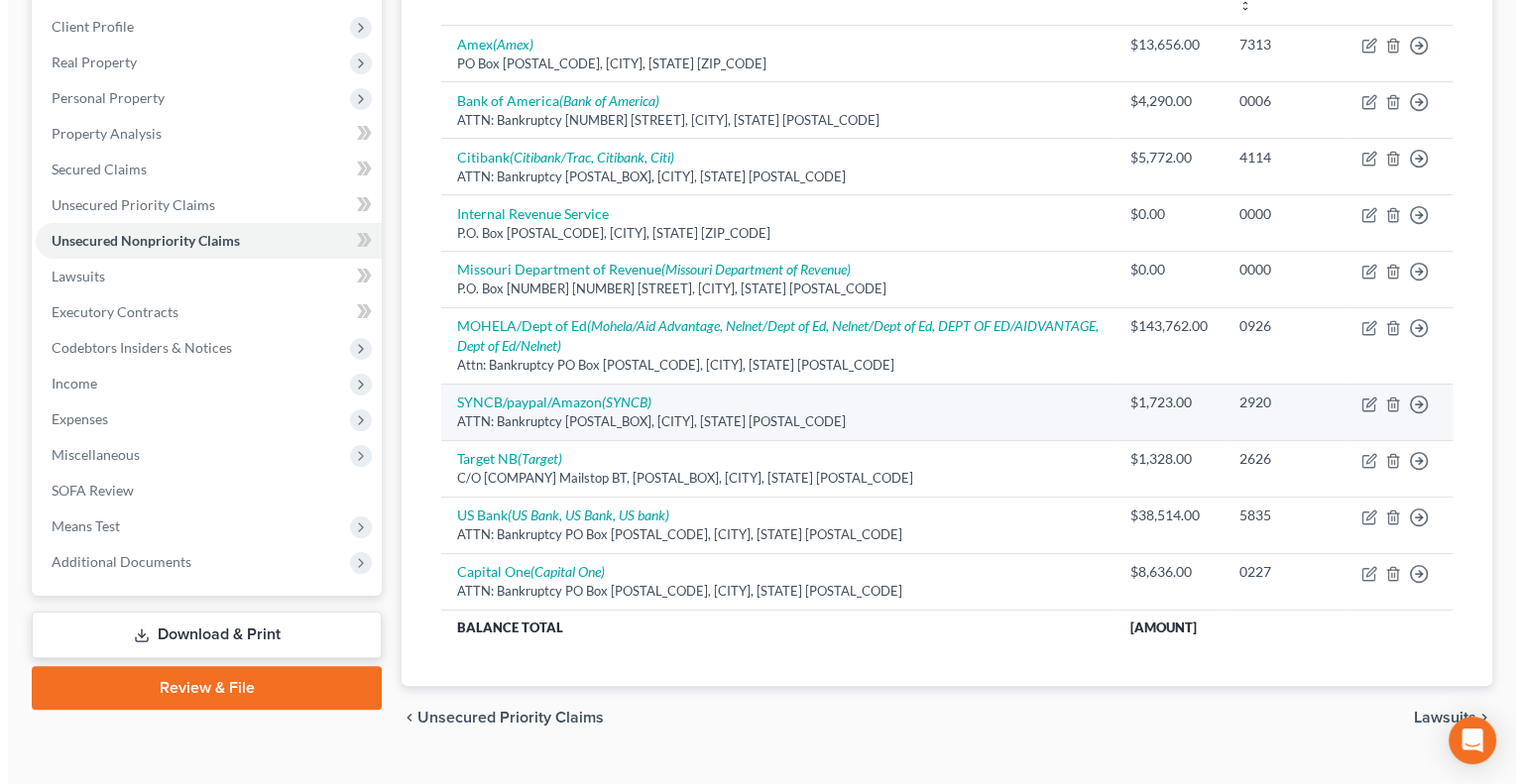 scroll, scrollTop: 0, scrollLeft: 0, axis: both 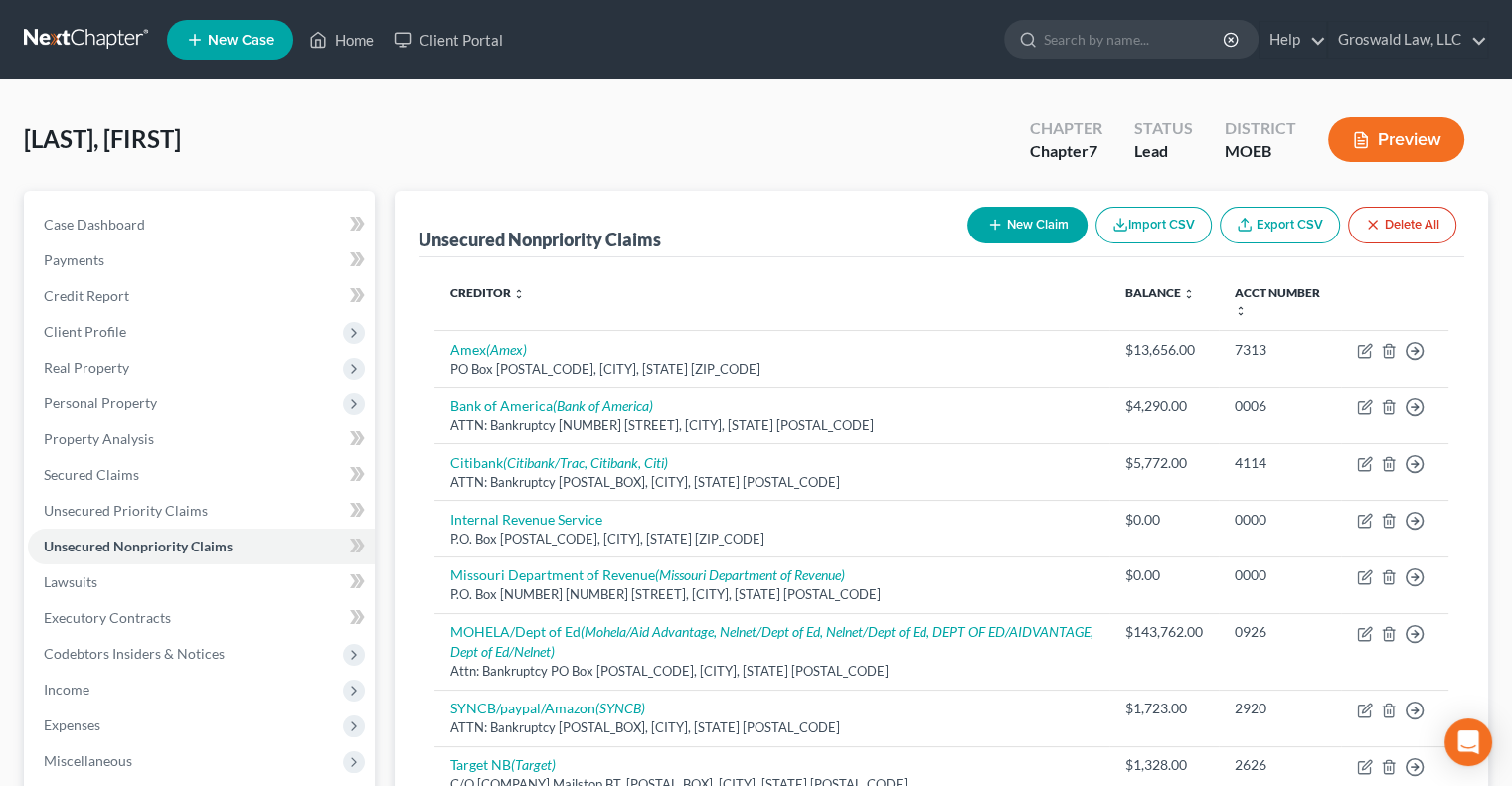 click on "New Claim" at bounding box center (1027, 225) 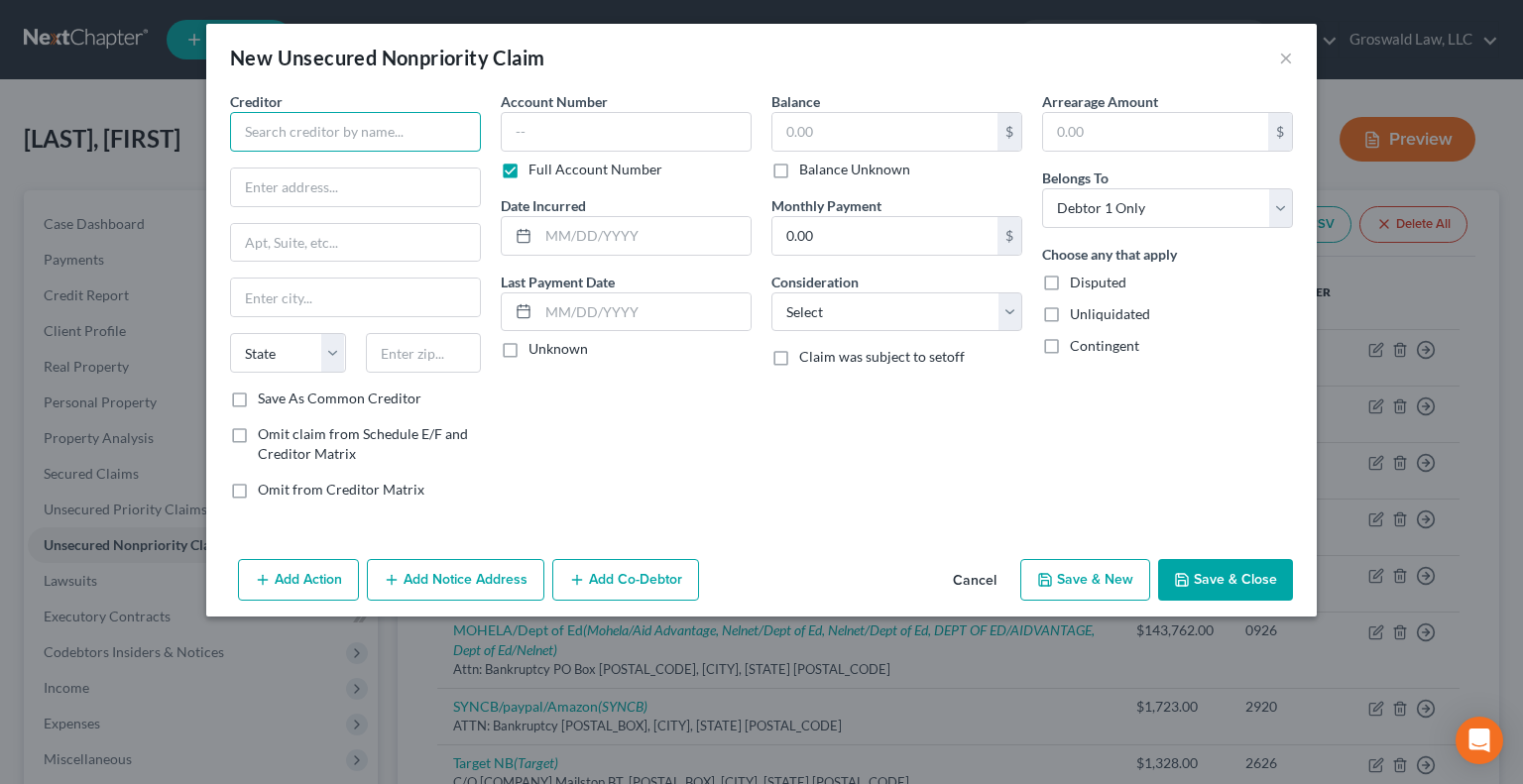 click at bounding box center [355, 132] 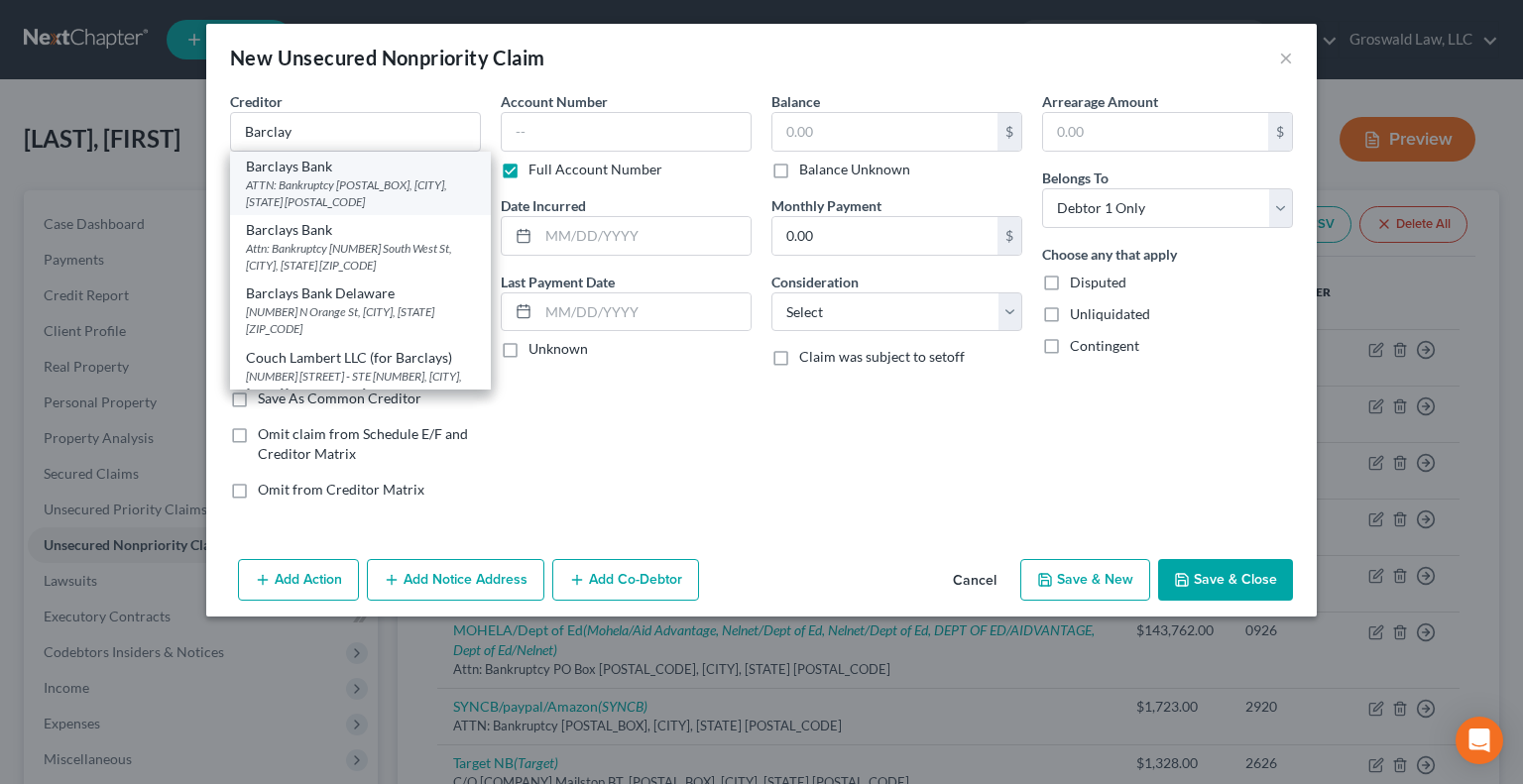 click on "ATTN: Bankruptcy [POSTAL_BOX], [CITY], [STATE] [POSTAL_CODE]" at bounding box center (360, 193) 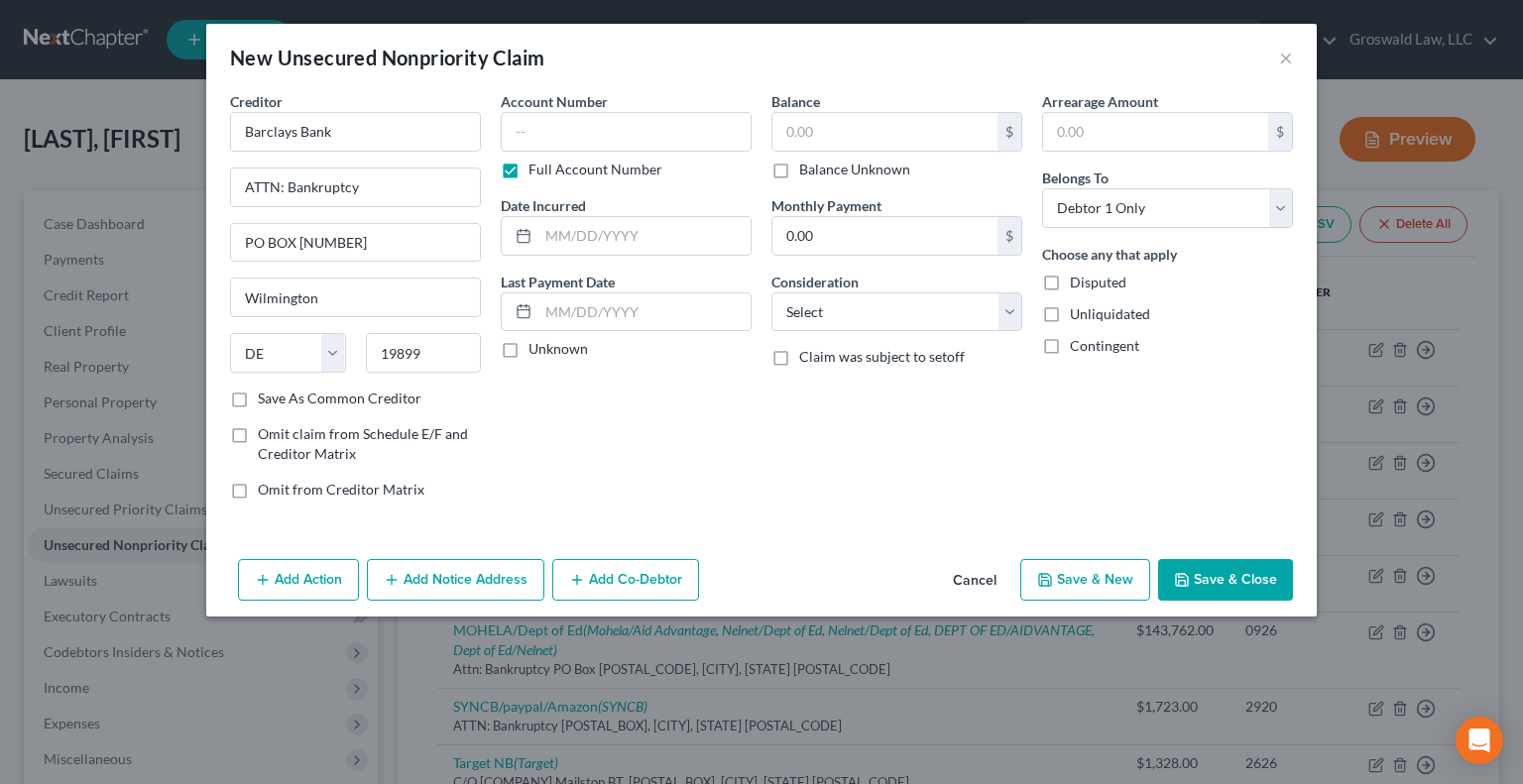 click on "Add Notice Address" at bounding box center [455, 580] 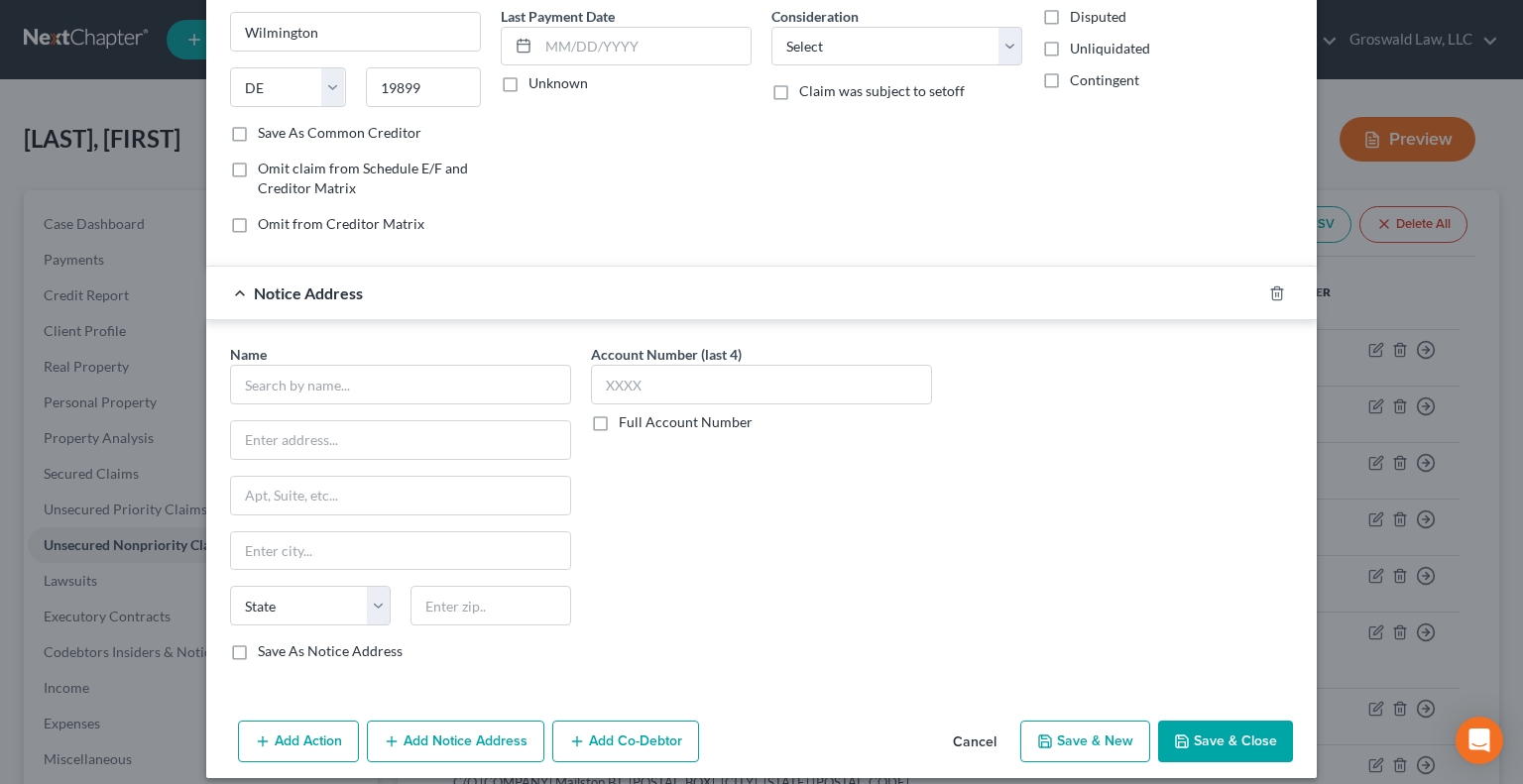 scroll, scrollTop: 279, scrollLeft: 0, axis: vertical 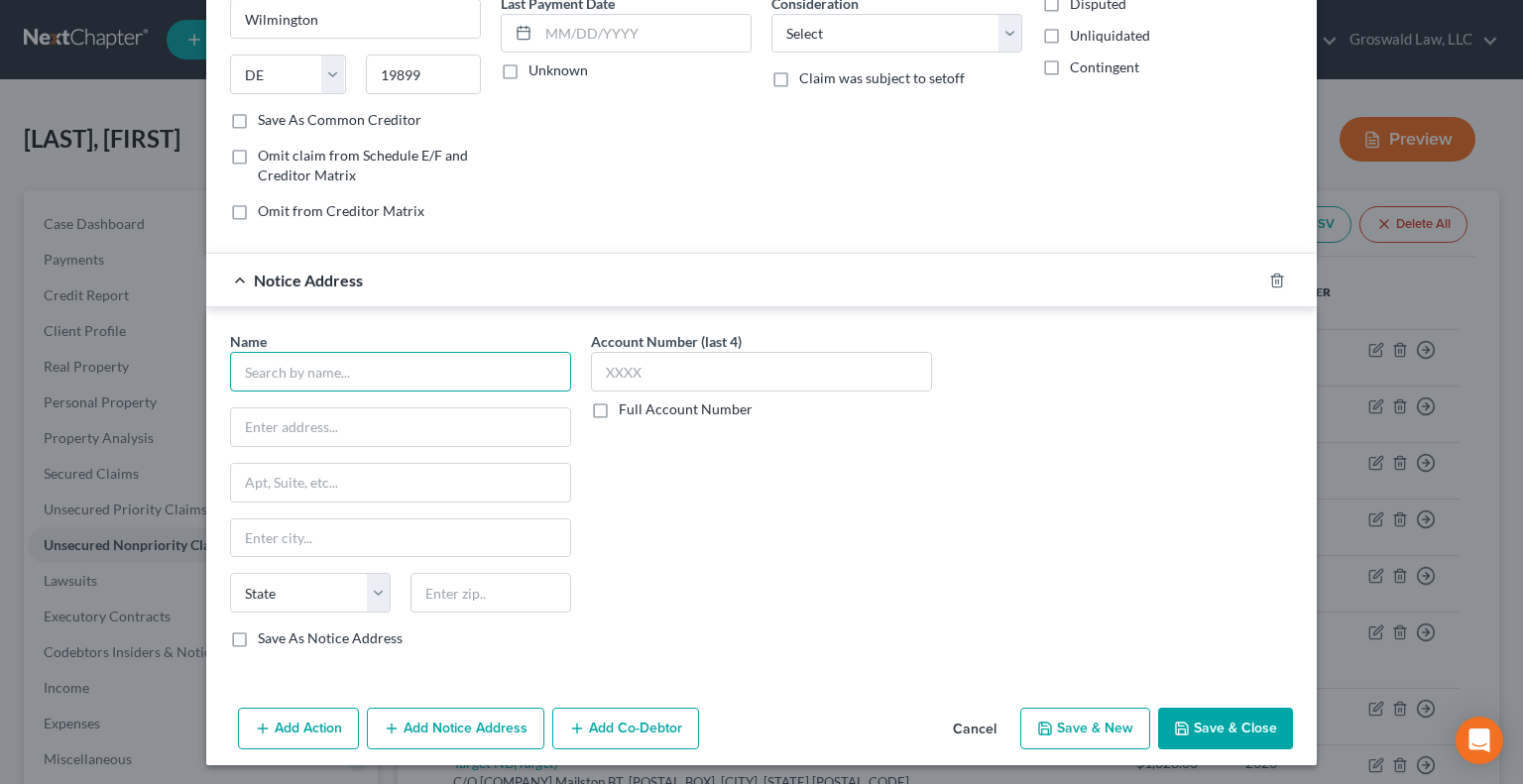 click at bounding box center (401, 372) 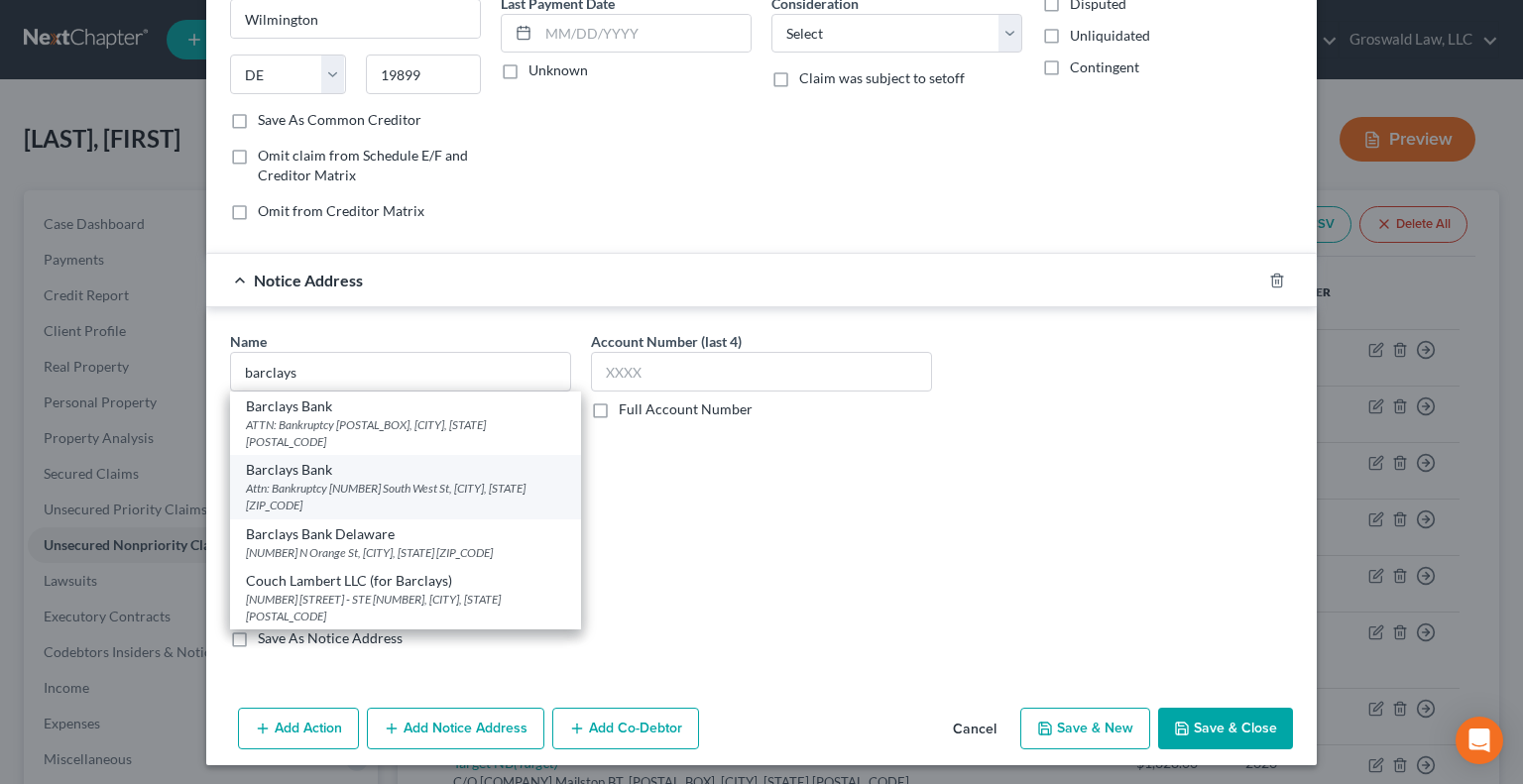 click on "Attn: Bankruptcy [NUMBER] South West St, [CITY], [STATE] [ZIP_CODE]" at bounding box center (406, 497) 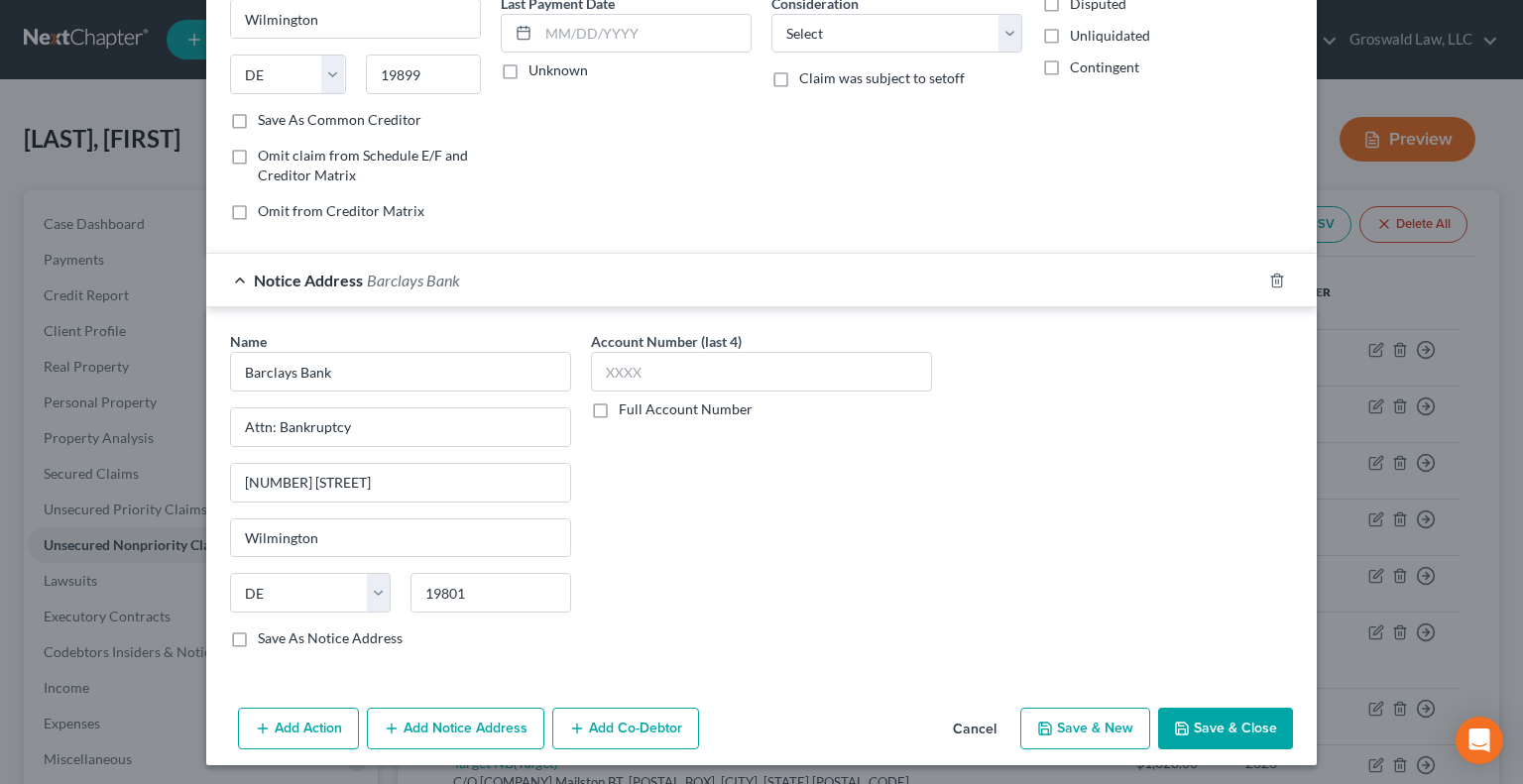 scroll, scrollTop: 0, scrollLeft: 0, axis: both 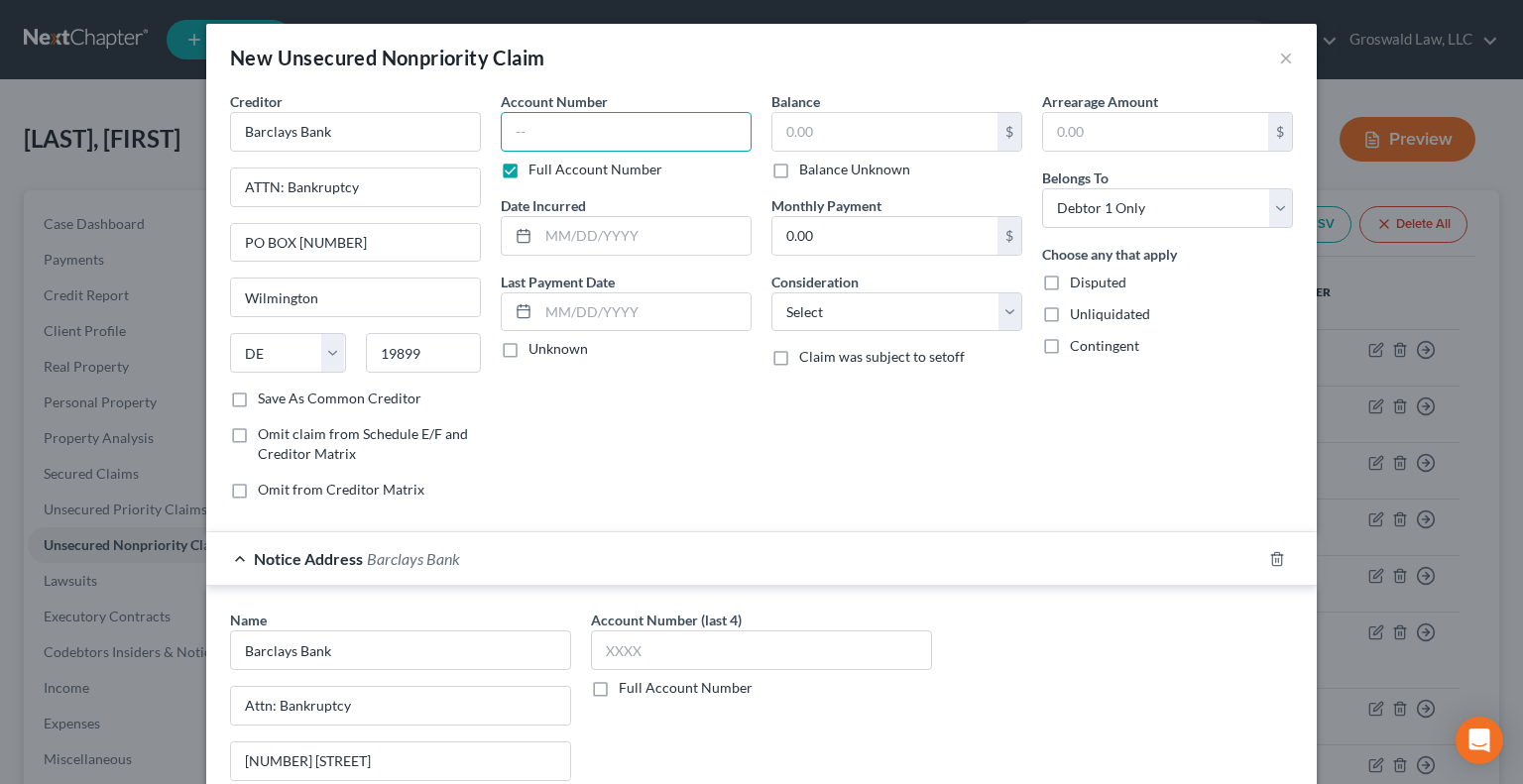 click at bounding box center (626, 132) 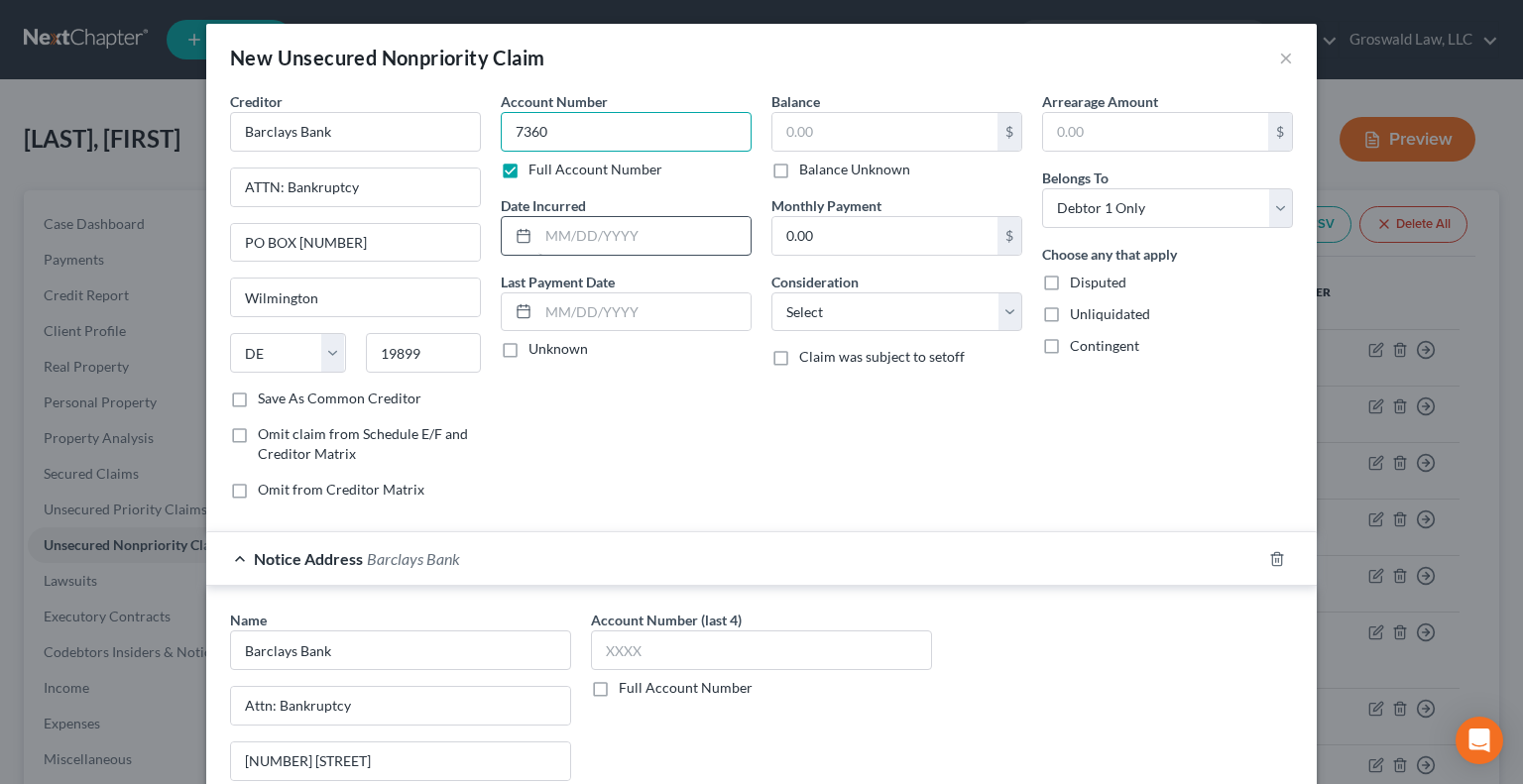 type on "7360" 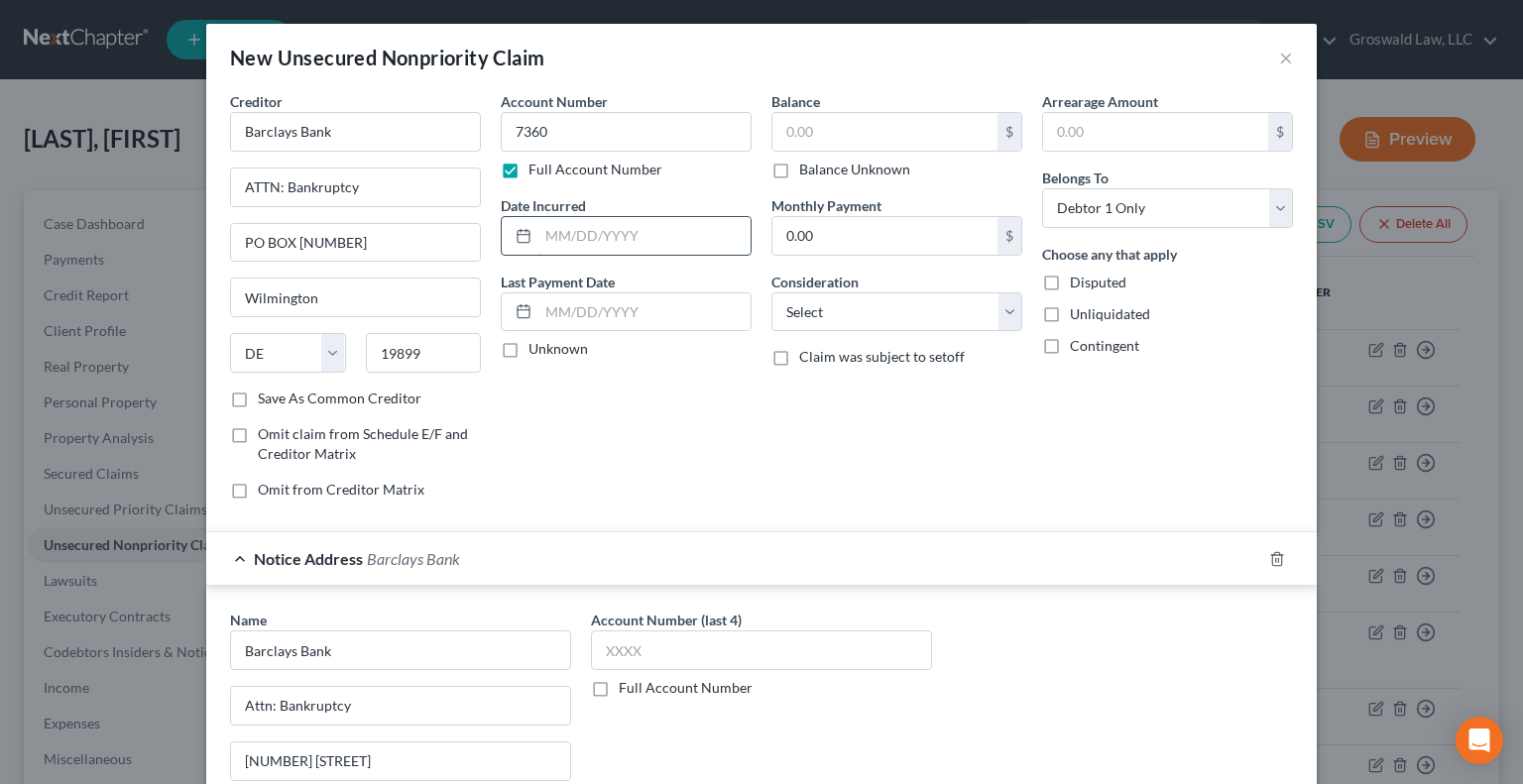 click at bounding box center [644, 236] 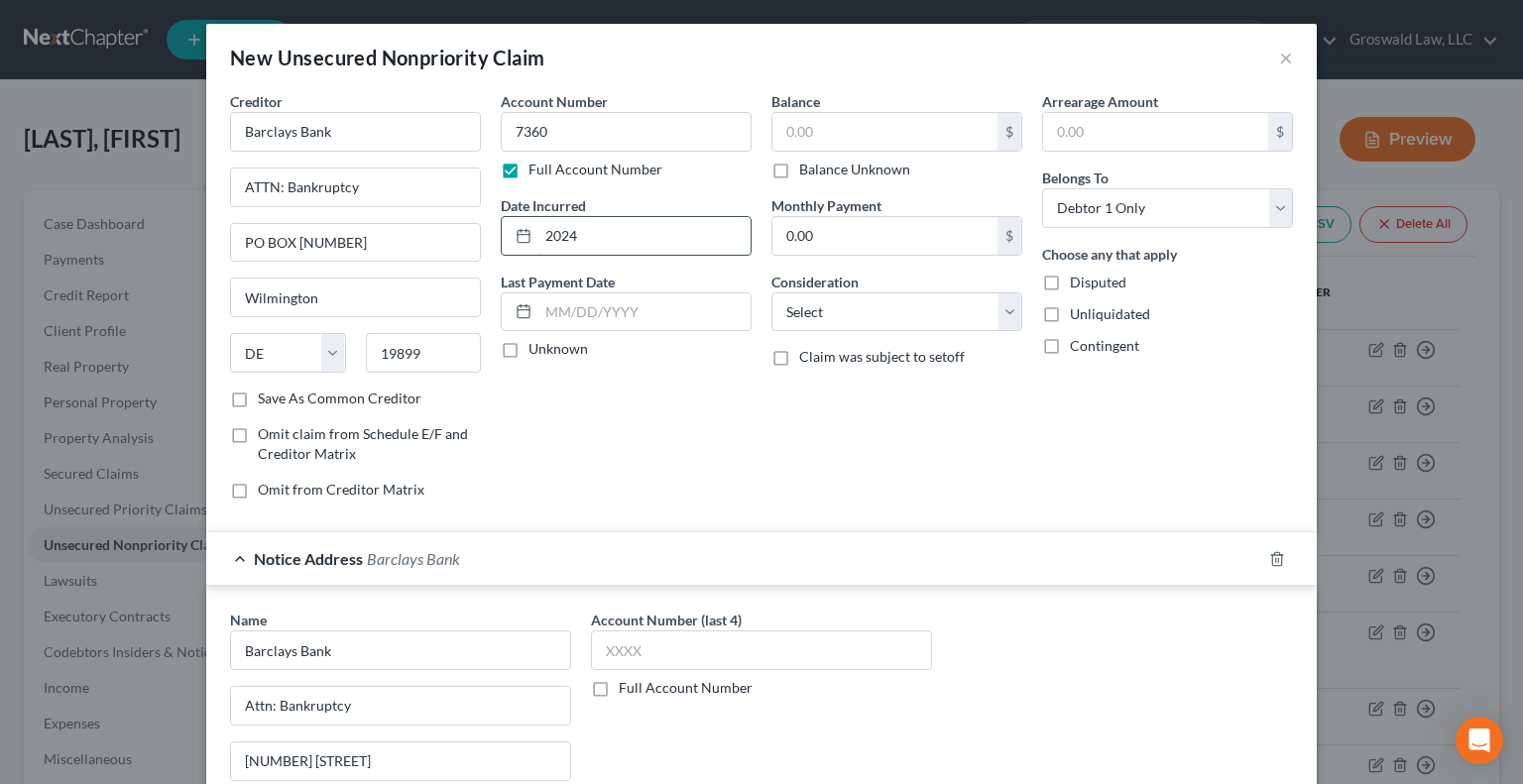 type on "2024" 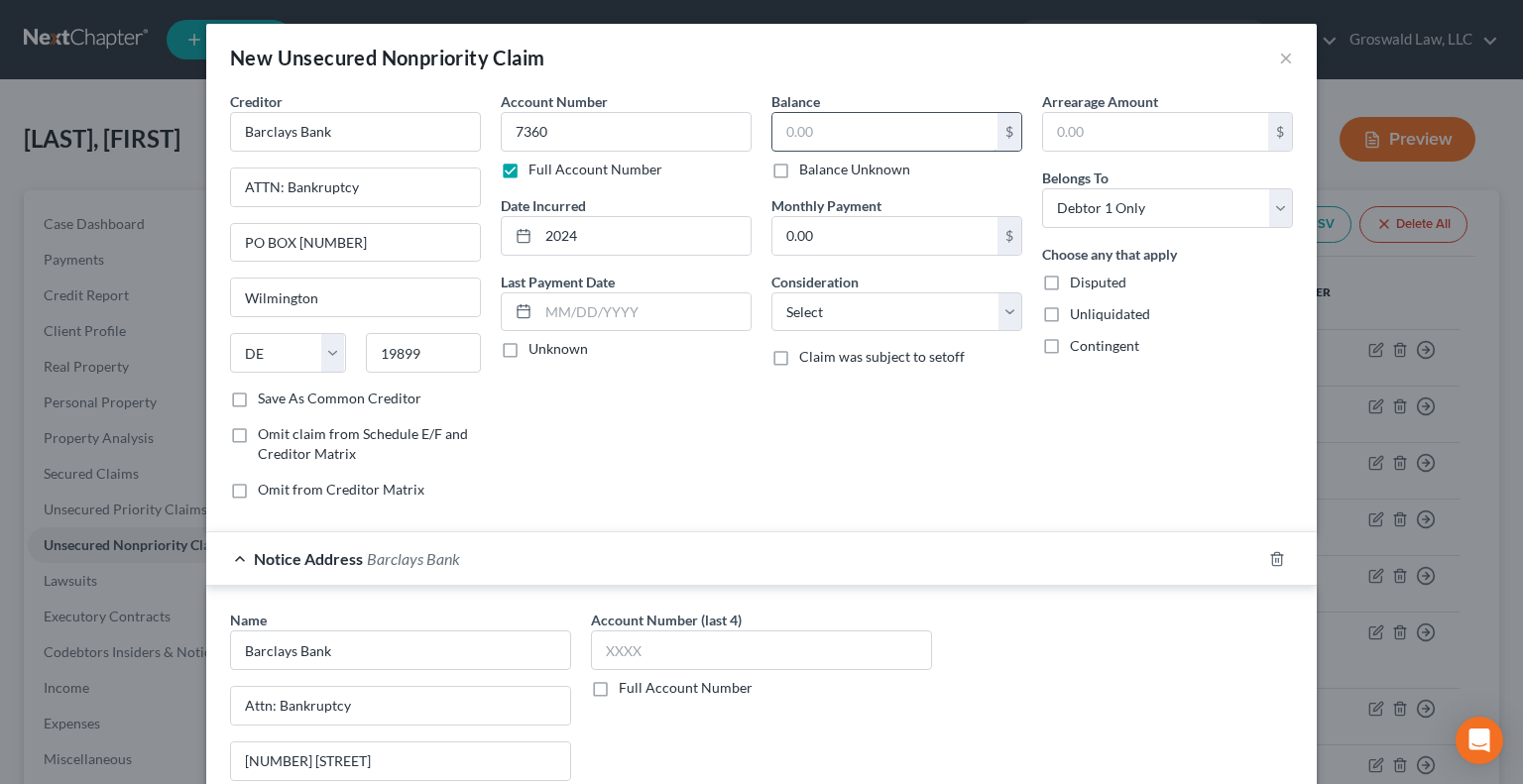 click at bounding box center (884, 132) 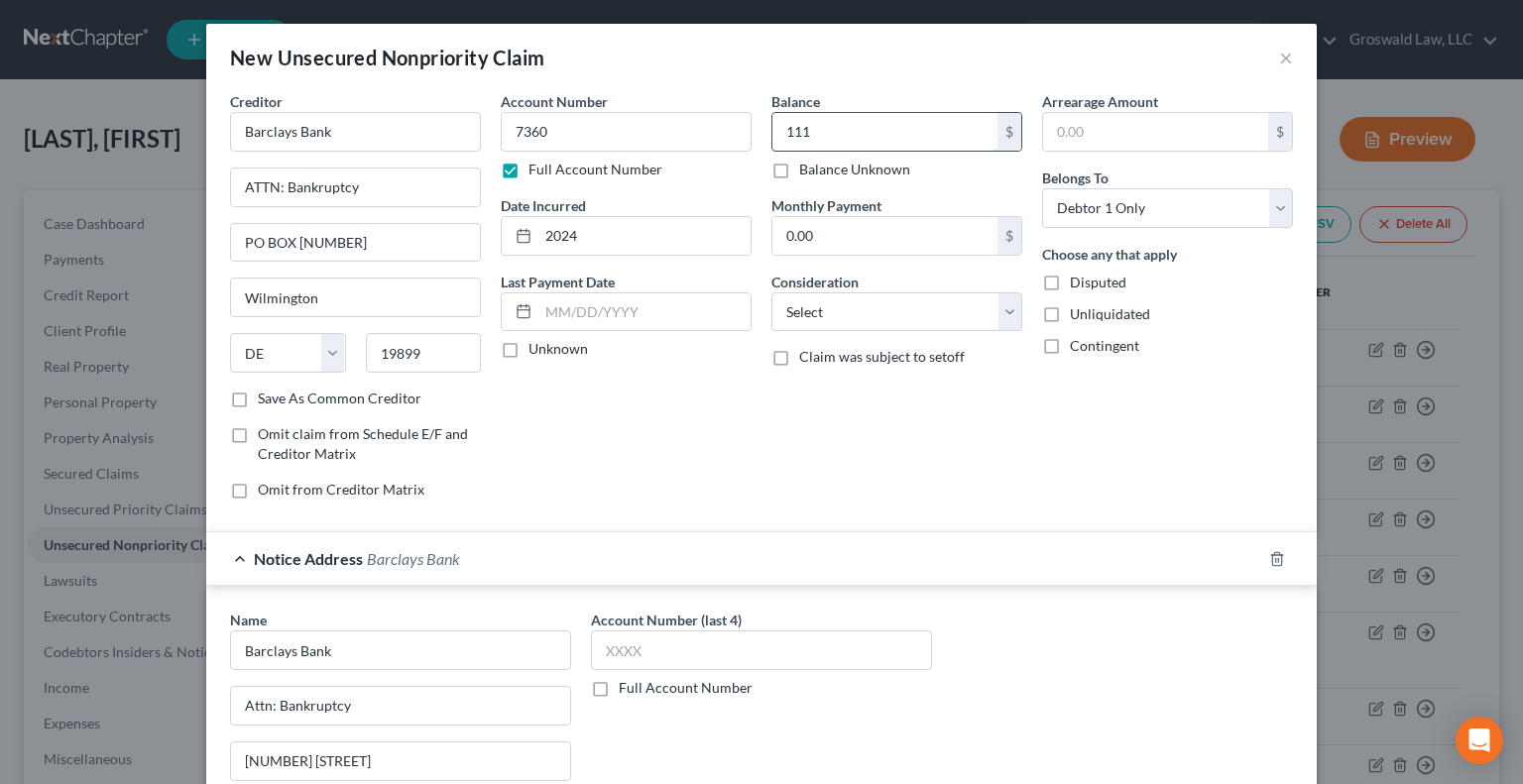 type on "111" 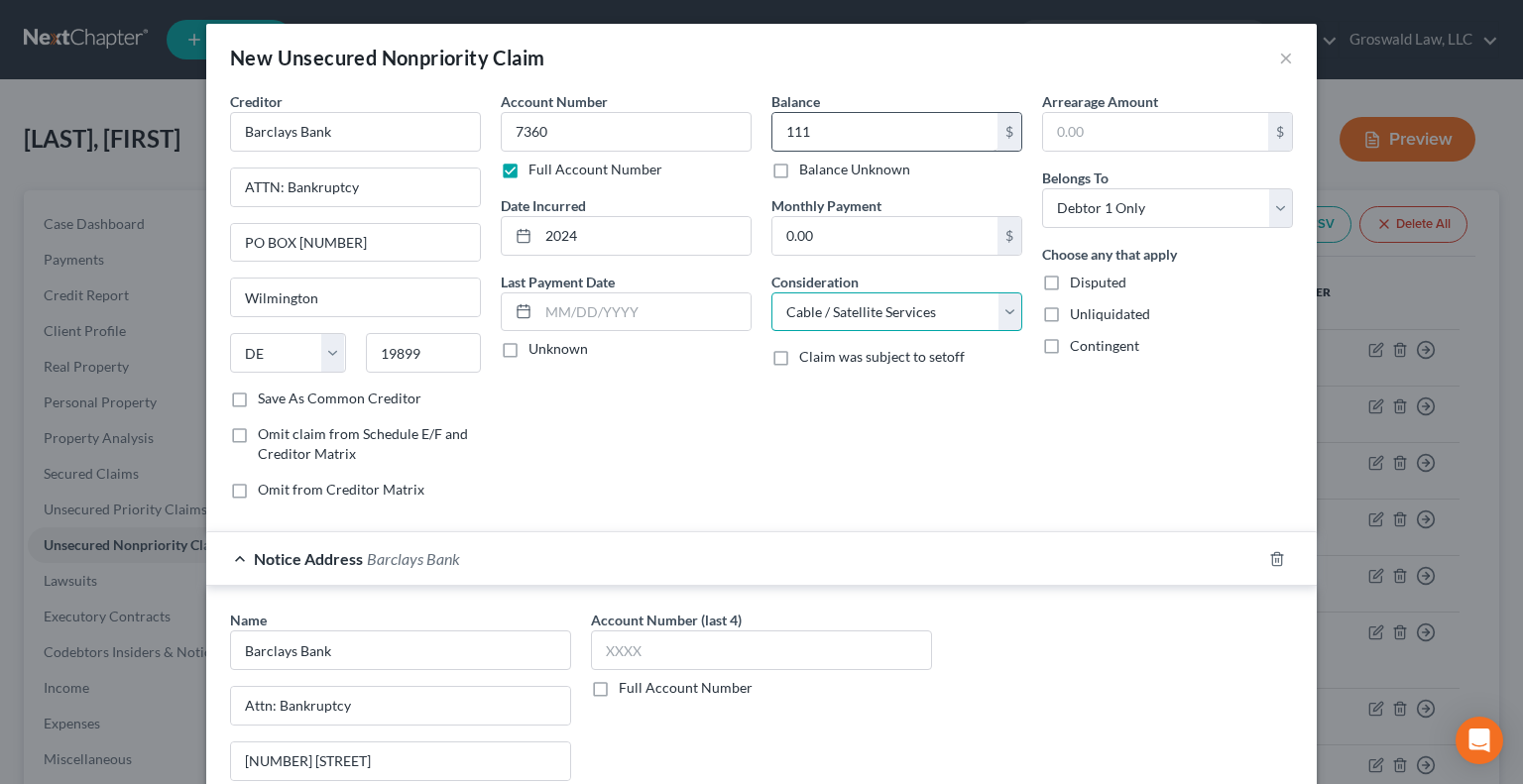 select on "2" 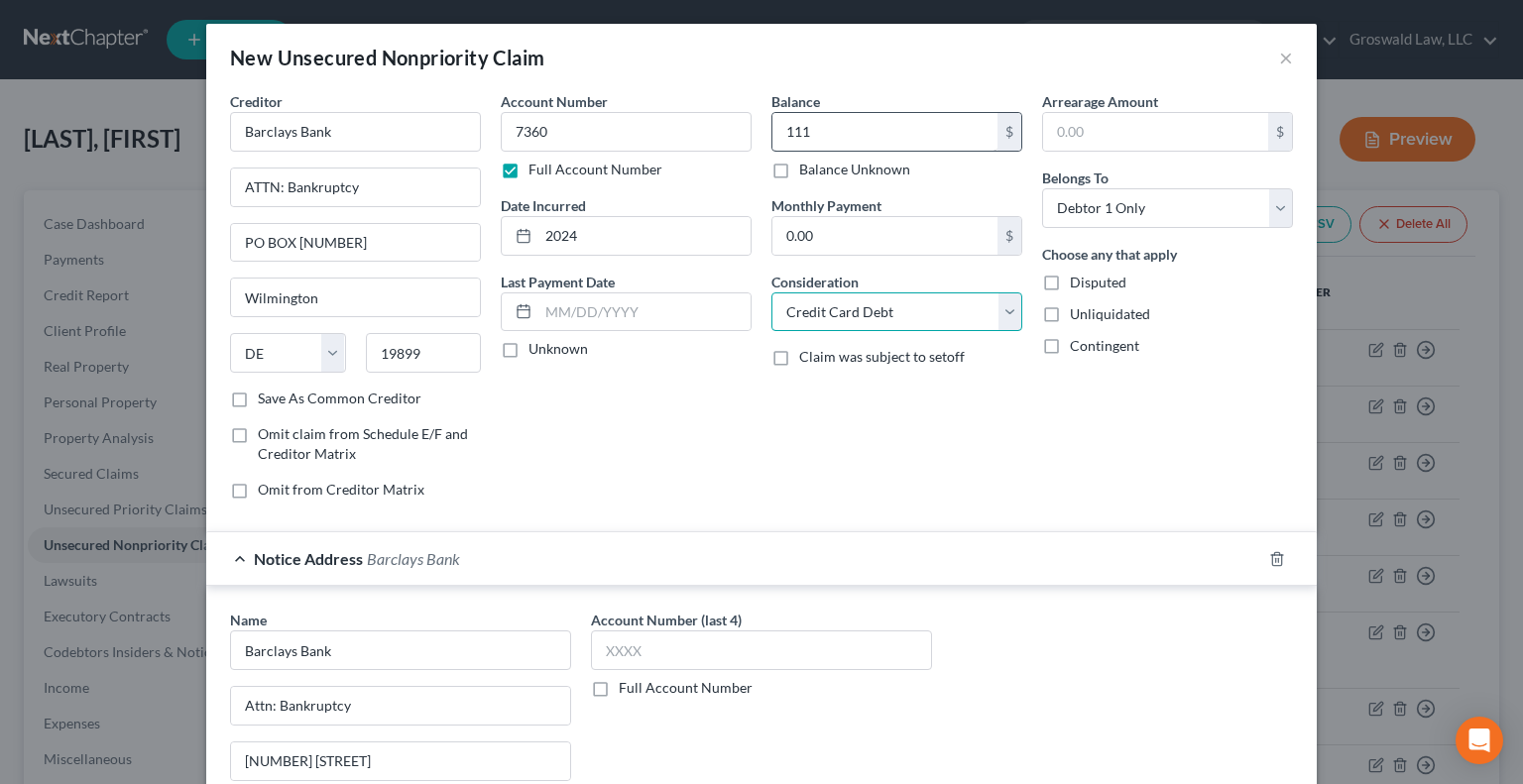 scroll, scrollTop: 279, scrollLeft: 0, axis: vertical 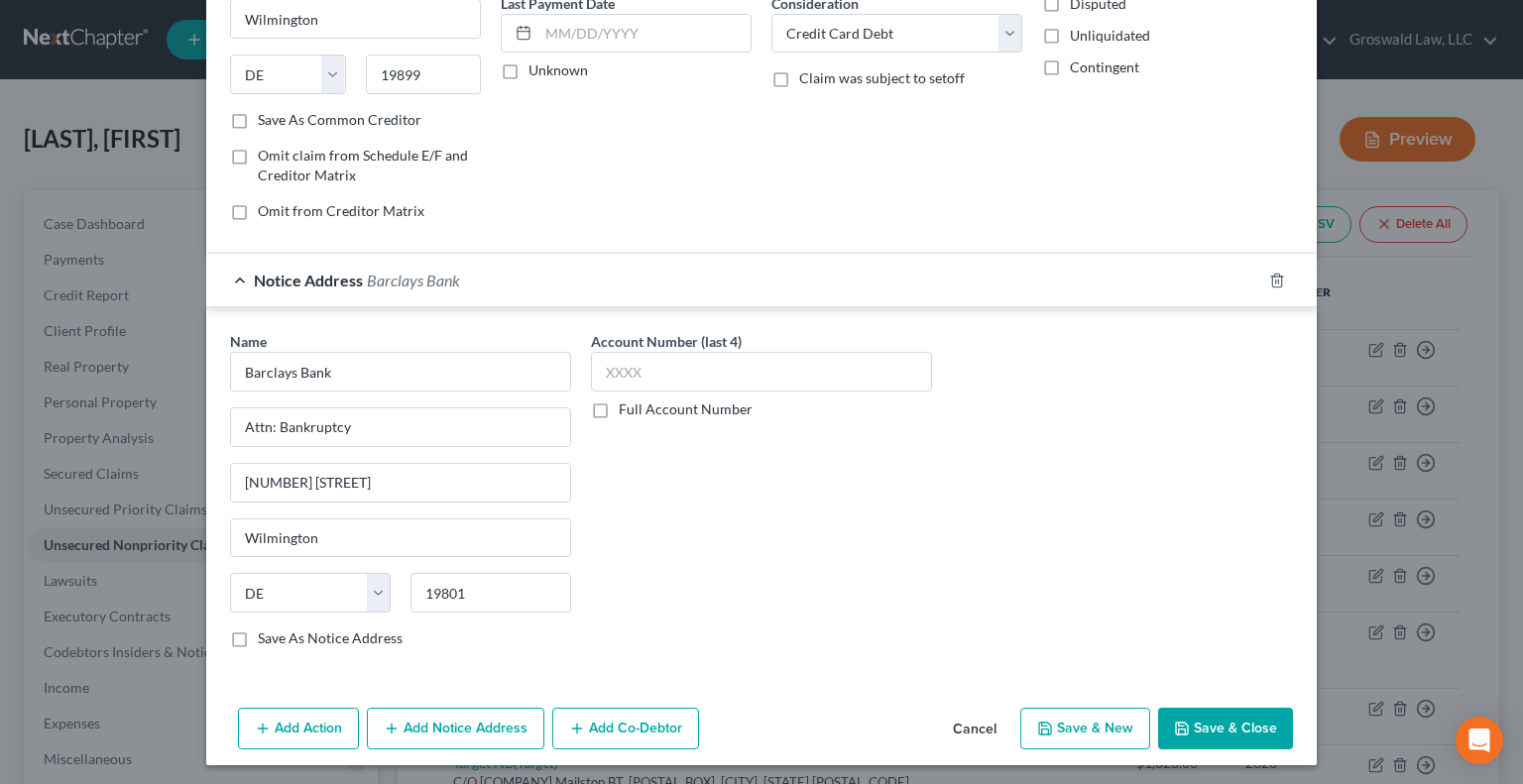 click on "Save & Close" at bounding box center [1226, 728] 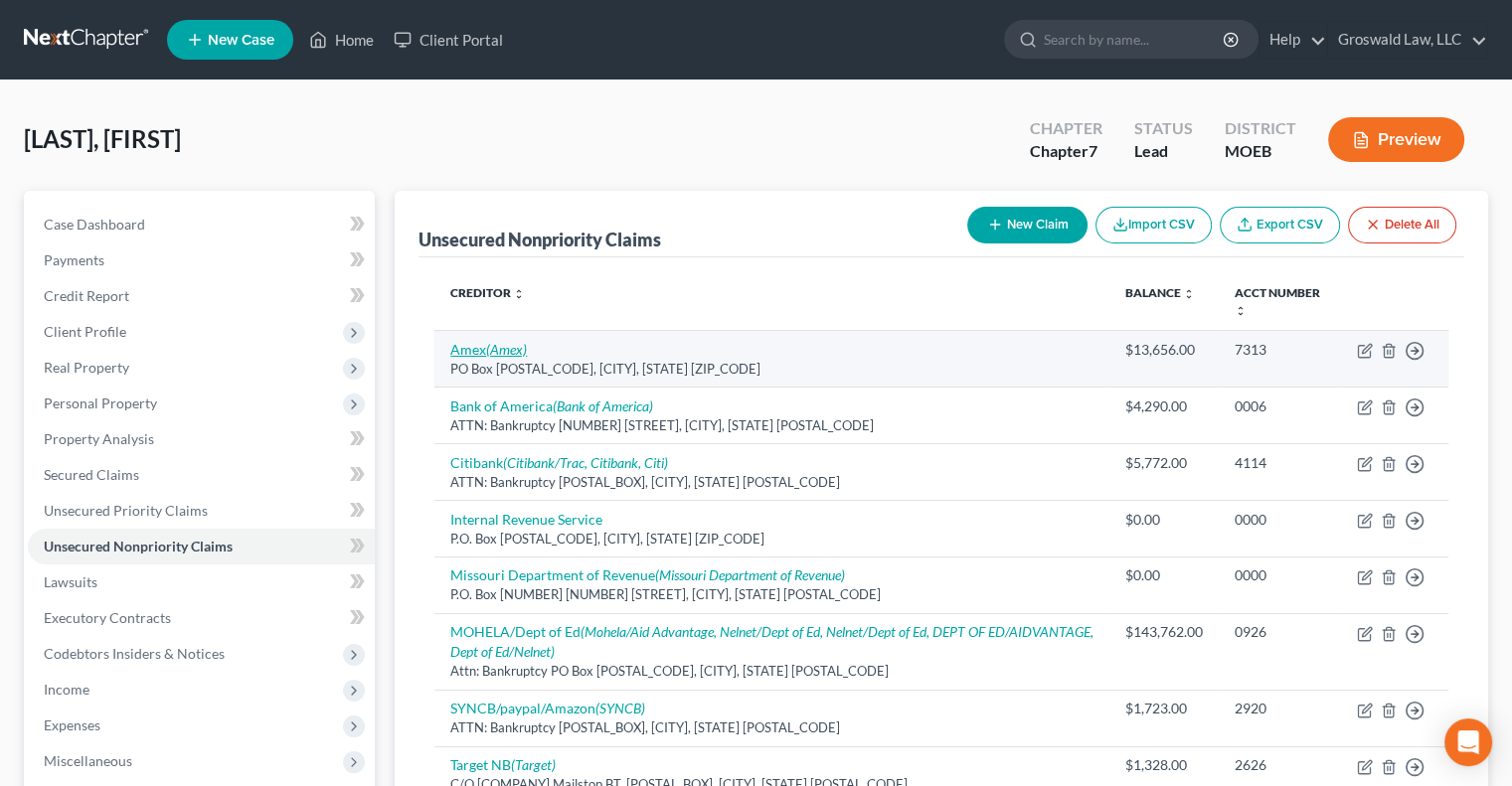 click on "Amex  (Amex)" at bounding box center (488, 349) 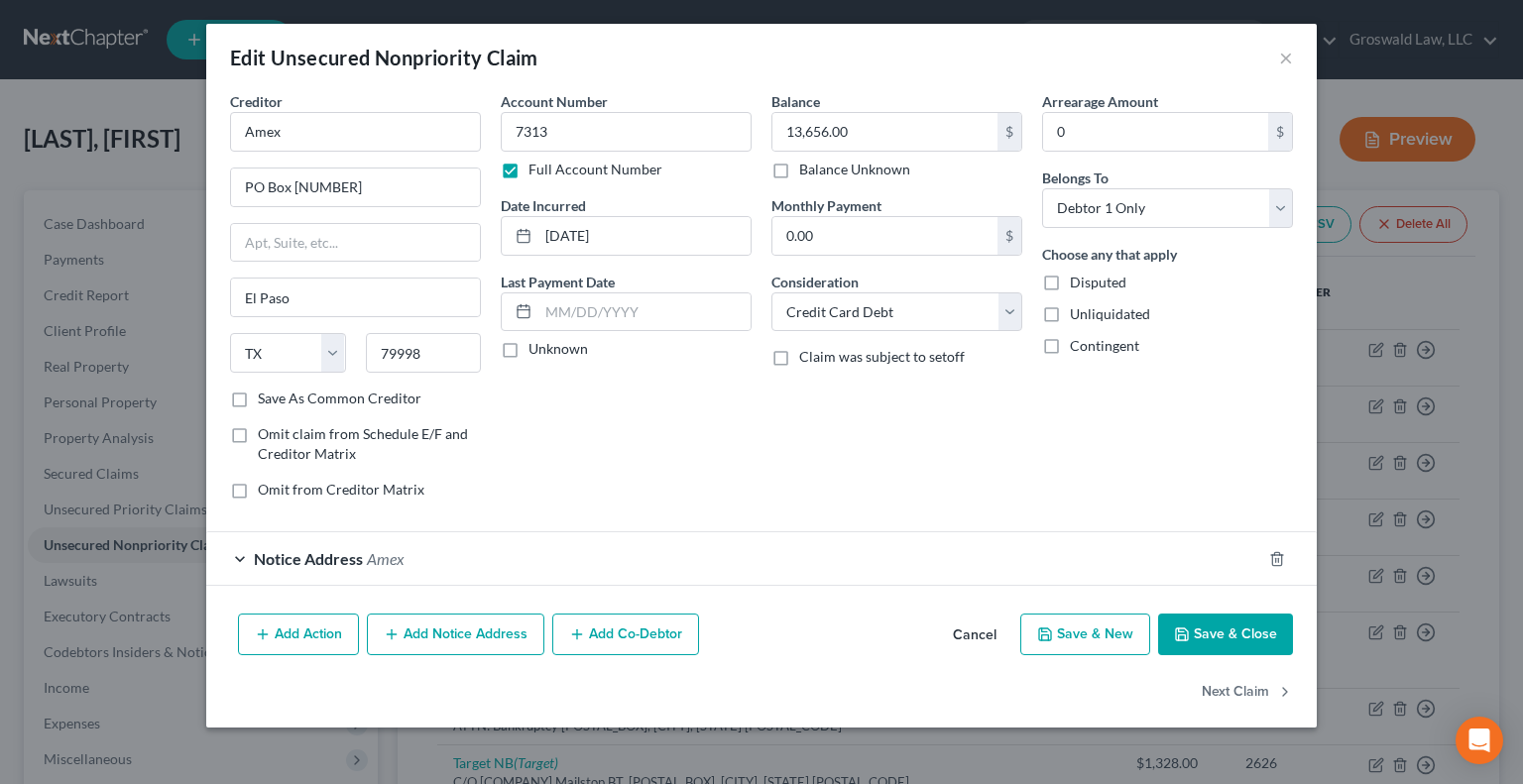 click on "Notice Address [COMPANY]" at bounding box center [734, 558] 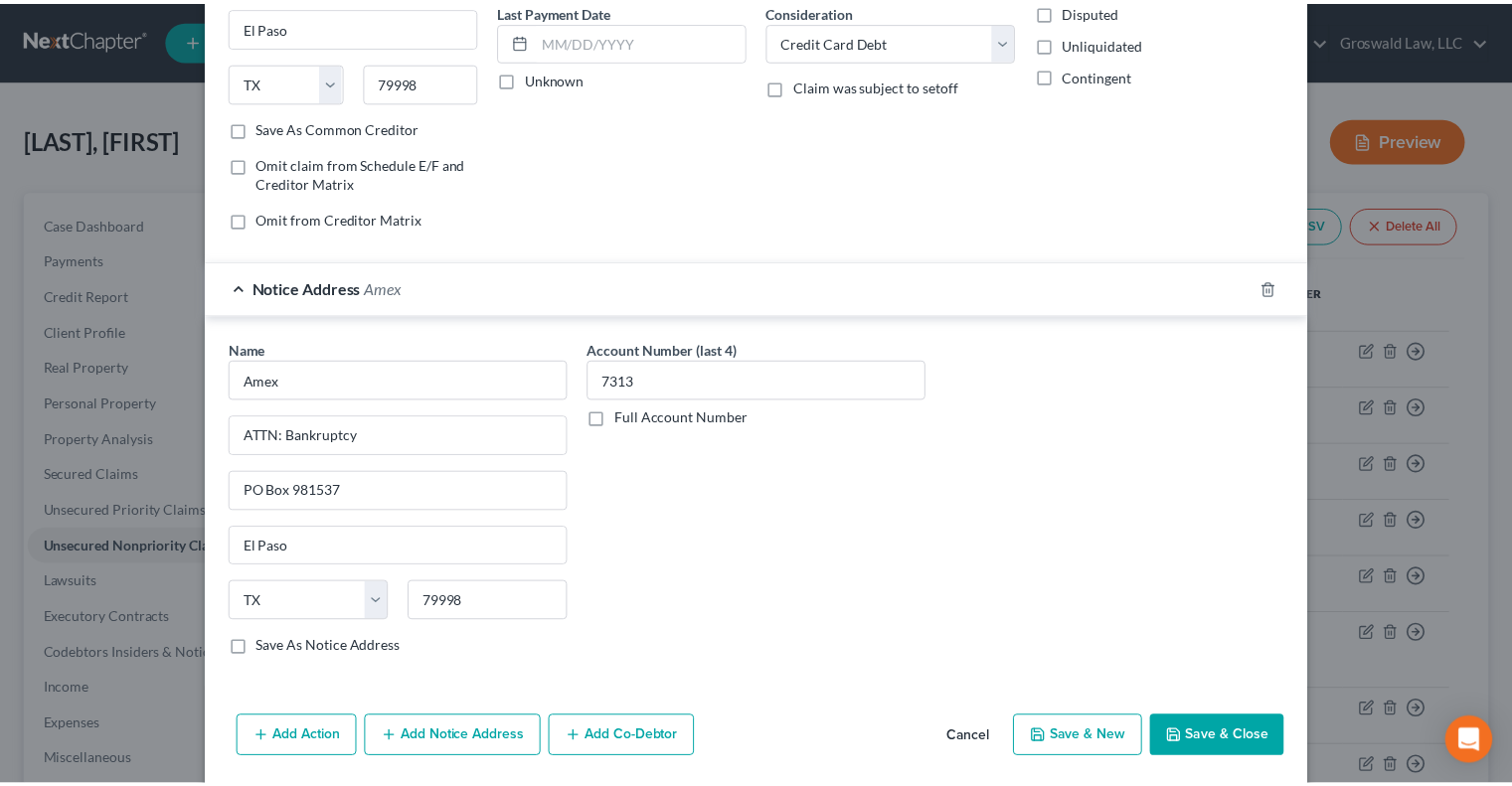 scroll, scrollTop: 337, scrollLeft: 0, axis: vertical 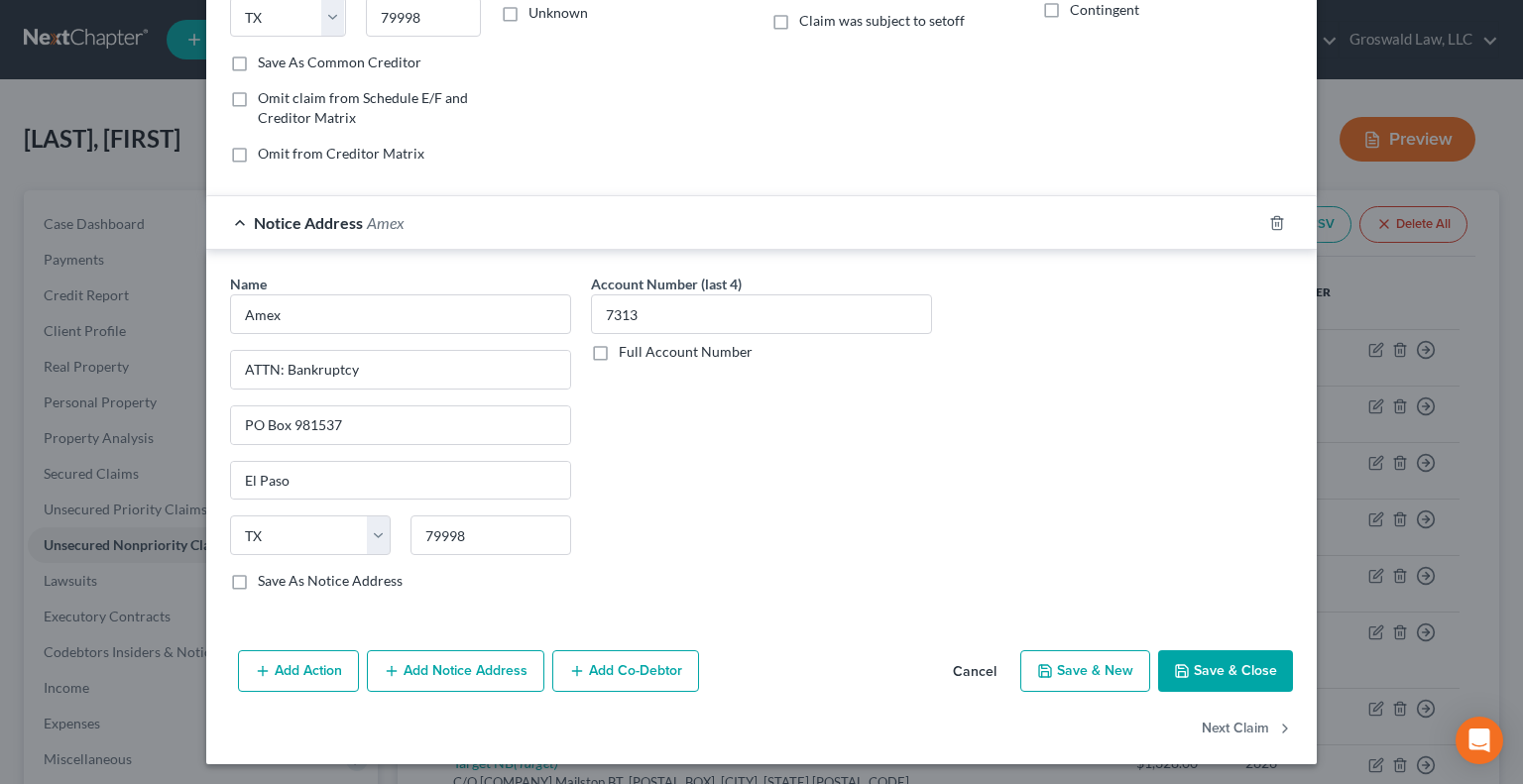 click on "Save & Close" at bounding box center (1226, 671) 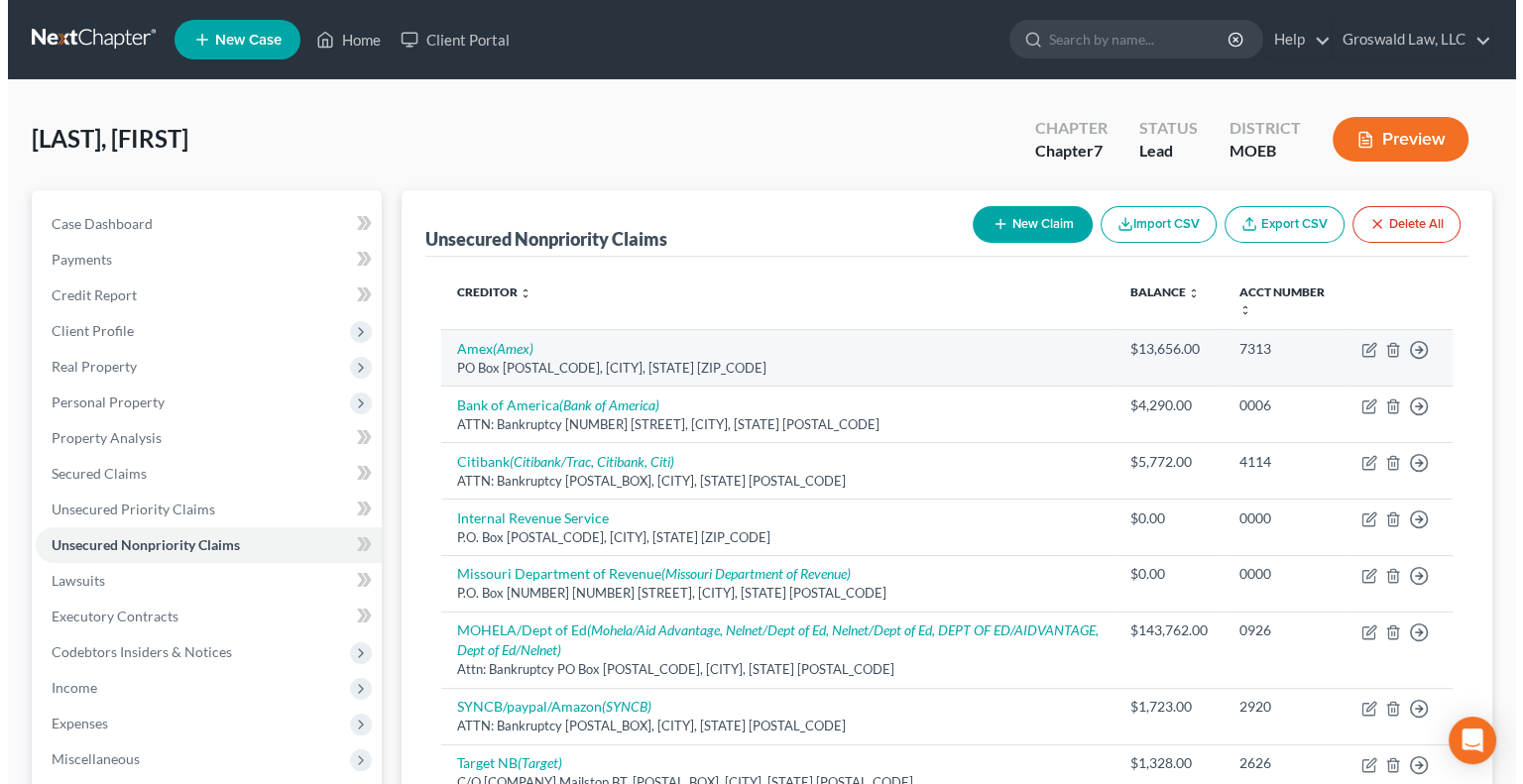 scroll, scrollTop: 83, scrollLeft: 0, axis: vertical 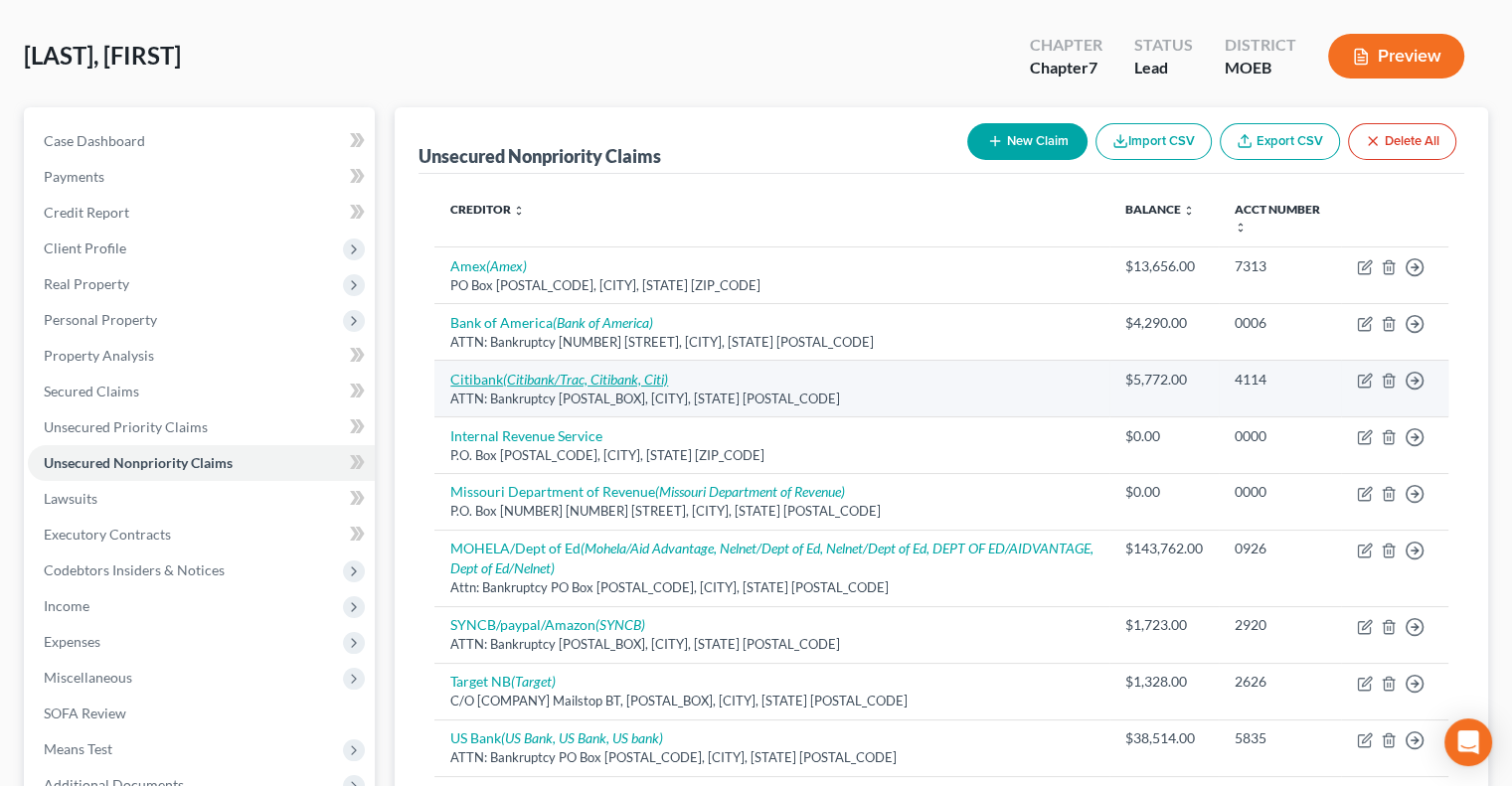 click on "(Citibank/Trac, Citibank, Citi)" at bounding box center (586, 379) 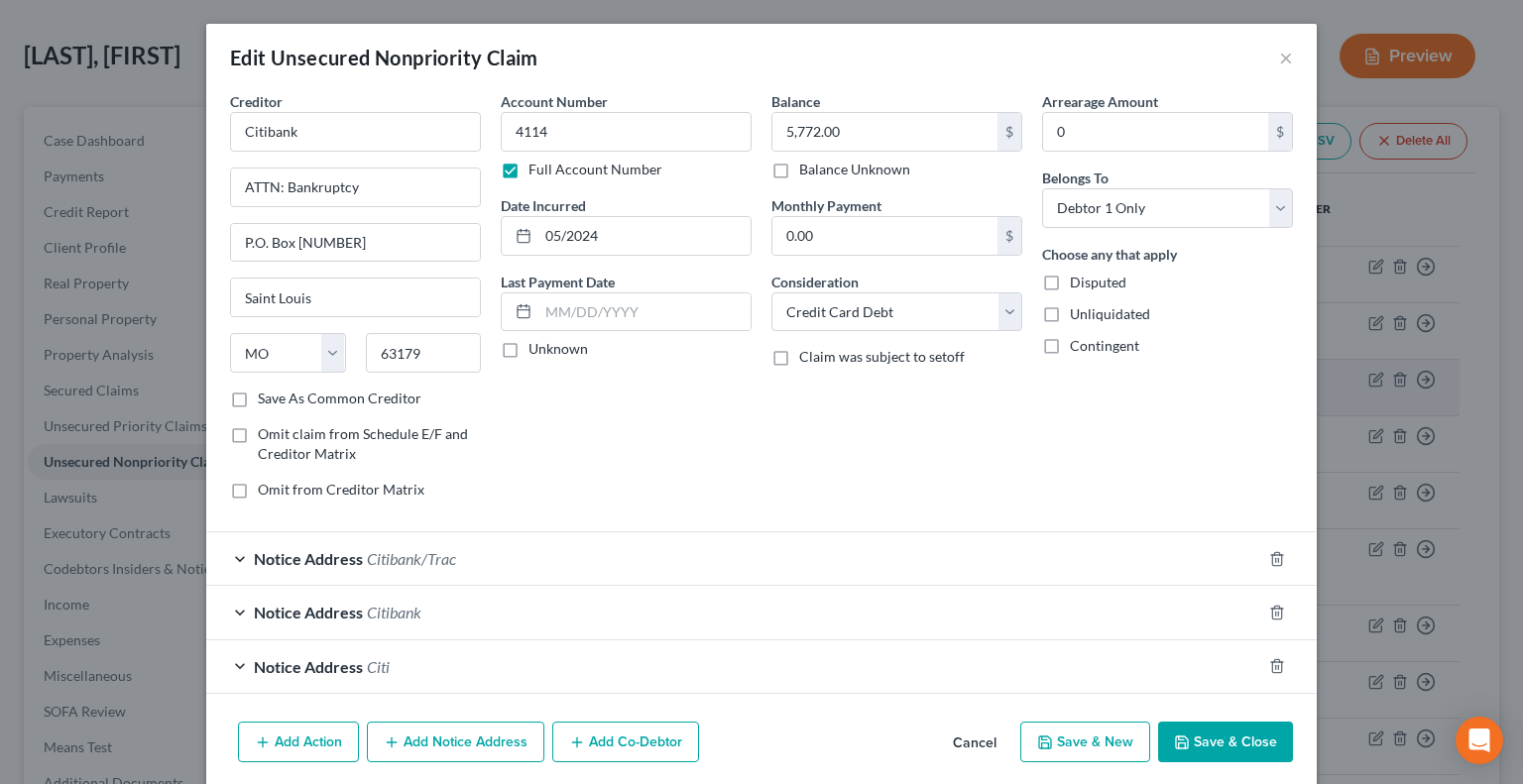 scroll, scrollTop: 71, scrollLeft: 0, axis: vertical 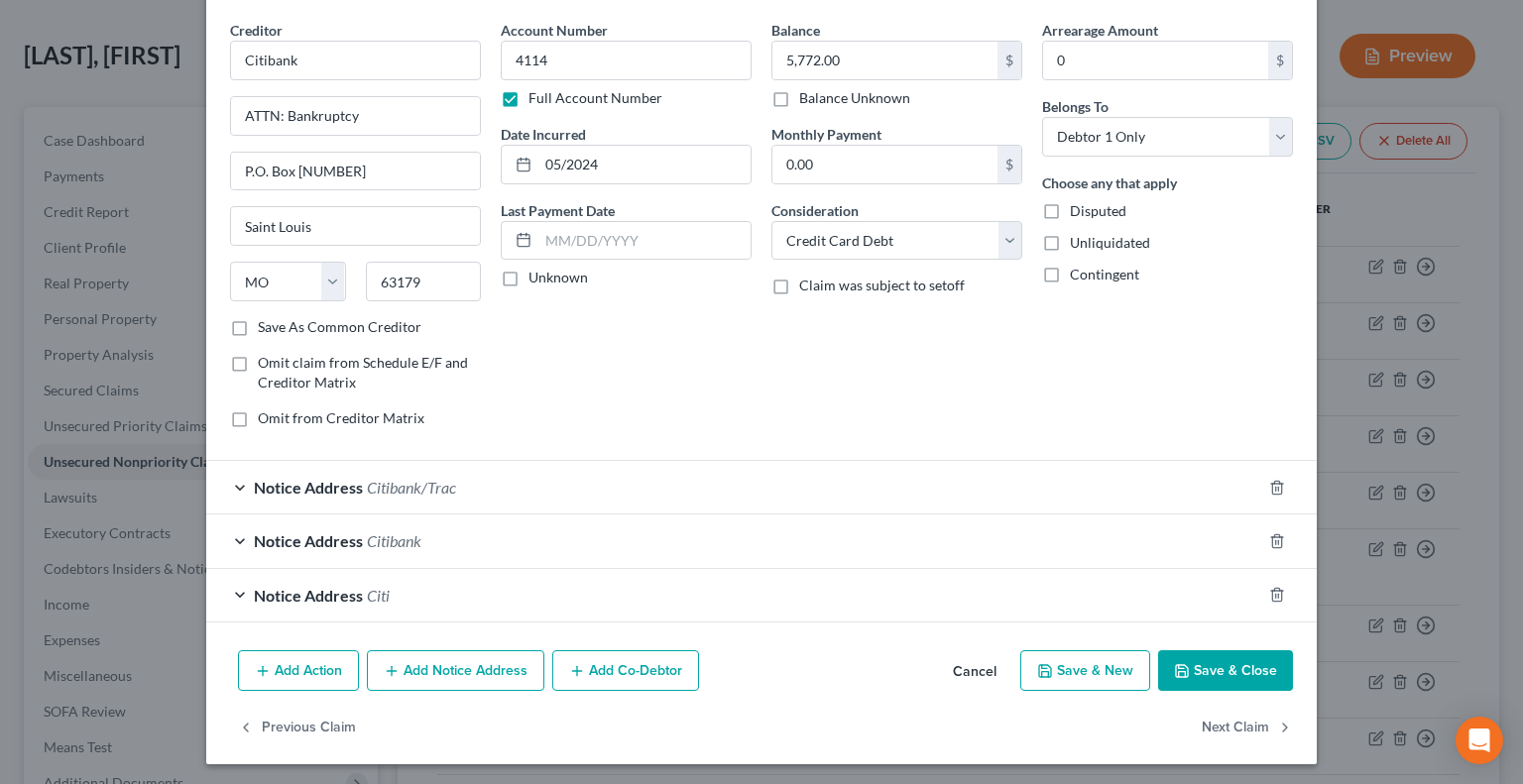 click on "Citibank/Trac" at bounding box center (411, 487) 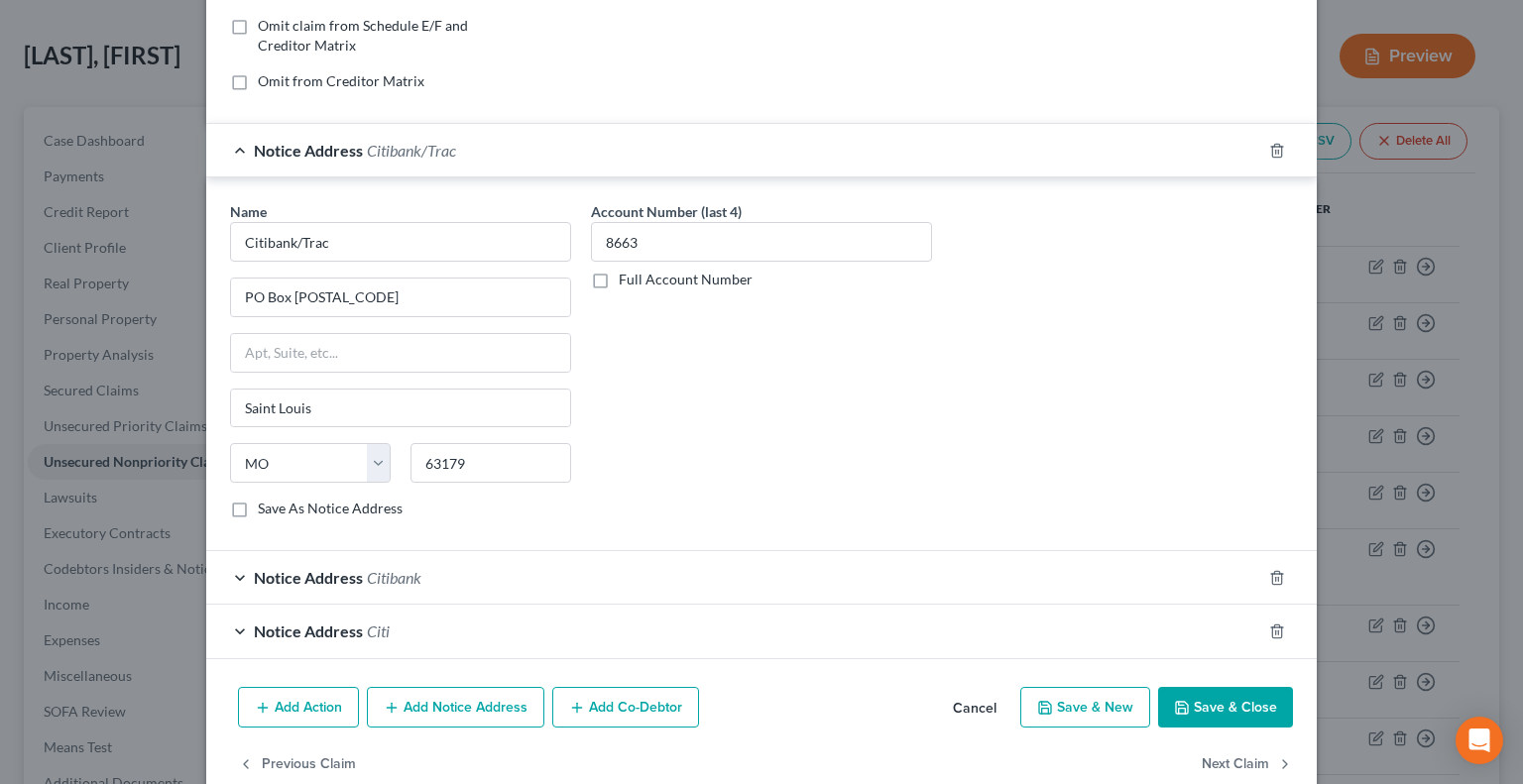 scroll, scrollTop: 444, scrollLeft: 0, axis: vertical 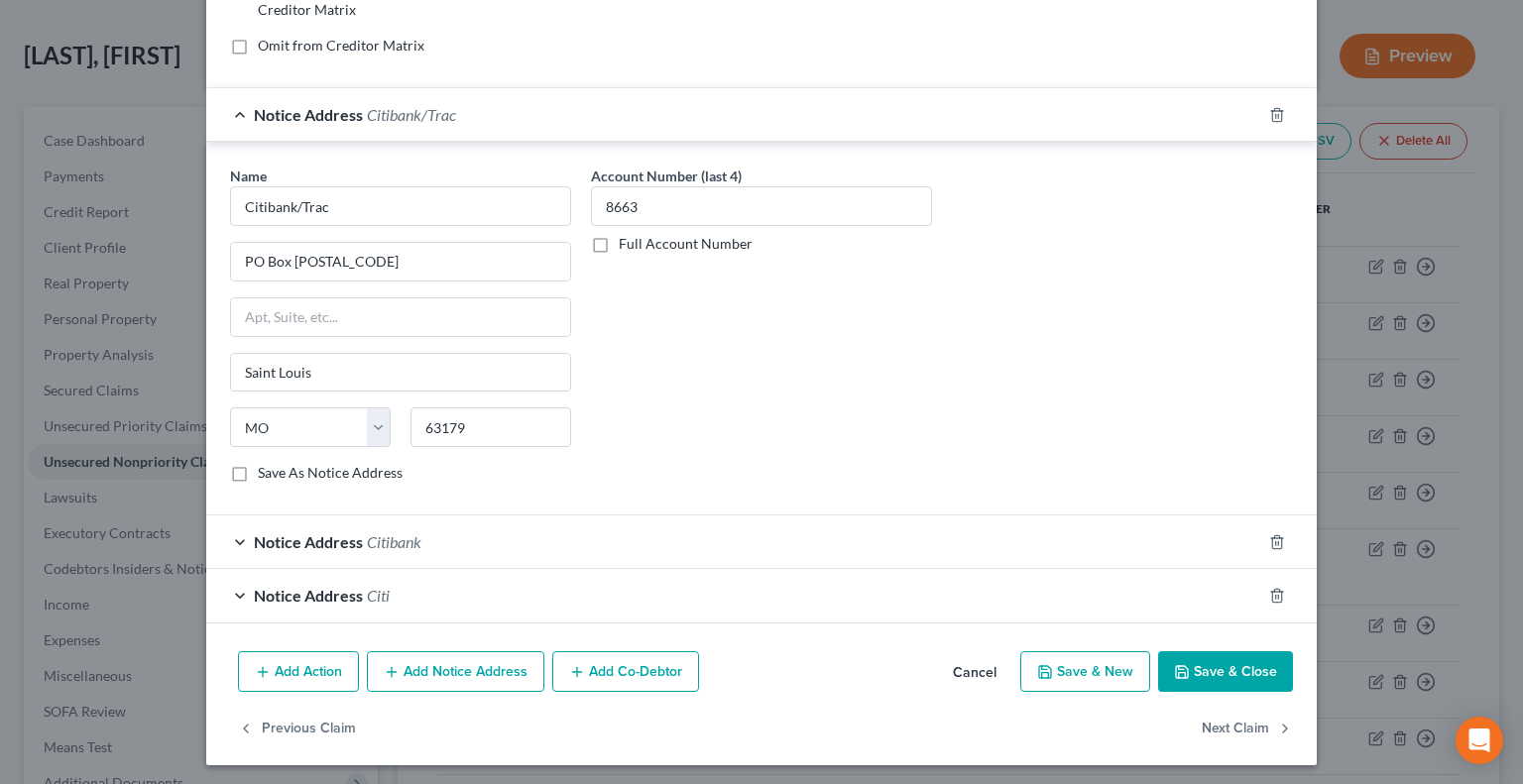 click on "Notice Address" at bounding box center (308, 541) 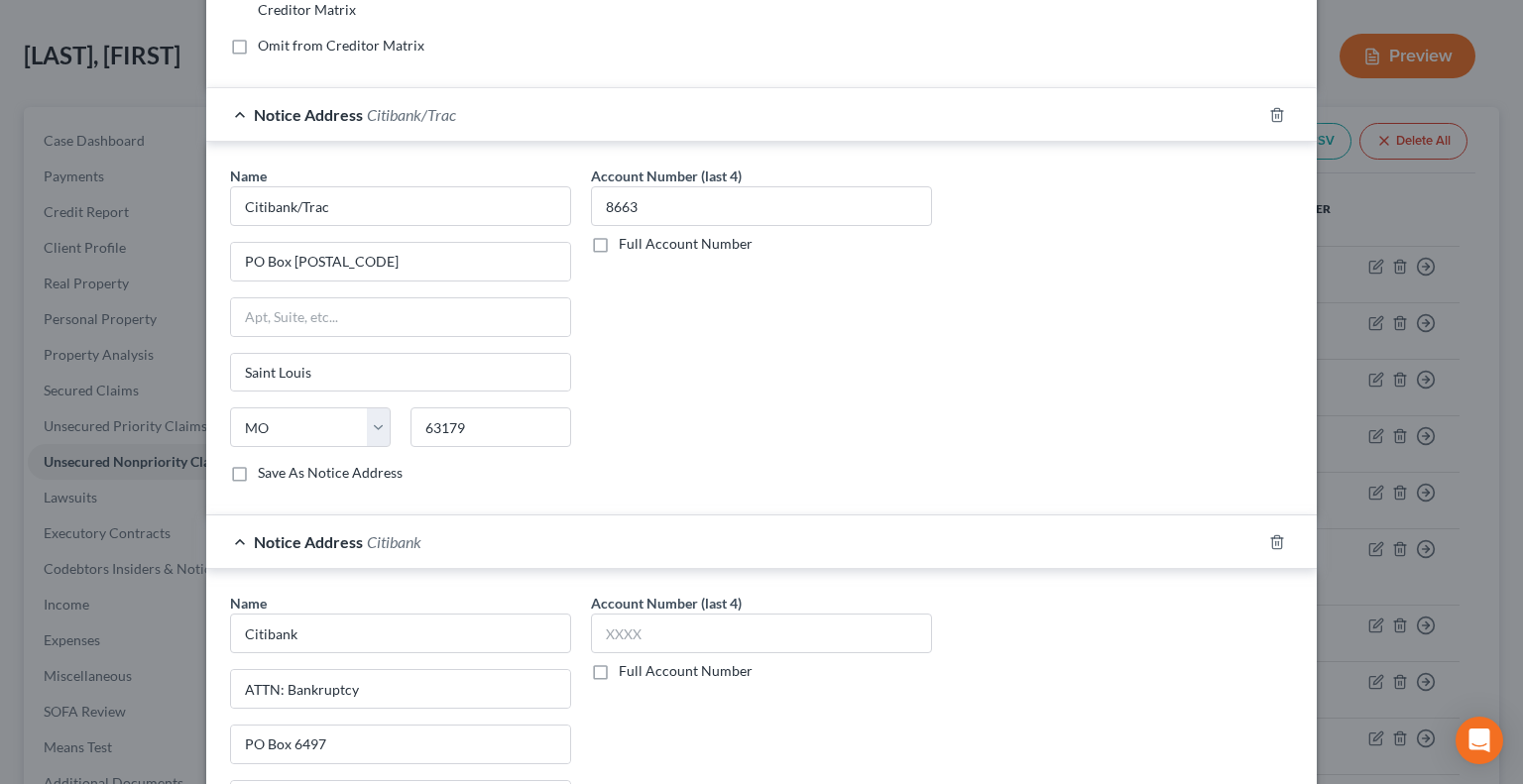 scroll, scrollTop: 815, scrollLeft: 0, axis: vertical 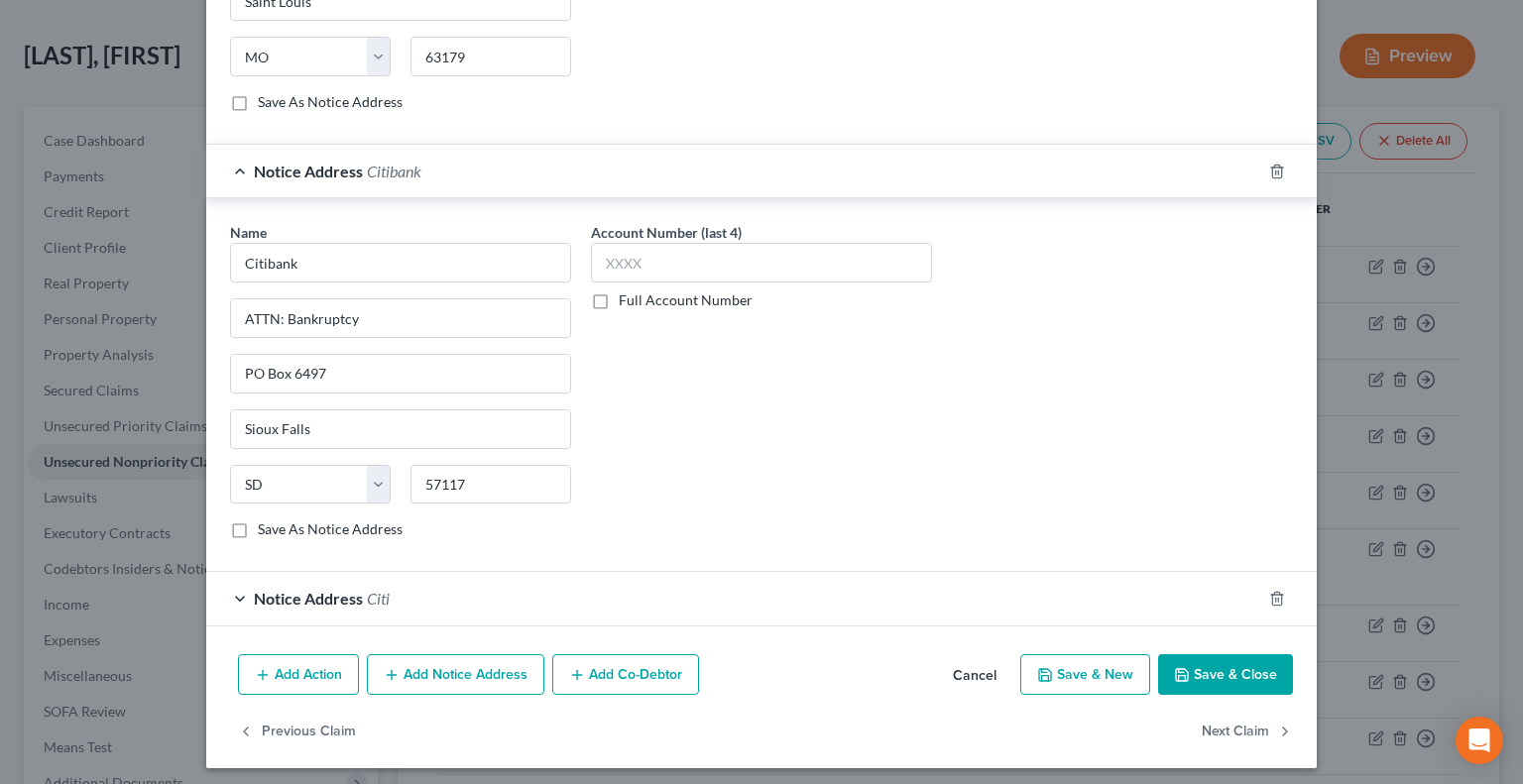 click on "Notice Address" at bounding box center (308, 598) 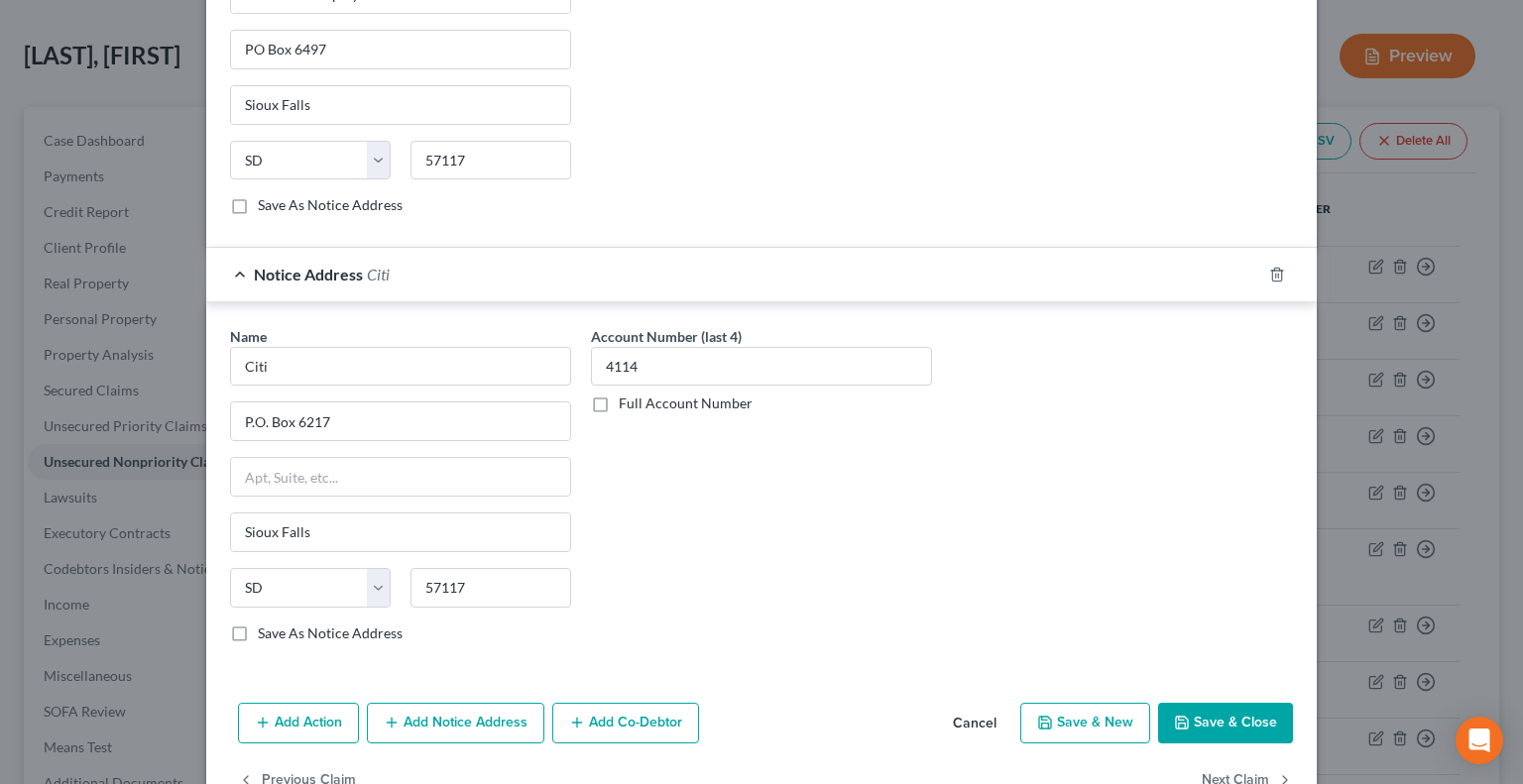 scroll, scrollTop: 1152, scrollLeft: 0, axis: vertical 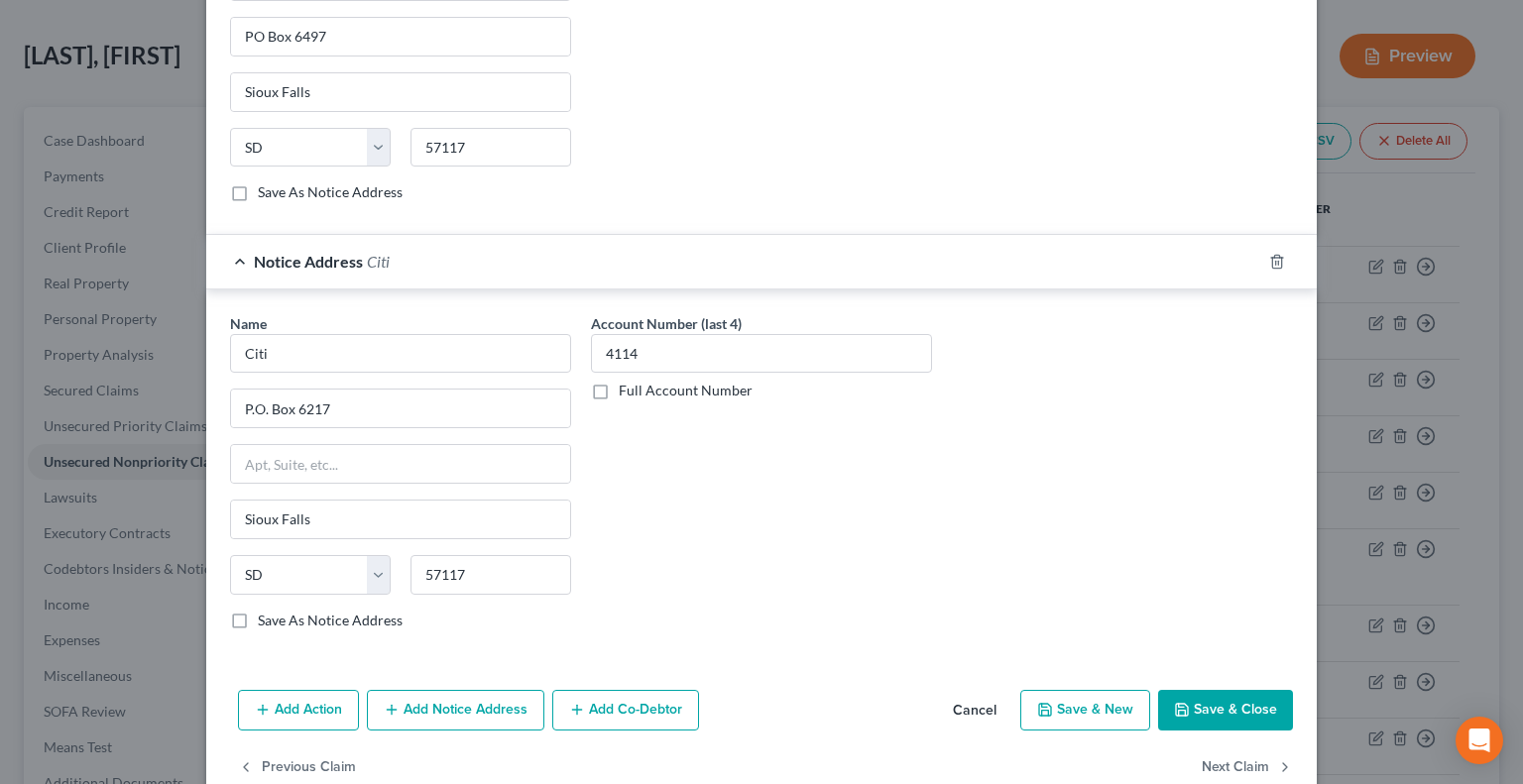 click on "Add Notice Address" at bounding box center [455, 711] 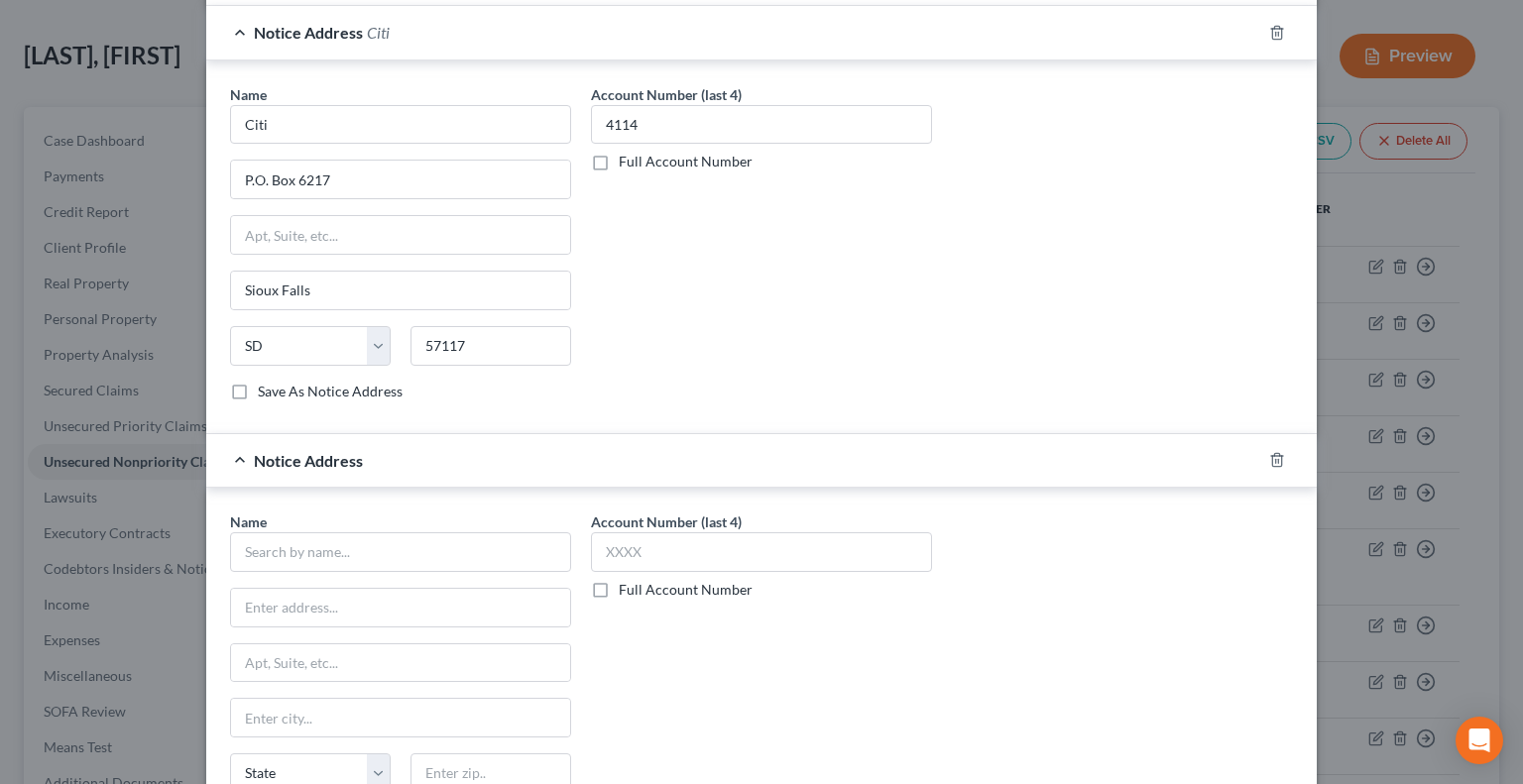 scroll, scrollTop: 1398, scrollLeft: 0, axis: vertical 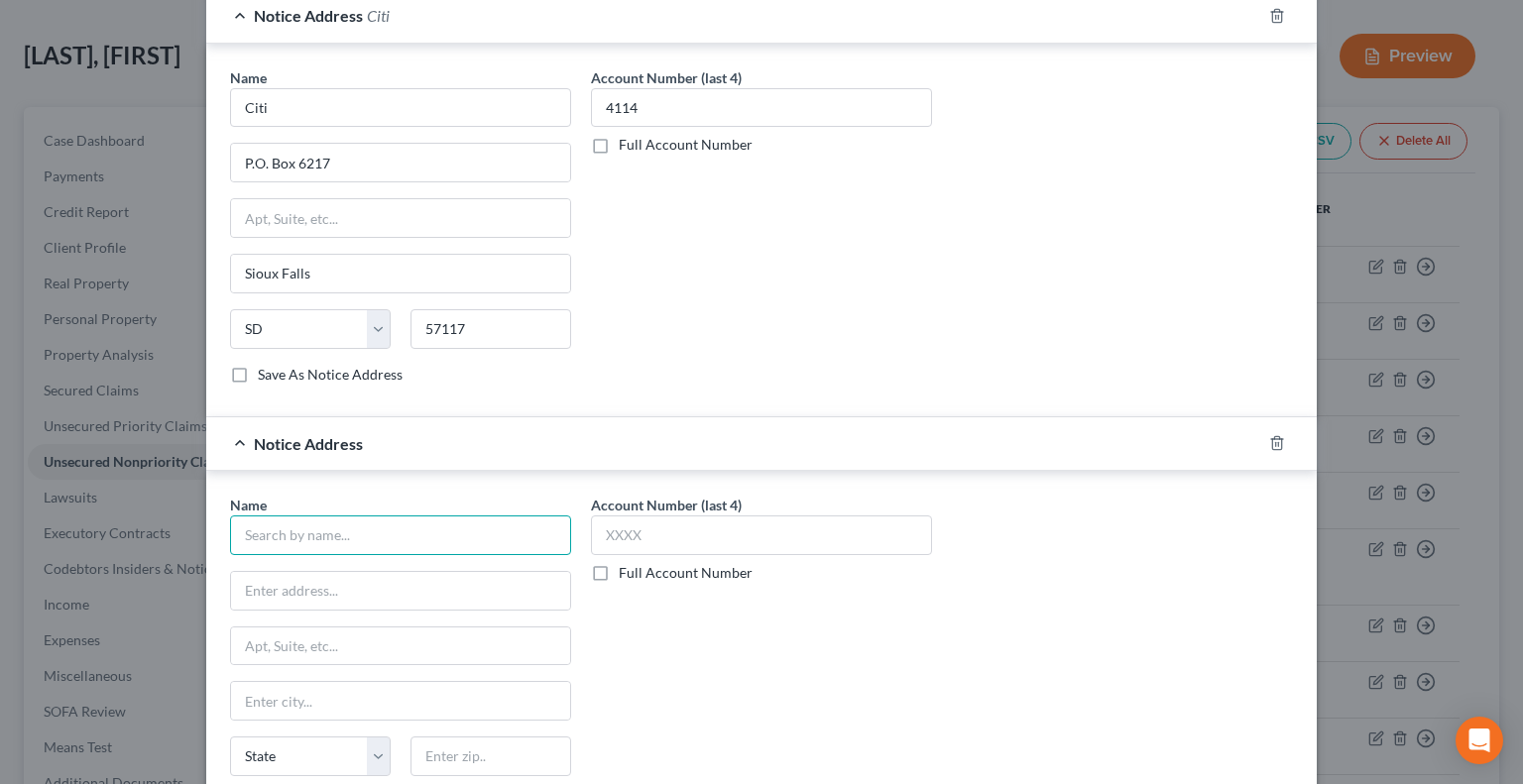 click at bounding box center (401, 535) 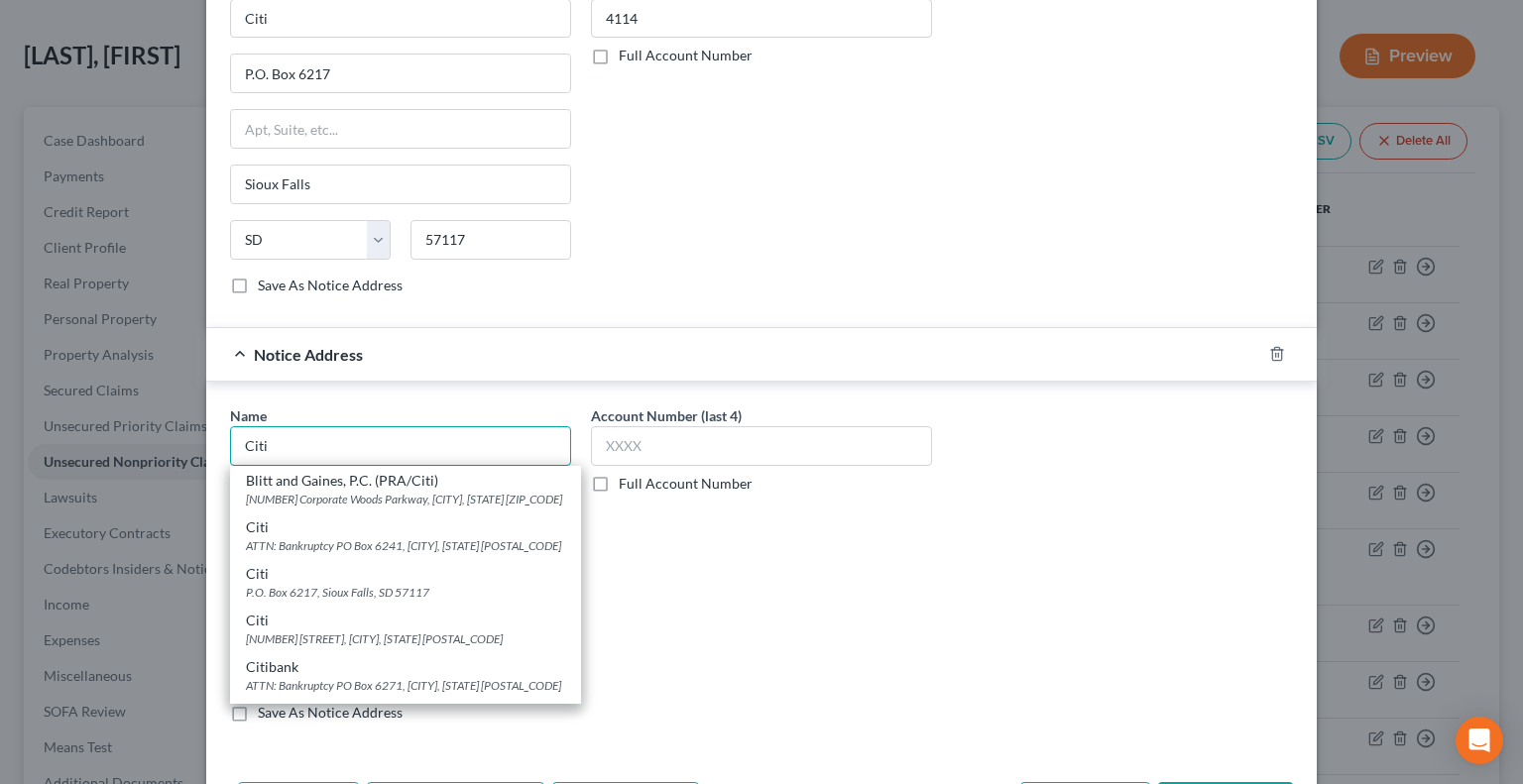 scroll, scrollTop: 1493, scrollLeft: 0, axis: vertical 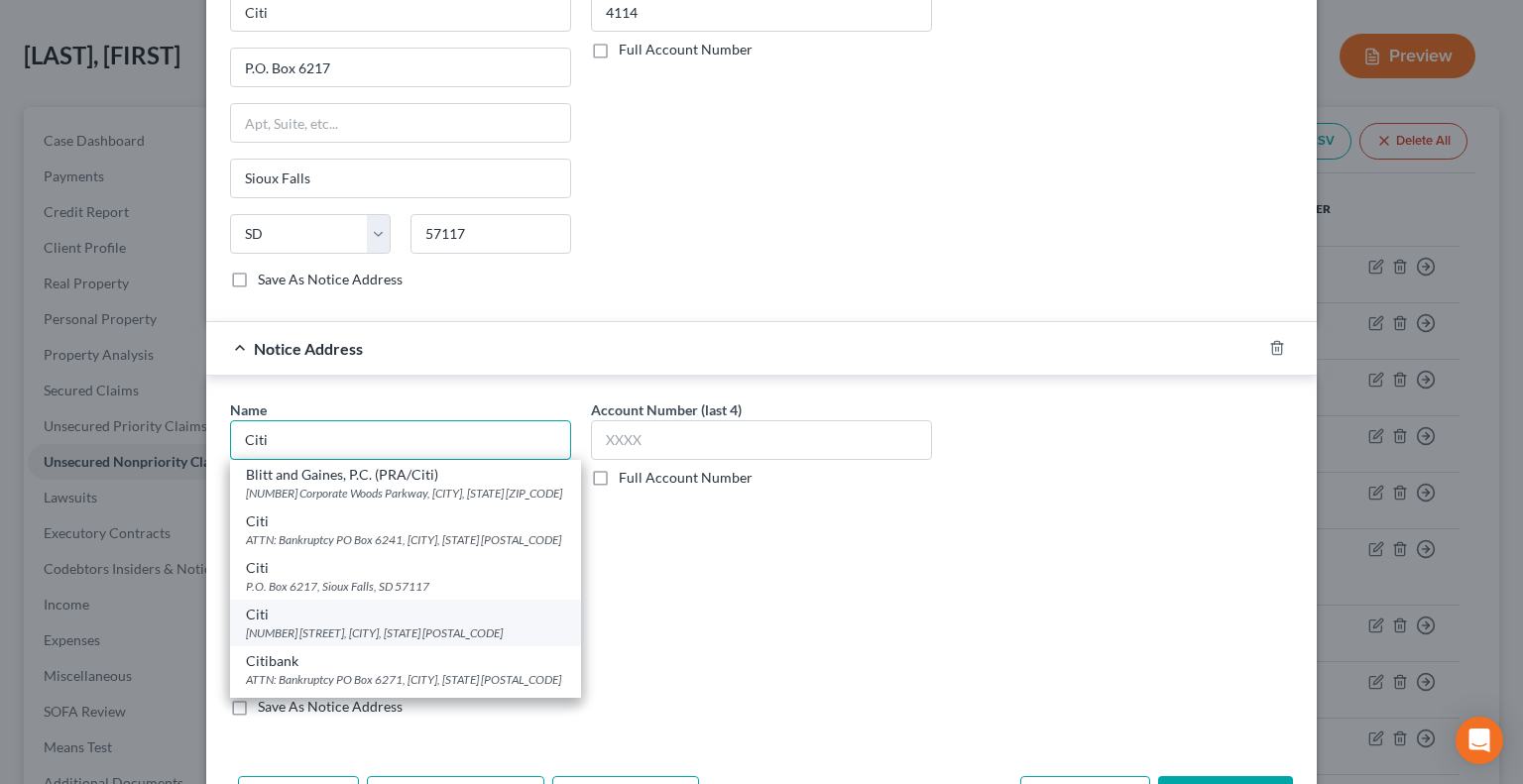 type on "Citi" 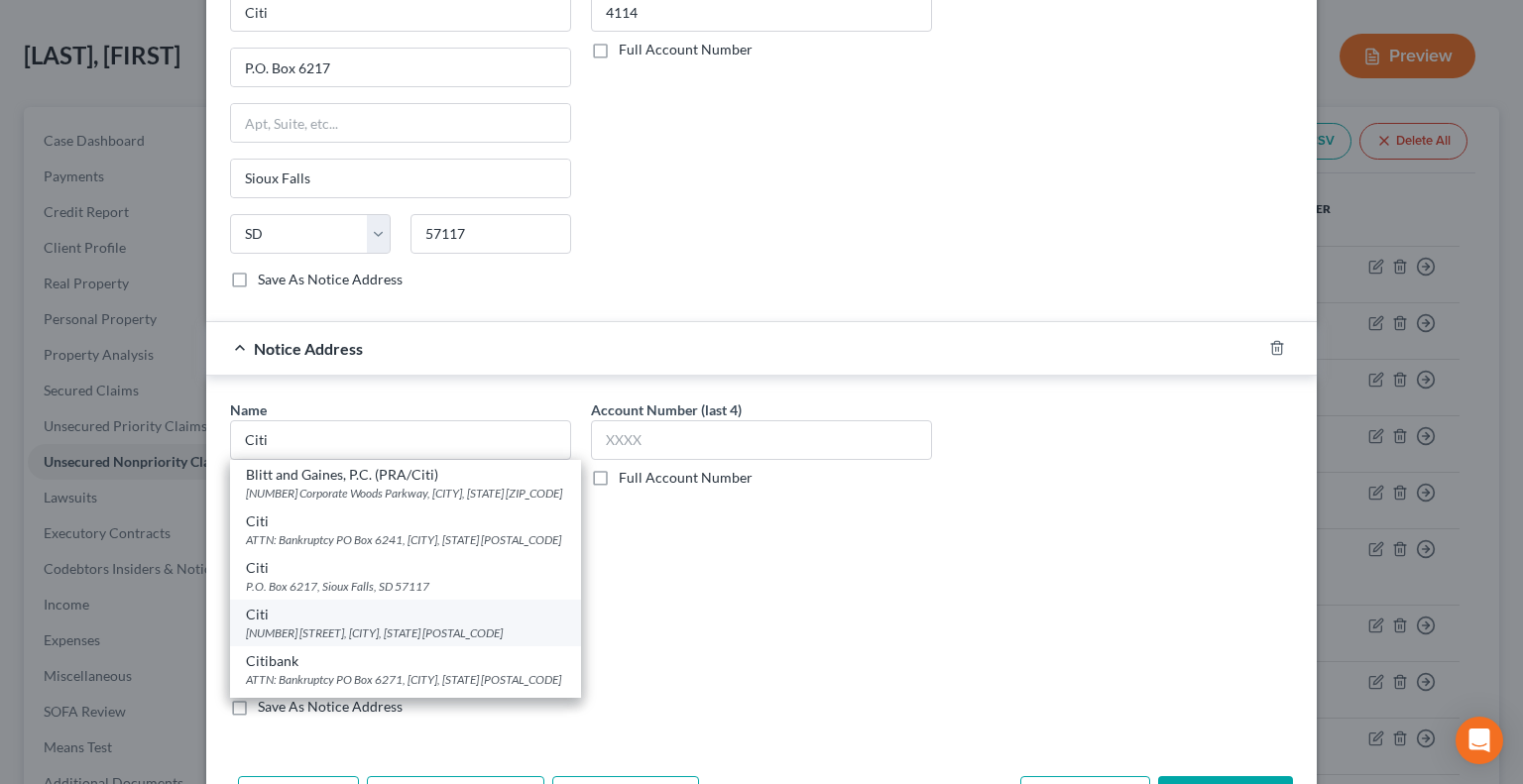 click on "[NUMBER] [STREET], [CITY], [STATE] [POSTAL_CODE]" at bounding box center [406, 632] 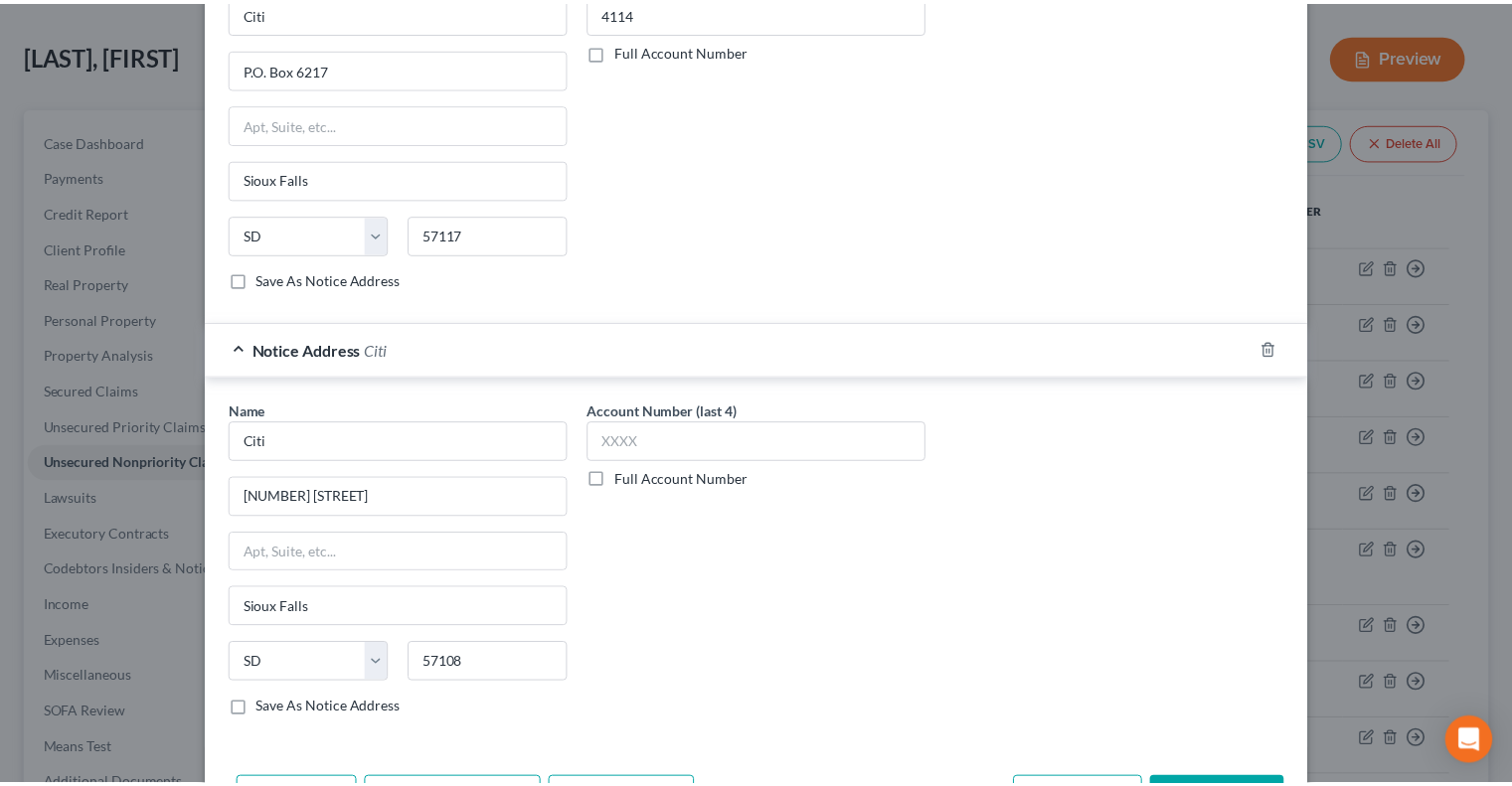 scroll, scrollTop: 1615, scrollLeft: 0, axis: vertical 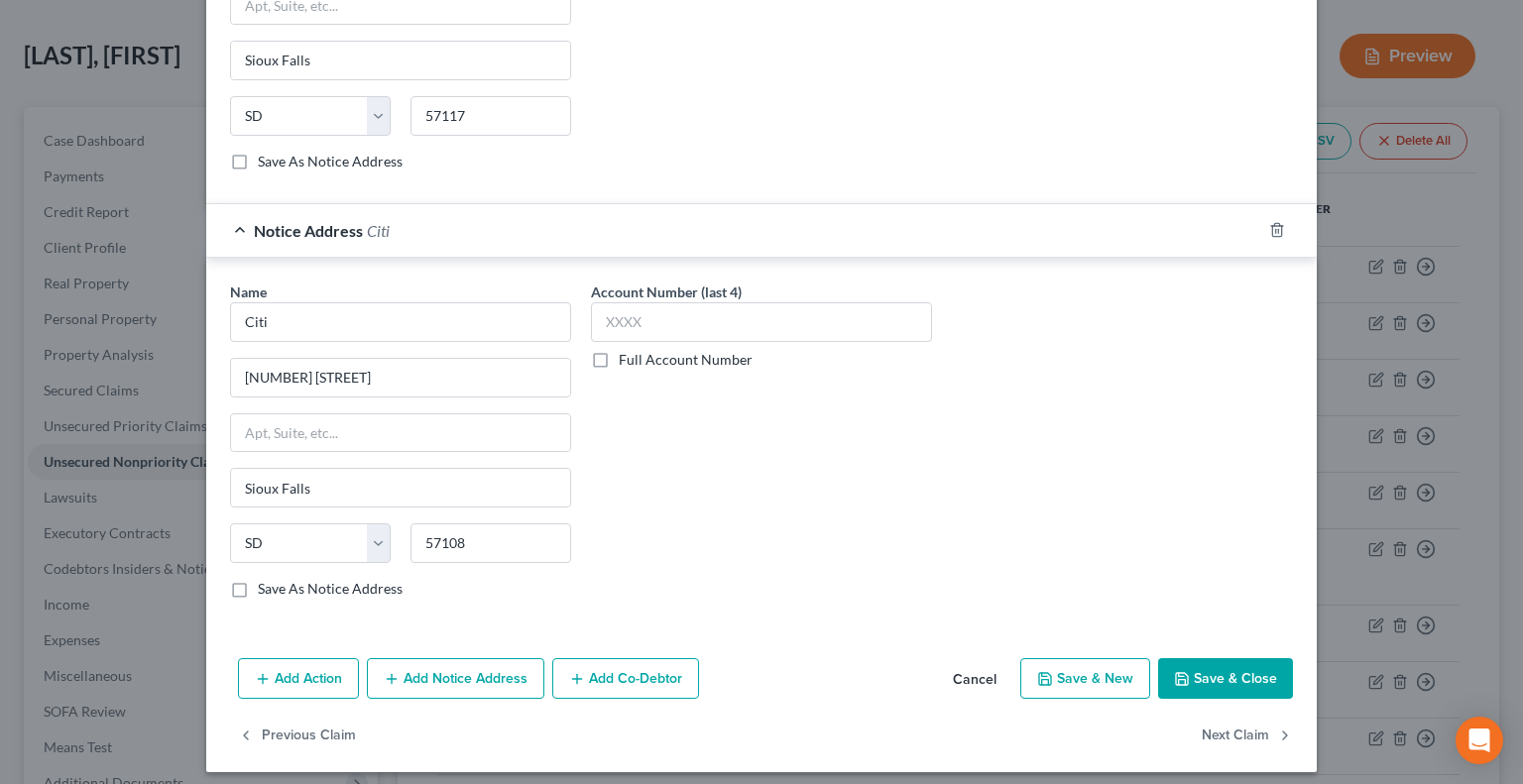 click on "Save & Close" at bounding box center (1226, 679) 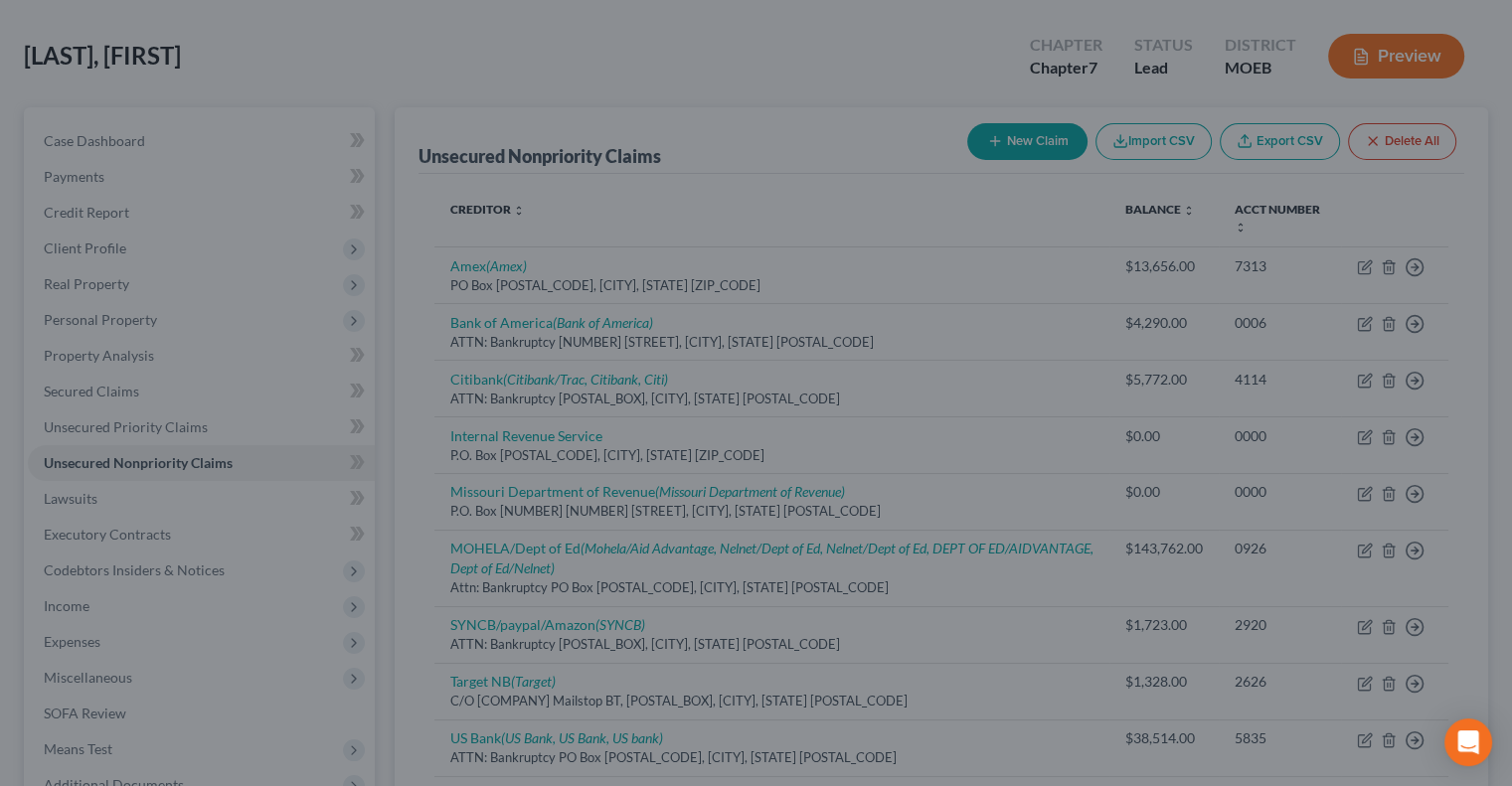 scroll, scrollTop: 0, scrollLeft: 0, axis: both 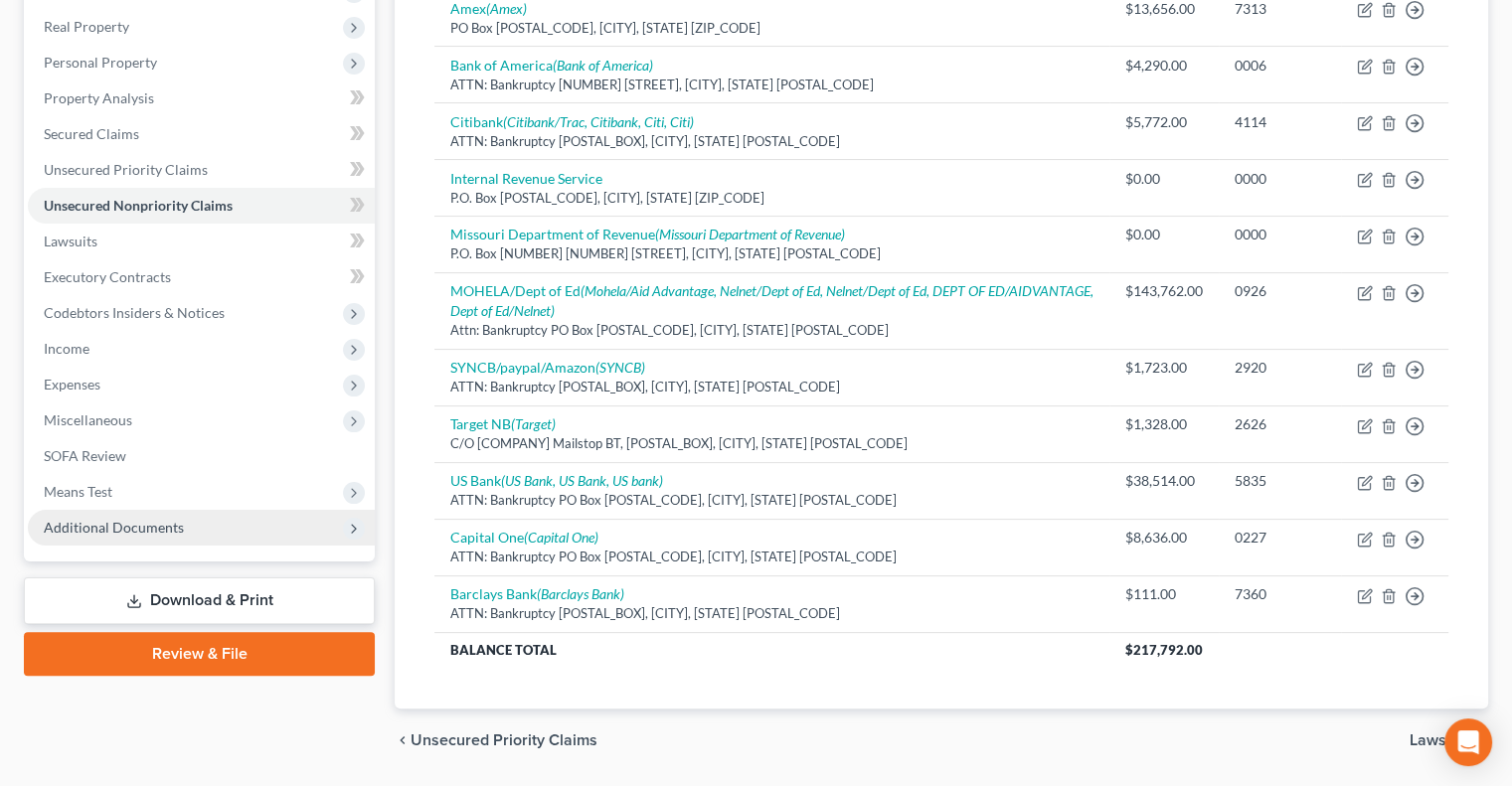 click on "Additional Documents" at bounding box center (113, 527) 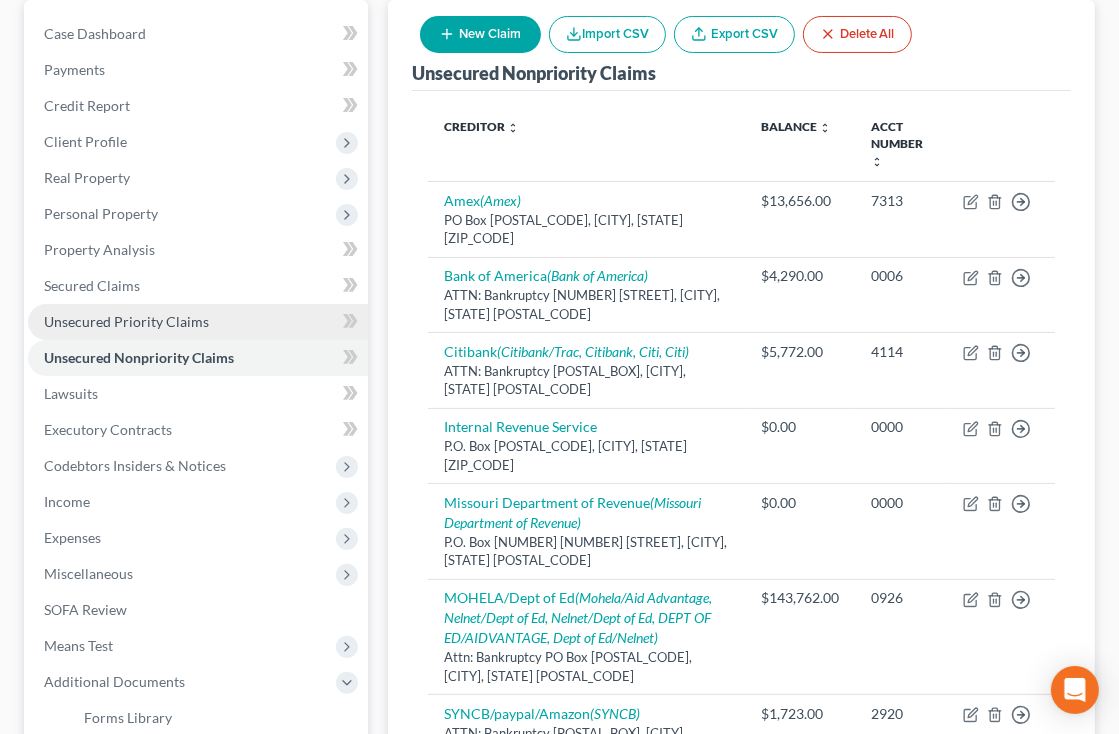 scroll, scrollTop: 0, scrollLeft: 0, axis: both 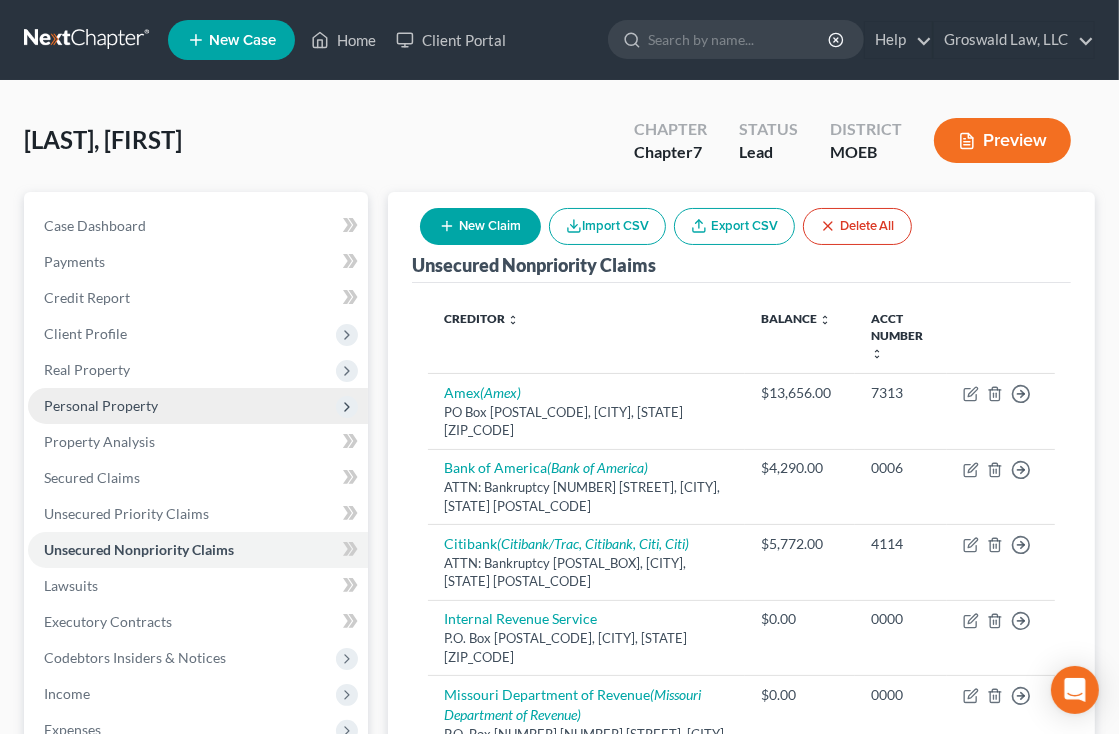 click on "Personal Property" at bounding box center (101, 405) 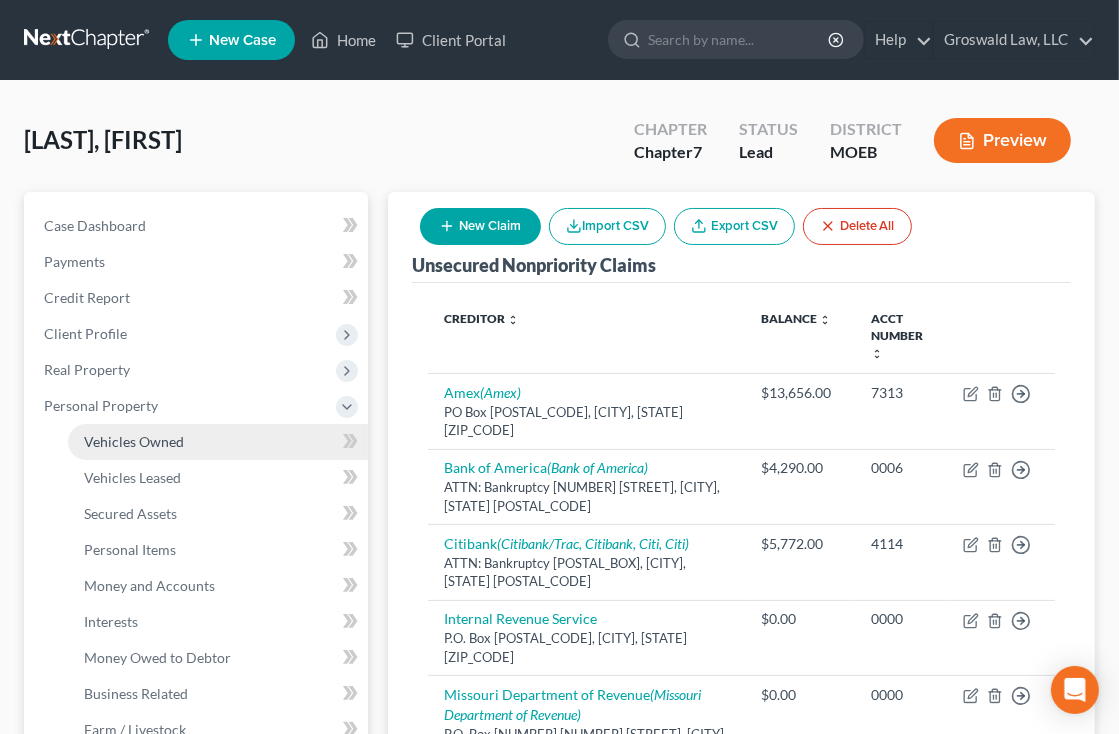 click on "Vehicles Owned" at bounding box center (134, 441) 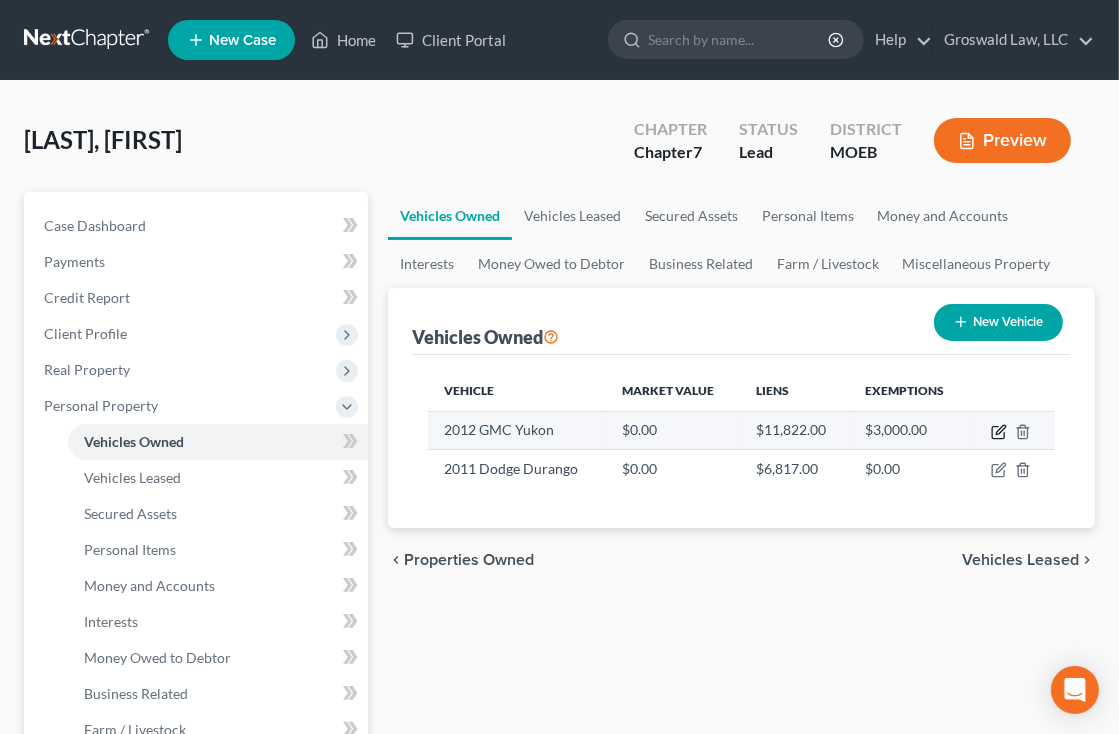click 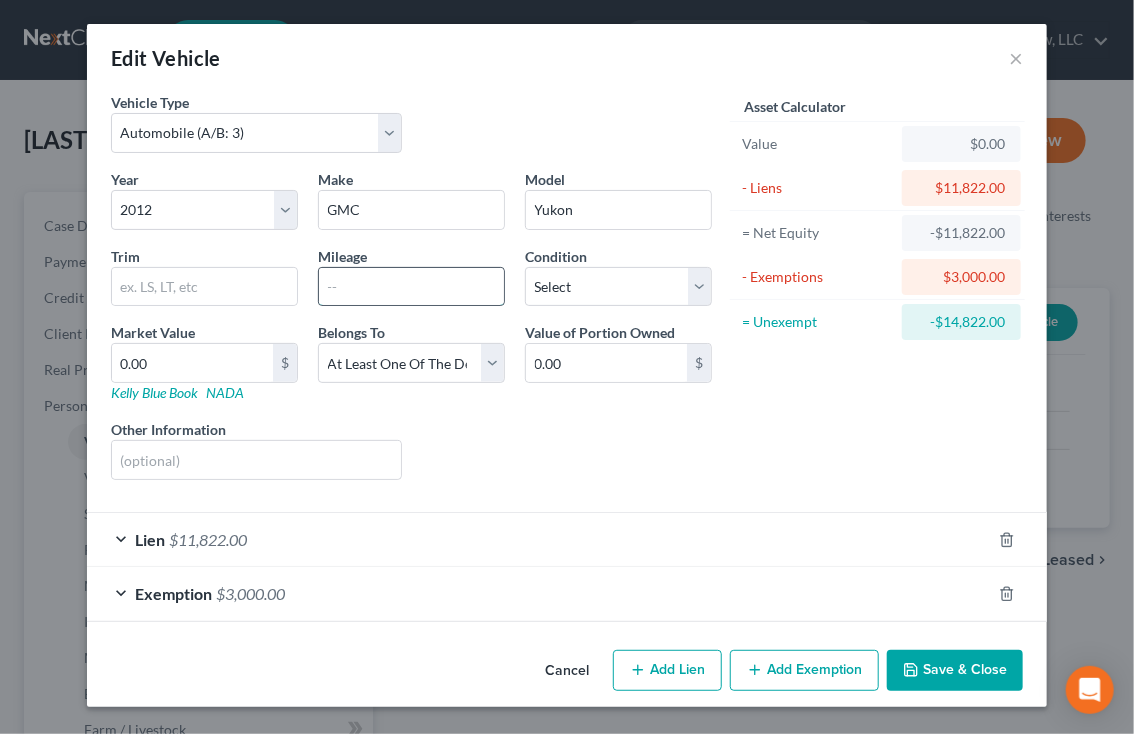 click at bounding box center [411, 287] 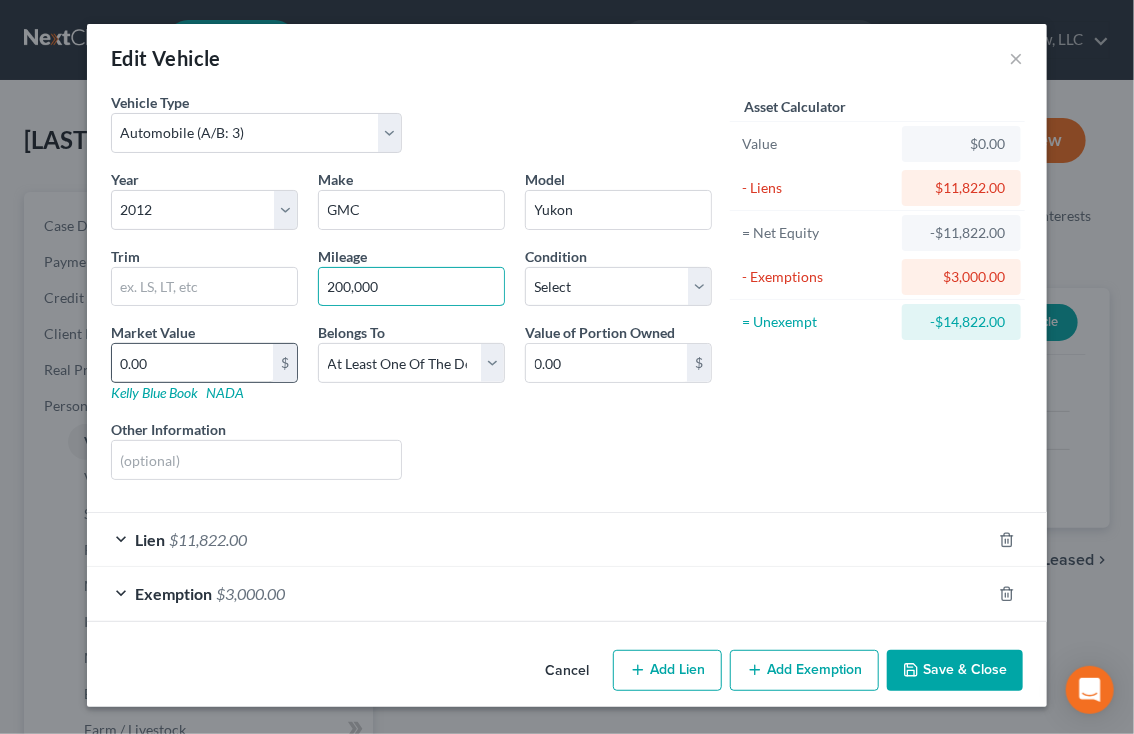 type 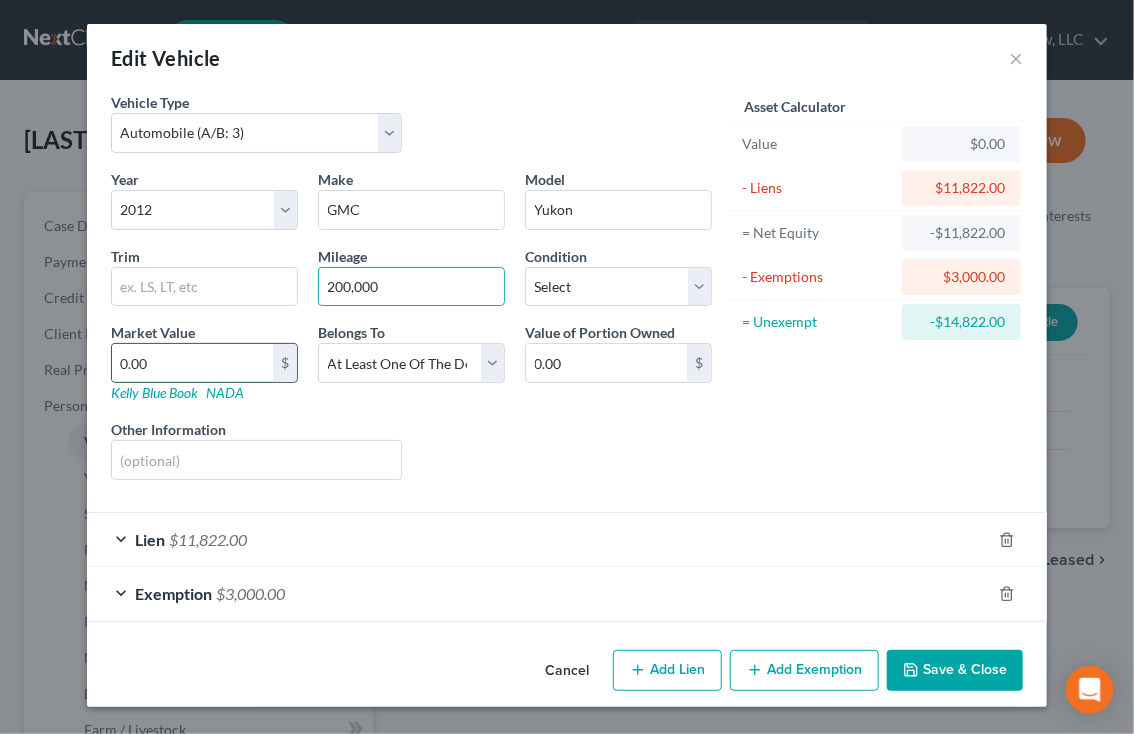 click on "0.00" at bounding box center (192, 363) 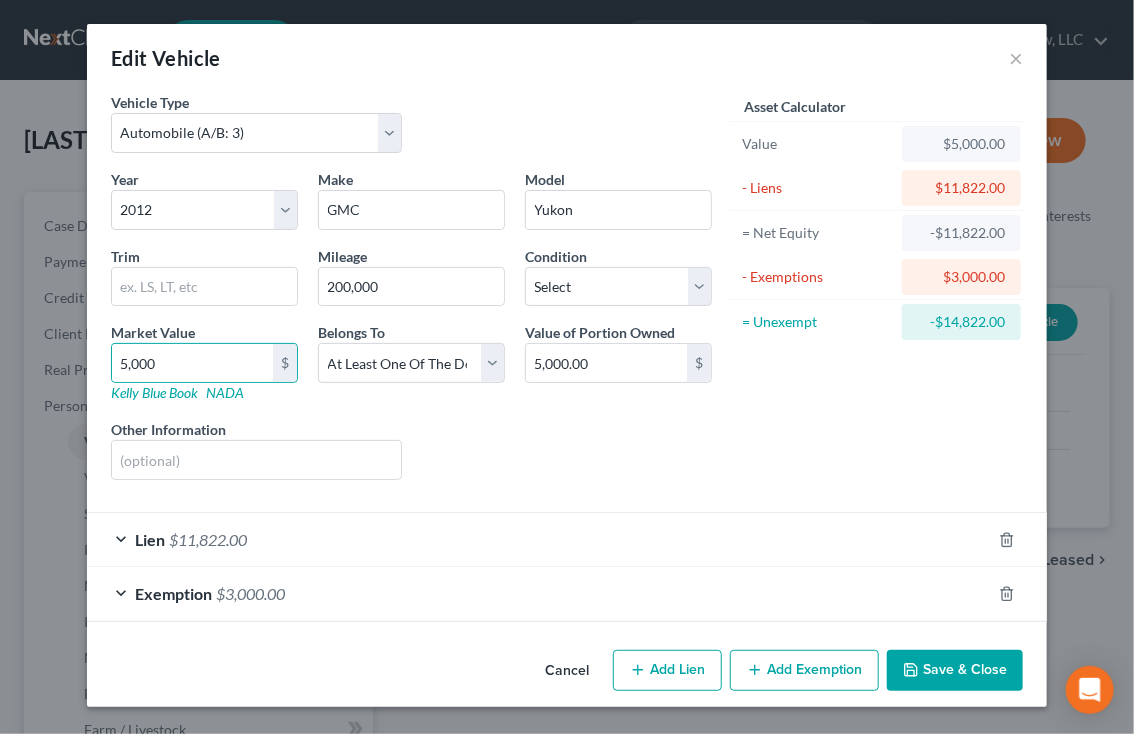click on "Save & Close" at bounding box center [955, 671] 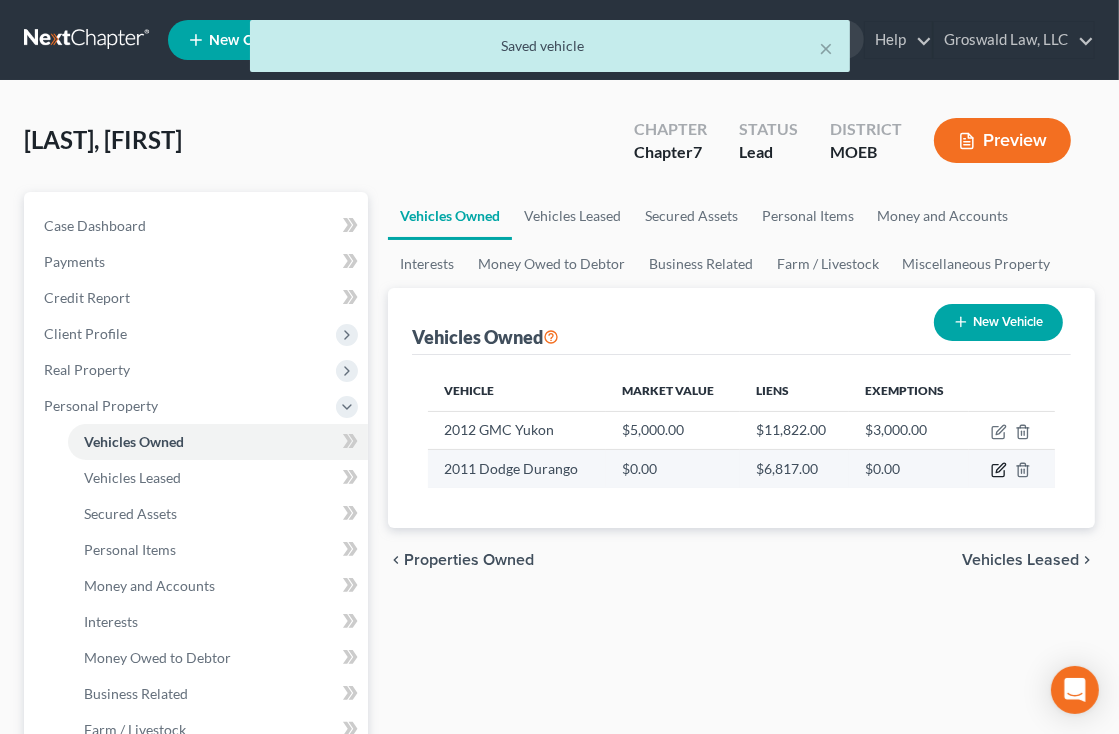 click 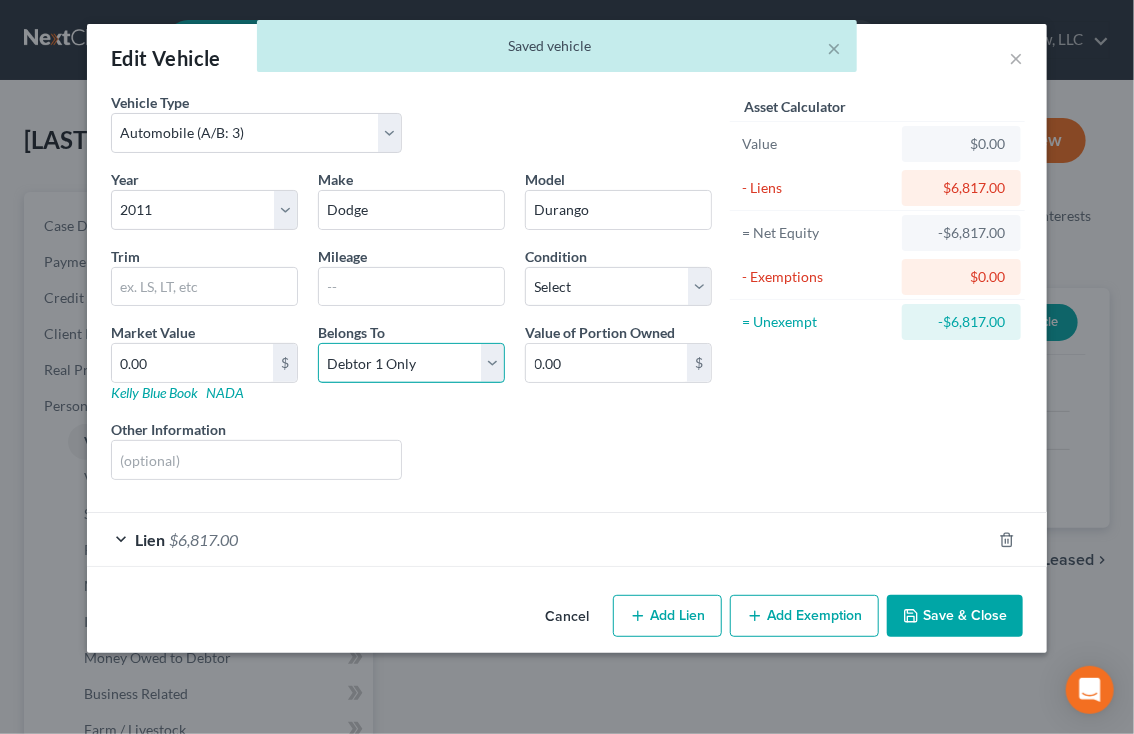 click on "Select Debtor 1 Only Debtor 2 Only Debtor 1 And Debtor 2 Only At Least One Of The Debtors And Another Community Property" at bounding box center [411, 363] 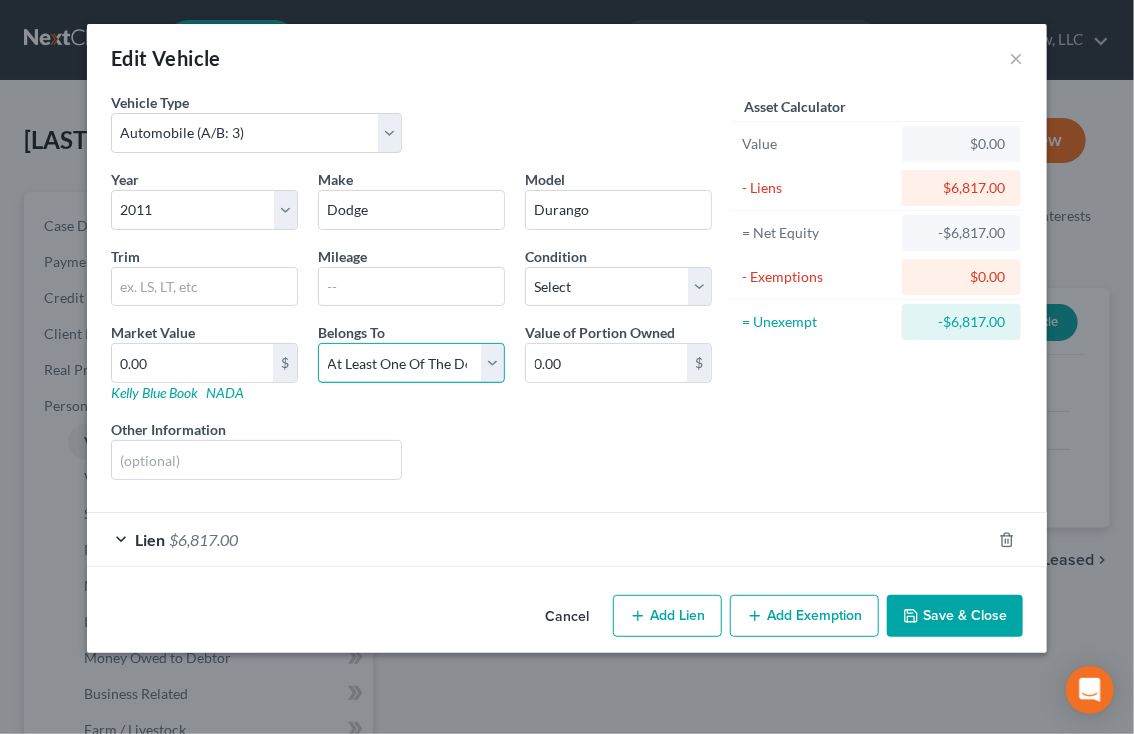 click on "Select Debtor 1 Only Debtor 2 Only Debtor 1 And Debtor 2 Only At Least One Of The Debtors And Another Community Property" at bounding box center (411, 363) 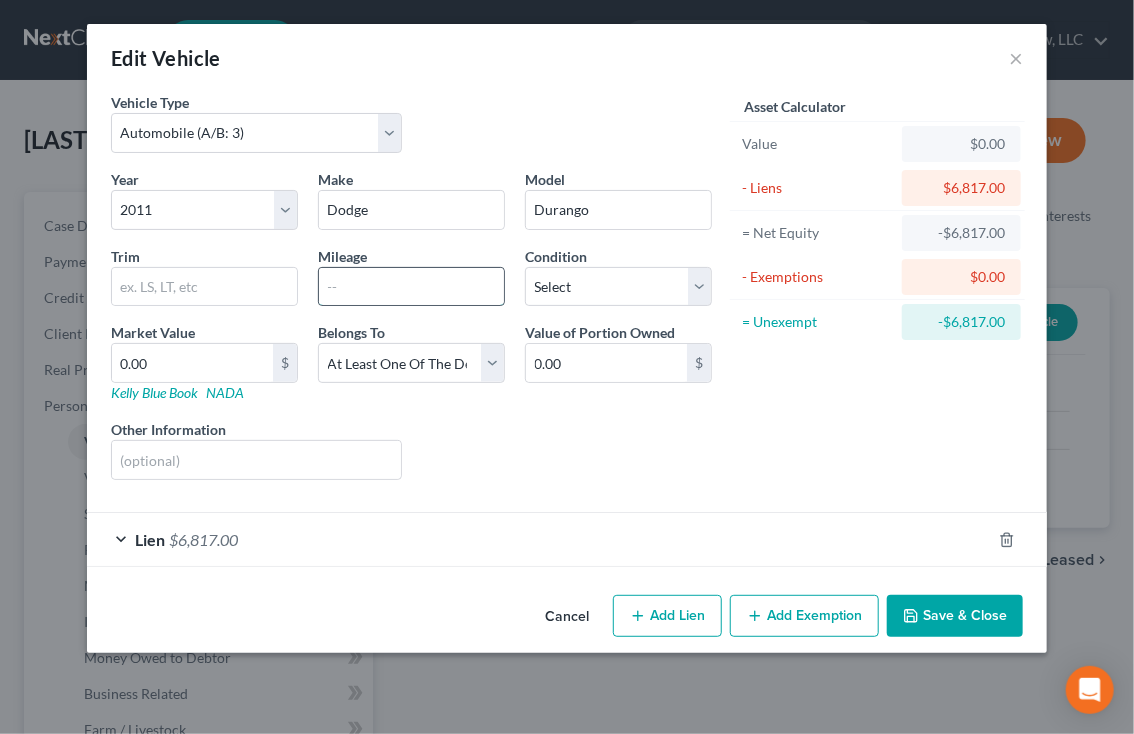 click at bounding box center (411, 287) 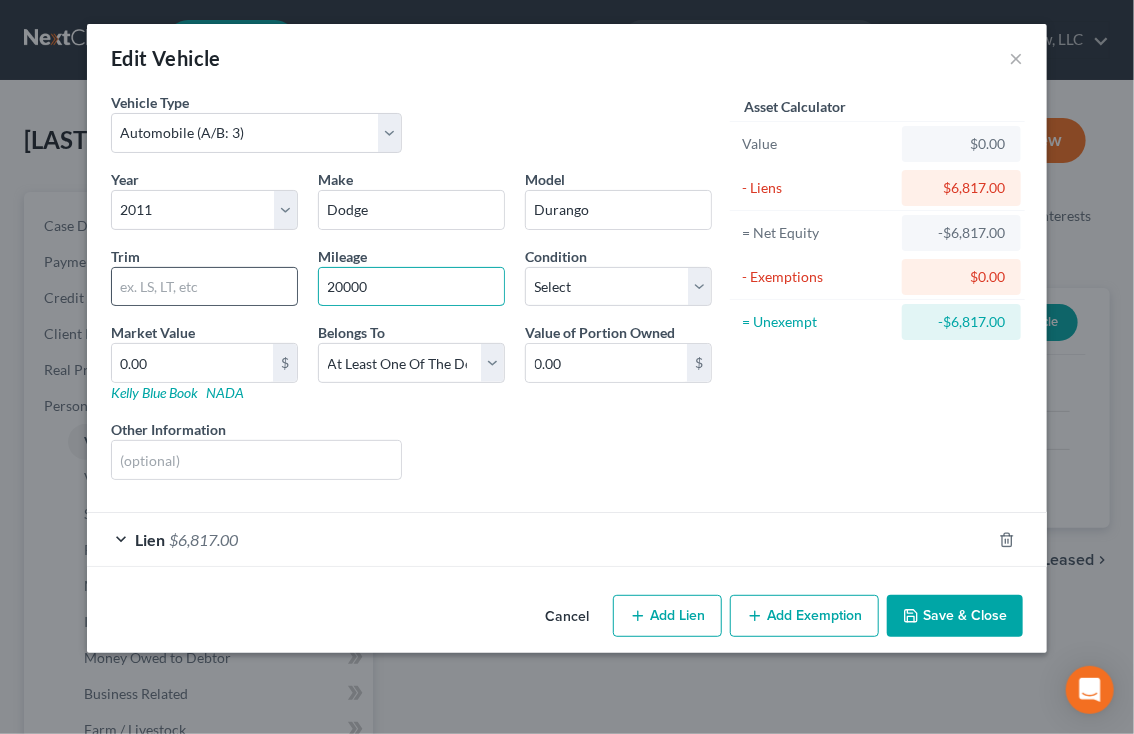 drag, startPoint x: 351, startPoint y: 279, endPoint x: 279, endPoint y: 283, distance: 72.11102 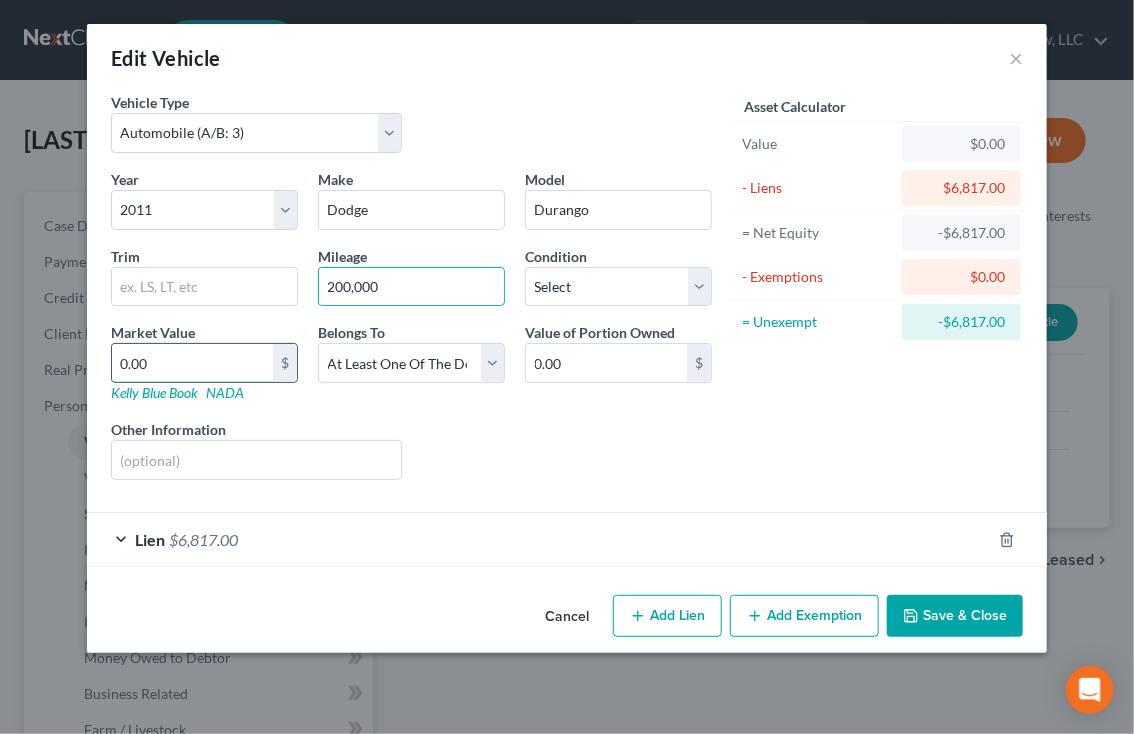 click on "0.00" at bounding box center (192, 363) 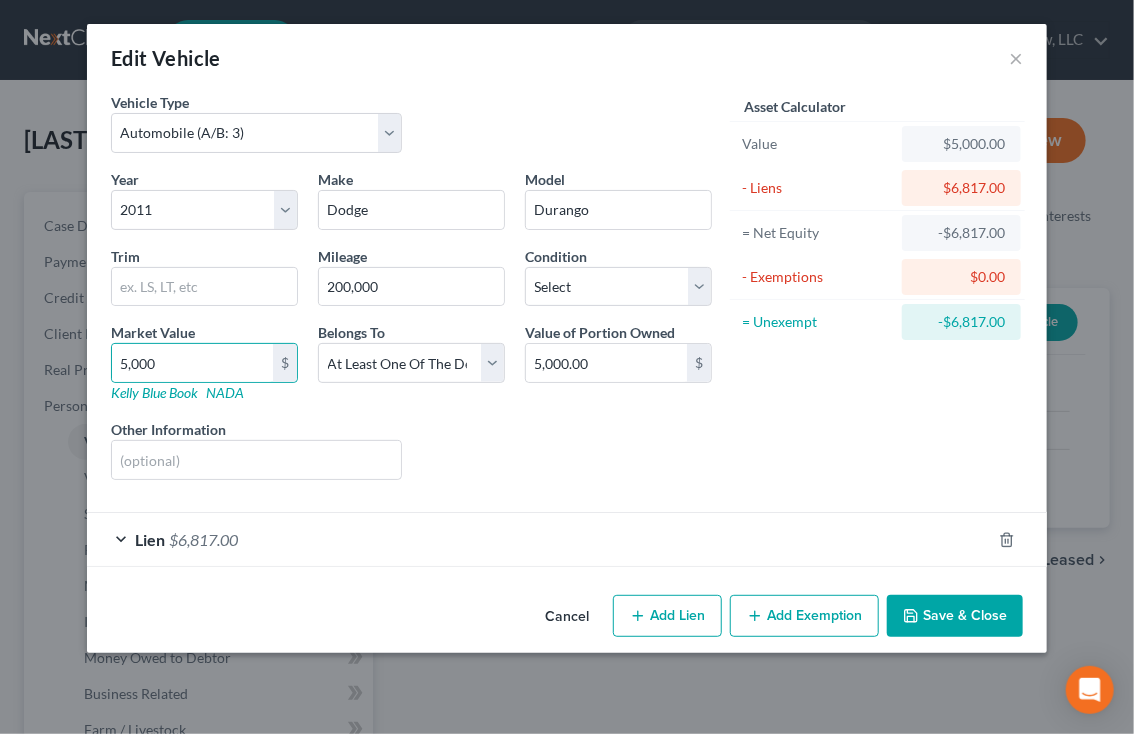 click on "Save & Close" at bounding box center (955, 616) 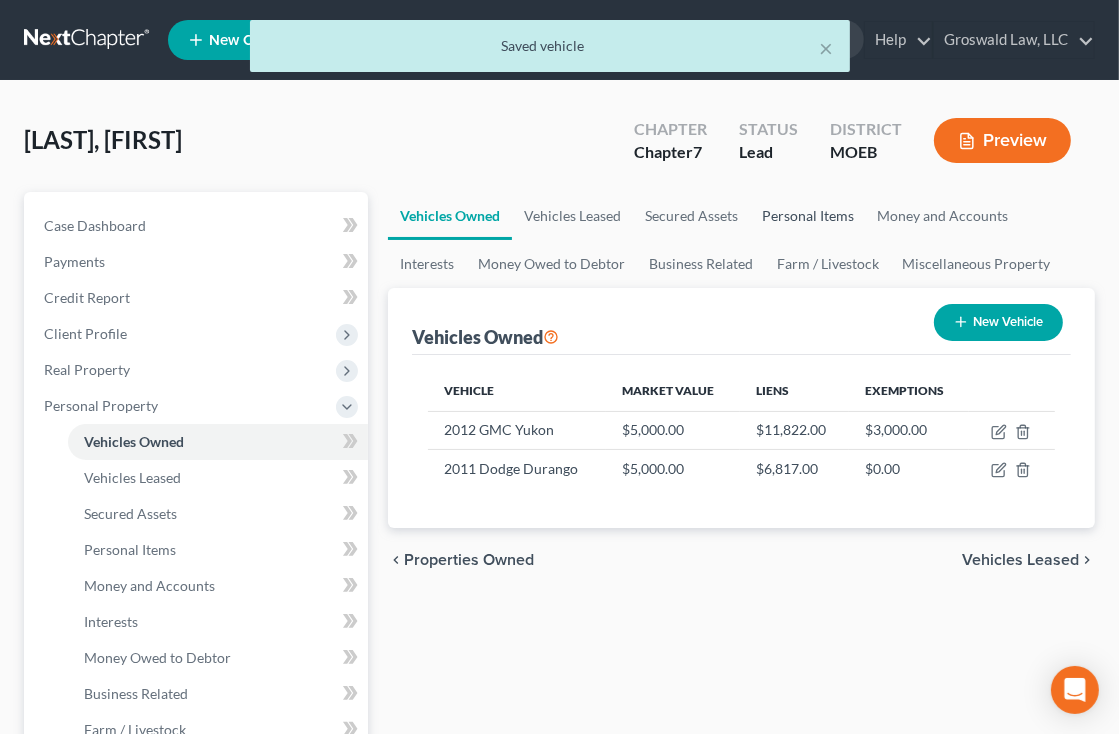 click on "Personal Items" at bounding box center [808, 216] 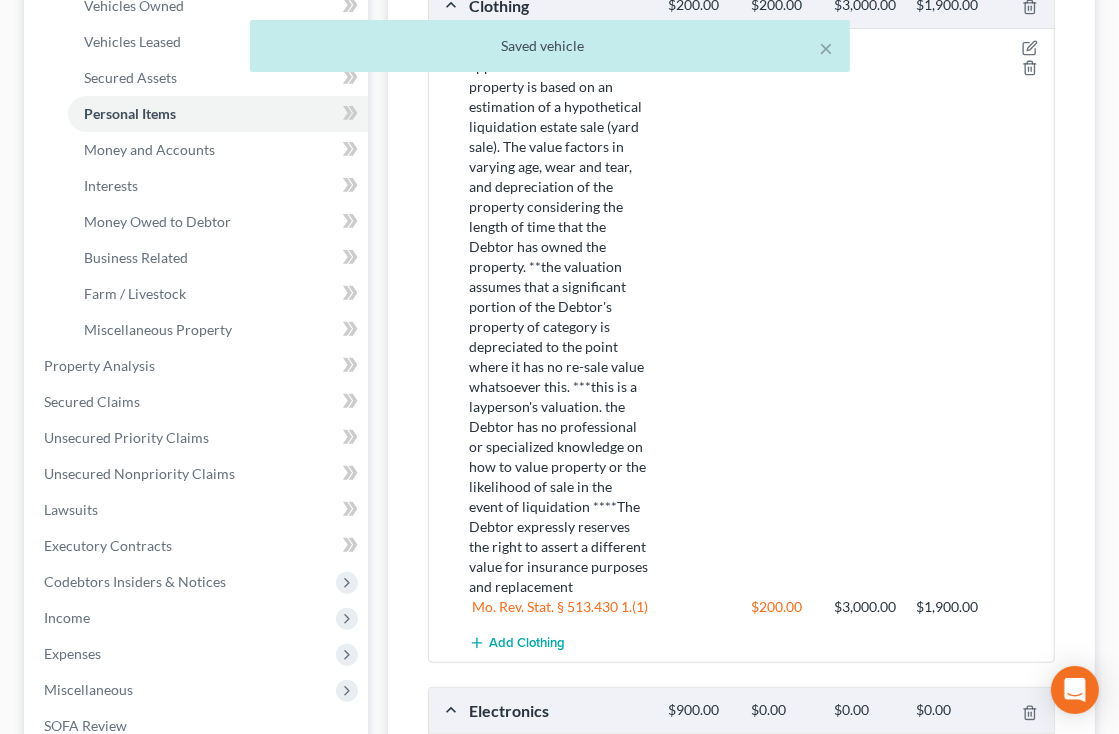 scroll, scrollTop: 0, scrollLeft: 0, axis: both 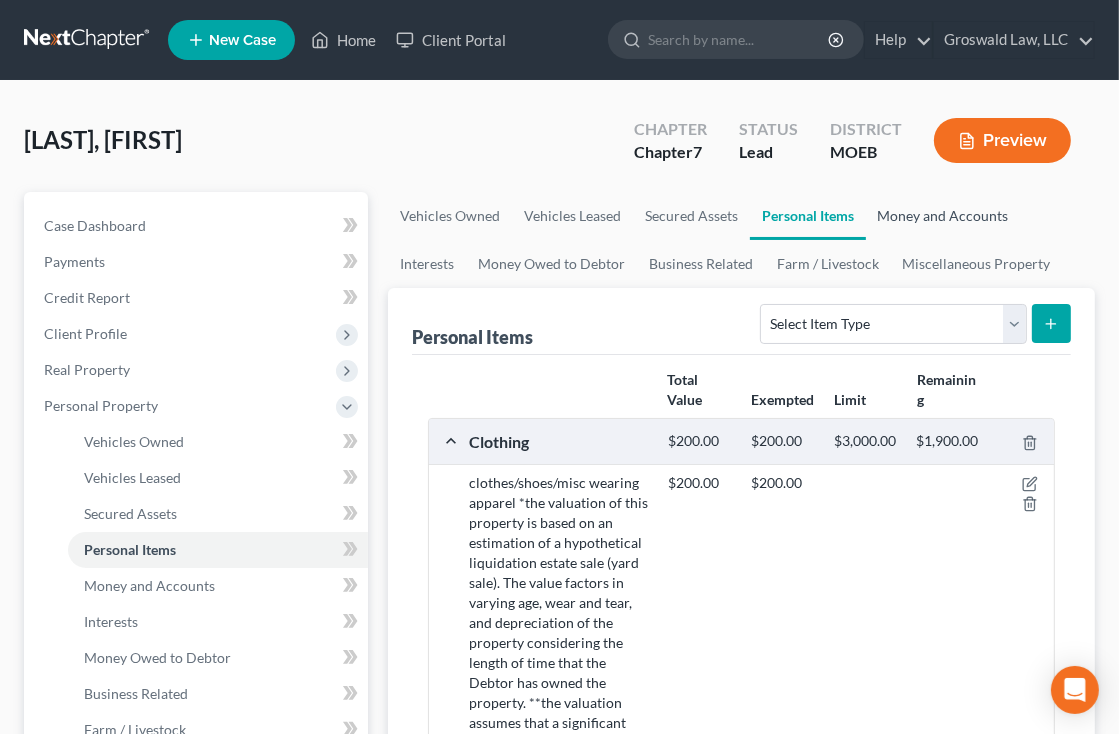 click on "Money and Accounts" at bounding box center (943, 216) 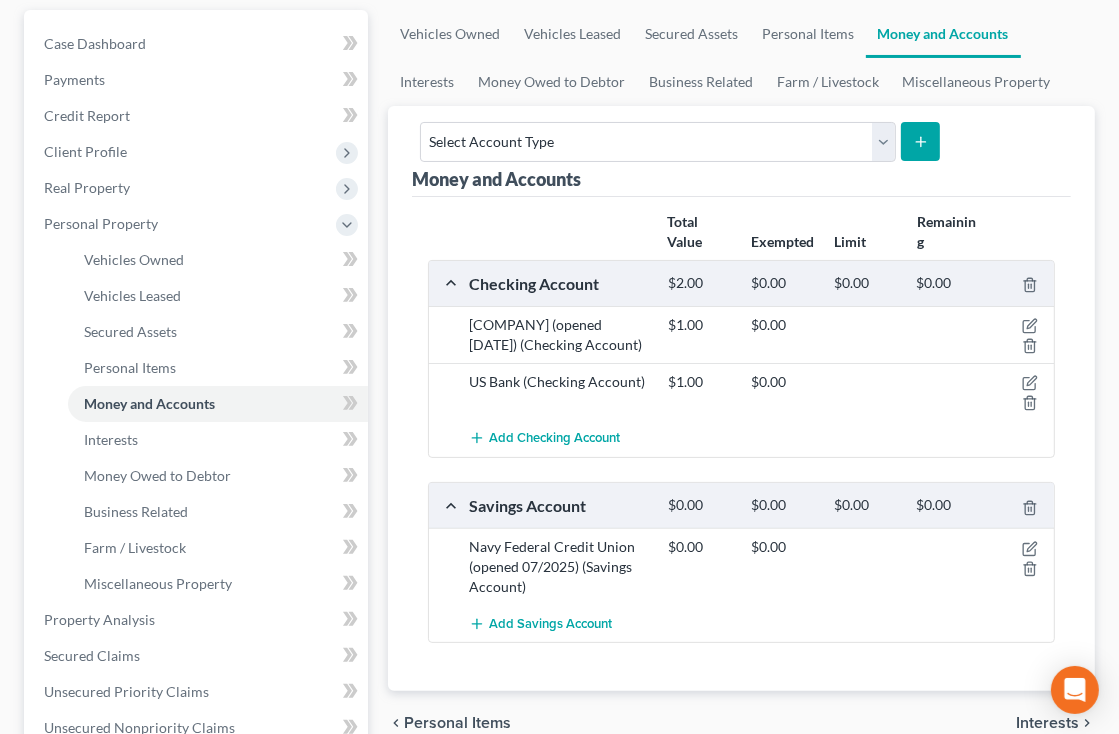 scroll, scrollTop: 188, scrollLeft: 0, axis: vertical 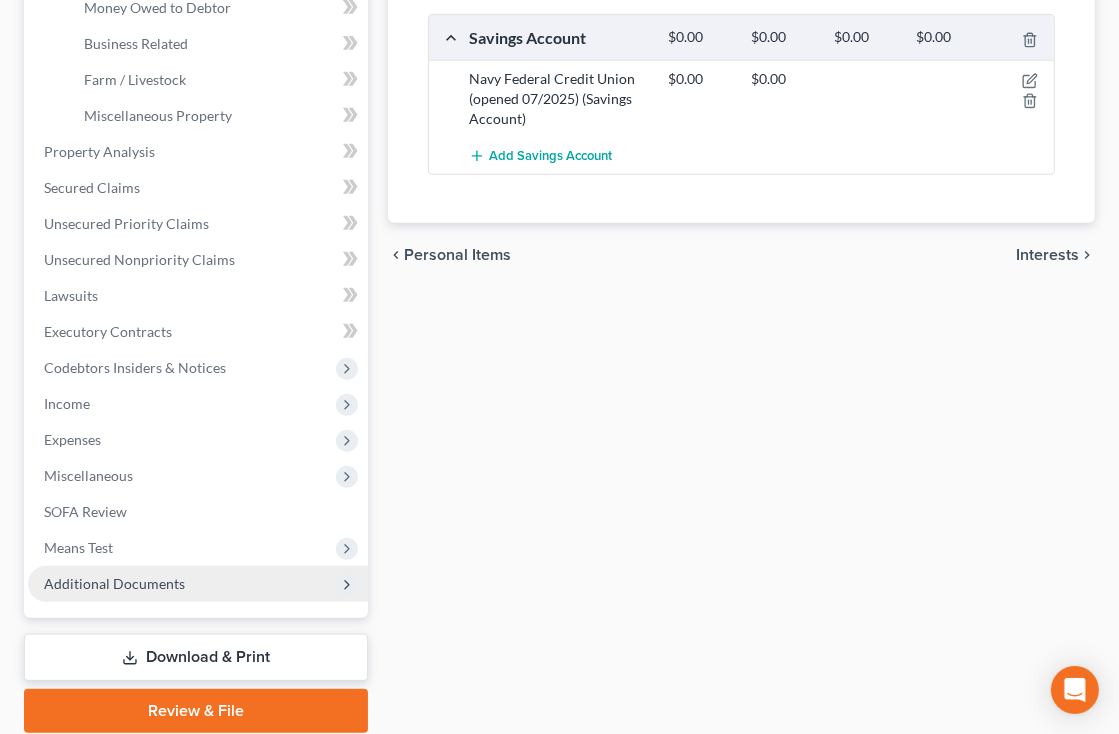 click on "Additional Documents" at bounding box center (114, 583) 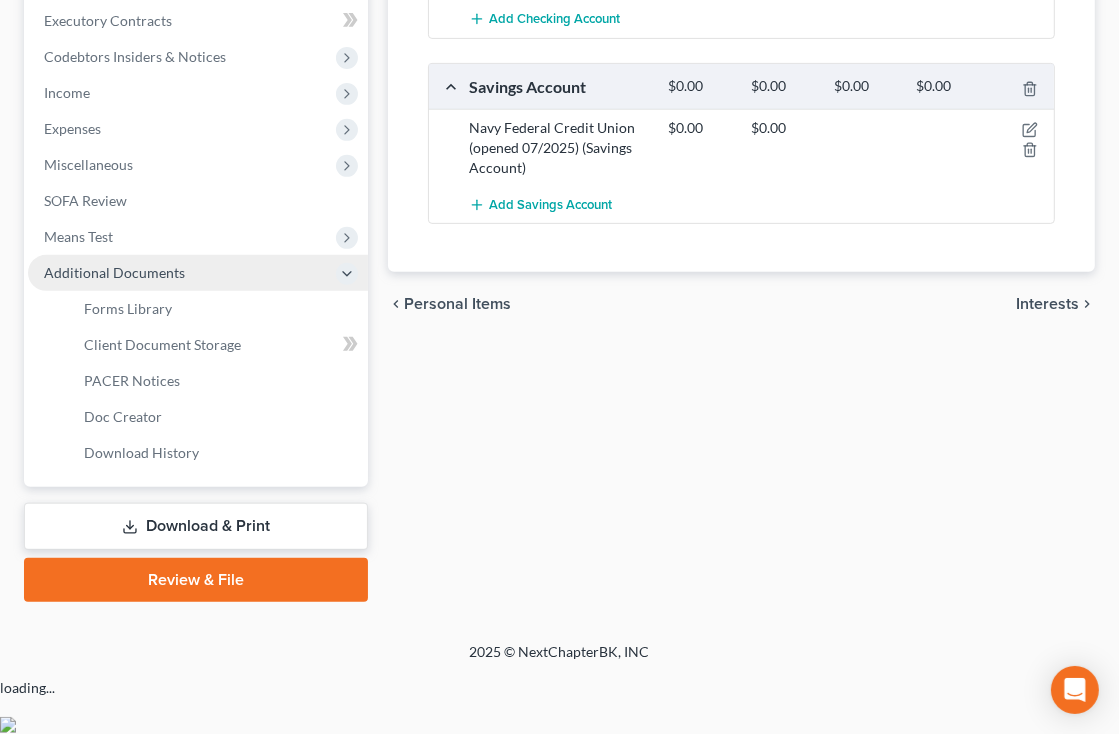 scroll, scrollTop: 544, scrollLeft: 0, axis: vertical 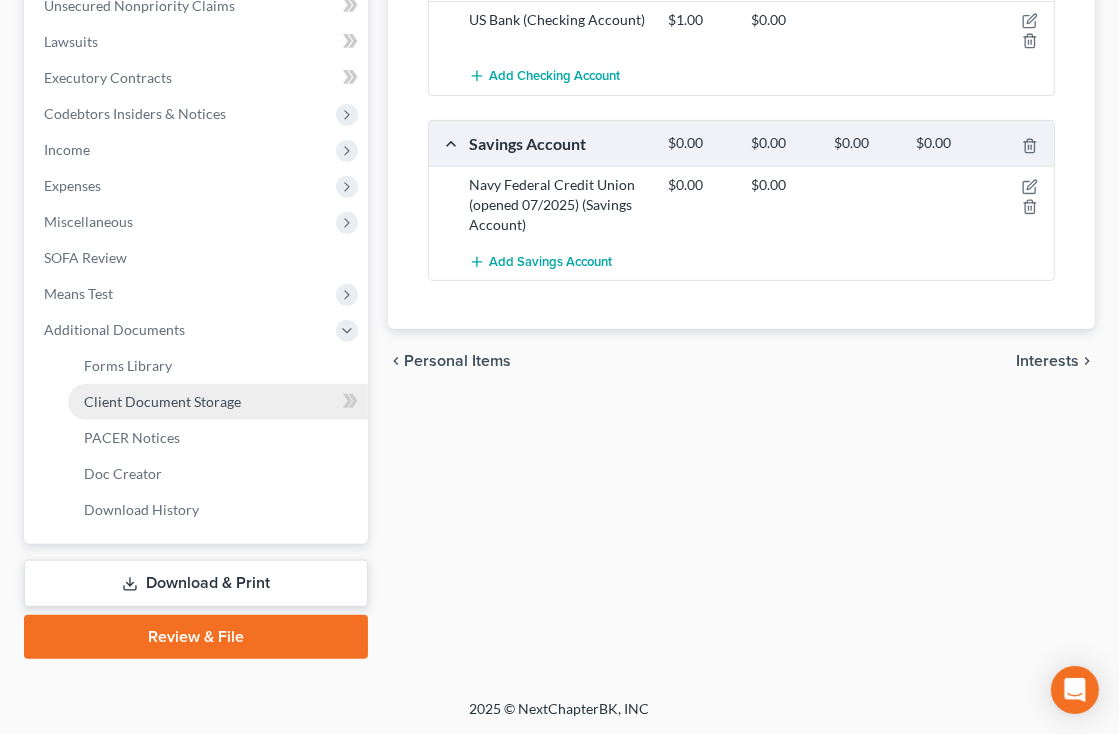 click on "Client Document Storage" at bounding box center [218, 402] 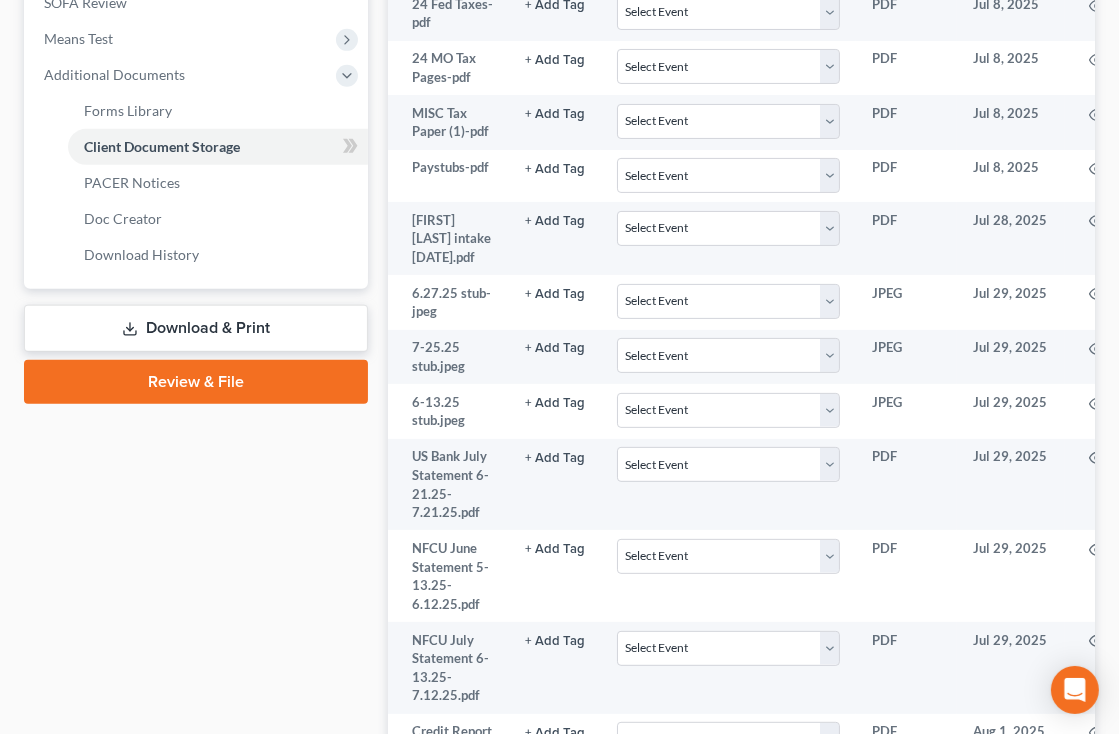 scroll, scrollTop: 800, scrollLeft: 0, axis: vertical 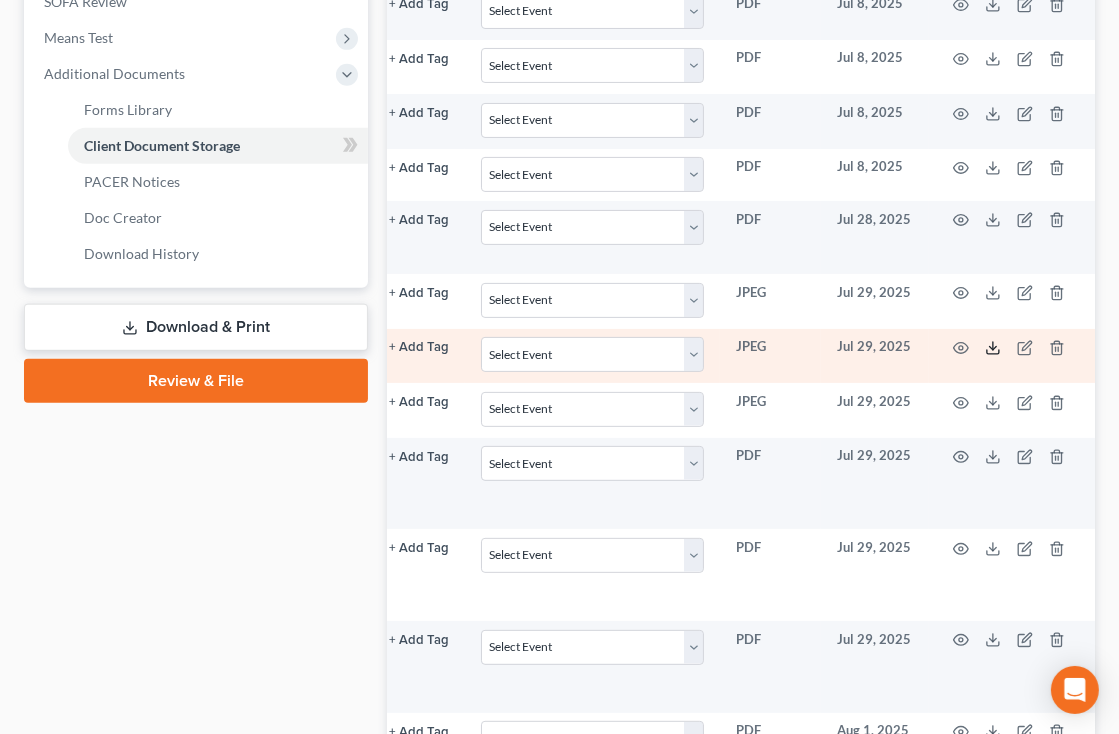 click 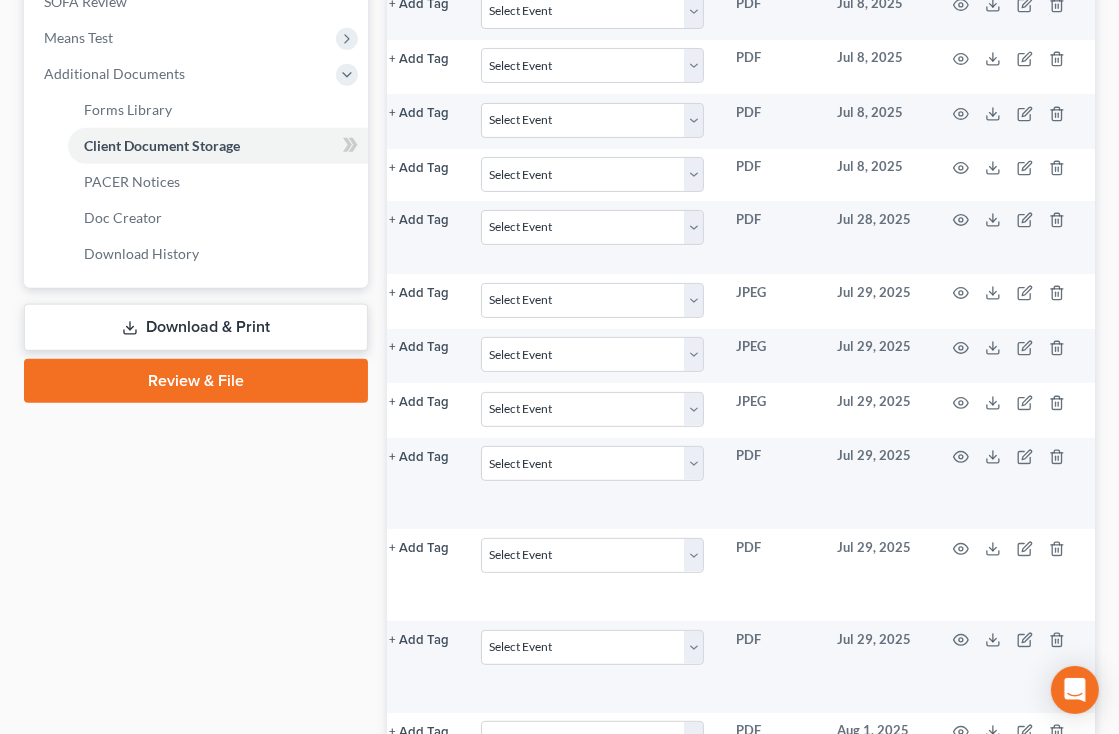 click on "[LAST_NAME], [FIRST_NAME] Upgraded Chapter Chapter  7 Status Lead District MOEB Preview Petition Navigation
Case Dashboard
Payments
Invoices
Payments
Payments
Credit Report
Home" at bounding box center [559, 148] 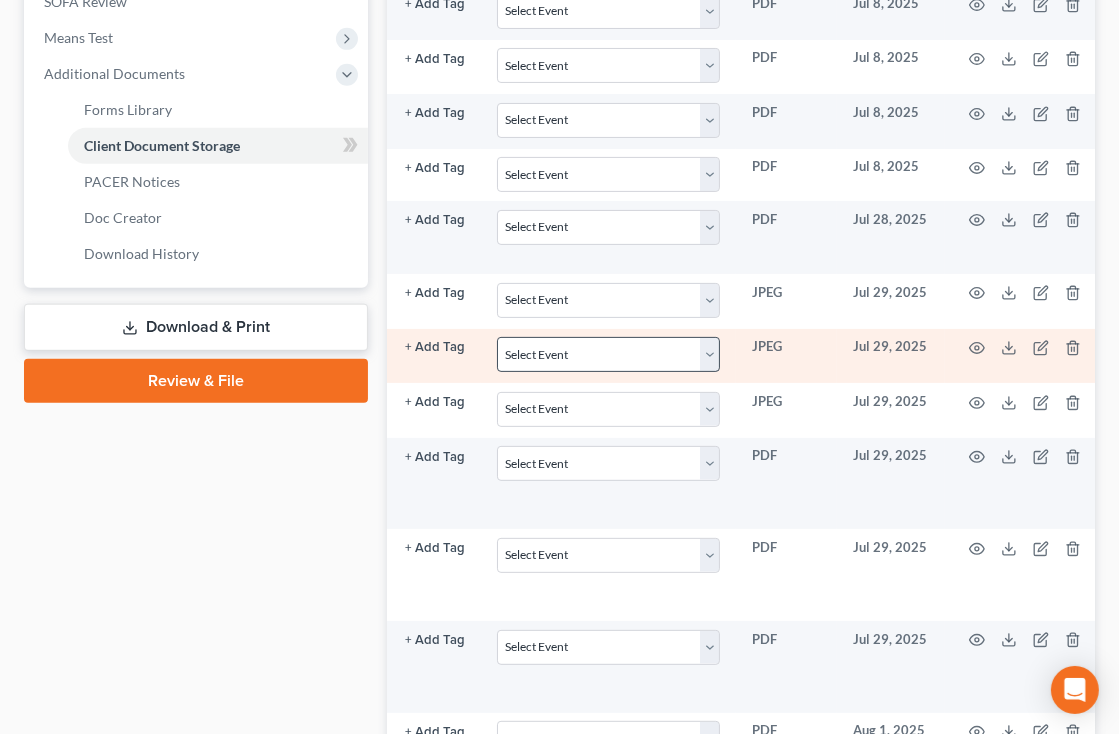 scroll, scrollTop: 0, scrollLeft: 136, axis: horizontal 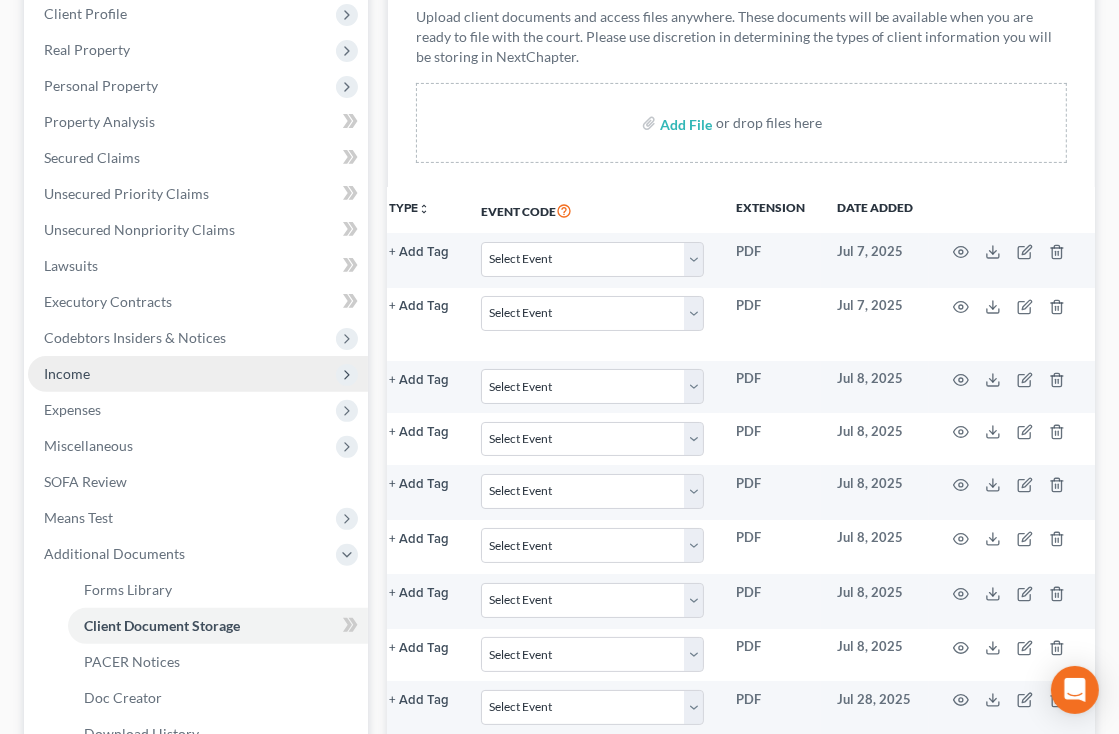 click on "Income" at bounding box center (198, 374) 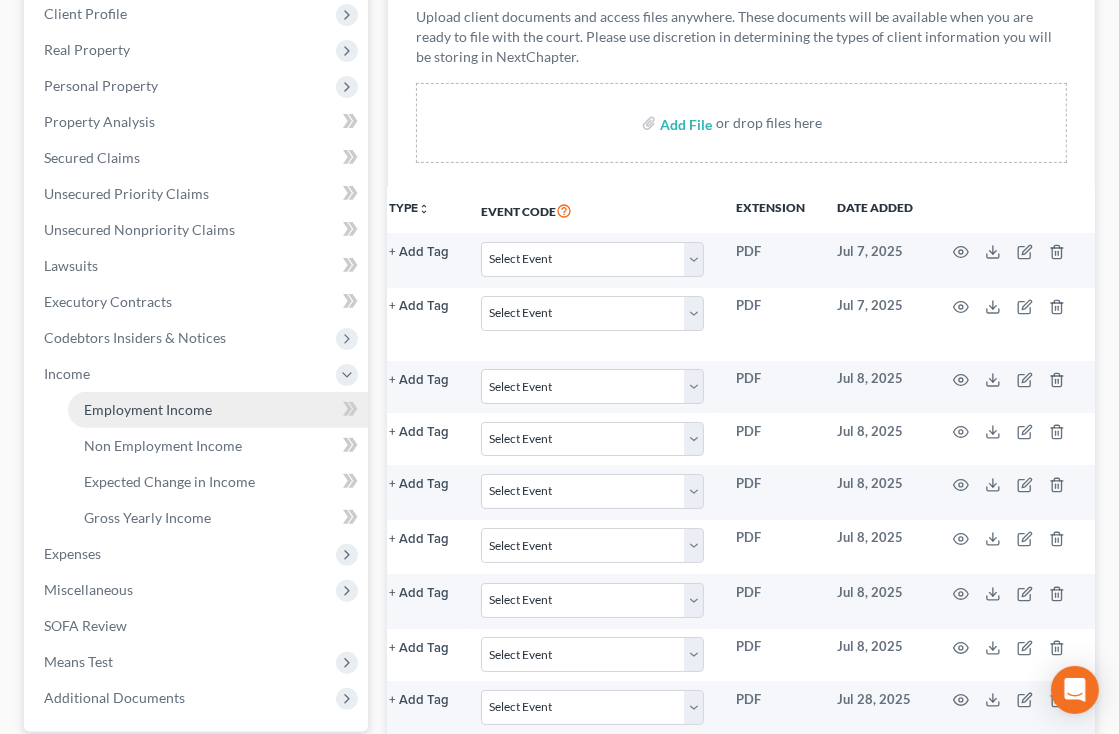 click on "Employment Income" at bounding box center (148, 409) 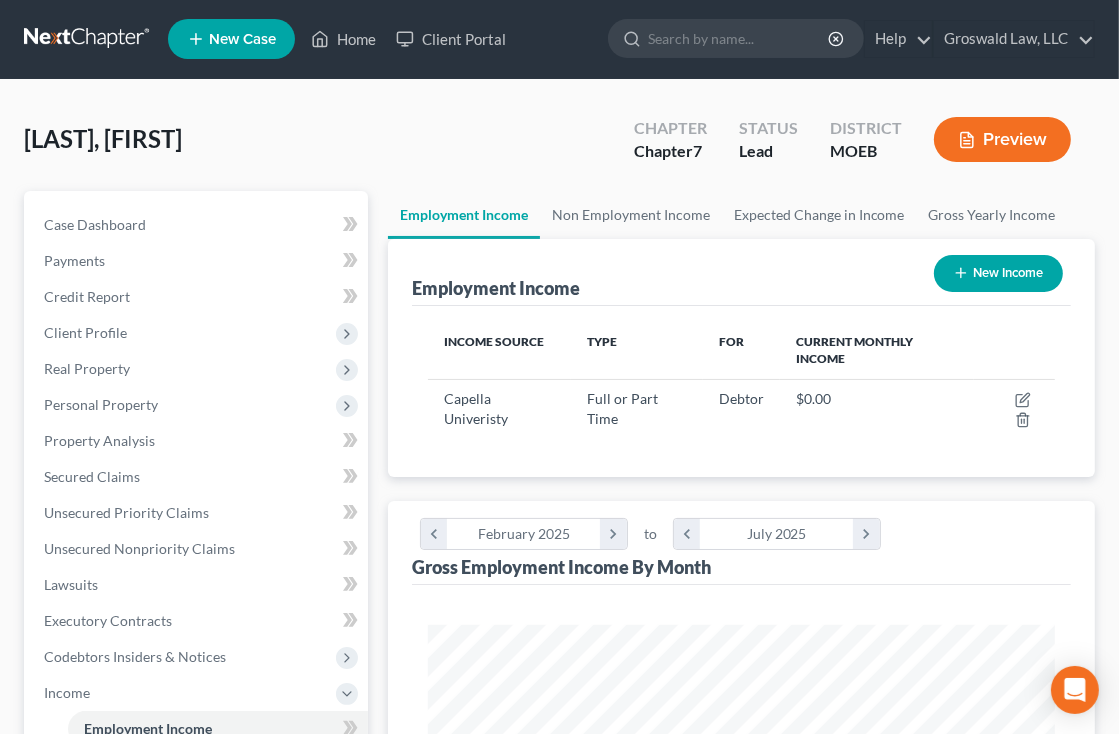 scroll, scrollTop: 0, scrollLeft: 0, axis: both 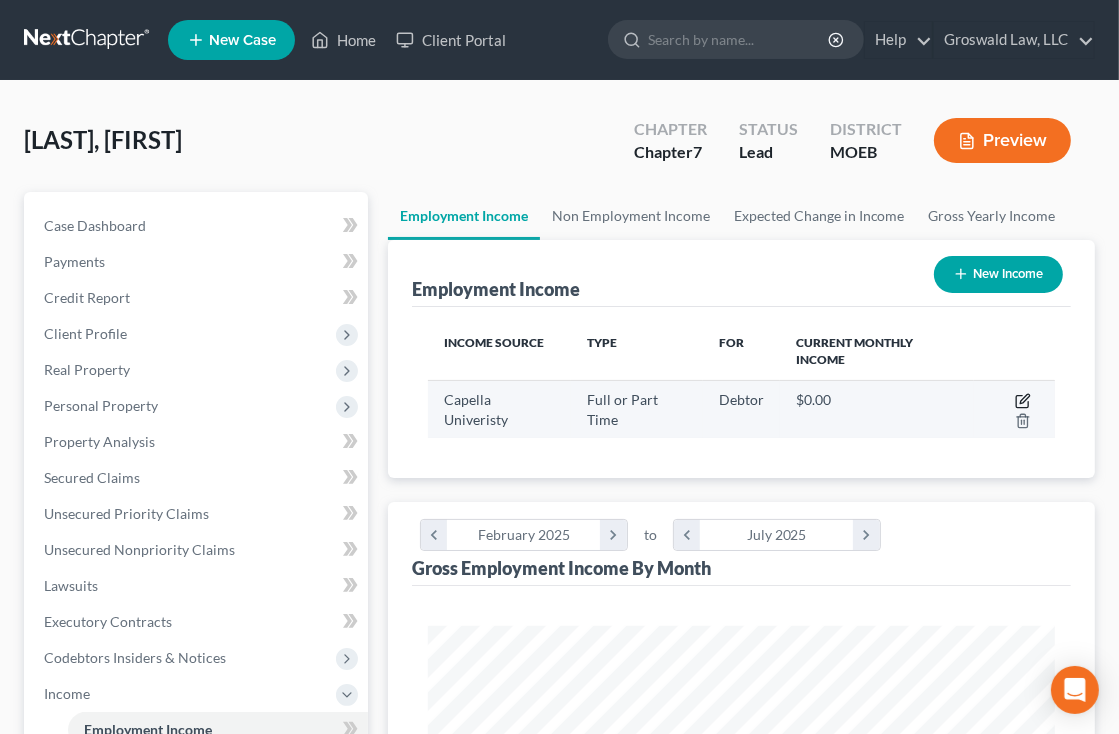 click 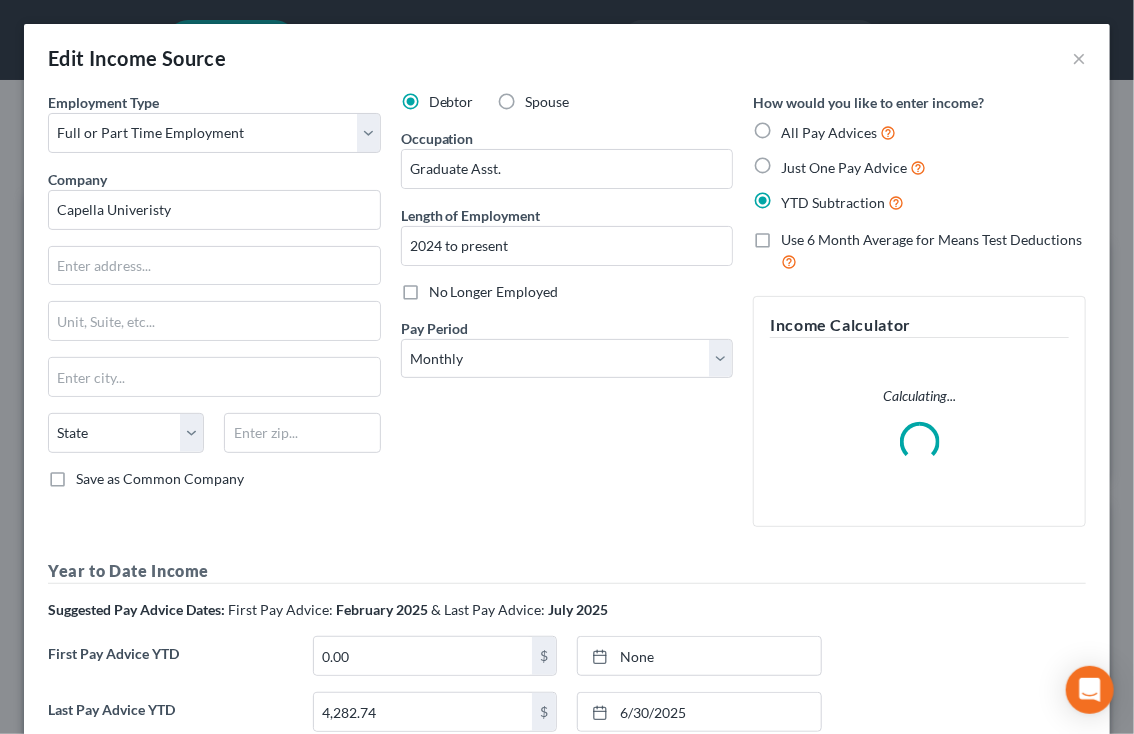 scroll, scrollTop: 999680, scrollLeft: 999322, axis: both 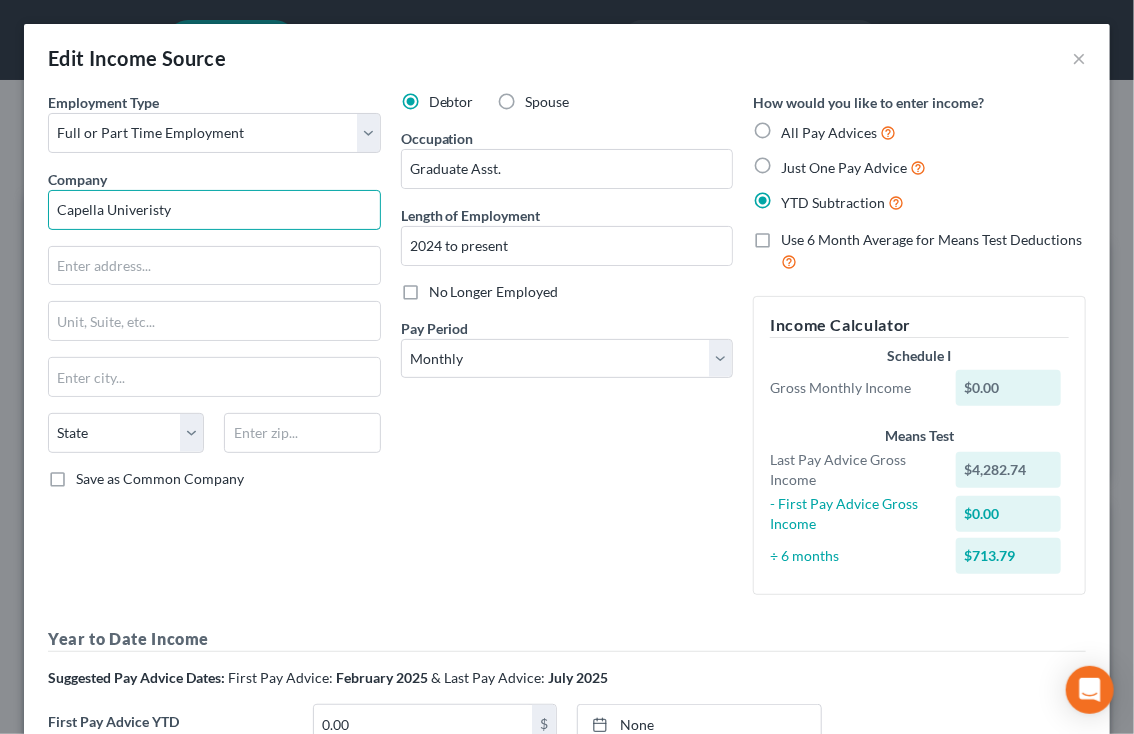 drag, startPoint x: 330, startPoint y: 206, endPoint x: 130, endPoint y: 204, distance: 200.01 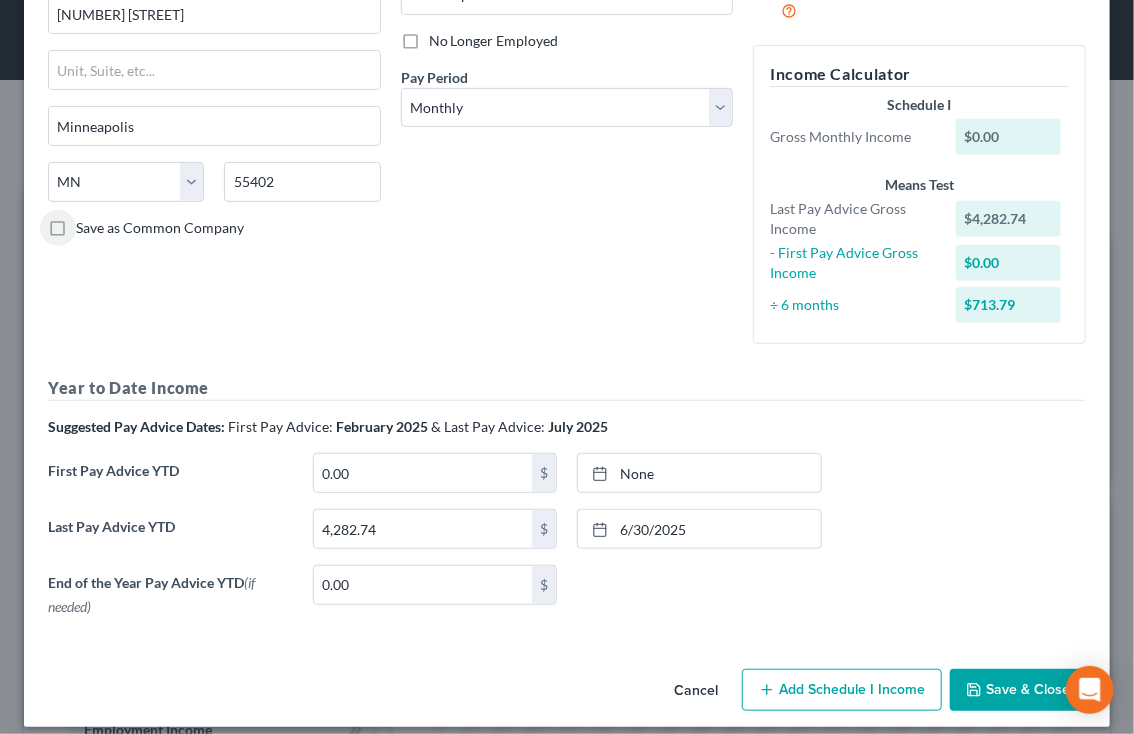 scroll, scrollTop: 266, scrollLeft: 0, axis: vertical 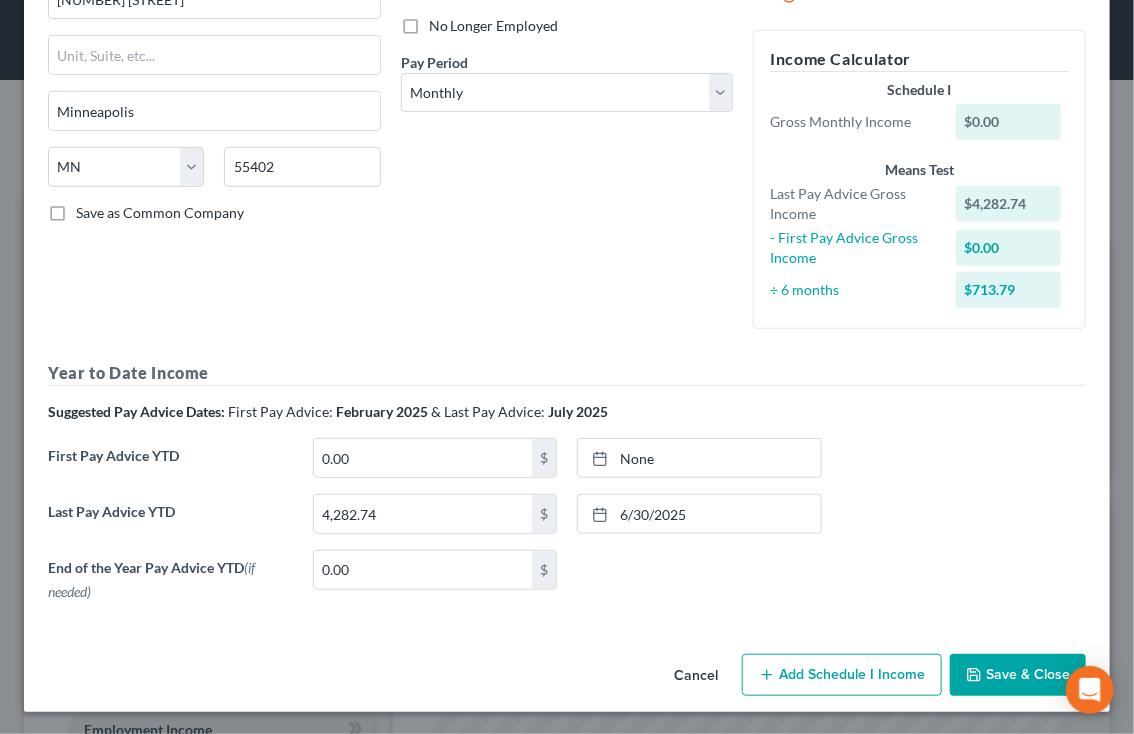 click on "First Pay Advice YTD [AMOUNT] $
None
close
Date
Time
chevron_left
August [YEAR]
chevron_right
Su M Tu W Th F Sa
27 28 29 30 31 1 2
3 4 5 6 7 8 9
10 11 12 13 14 15 16
17 18 19 20 21 22 23
24 25 26 27 28 29 30
31 1 2 3 4 5 6
Clear" at bounding box center [567, 466] 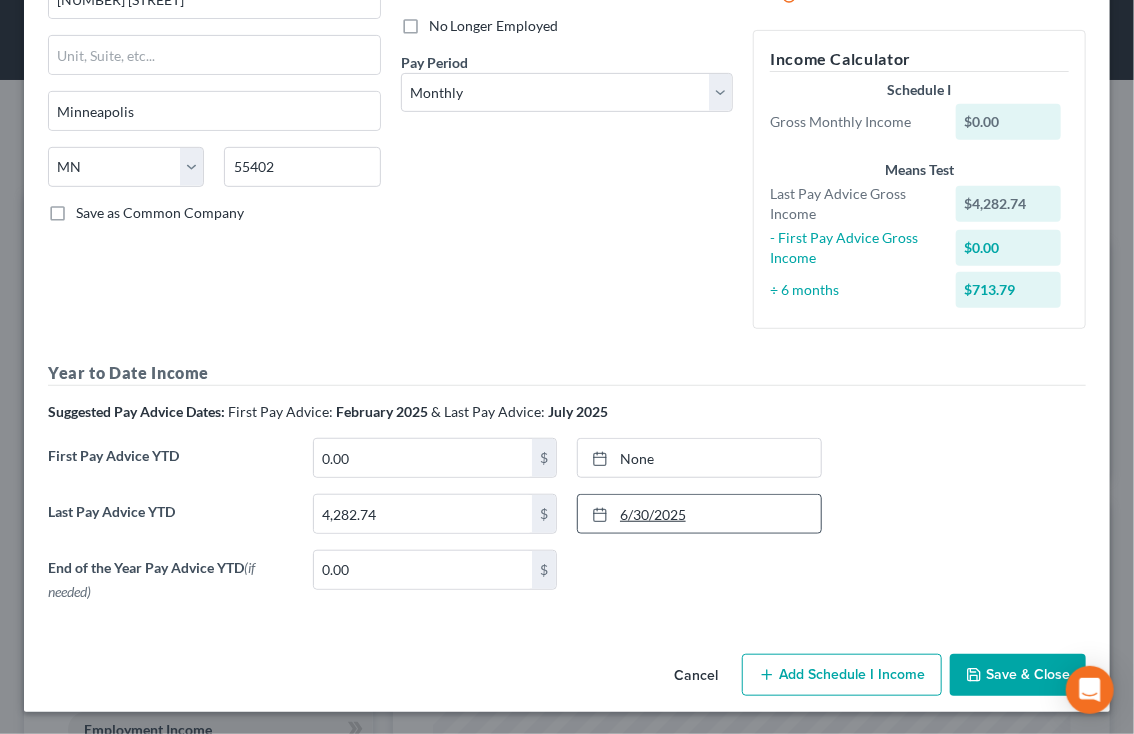 click on "6/30/2025" at bounding box center [699, 514] 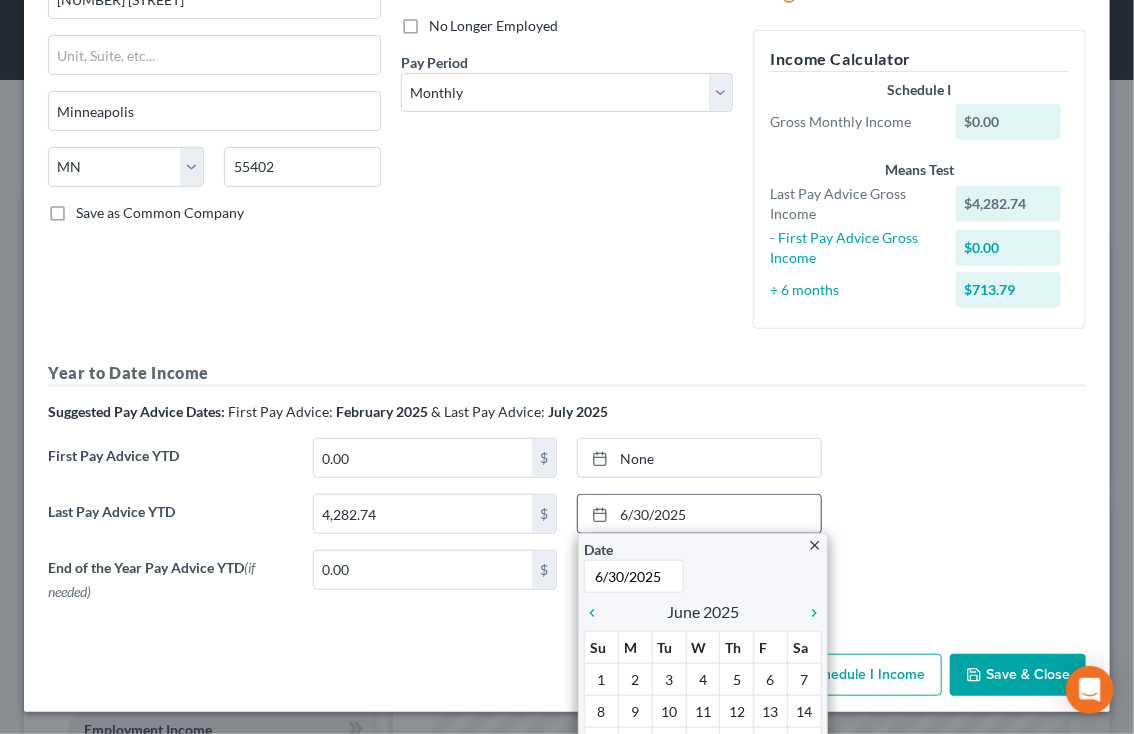 scroll, scrollTop: 388, scrollLeft: 0, axis: vertical 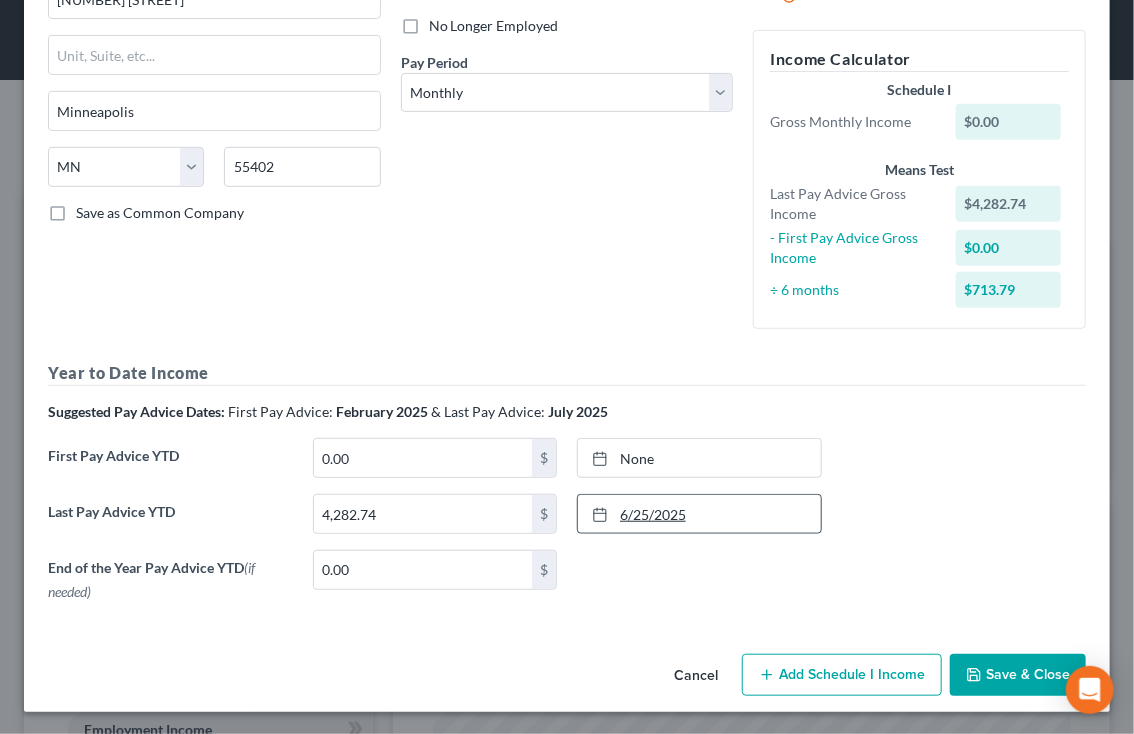 click on "6/25/2025" at bounding box center (699, 514) 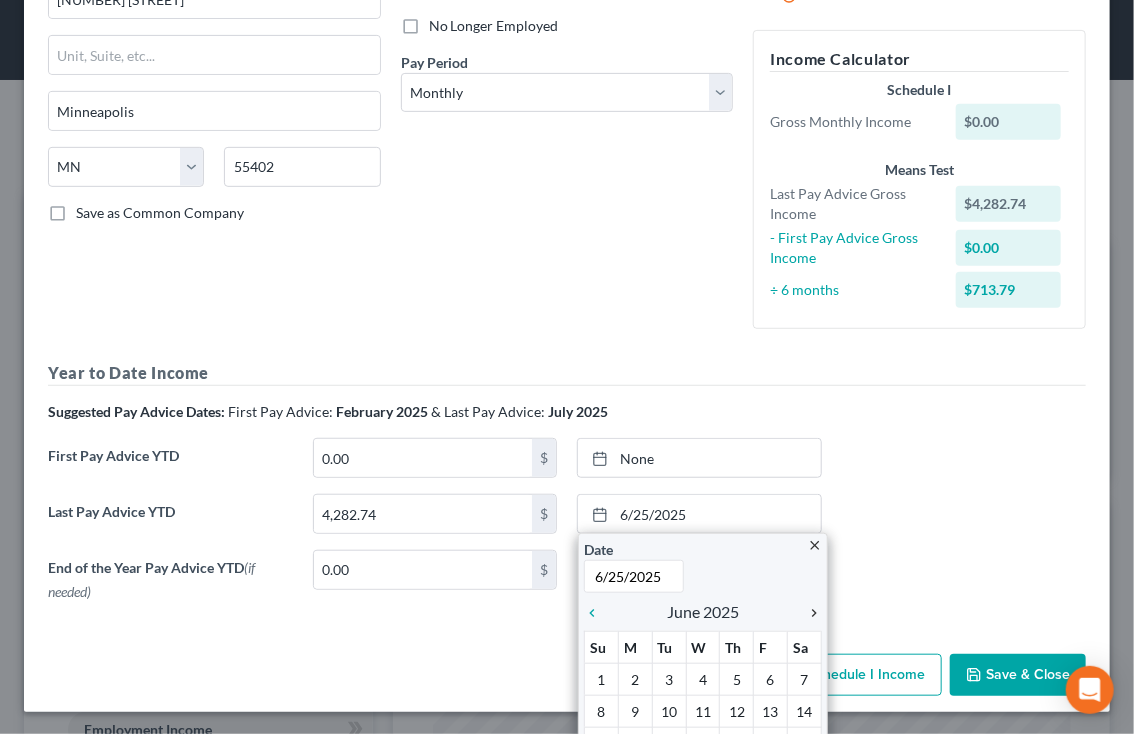 click on "chevron_right" at bounding box center [809, 613] 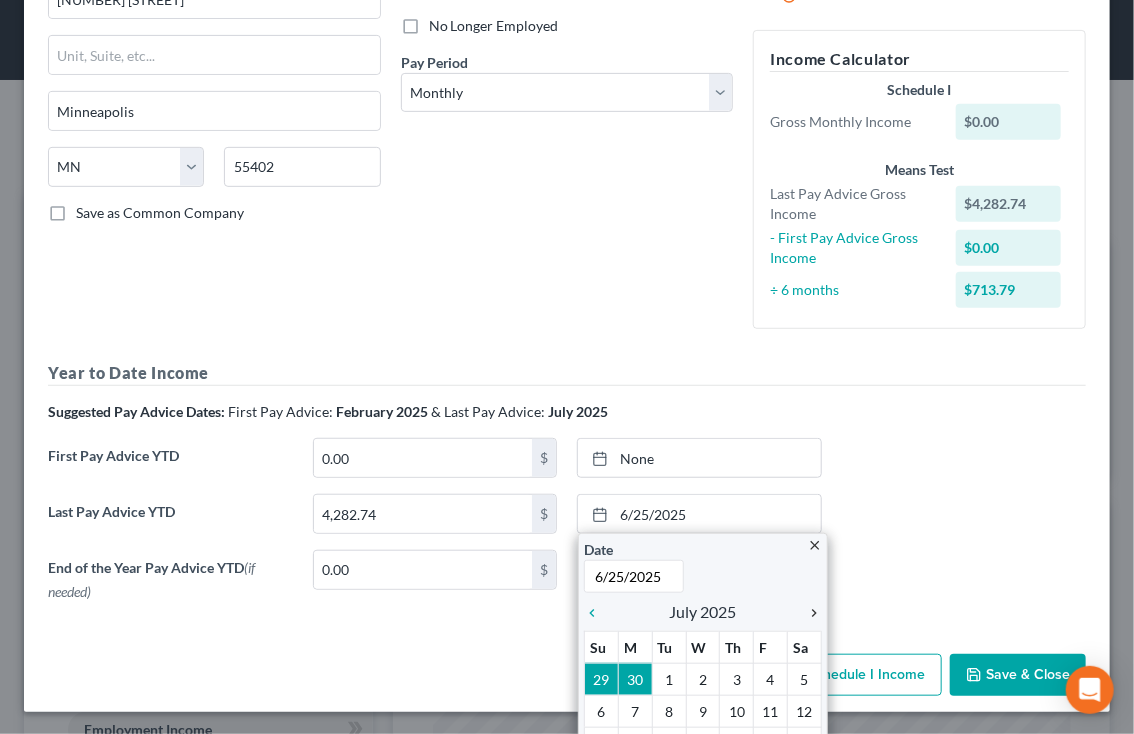 scroll, scrollTop: 388, scrollLeft: 0, axis: vertical 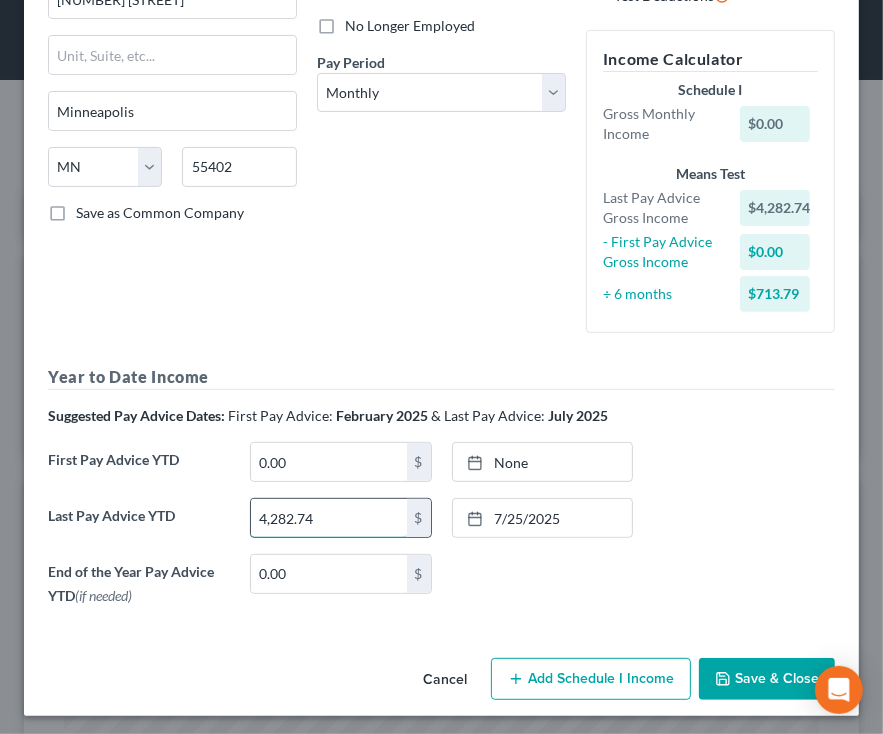 click on "4,282.74" at bounding box center [329, 518] 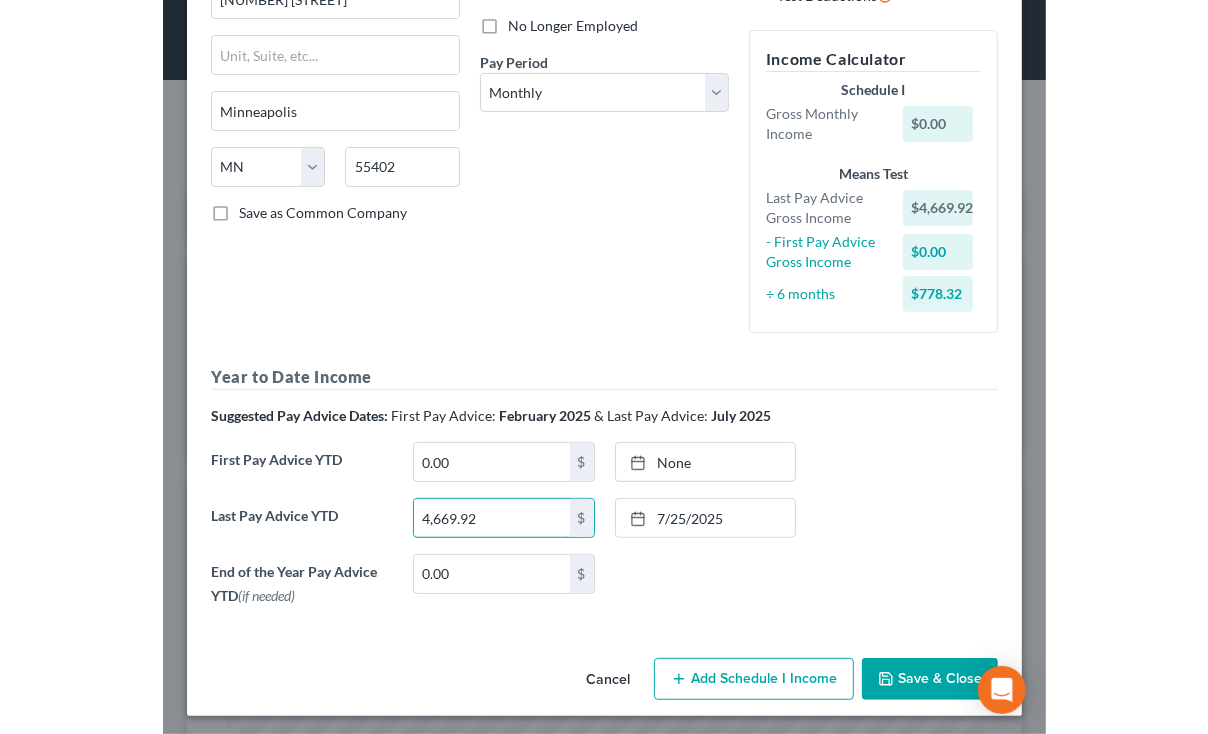 scroll, scrollTop: 999643, scrollLeft: 999398, axis: both 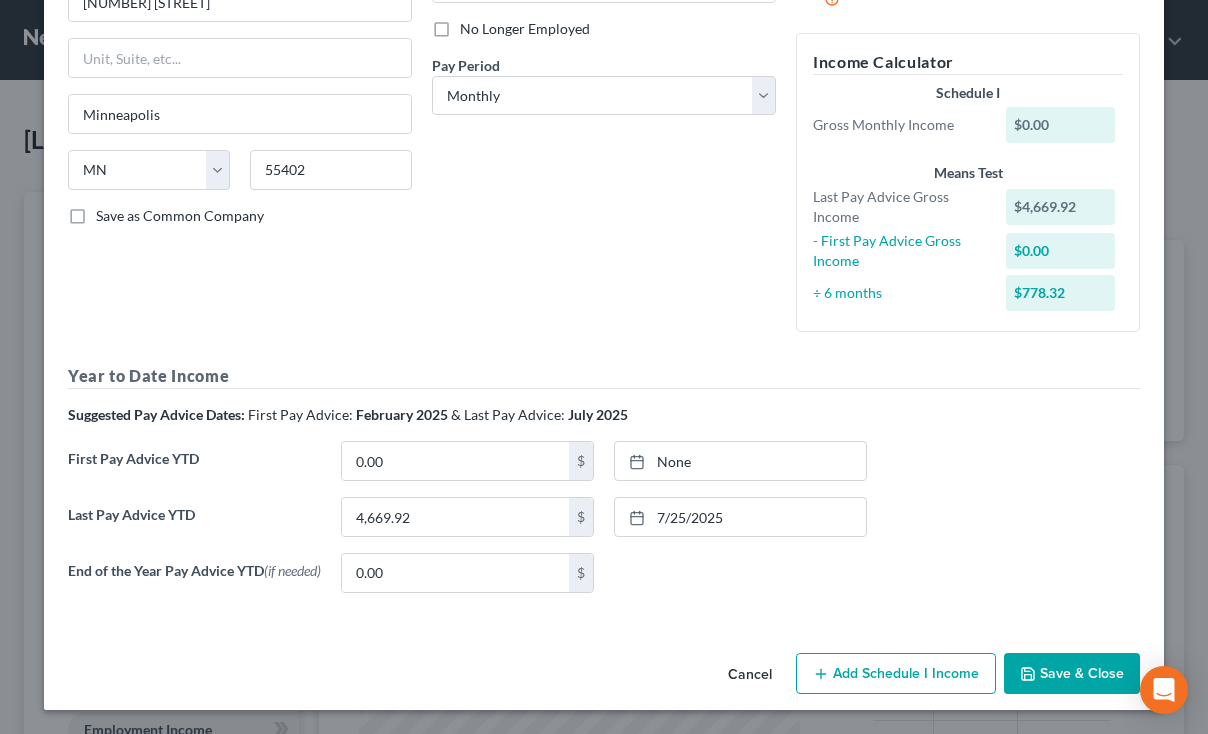 click on "Add Schedule I Income" at bounding box center (896, 674) 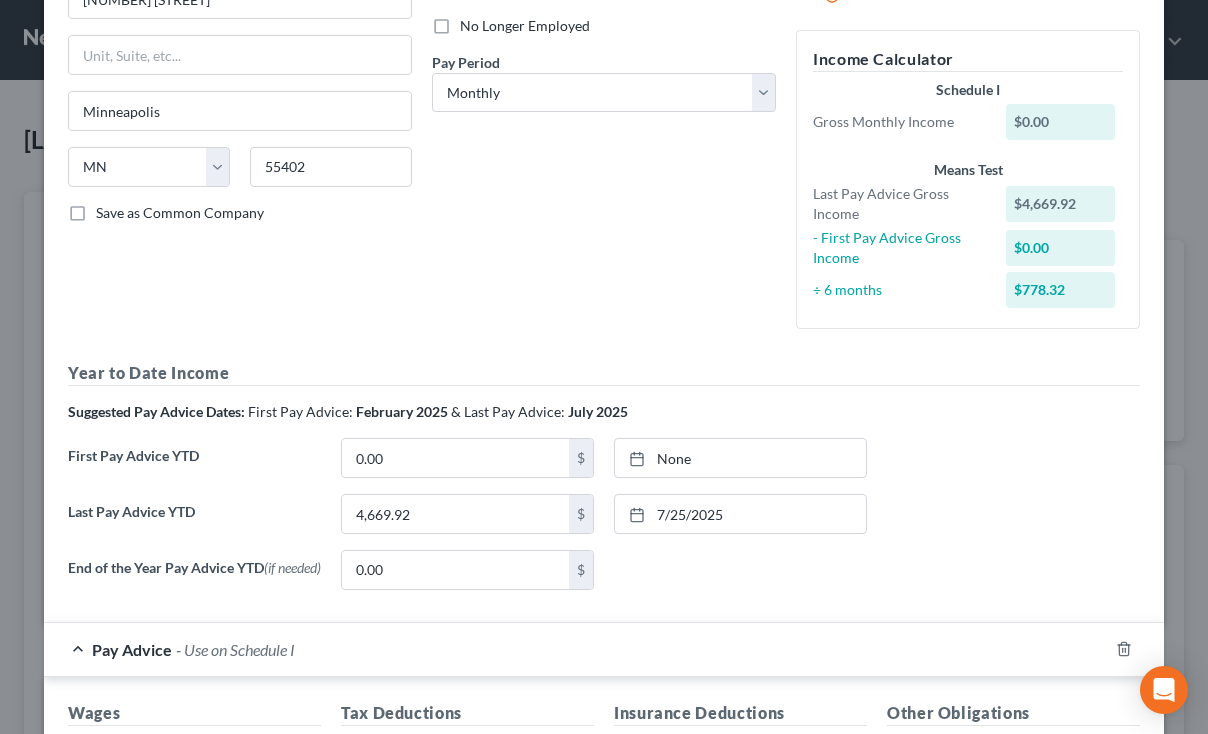 click on "First Pay Advice YTD [AMOUNT] $
None
close
Date
Time
chevron_left
August [YEAR]
chevron_right
Su M Tu W Th F Sa
27 28 29 30 31 1 2
3 4 5 6 7 8 9
10 11 12 13 14 15 16
17 18 19 20 21 22 23
24 25 26 27 28 29 30
31 1 2 3 4 5 6
Clear" at bounding box center (604, 466) 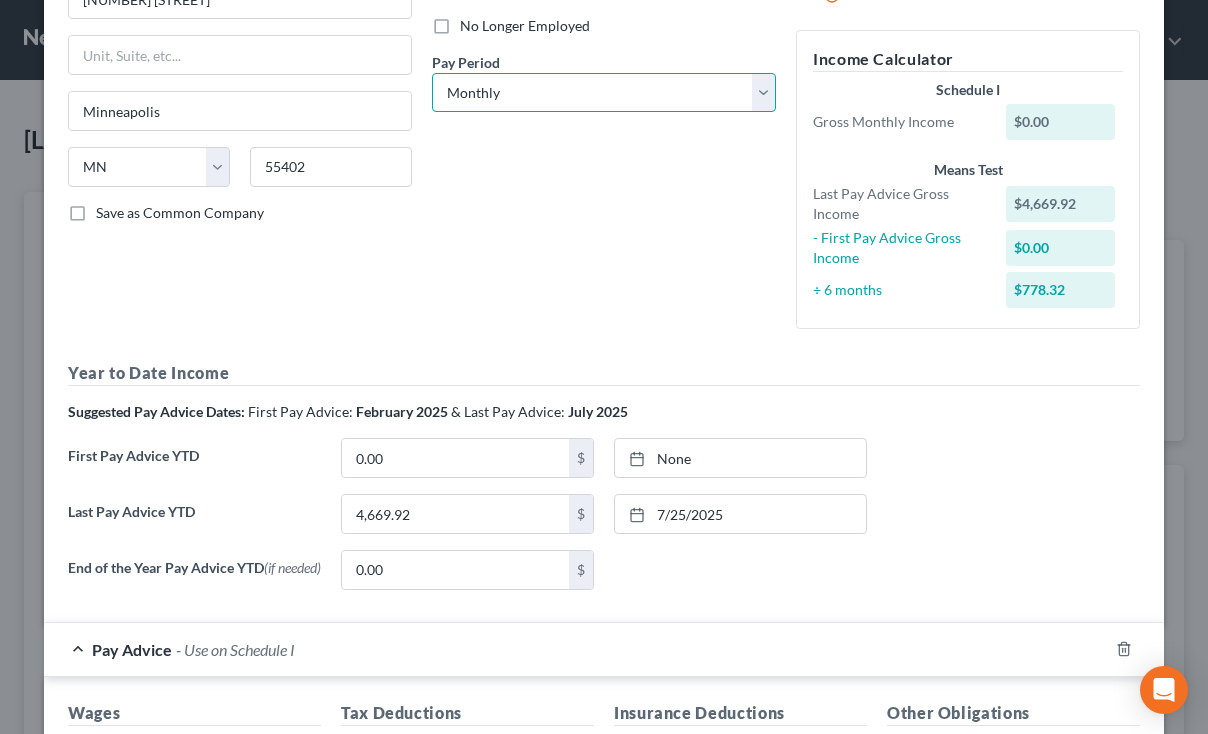 click on "Select Monthly Twice Monthly Every Other Week Weekly" at bounding box center (604, 93) 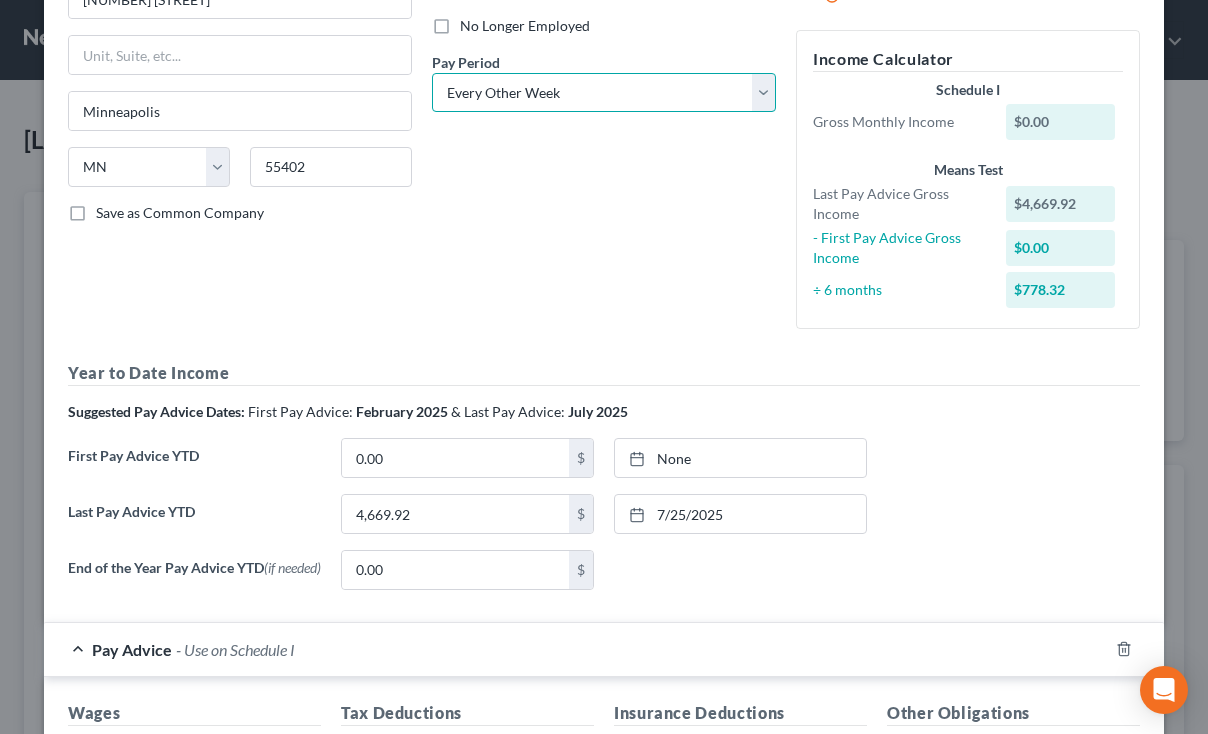 click on "Select Monthly Twice Monthly Every Other Week Weekly" at bounding box center [604, 93] 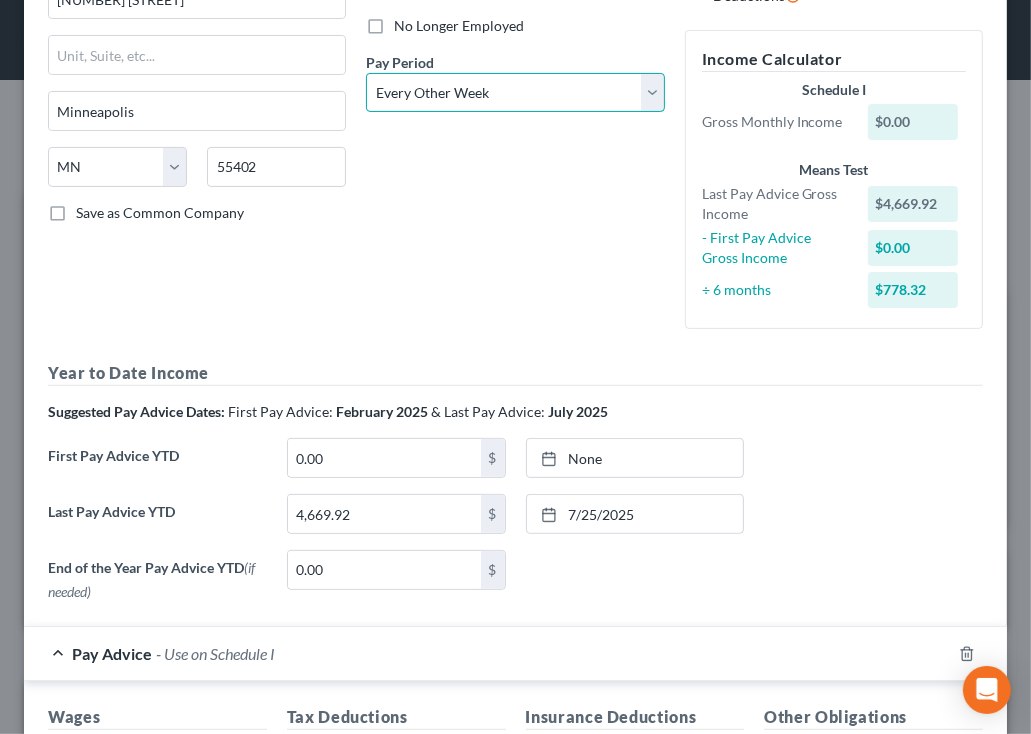 scroll, scrollTop: 281, scrollLeft: 599, axis: both 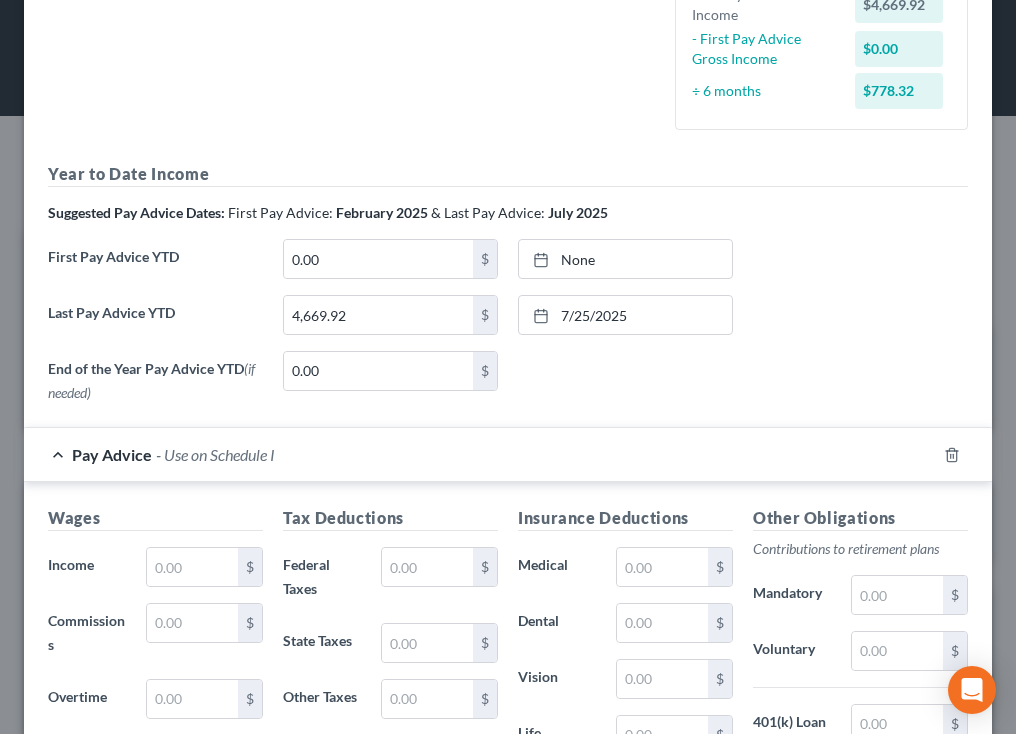 click on "Wages
Income
*
$ Commissions $ Overtime $" at bounding box center (155, 686) 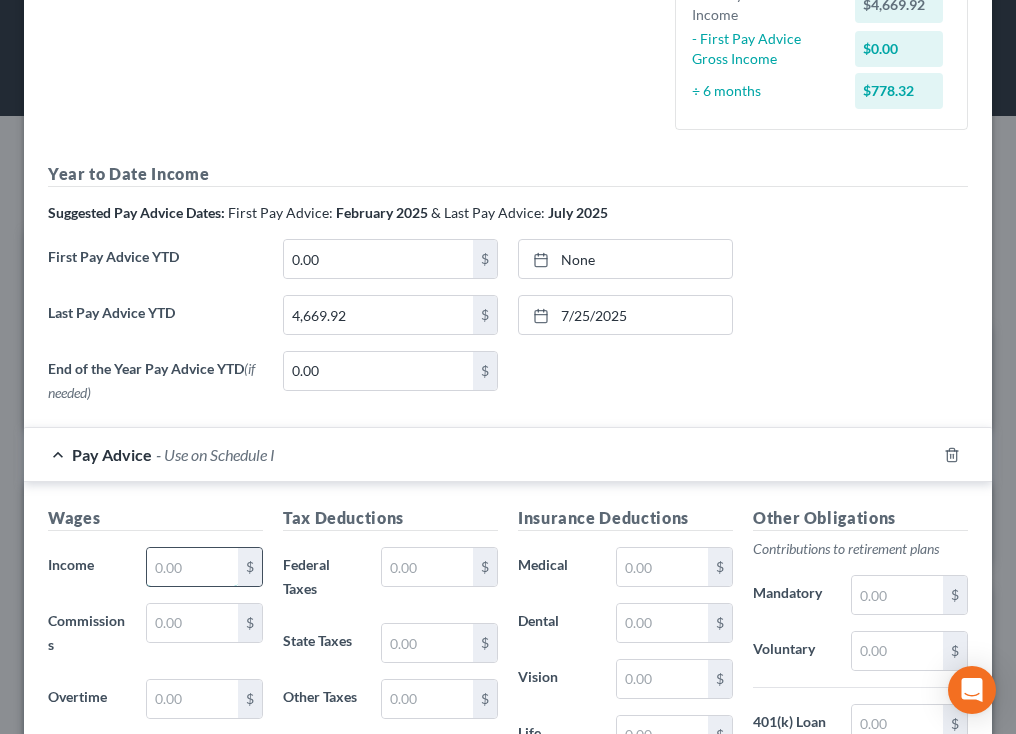 click at bounding box center (192, 567) 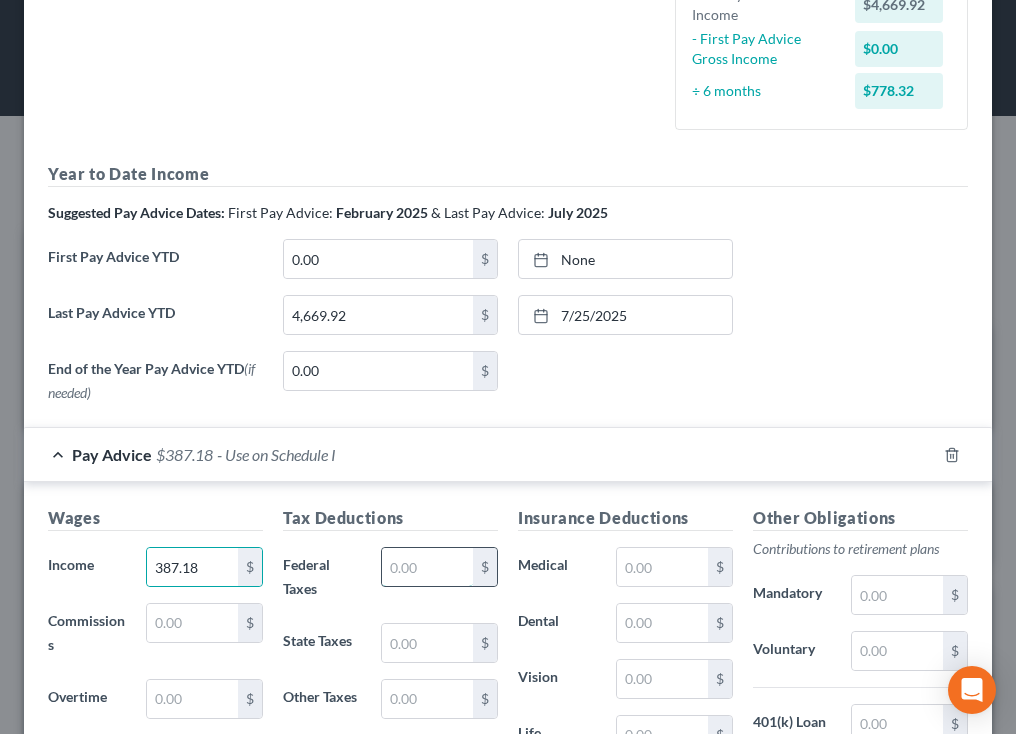 click at bounding box center [427, 567] 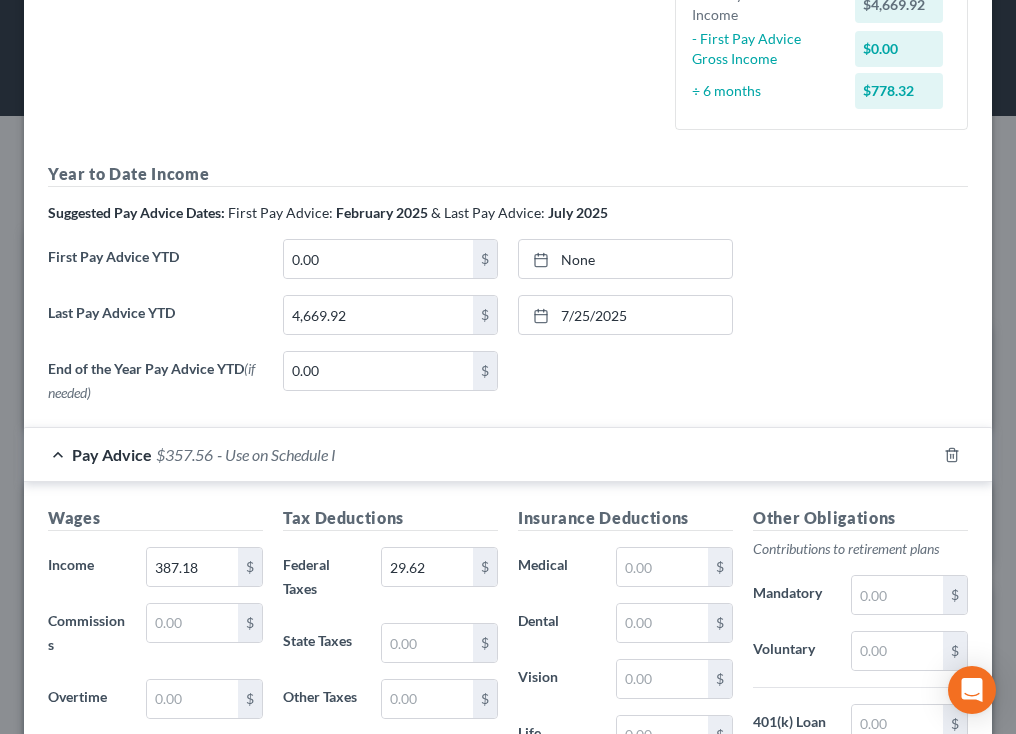 click on "Last Pay Advice YTD 4,669.92 $
[DATE]
close
Date
[DATE]
Time
12:00 AM
chevron_left
July [YEAR]
chevron_right
Su M Tu W Th F Sa
29 30 1 2 3 4 5
6 7 8 9 10 11 12
13 14 15 16 17 18 19
20 21 22 23 24 25 26
27 28 29 30 31 1 2
Clear" at bounding box center [508, 323] 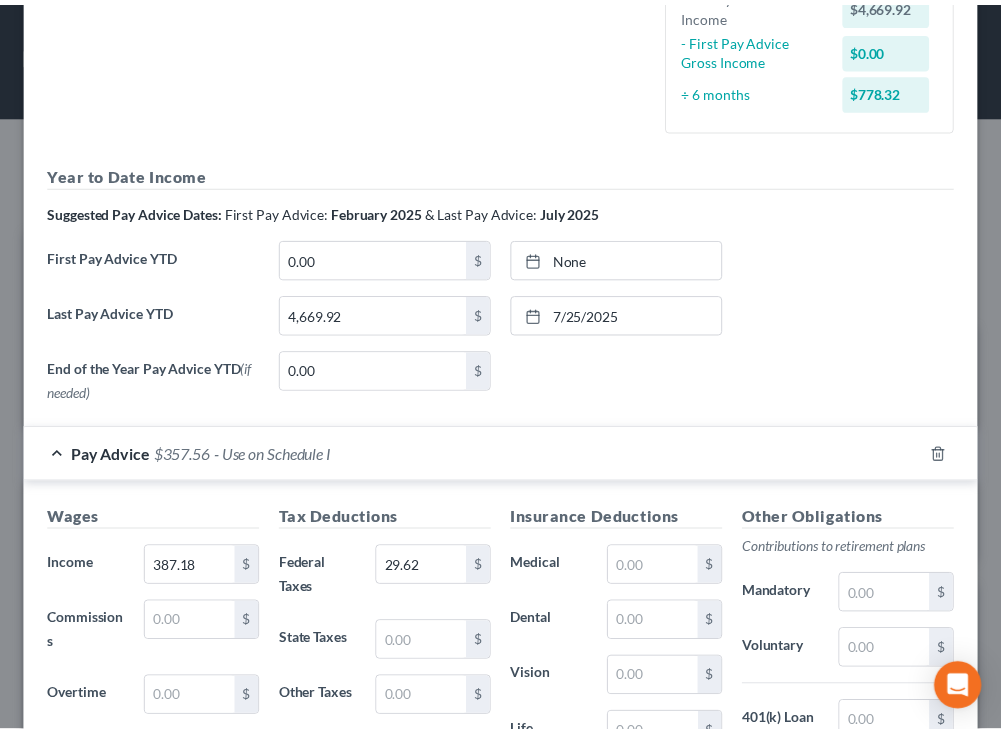 scroll, scrollTop: 896, scrollLeft: 0, axis: vertical 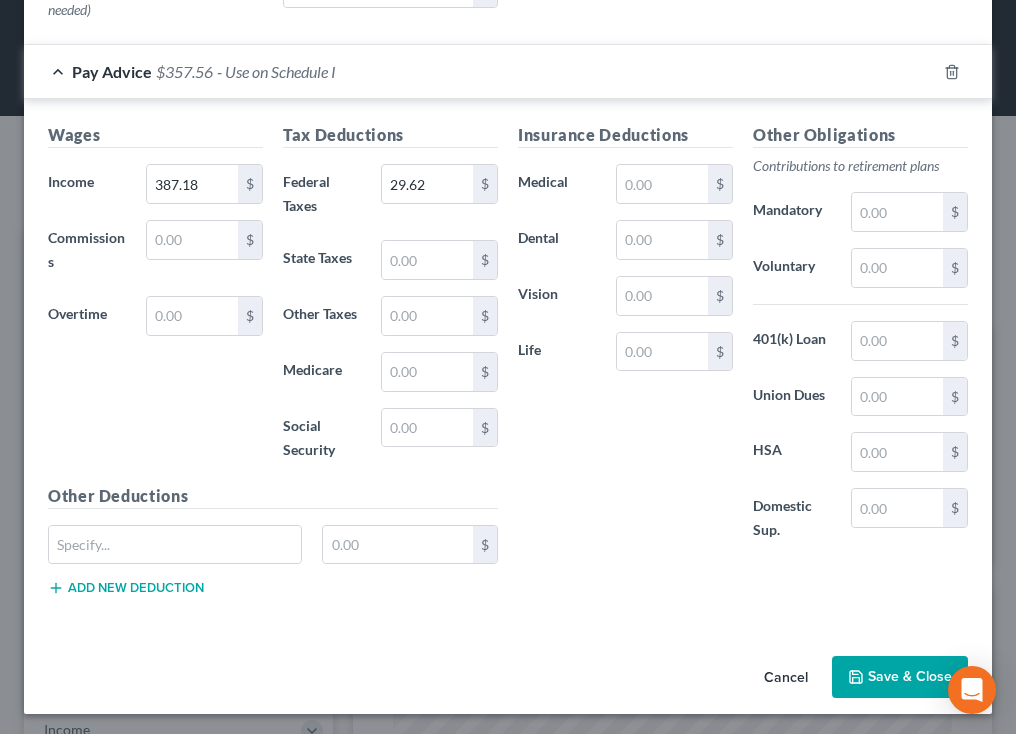 click on "Save & Close" at bounding box center [900, 677] 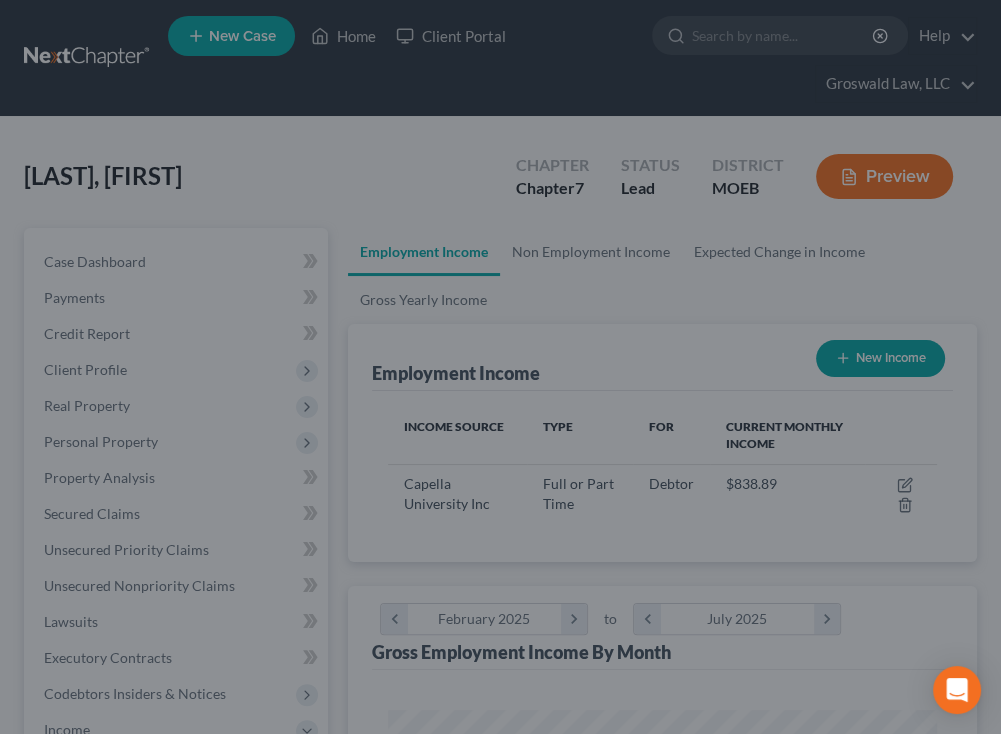 scroll, scrollTop: 273, scrollLeft: 588, axis: both 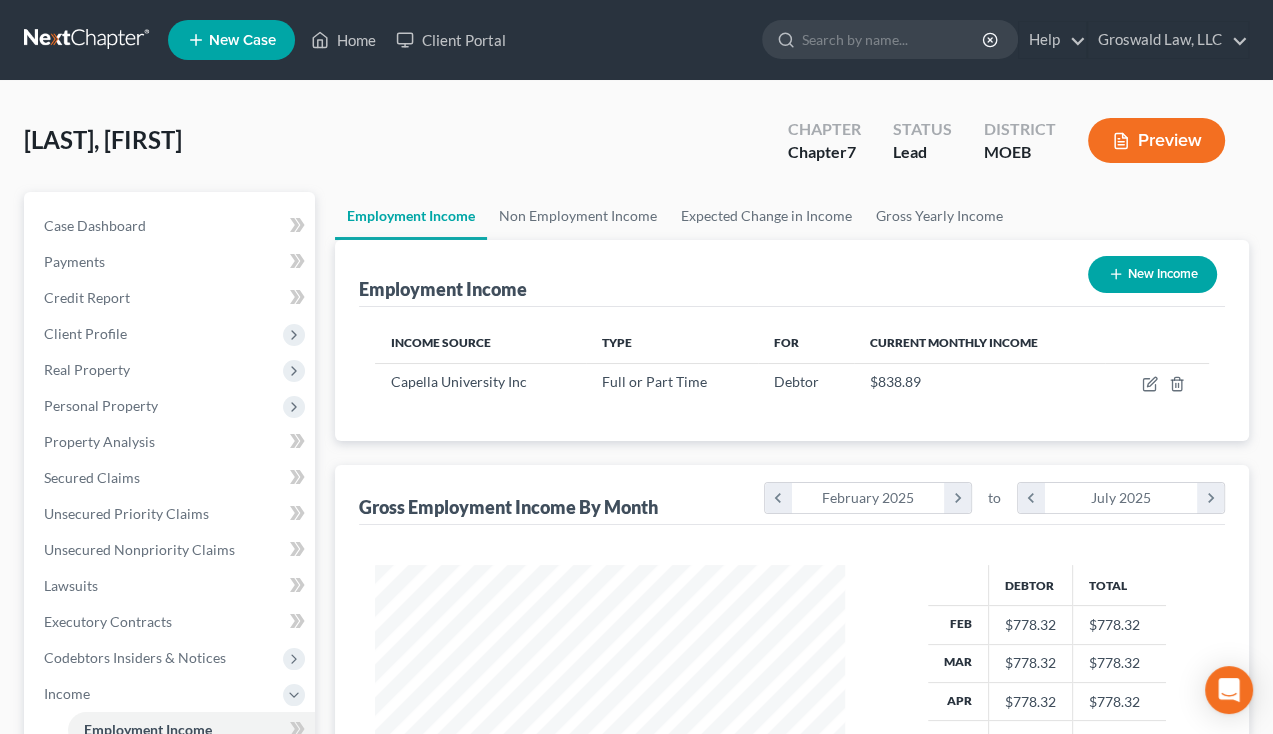 click on "Employment Income
Non Employment Income
Expected Change in Income
Gross Yearly Income" at bounding box center [792, 216] 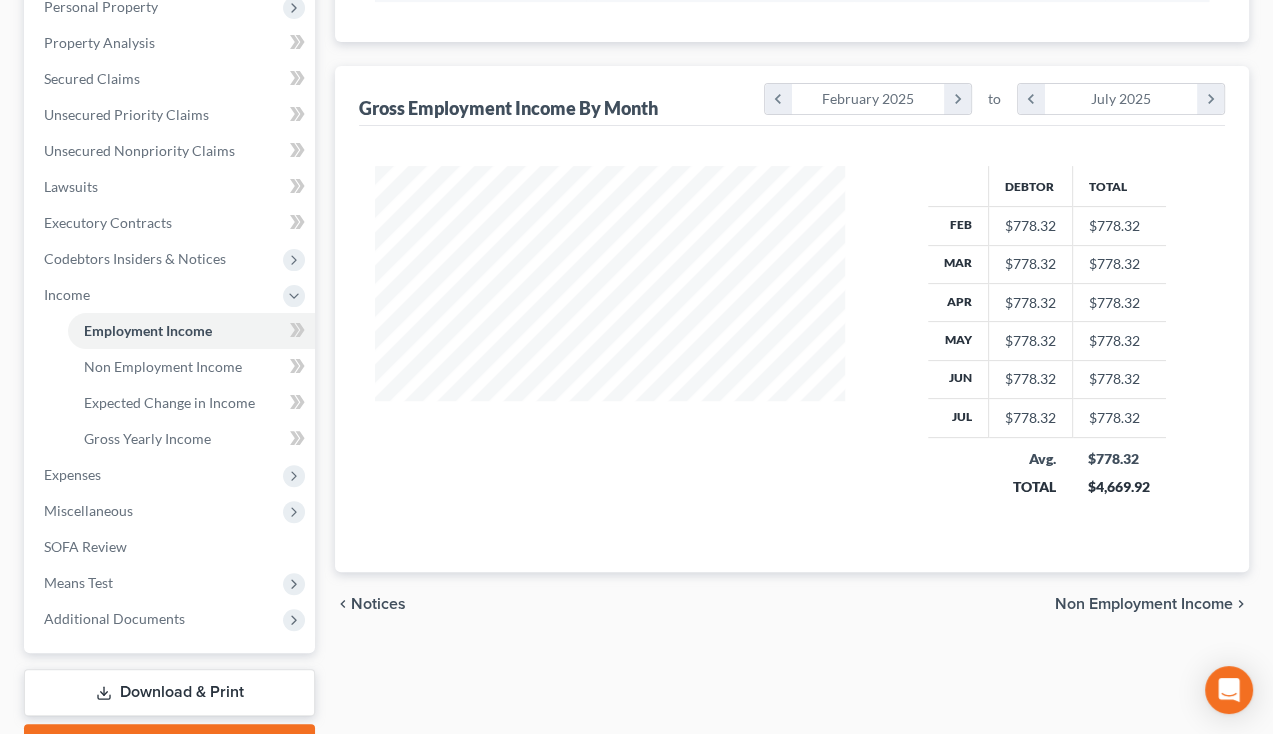 scroll, scrollTop: 412, scrollLeft: 0, axis: vertical 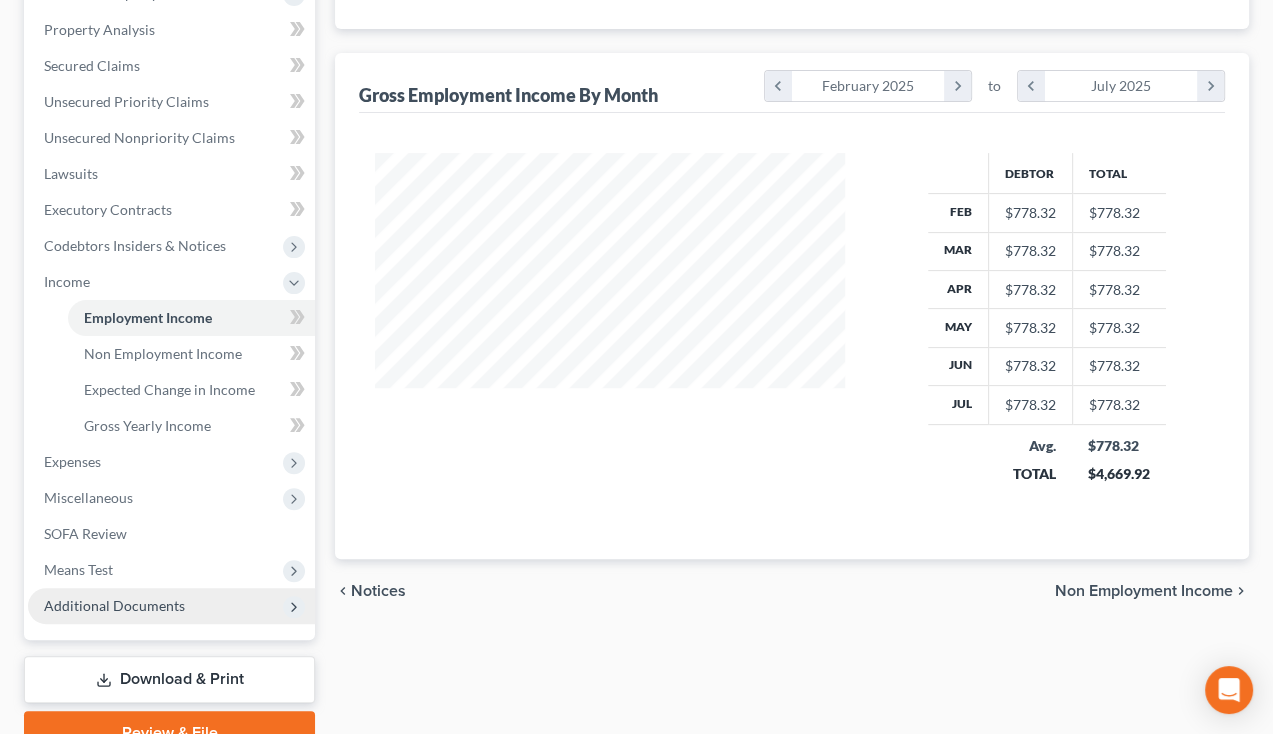 click on "Additional Documents" at bounding box center [114, 605] 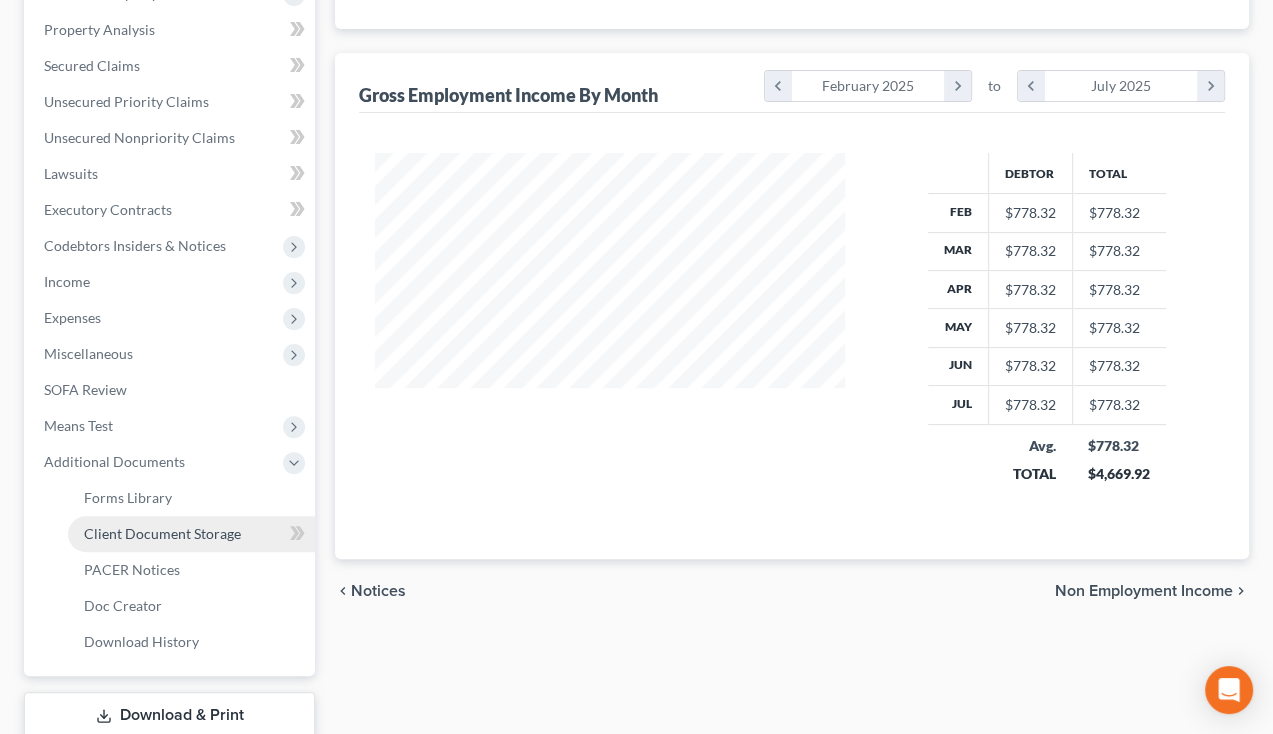 click on "Client Document Storage" at bounding box center (162, 533) 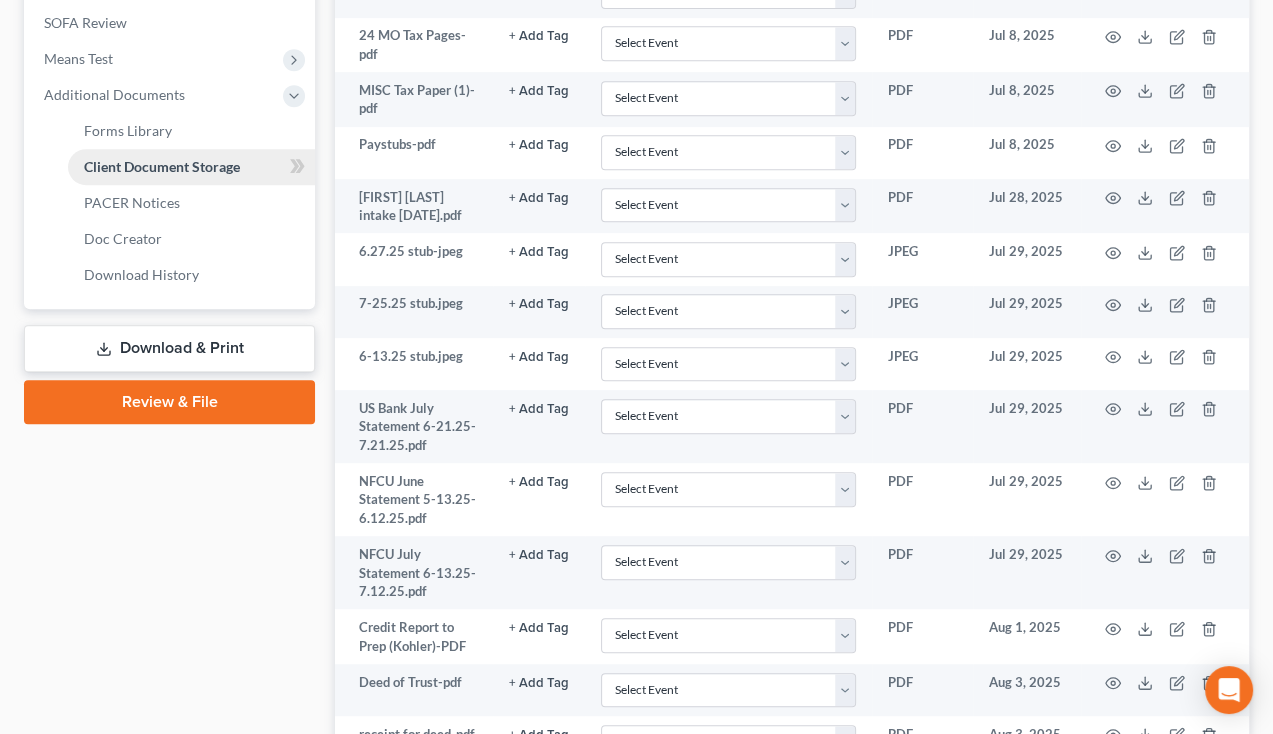 scroll, scrollTop: 780, scrollLeft: 0, axis: vertical 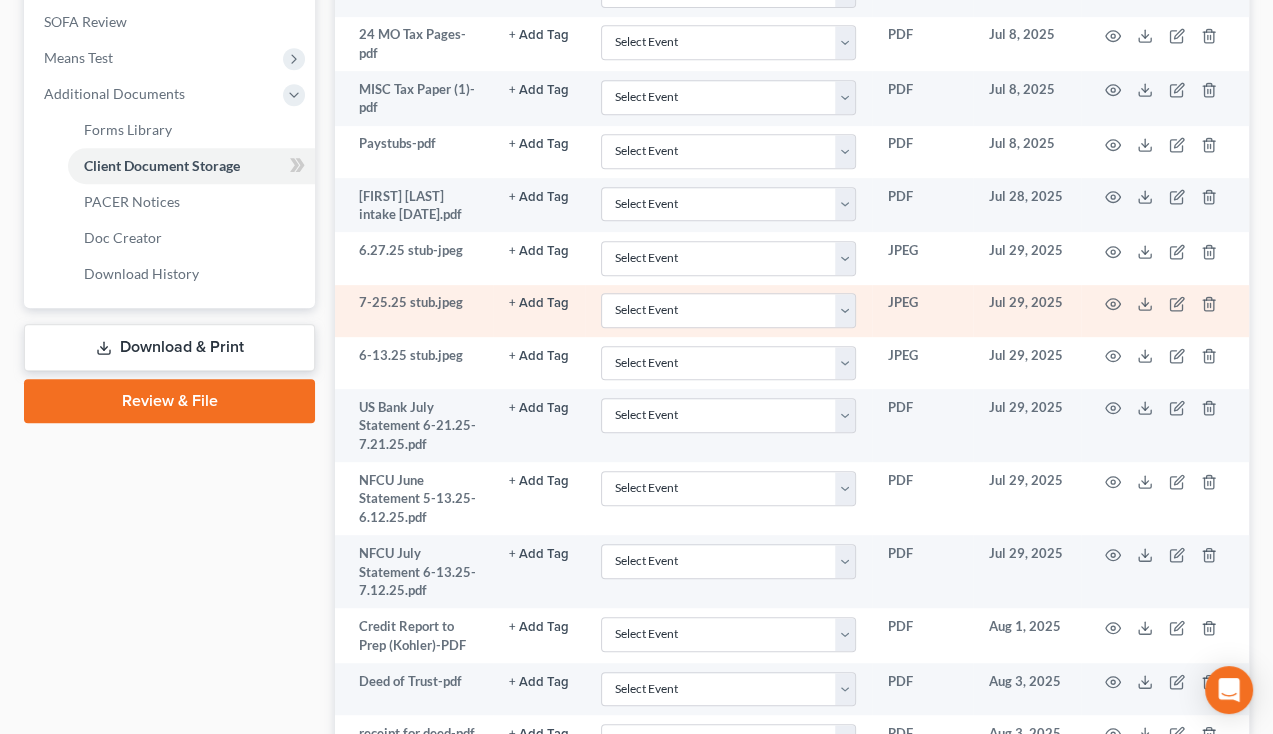 click on "+ Add Tag" at bounding box center [539, -229] 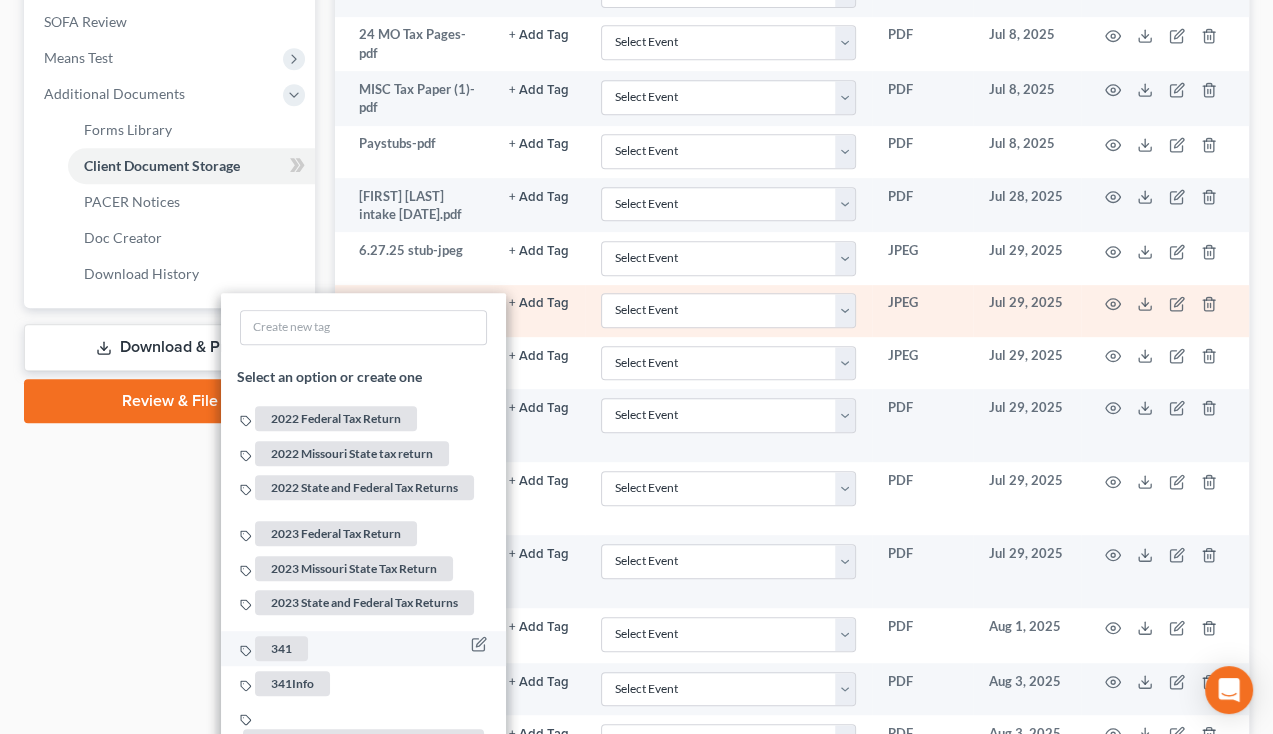 click on "341" at bounding box center [282, 648] 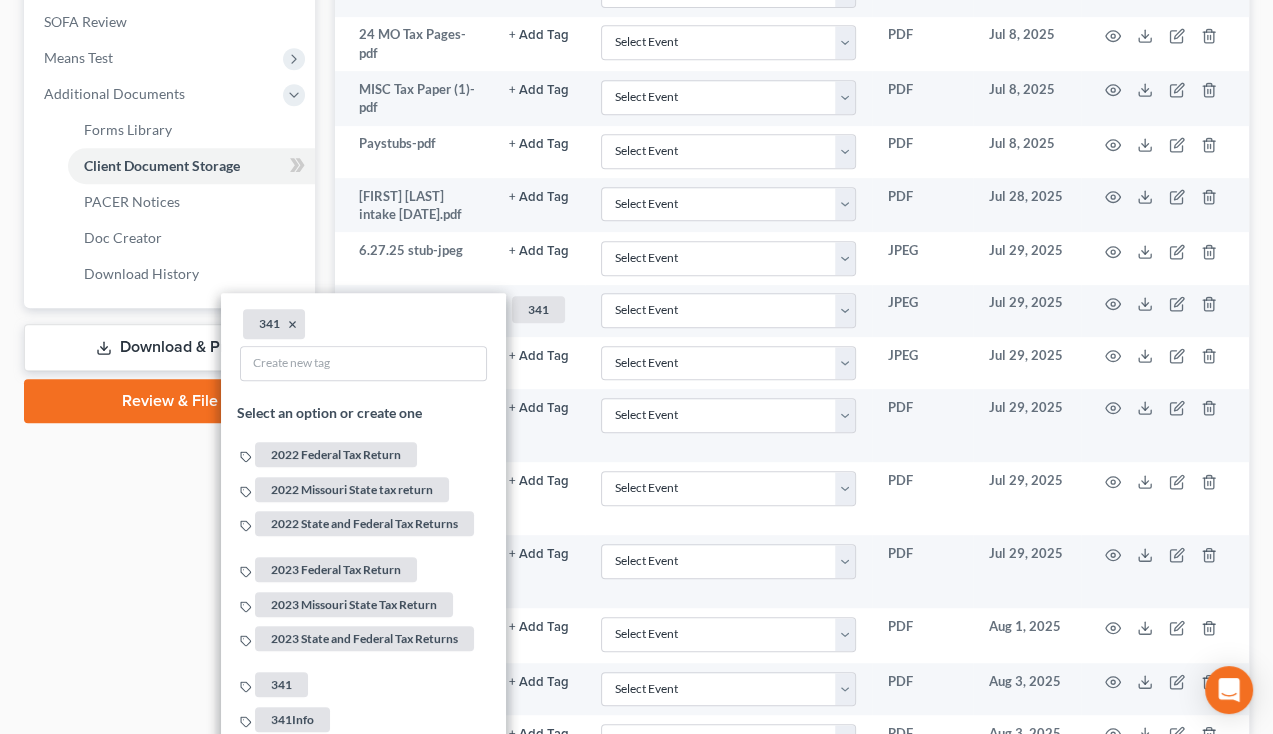 click on "Case Dashboard
Payments
Invoices
Payments
Payments
Credit Report
Client Profile" at bounding box center [169, 130] 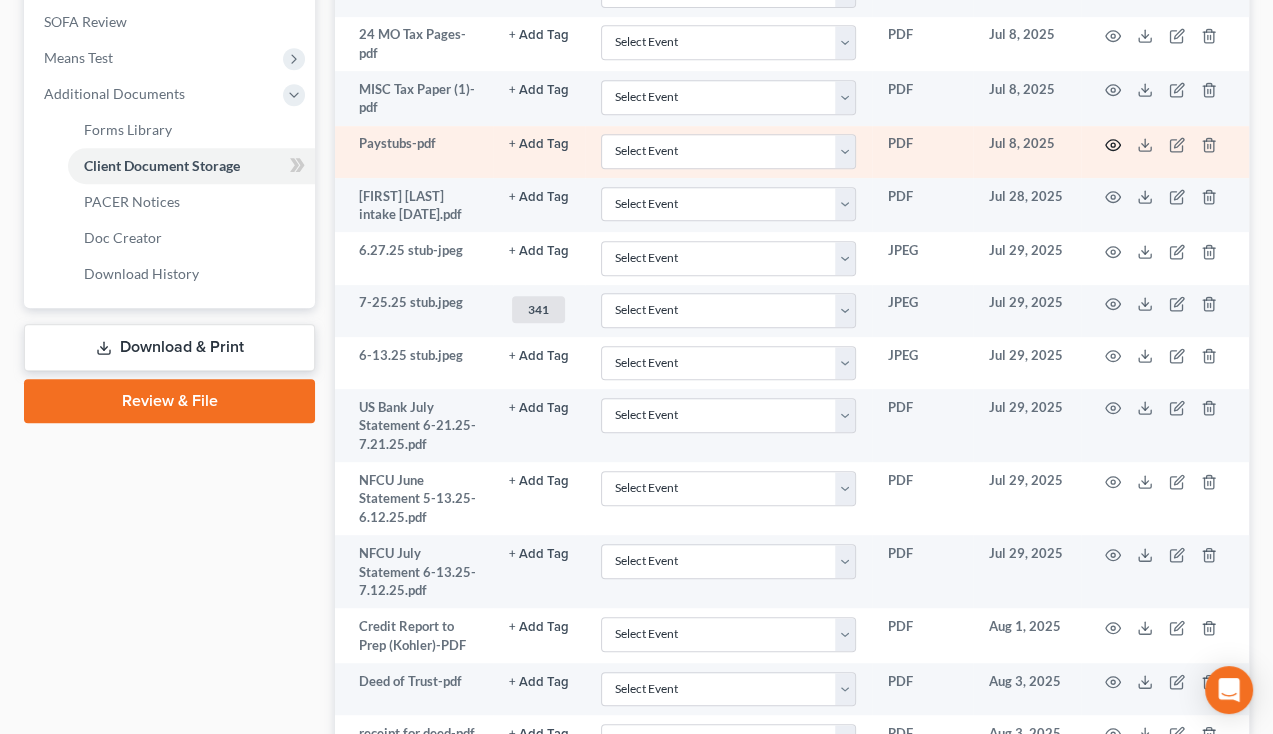 click 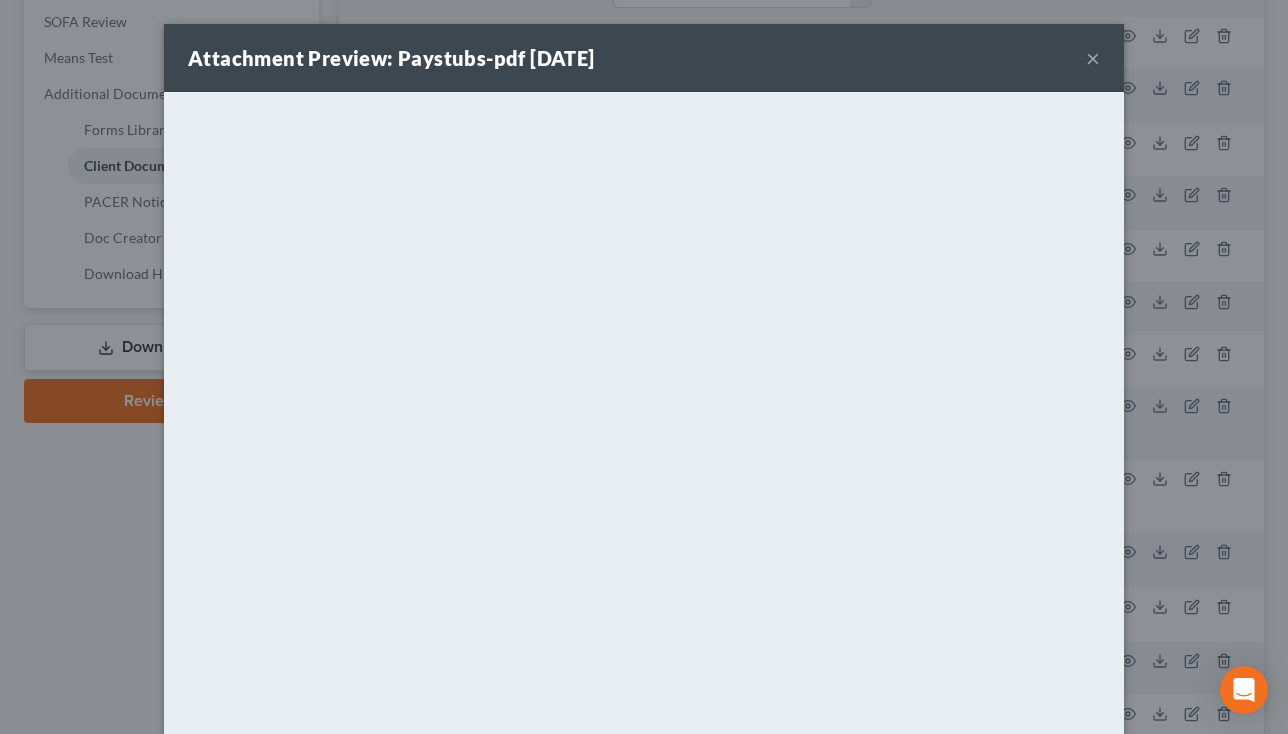 click on "×" at bounding box center (1093, 58) 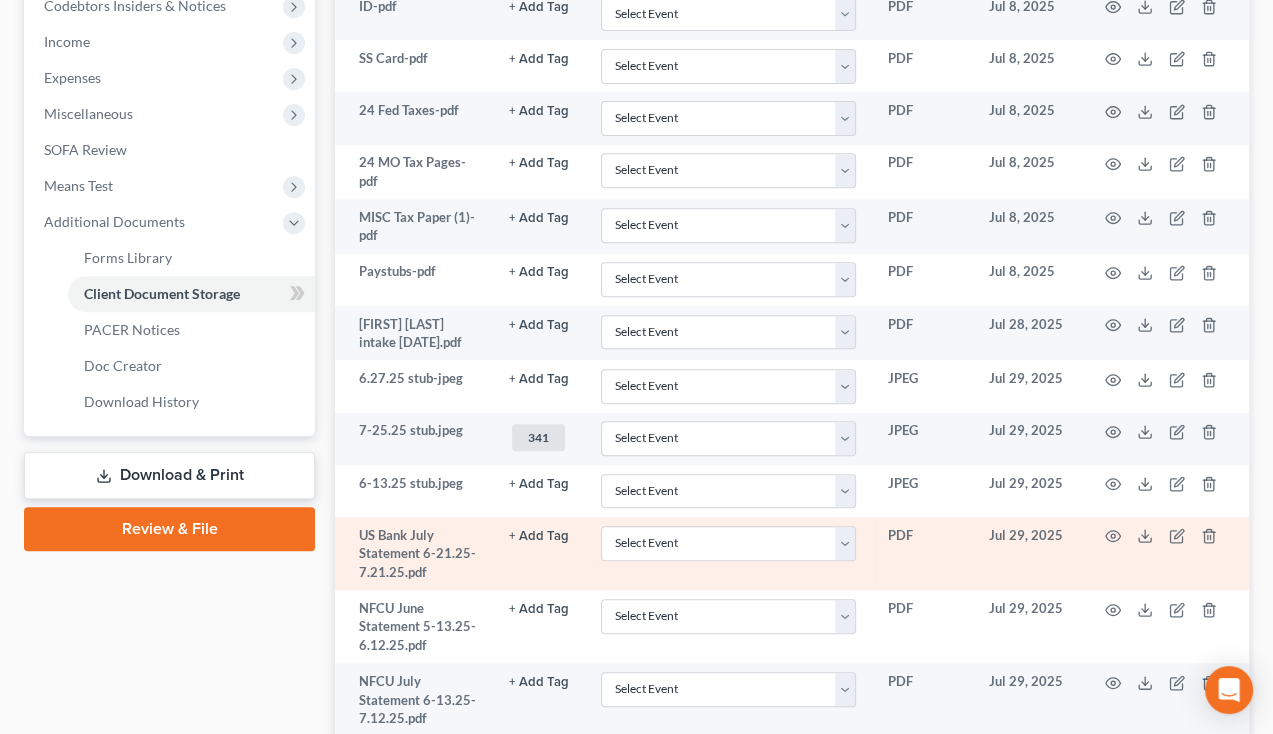 scroll, scrollTop: 652, scrollLeft: 0, axis: vertical 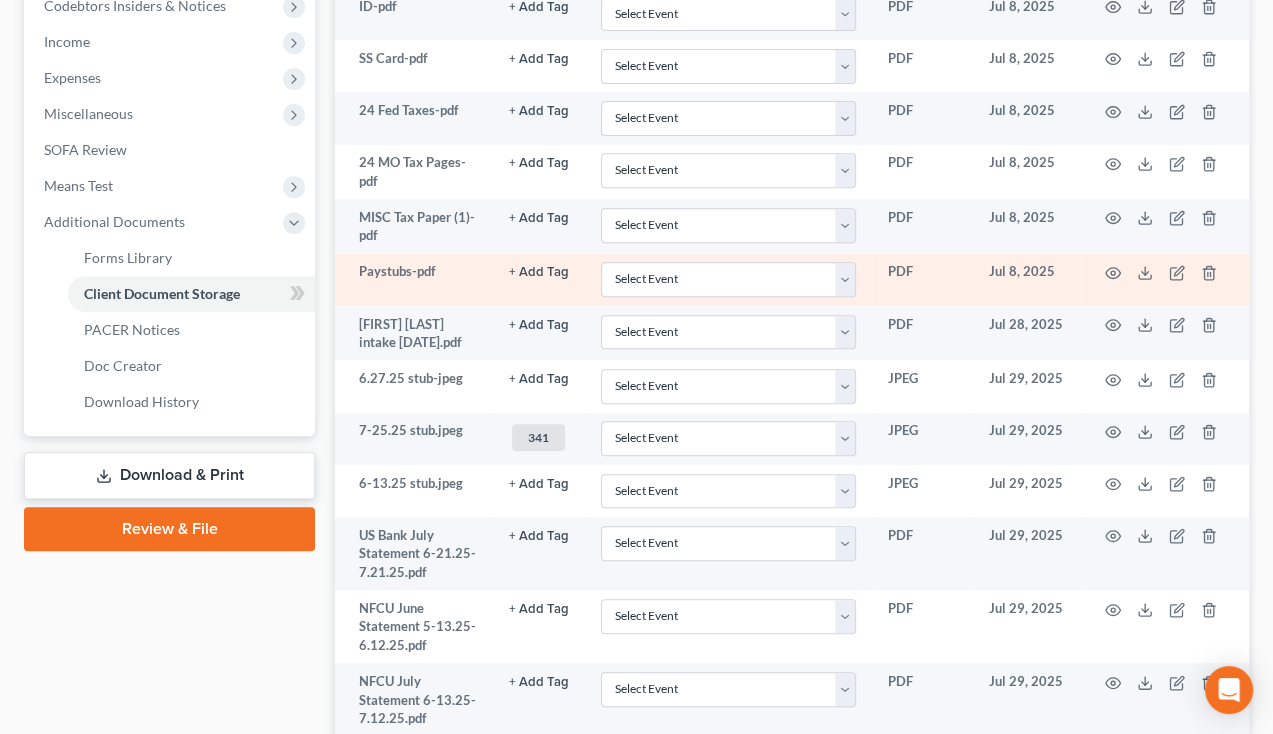 click on "+ Add Tag" at bounding box center [539, -100] 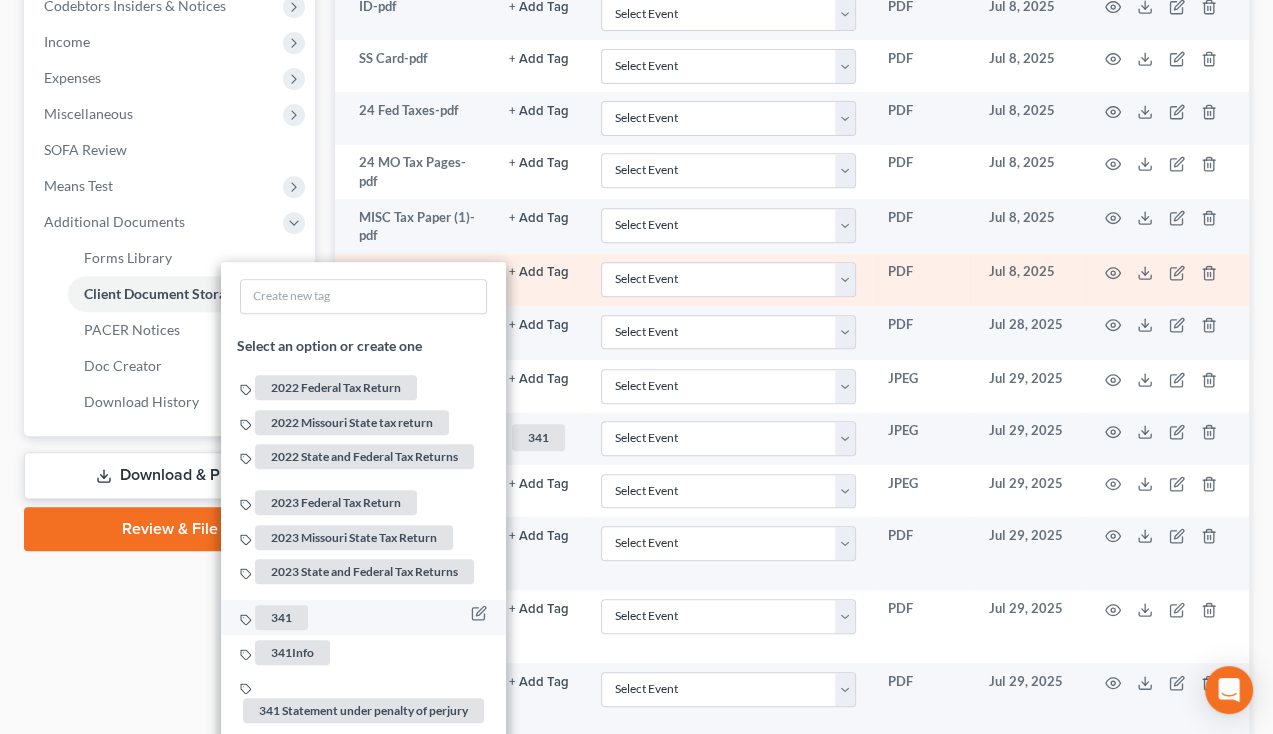 click on "341" at bounding box center [282, 617] 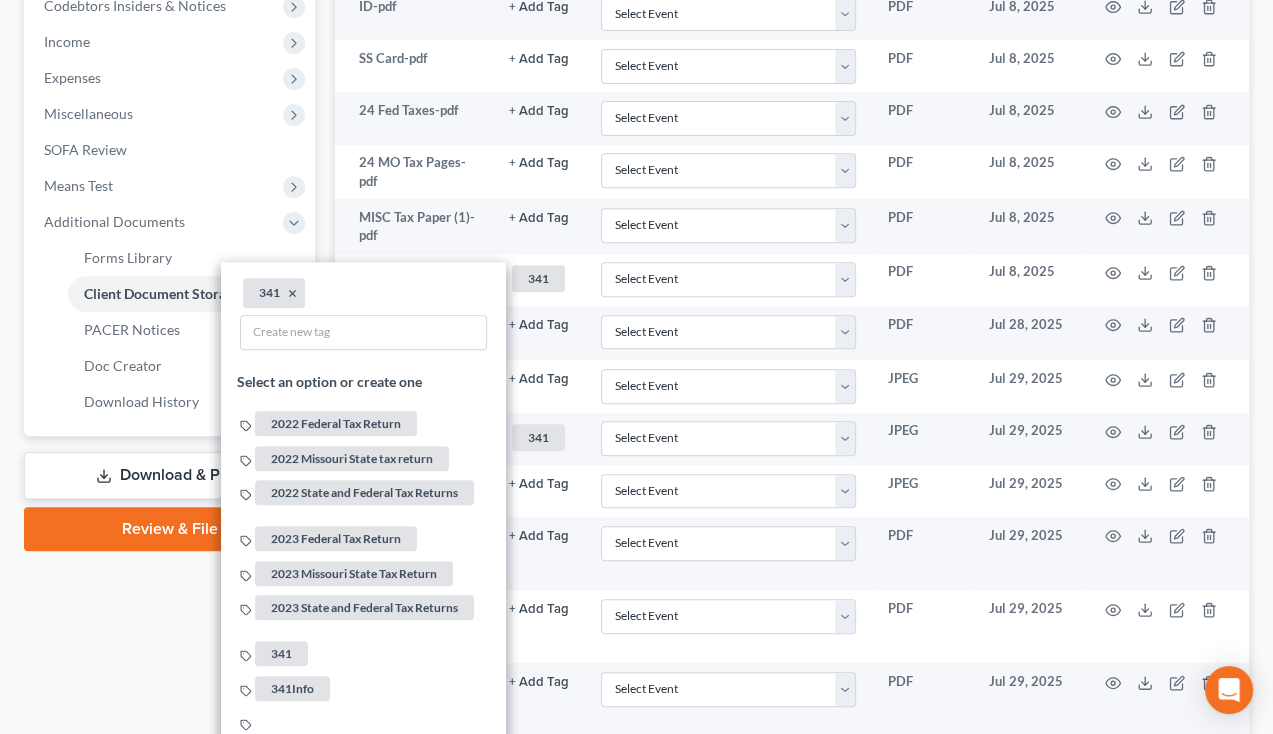 click on "Case Dashboard
Payments
Invoices
Payments
Payments
Credit Report
Client Profile" at bounding box center (169, 258) 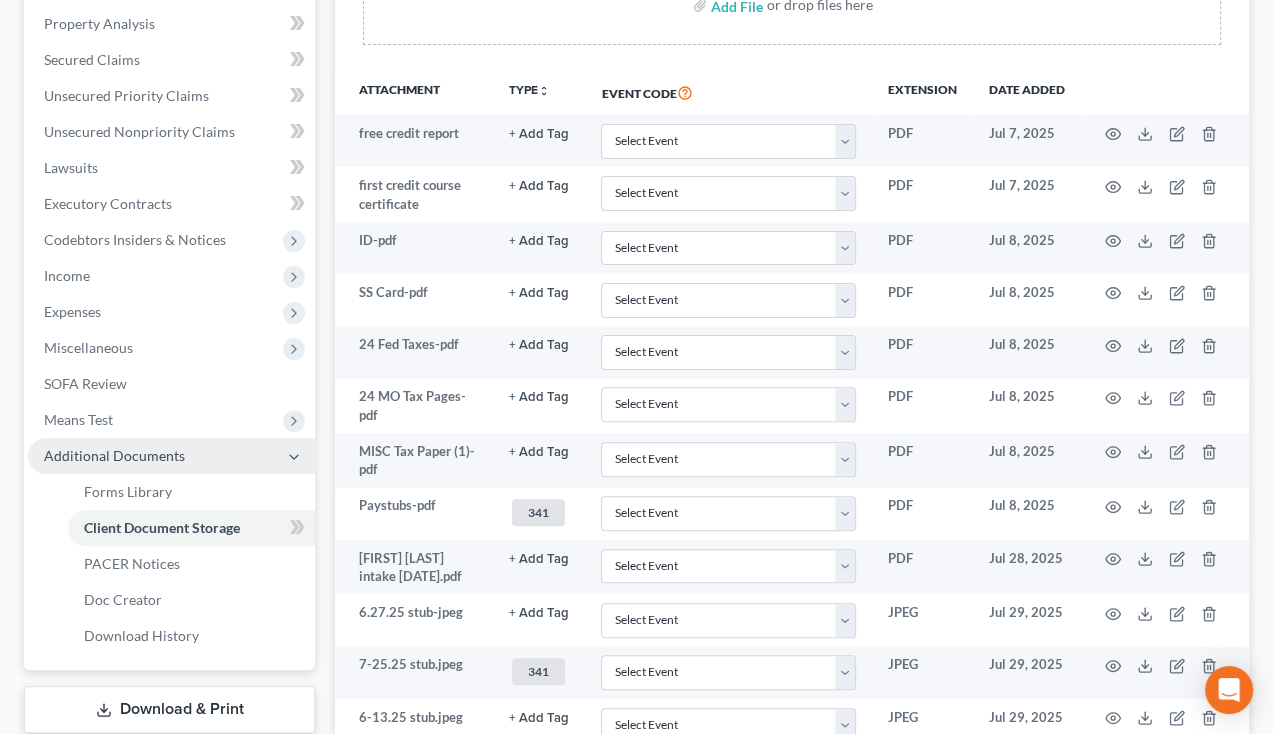 scroll, scrollTop: 400, scrollLeft: 0, axis: vertical 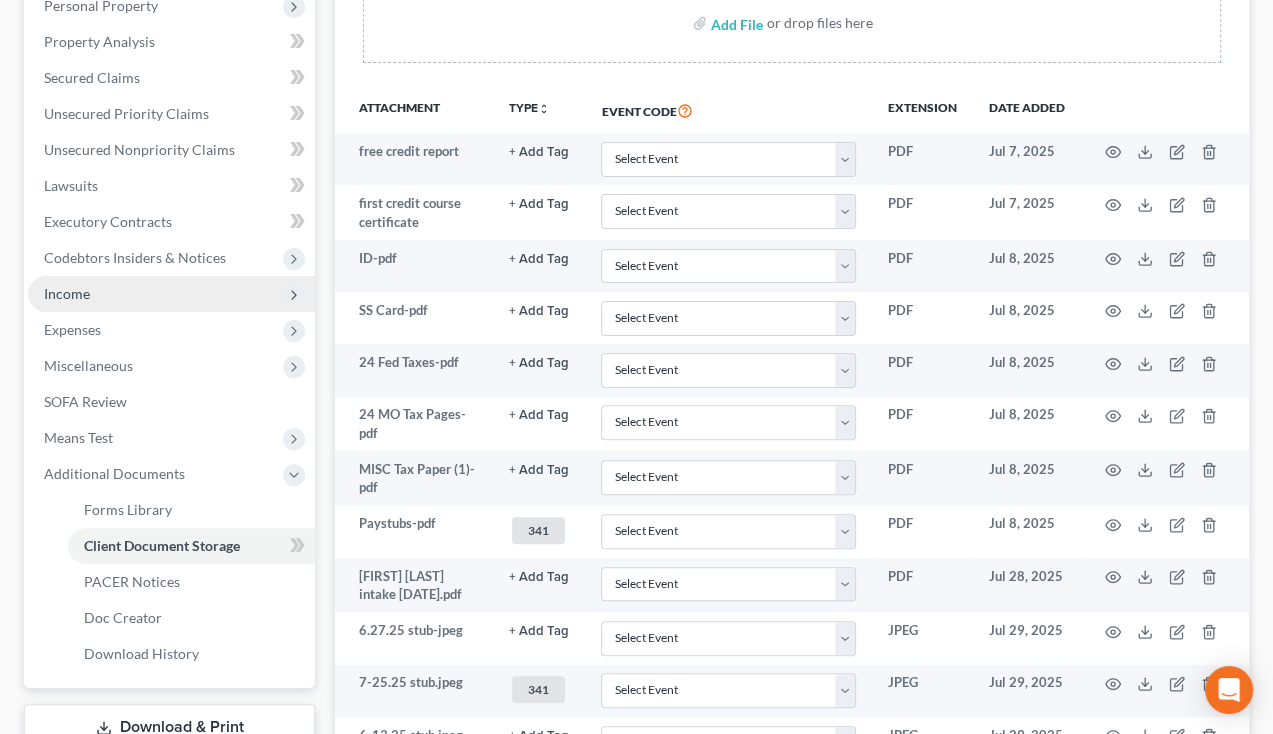 click on "Income" at bounding box center (171, 294) 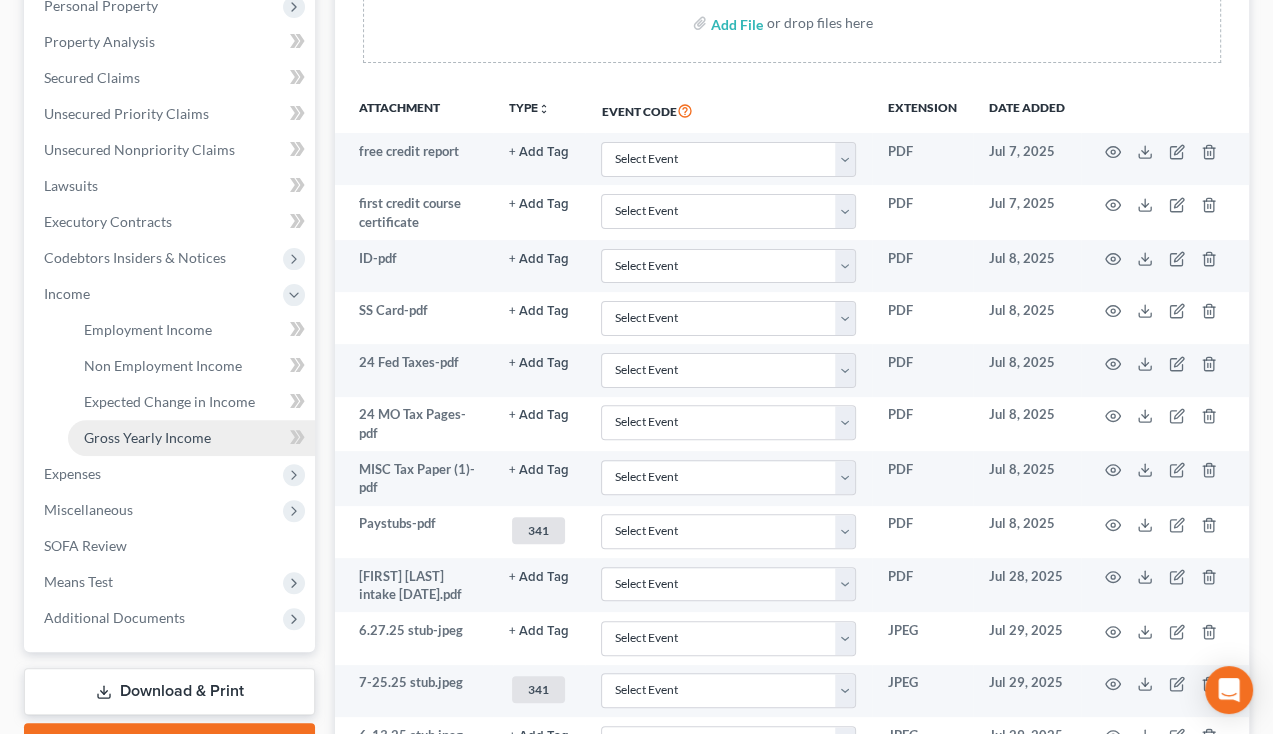 click on "Gross Yearly Income" at bounding box center (147, 437) 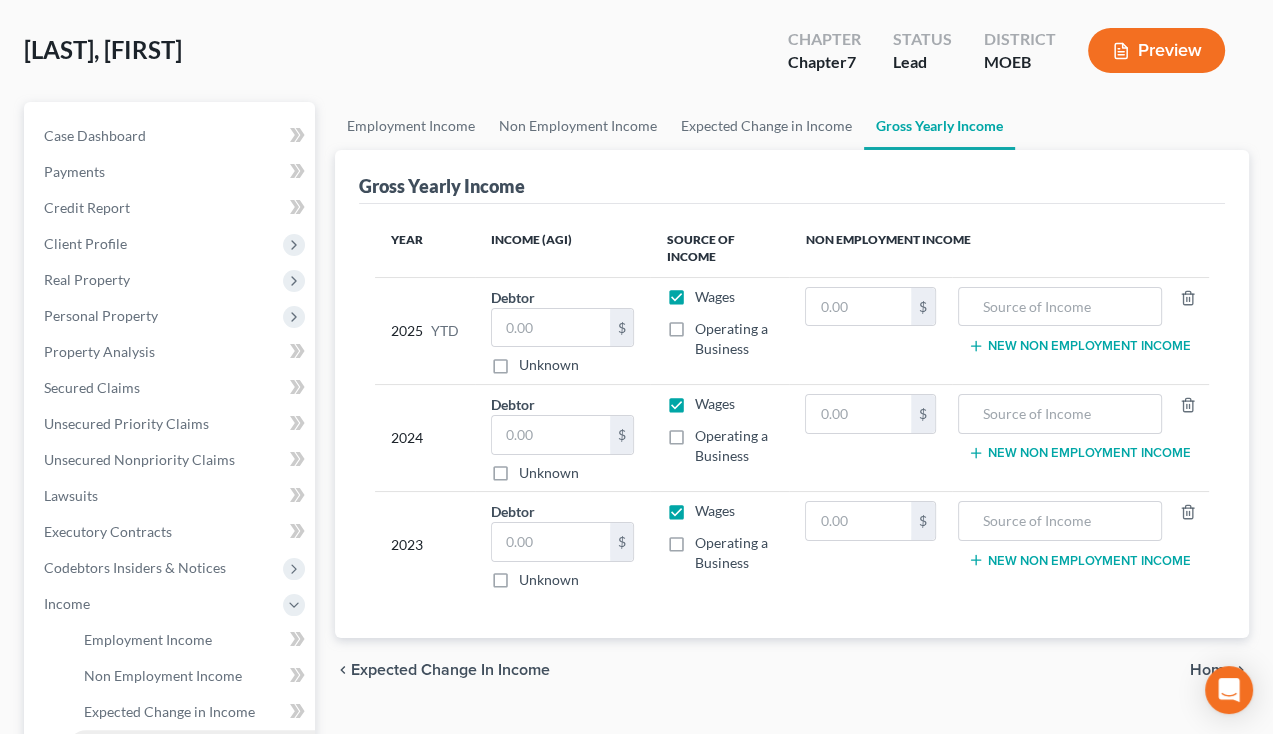 scroll, scrollTop: 0, scrollLeft: 0, axis: both 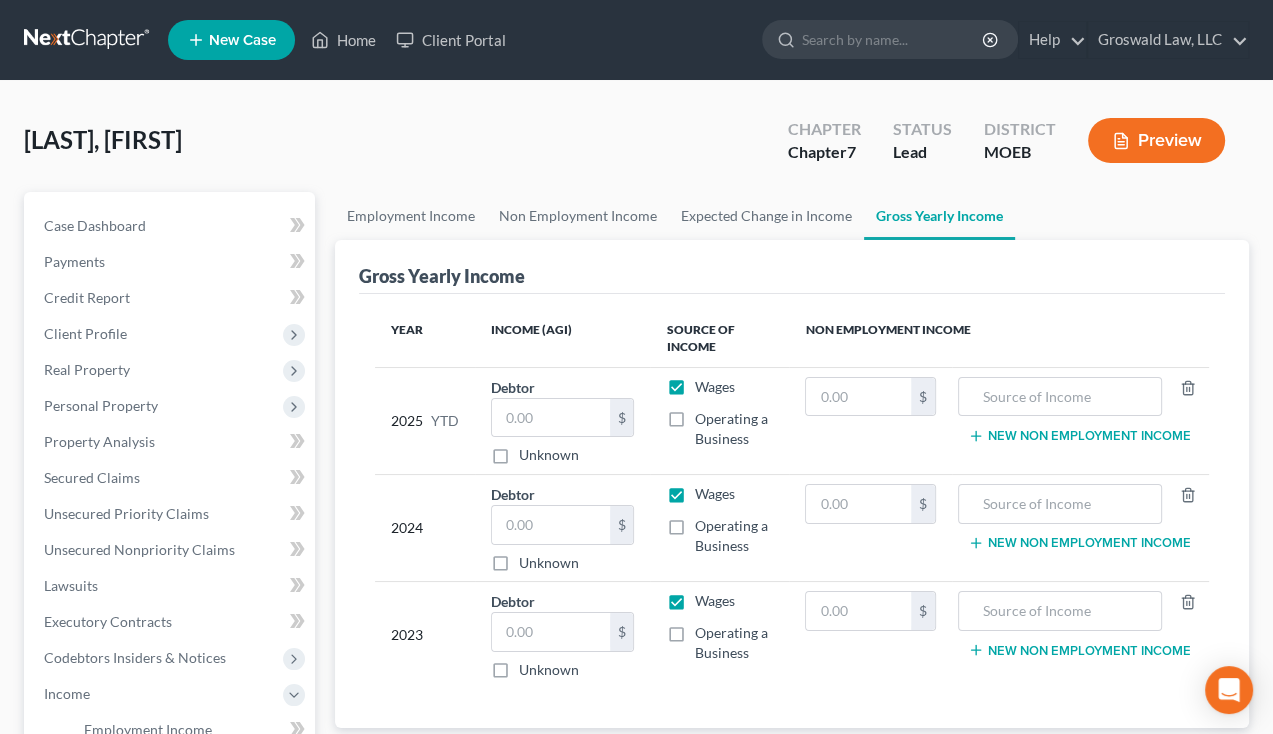 click on "Gross Yearly Income" at bounding box center [792, 267] 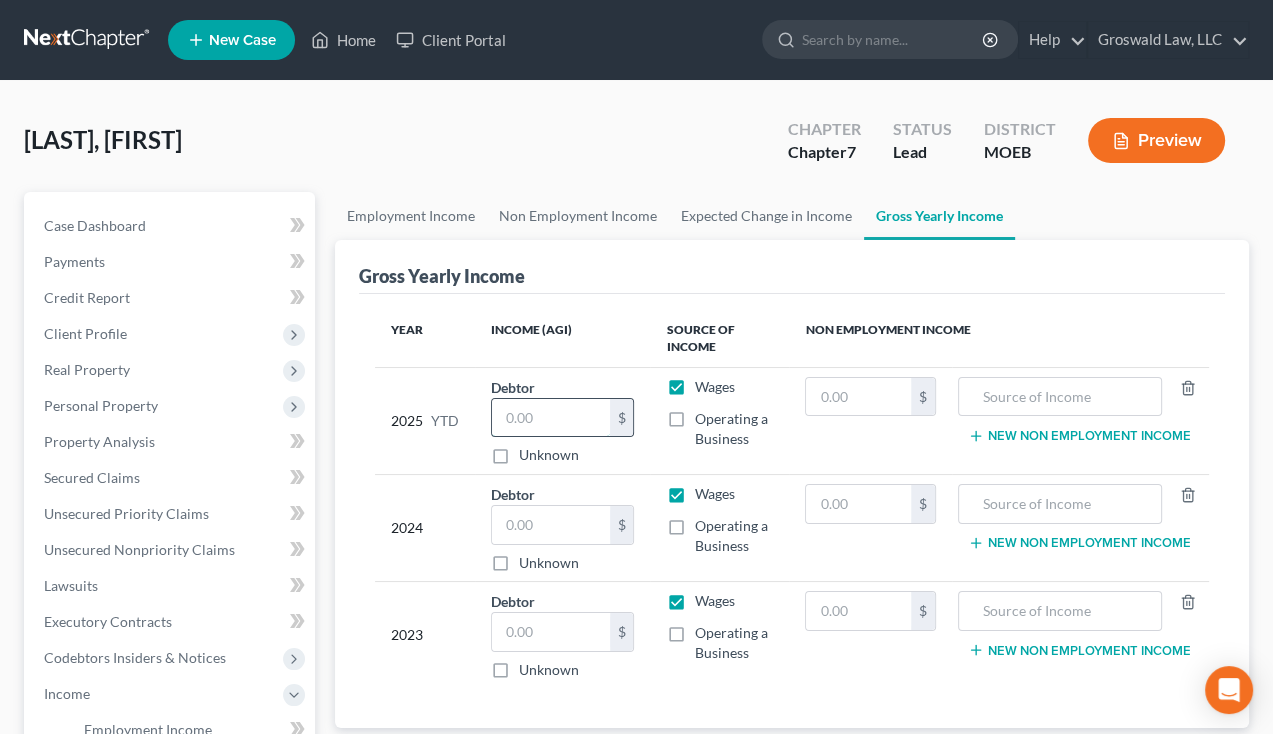 click at bounding box center (550, 418) 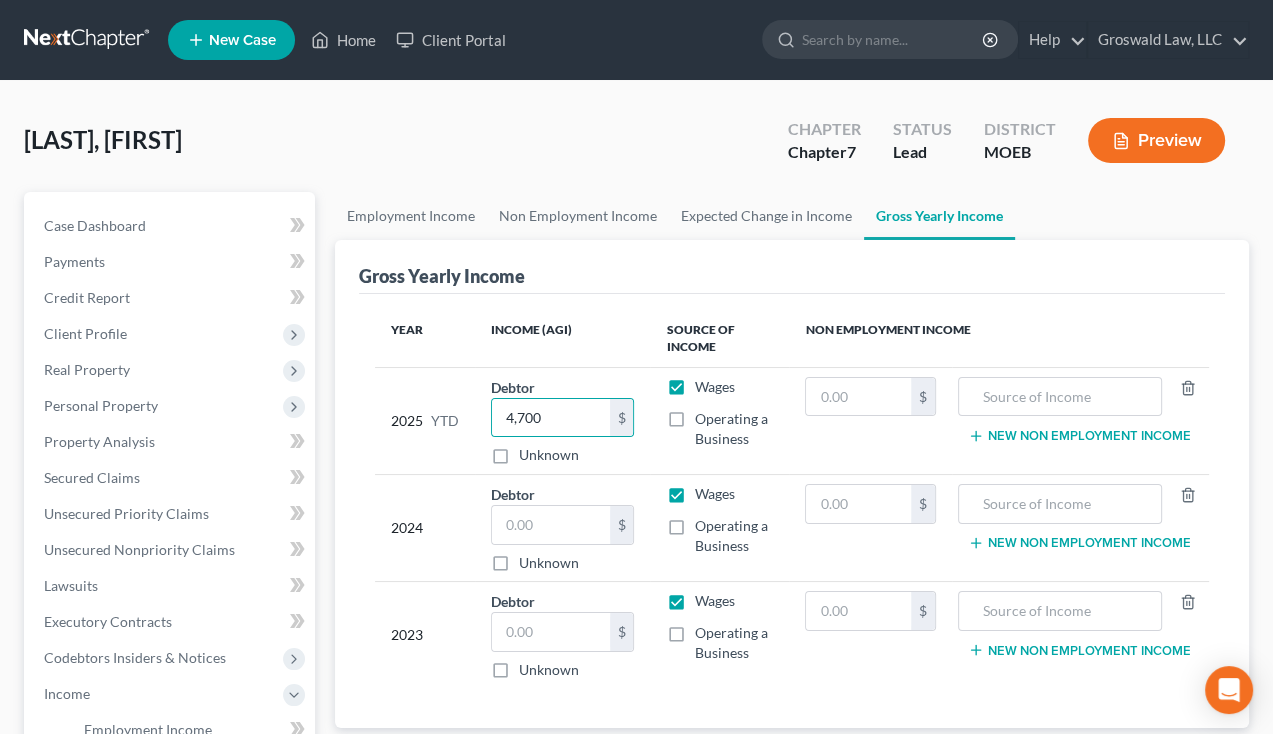 click on "2025  YTD" at bounding box center (425, 421) 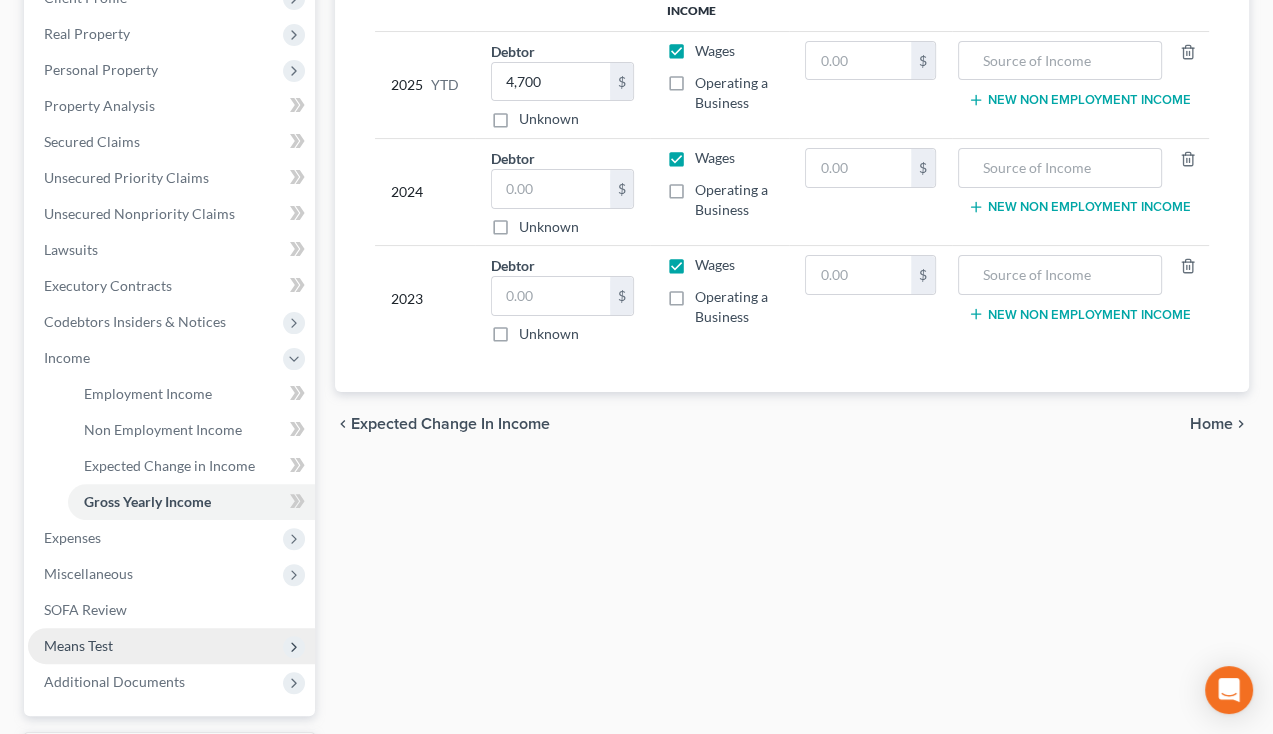 scroll, scrollTop: 455, scrollLeft: 0, axis: vertical 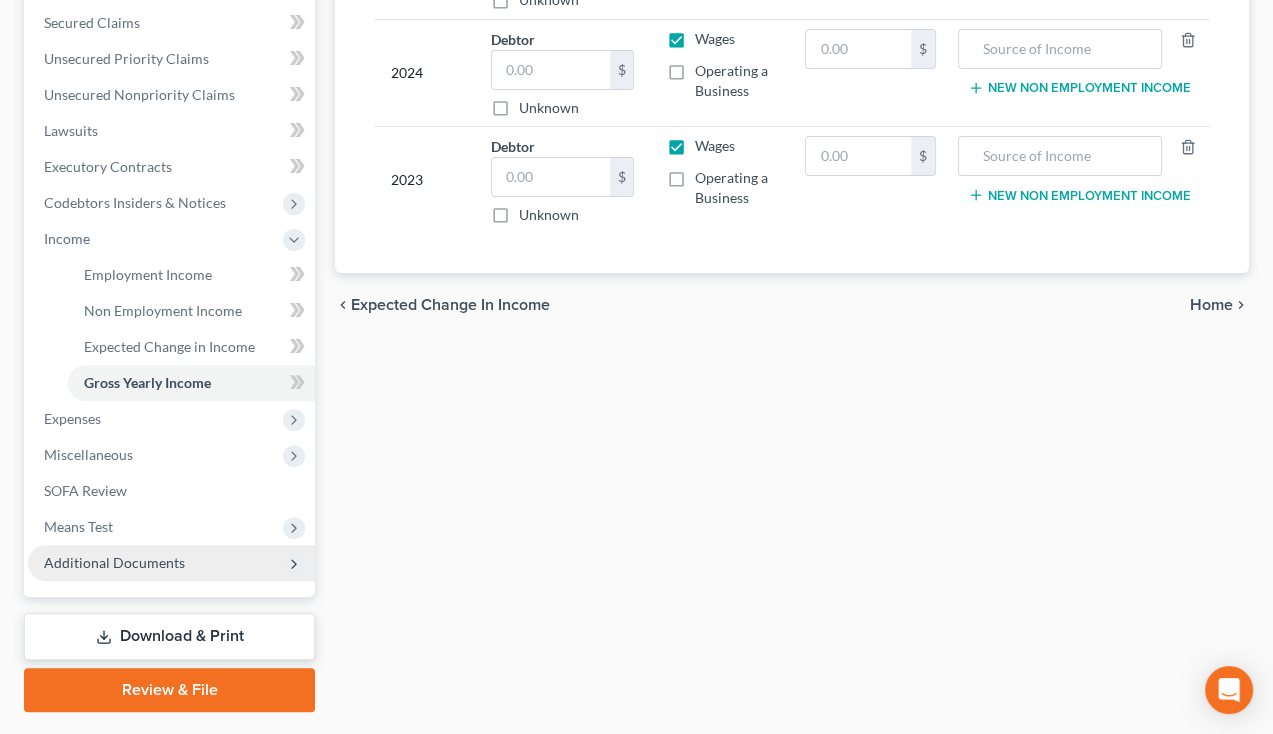 click on "Additional Documents" at bounding box center [114, 562] 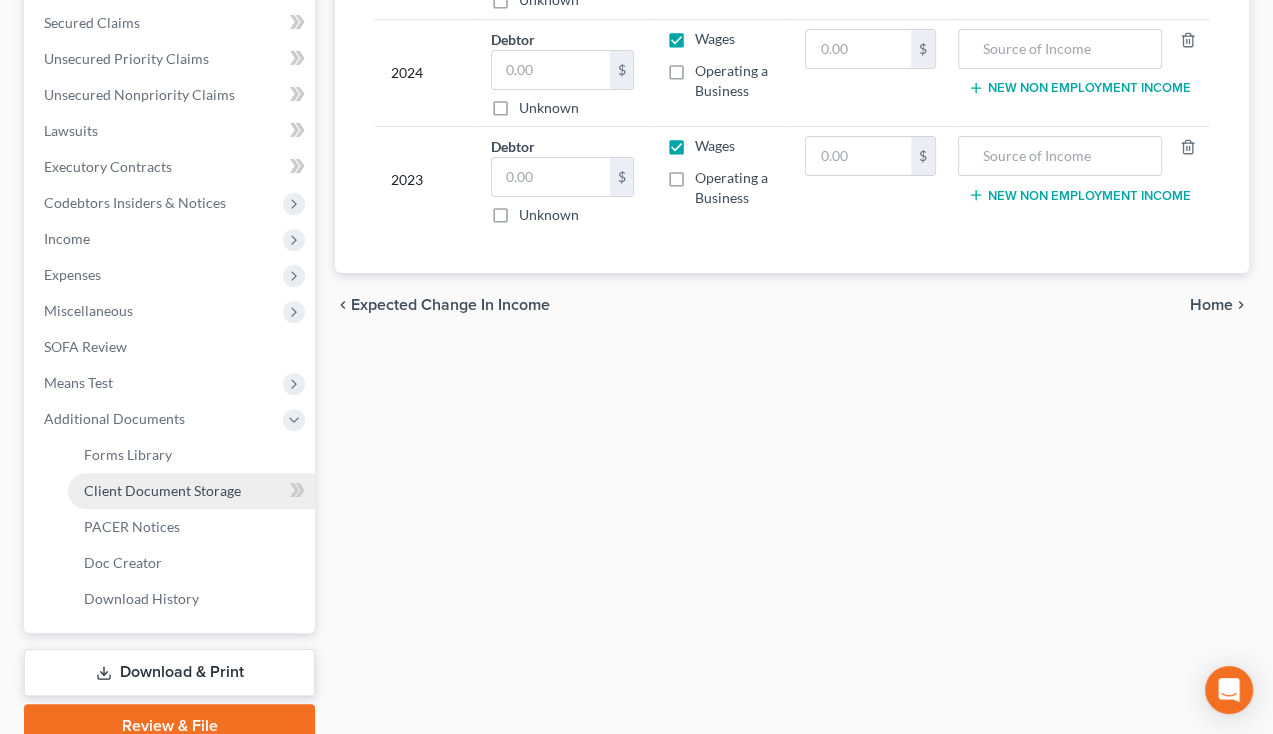 click on "Client Document Storage" at bounding box center [191, 491] 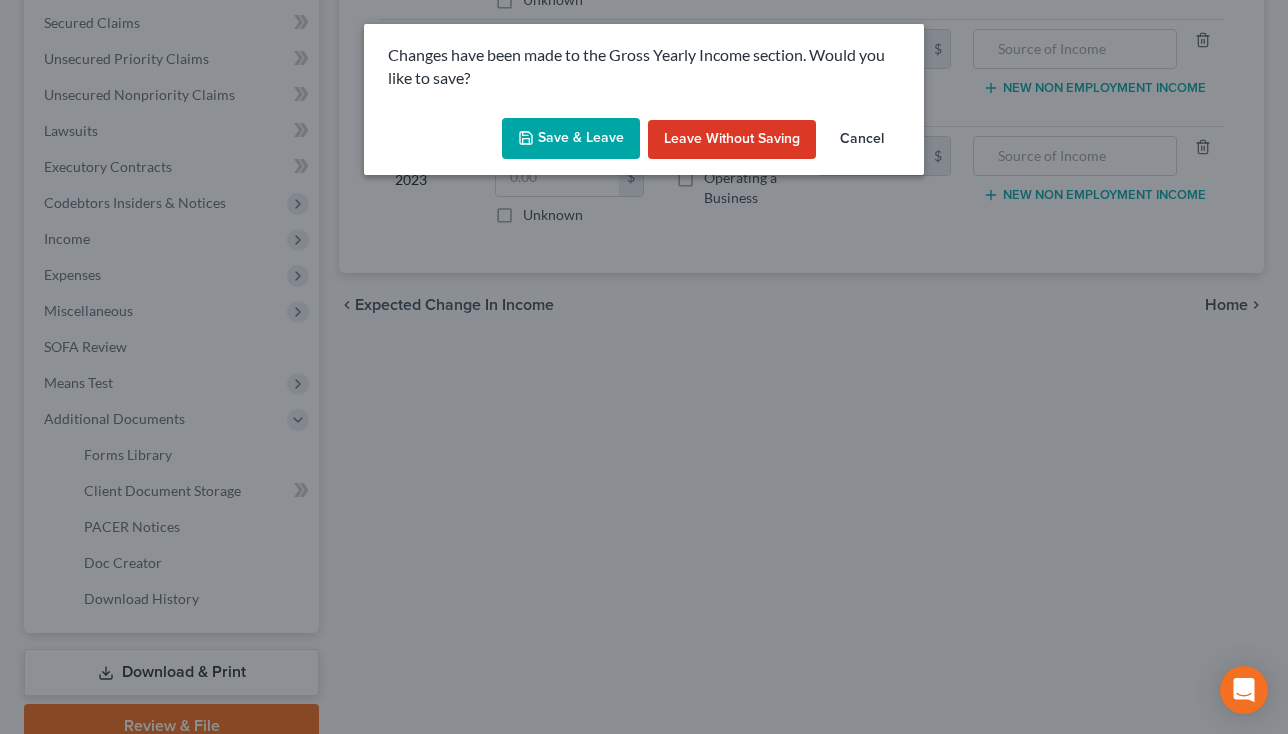 click on "Save & Leave" at bounding box center (571, 139) 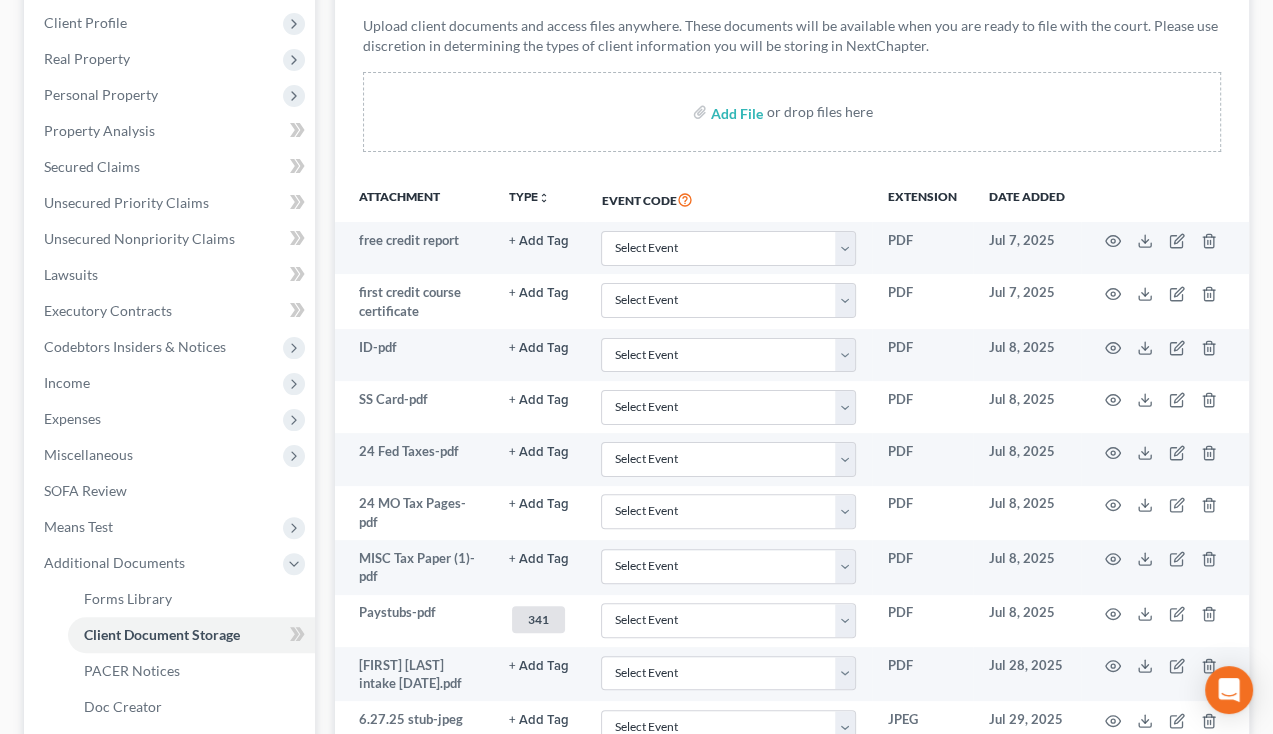 scroll, scrollTop: 319, scrollLeft: 0, axis: vertical 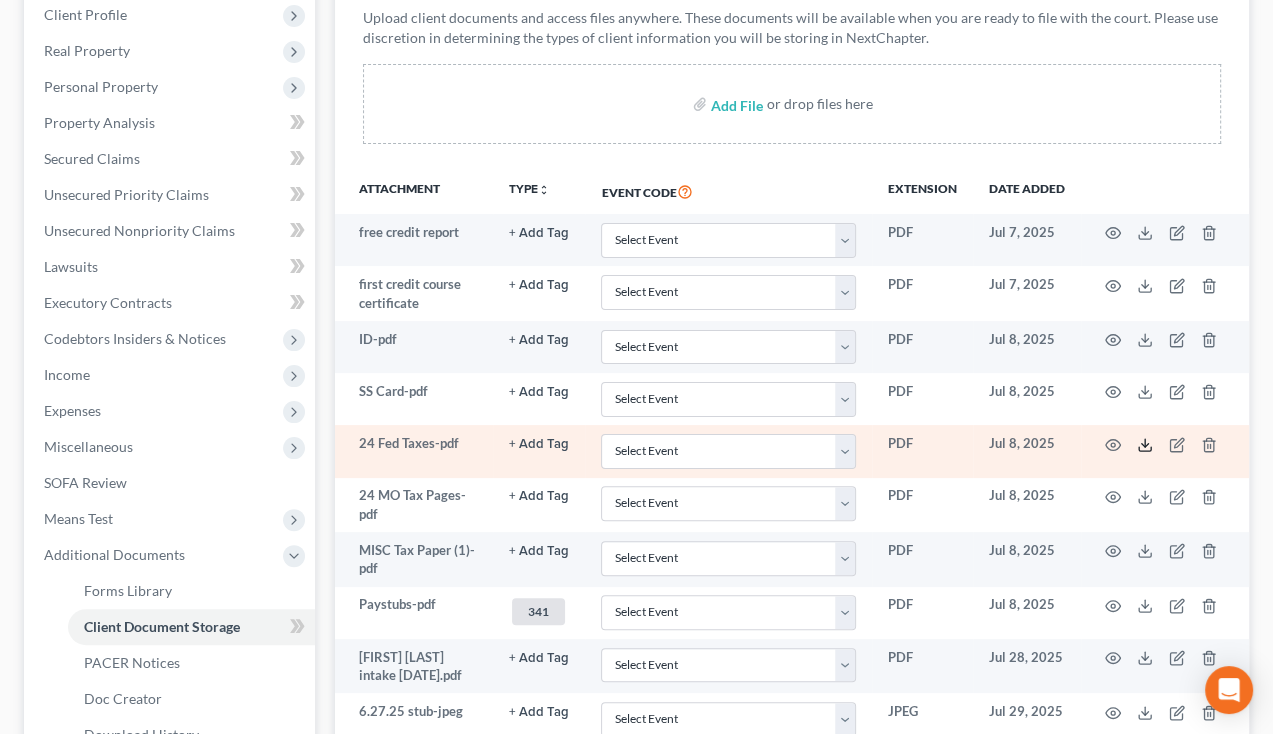 click 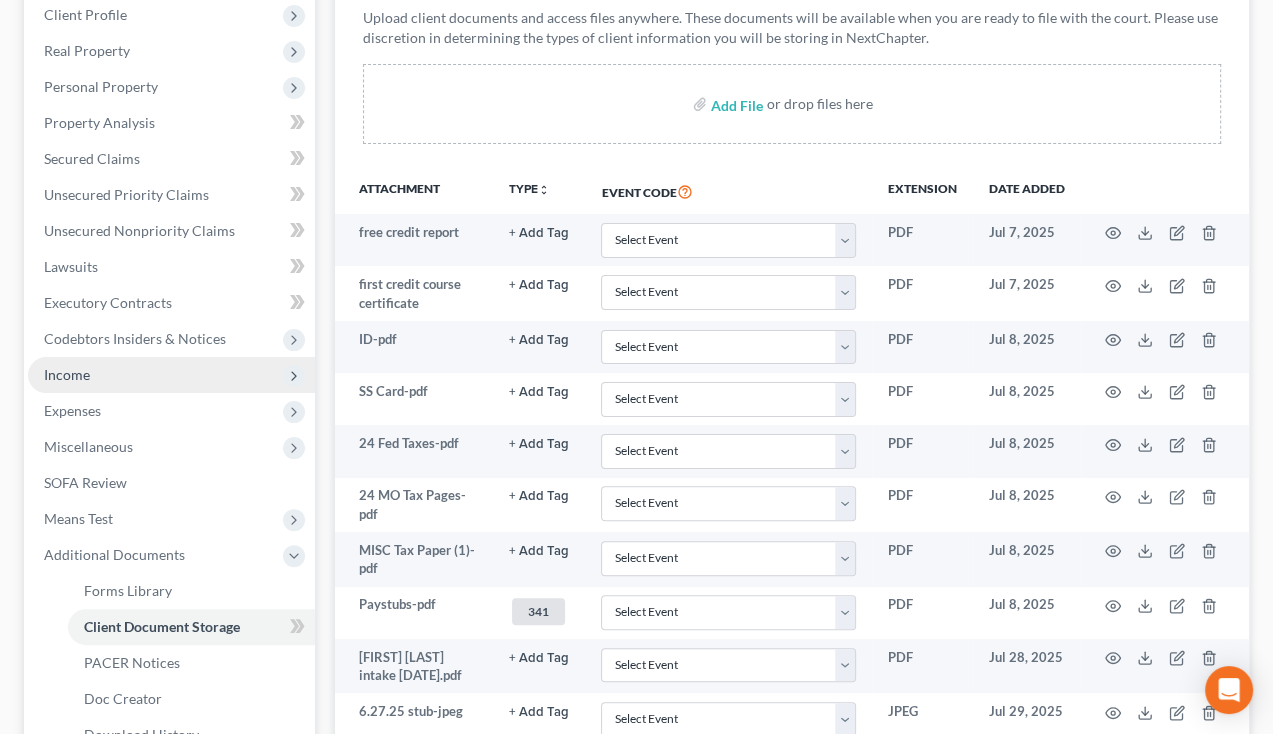 click on "Income" at bounding box center (171, 375) 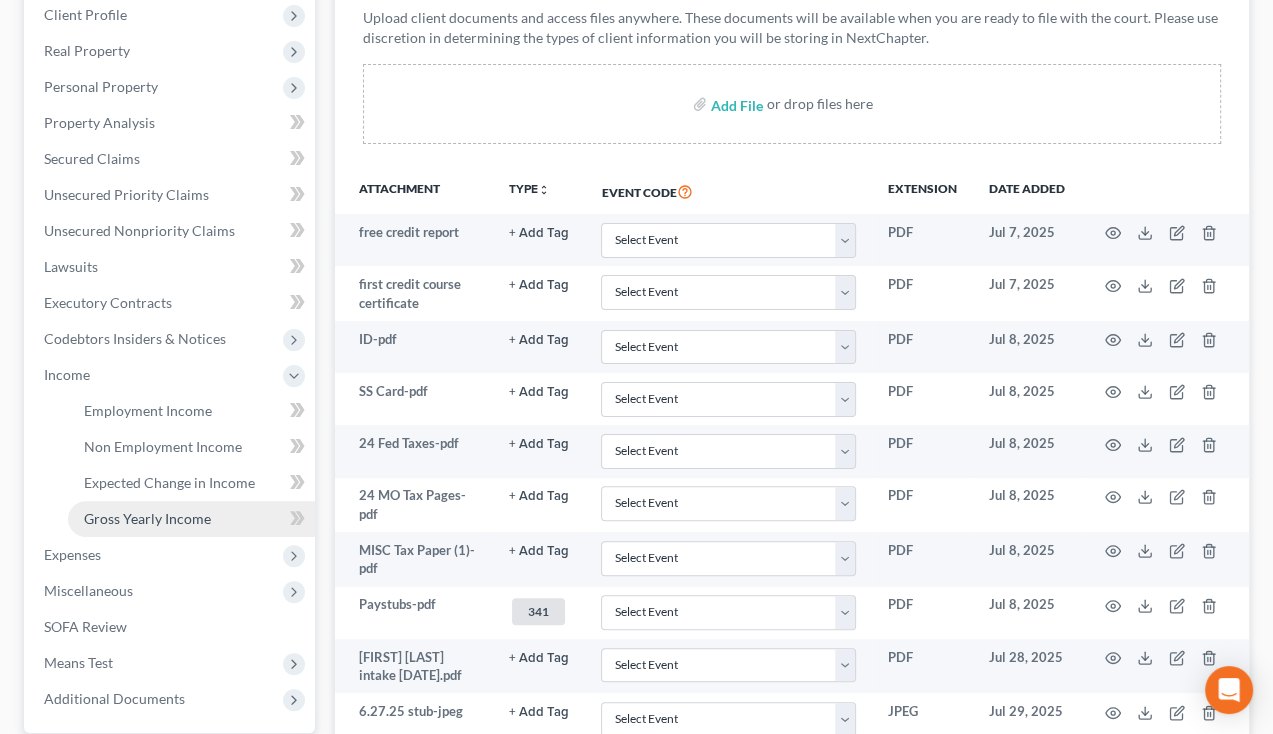 click on "Gross Yearly Income" at bounding box center [147, 518] 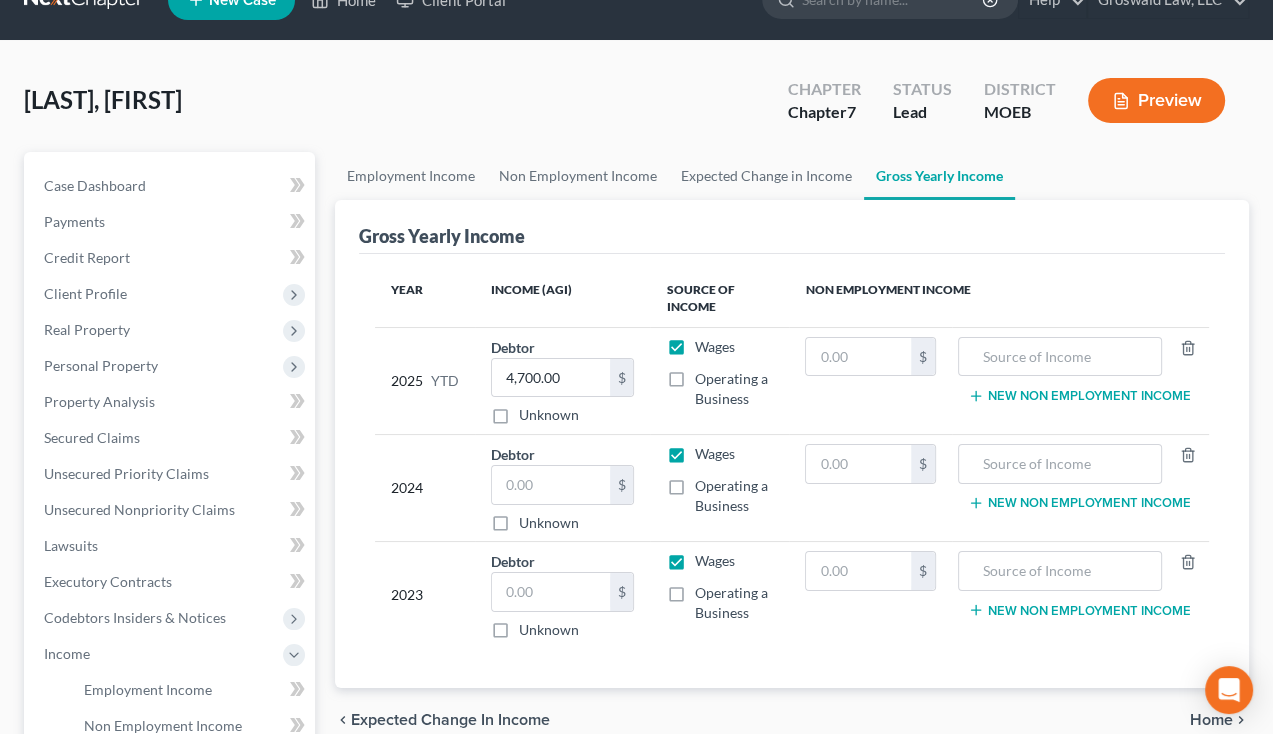 scroll, scrollTop: 0, scrollLeft: 0, axis: both 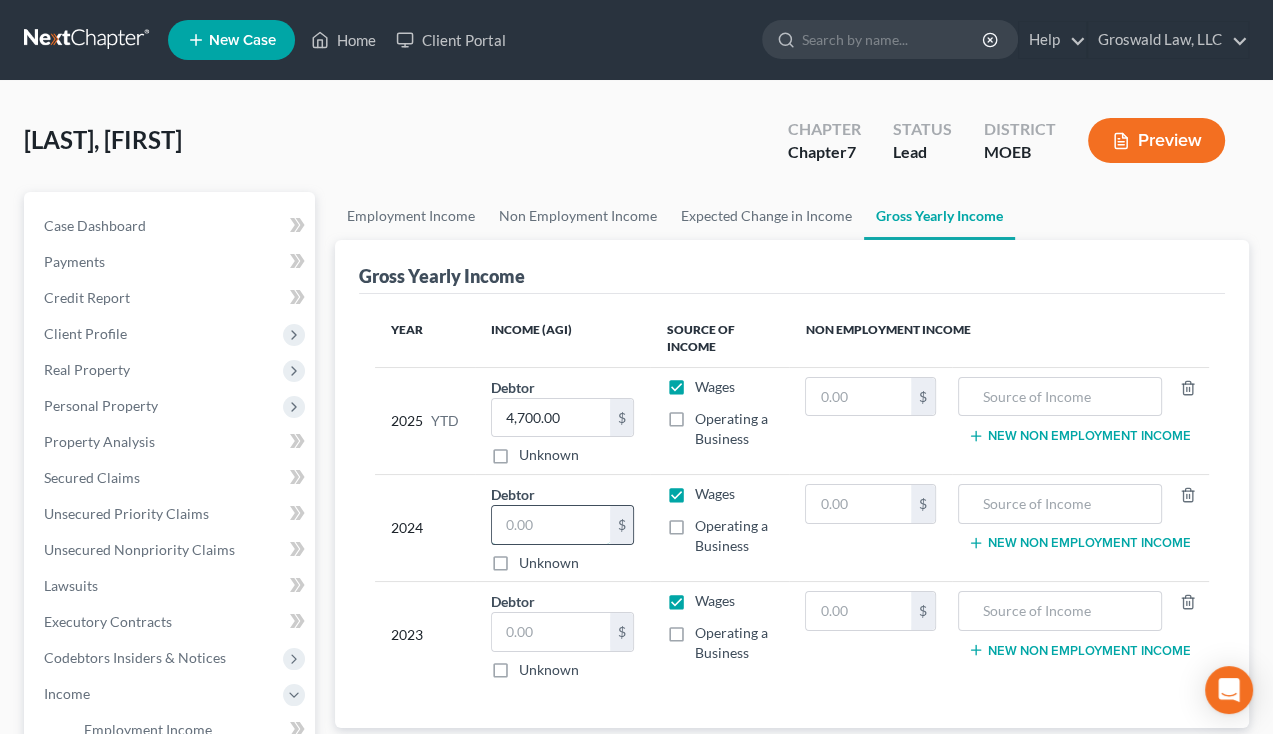 click at bounding box center (550, 525) 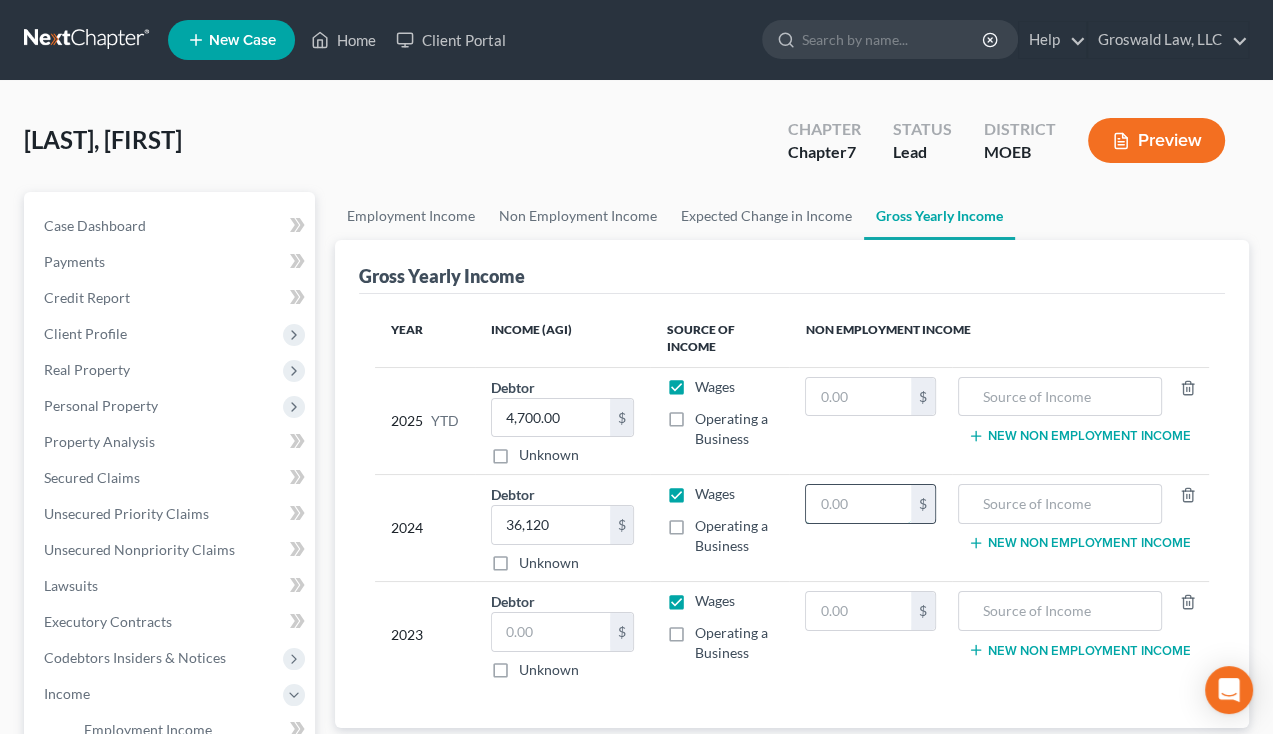 click at bounding box center [858, 504] 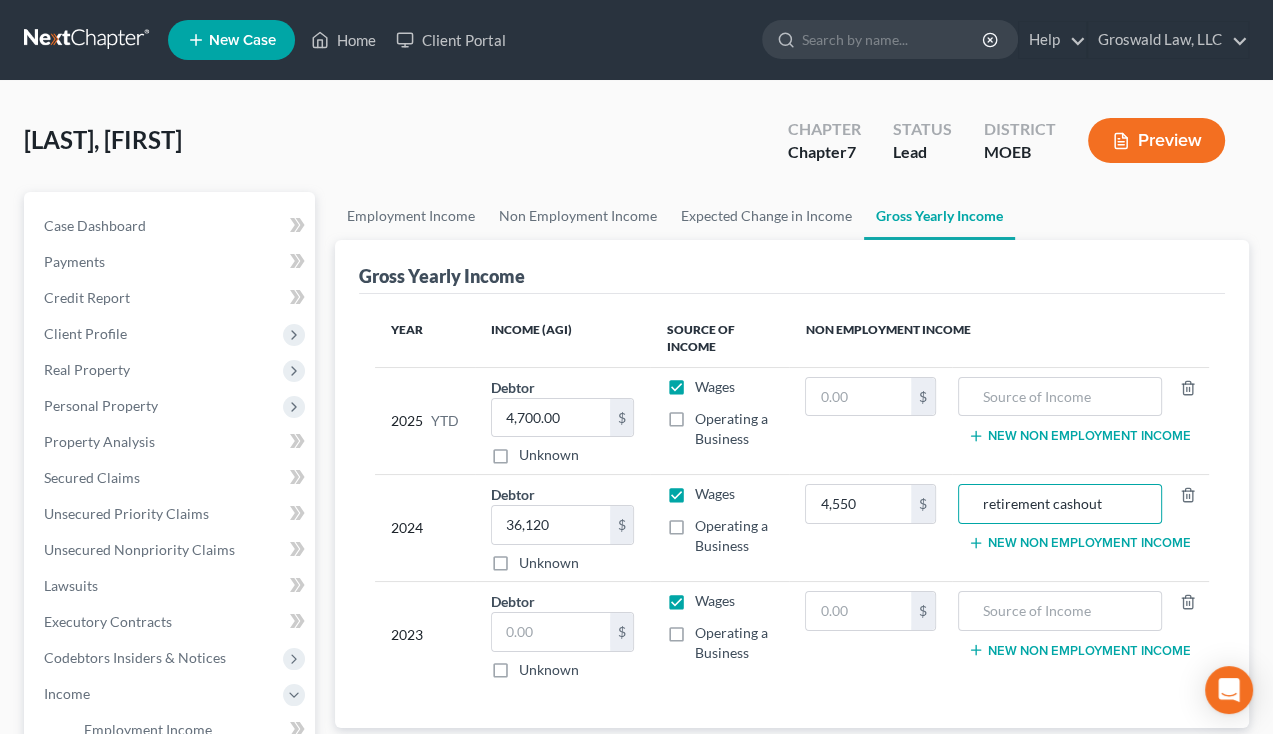 click on "4,550 $" at bounding box center [870, 528] 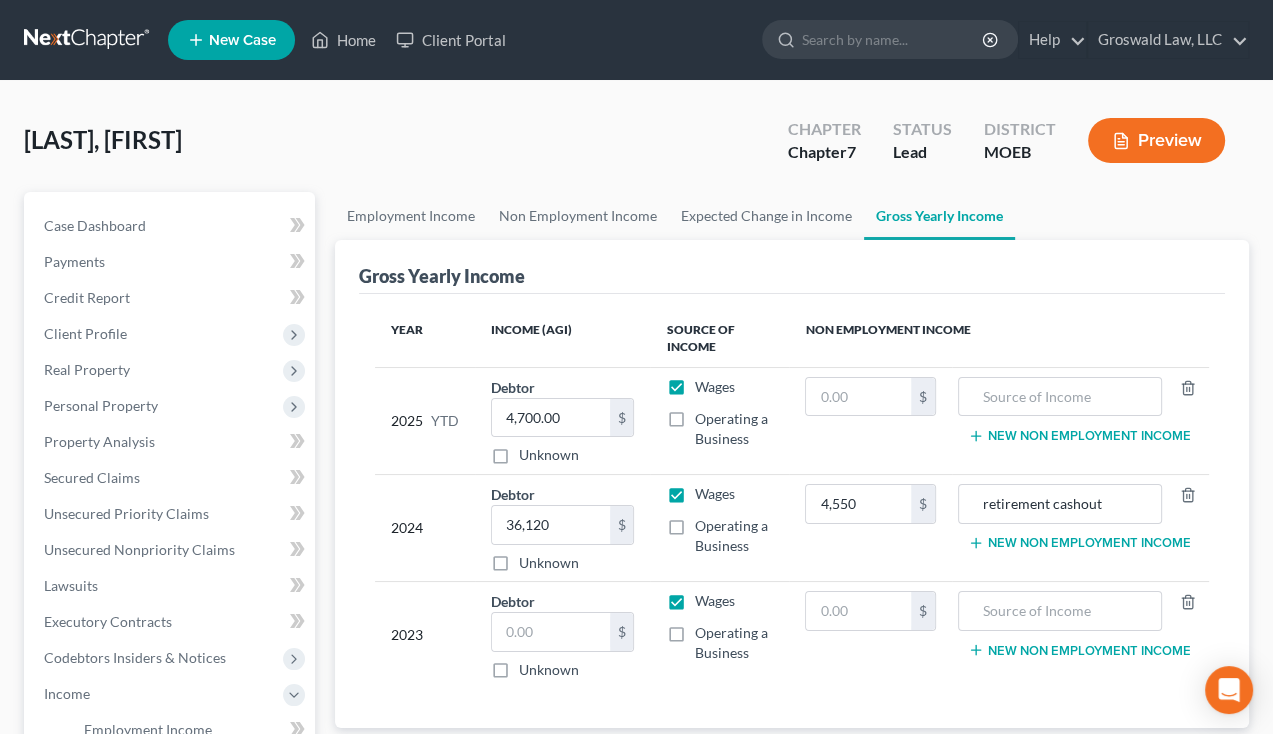 click on "4,550 $" at bounding box center [870, 528] 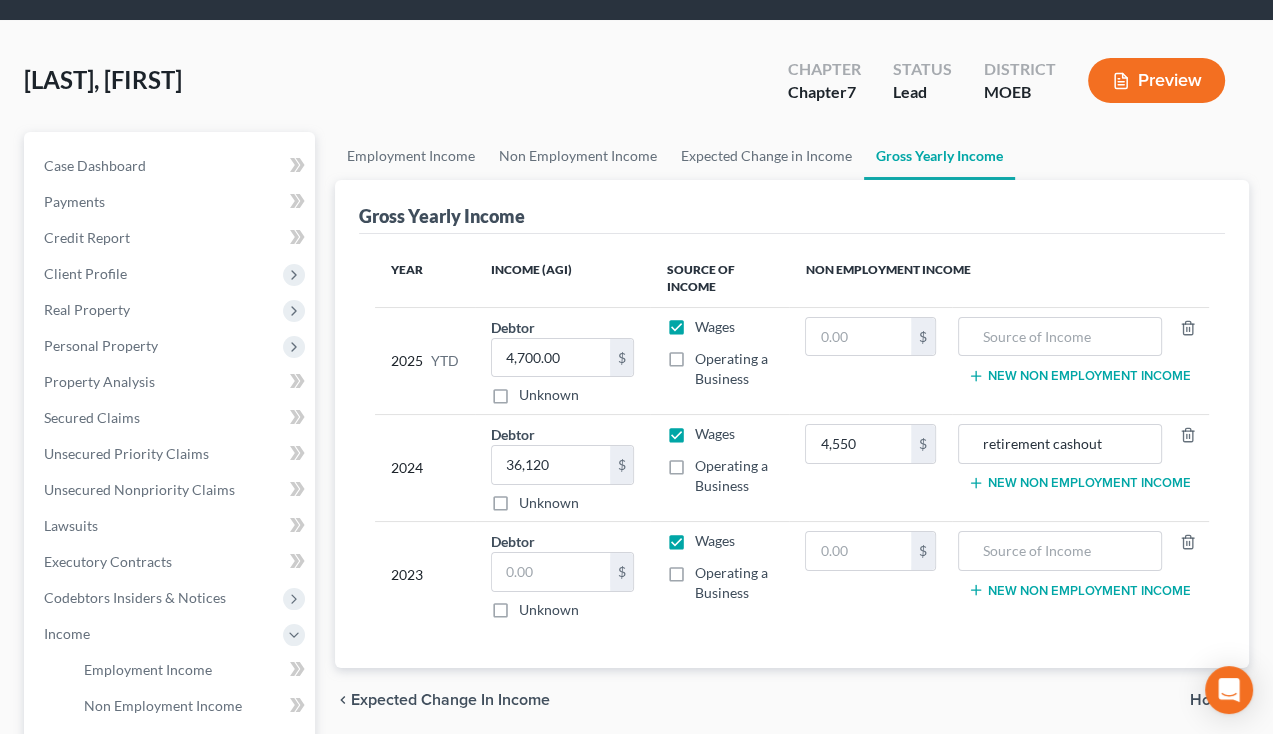 scroll, scrollTop: 508, scrollLeft: 0, axis: vertical 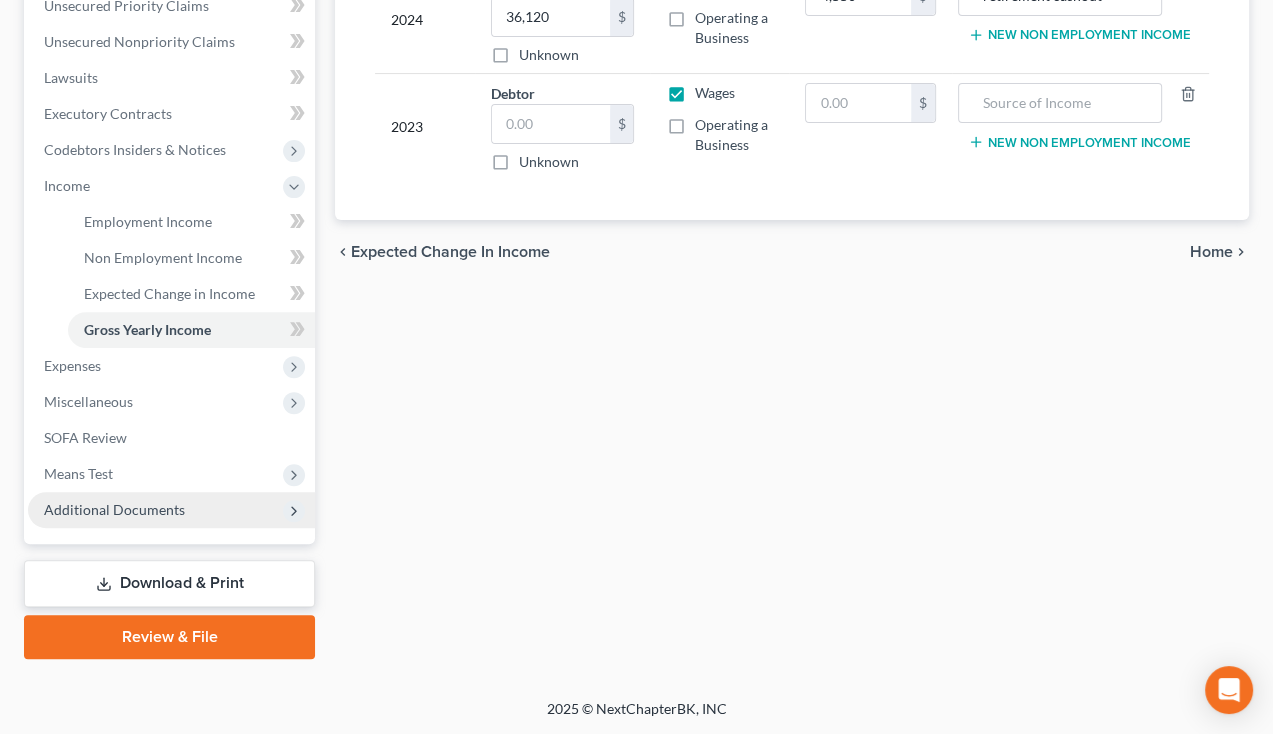 click on "Additional Documents" at bounding box center [171, 510] 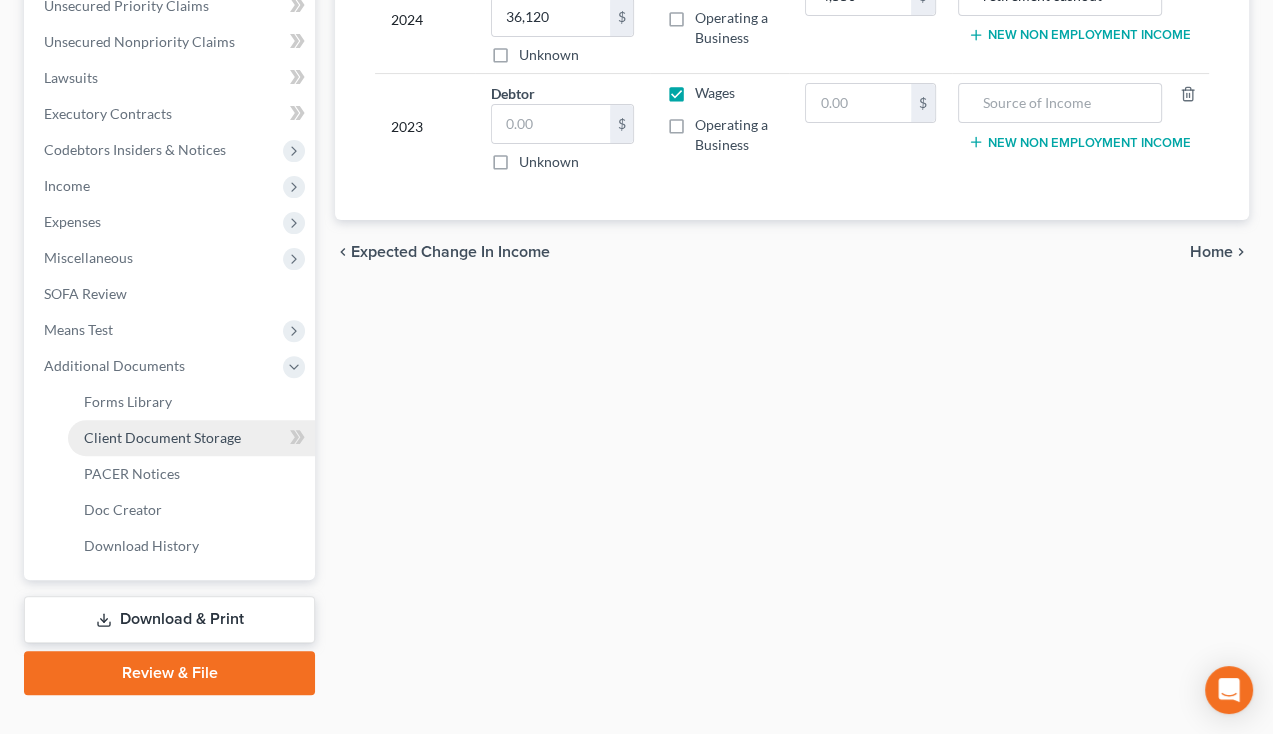 click on "Client Document Storage" at bounding box center [162, 437] 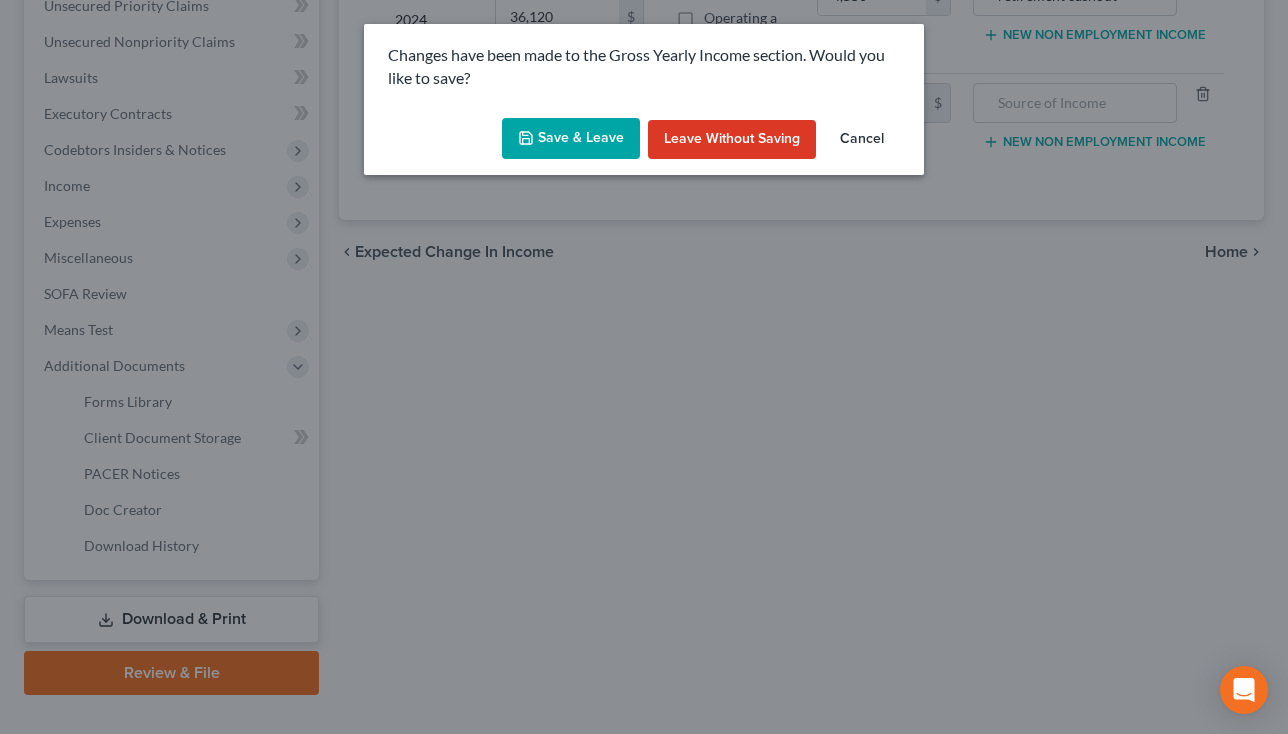 click on "Save & Leave" at bounding box center (571, 139) 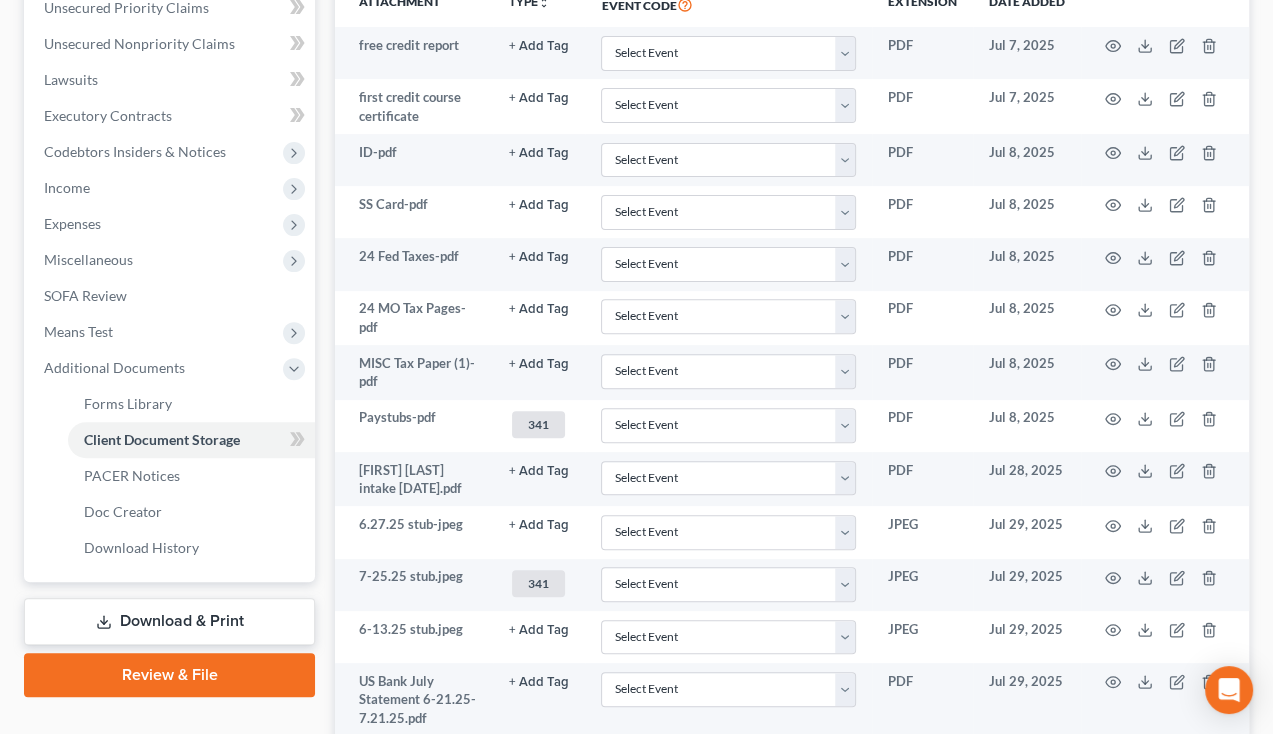 scroll, scrollTop: 422, scrollLeft: 0, axis: vertical 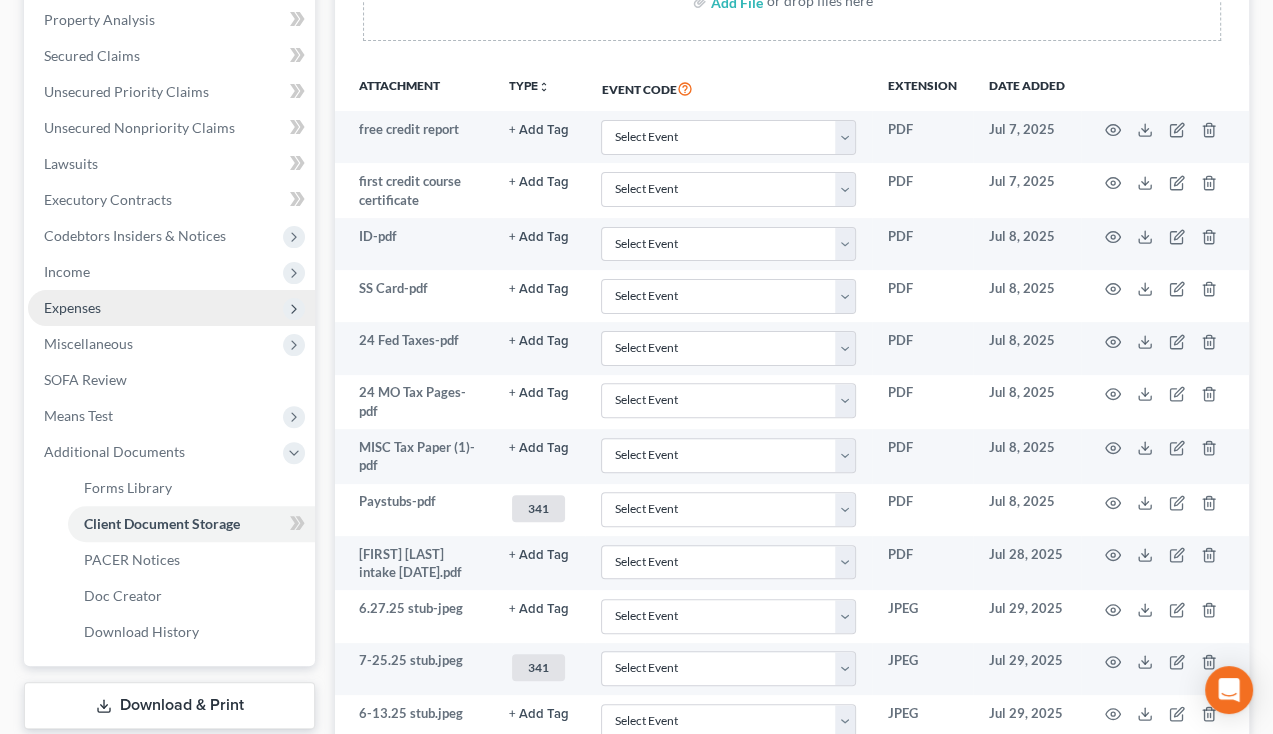 click on "Expenses" at bounding box center (171, 308) 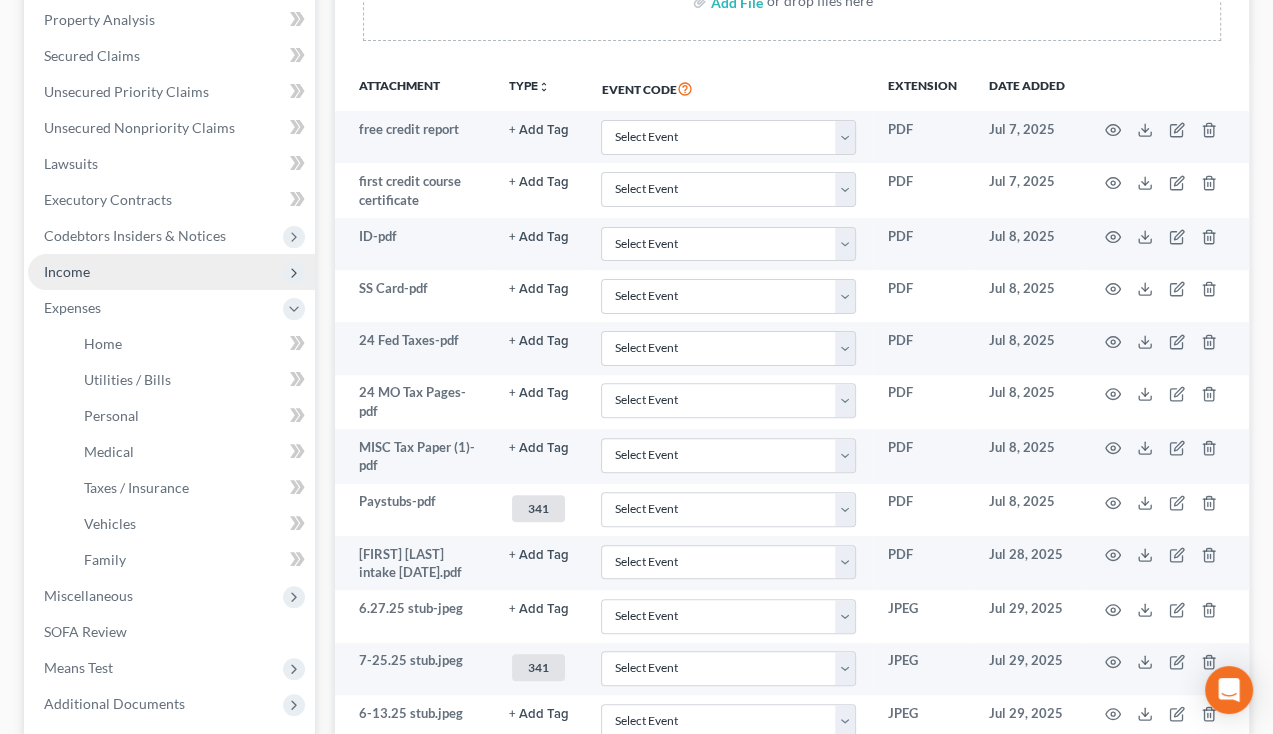 click on "Income" at bounding box center [171, 272] 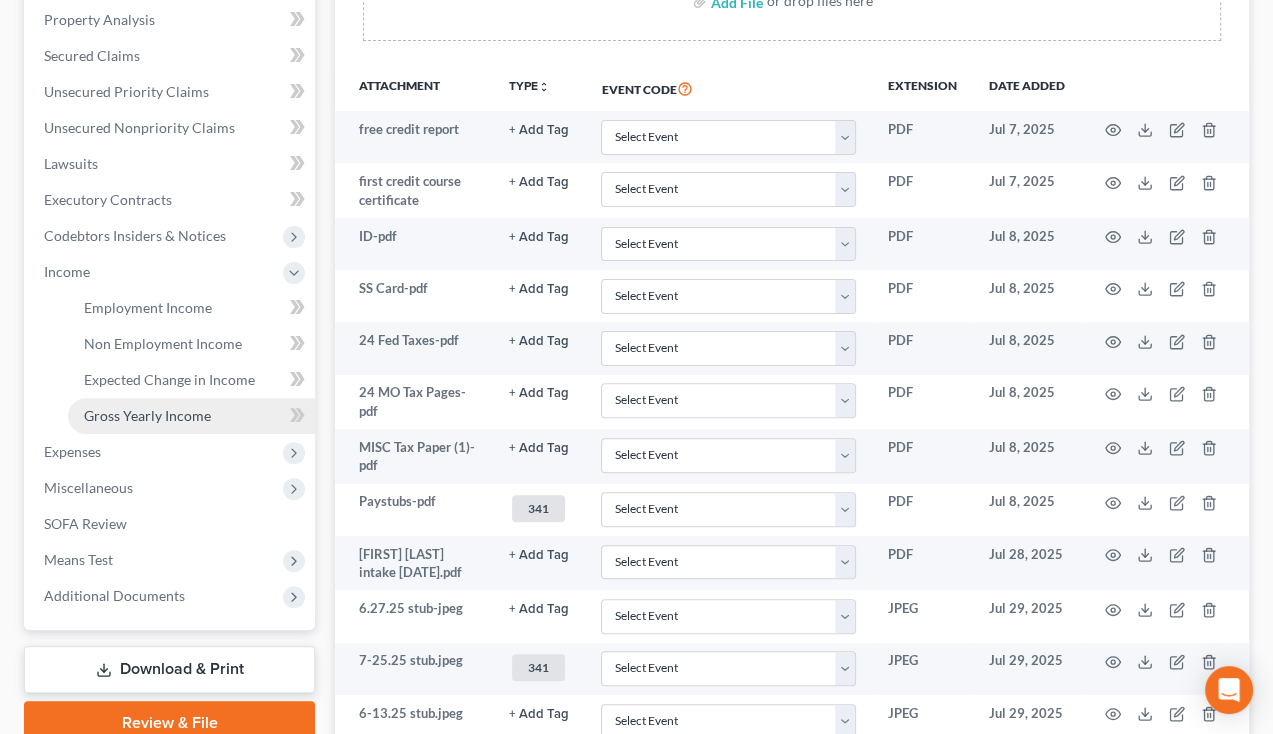 click on "Gross Yearly Income" at bounding box center (191, 416) 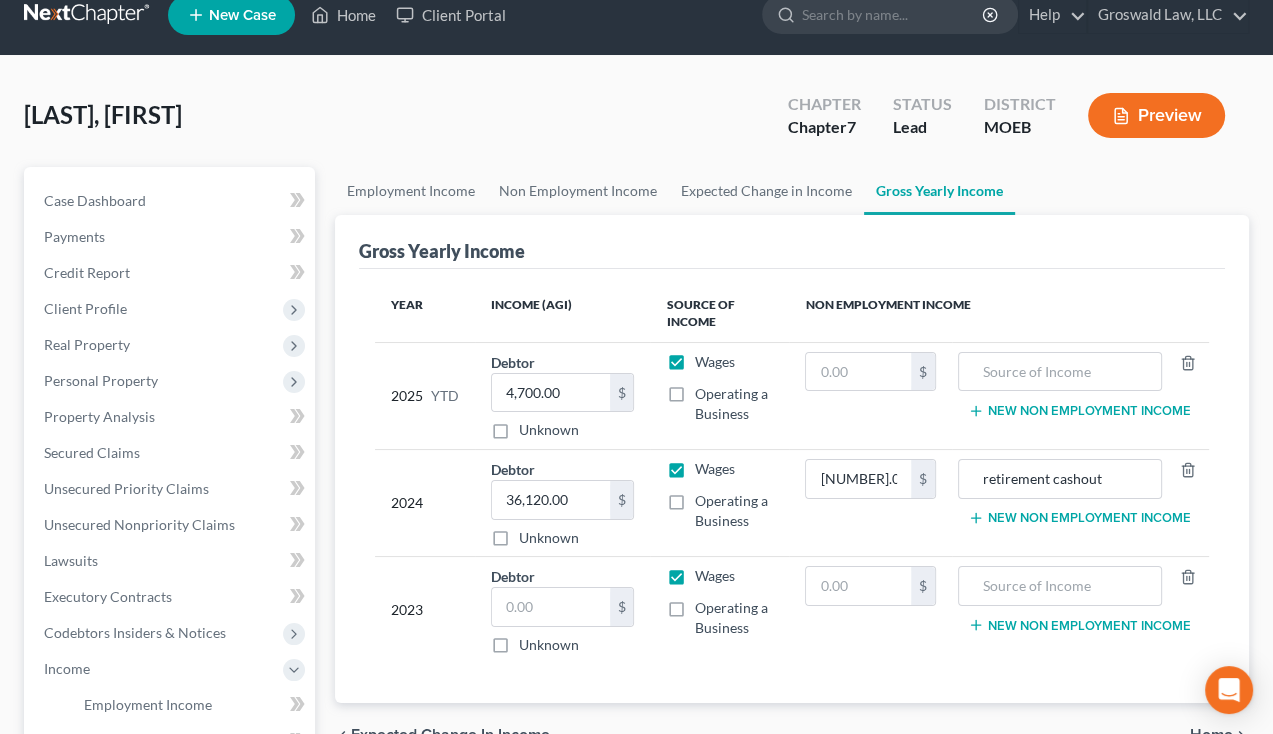scroll, scrollTop: 0, scrollLeft: 0, axis: both 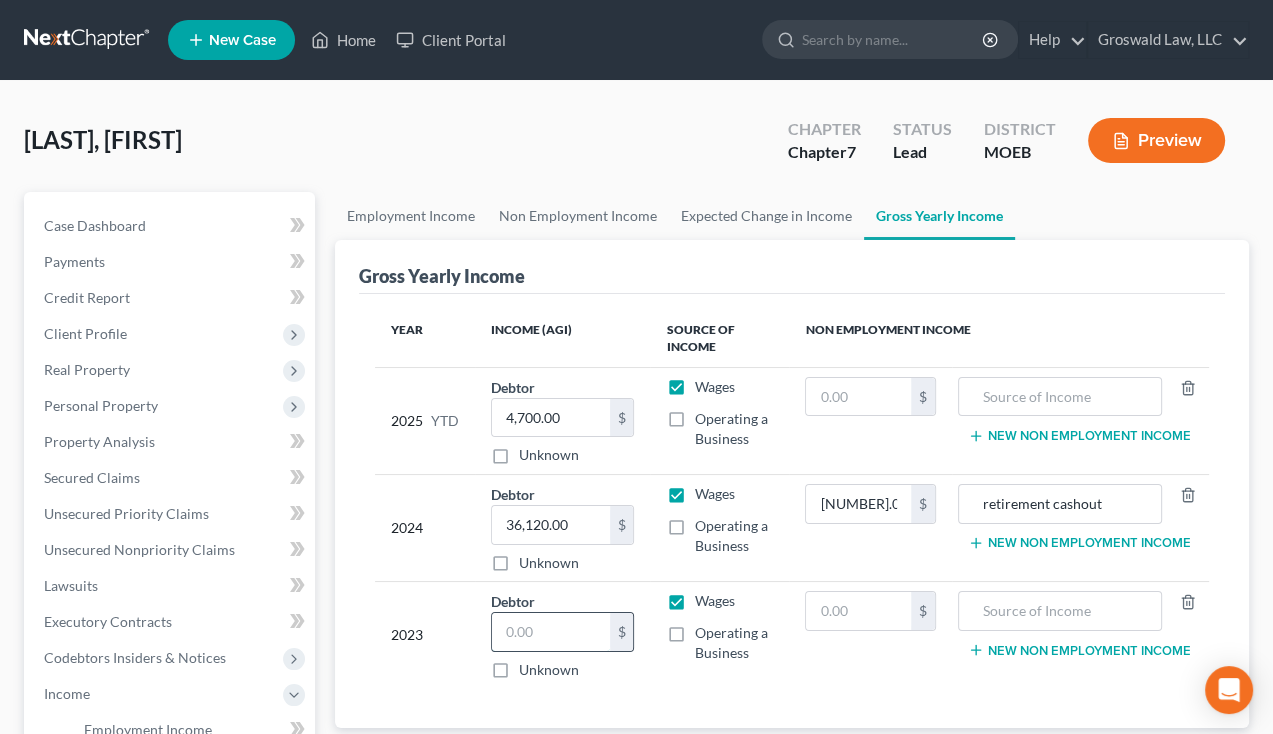 click at bounding box center [550, 632] 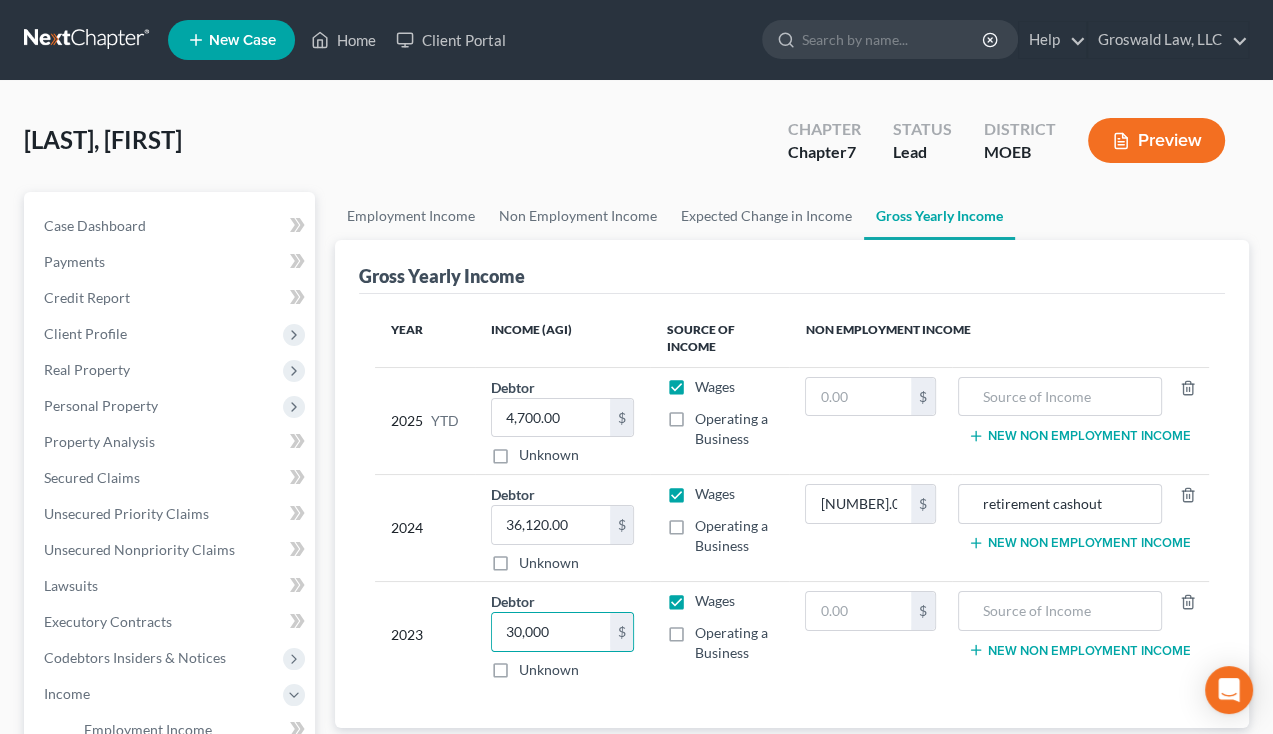 click on "2023" at bounding box center (425, 635) 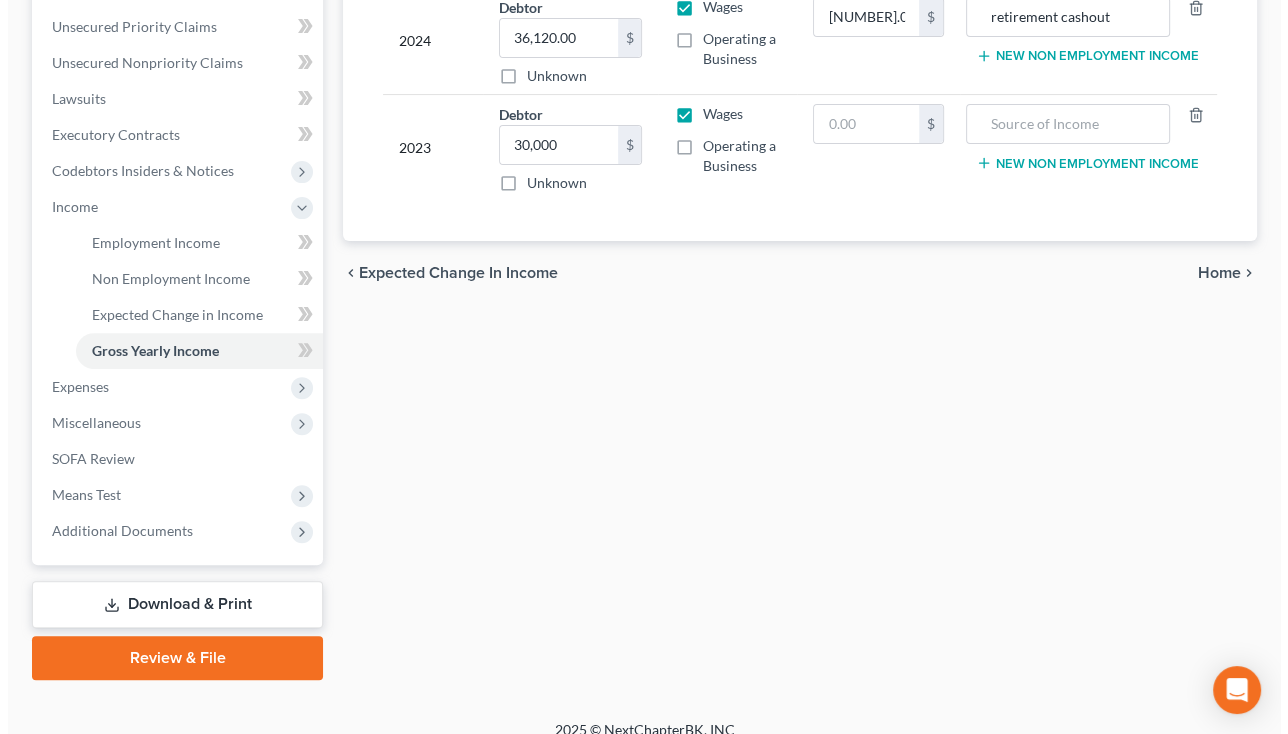 scroll, scrollTop: 508, scrollLeft: 0, axis: vertical 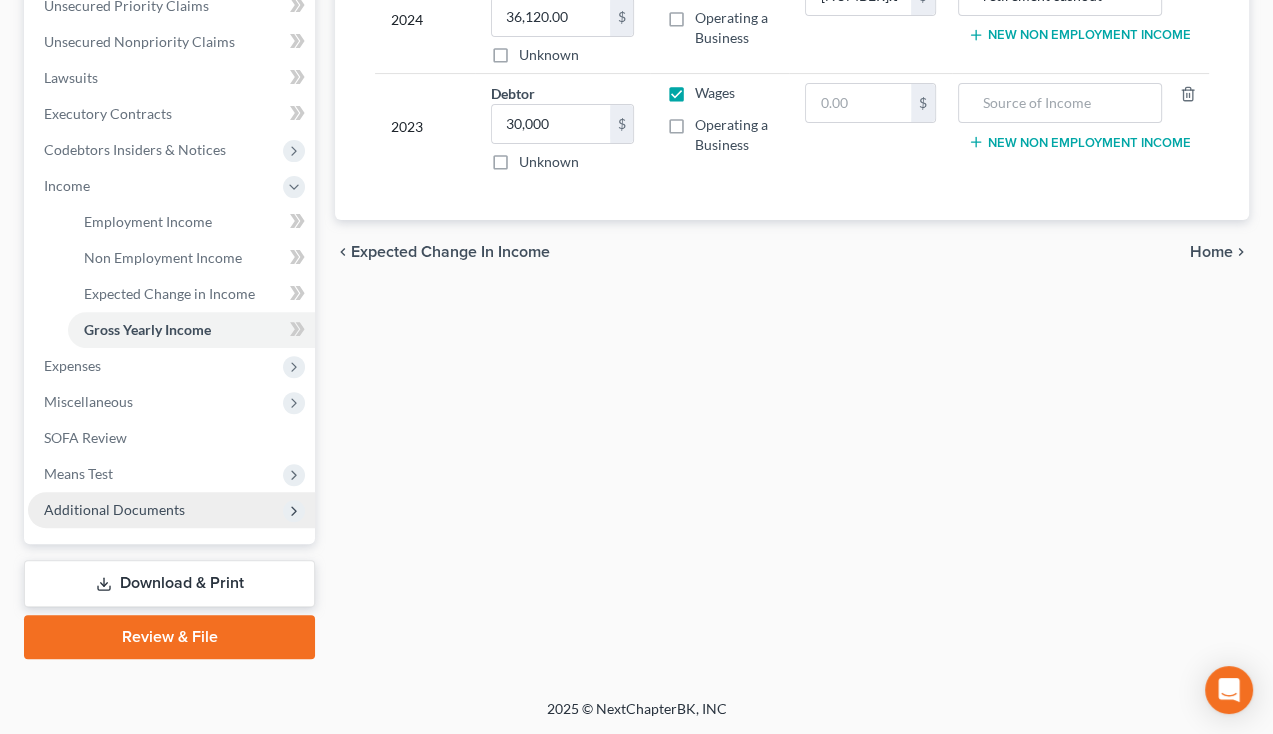 click on "Additional Documents" at bounding box center (114, 509) 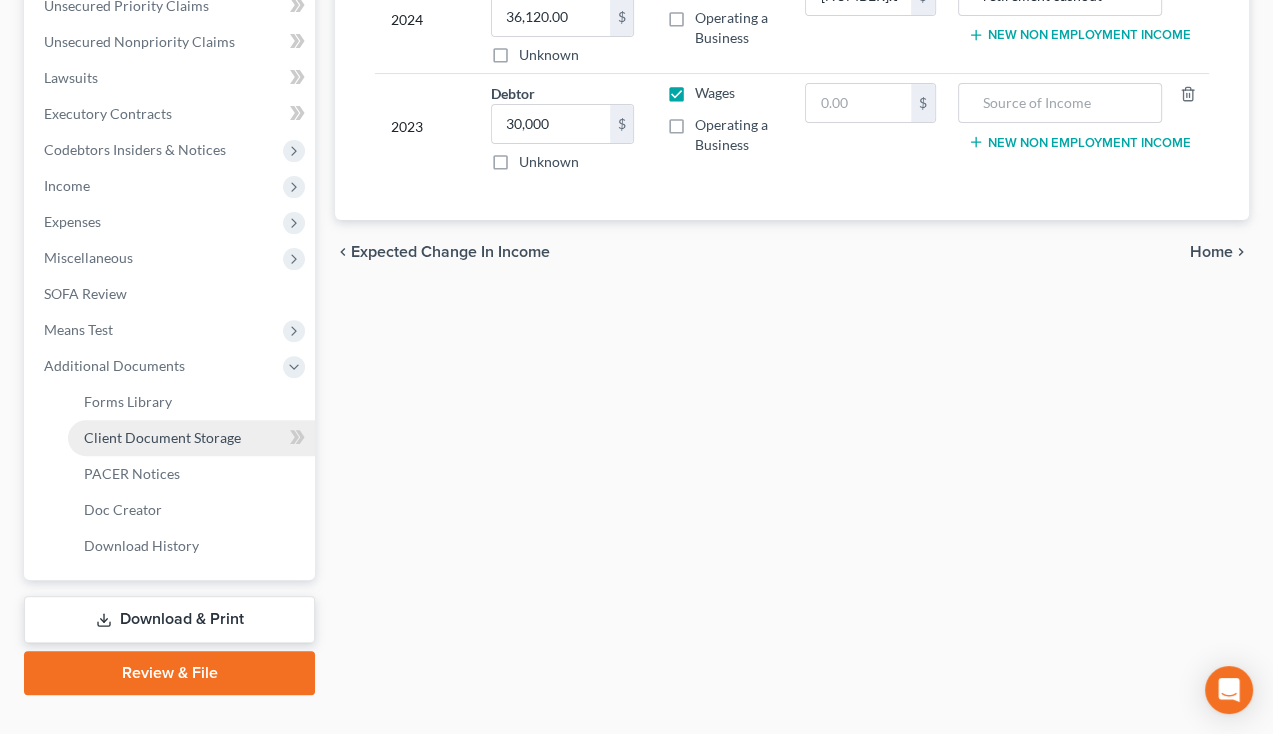 click on "Client Document Storage" at bounding box center (191, 438) 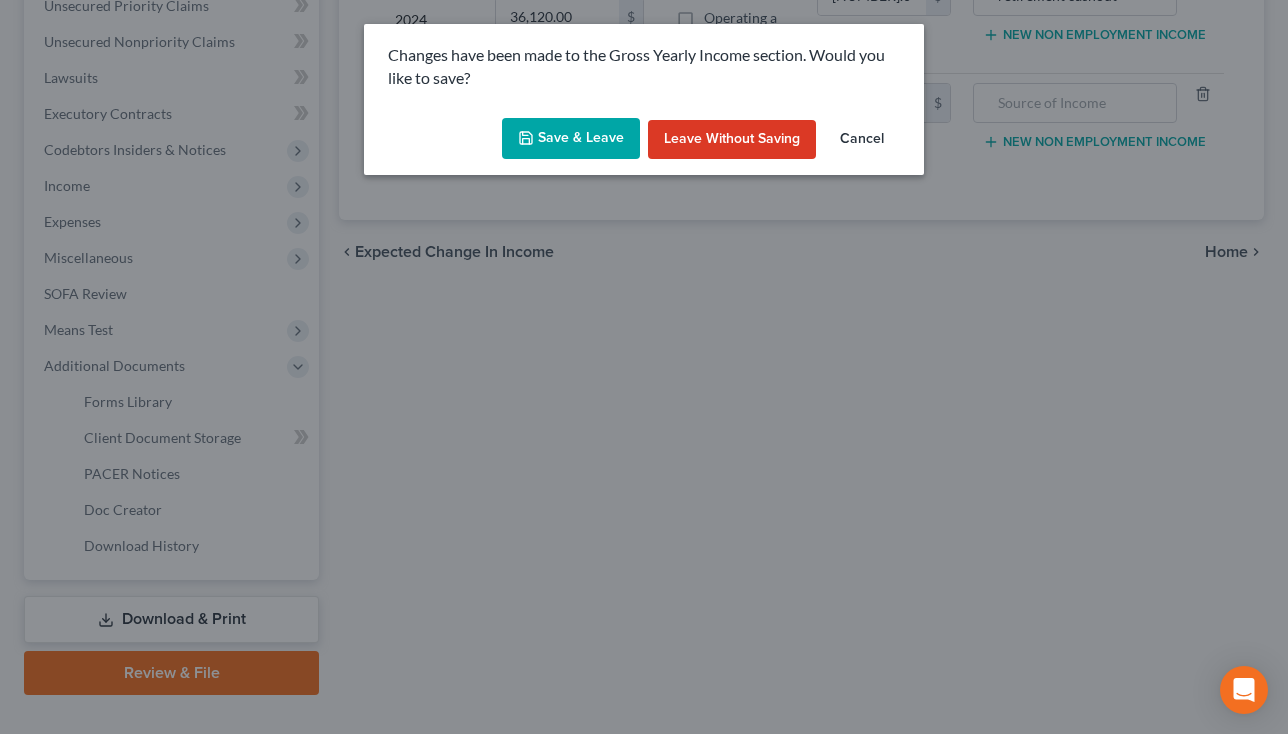 click on "Save & Leave" at bounding box center [571, 139] 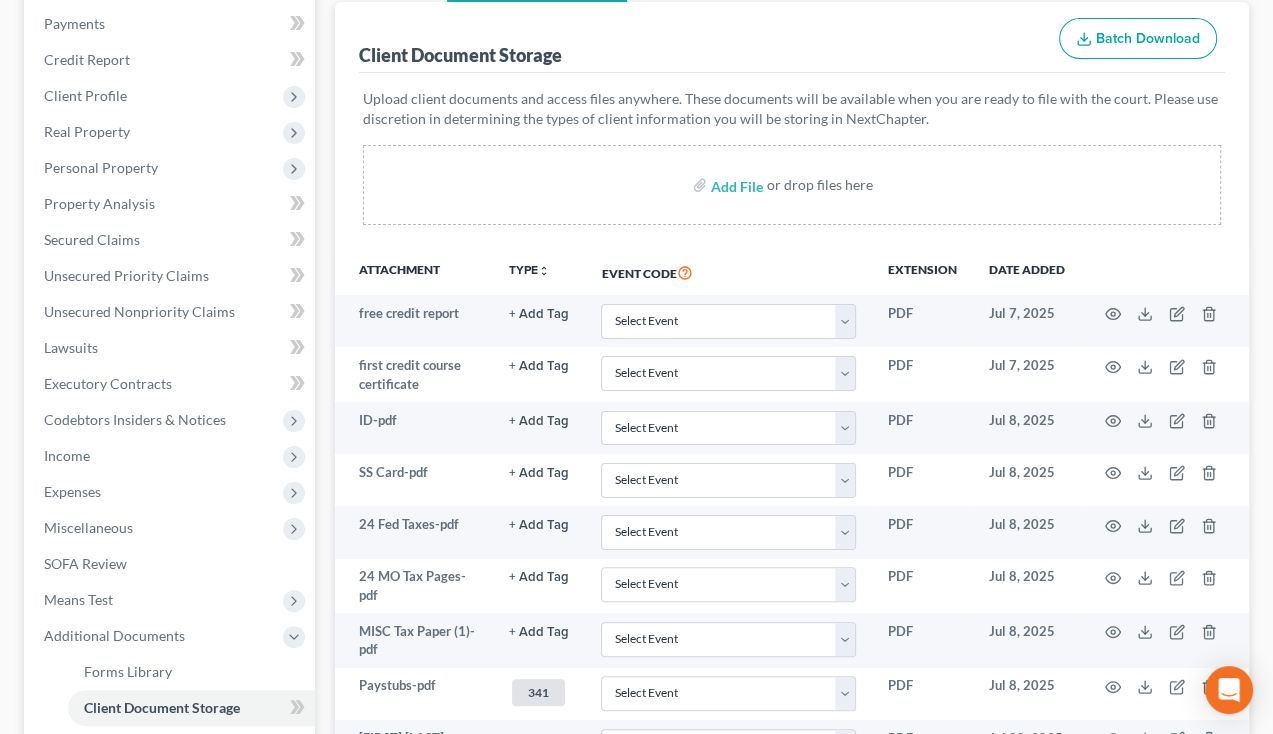 scroll, scrollTop: 239, scrollLeft: 0, axis: vertical 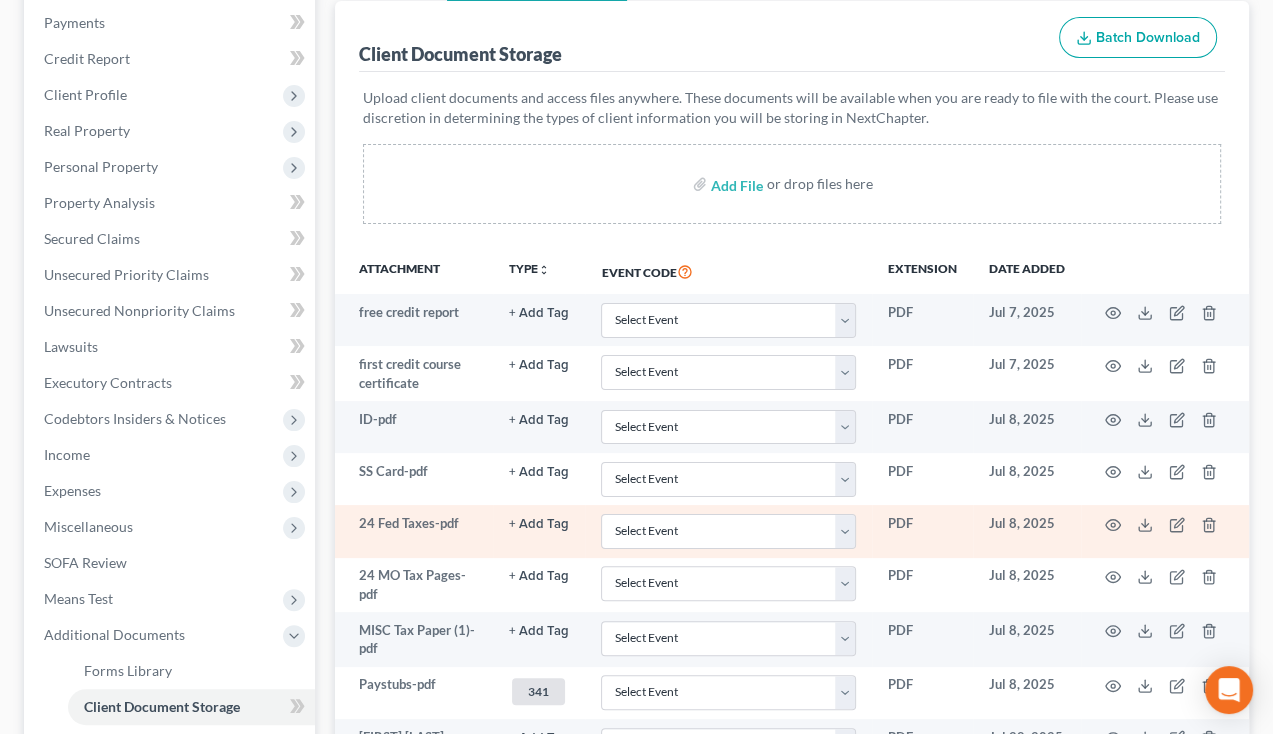 click on "+ Add Tag" at bounding box center [539, 313] 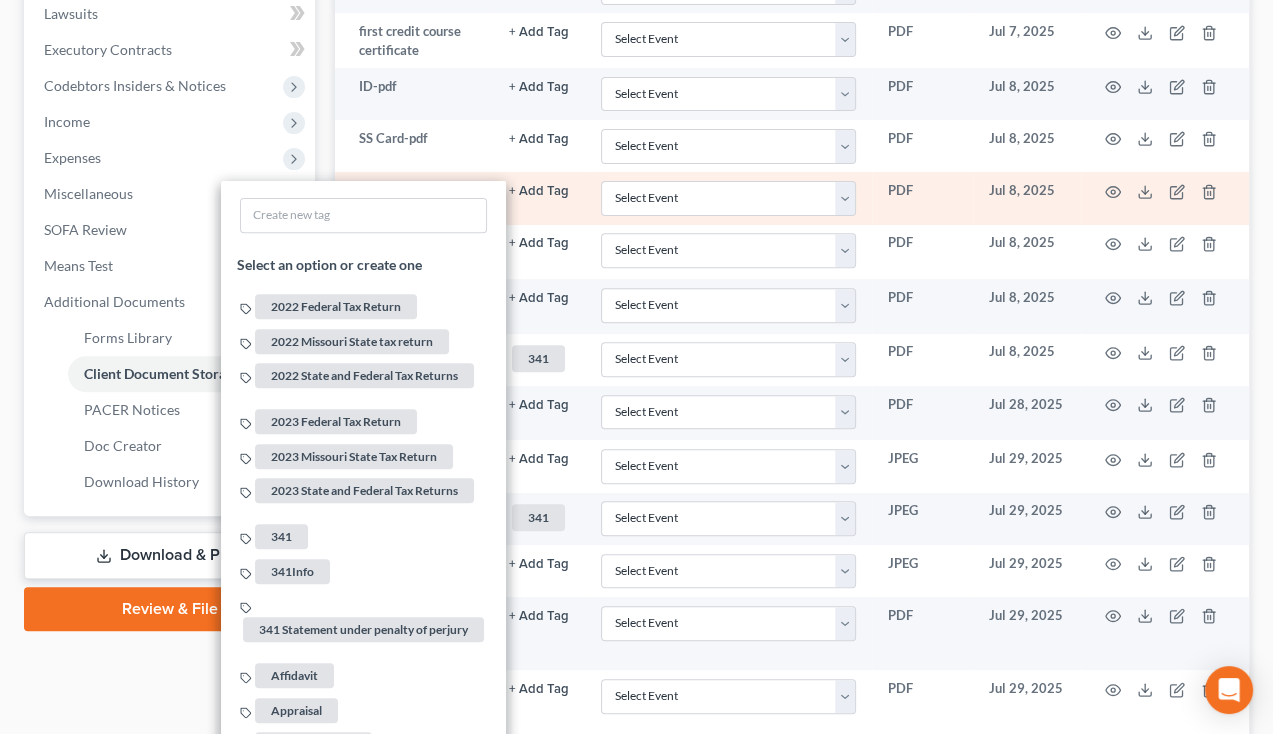 scroll, scrollTop: 583, scrollLeft: 0, axis: vertical 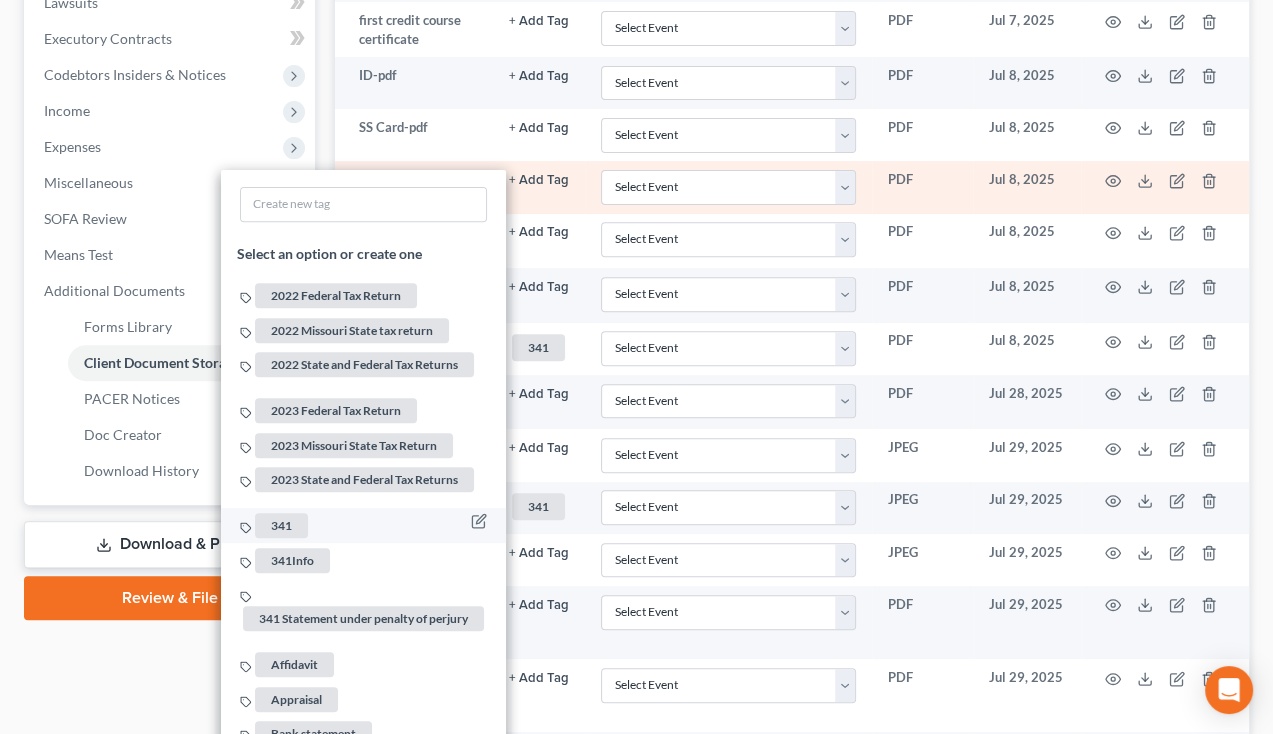 click on "341" at bounding box center [282, 525] 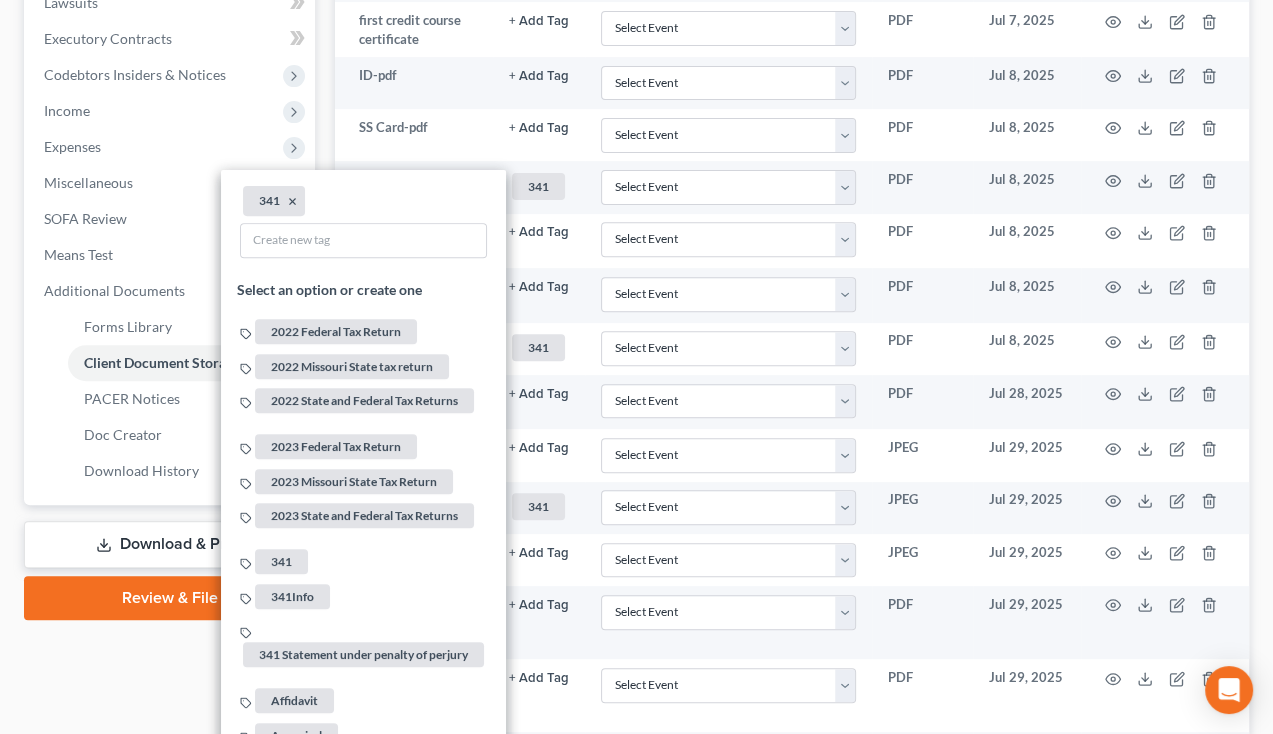 click on "Case Dashboard
Payments
Invoices
Payments
Payments
Credit Report
Client Profile" at bounding box center (169, 327) 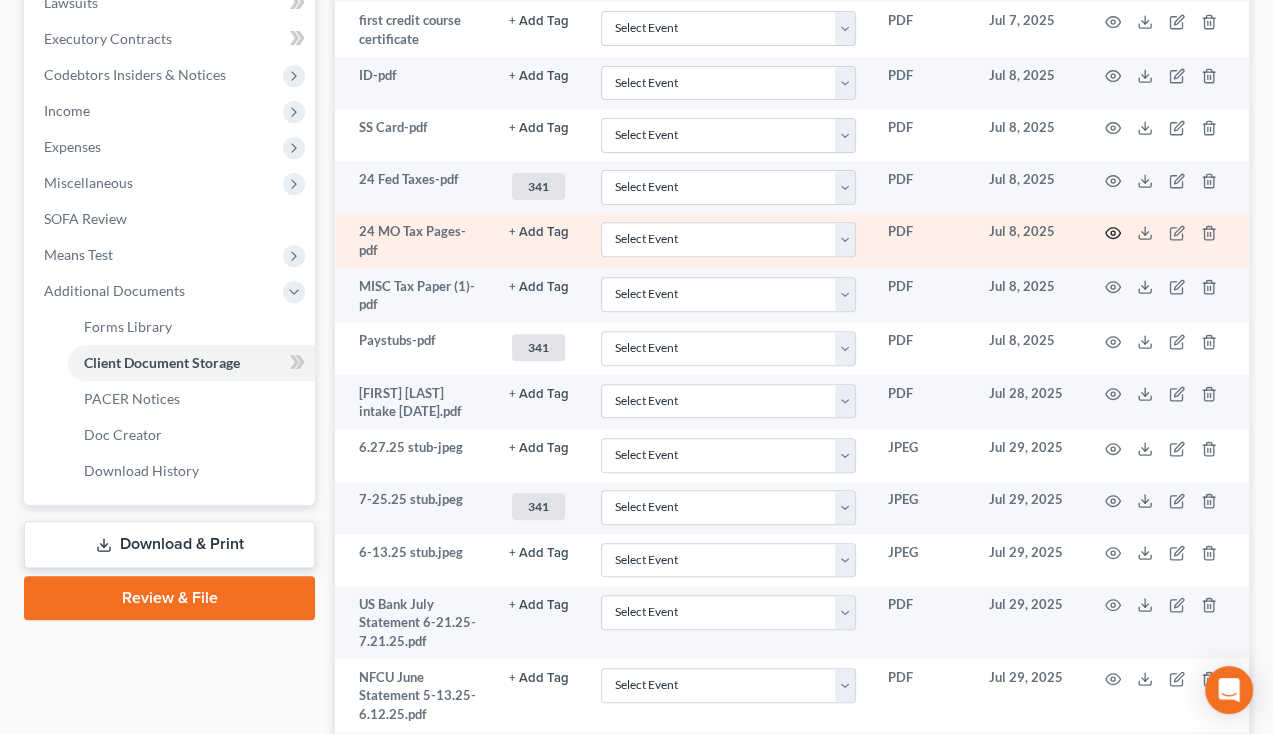 click 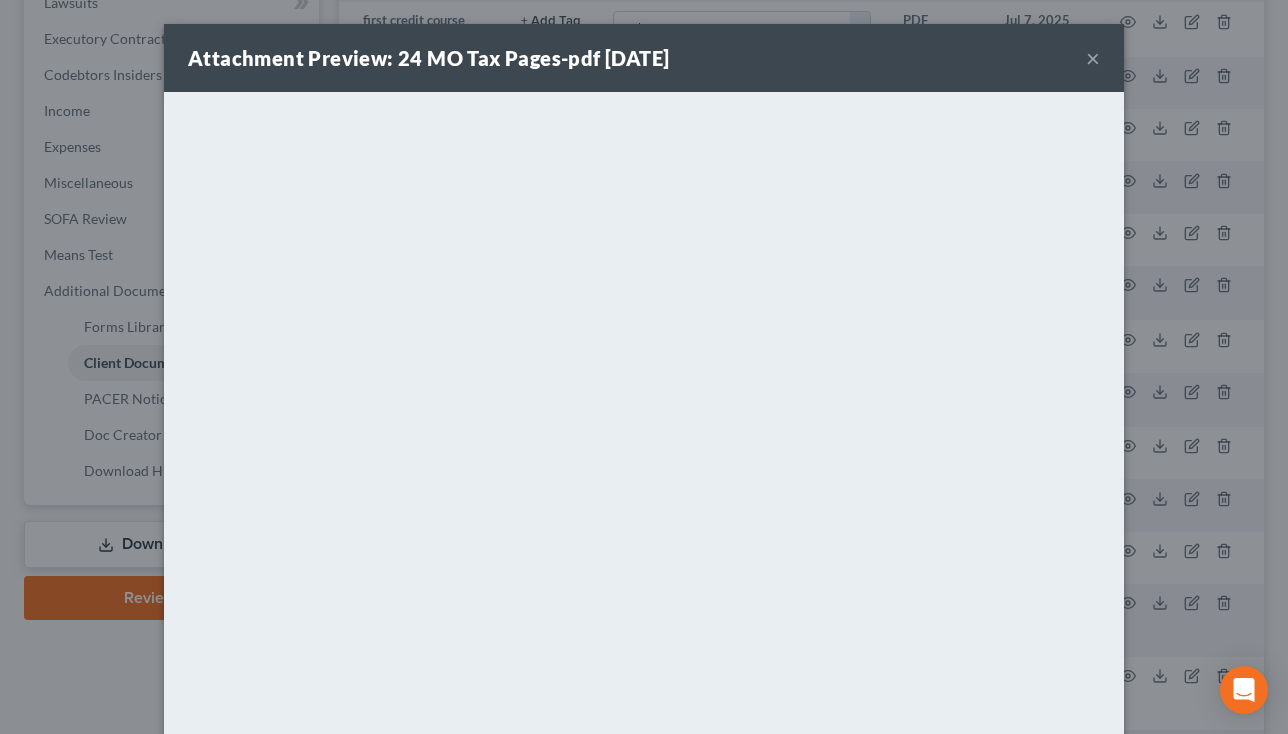 click on "×" at bounding box center [1093, 58] 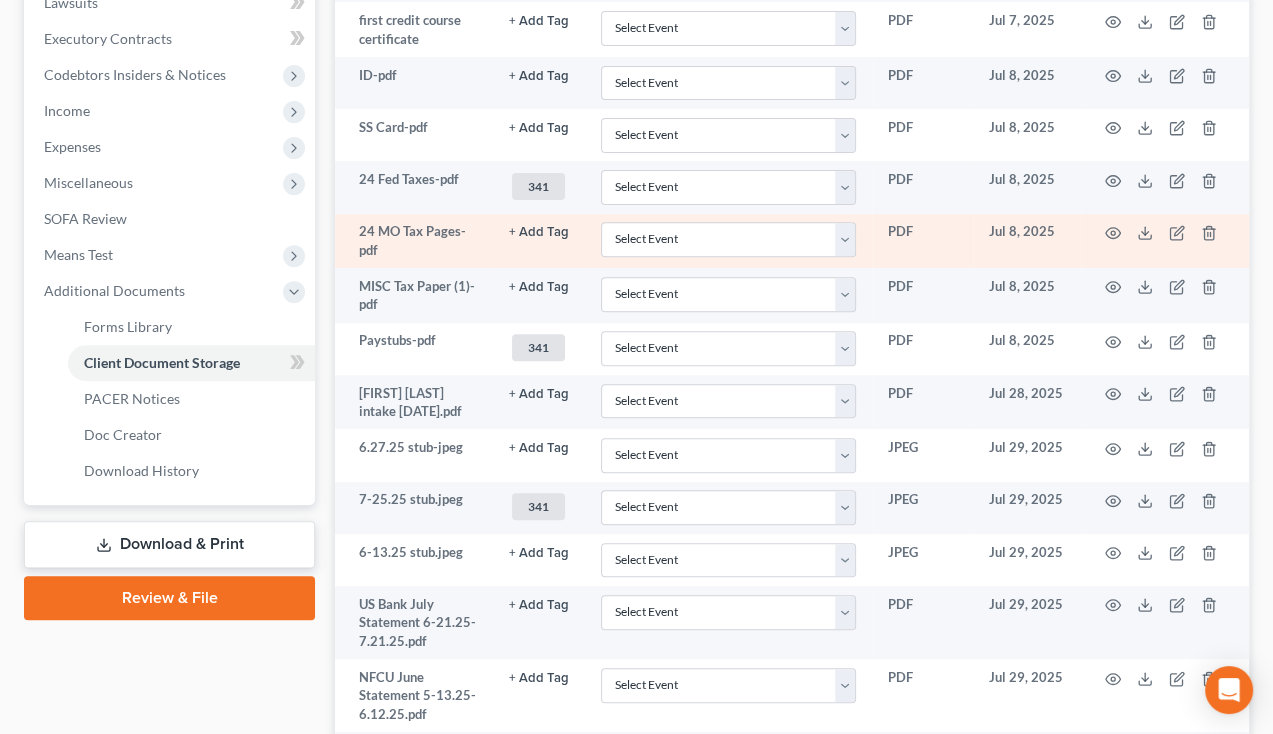 click on "+ Add Tag" at bounding box center [539, -31] 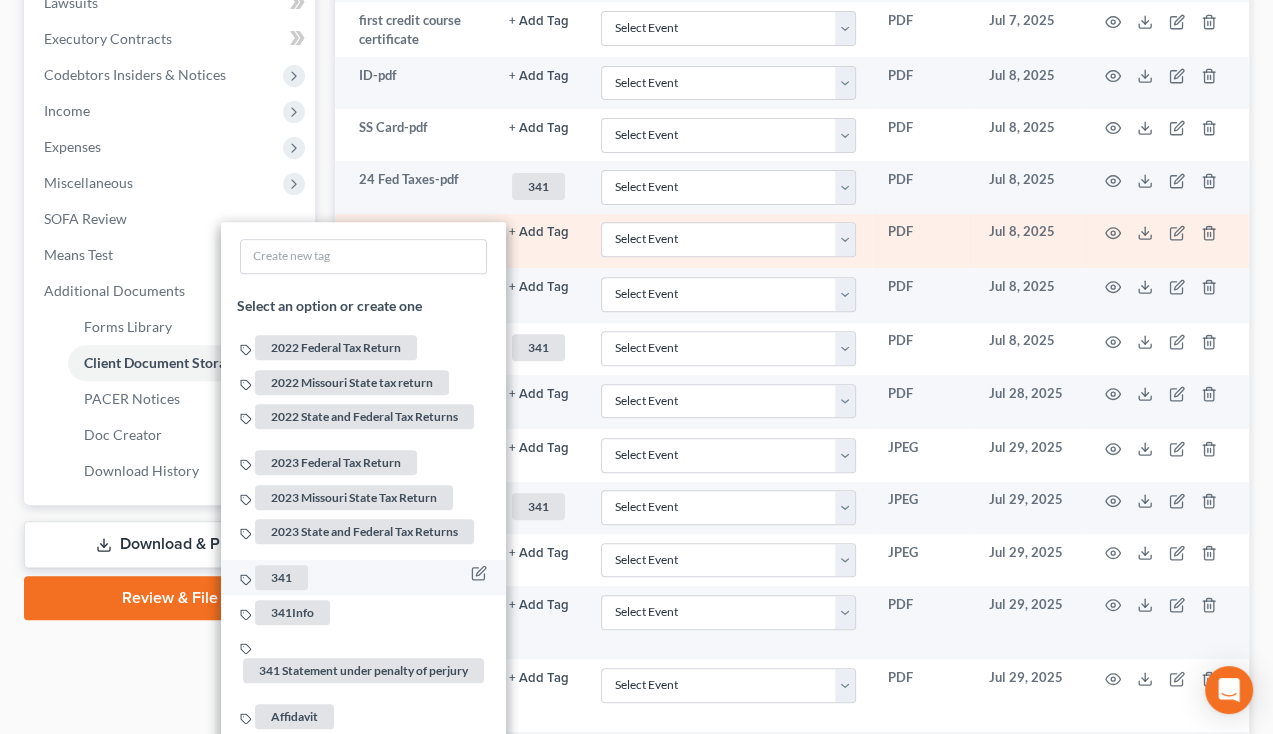 click on "341" at bounding box center (282, 577) 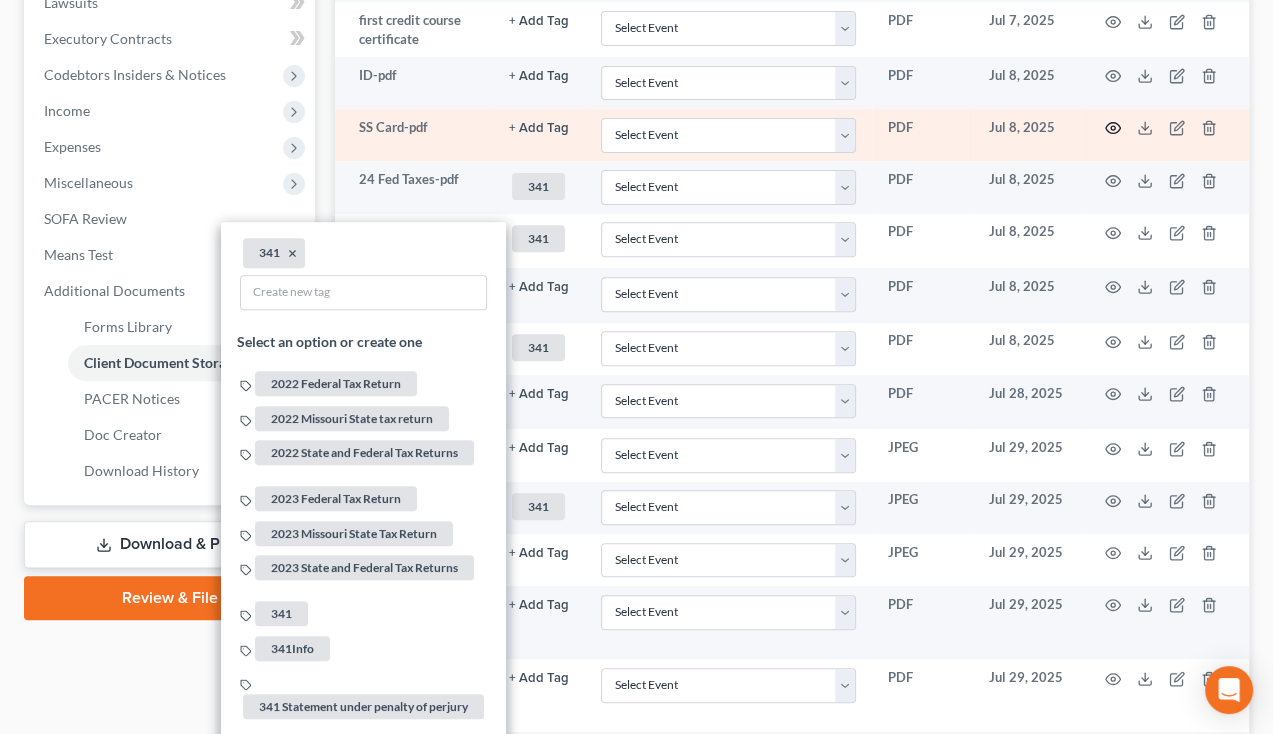 click 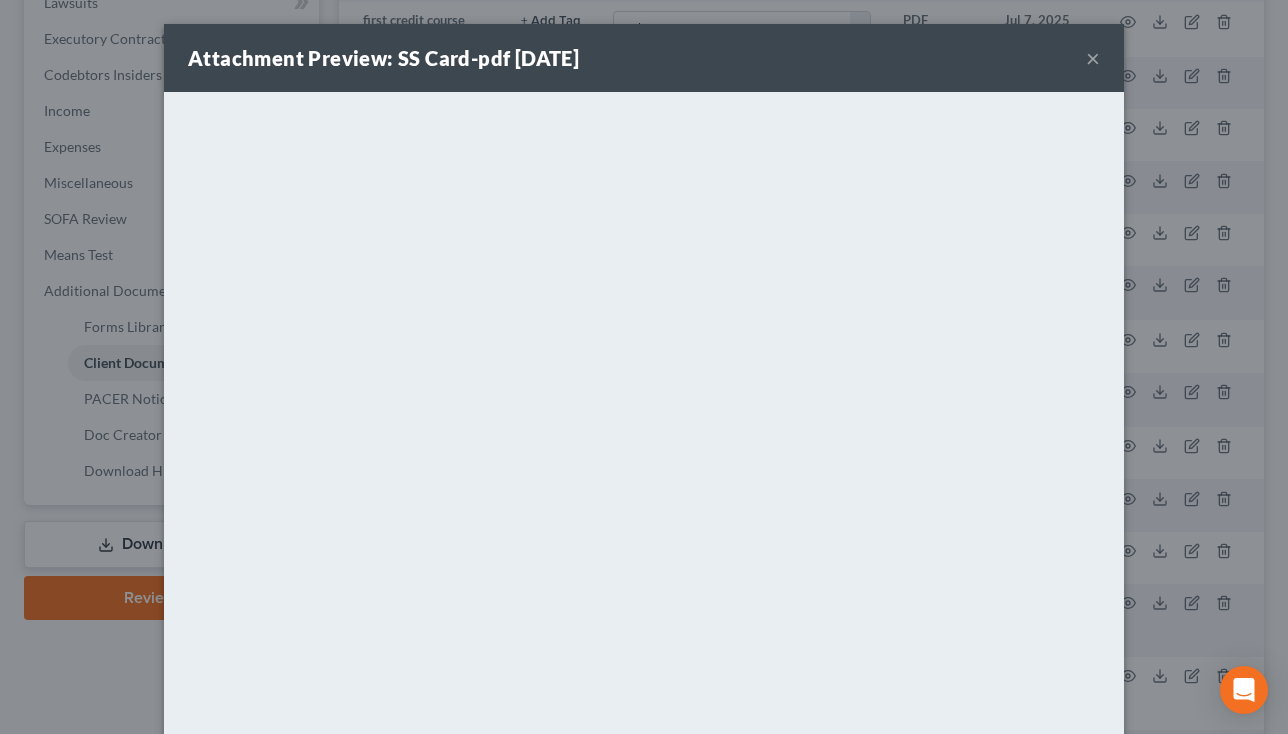 click on "×" at bounding box center [1093, 58] 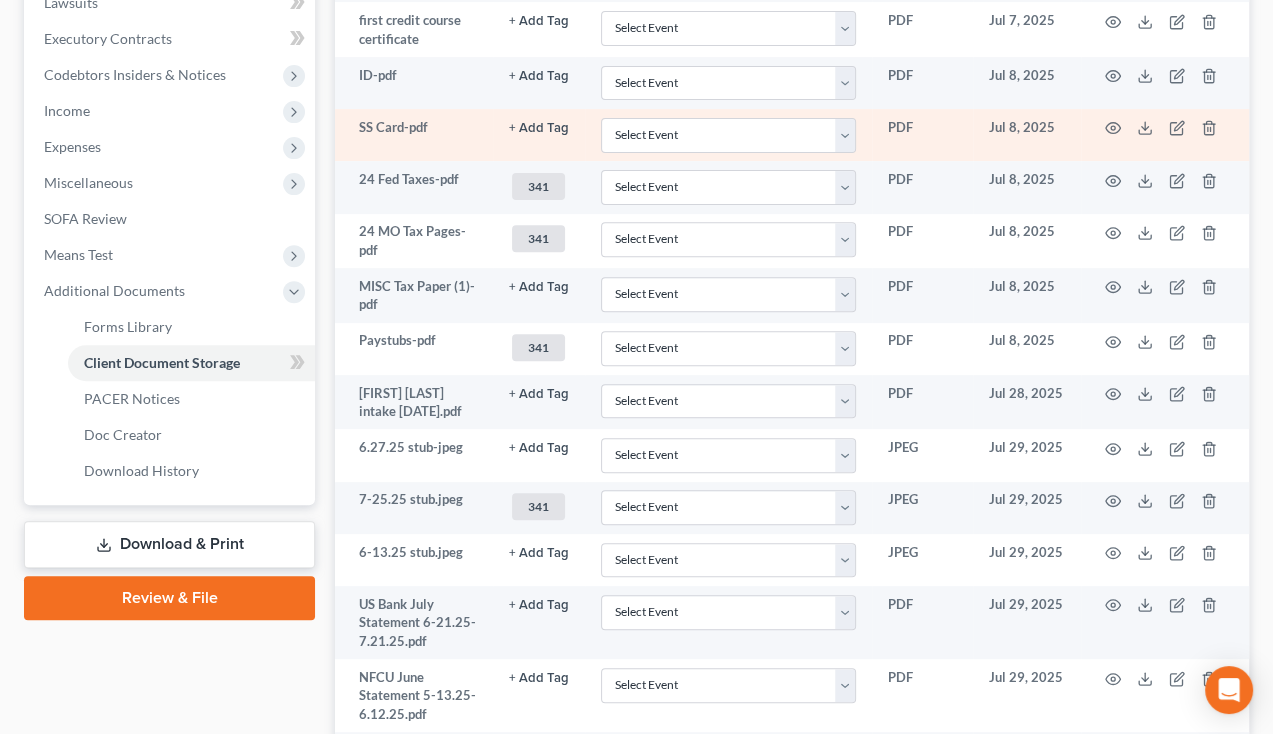 click on "+ Add Tag" at bounding box center (539, -31) 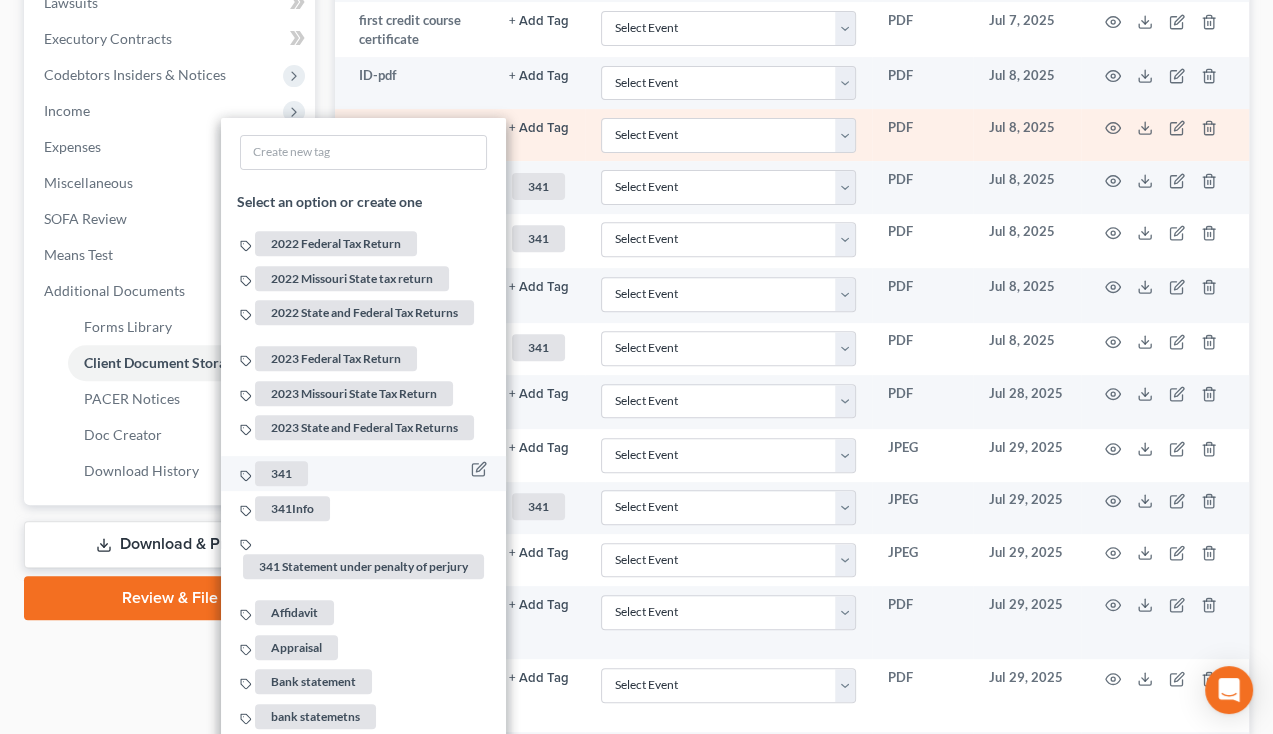 click on "341" at bounding box center (282, 473) 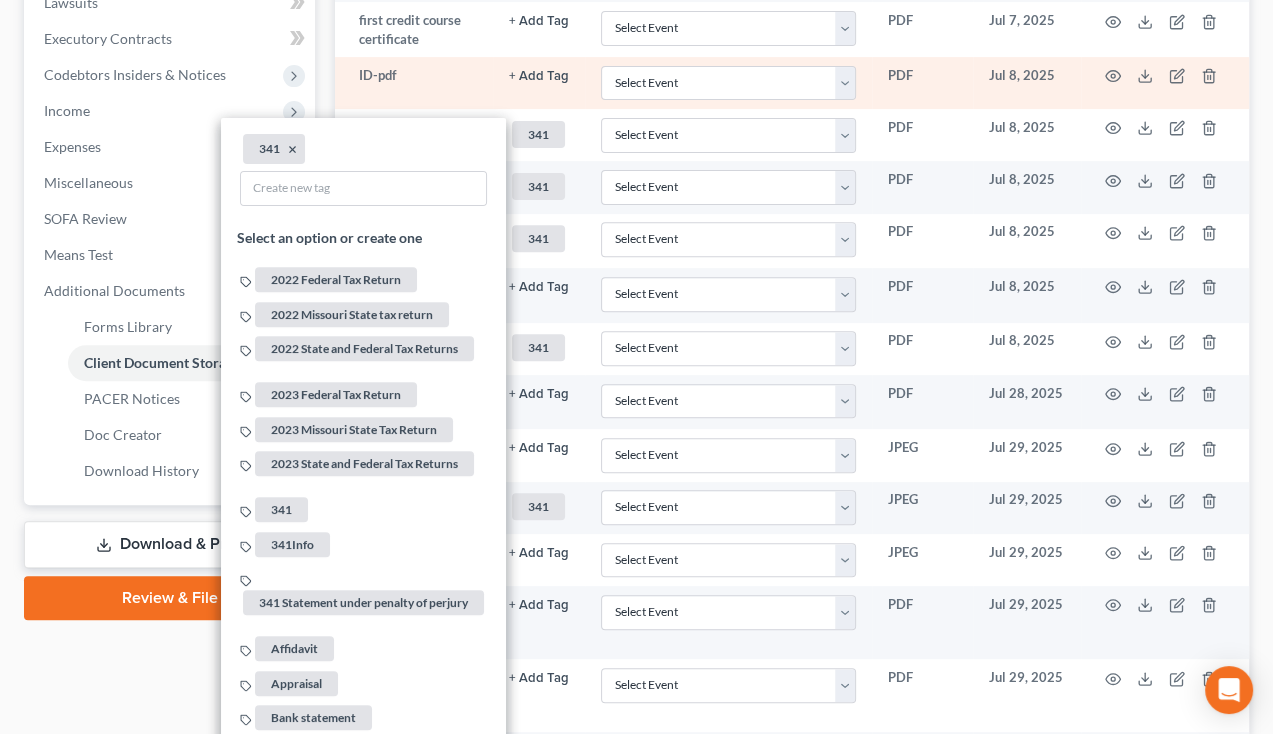click at bounding box center [1165, 83] 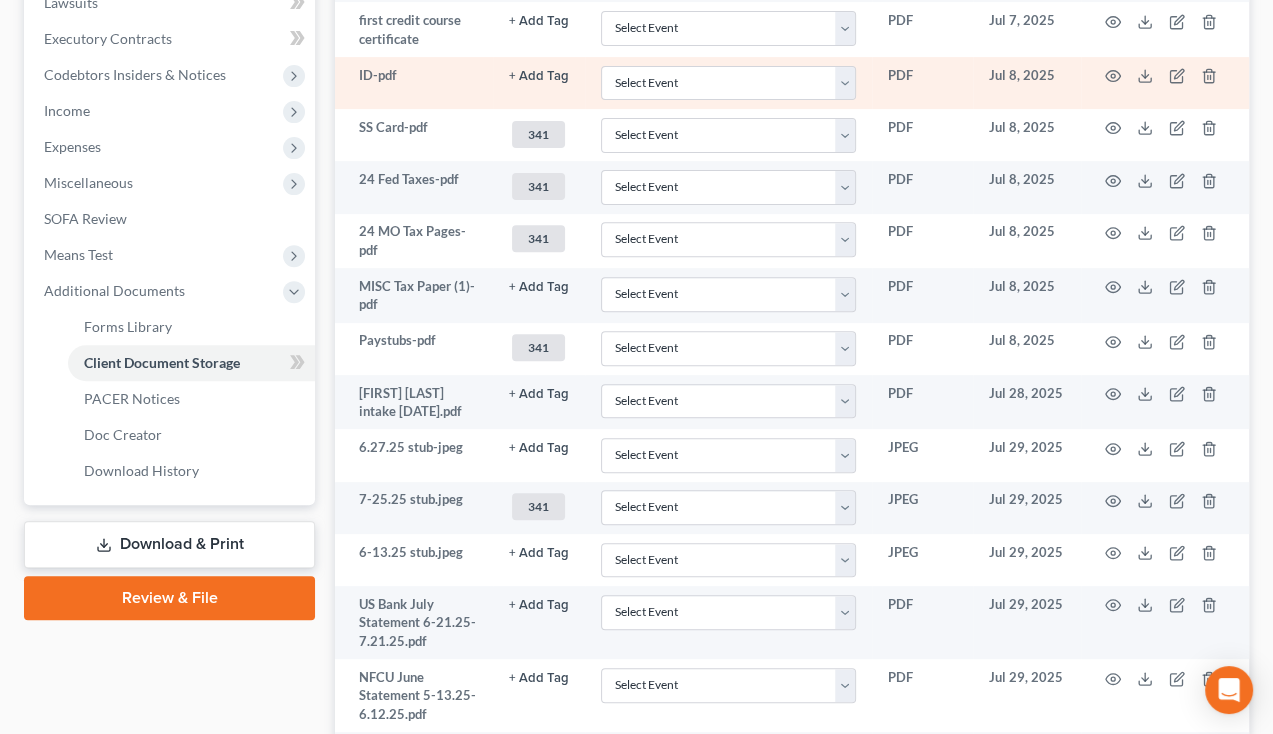 click at bounding box center [1165, 83] 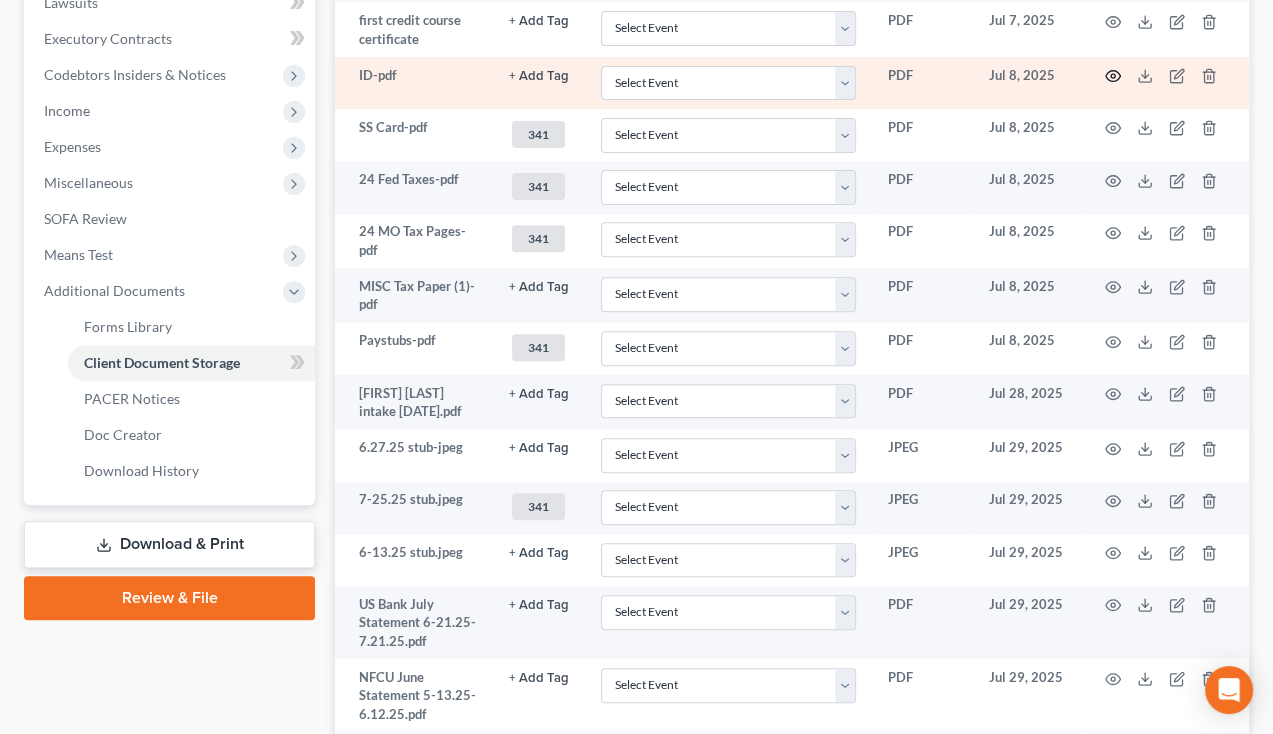 click 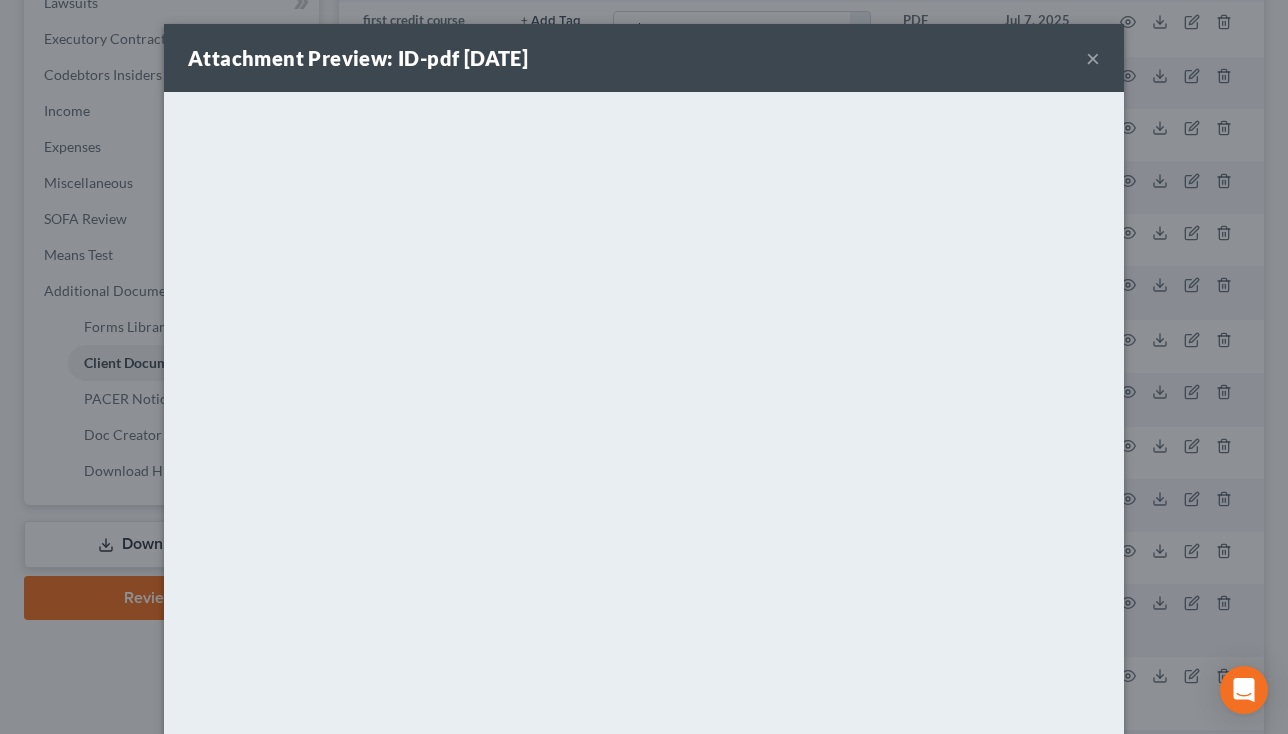 click on "×" at bounding box center [1093, 58] 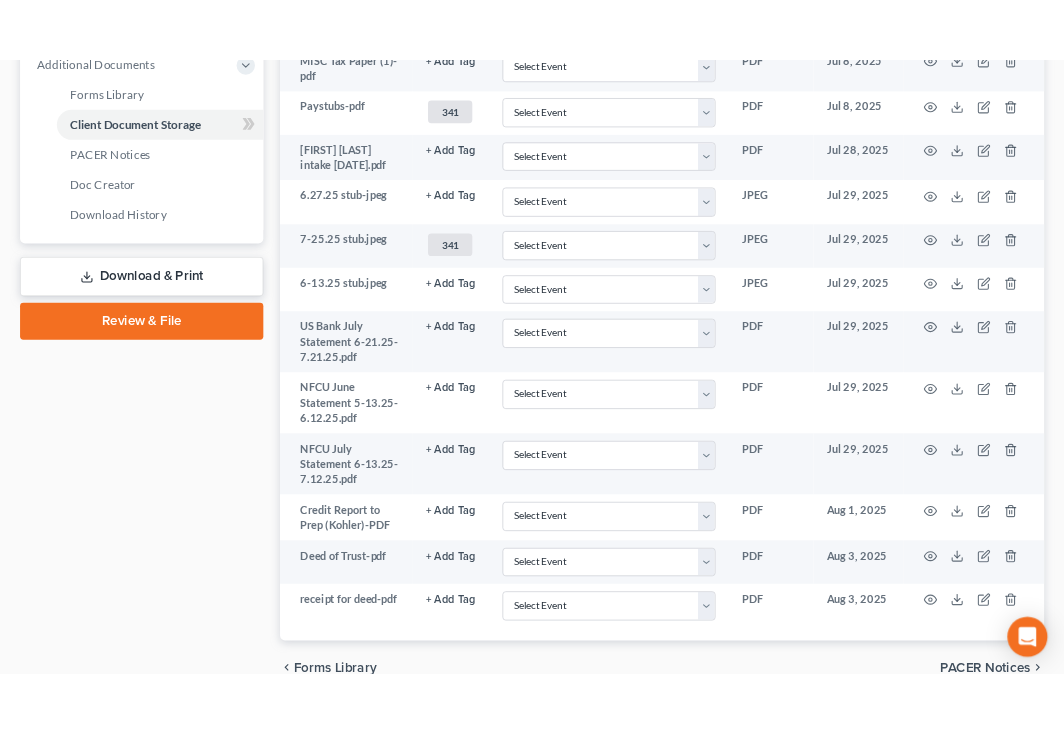 scroll, scrollTop: 964, scrollLeft: 0, axis: vertical 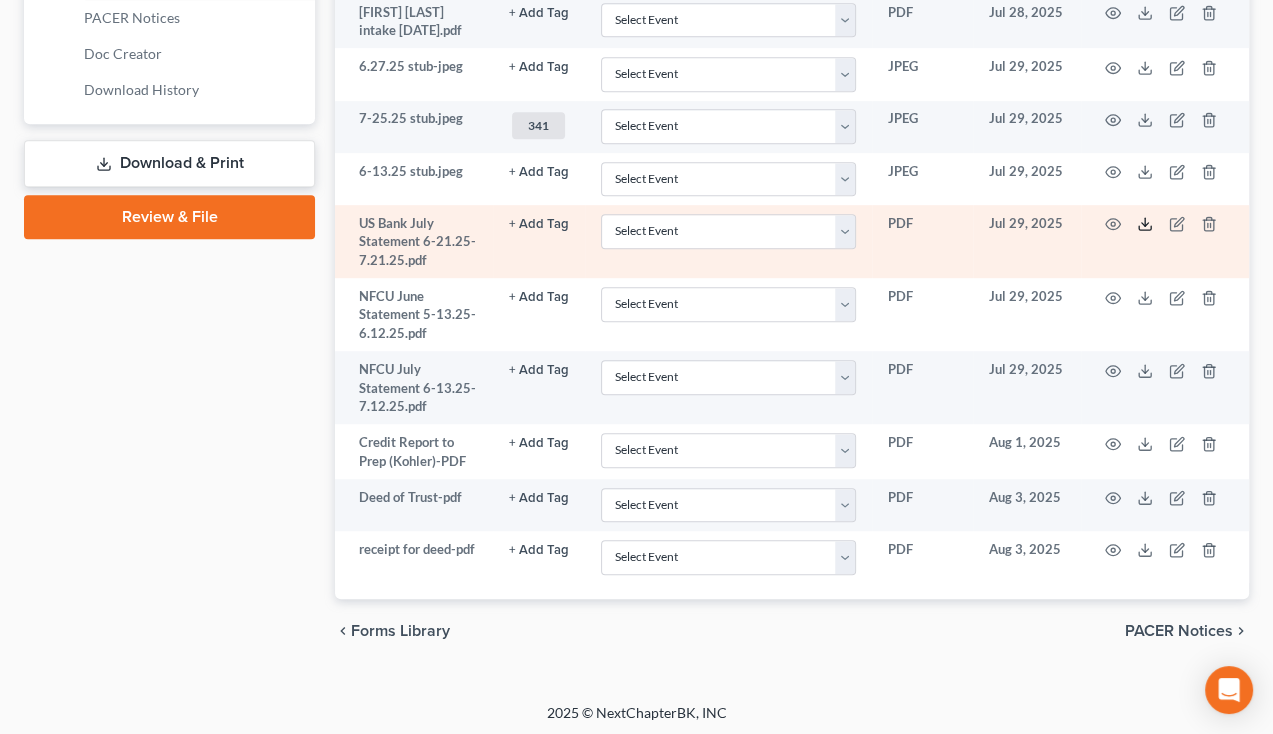 click 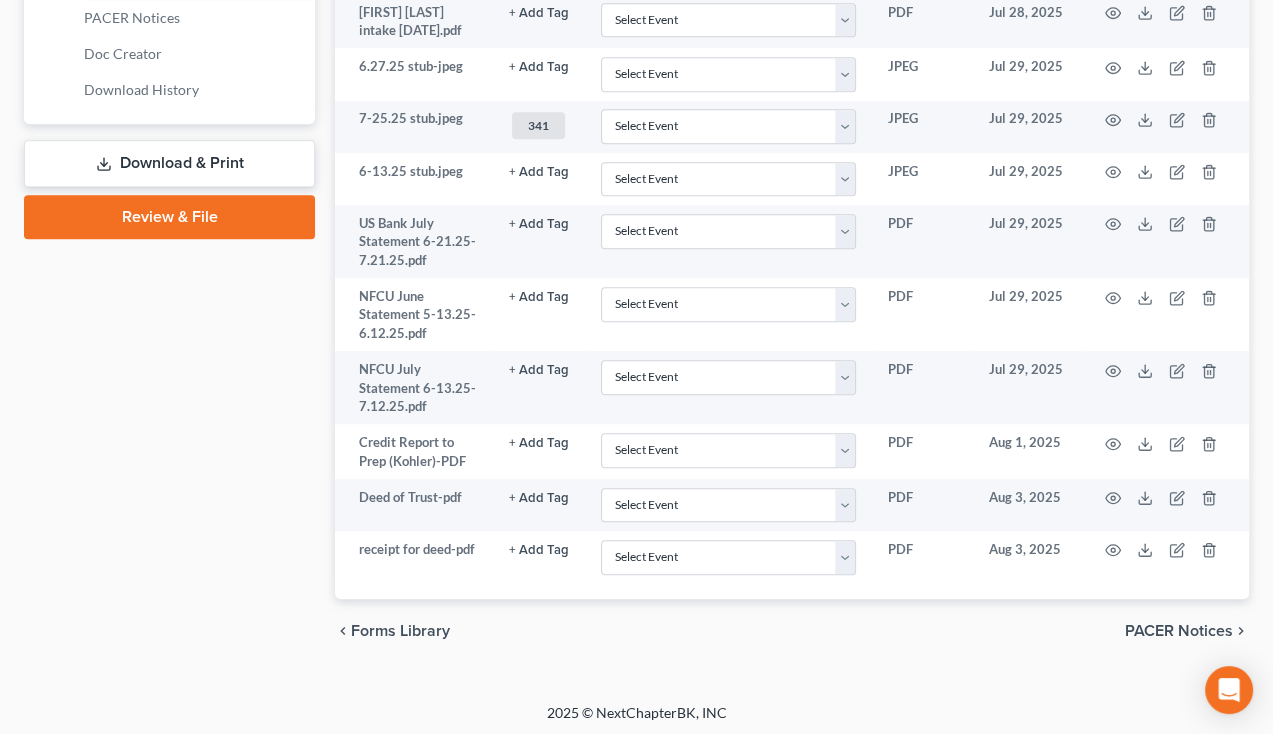 click on "[LAST_NAME], [FIRST_NAME] Upgraded Chapter Chapter  7 Status Lead District MOEB Preview Petition Navigation
Case Dashboard
Payments
Invoices
Payments
Payments
Credit Report
Home" at bounding box center [636, -90] 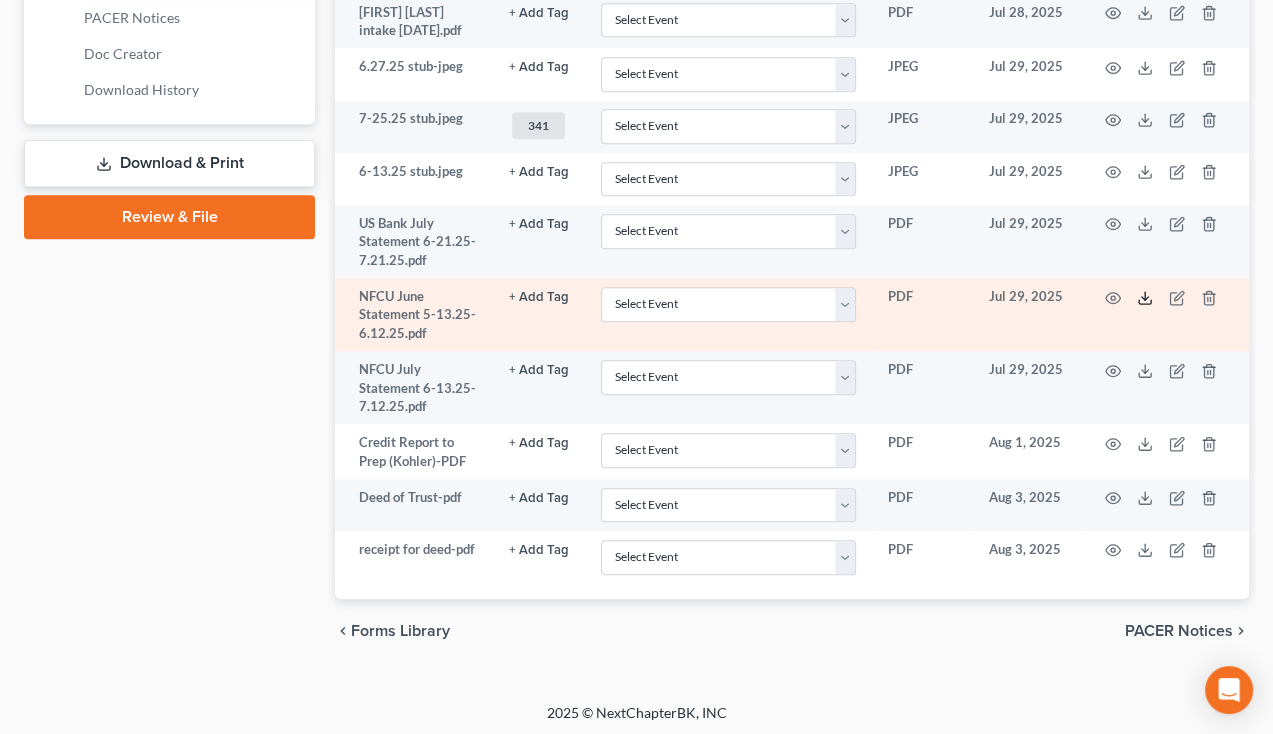 click 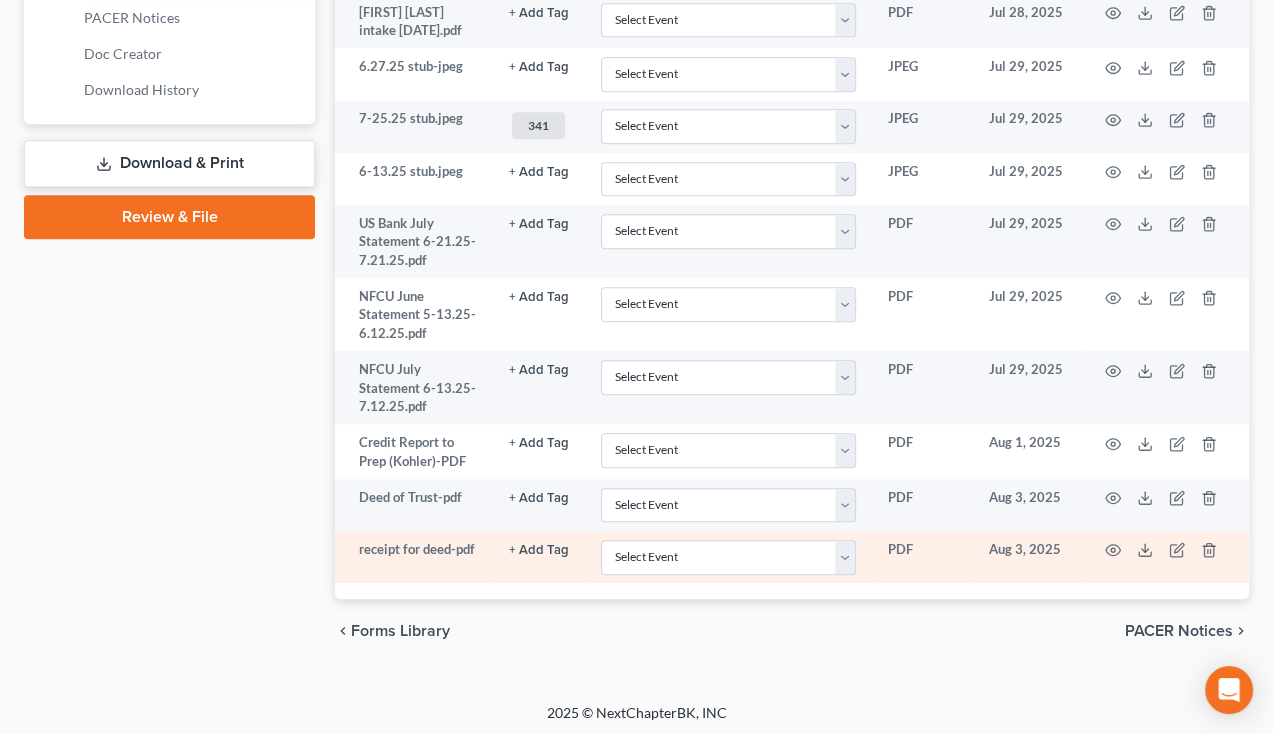 click on "chevron_left
Forms Library
PACER Notices
chevron_right" at bounding box center [792, 631] 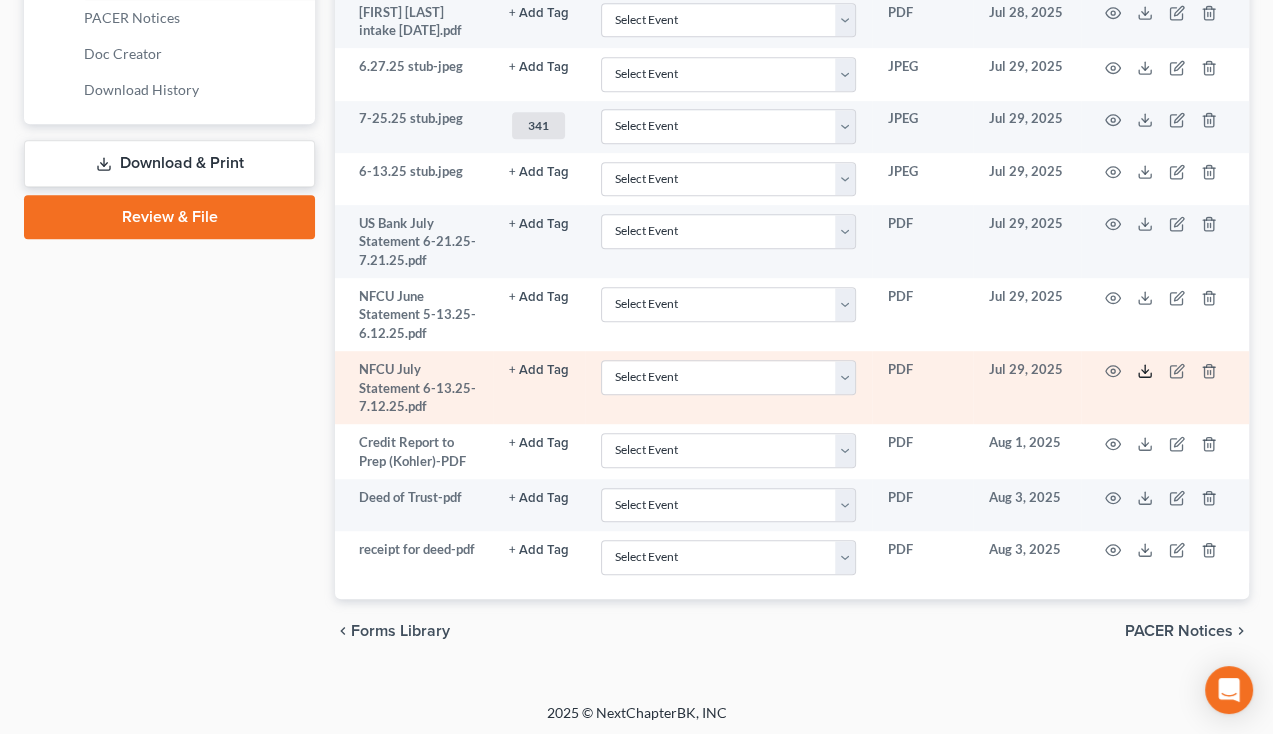 click 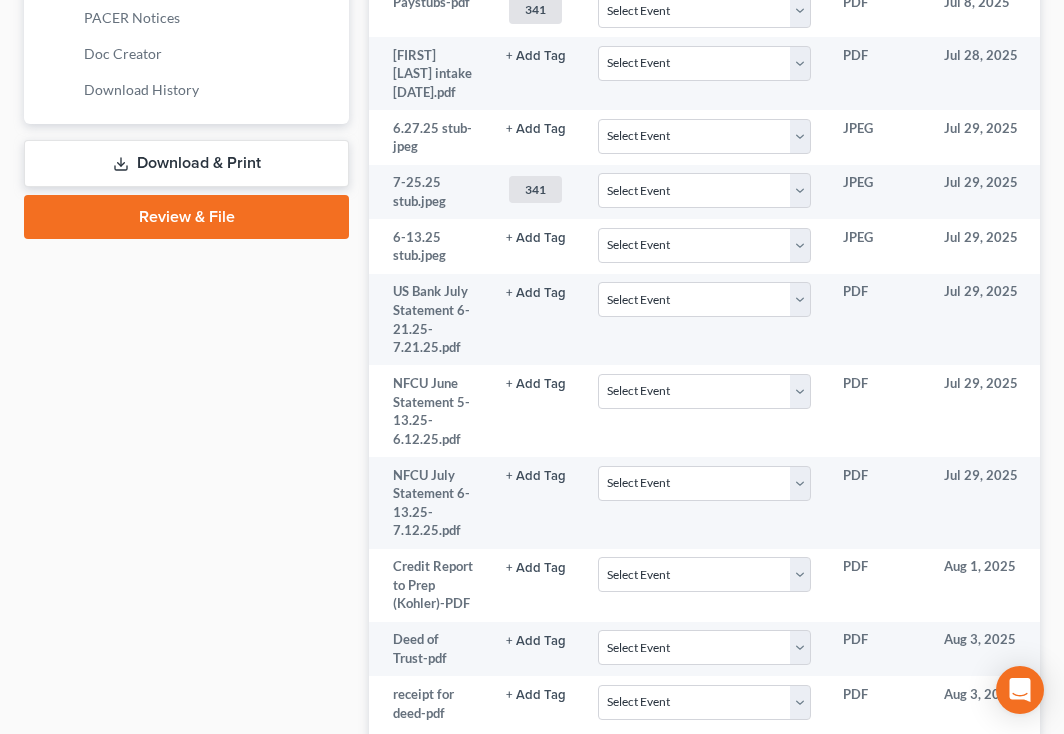click on "[LAST_NAME], [FIRST_NAME] Upgraded Chapter Chapter  7 Status Lead District MOEB Preview Petition Navigation
Case Dashboard
Payments
Invoices
Payments
Payments
Credit Report
Home" at bounding box center [532, -16] 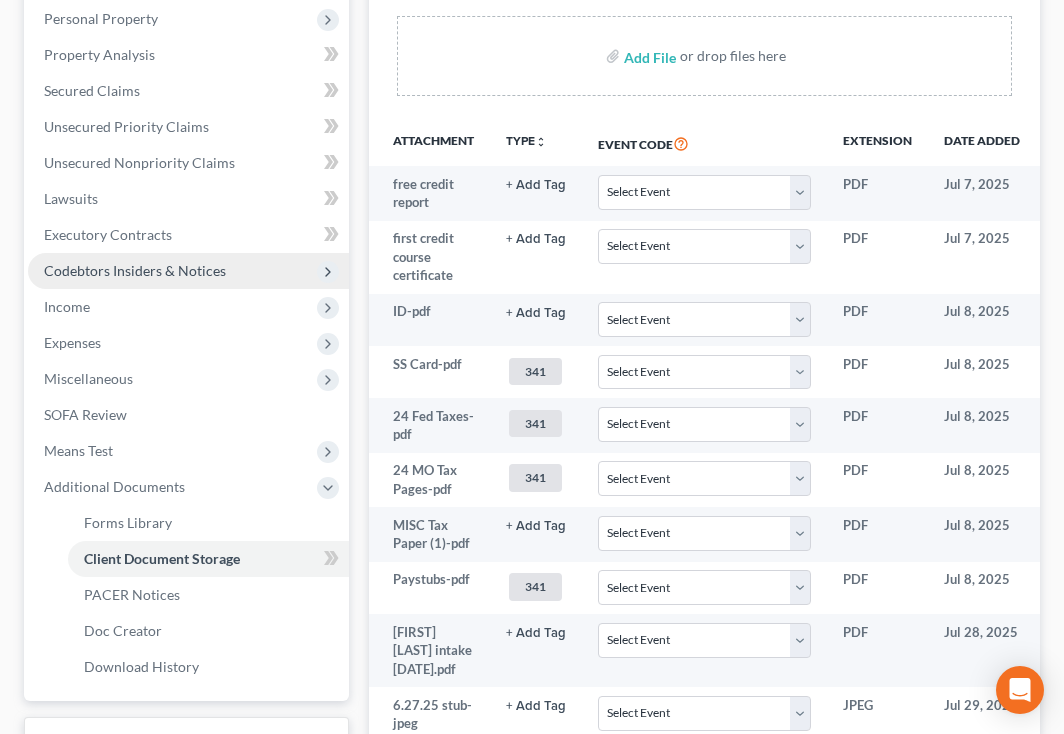 scroll, scrollTop: 127, scrollLeft: 0, axis: vertical 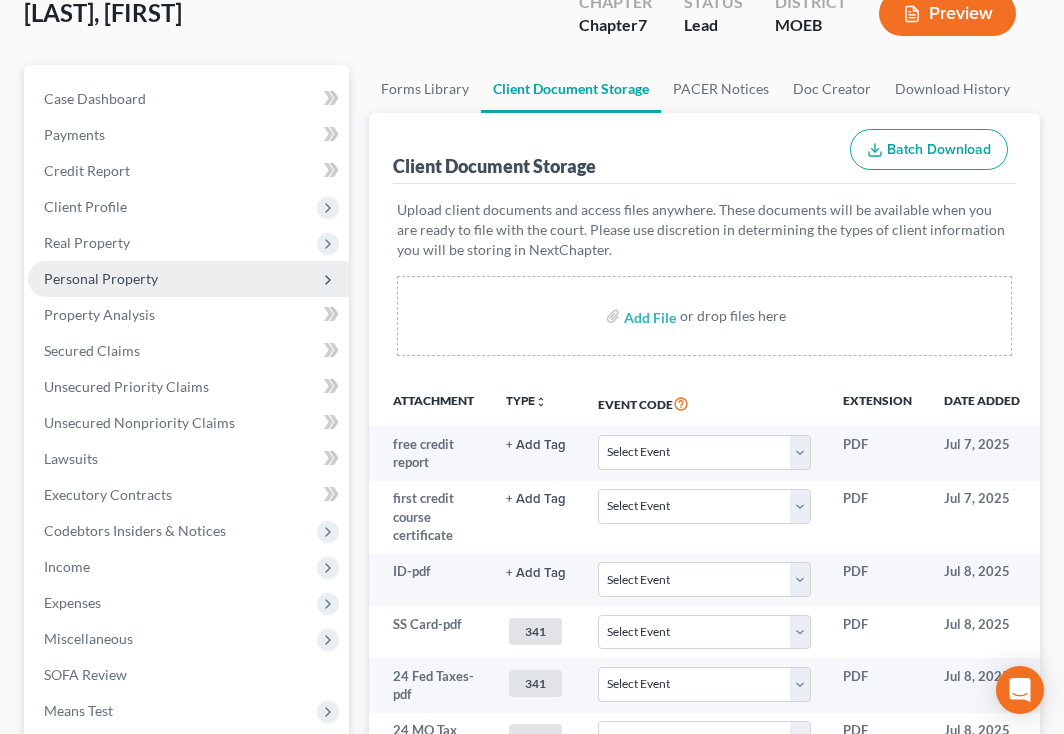 click on "Personal Property" at bounding box center (101, 278) 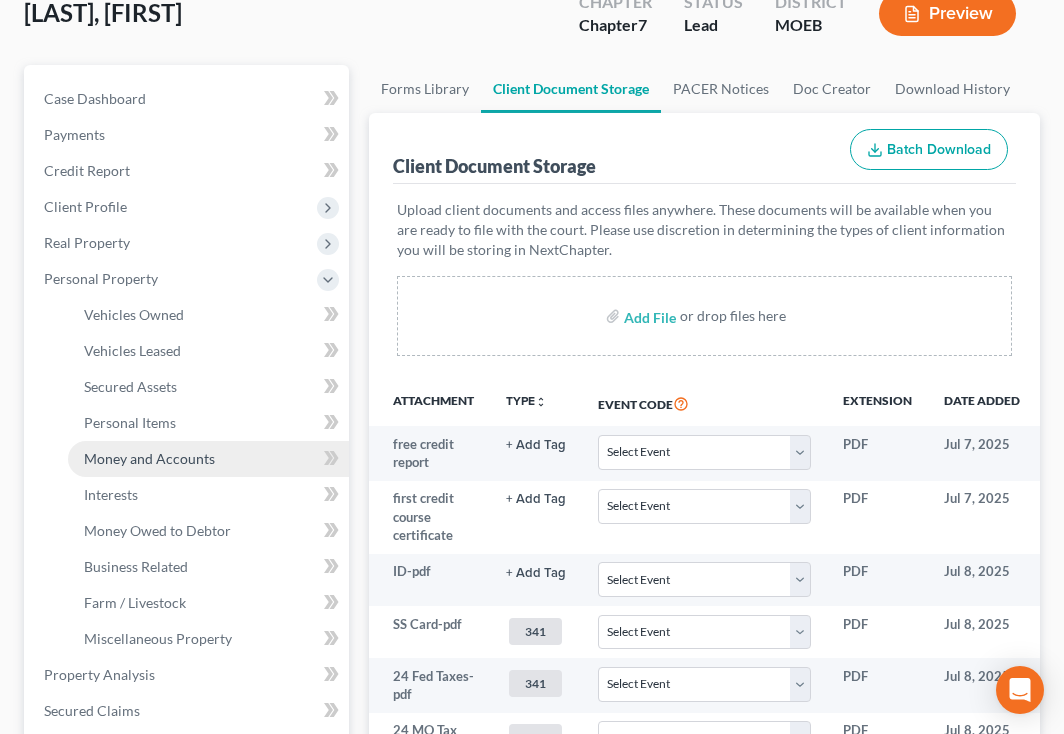 click on "Money and Accounts" at bounding box center (149, 458) 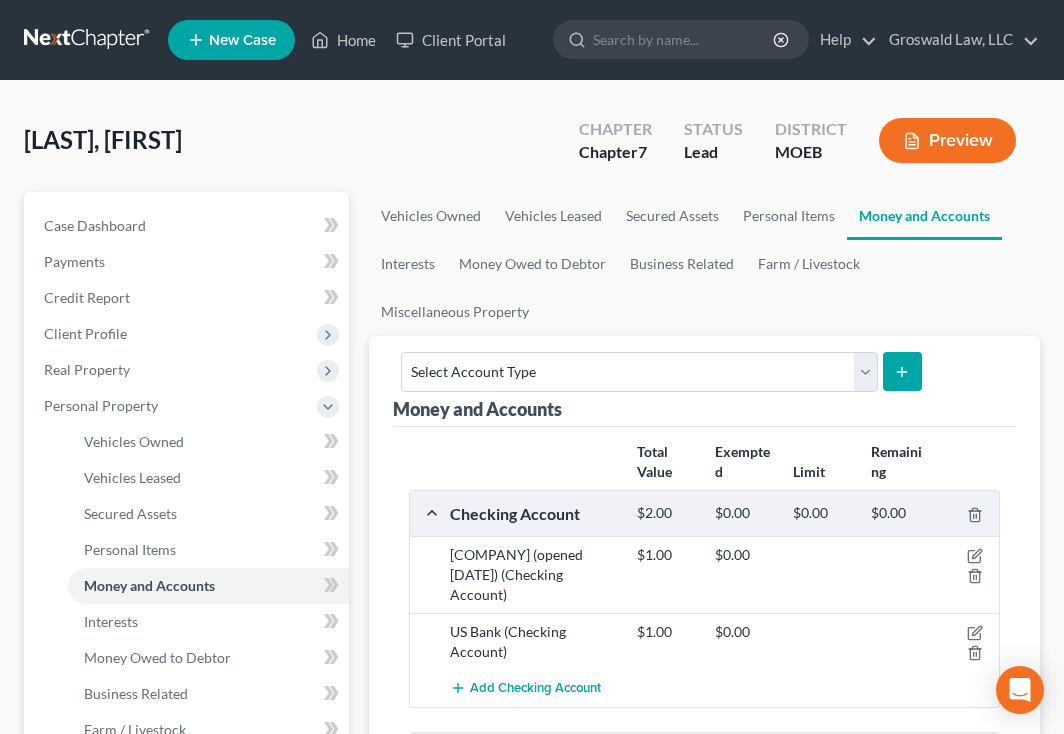 scroll, scrollTop: 48, scrollLeft: 0, axis: vertical 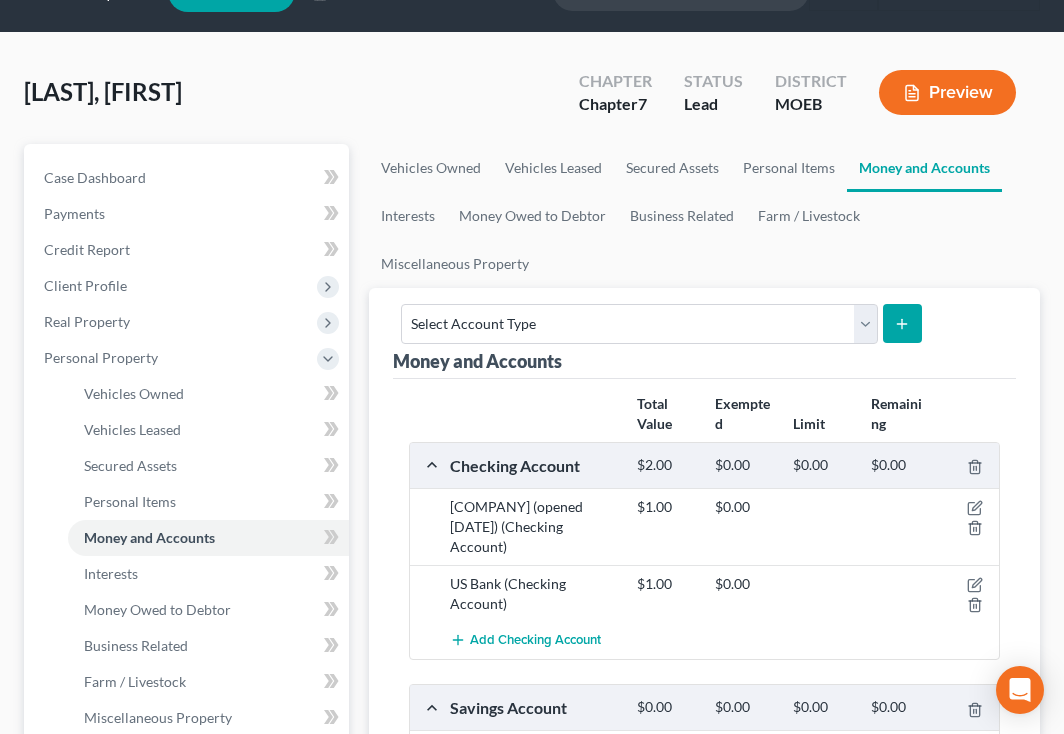 click on "Money and Accounts Select Account Type Brokerage (A/B: 18, SOFA: 20) Cash on Hand (A/B: 16) Certificates of Deposit (A/B: 17, SOFA: 20) Checking Account (A/B: 17, SOFA: 20) Money Market (A/B: 18, SOFA: 20) Other (Credit Union, Health Savings Account, etc) (A/B: 17, SOFA: 20) Safe Deposit Box (A/B: 16) Savings Account (A/B: 17, SOFA: 20) Security Deposits or Prepayments (A/B: 22)" at bounding box center [704, 333] 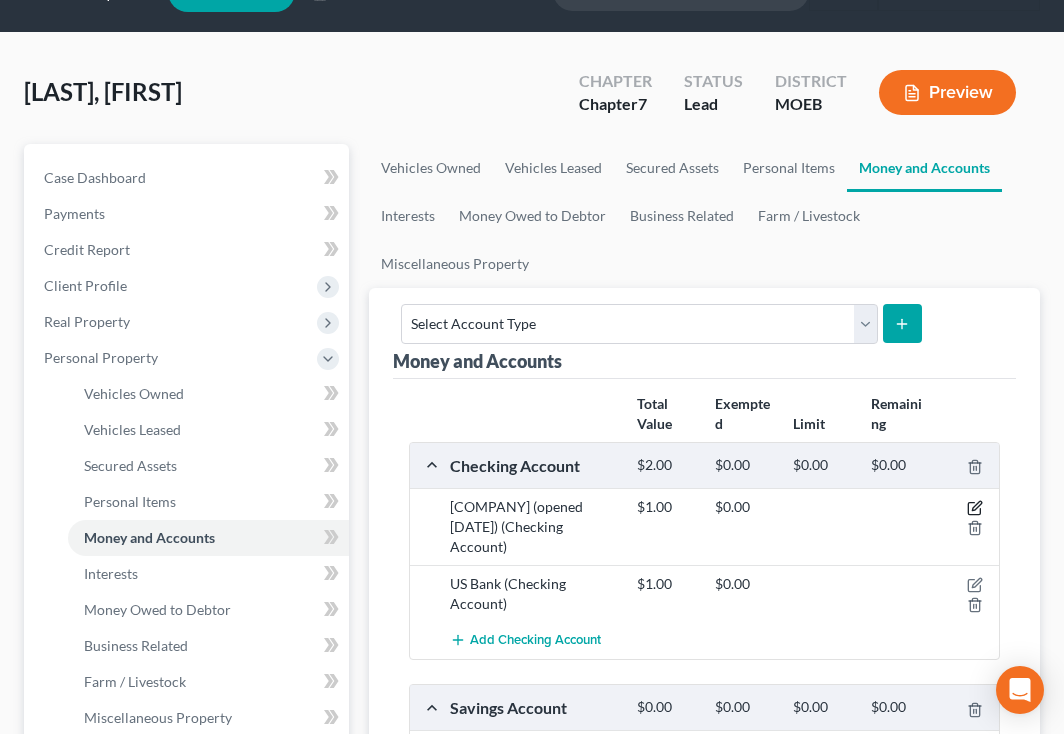 click 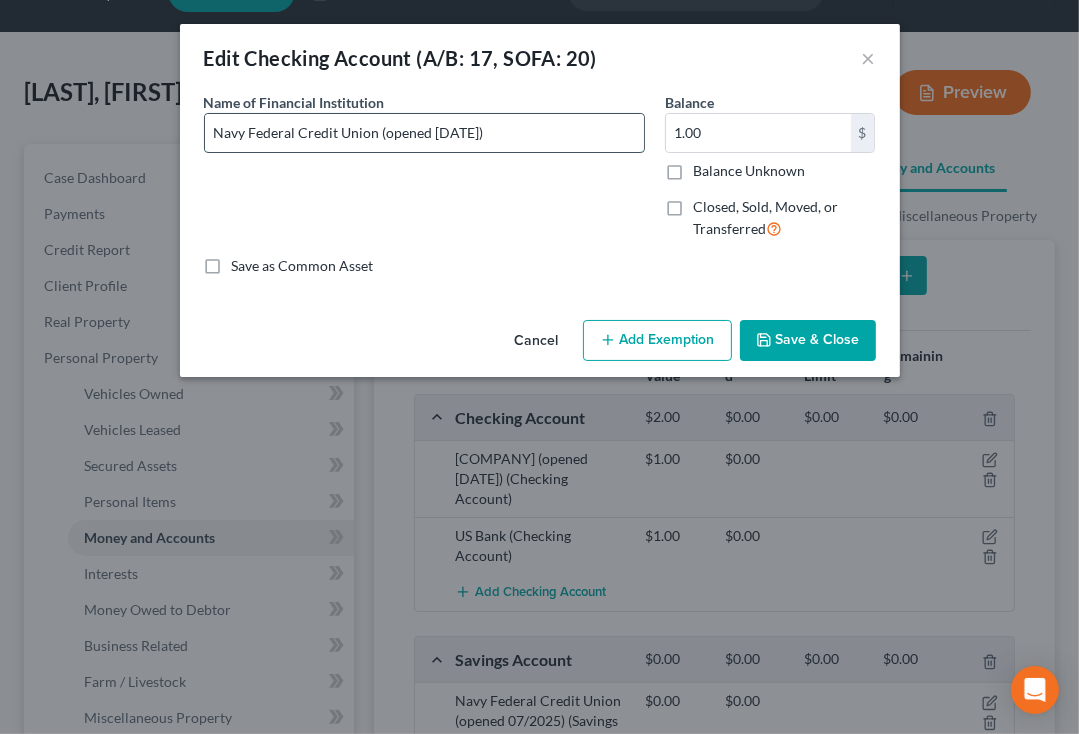 drag, startPoint x: 497, startPoint y: 131, endPoint x: 379, endPoint y: 135, distance: 118.06778 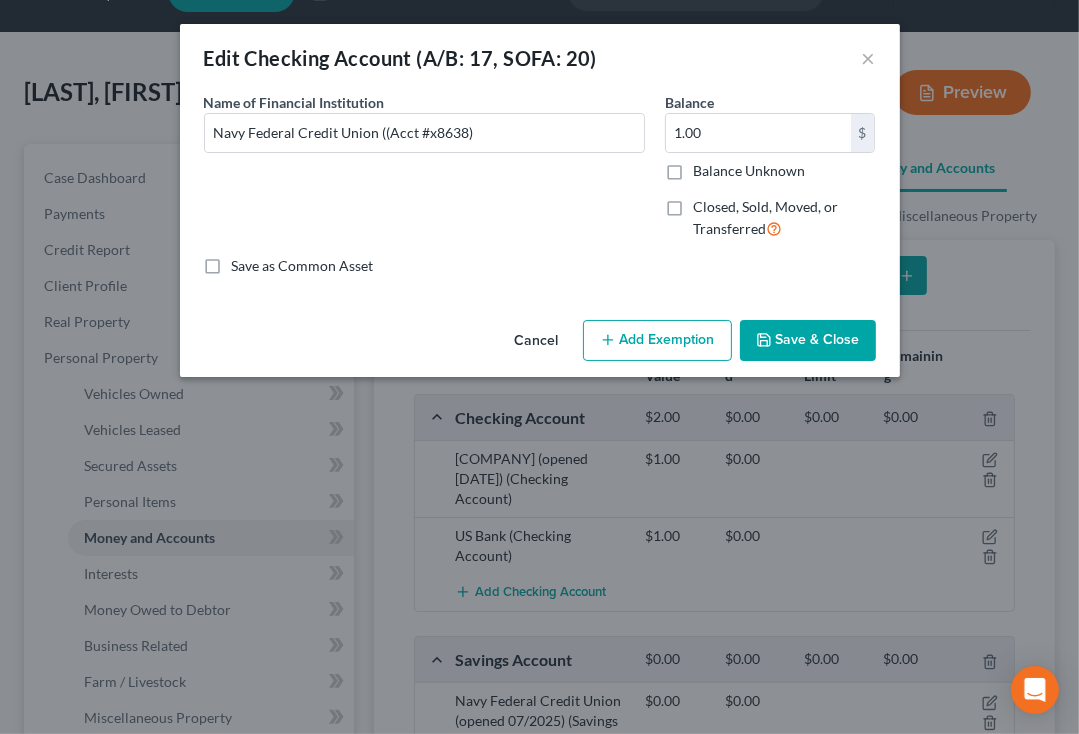 click on "Save & Close" at bounding box center (808, 341) 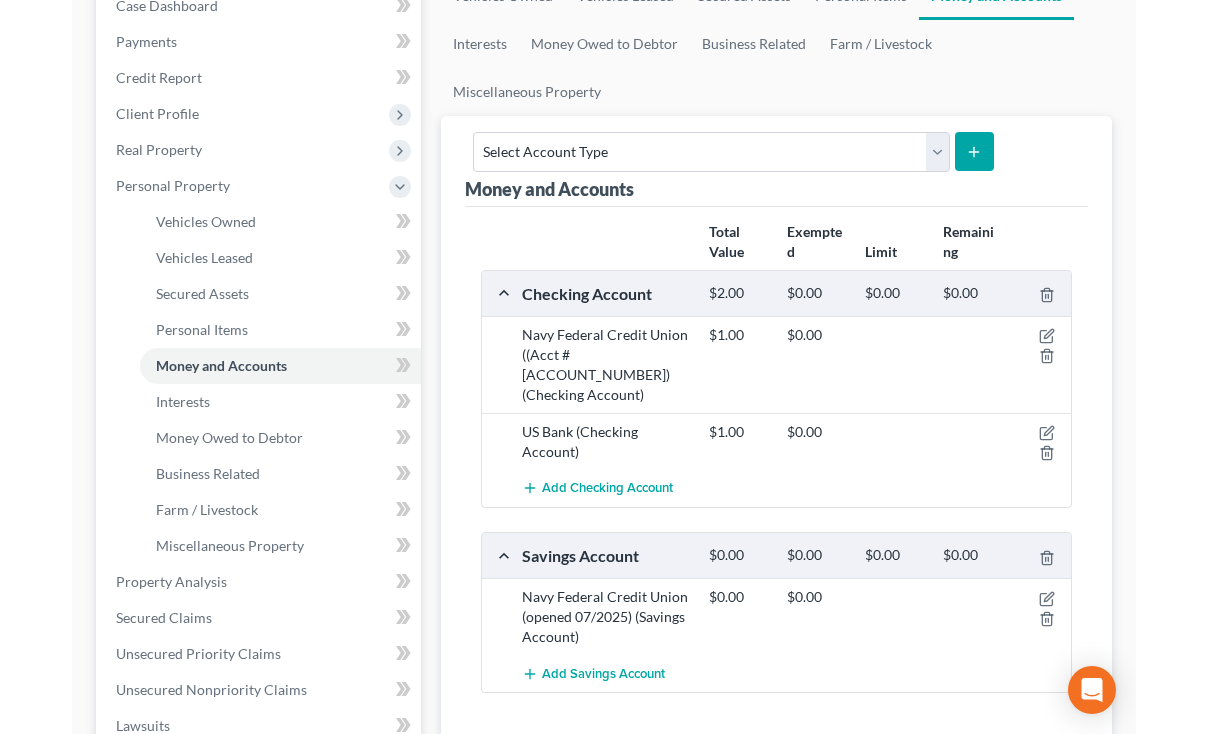 scroll, scrollTop: 228, scrollLeft: 0, axis: vertical 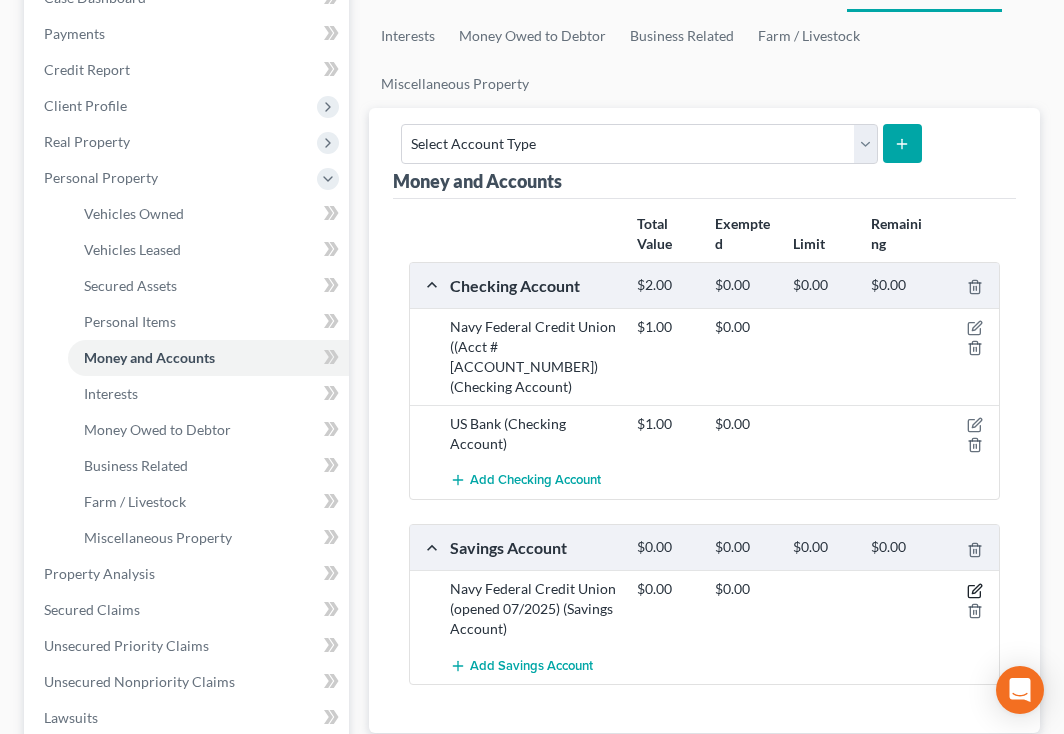 click 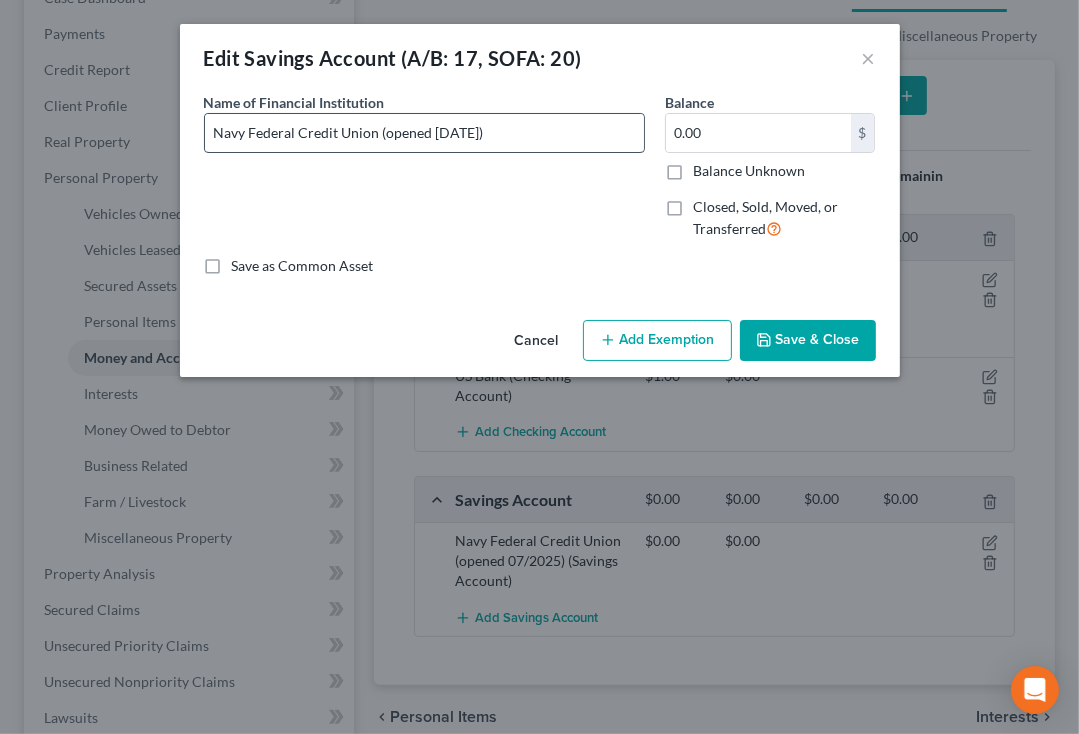 drag, startPoint x: 546, startPoint y: 119, endPoint x: 384, endPoint y: 139, distance: 163.2299 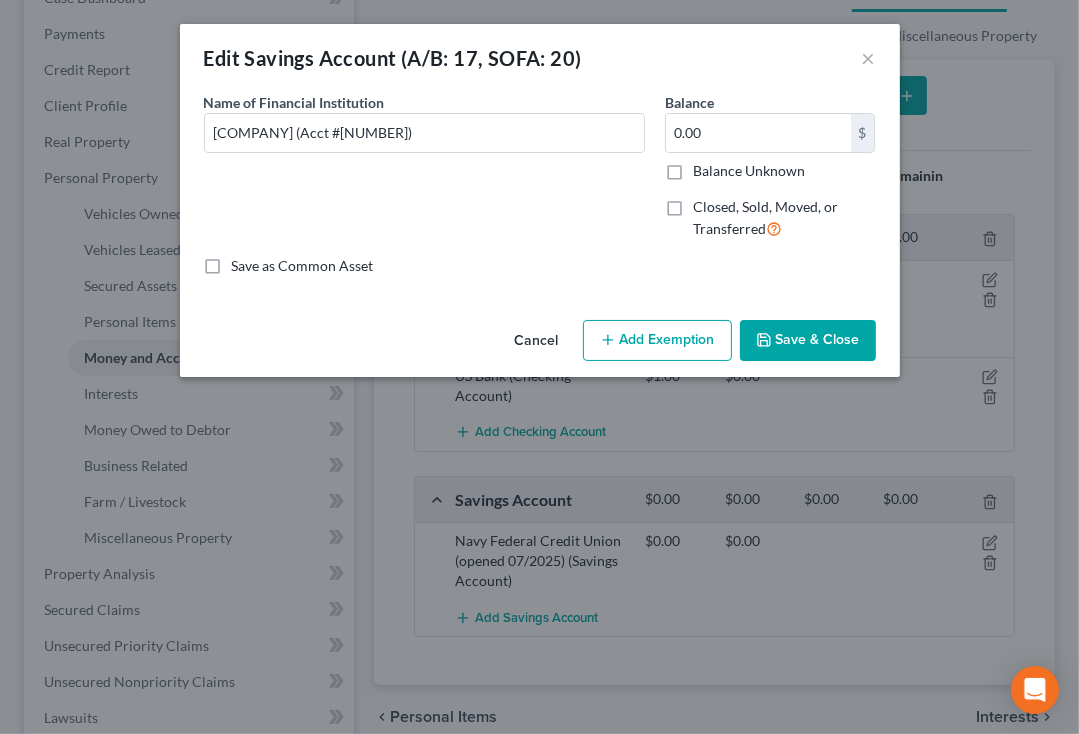 click on "Save & Close" at bounding box center (808, 341) 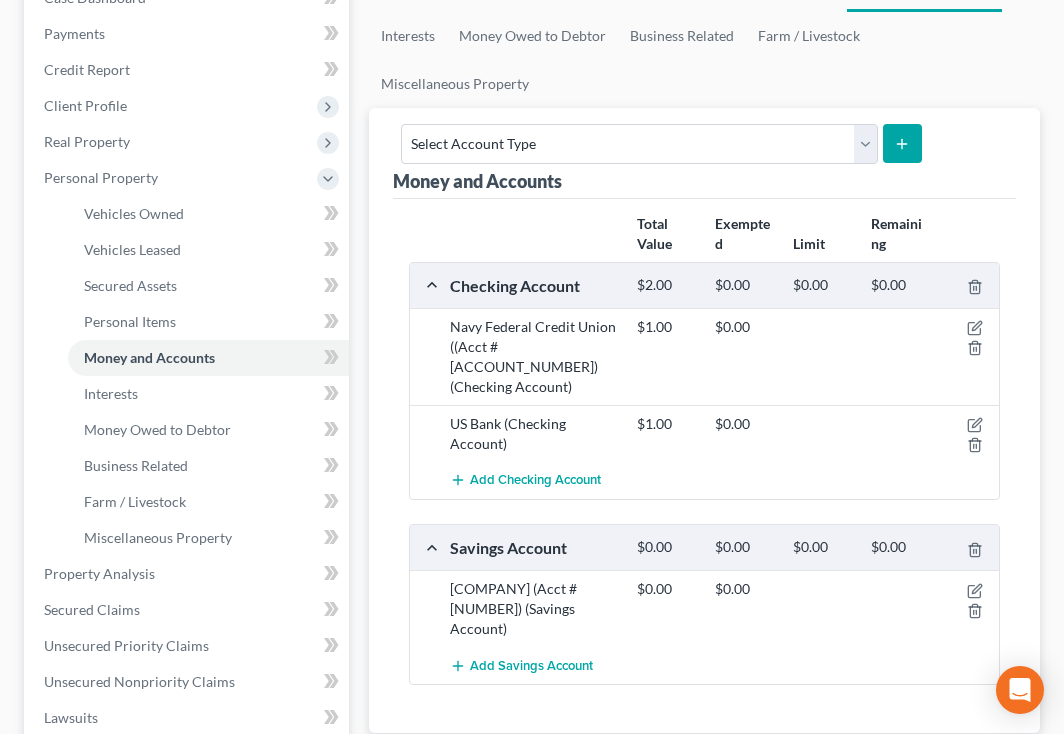 click on "chevron_left
Personal Items
Interests
chevron_right" at bounding box center (704, 765) 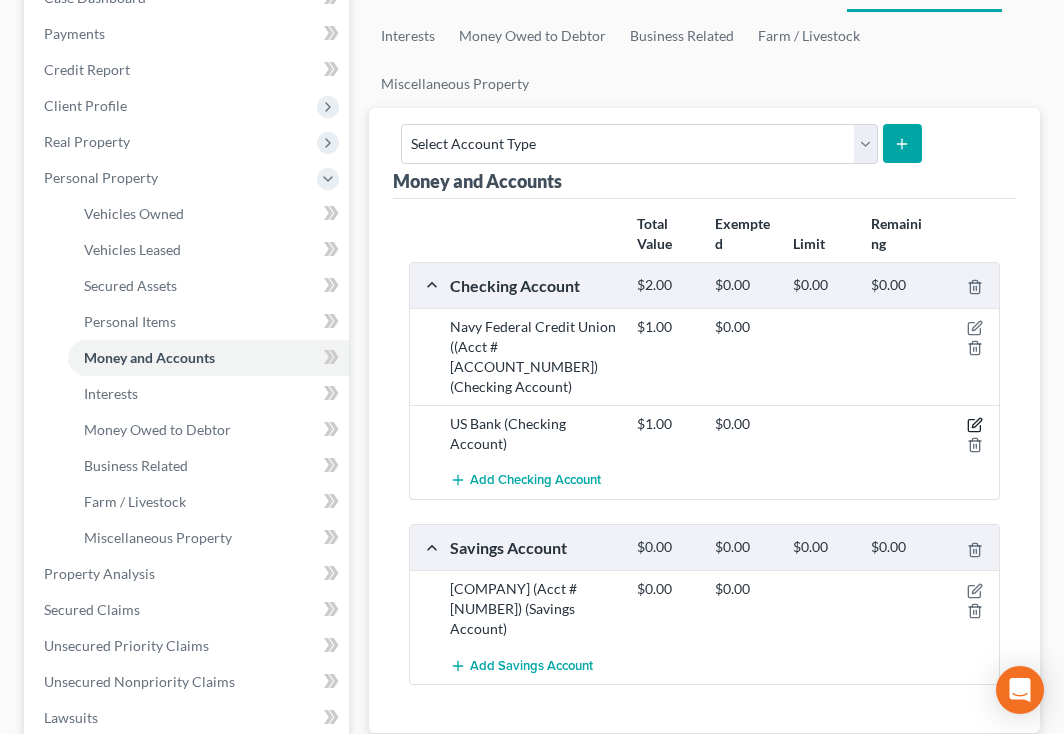 click 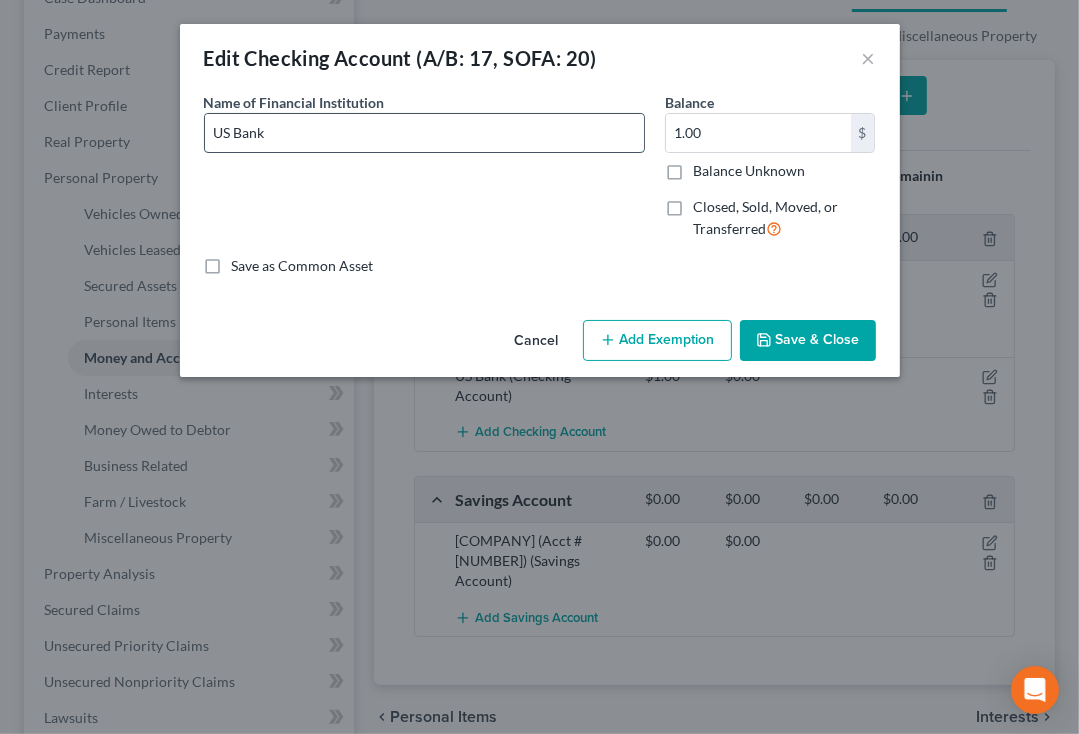 click on "US Bank" at bounding box center (424, 133) 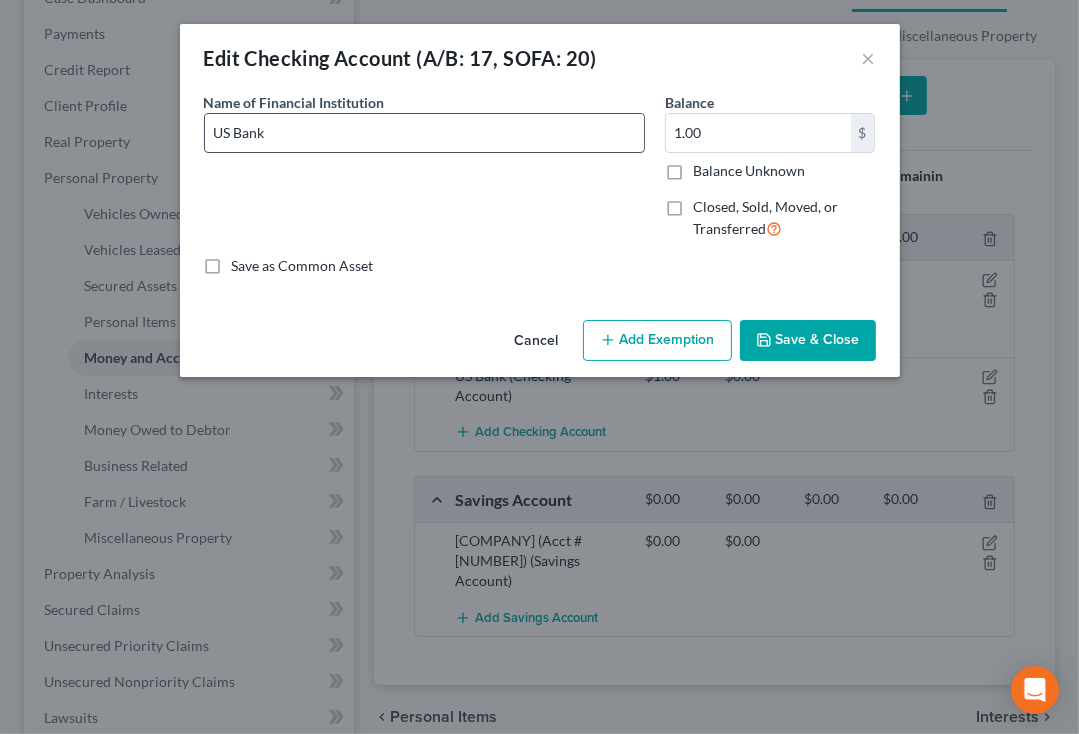 click on "US Bank" at bounding box center [424, 133] 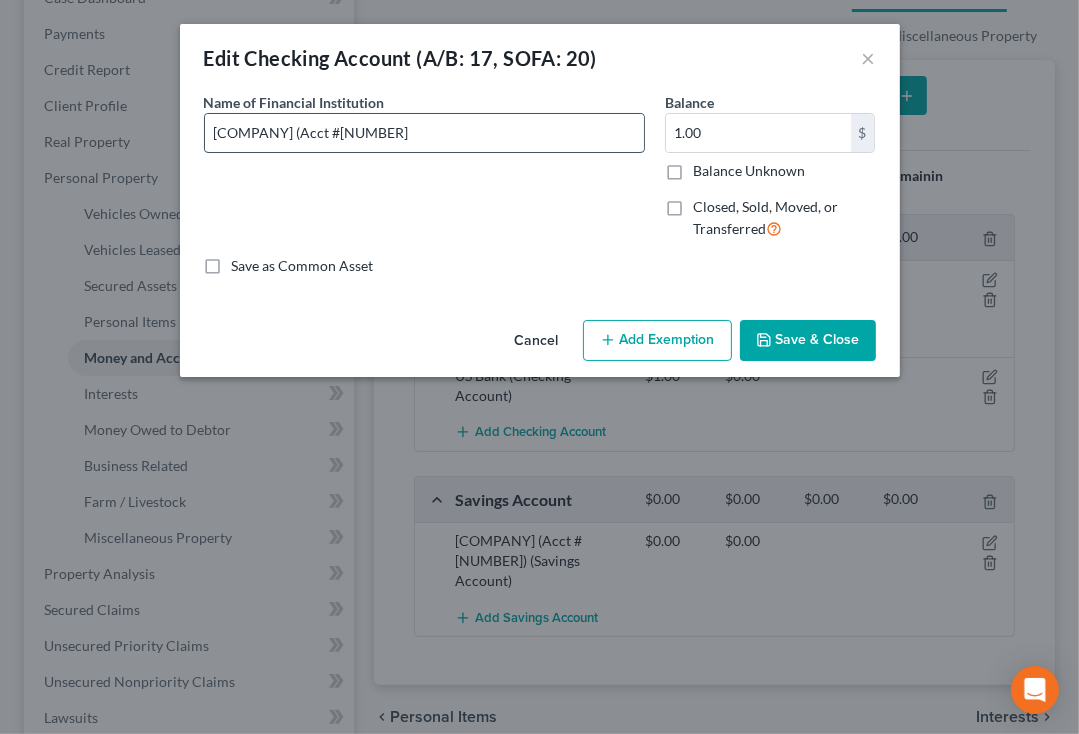paste on "5803" 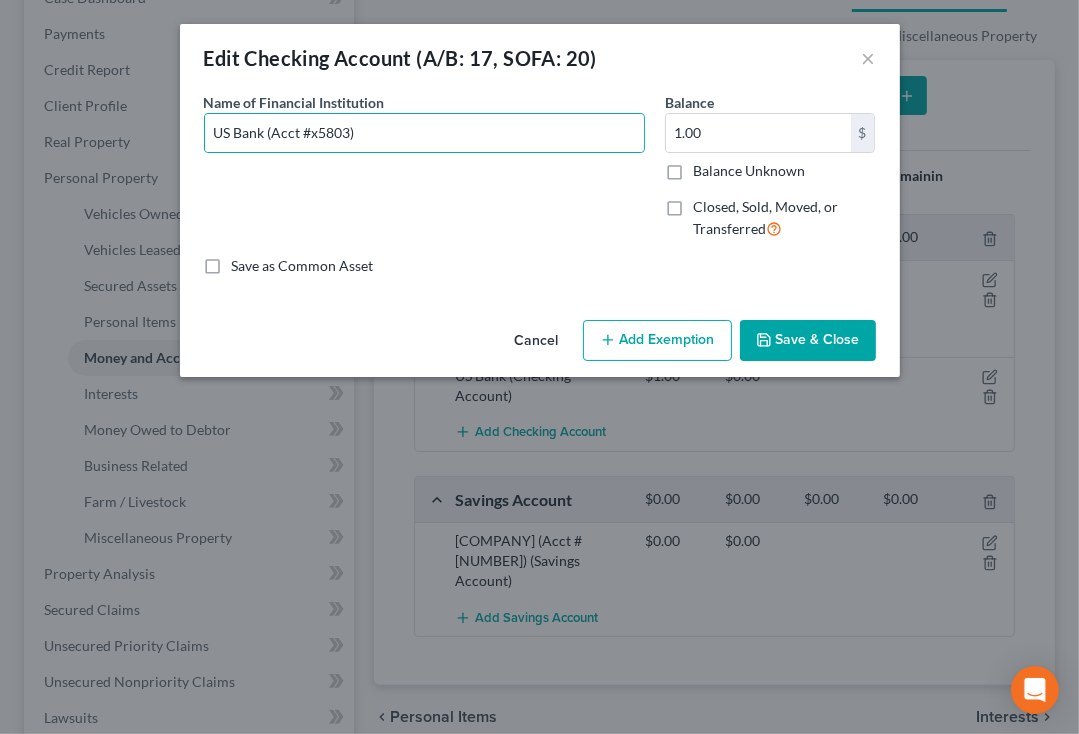 click on "Save & Close" at bounding box center (808, 341) 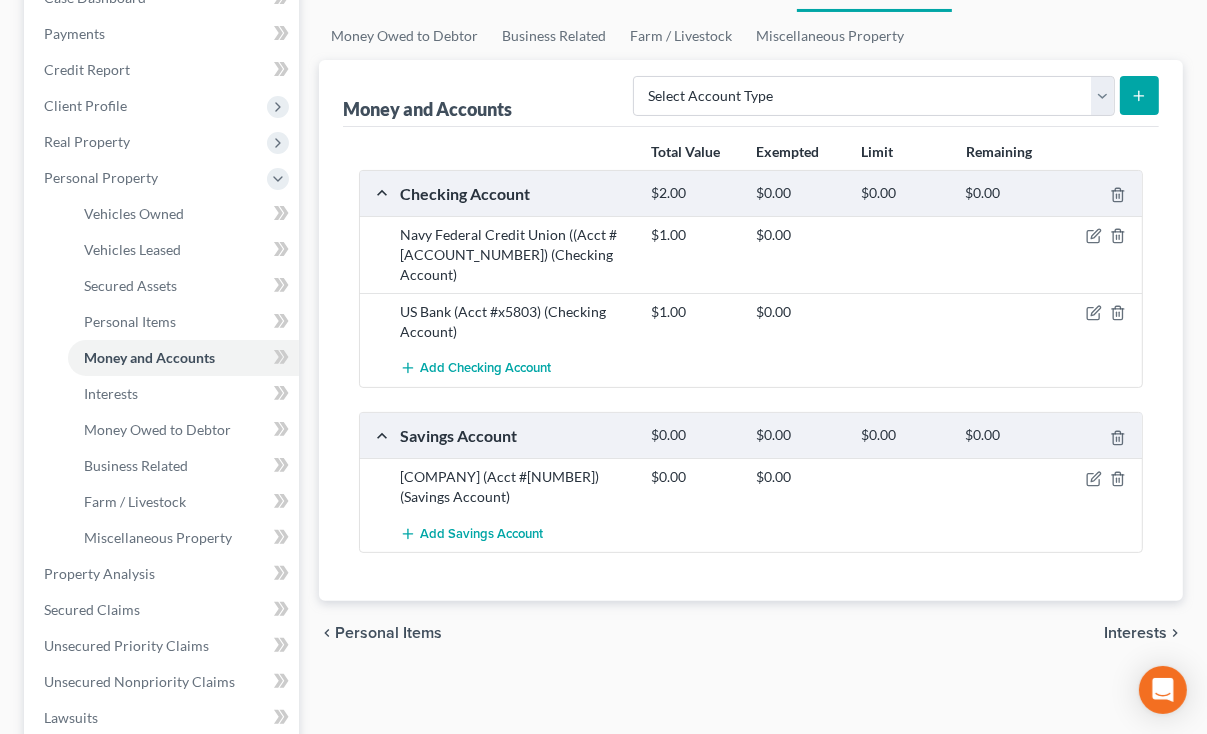 scroll, scrollTop: 0, scrollLeft: 0, axis: both 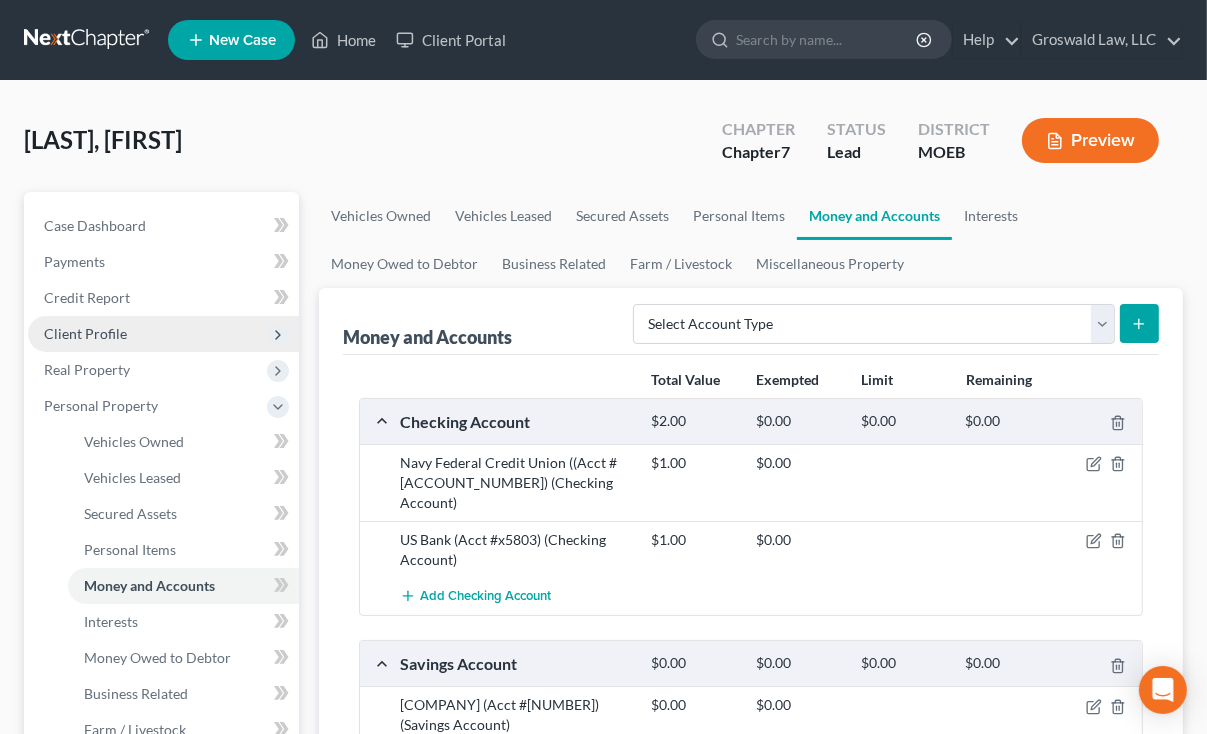 click on "Client Profile" at bounding box center [85, 333] 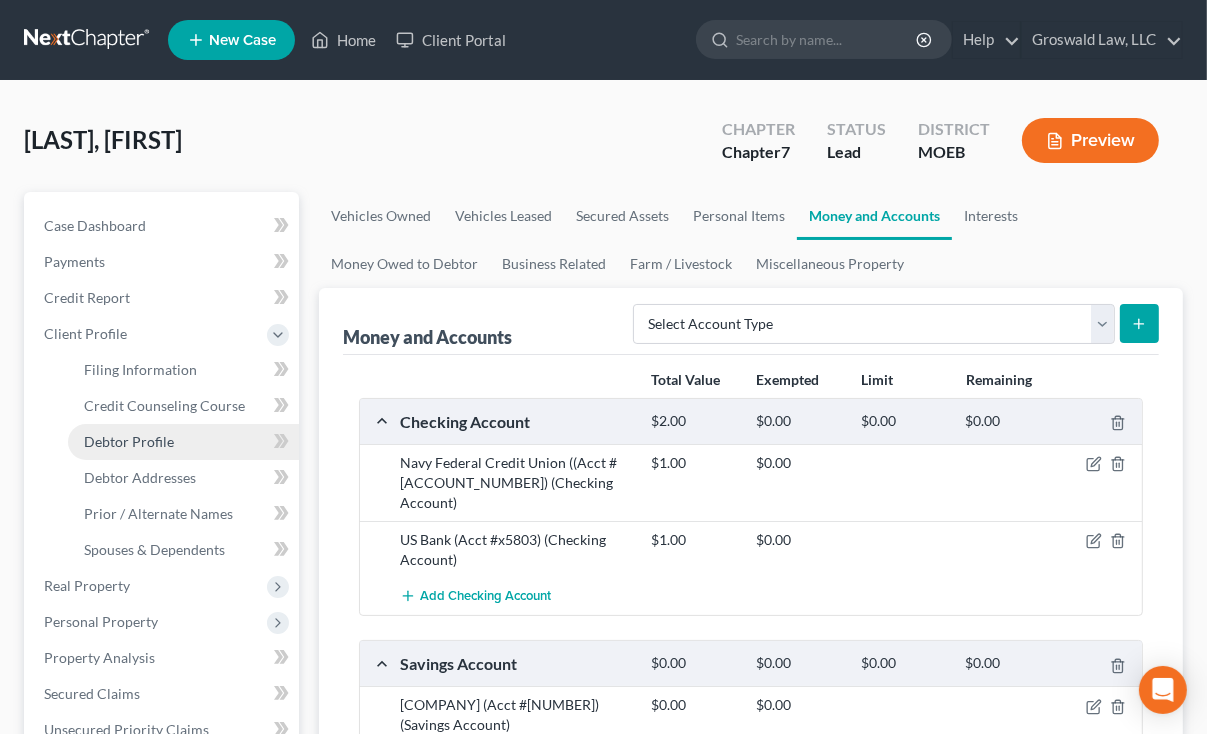 click on "Debtor Profile" at bounding box center (129, 441) 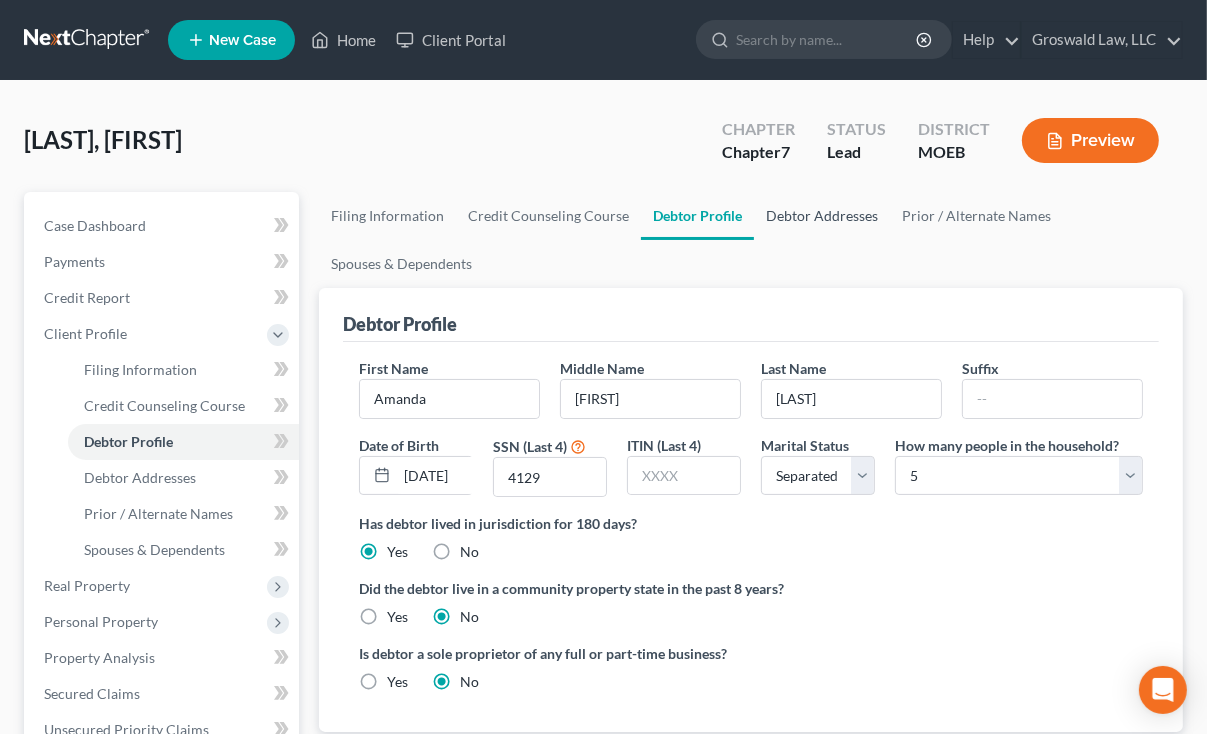 click on "Debtor Addresses" at bounding box center (822, 216) 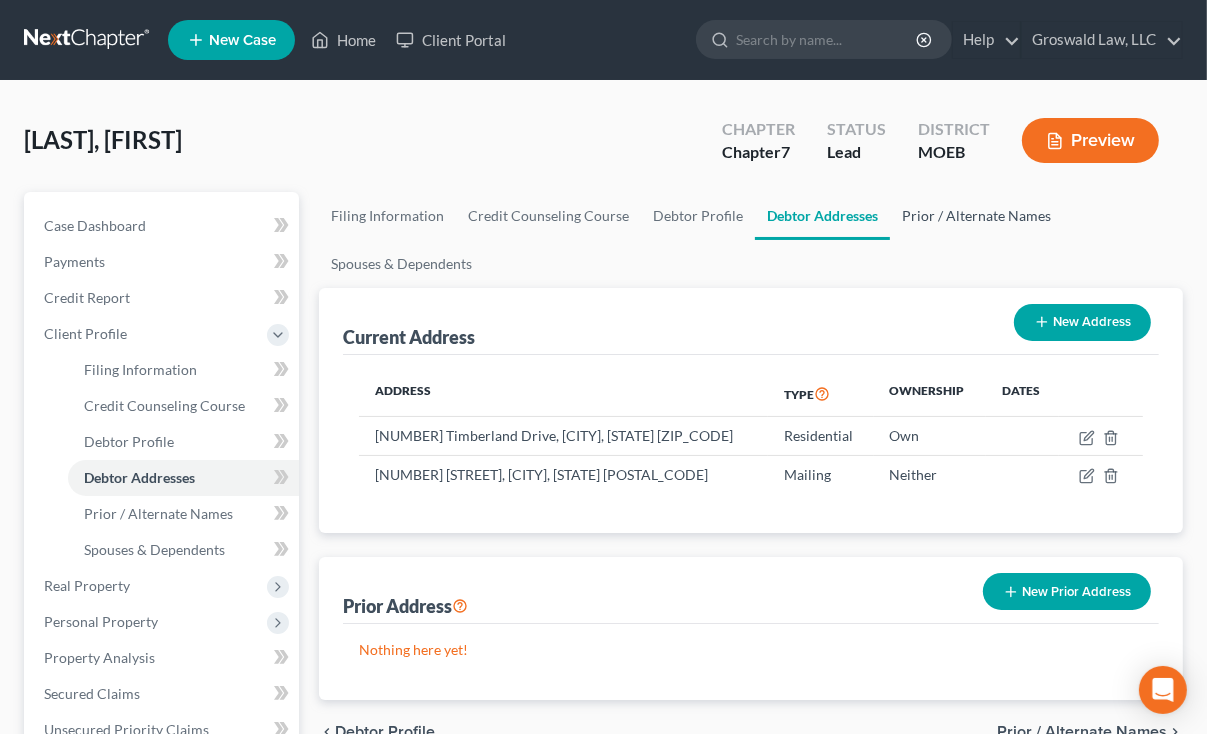 click on "Prior / Alternate Names" at bounding box center (976, 216) 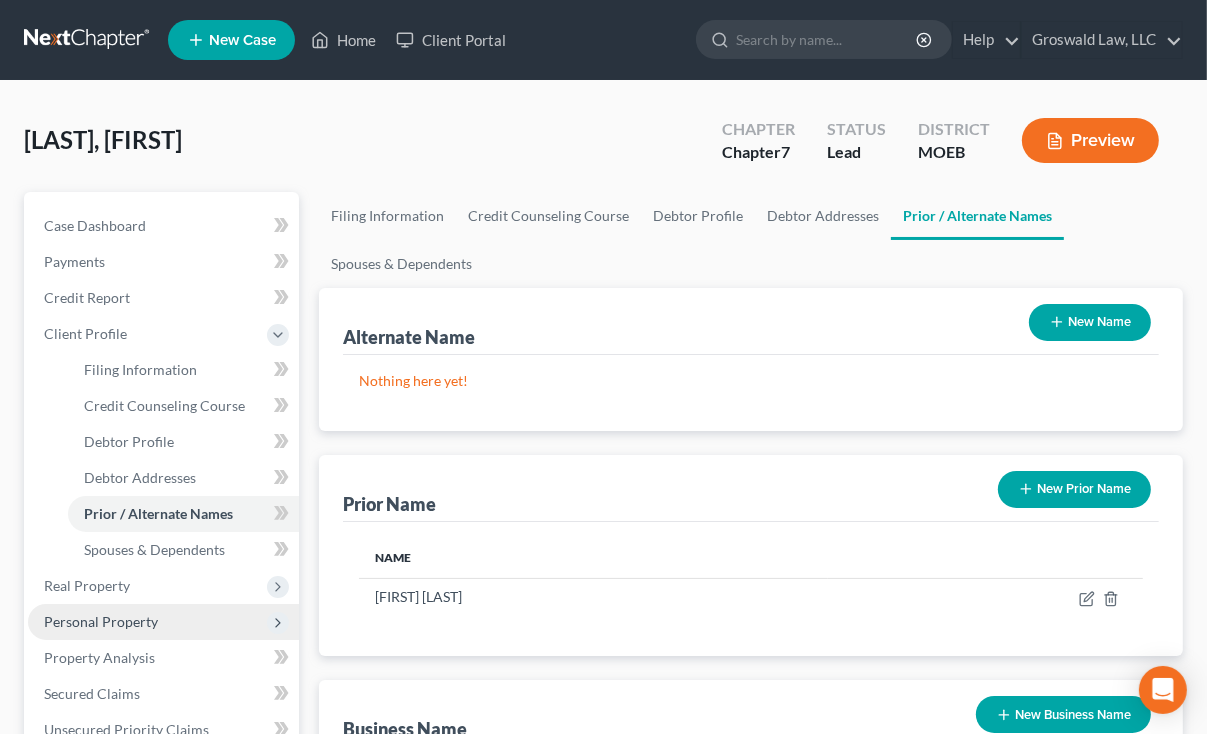 scroll, scrollTop: 420, scrollLeft: 0, axis: vertical 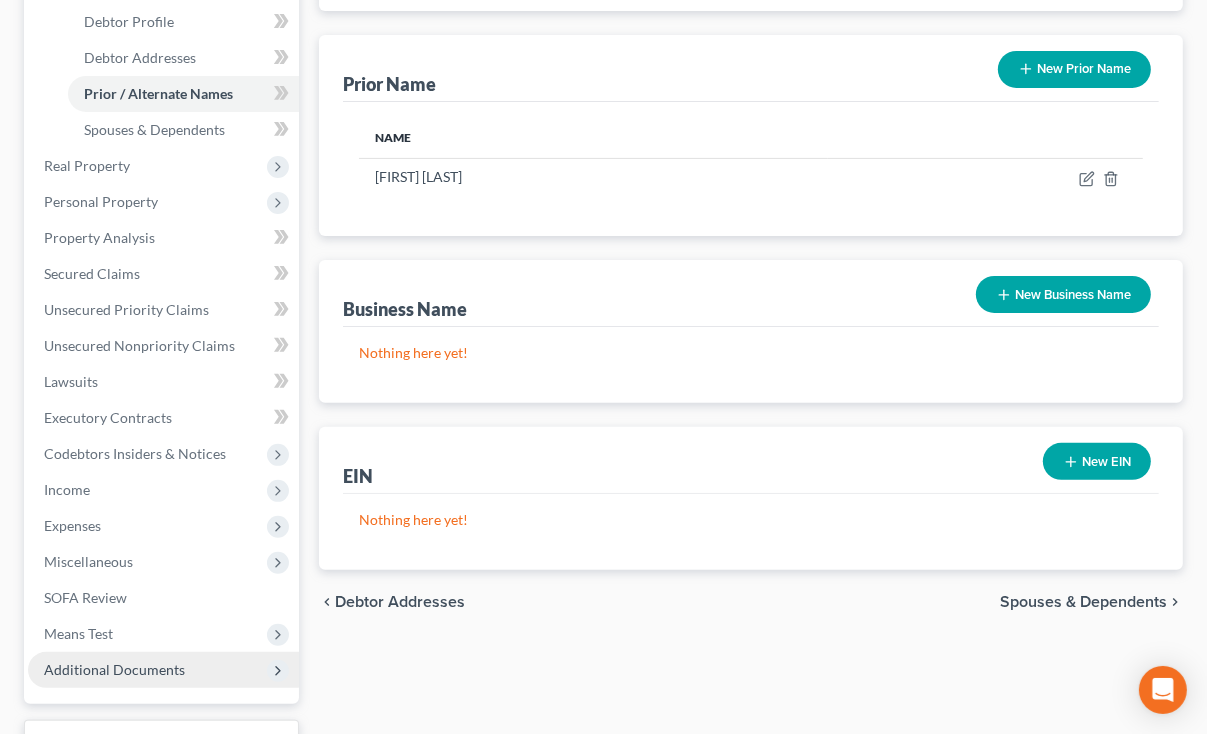 click on "Additional Documents" at bounding box center (114, 669) 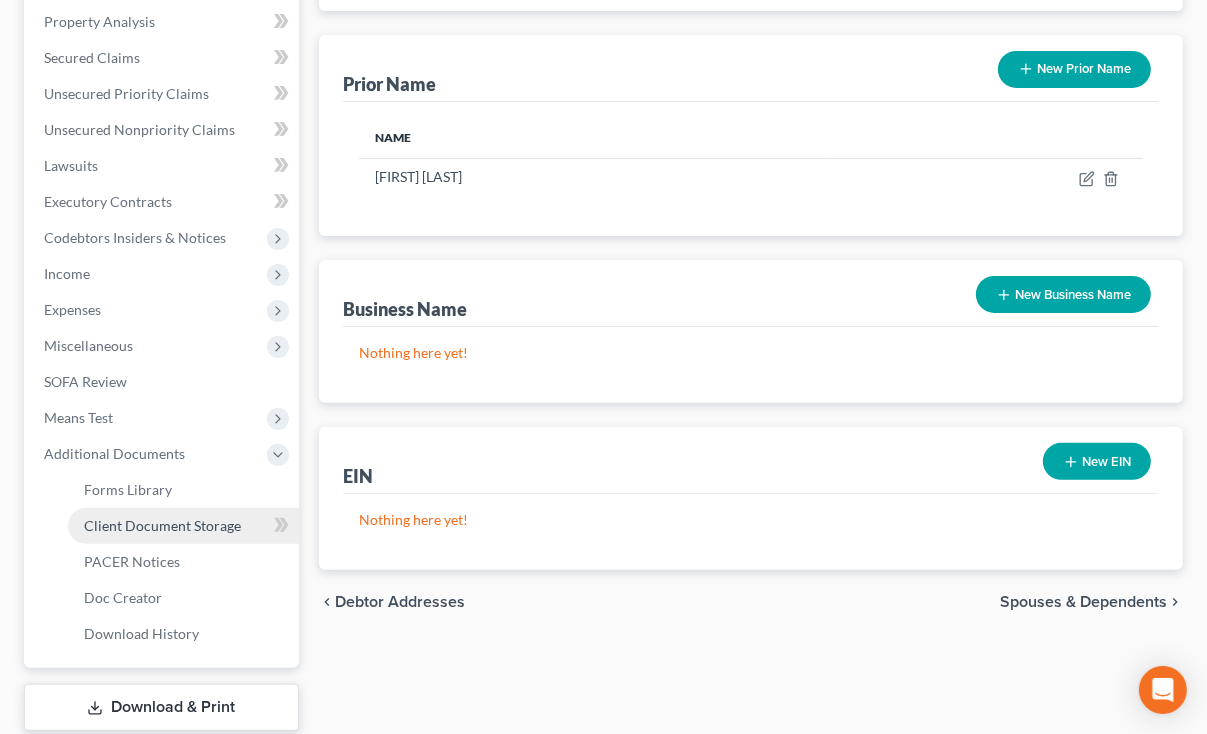 click on "Client Document Storage" at bounding box center (162, 525) 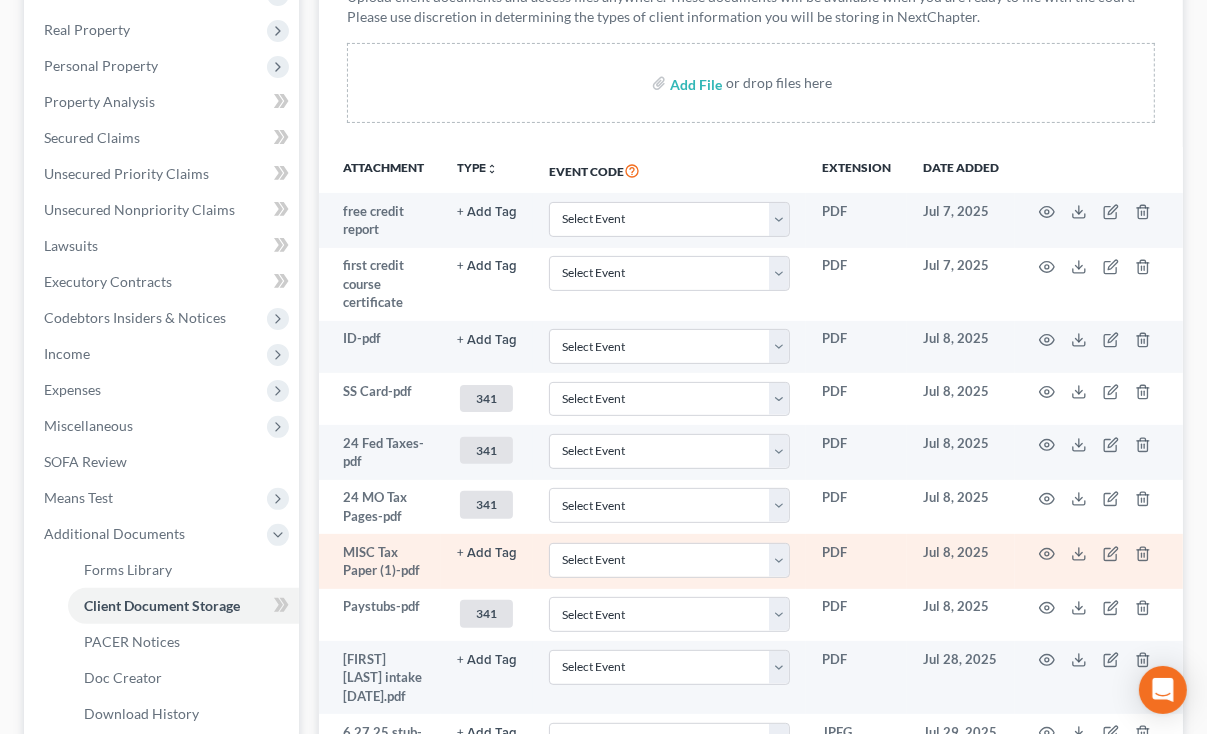scroll, scrollTop: 331, scrollLeft: 0, axis: vertical 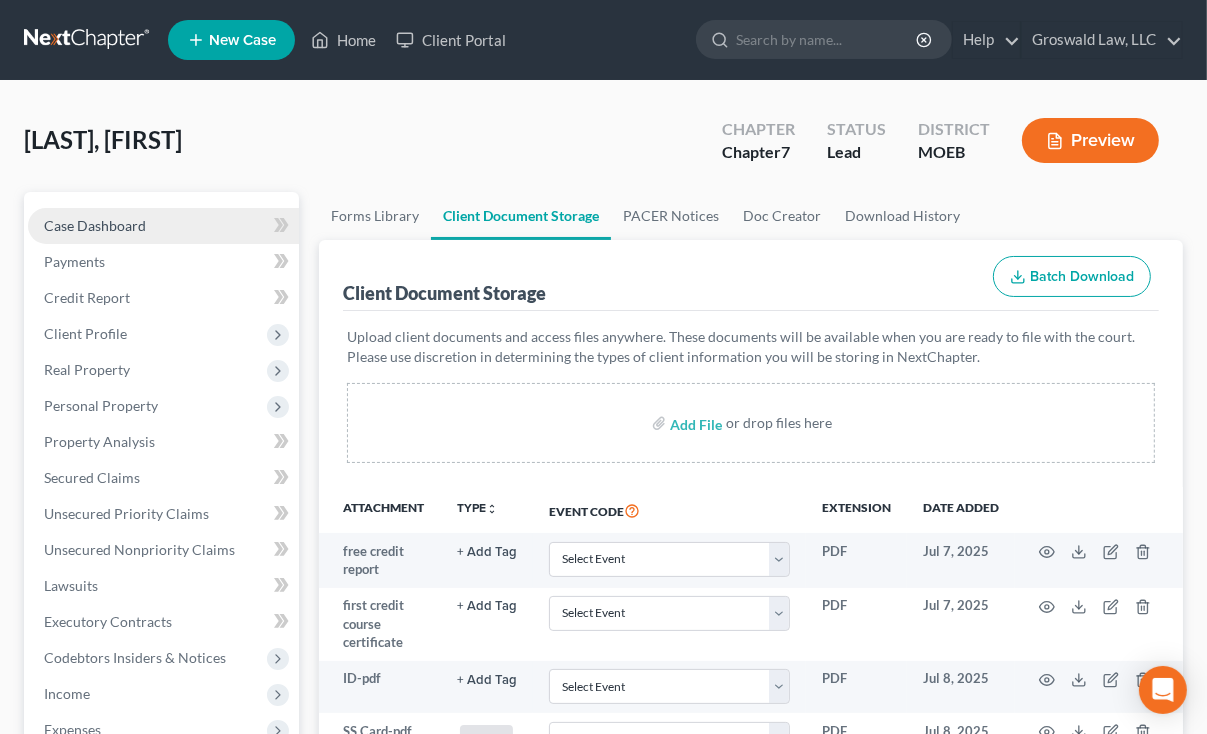 click on "Case Dashboard" at bounding box center (95, 225) 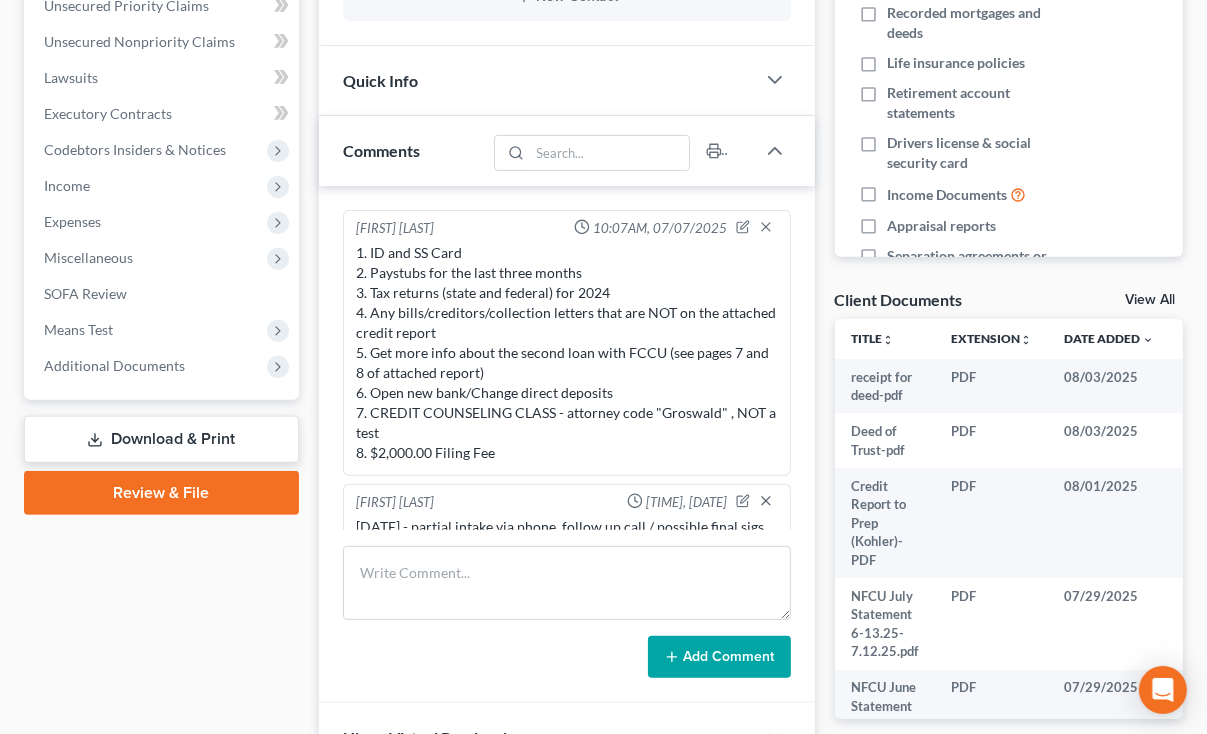 scroll, scrollTop: 538, scrollLeft: 0, axis: vertical 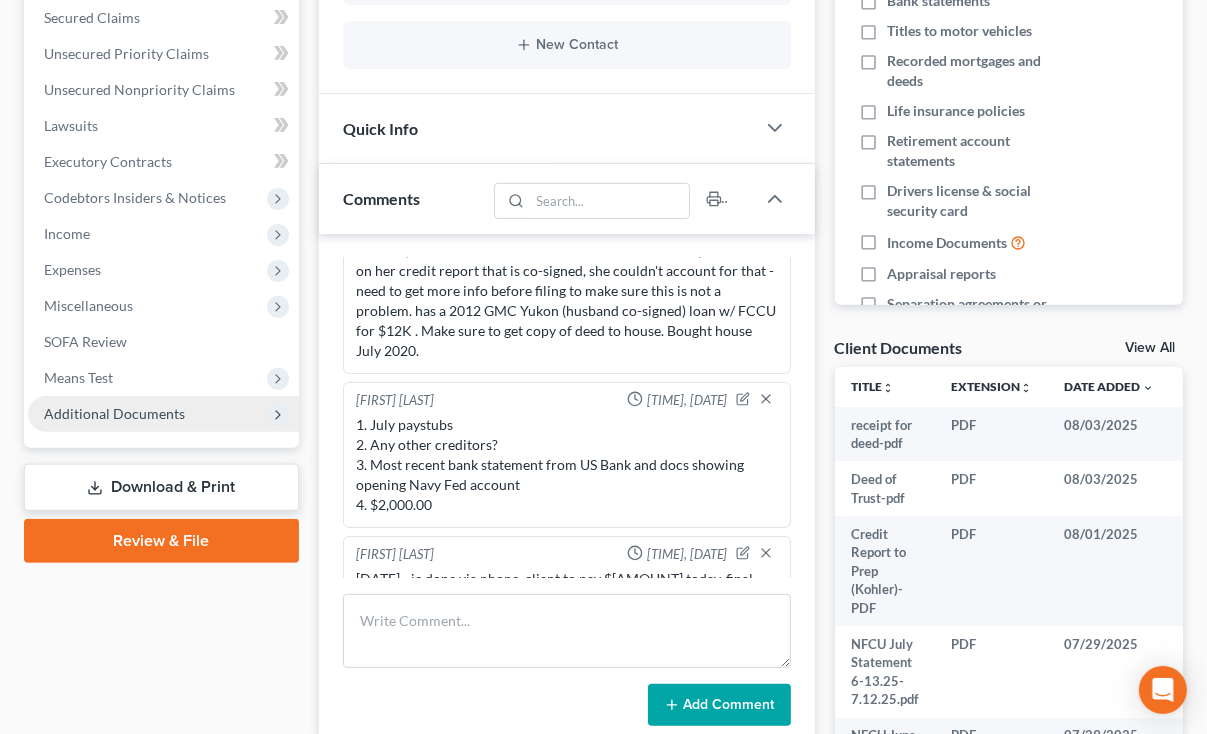 click on "Additional Documents" at bounding box center [114, 413] 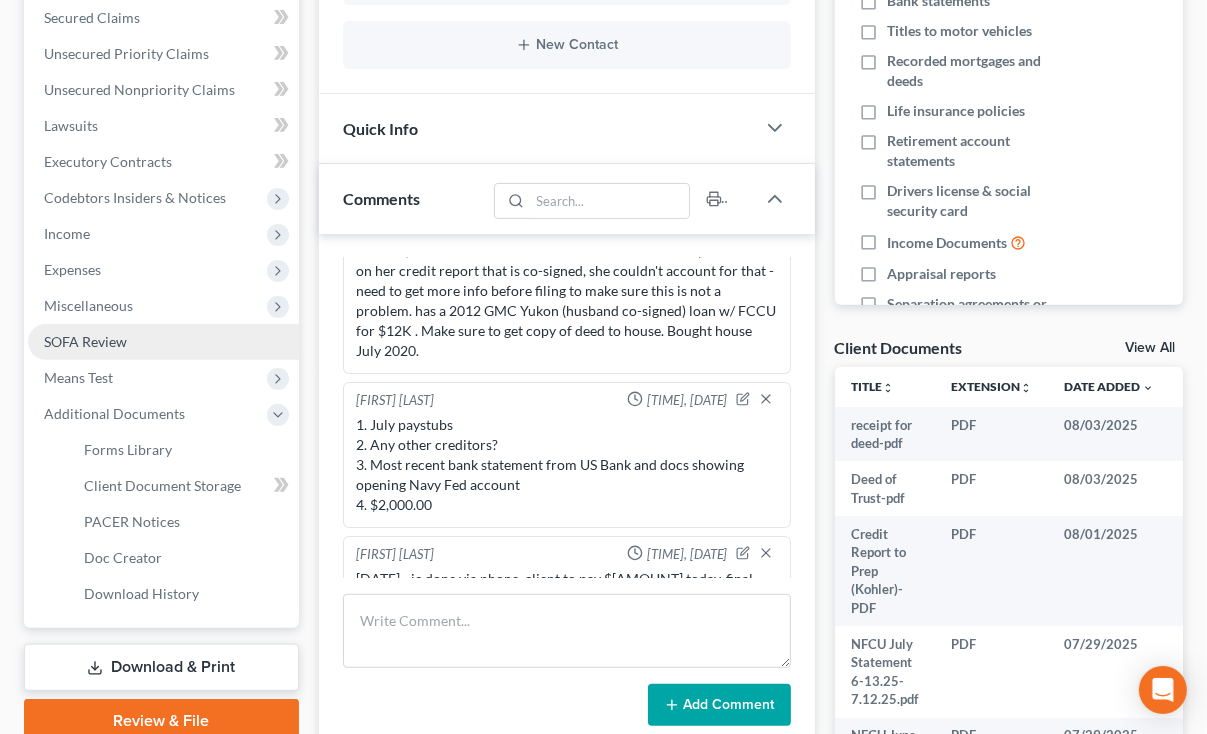 click on "SOFA Review" at bounding box center (163, 342) 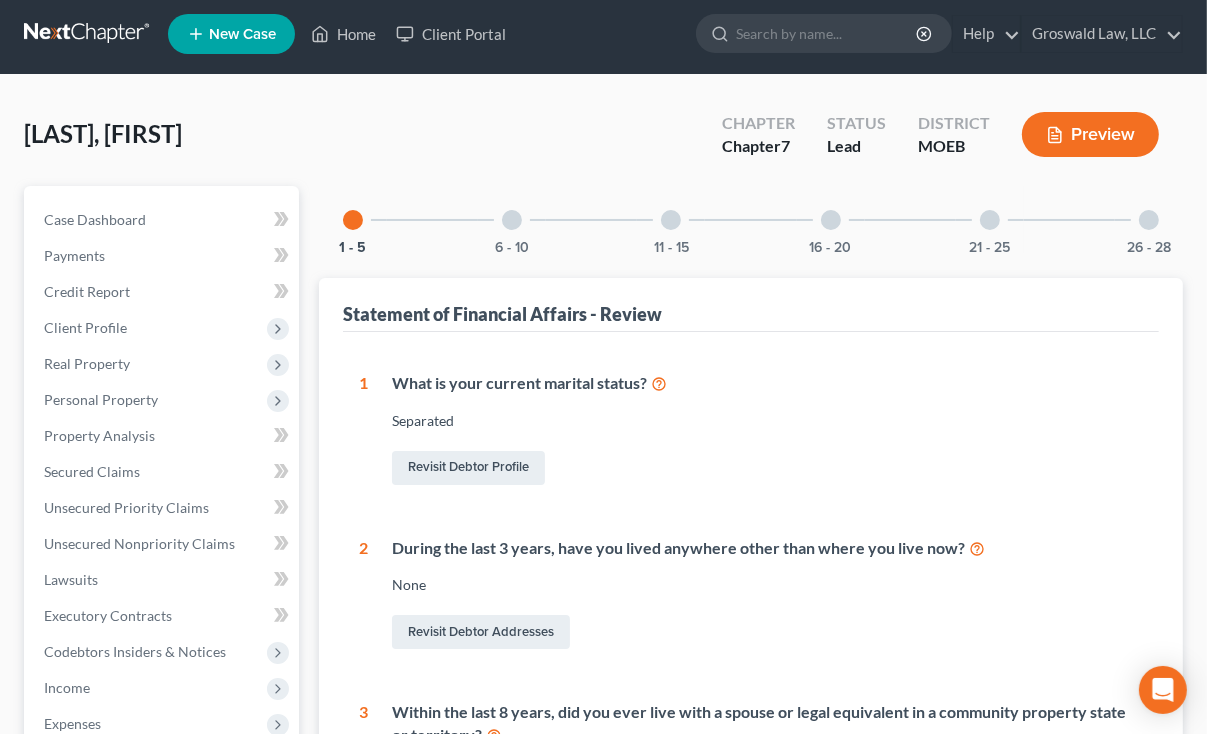 scroll, scrollTop: 0, scrollLeft: 0, axis: both 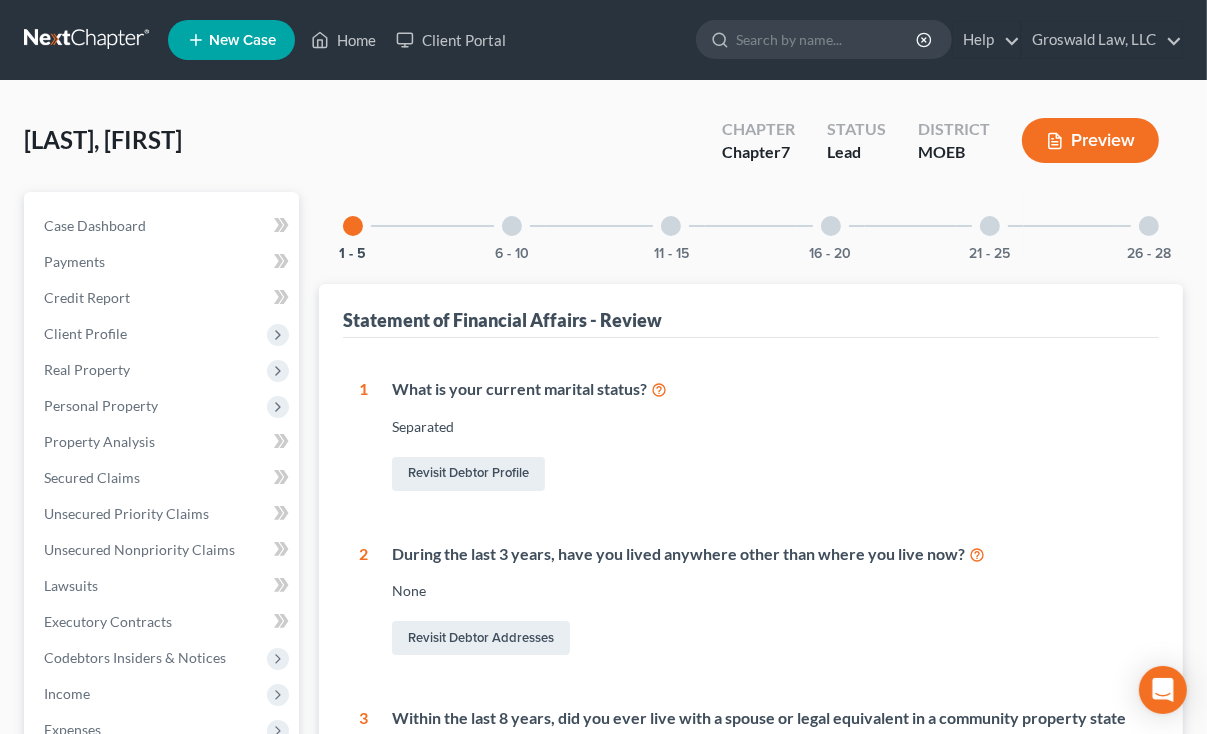 click on "16 - 20" at bounding box center [831, 226] 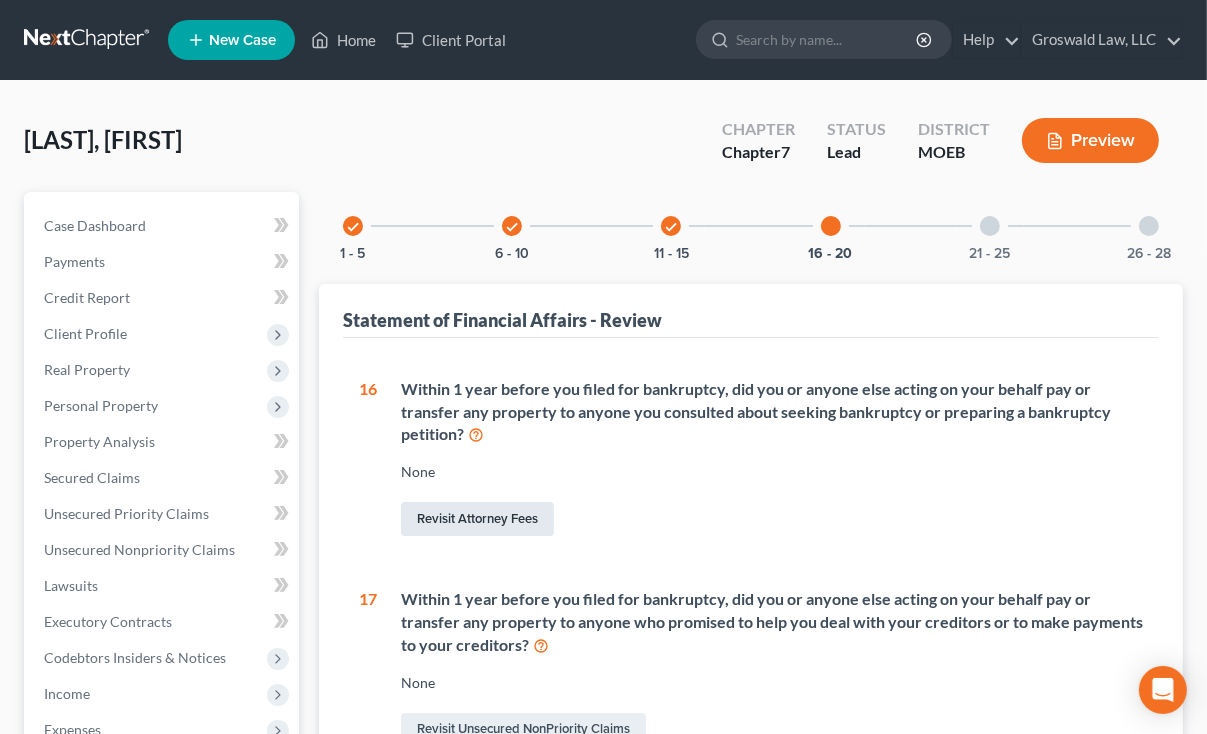 click on "Revisit Attorney Fees" at bounding box center (477, 519) 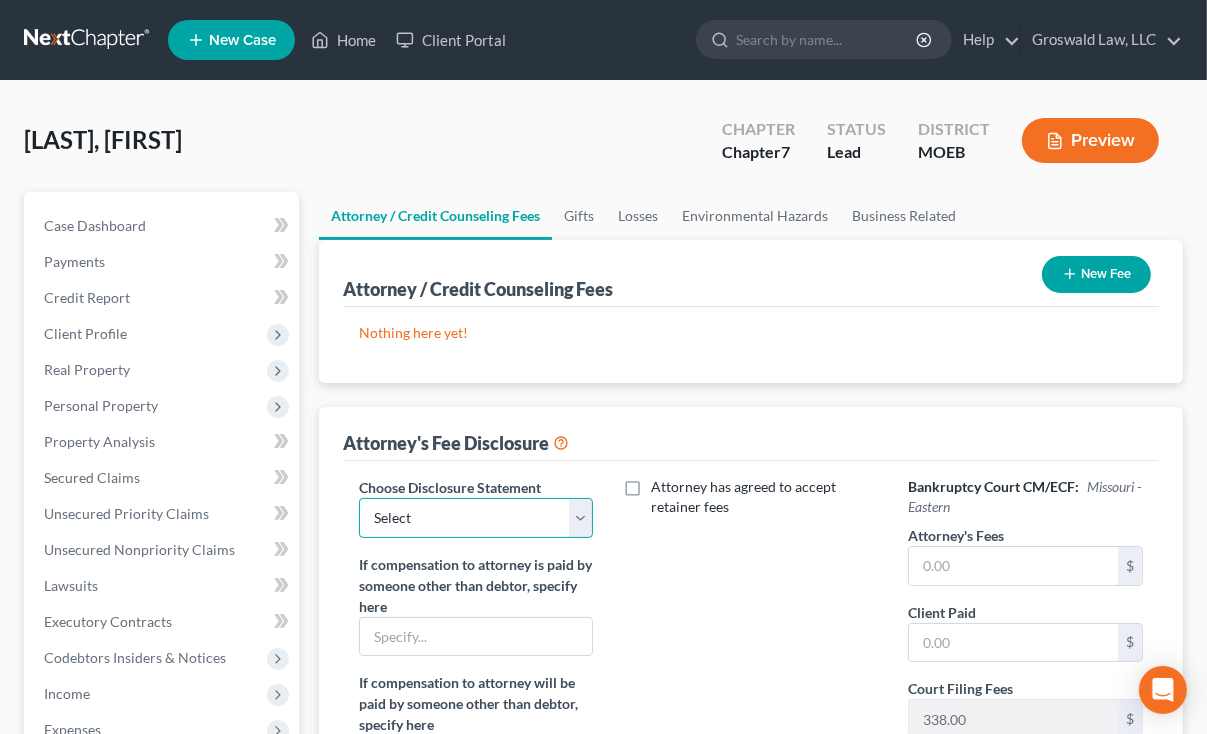 click on "Select Chapter 13 Fee Disclosure Chapter 7 Fee Disclosure" at bounding box center [476, 518] 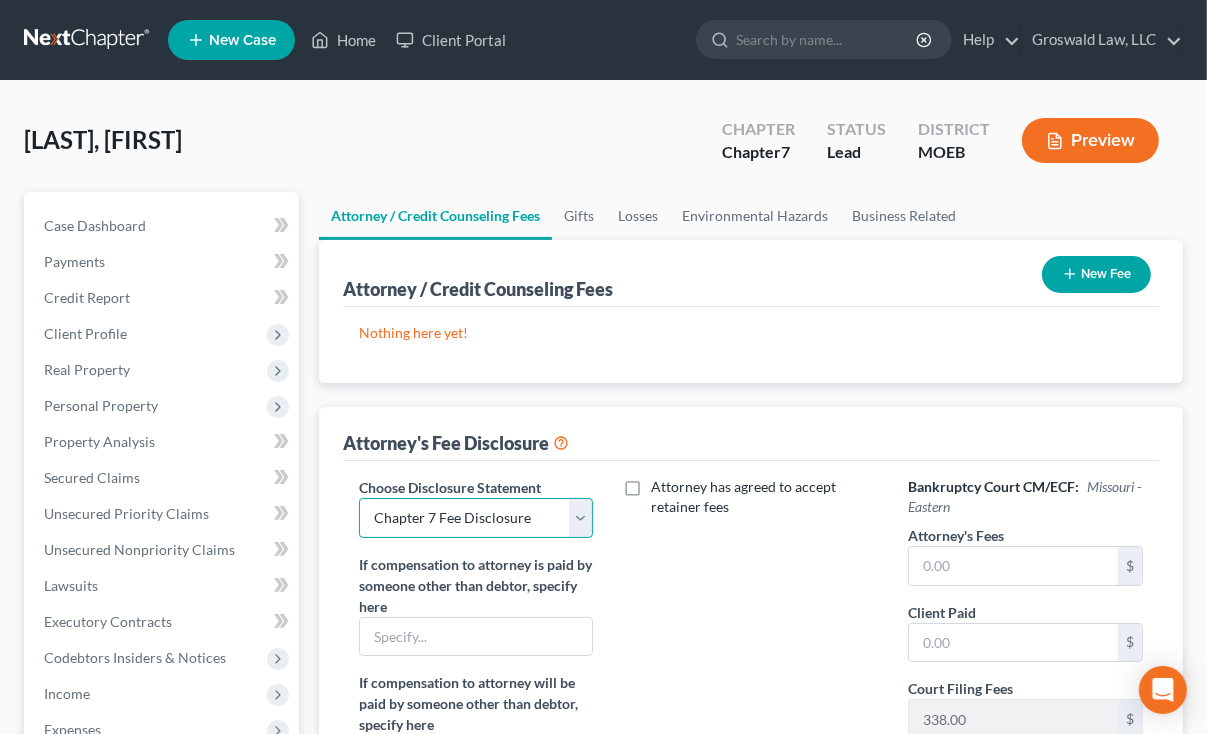 click on "Select Chapter 13 Fee Disclosure Chapter 7 Fee Disclosure" at bounding box center [476, 518] 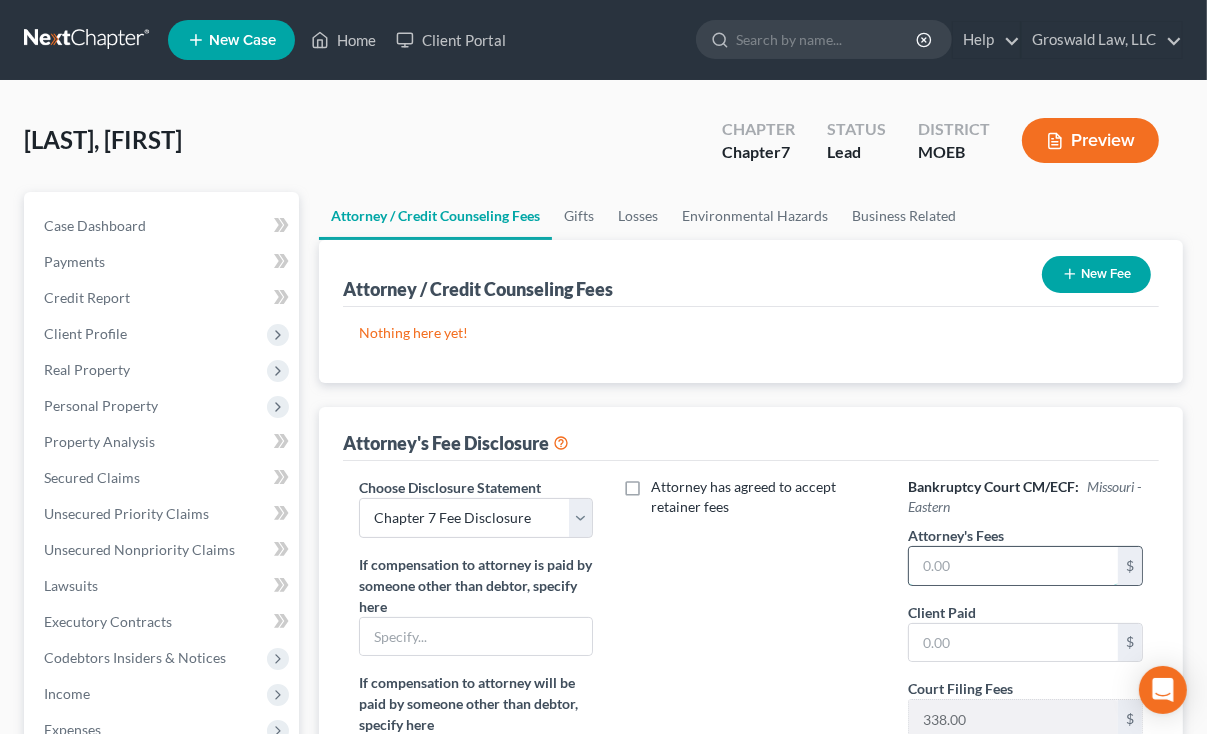 click at bounding box center (1013, 566) 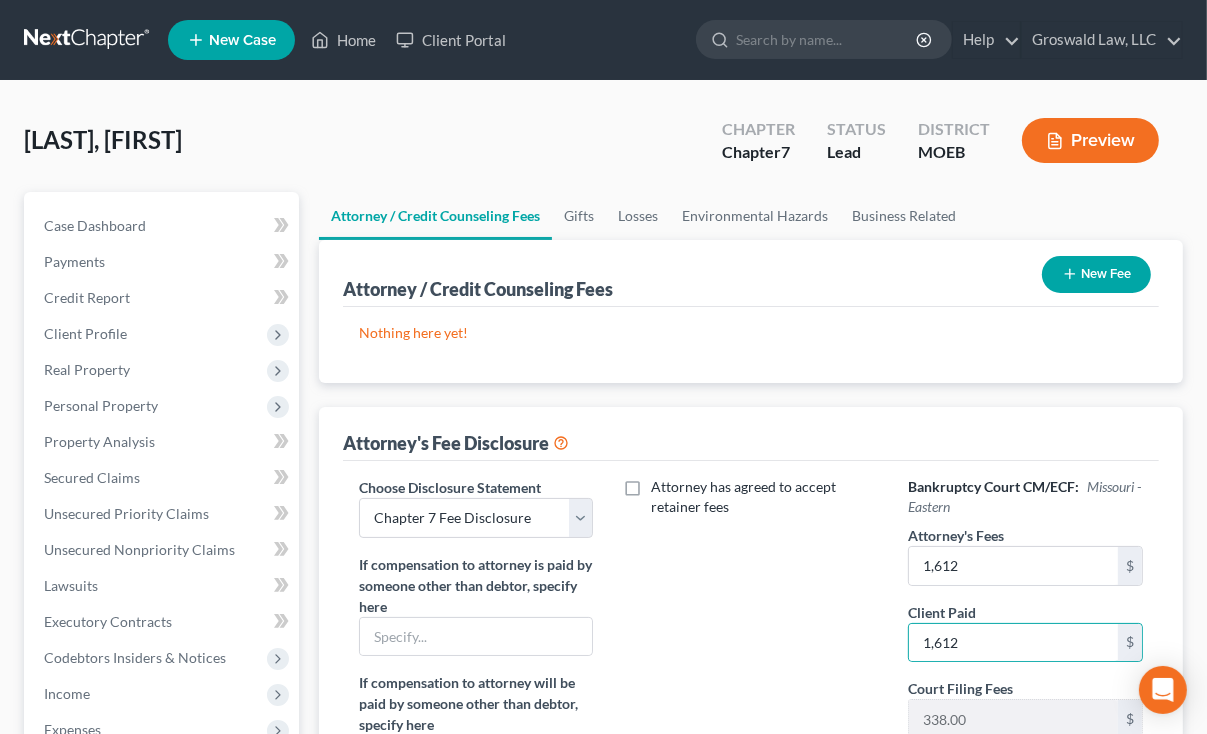 click on "Attorney has agreed to accept retainer fees" at bounding box center [750, 683] 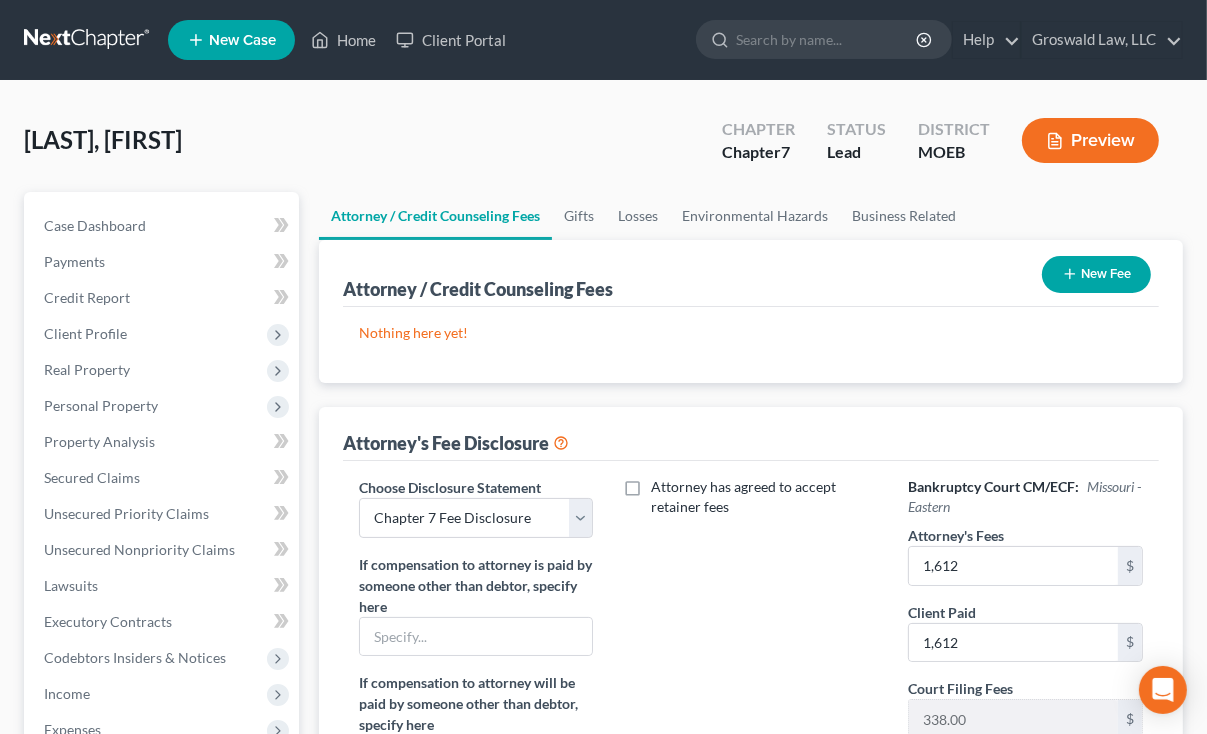 click on "New Fee" at bounding box center (1096, 274) 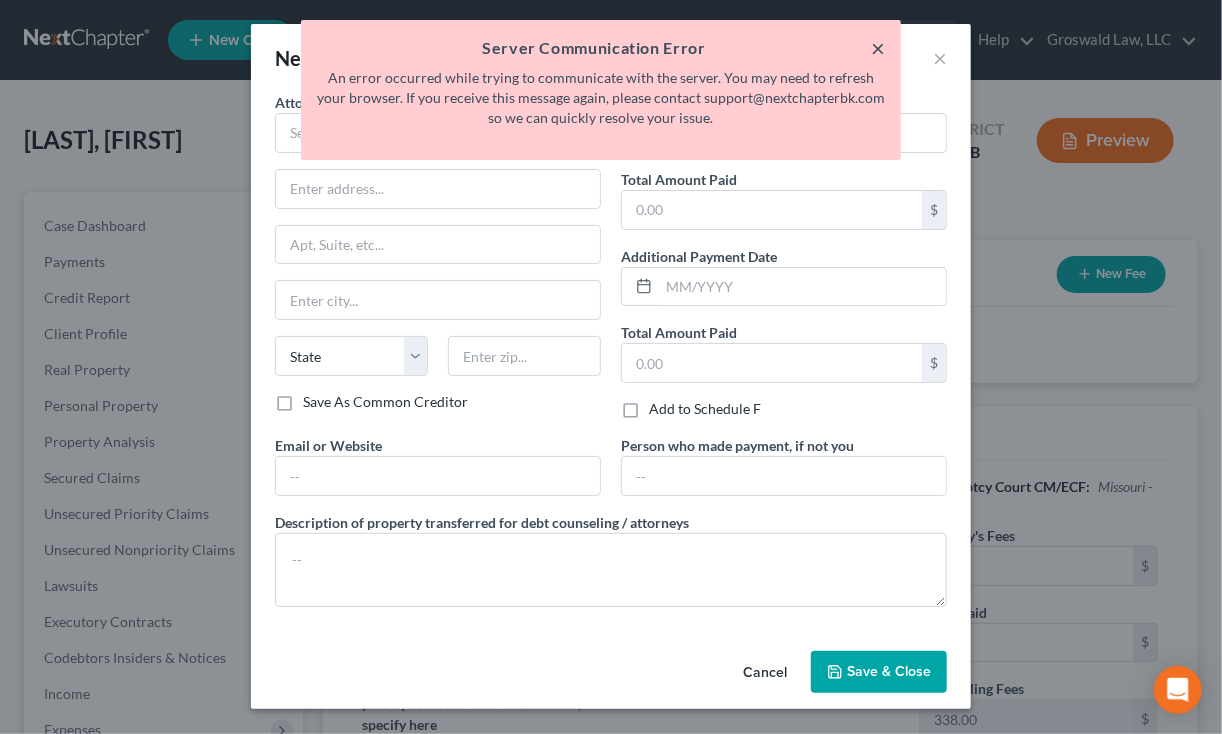 click on "×" at bounding box center [878, 48] 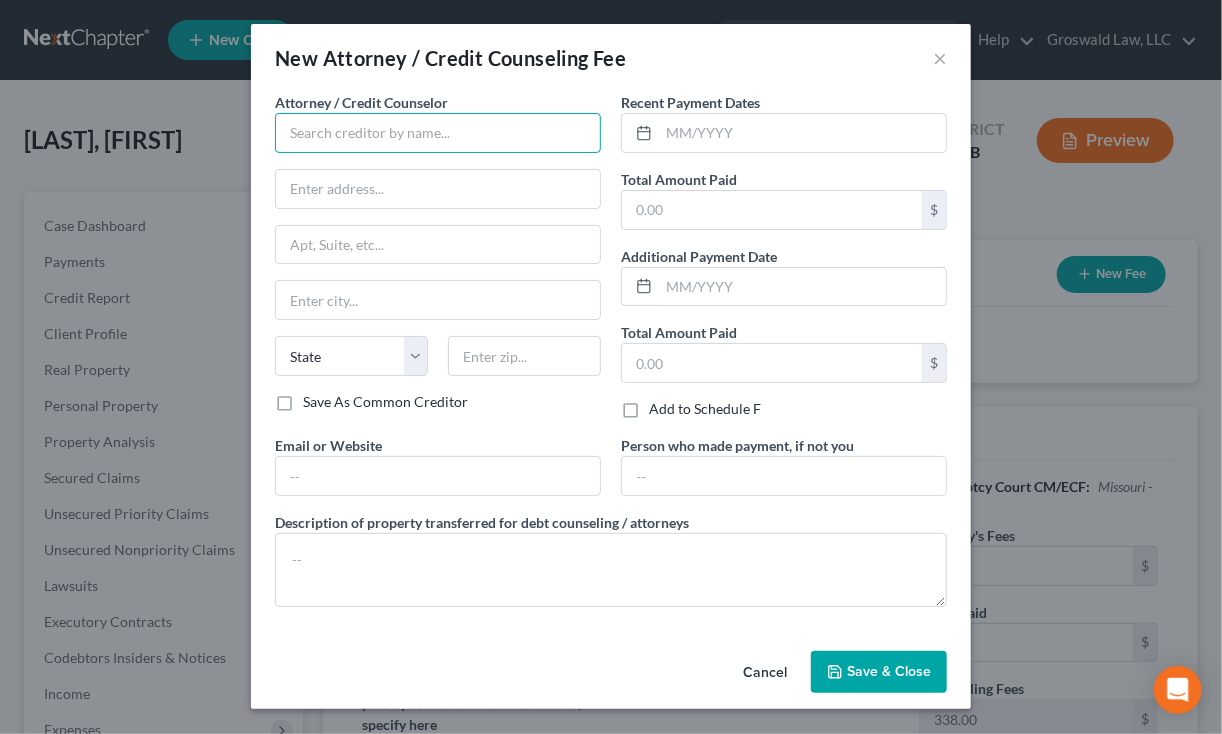 click at bounding box center [438, 133] 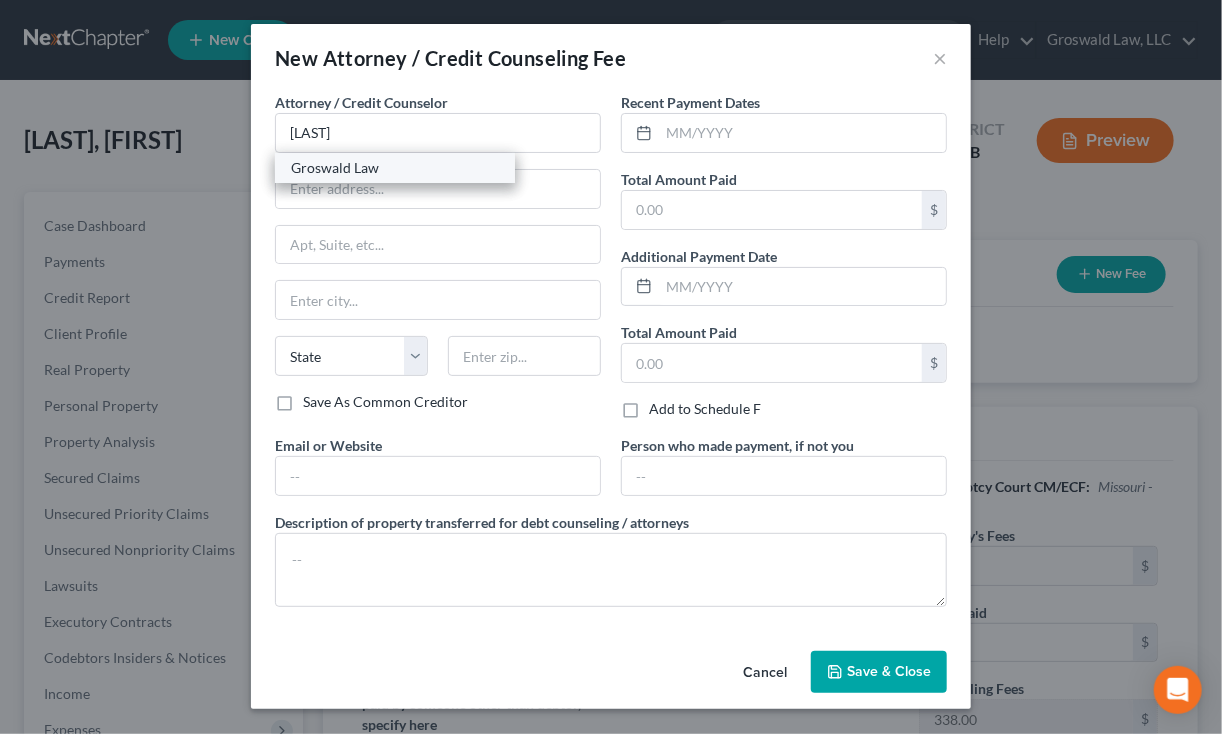click on "Groswald Law" at bounding box center [395, 168] 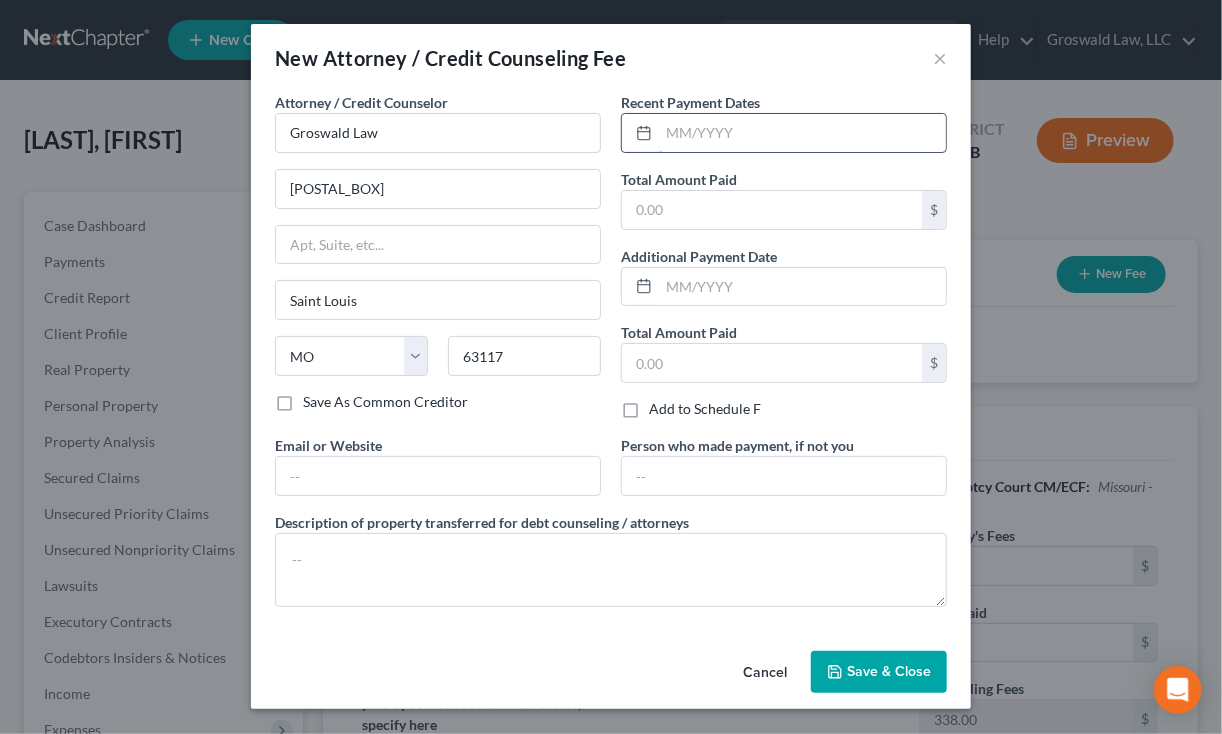 click at bounding box center [802, 133] 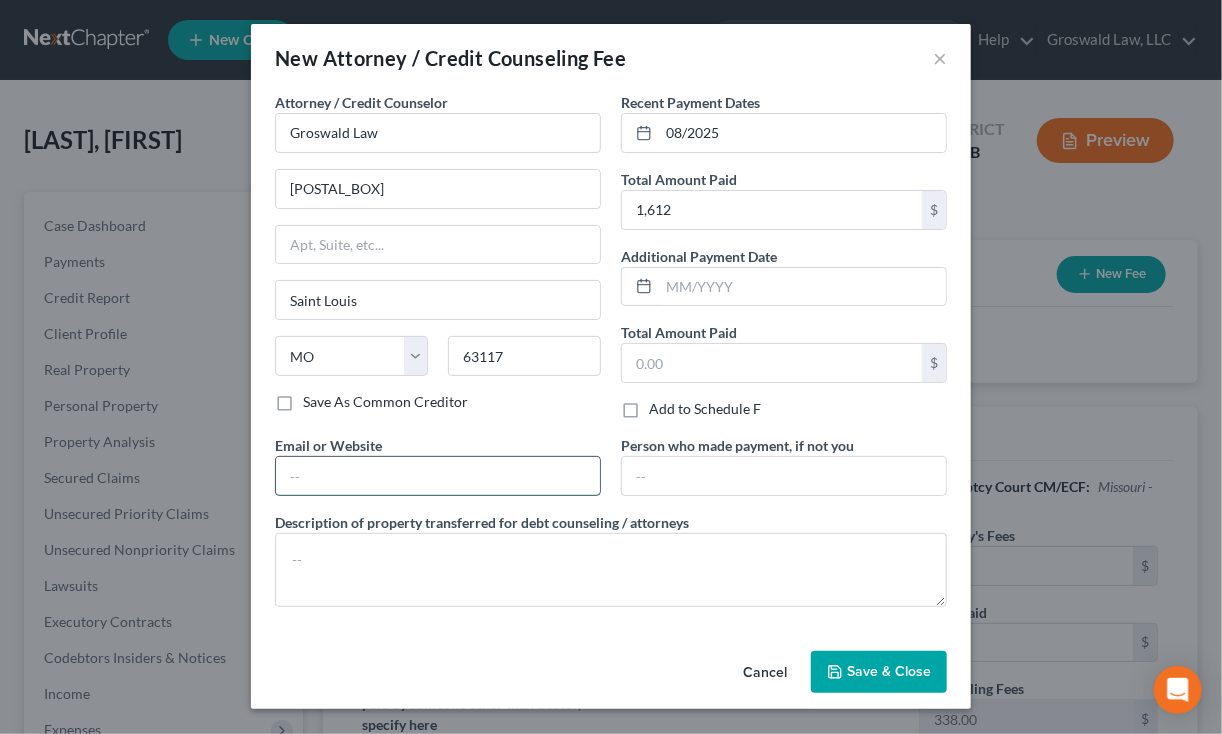 click at bounding box center (438, 476) 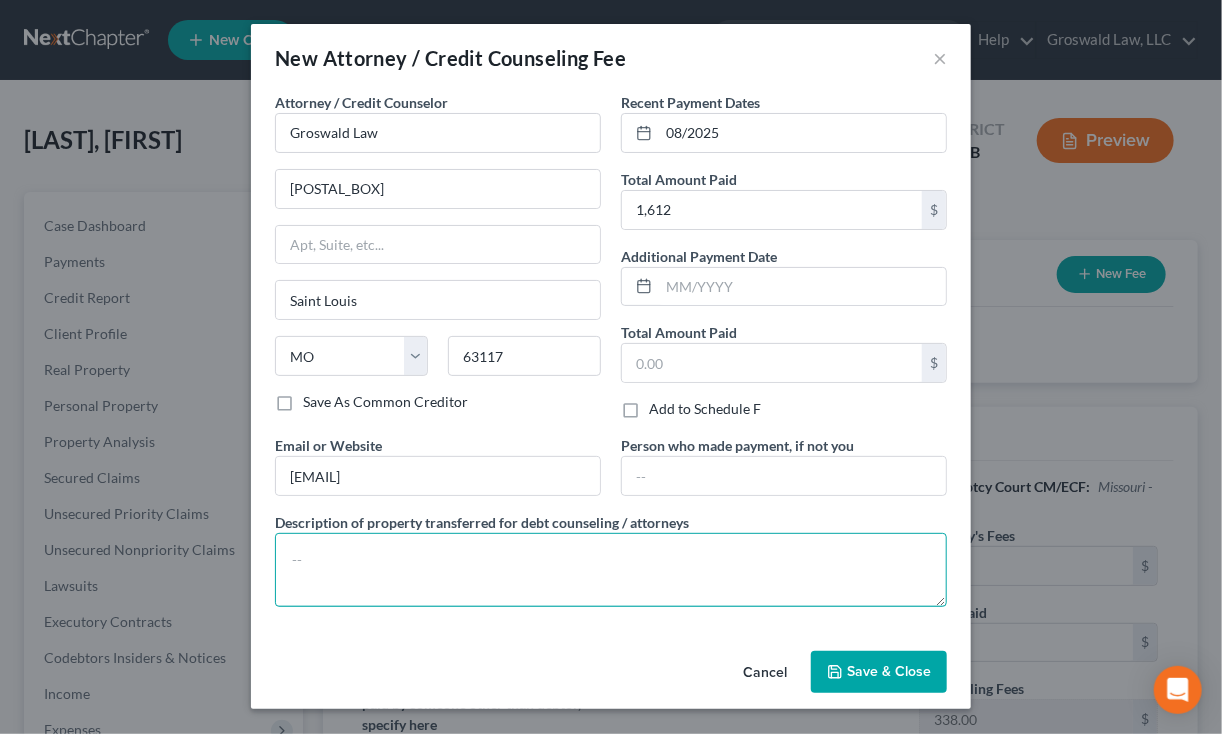click at bounding box center [611, 570] 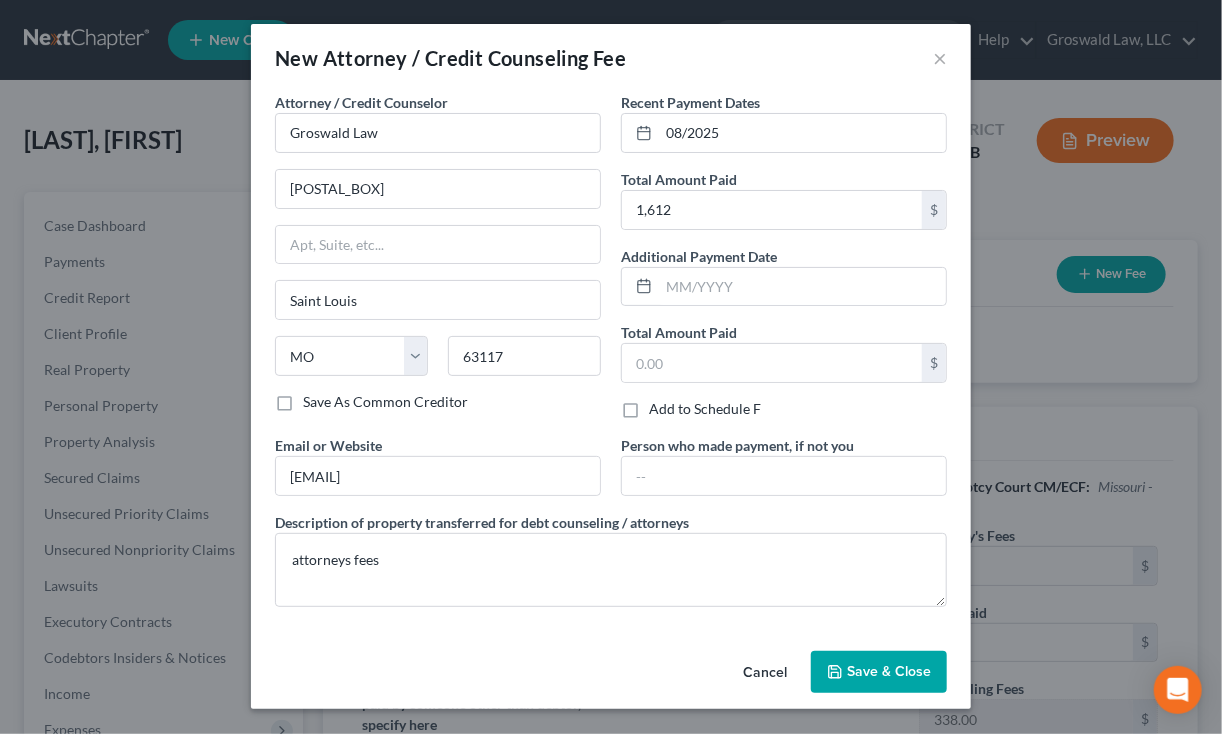 click on "Cancel Save & Close" at bounding box center [611, 676] 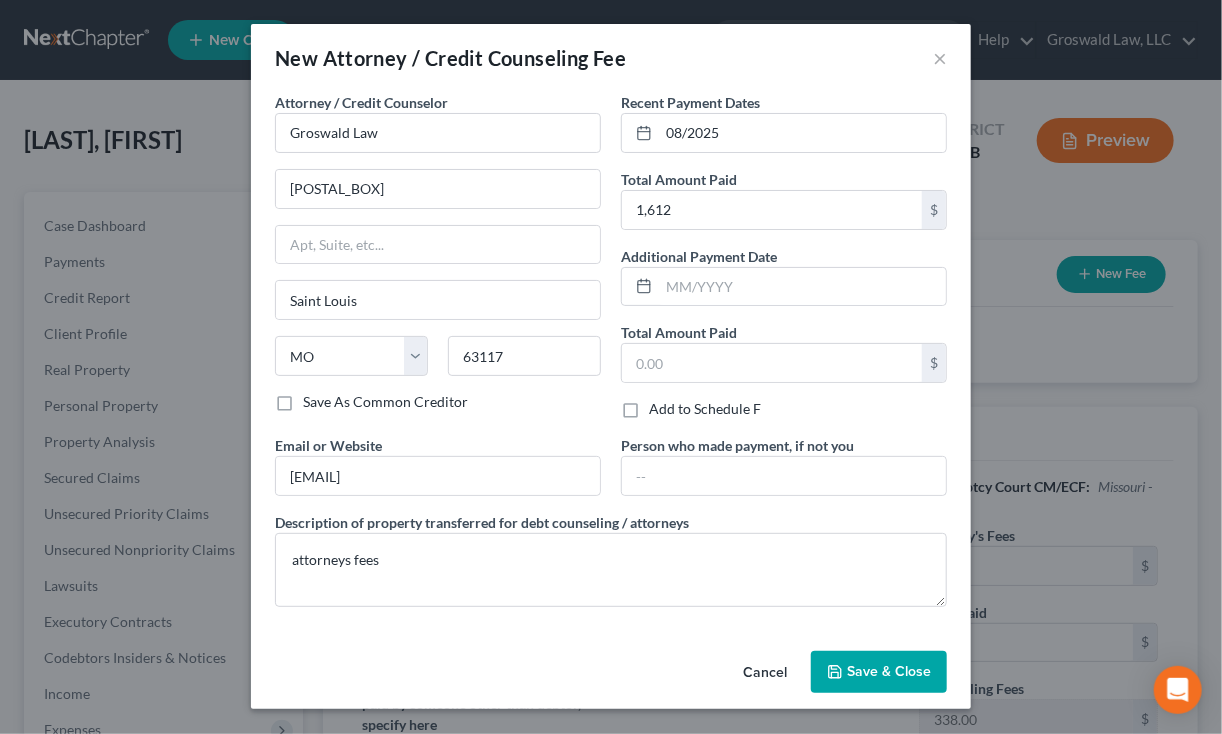 click on "Save & Close" at bounding box center [889, 671] 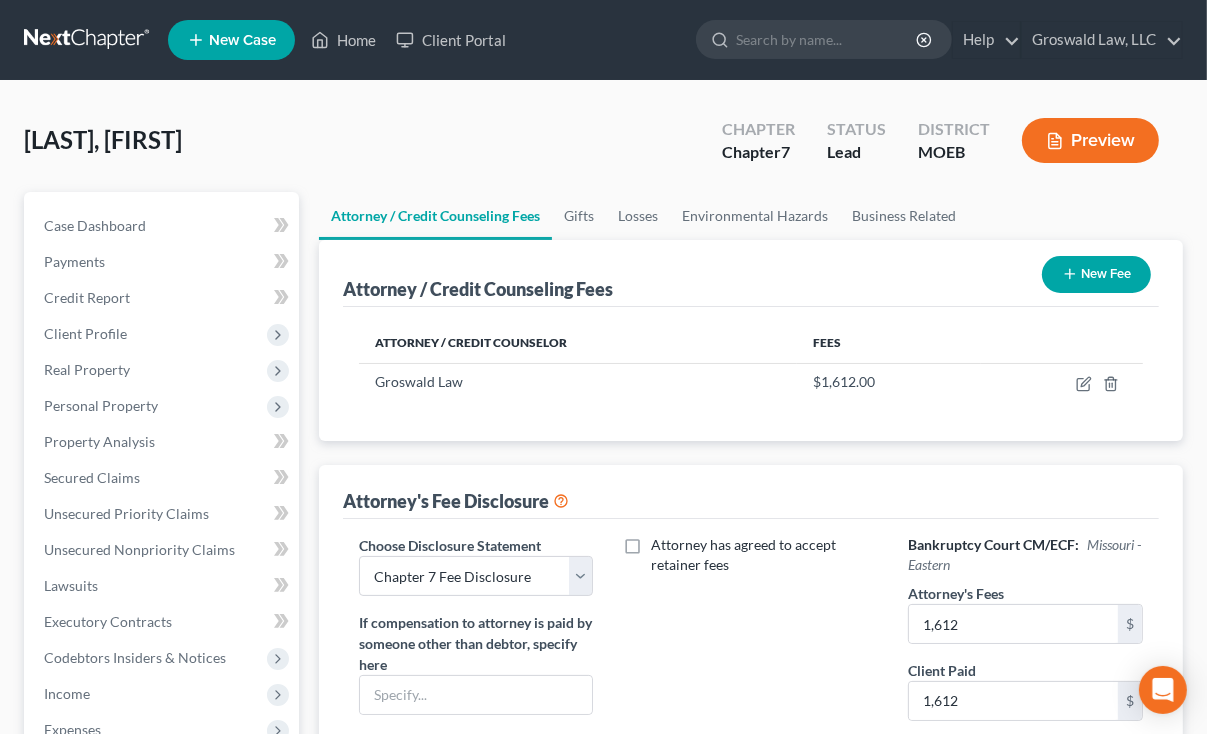 click on "New Fee" at bounding box center (1096, 274) 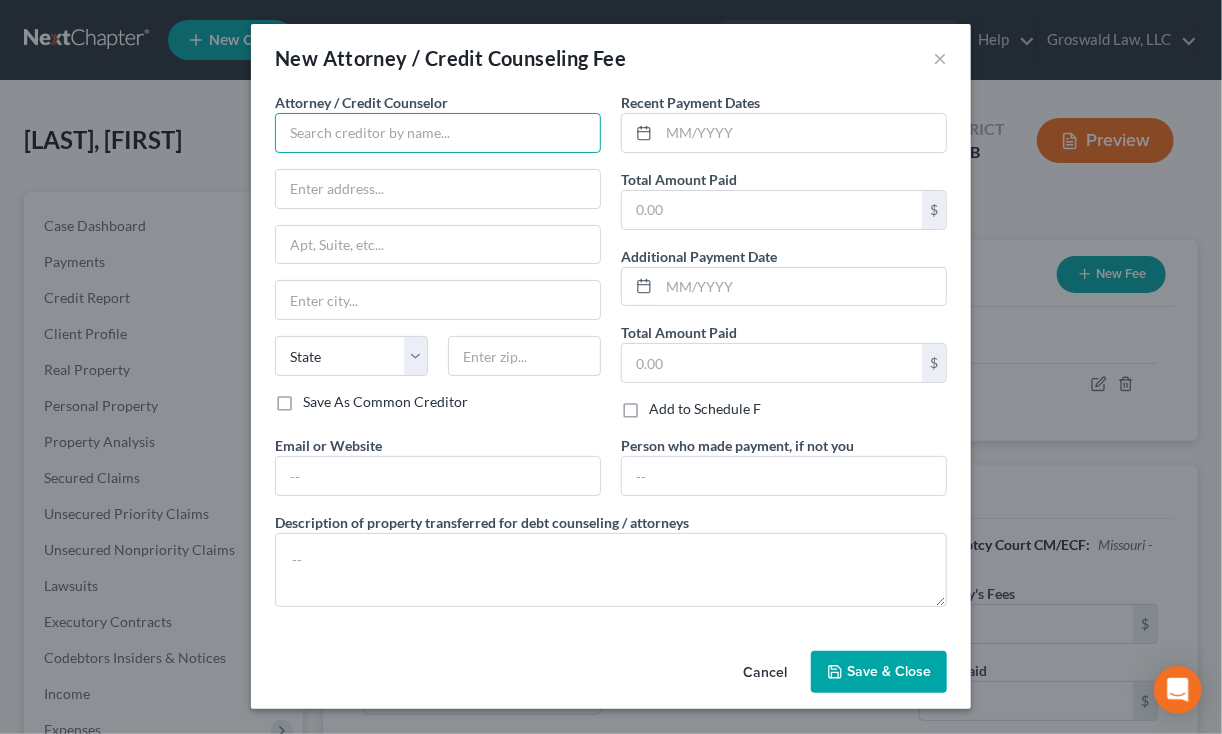 click at bounding box center (438, 133) 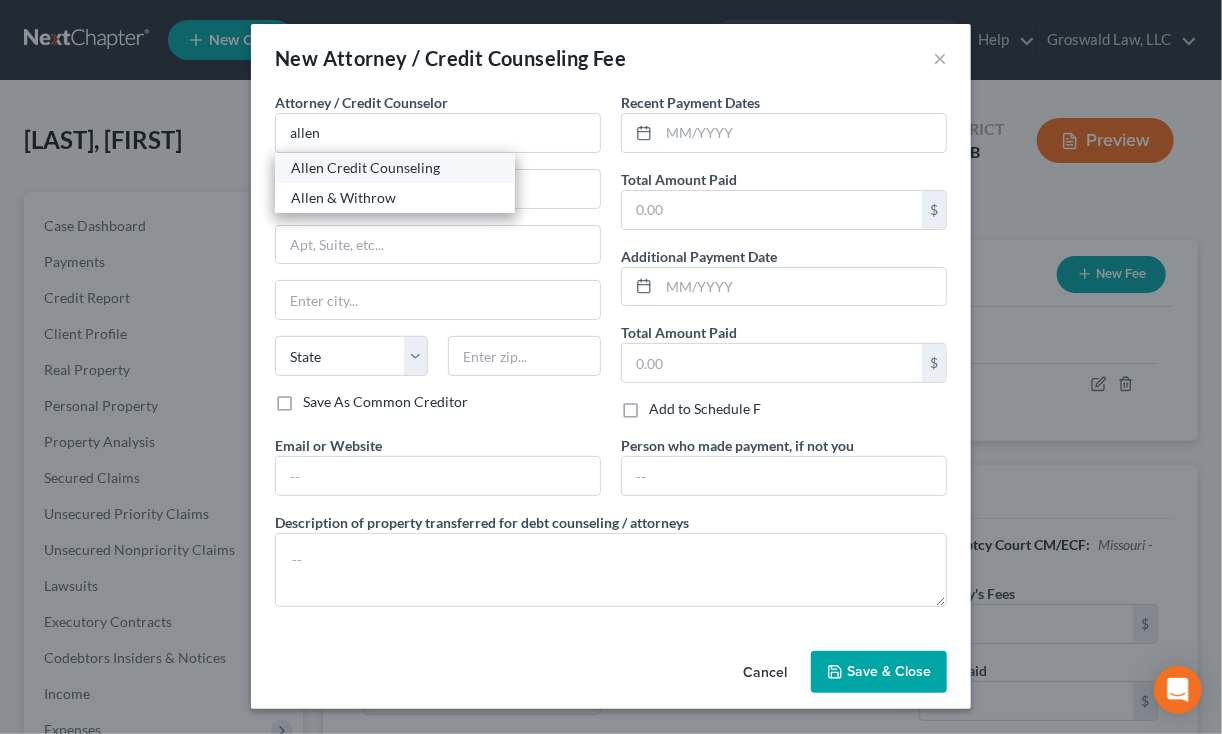 click on "Allen Credit Counseling" at bounding box center (395, 168) 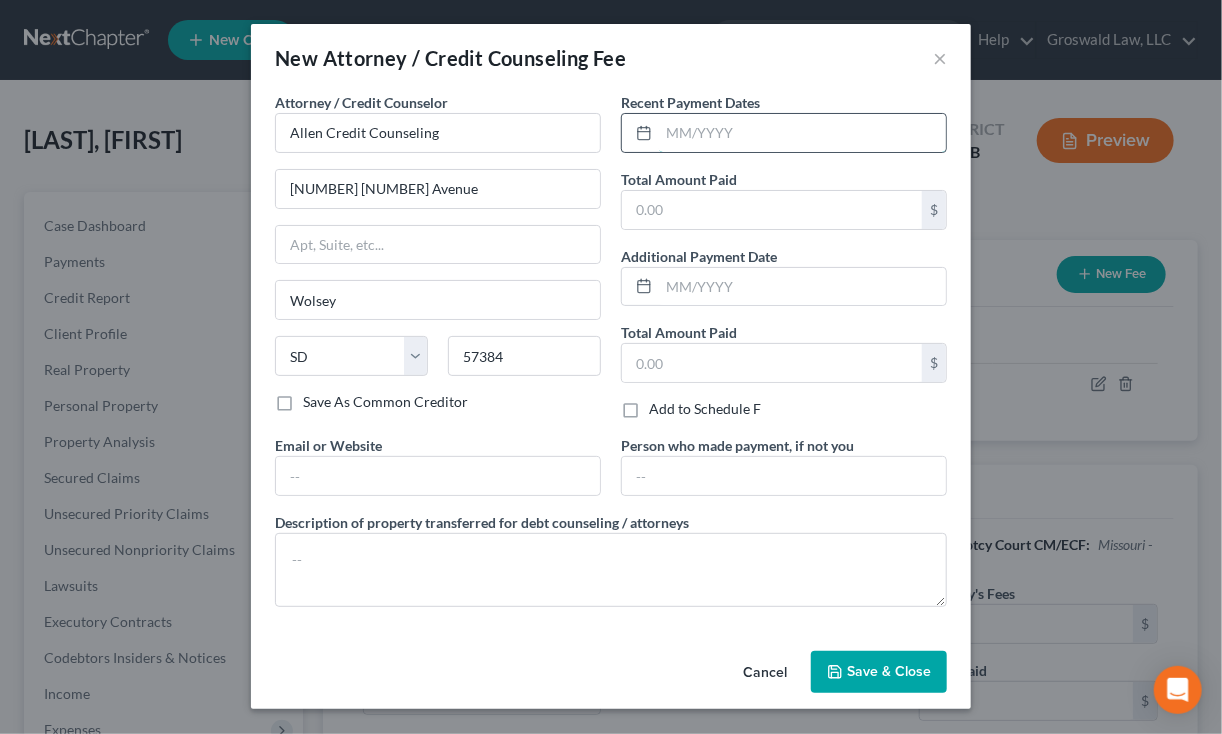 click at bounding box center (802, 133) 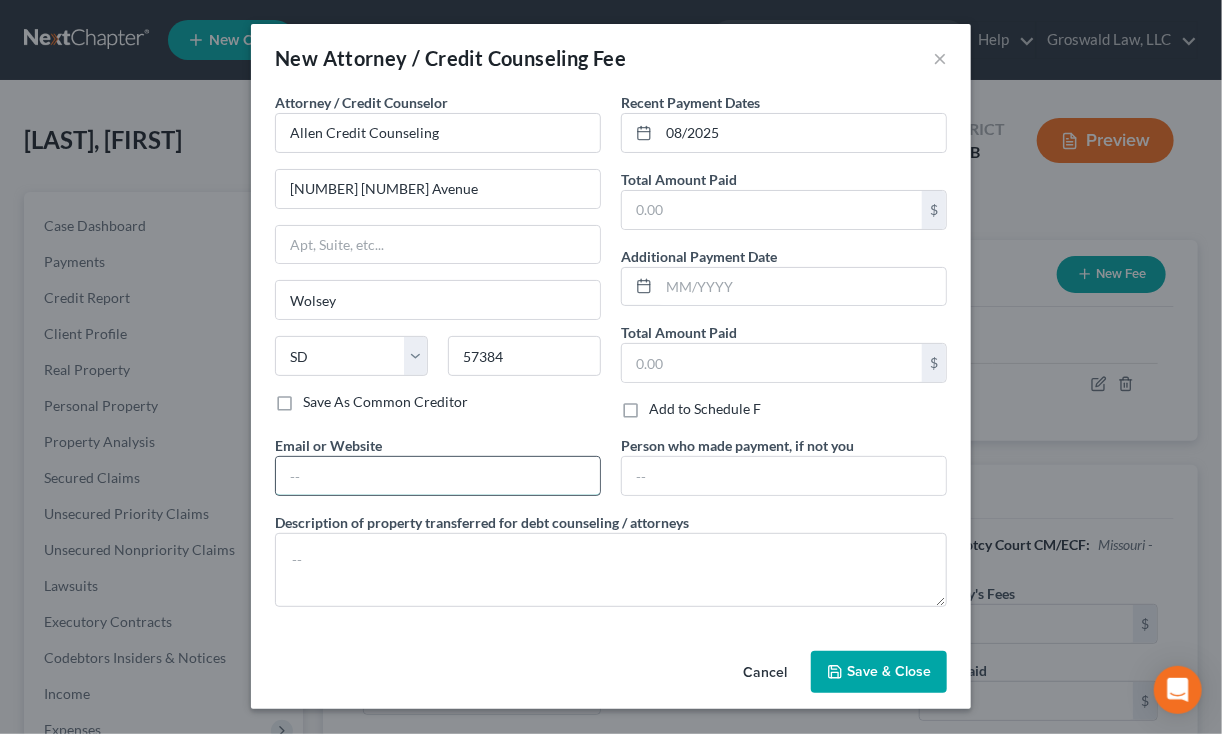 click at bounding box center [438, 476] 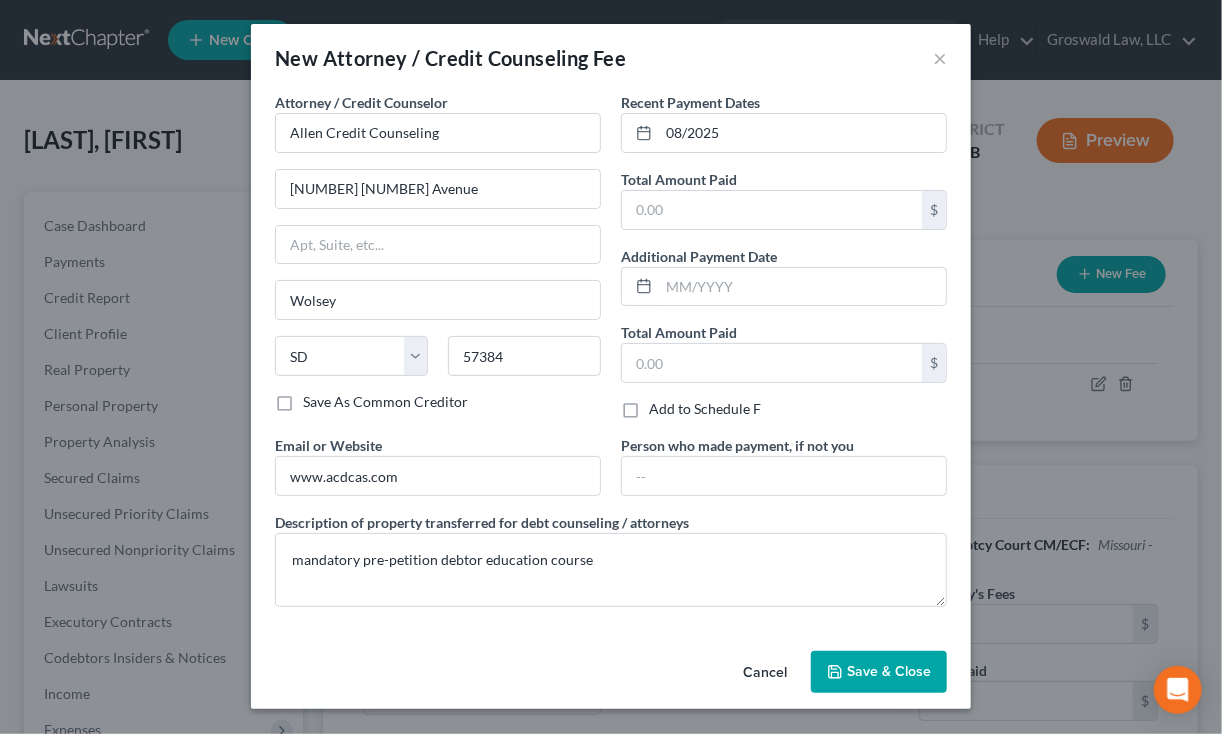 click 